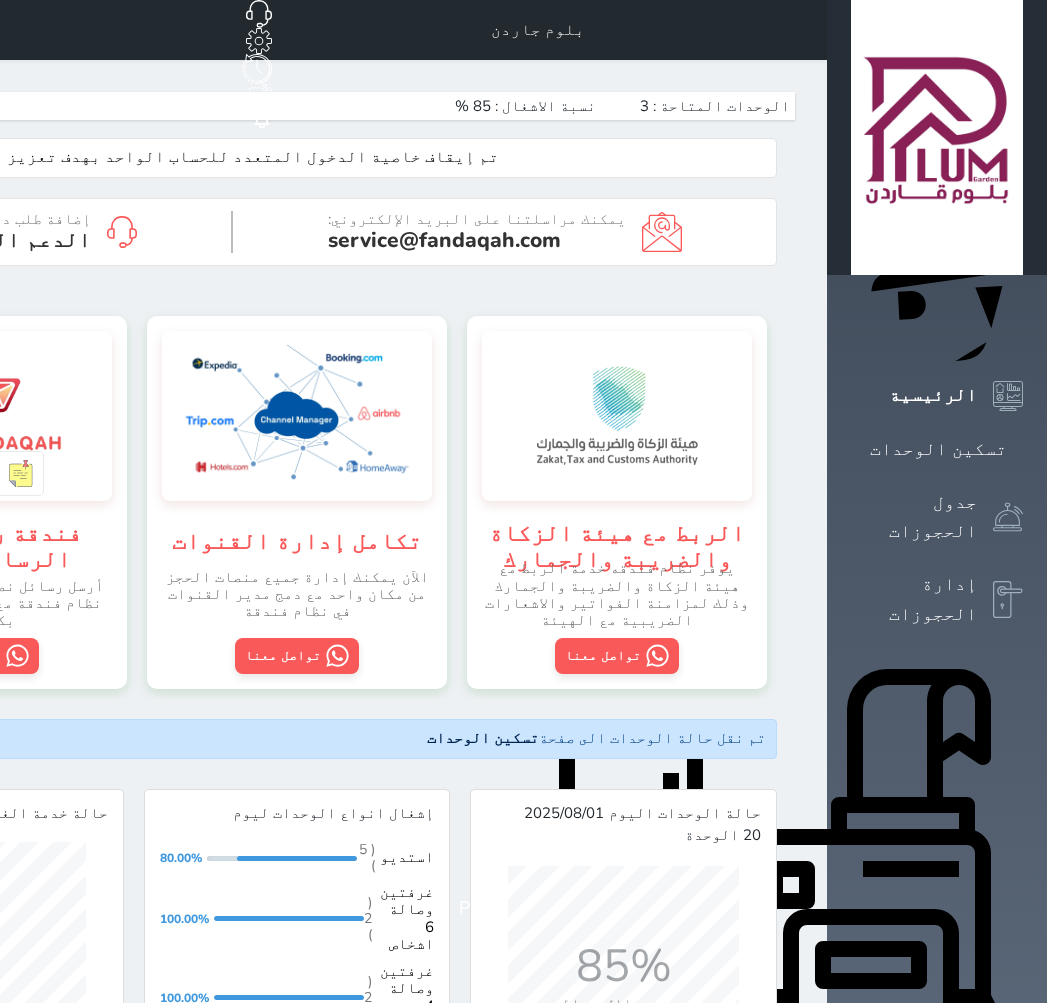 scroll, scrollTop: 0, scrollLeft: 0, axis: both 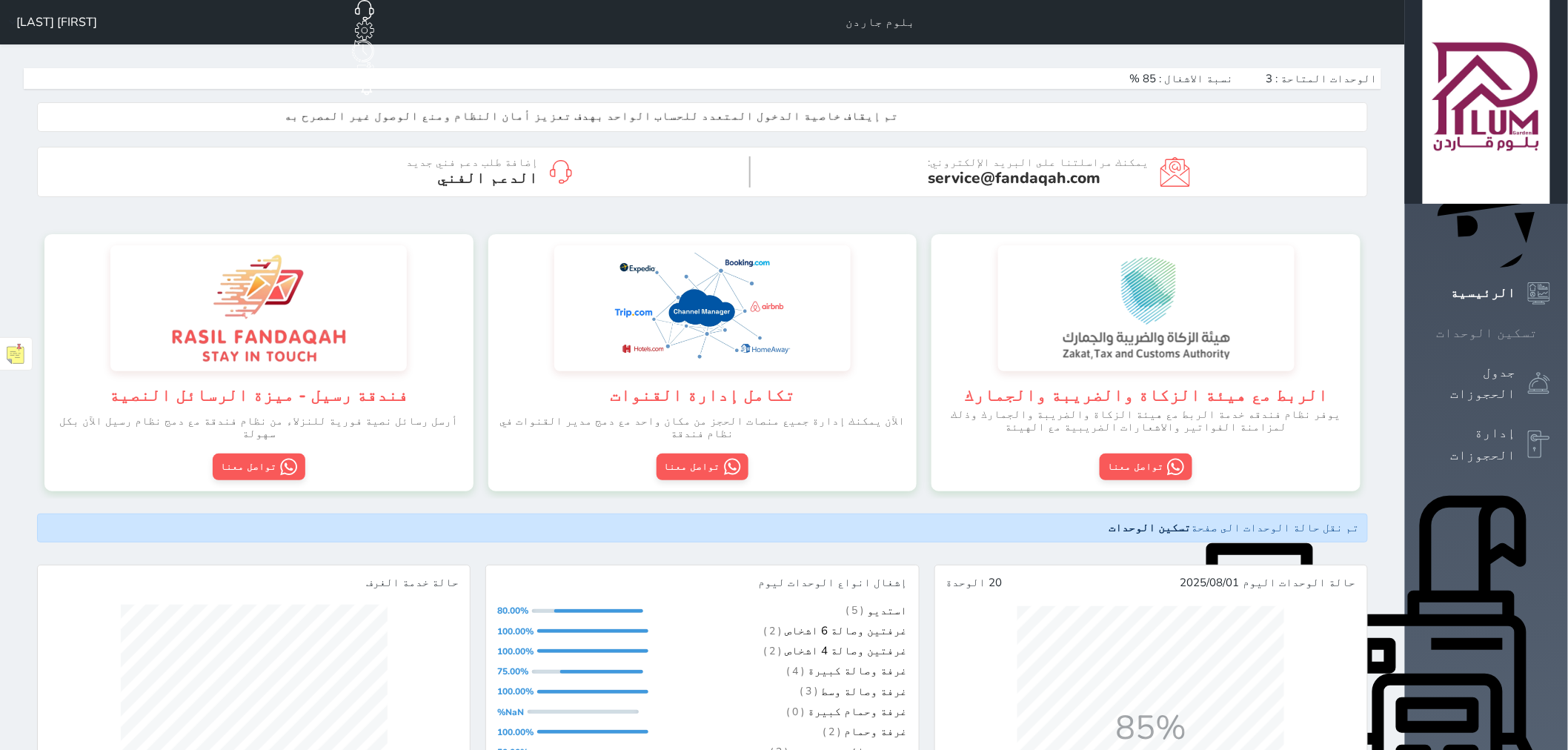 click at bounding box center [1550, 333] 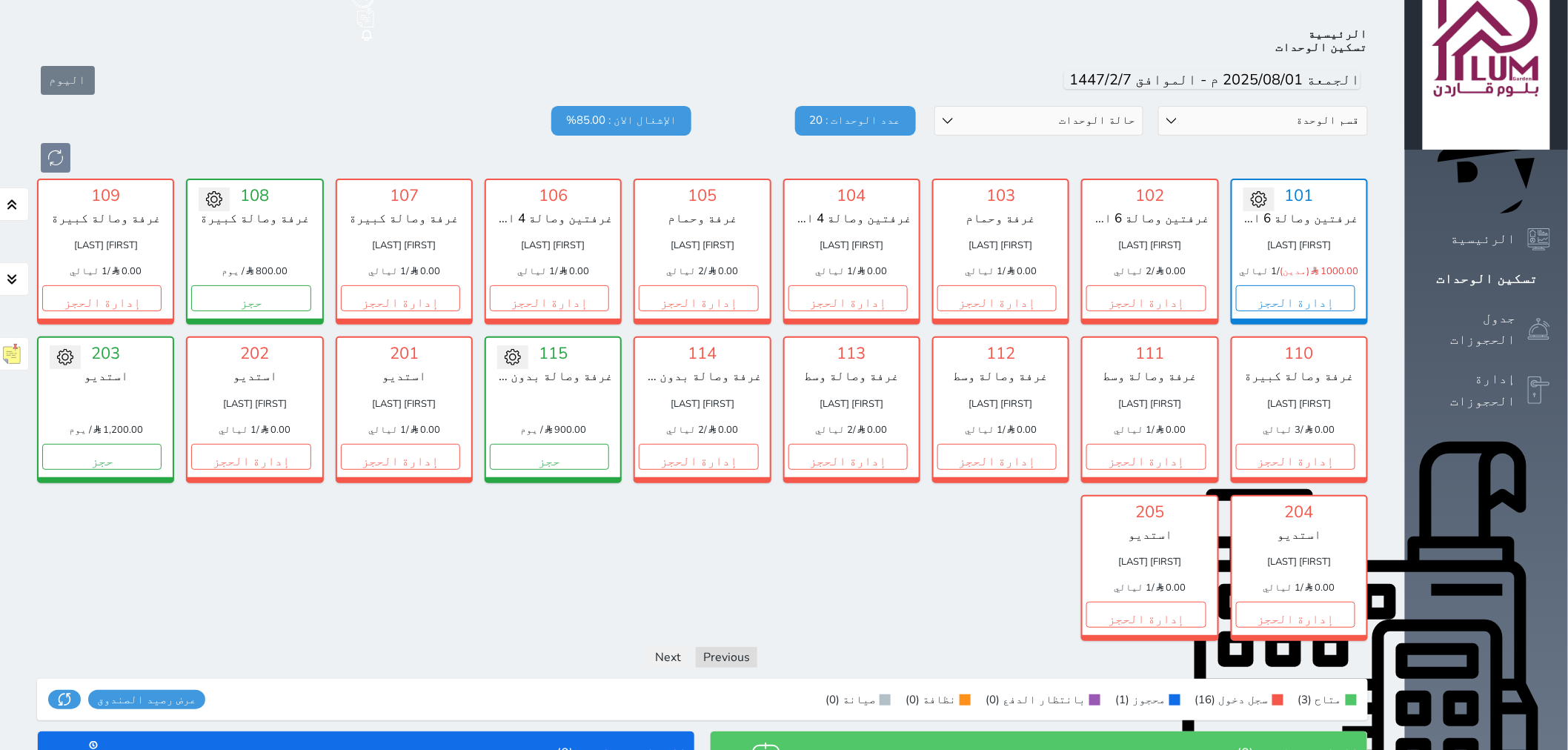 scroll, scrollTop: 57, scrollLeft: 0, axis: vertical 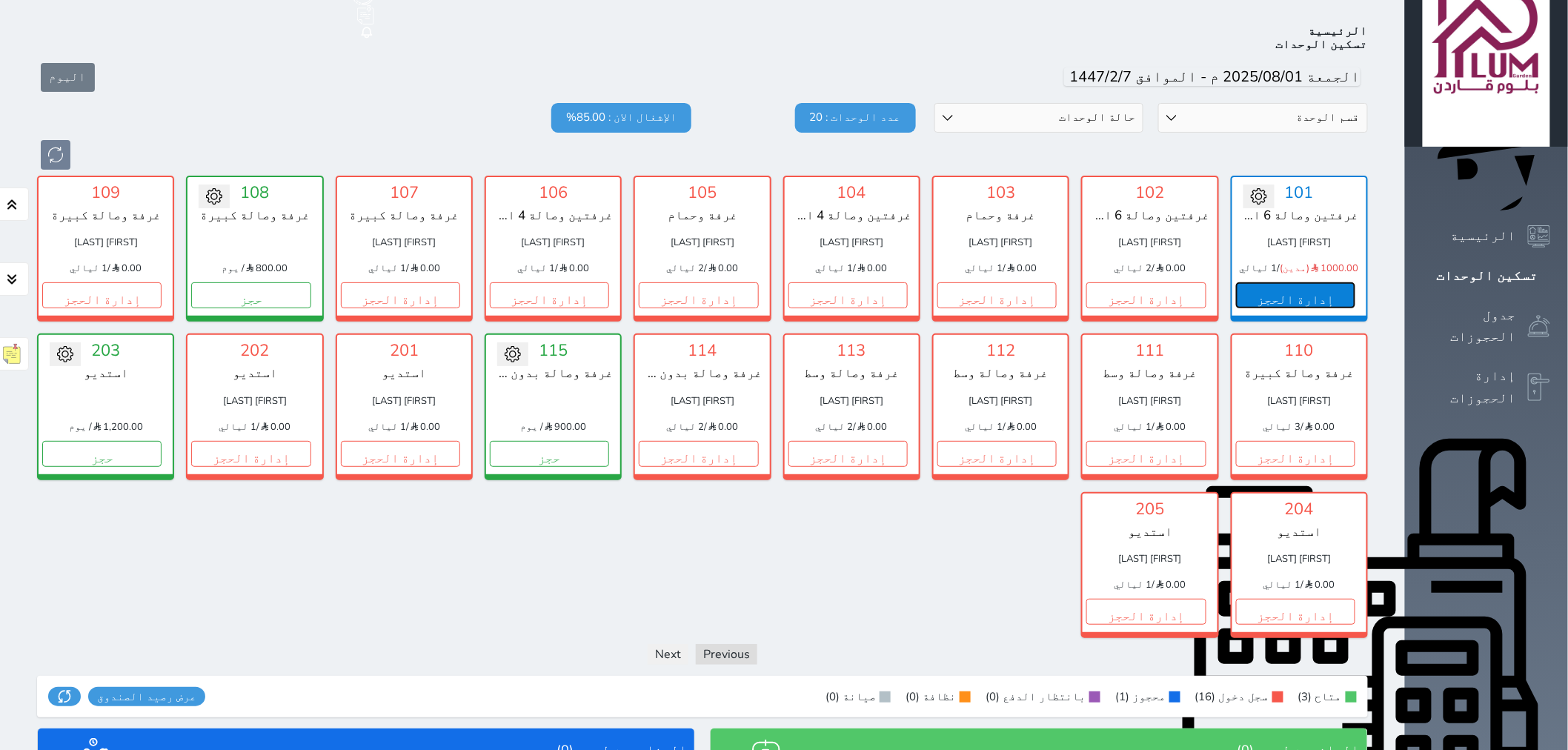 click on "إدارة الحجز" at bounding box center [1295, 295] 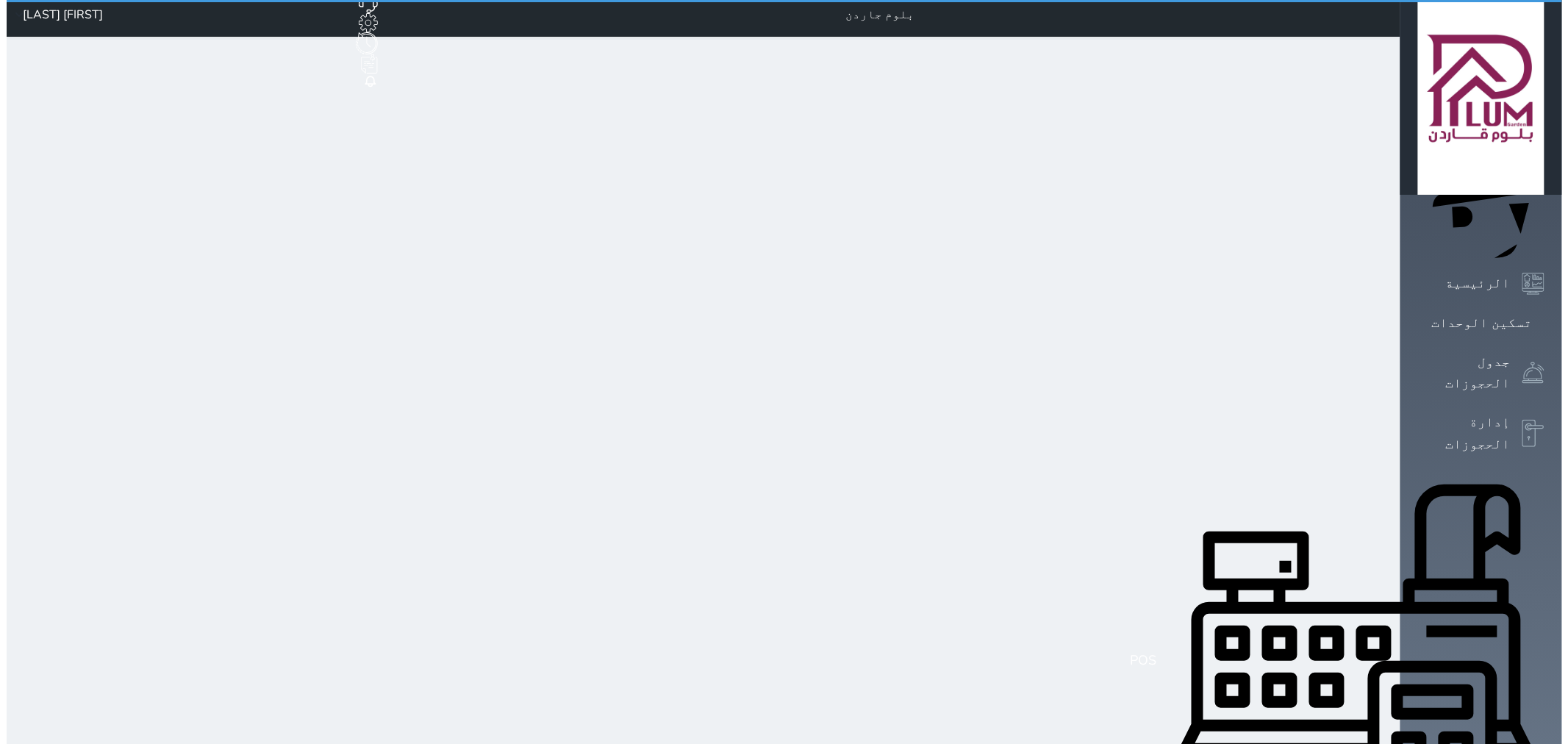 scroll, scrollTop: 0, scrollLeft: 0, axis: both 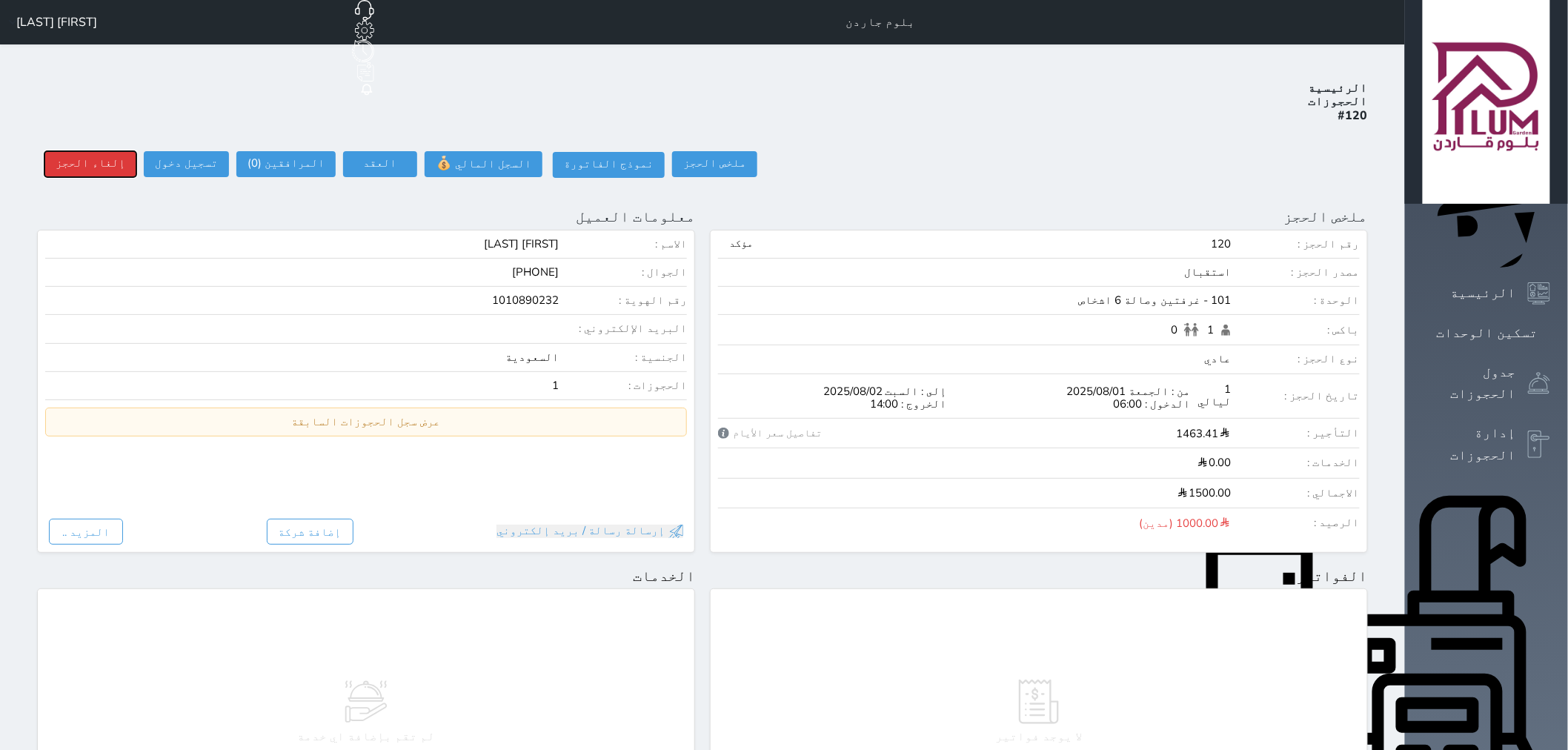 click on "إلغاء الحجز" at bounding box center [90, 164] 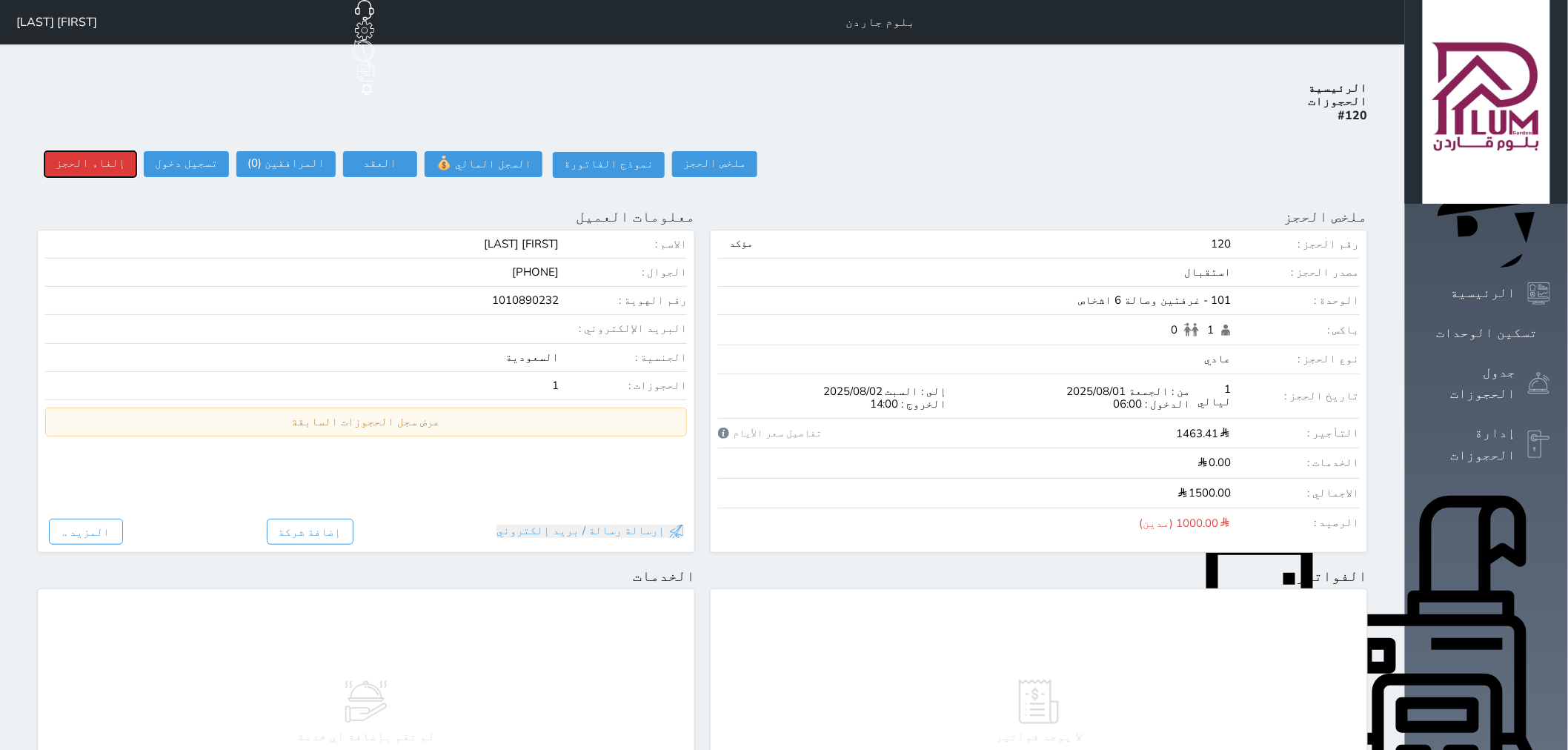 click on "إلغاء الحجز" at bounding box center [90, 164] 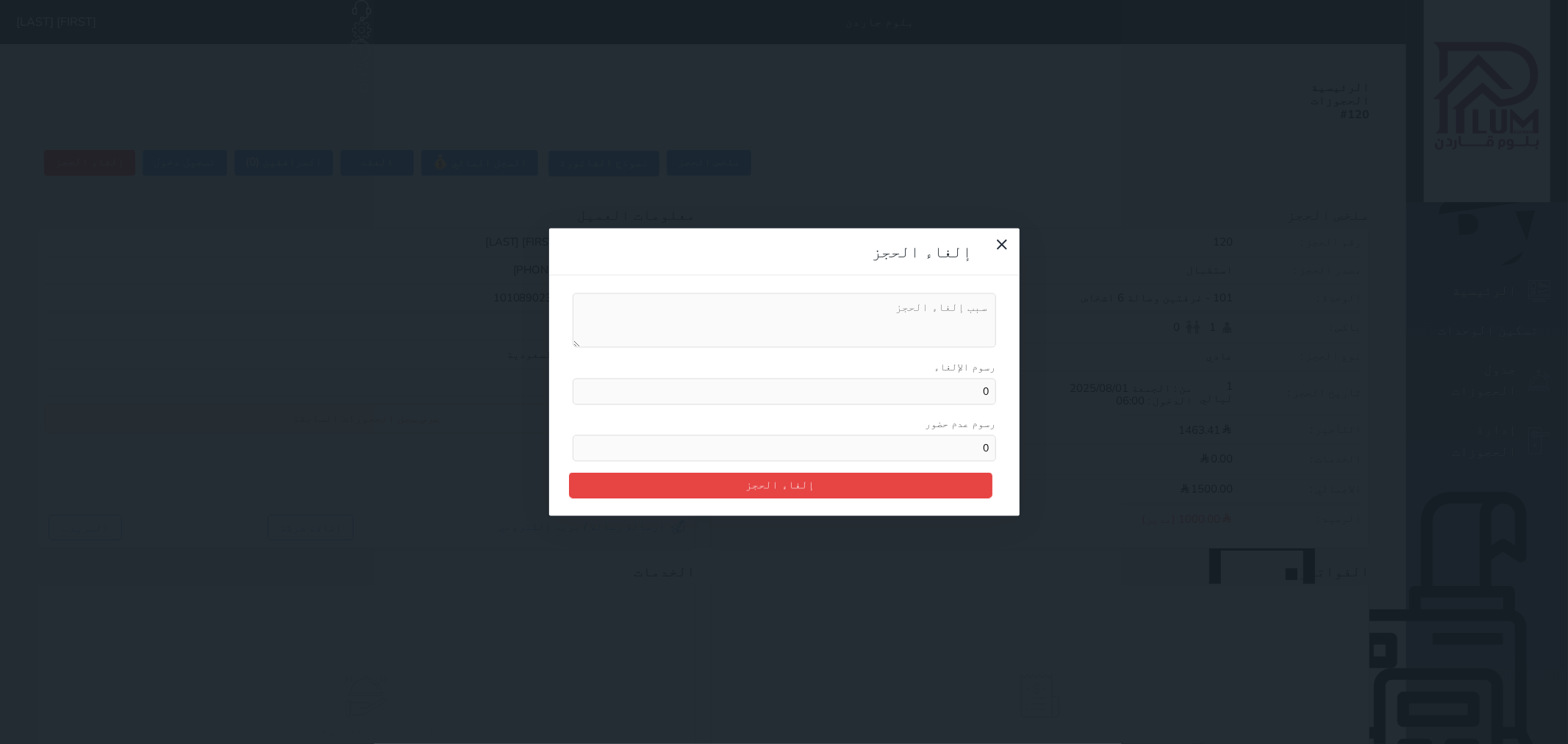click on "رسوم الإلغاء" at bounding box center (784, 321) 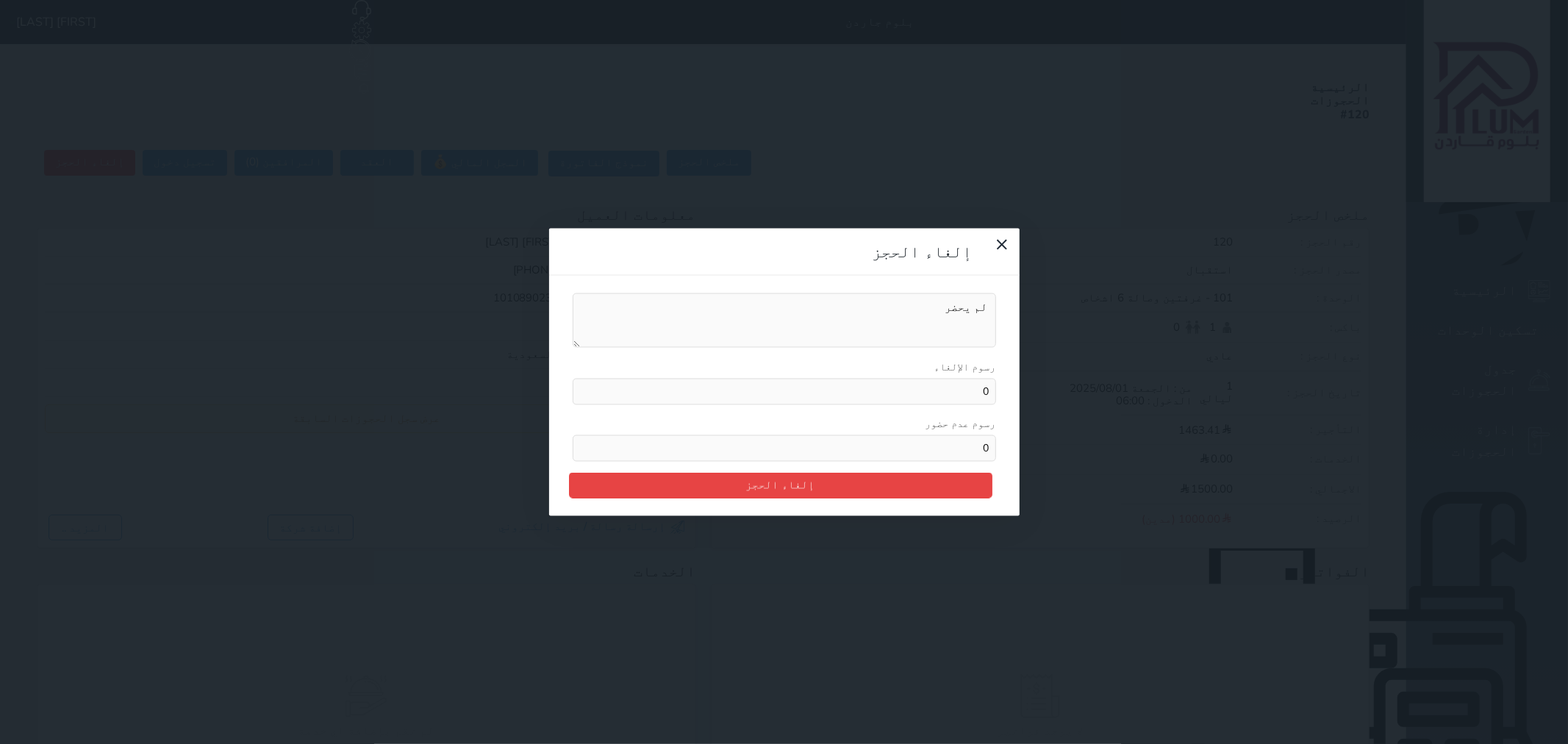 type on "لم يحضر" 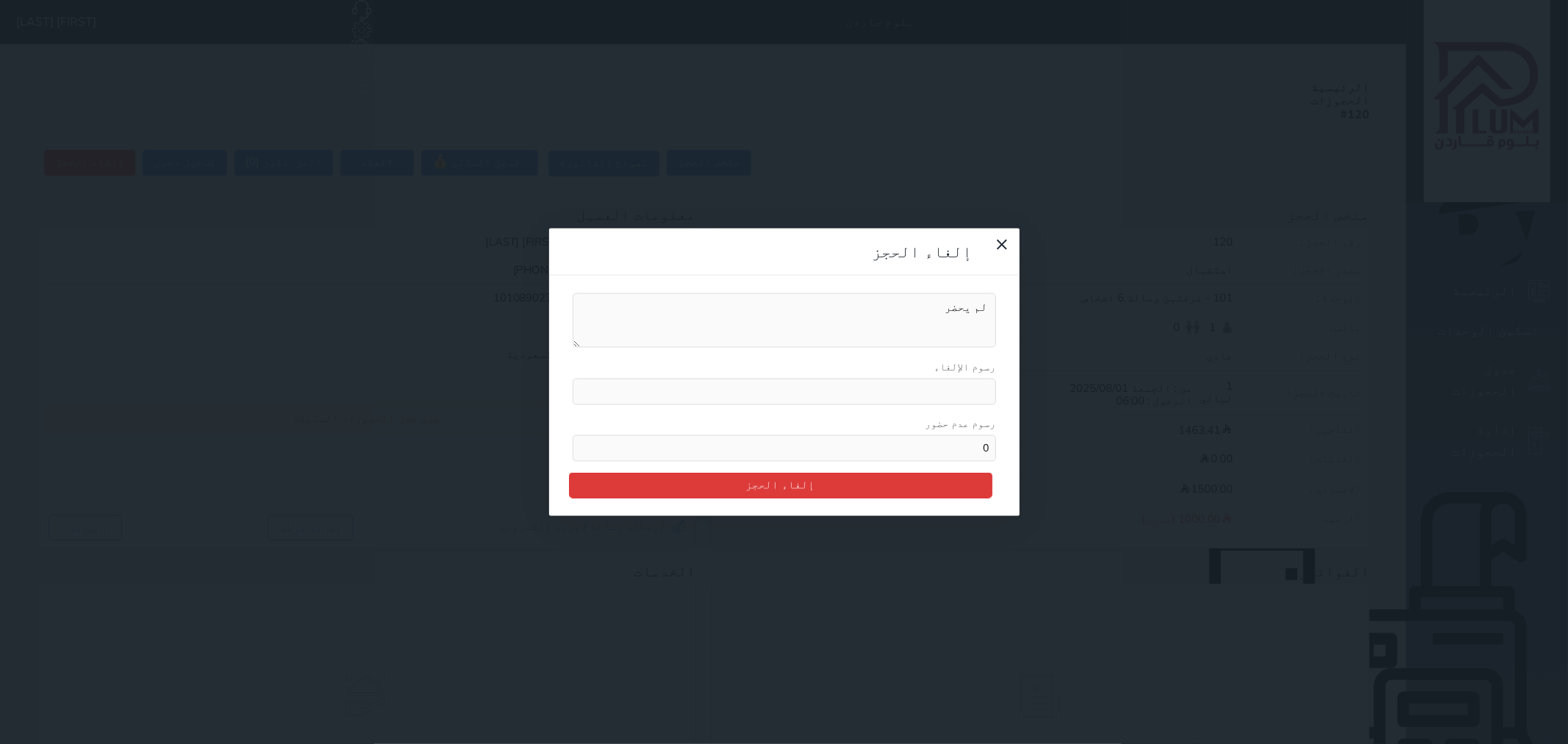 type 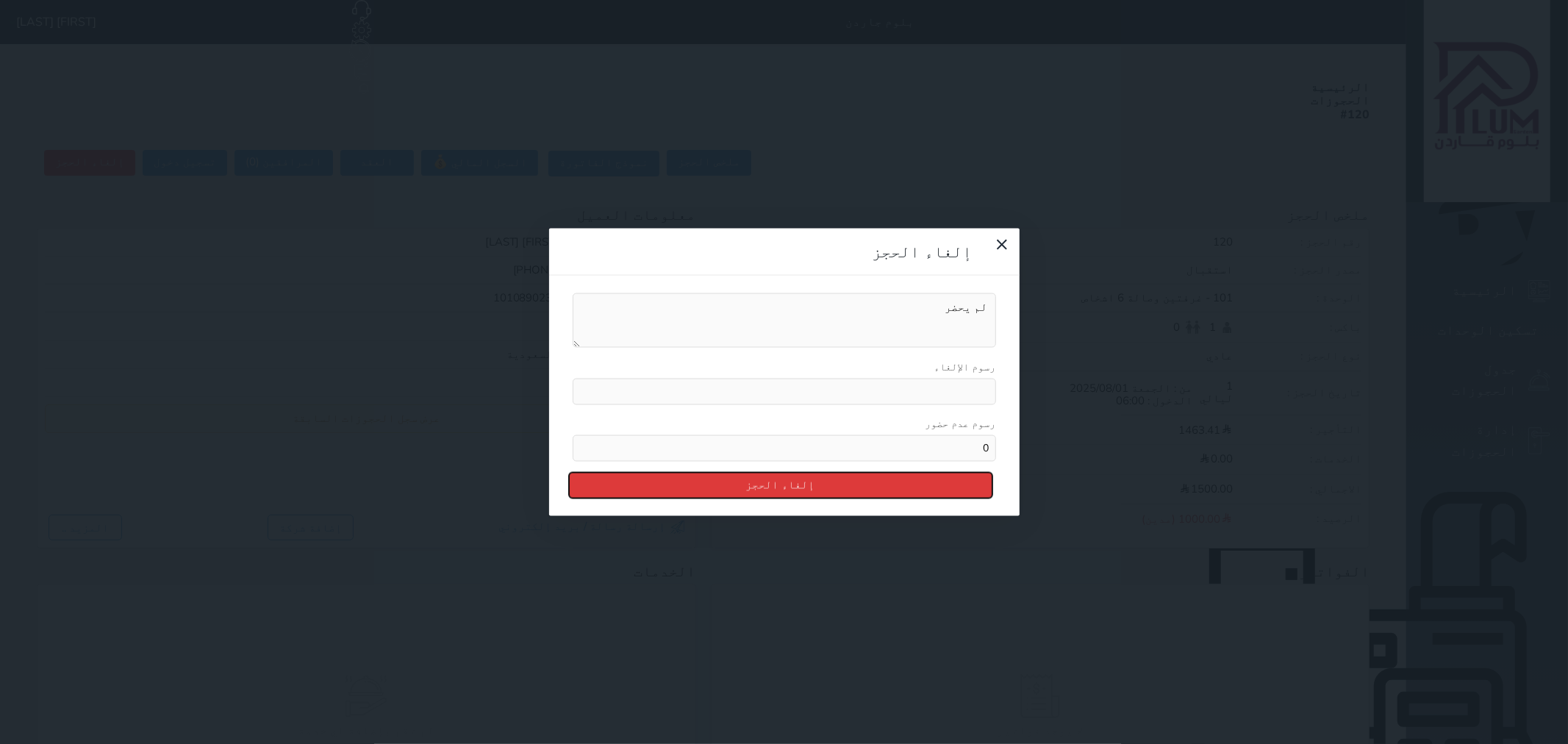 click on "إلغاء الحجز" at bounding box center (781, 484) 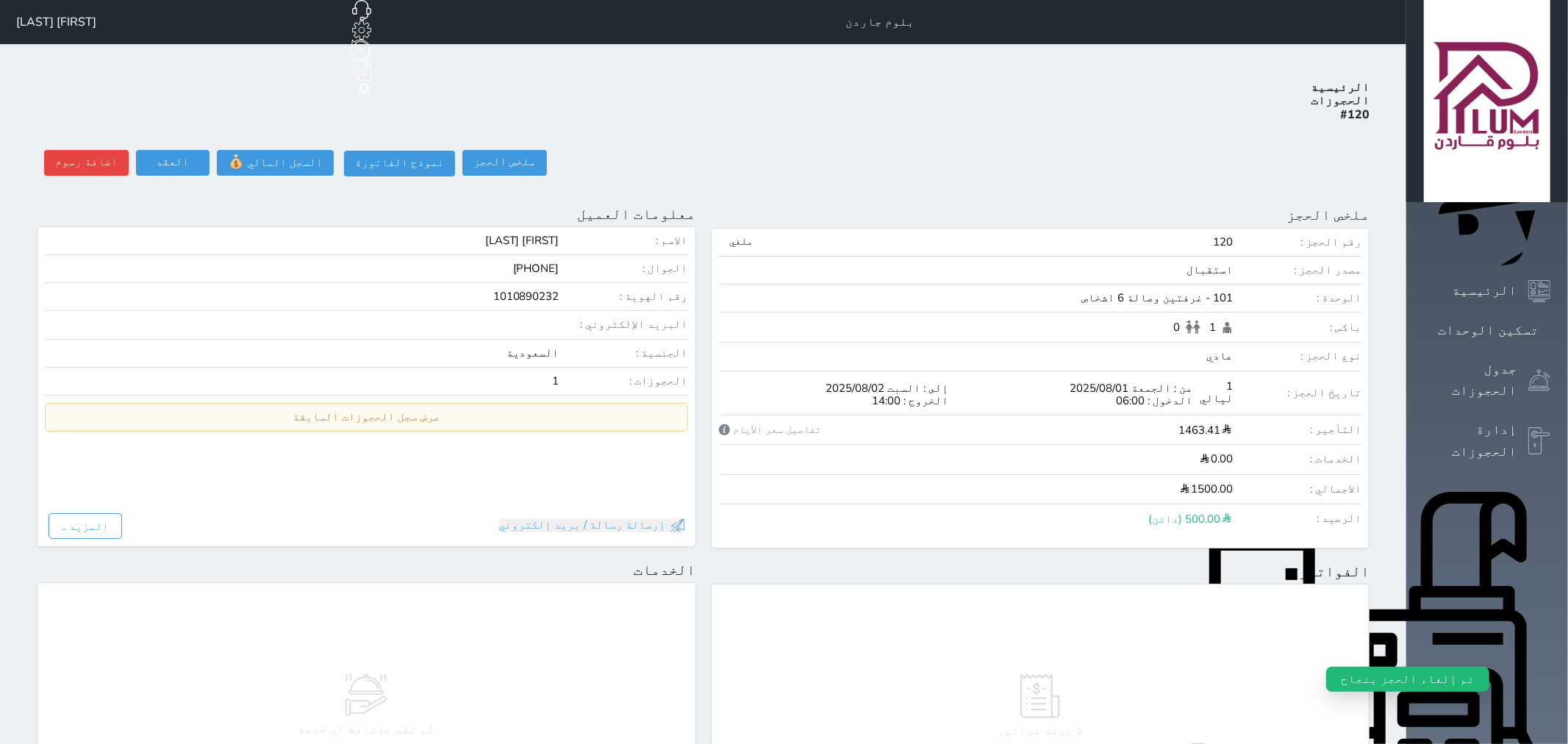 click on "حجز جماعي جديد   حجز جديد             الرئيسية     تسكين الوحدات     جدول الحجوزات     إدارة الحجوزات     POS     الإدارة المالية     العملاء     تقييمات العملاء     الوحدات     الخدمات     التقارير     الإعدادات     الدعم الفني" at bounding box center [1487, 650] 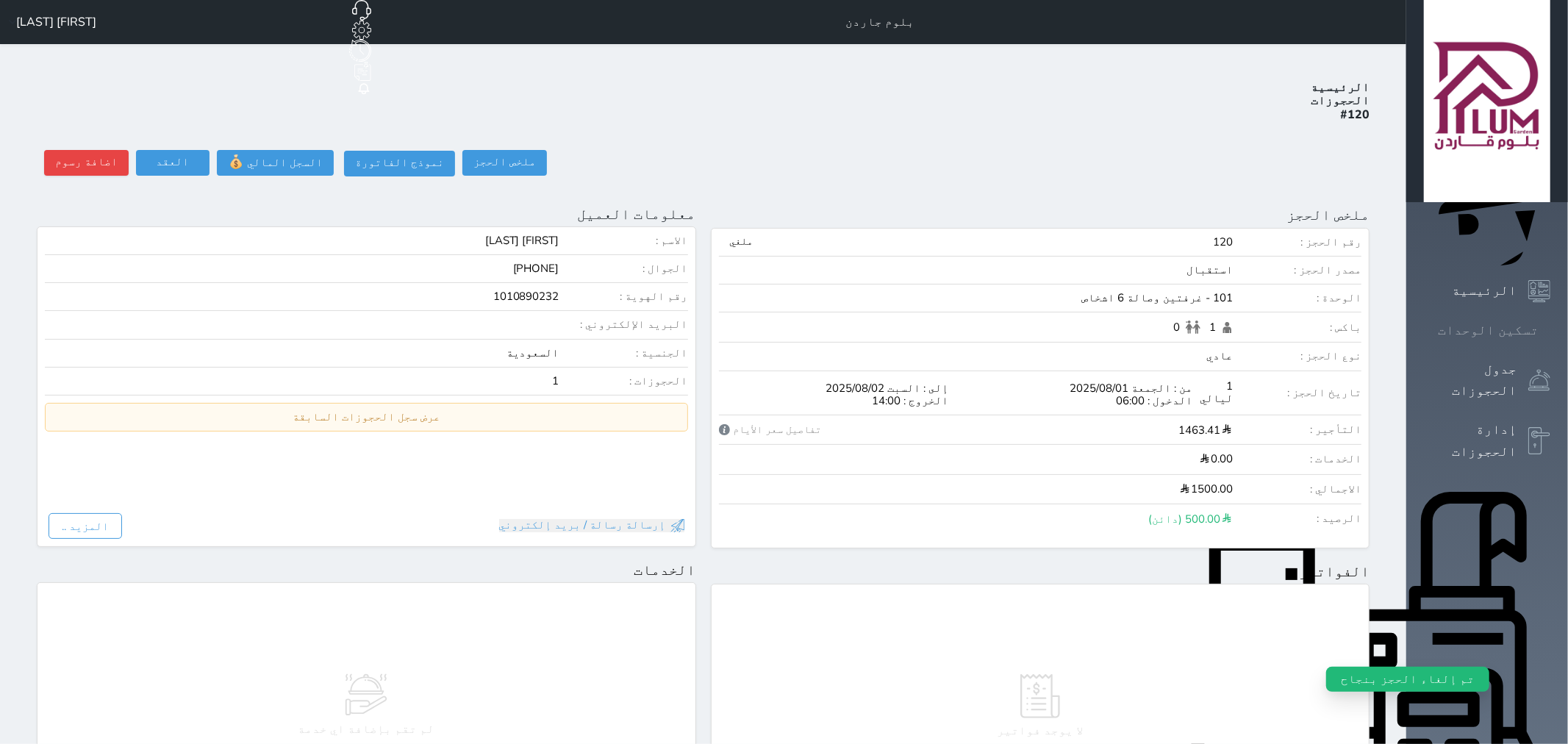 click at bounding box center [1550, 330] 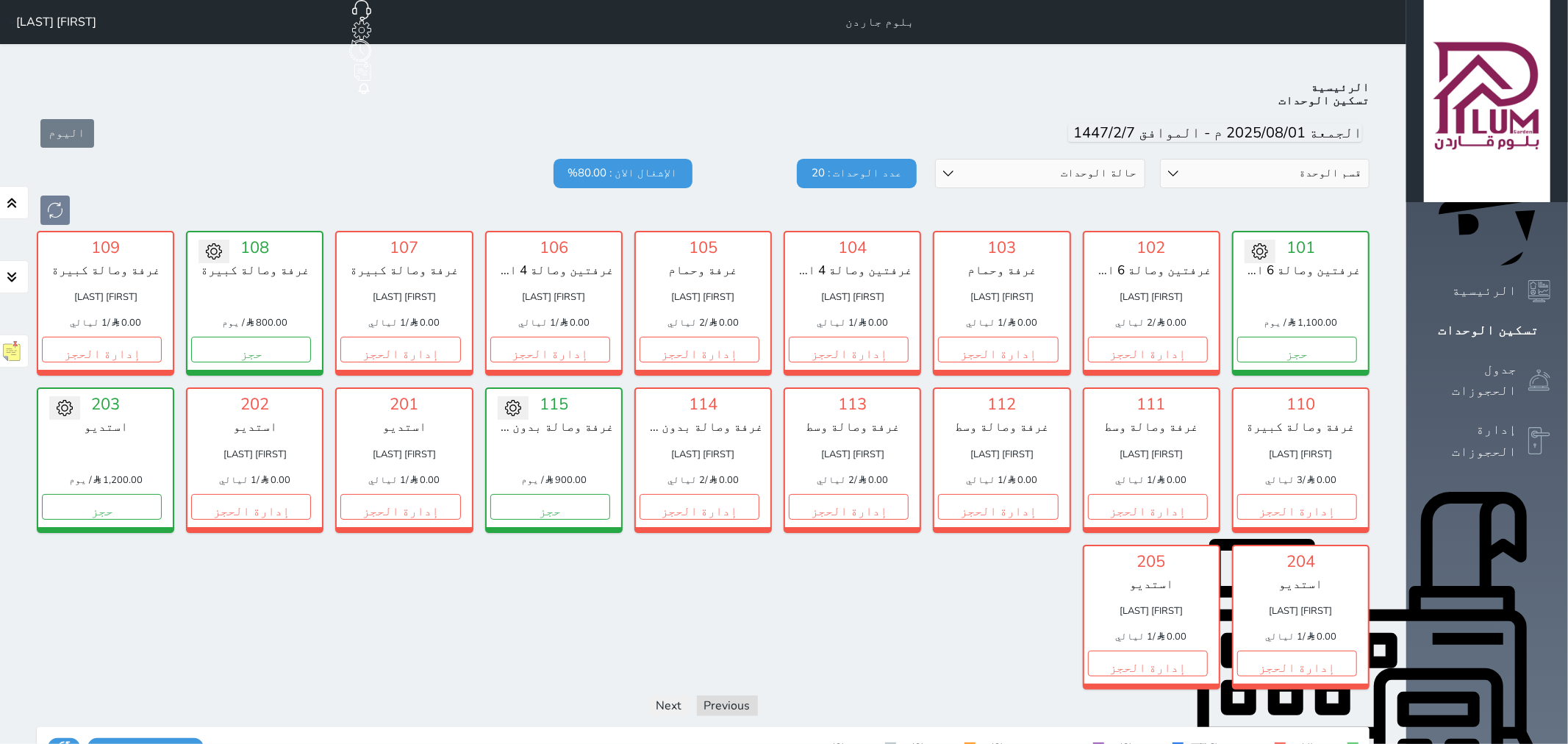 scroll, scrollTop: 57, scrollLeft: 0, axis: vertical 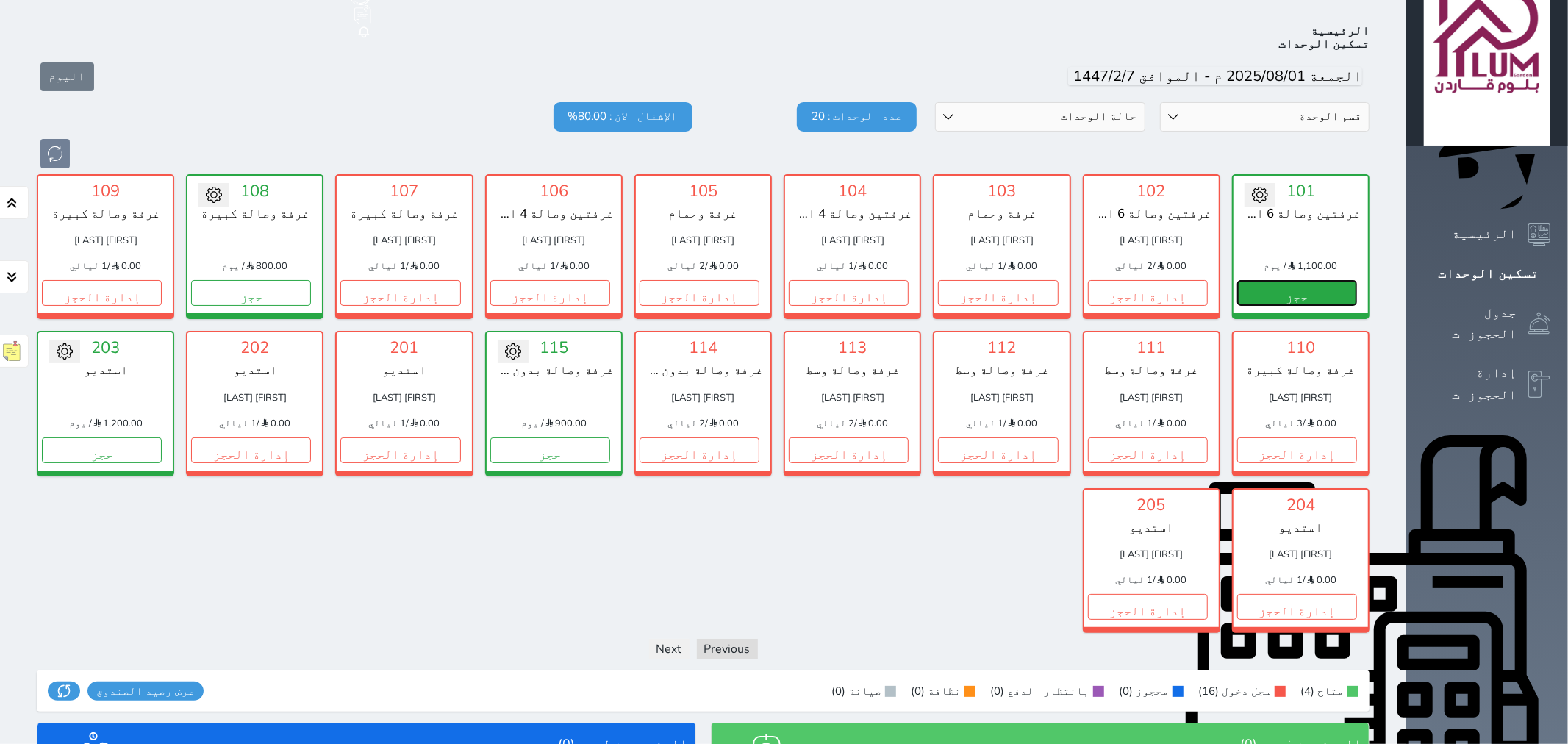 click on "حجز" at bounding box center [1297, 293] 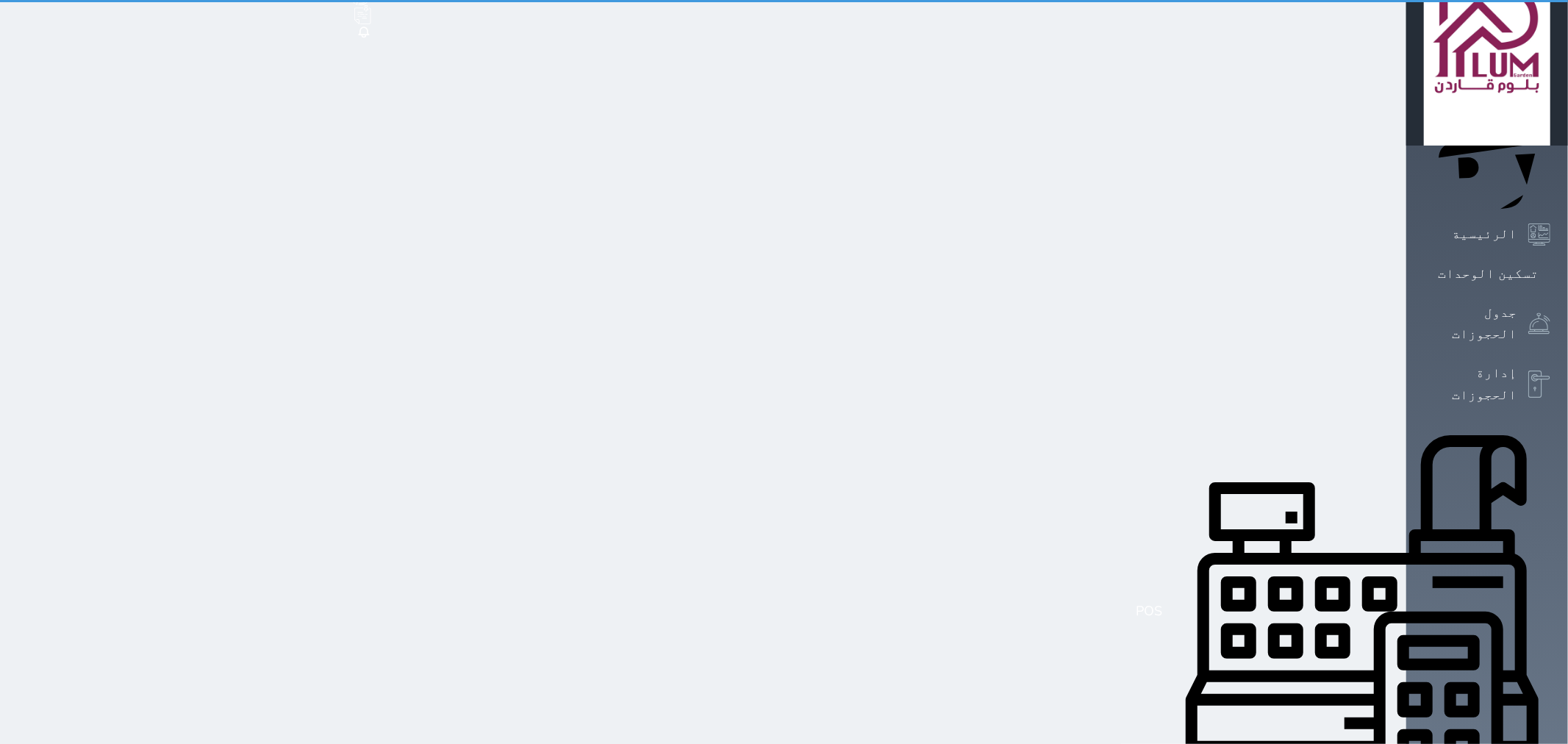 select on "1" 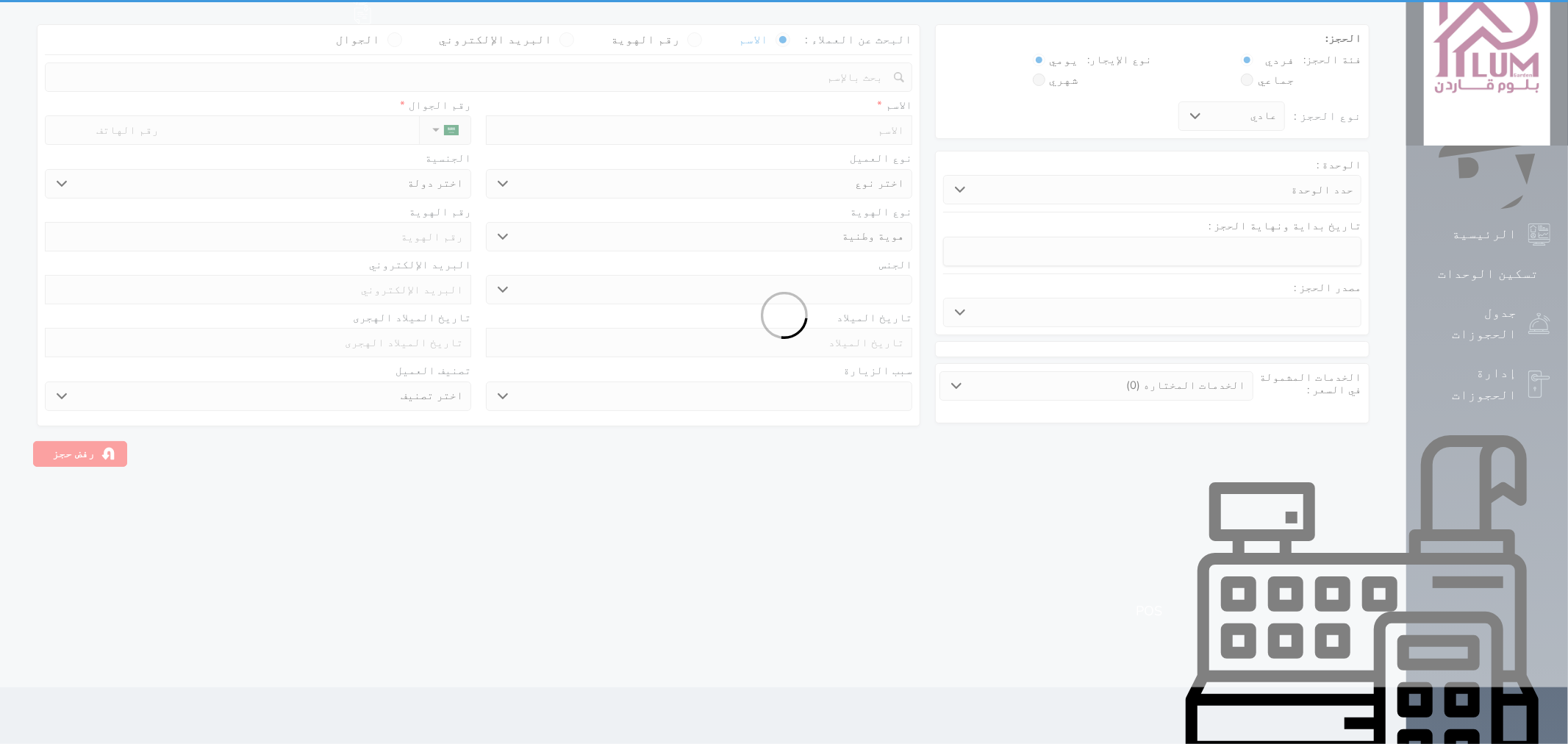 scroll, scrollTop: 0, scrollLeft: 0, axis: both 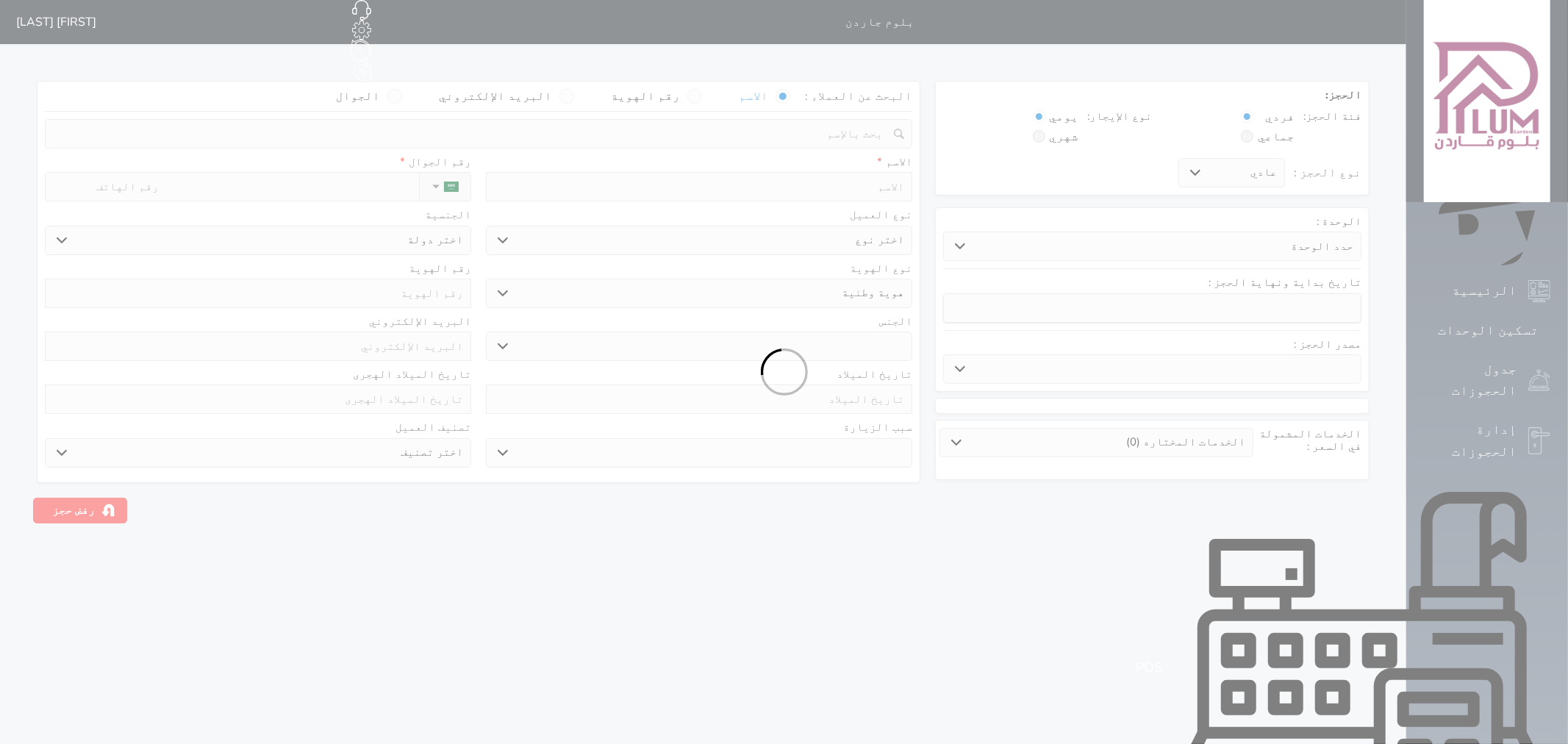 select 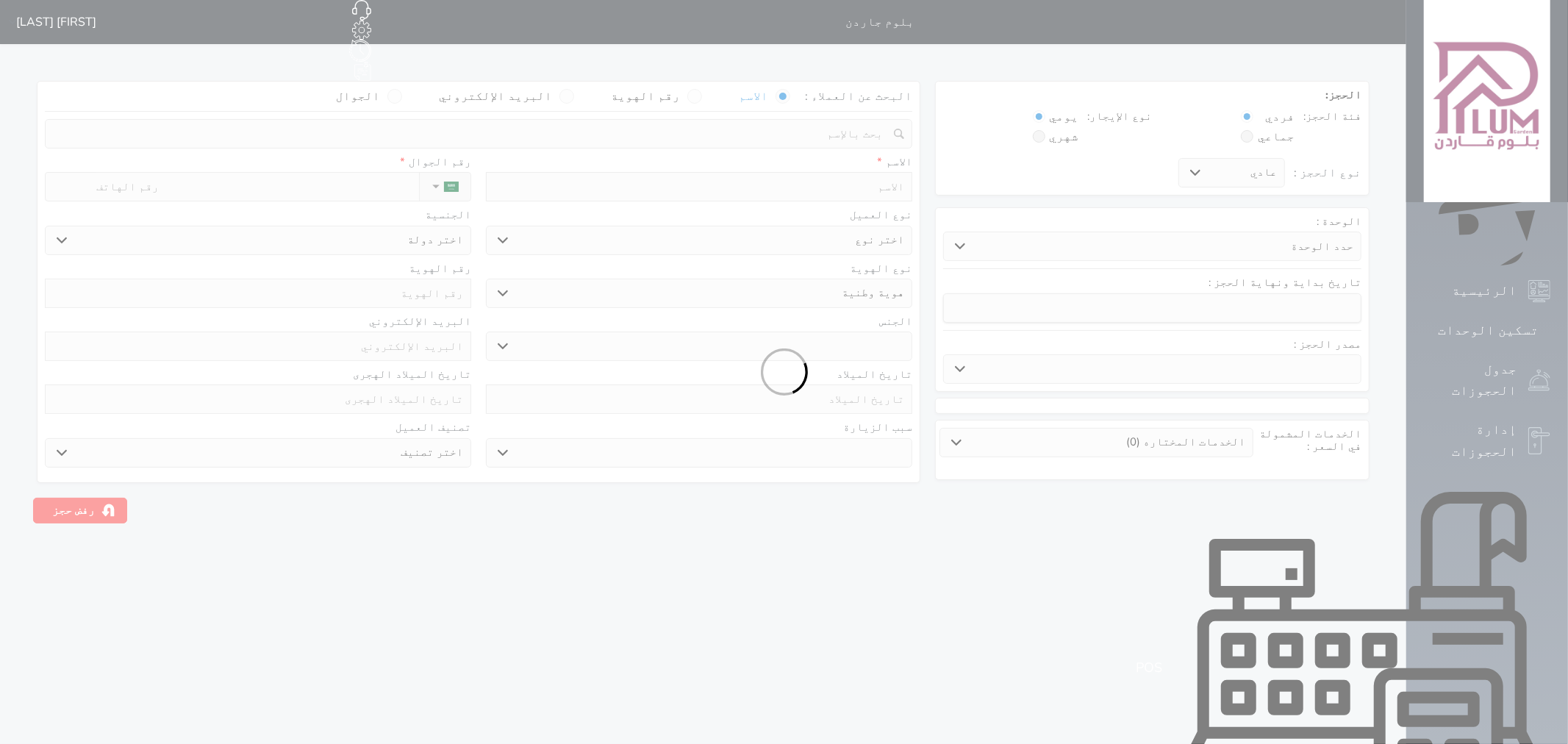 select 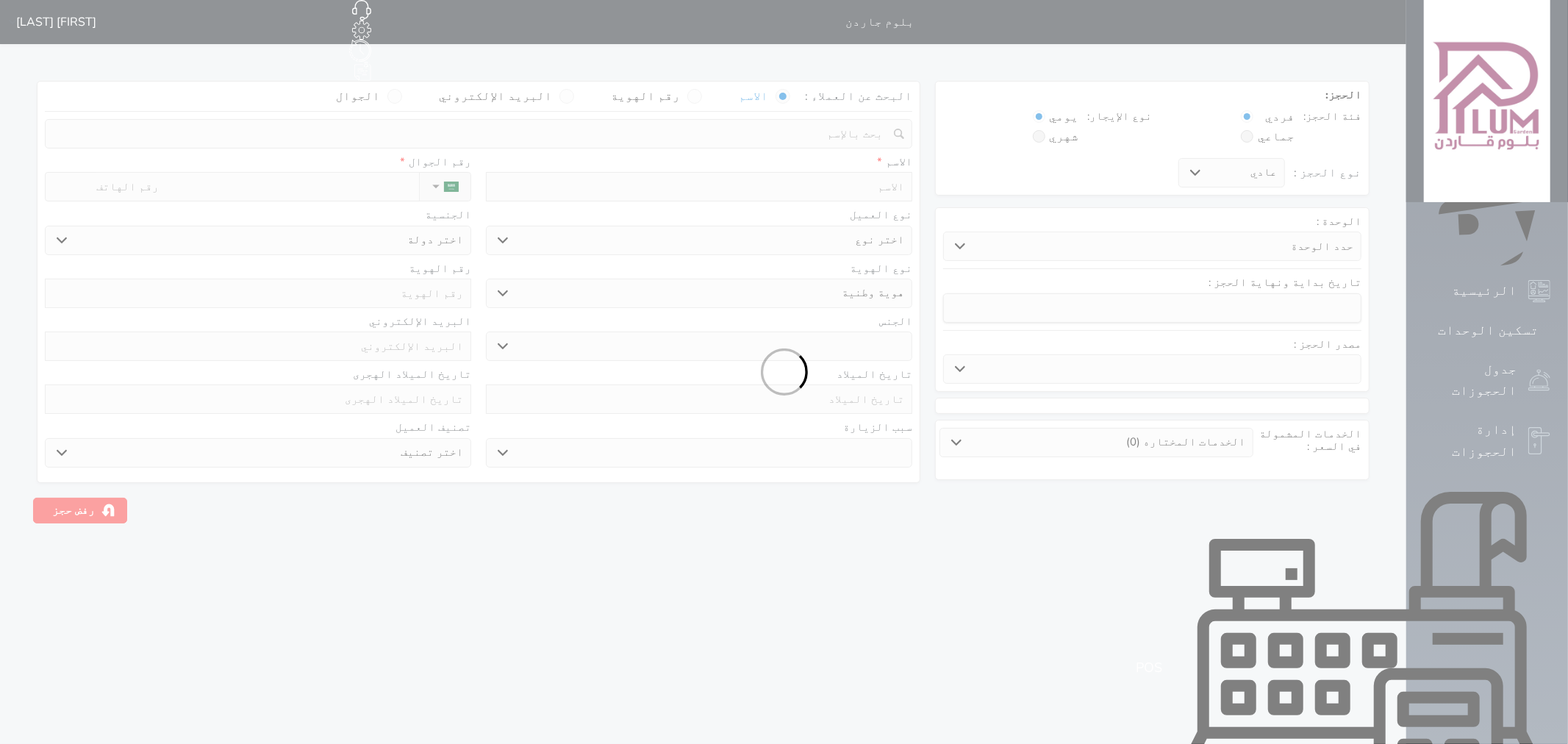 select 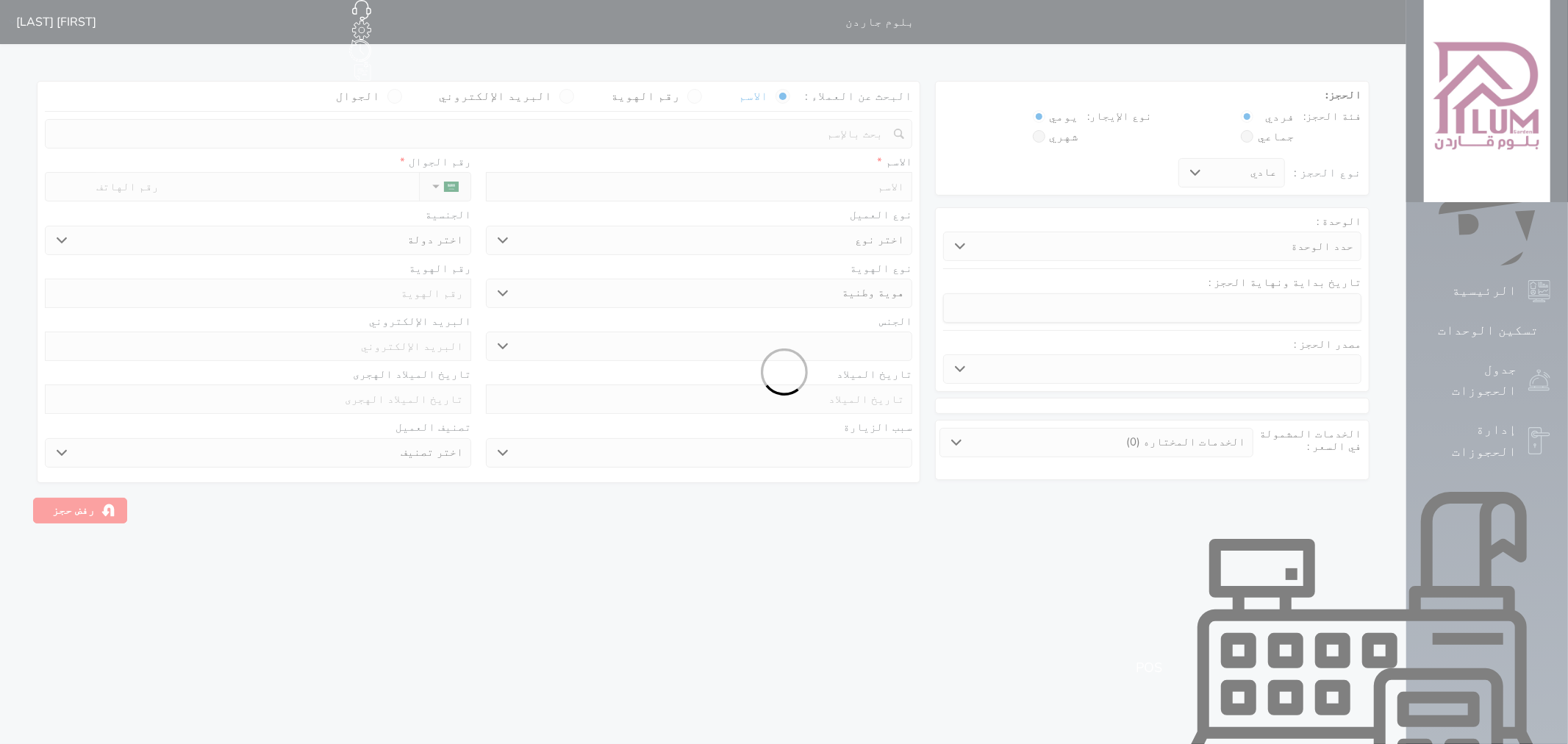 select 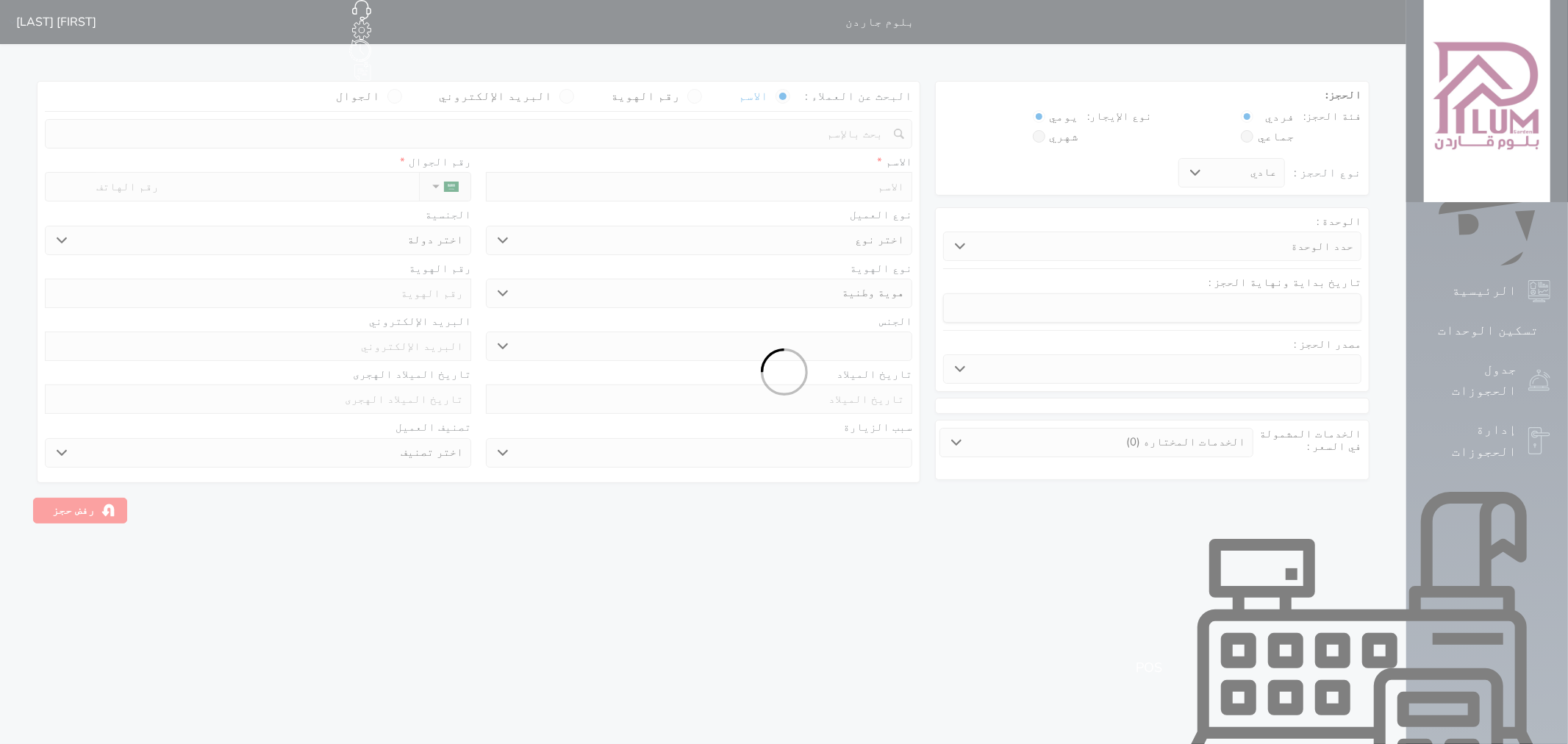 select 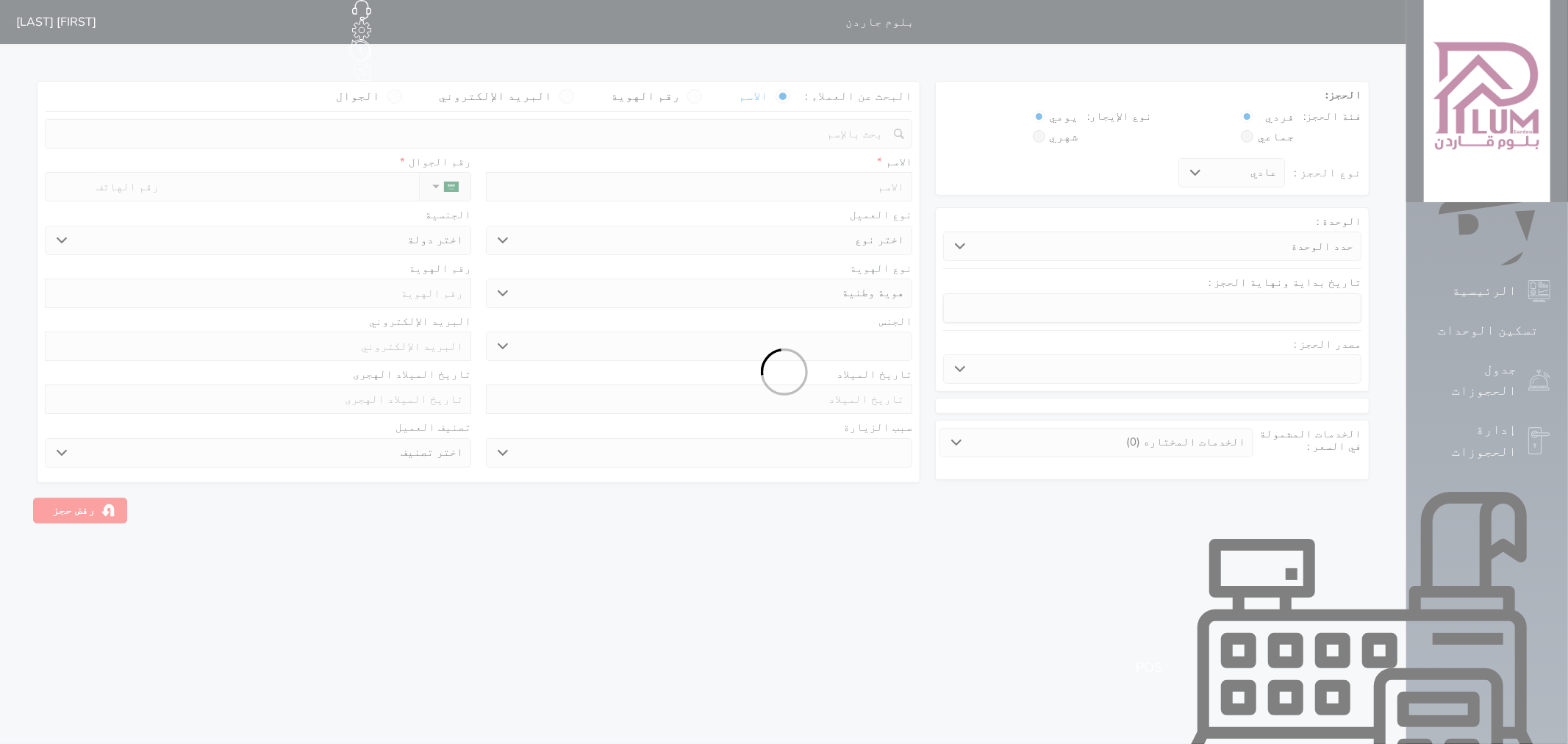 select on "33338" 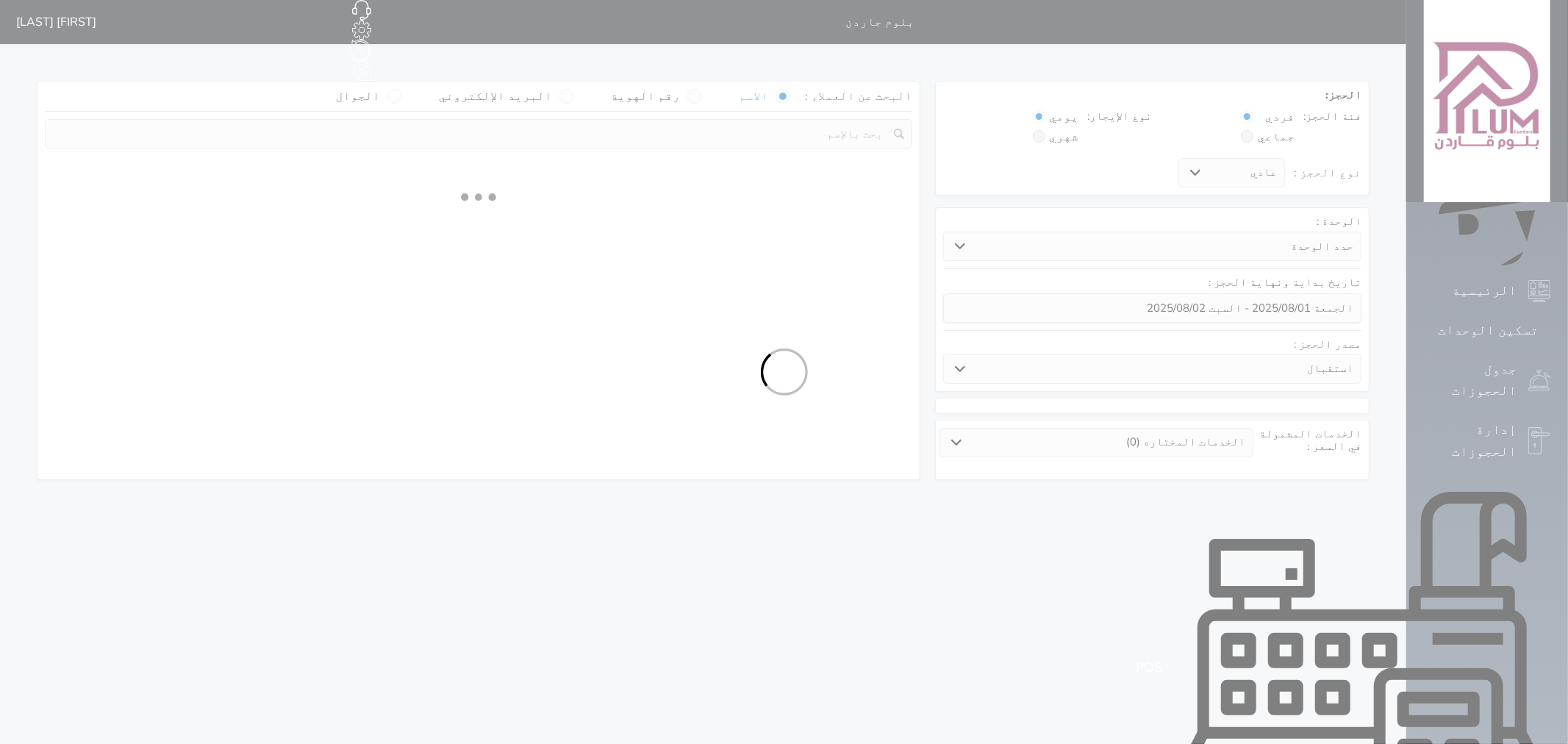 select 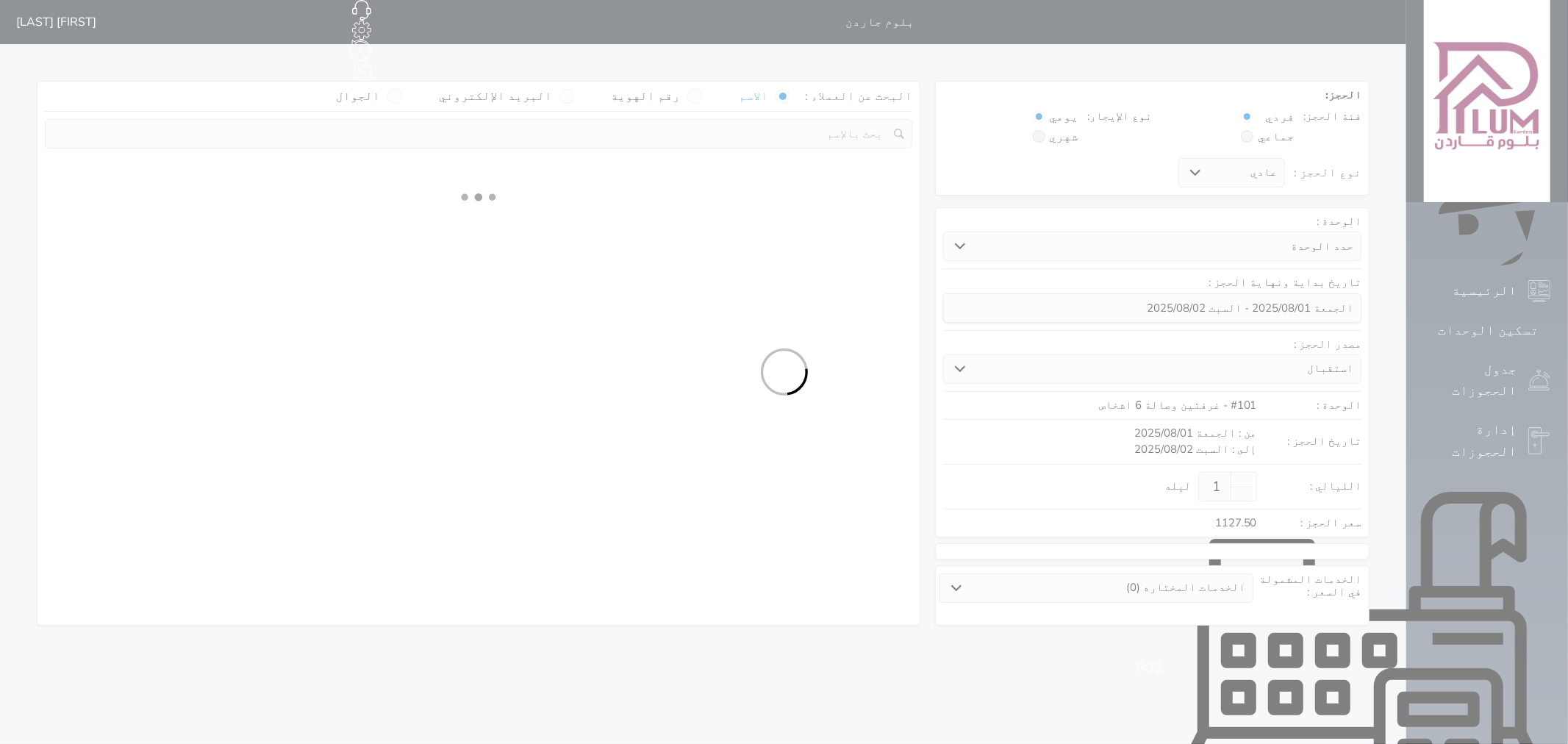 select on "1" 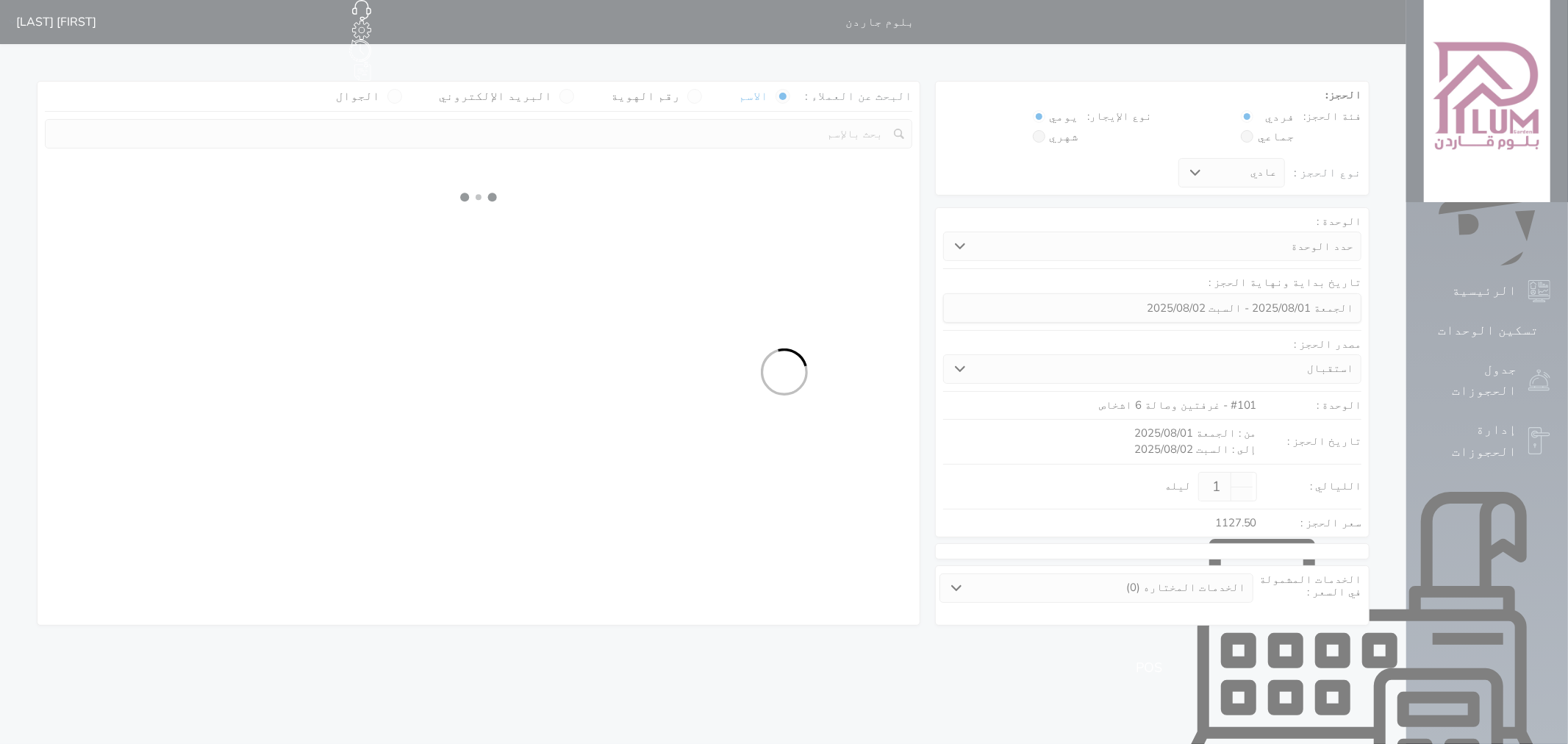 select on "113" 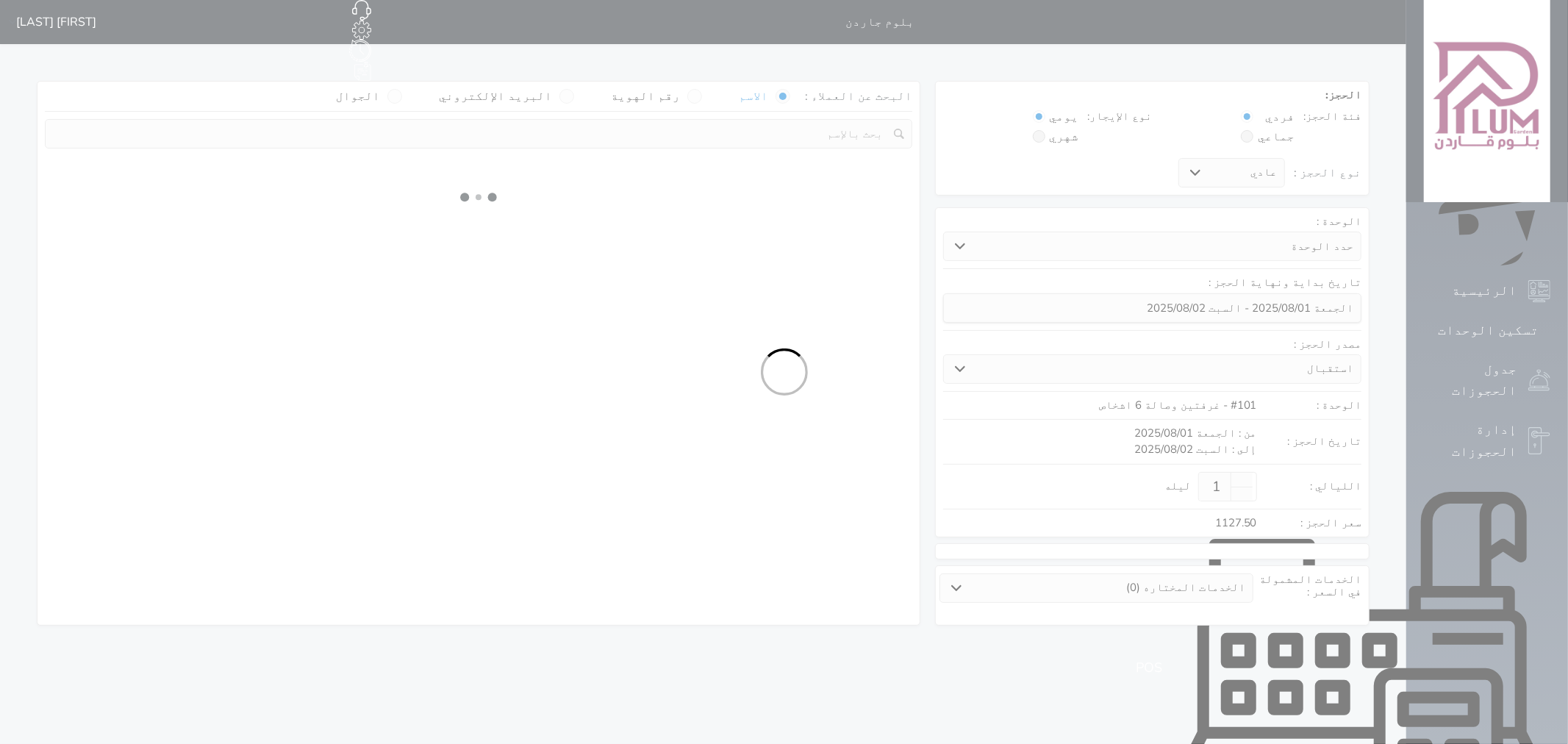select on "1" 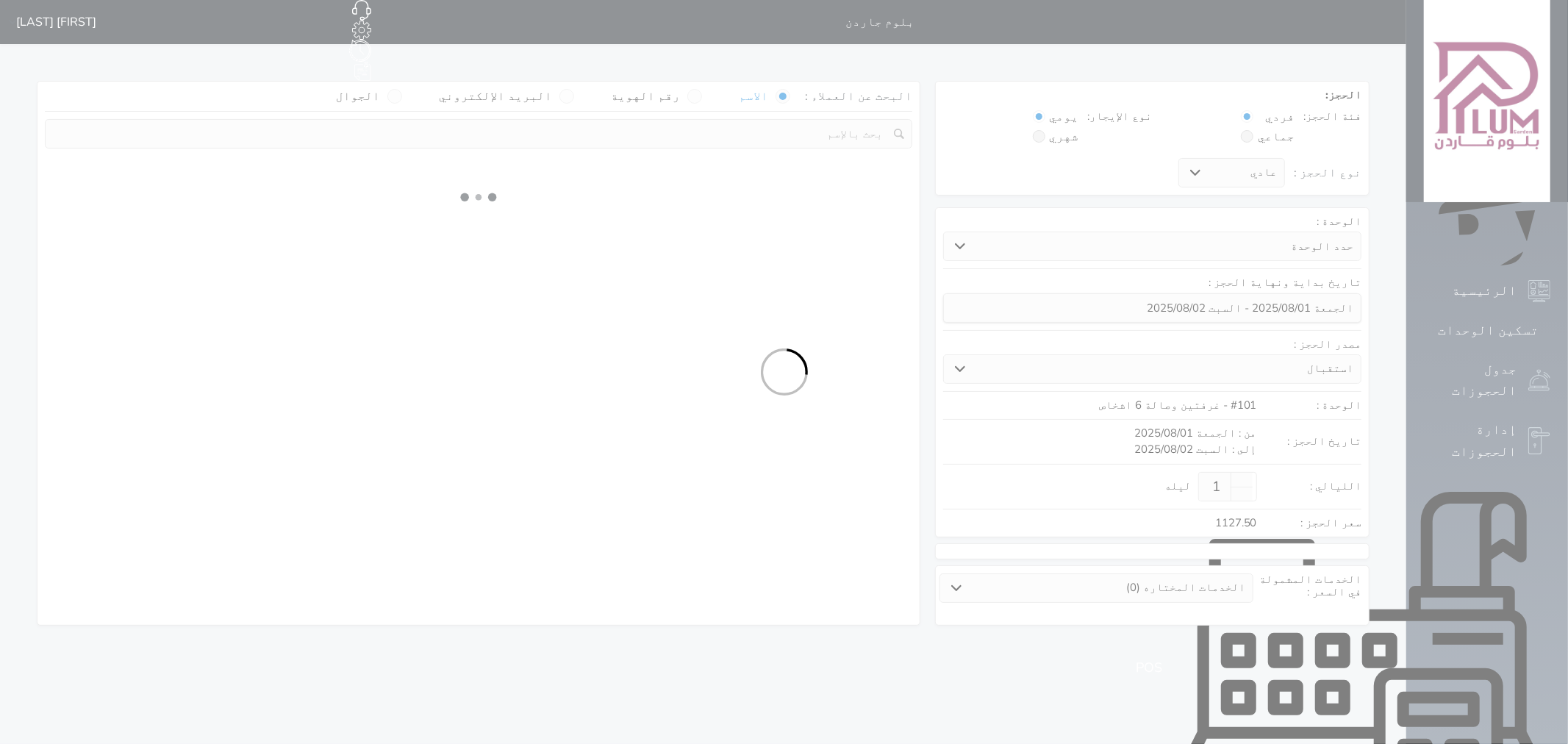 select 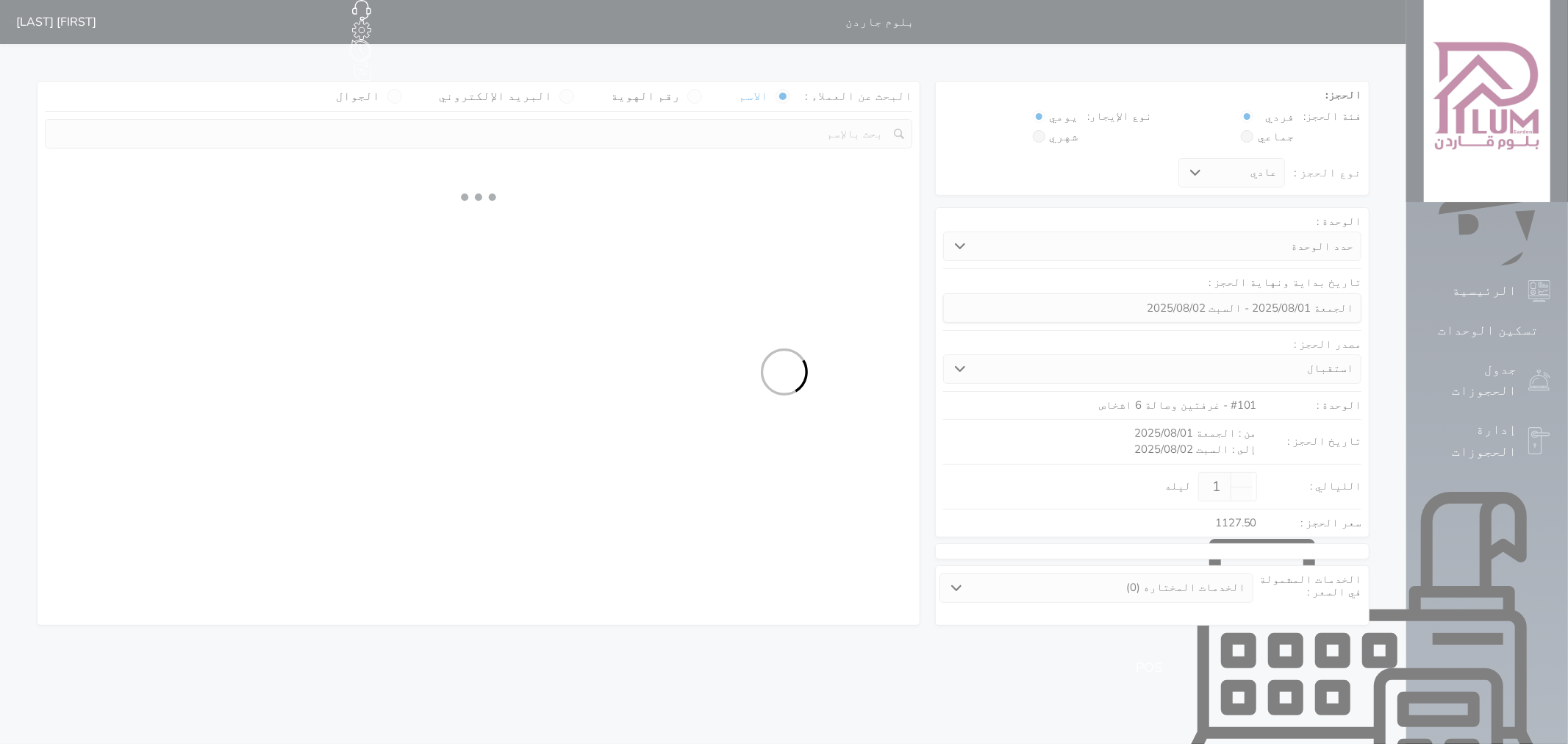 select on "7" 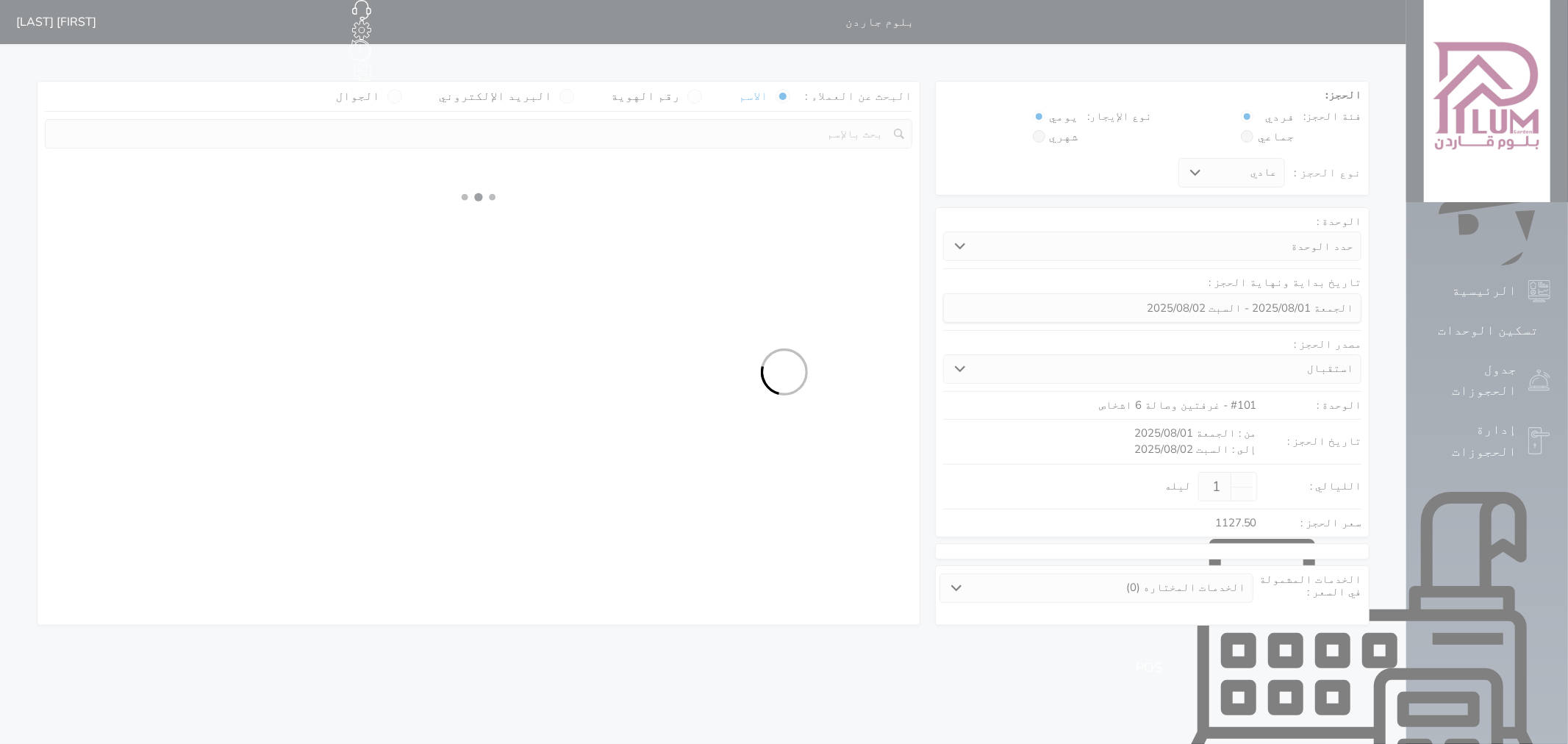select 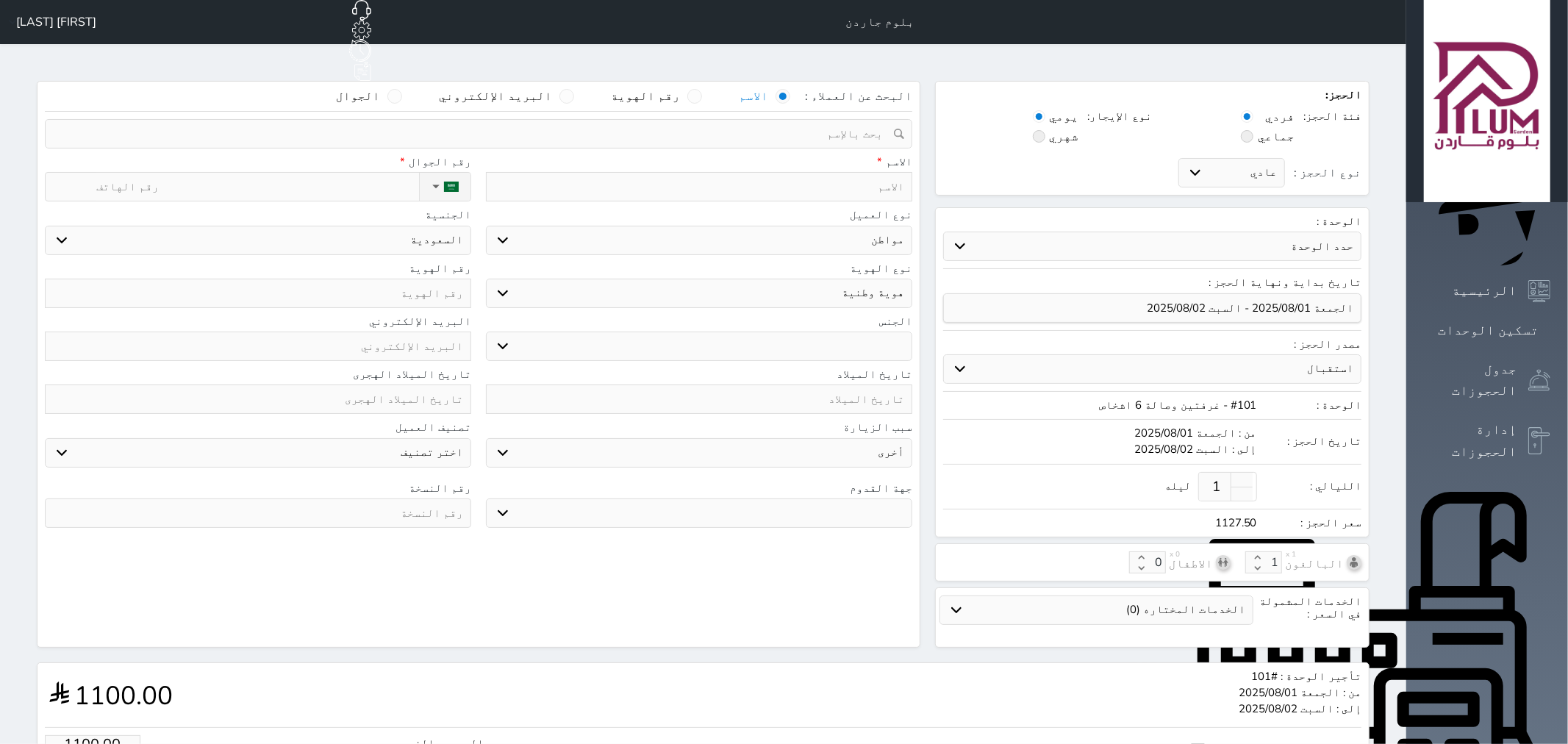 click at bounding box center (699, 187) 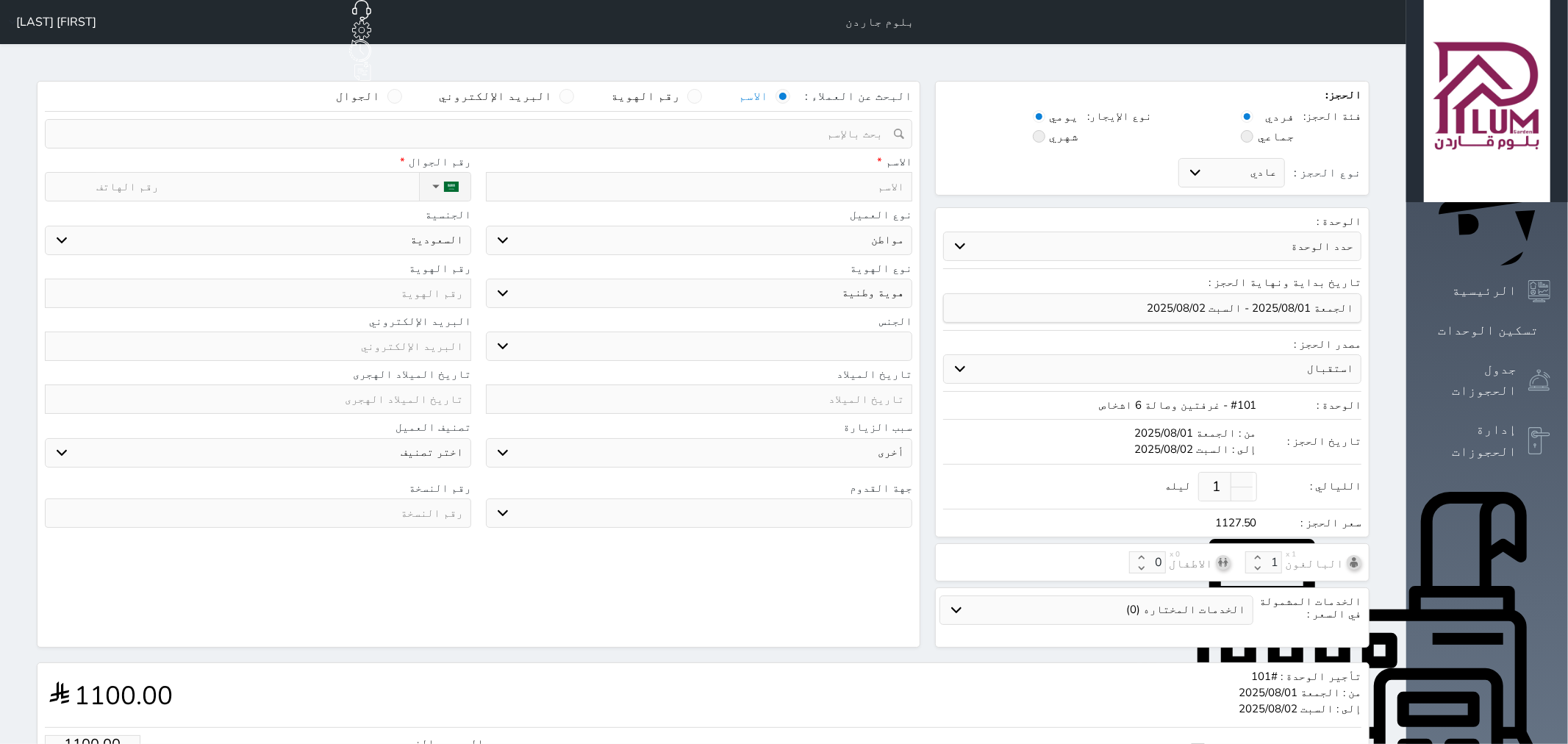 select 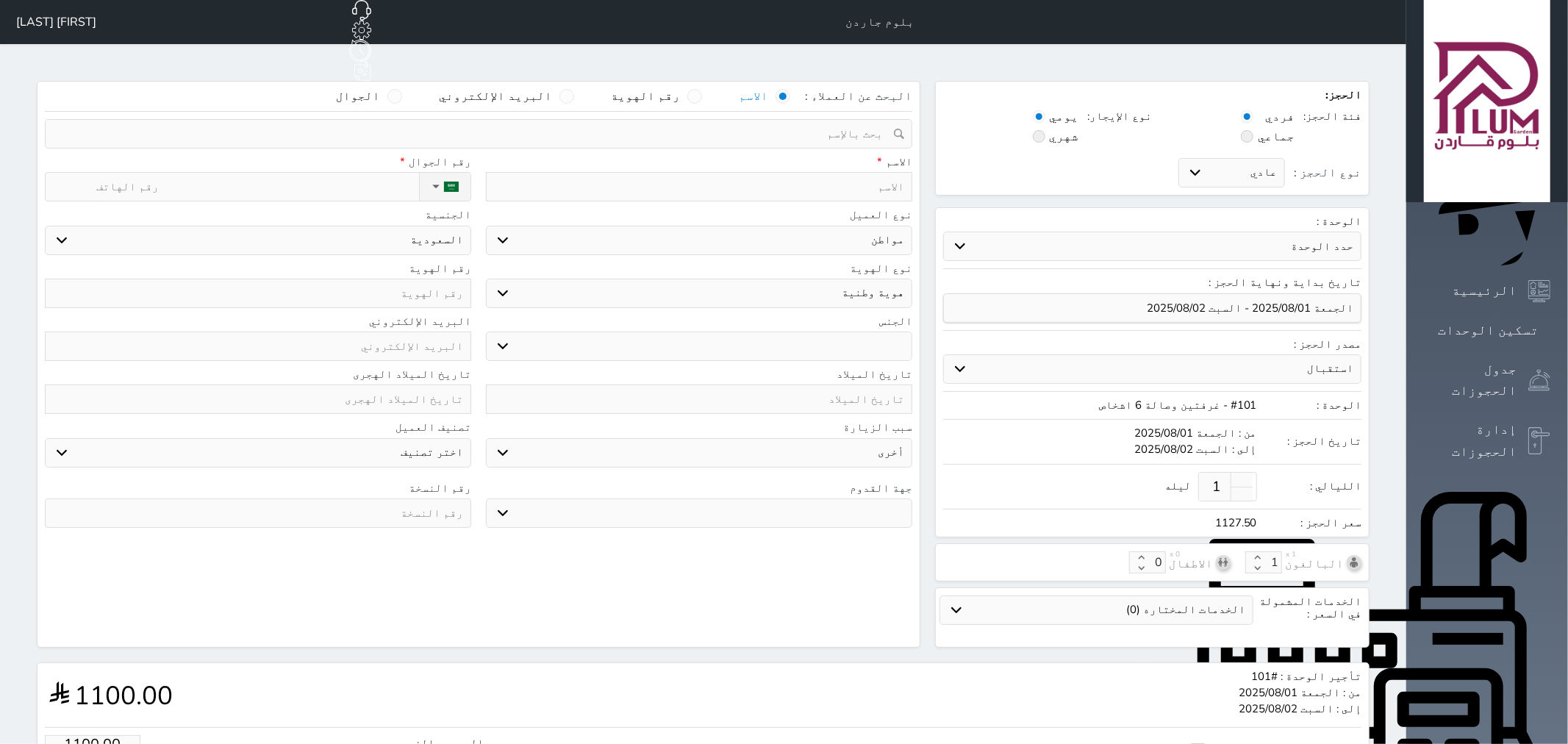 select 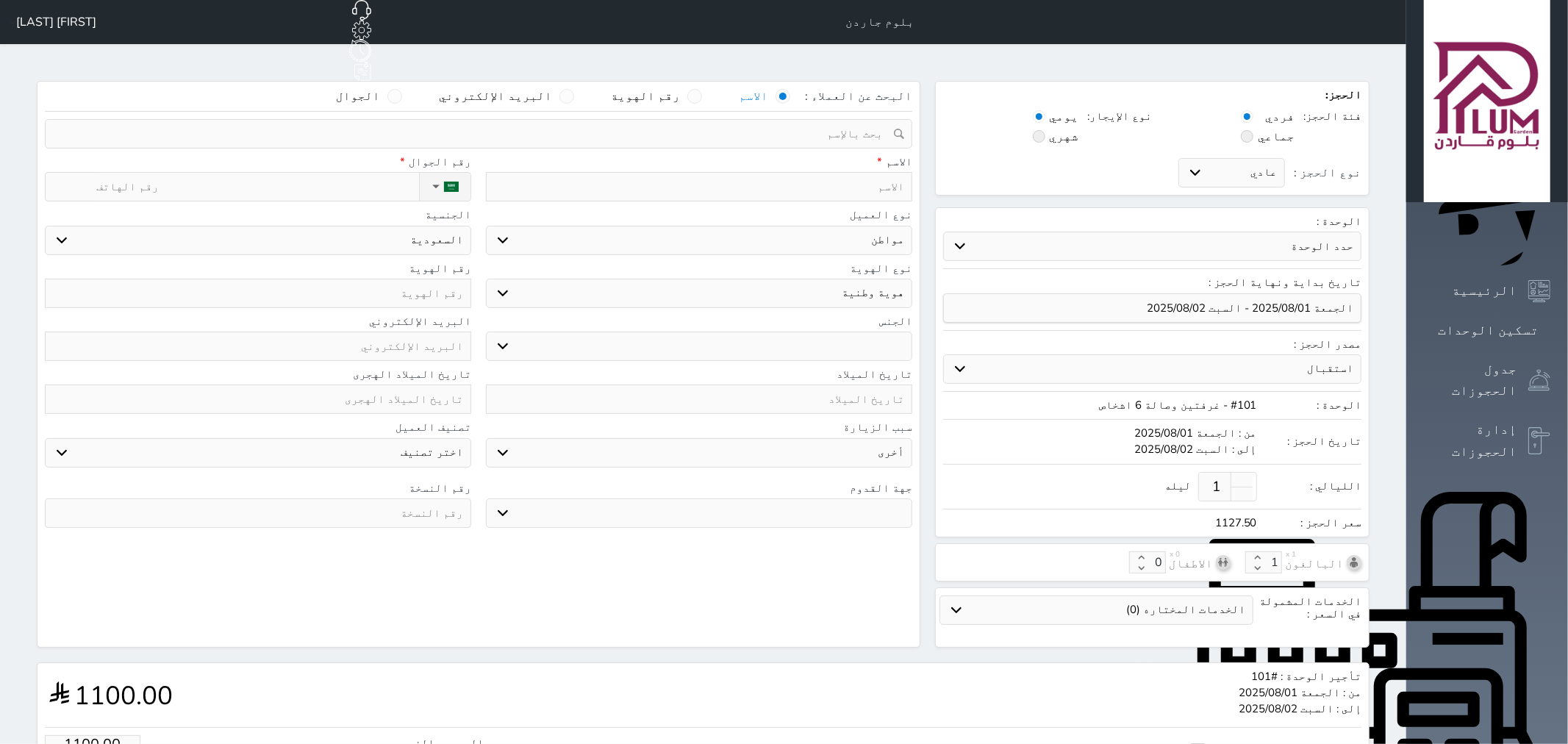 type on "ن" 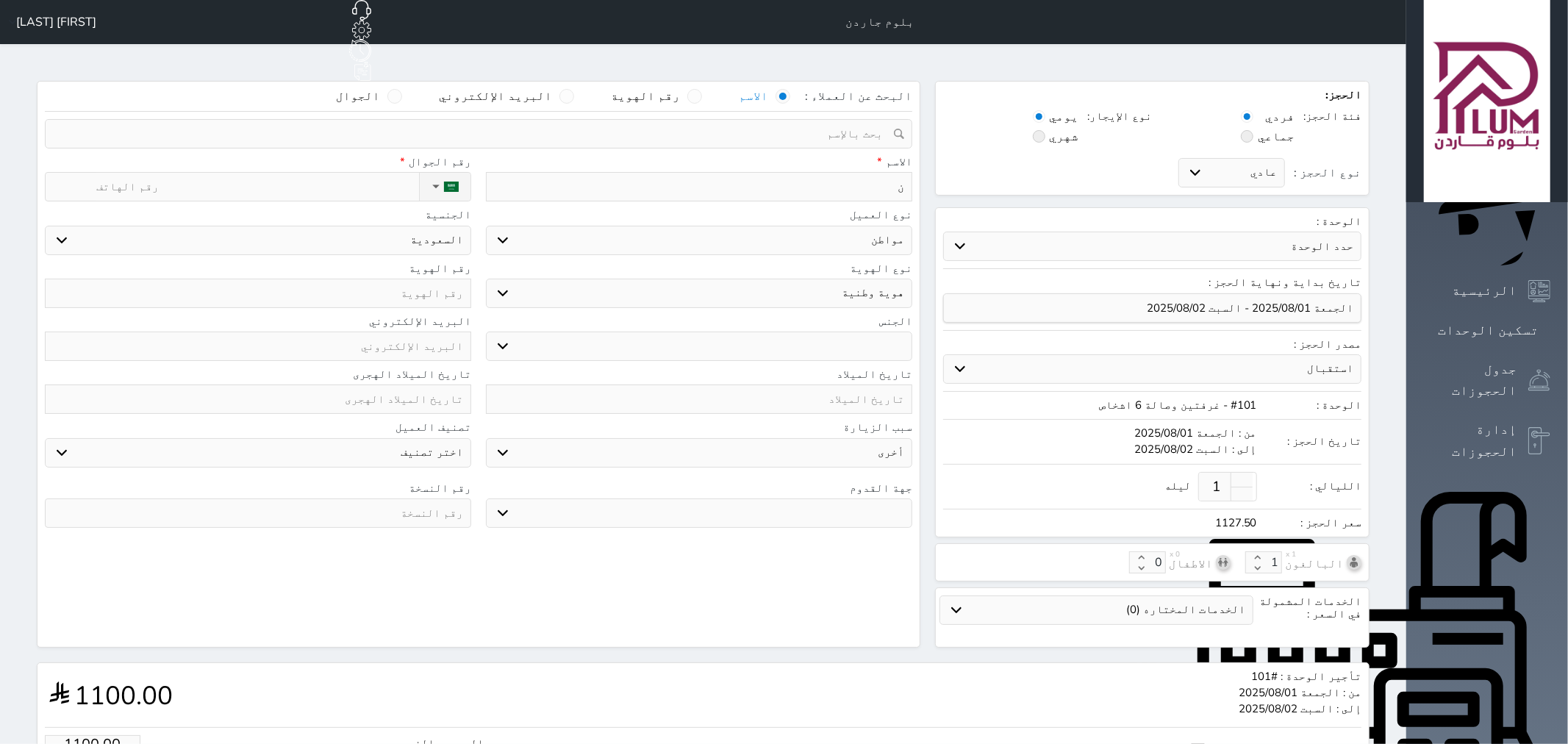 select 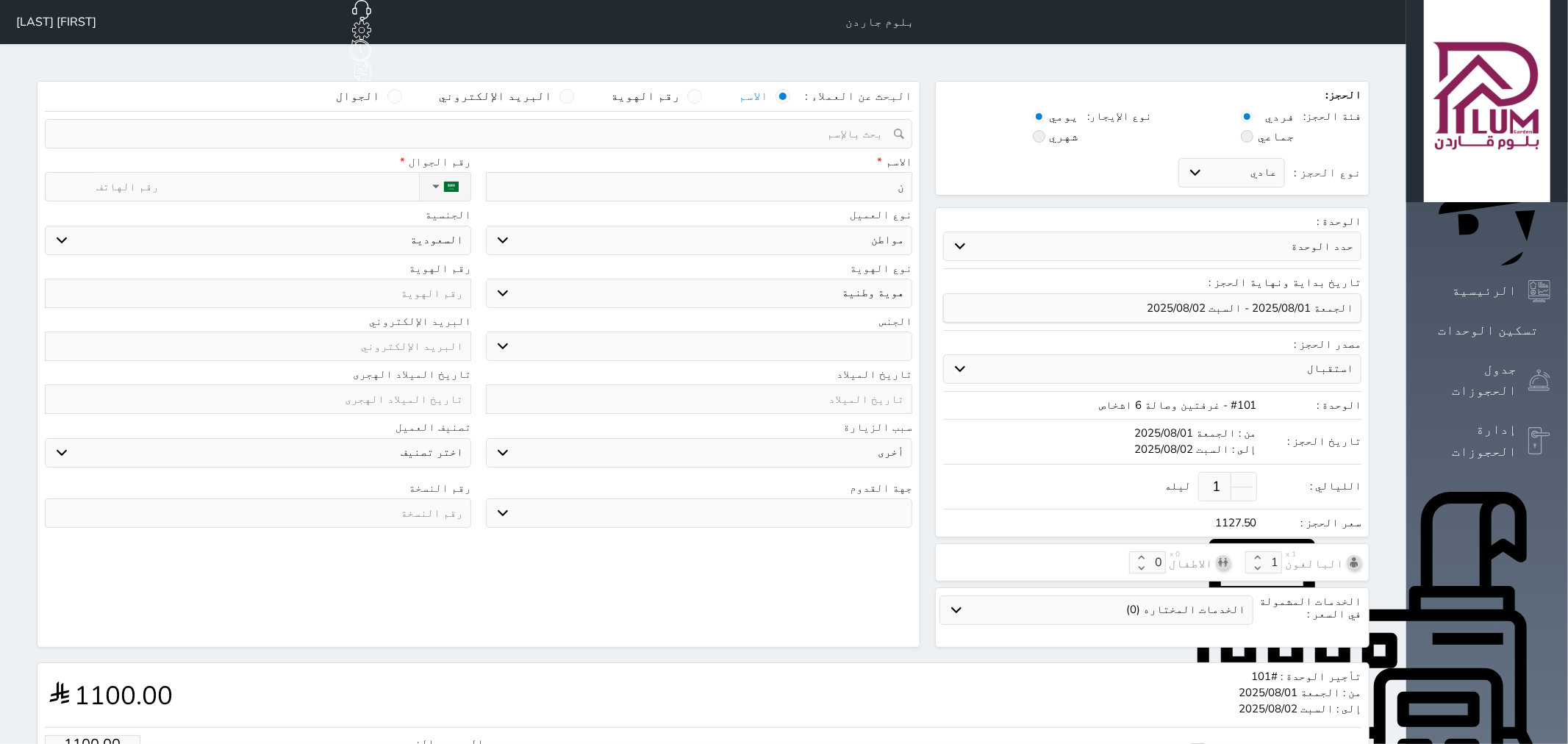 type on "نا" 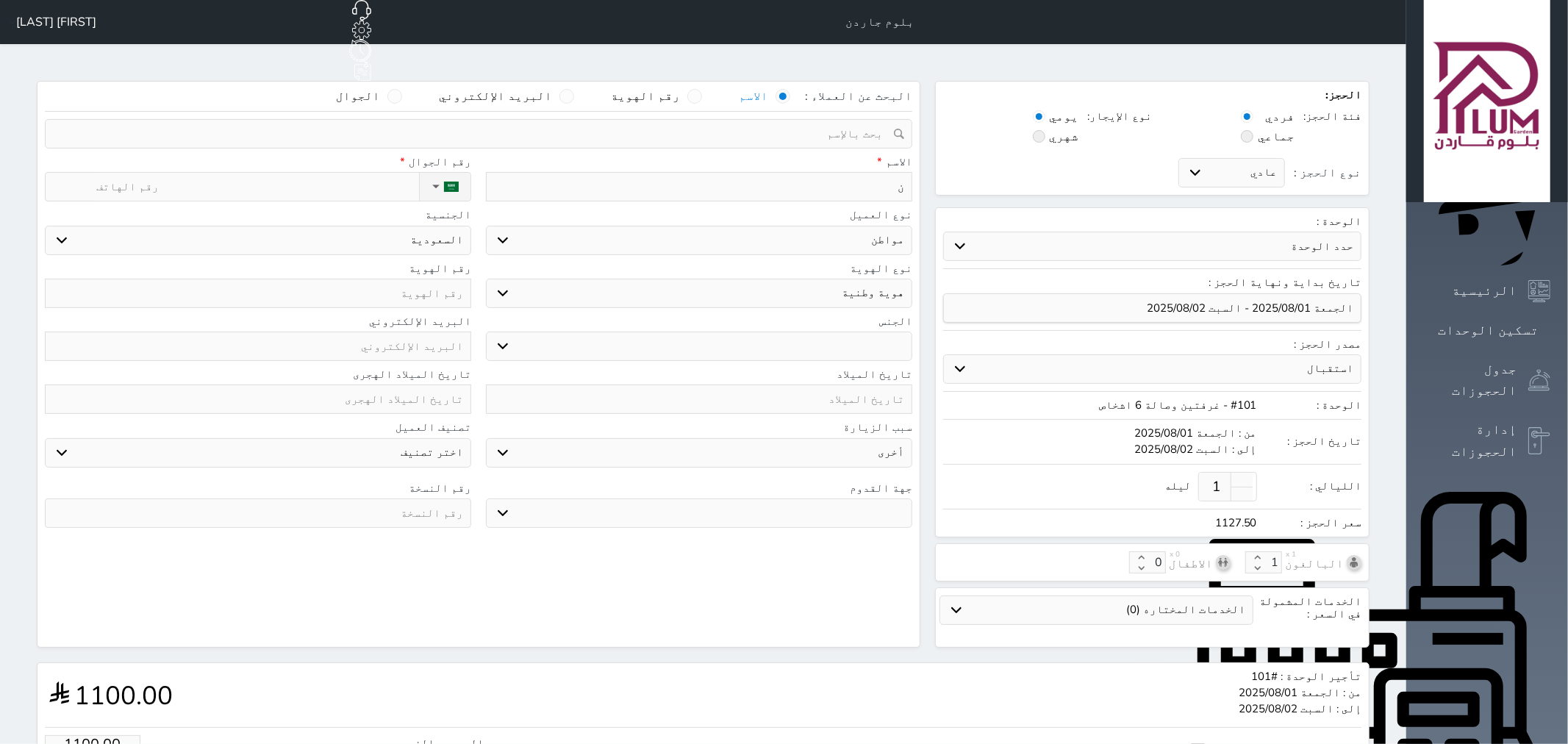 select 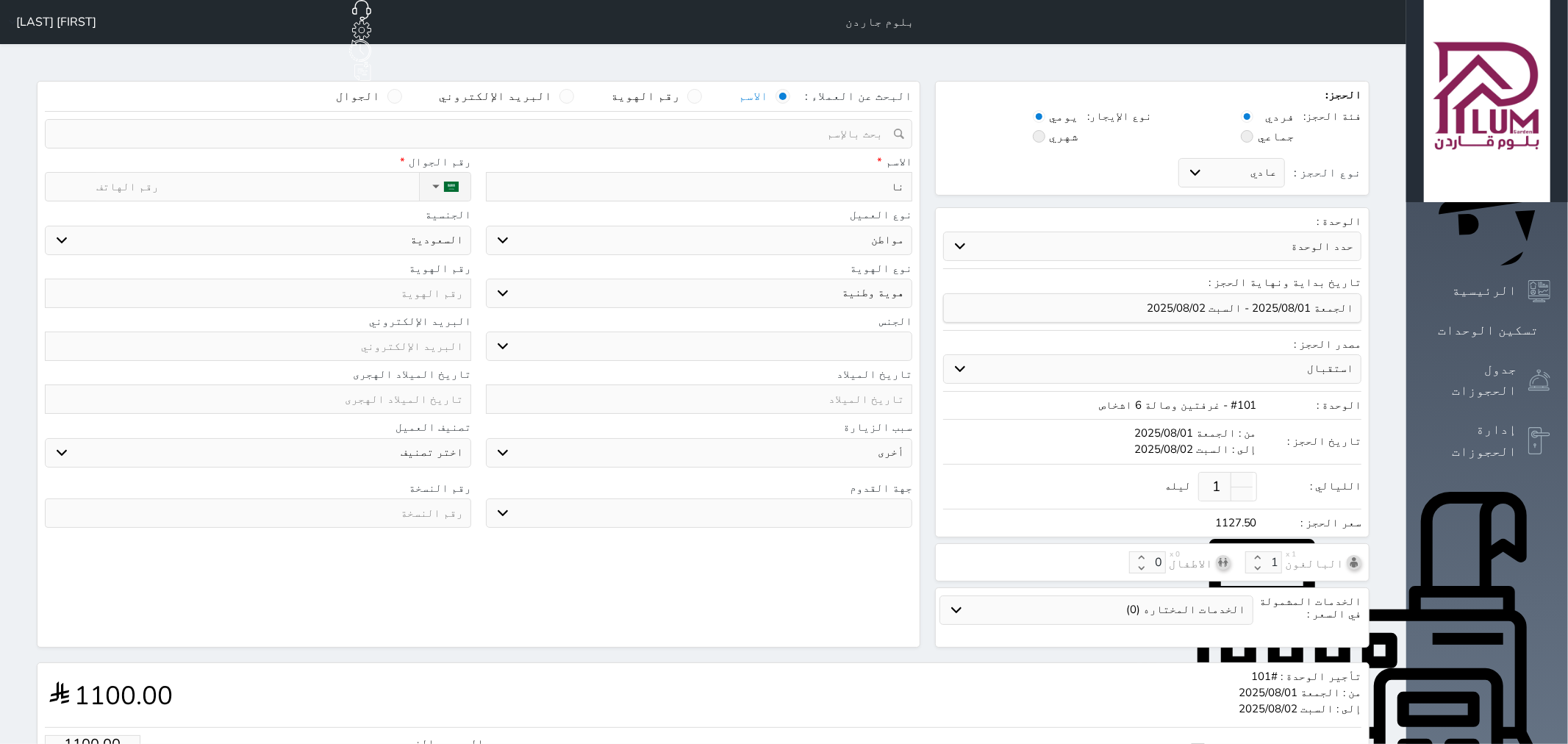 select 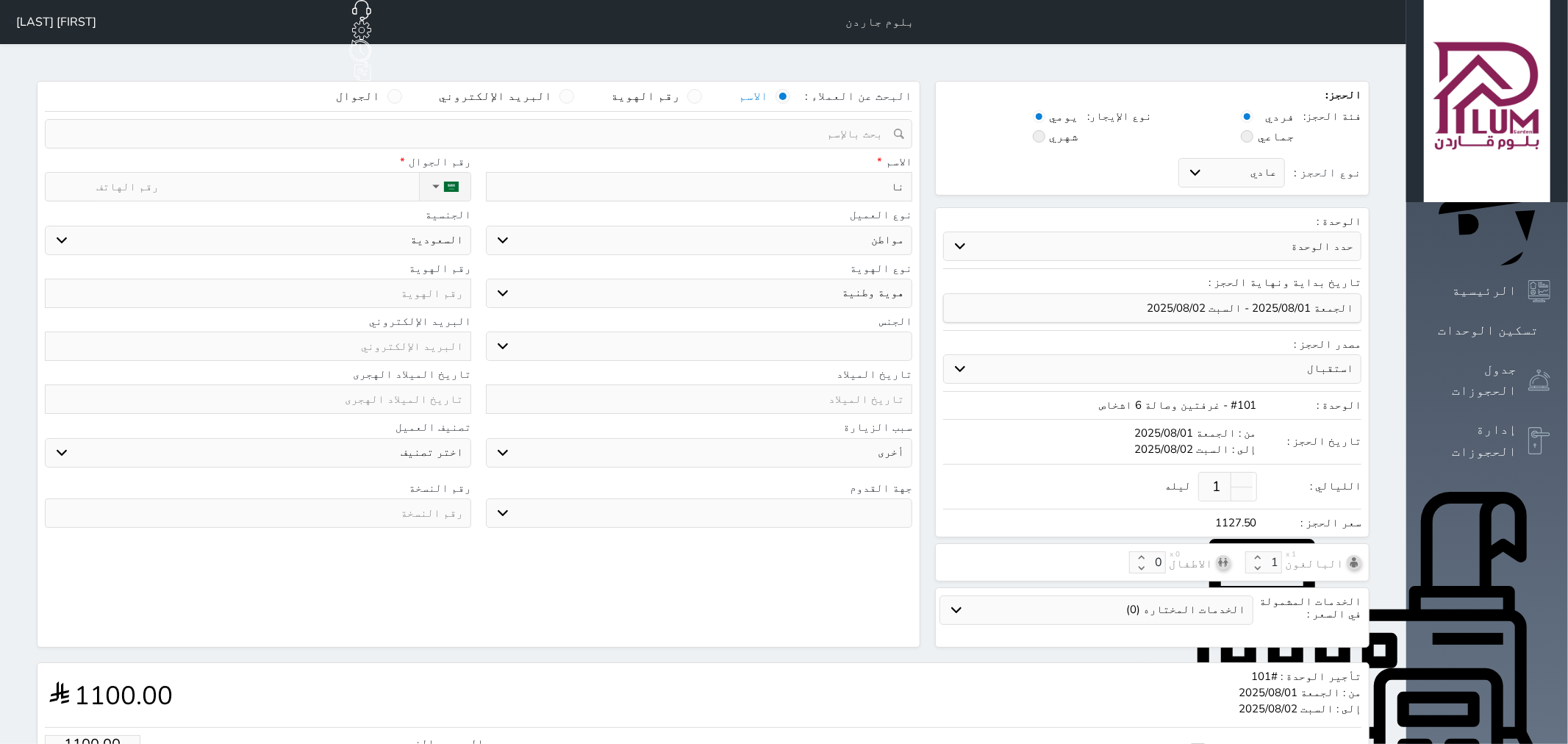 select 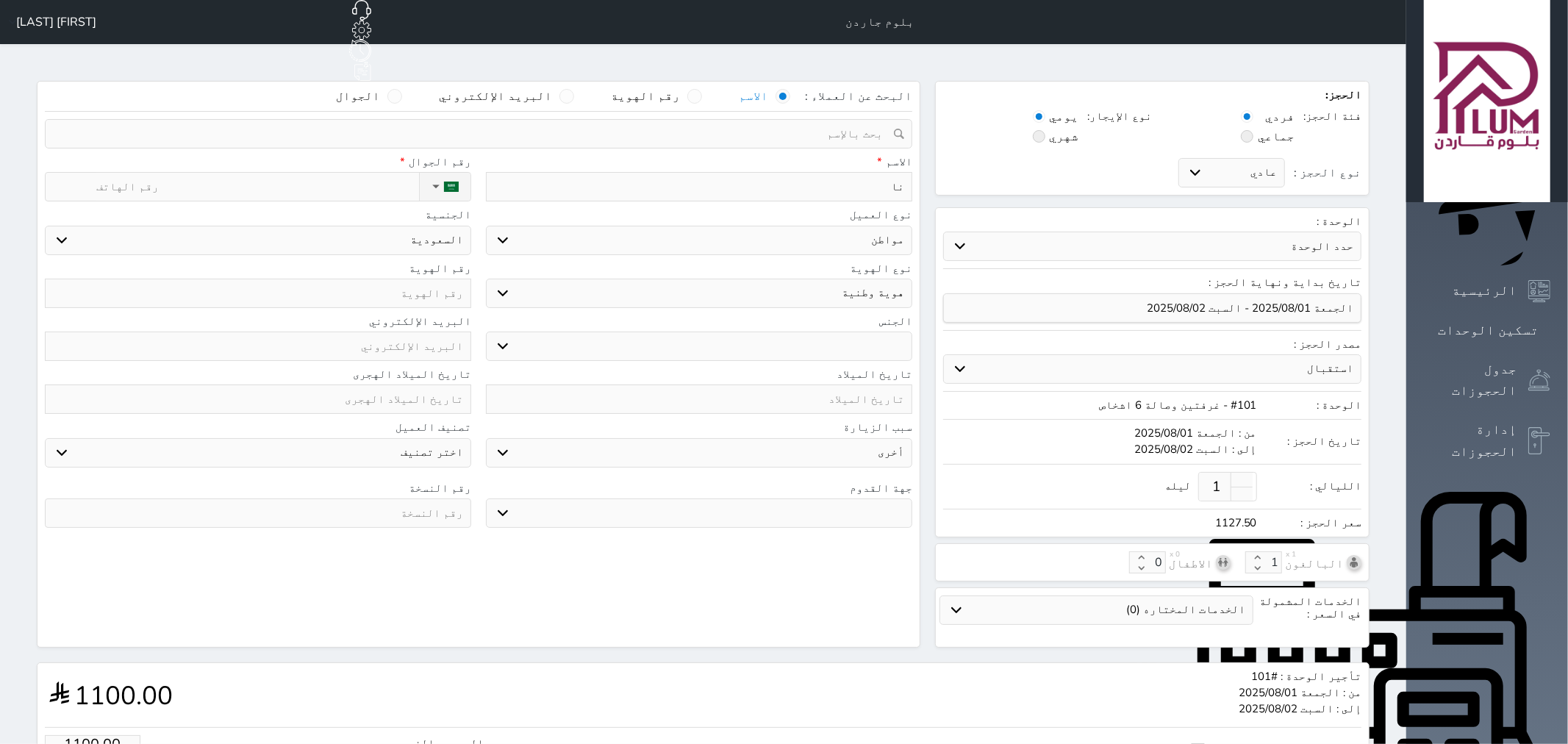 type on "ناص" 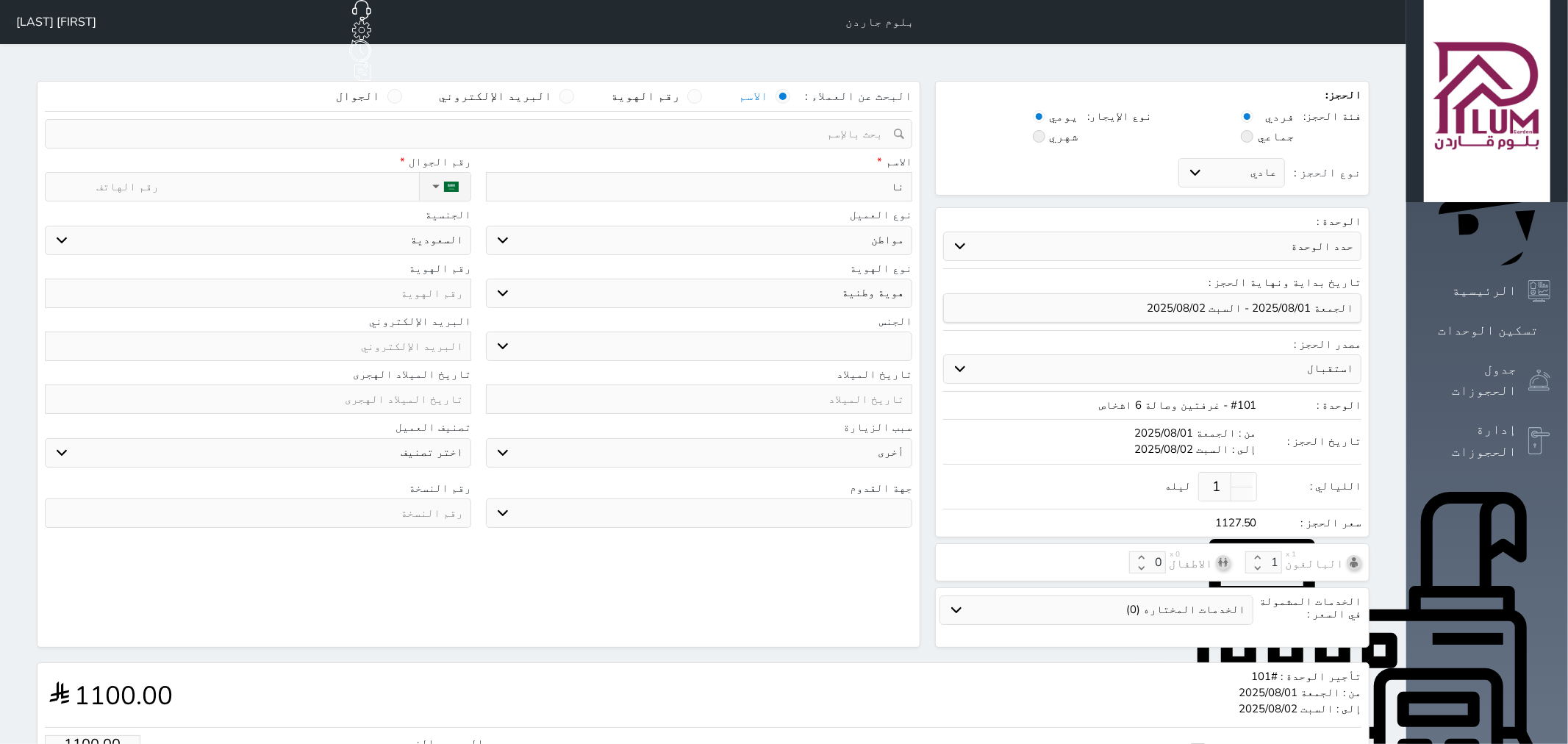 select 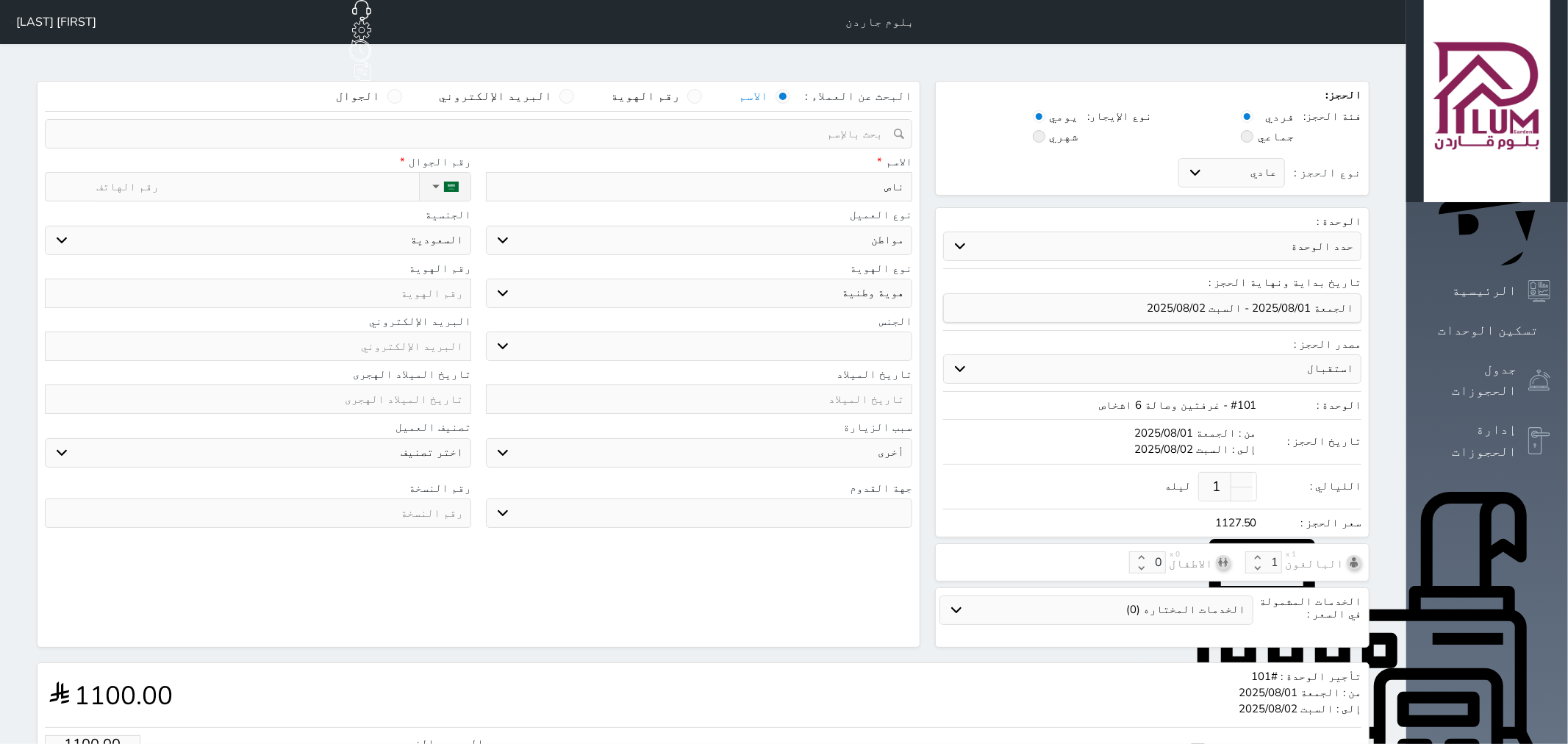 type on "ناصر" 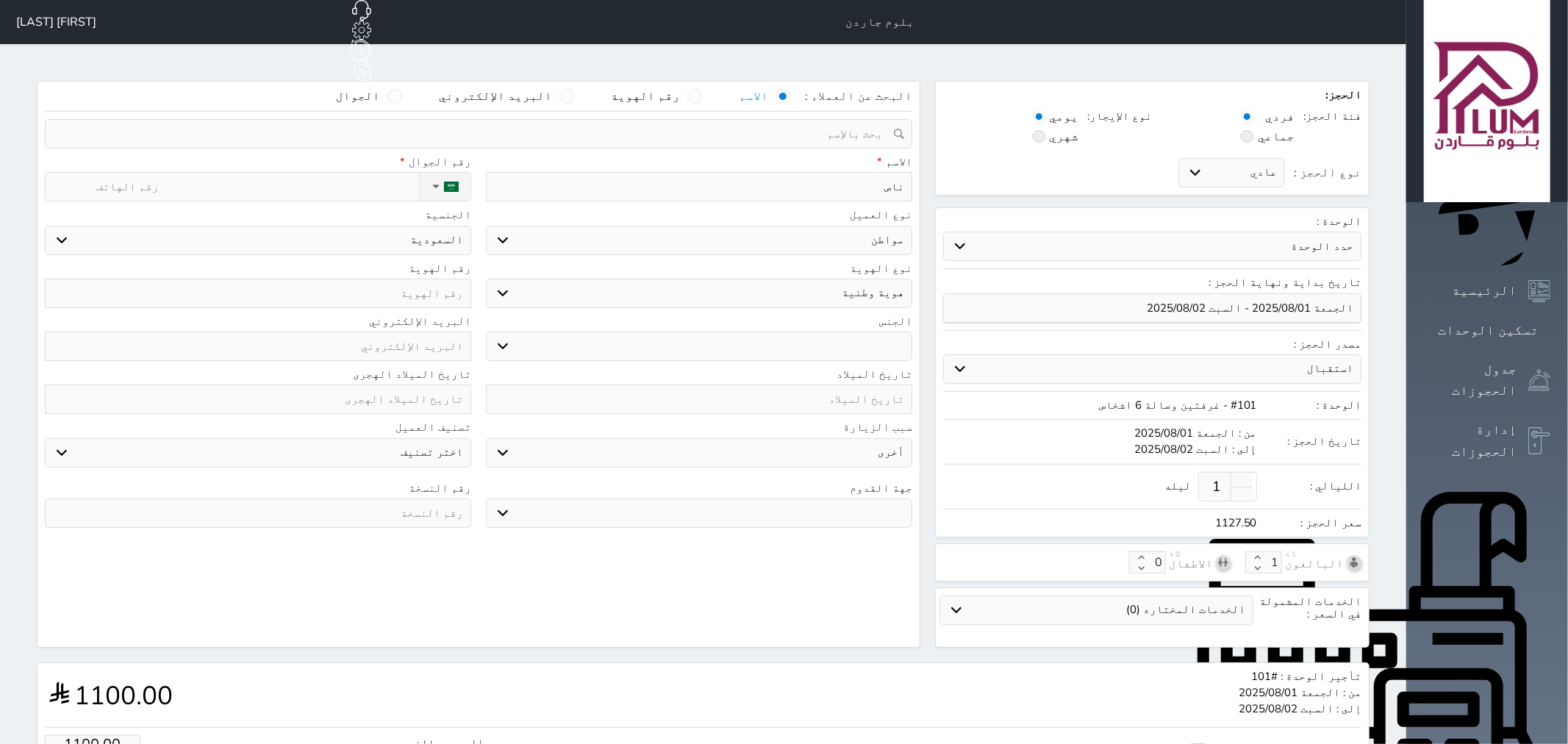 select 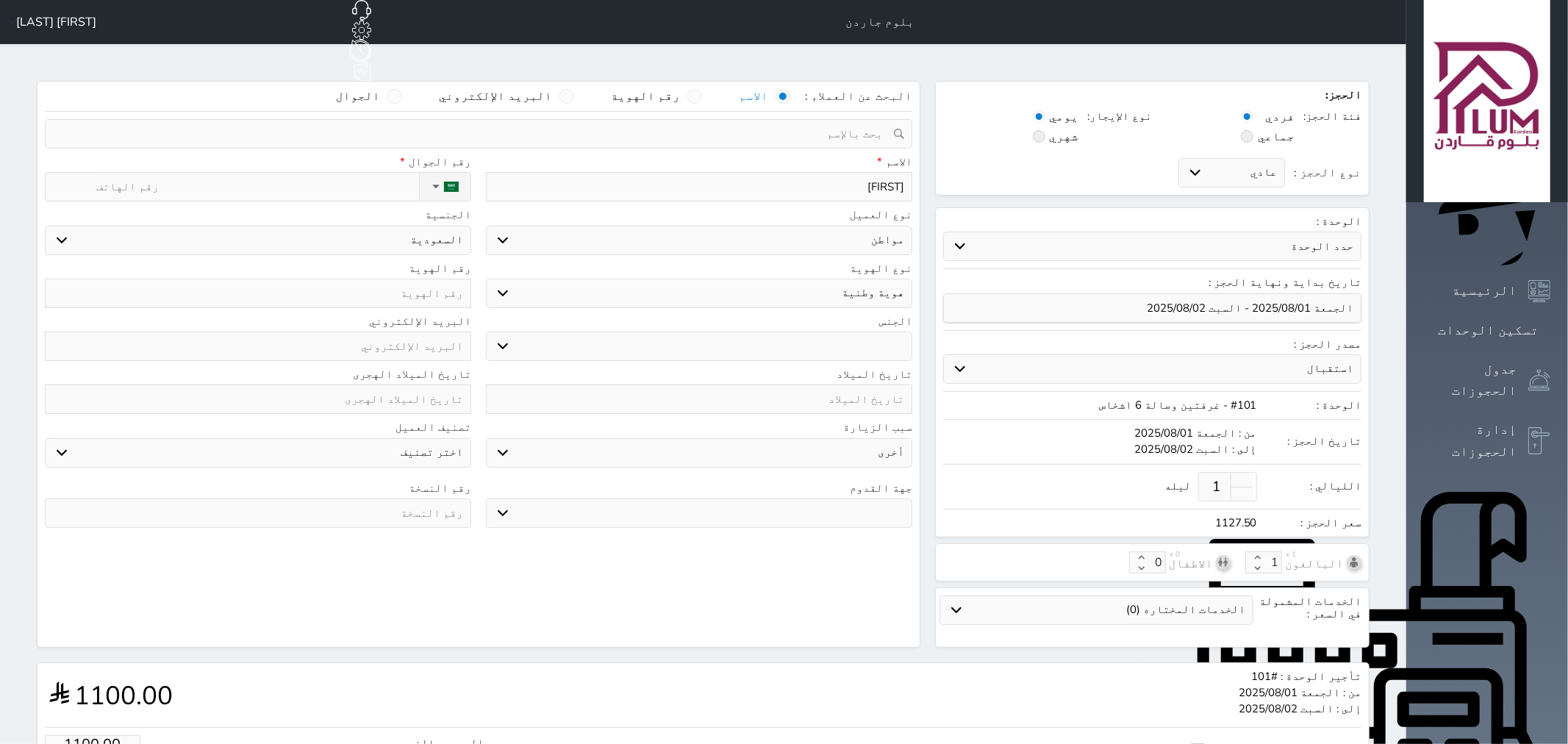 type on "ناصر" 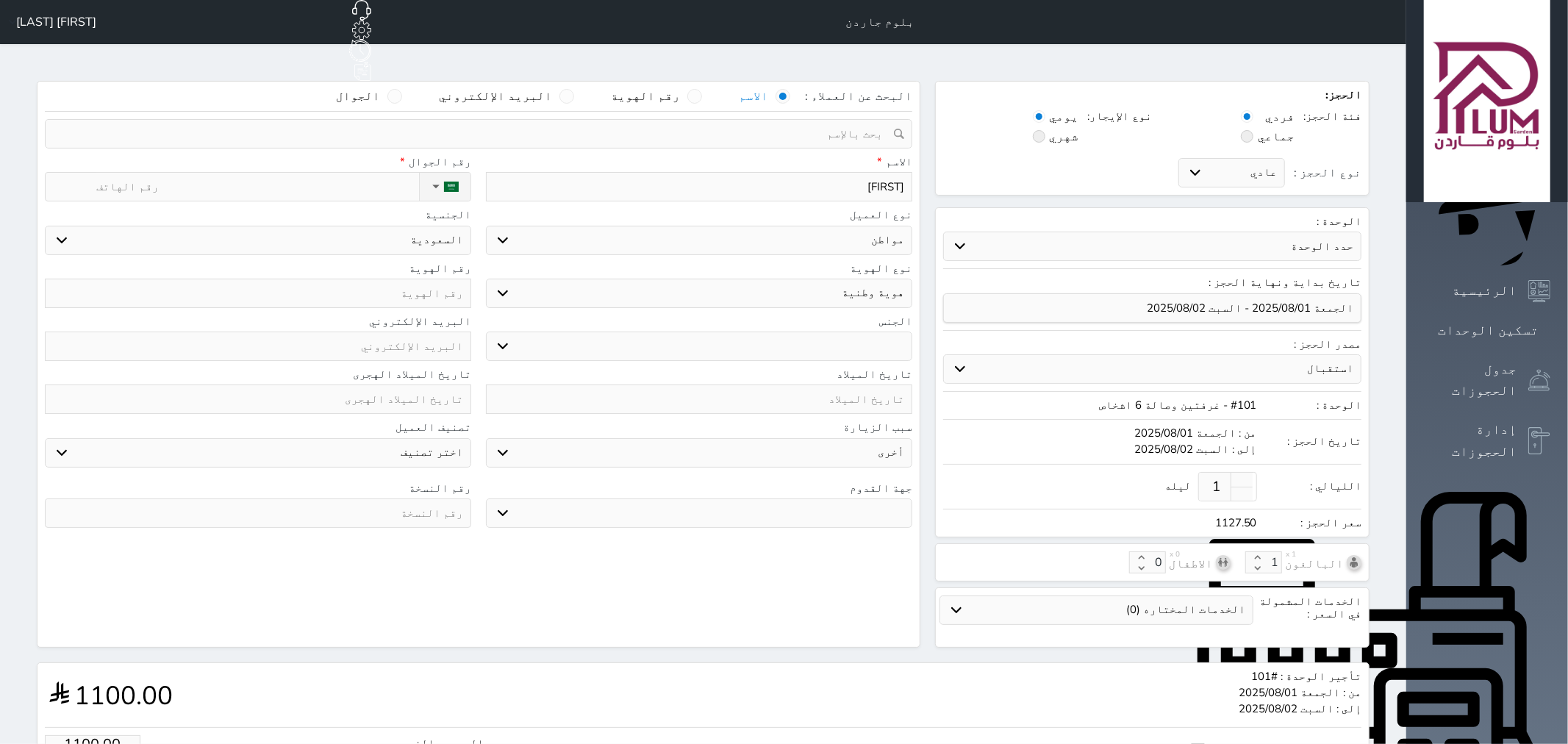 select 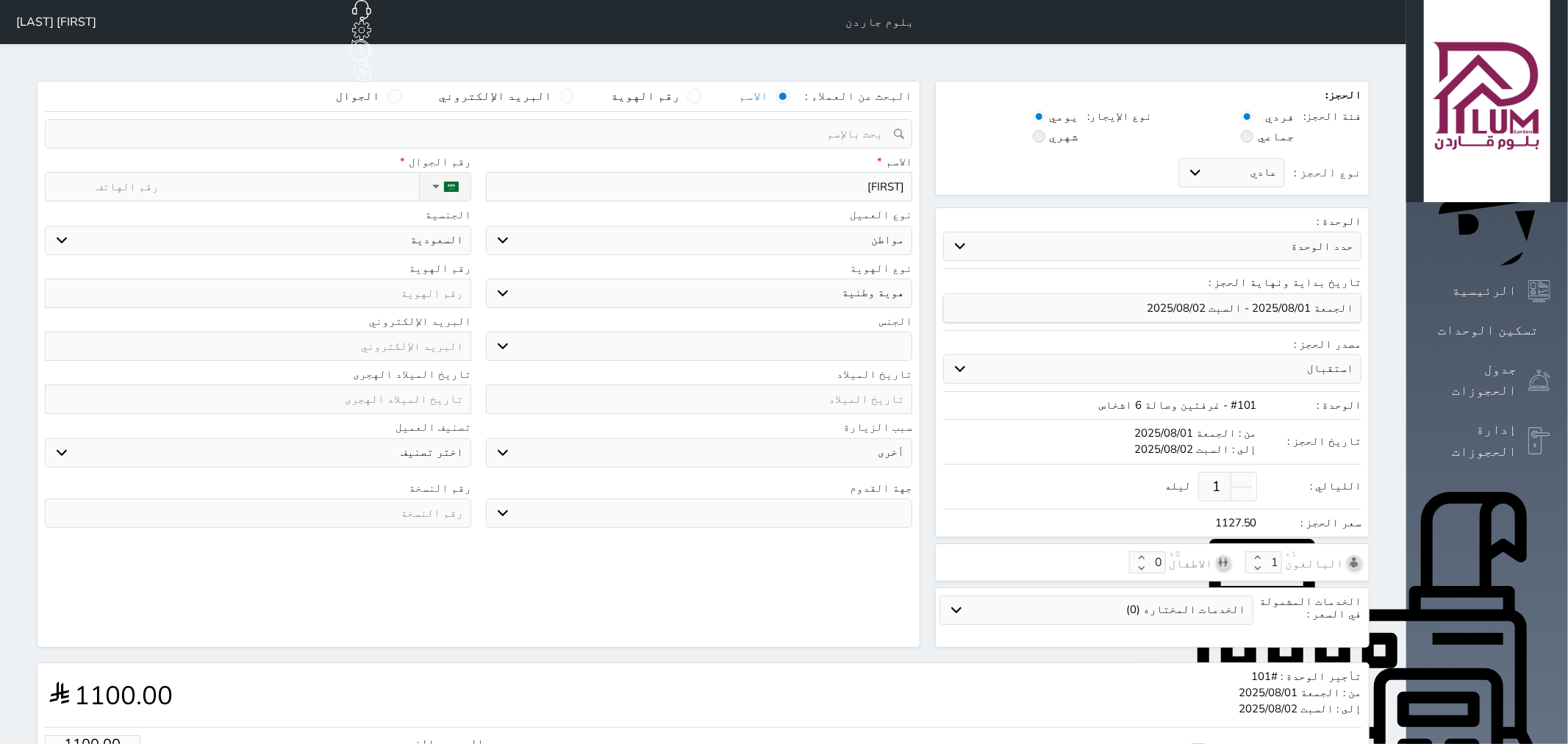 type on "ناصر ح" 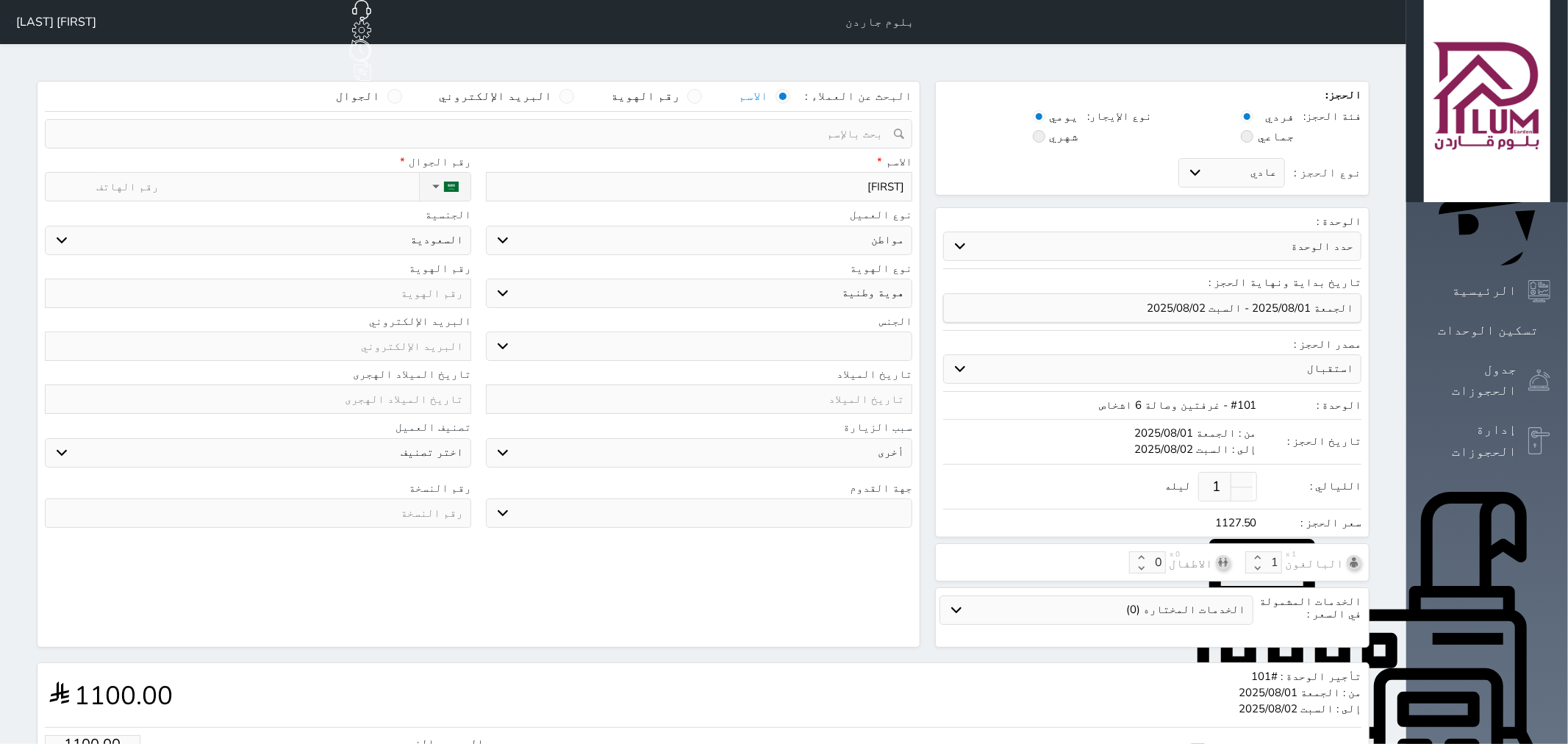 select 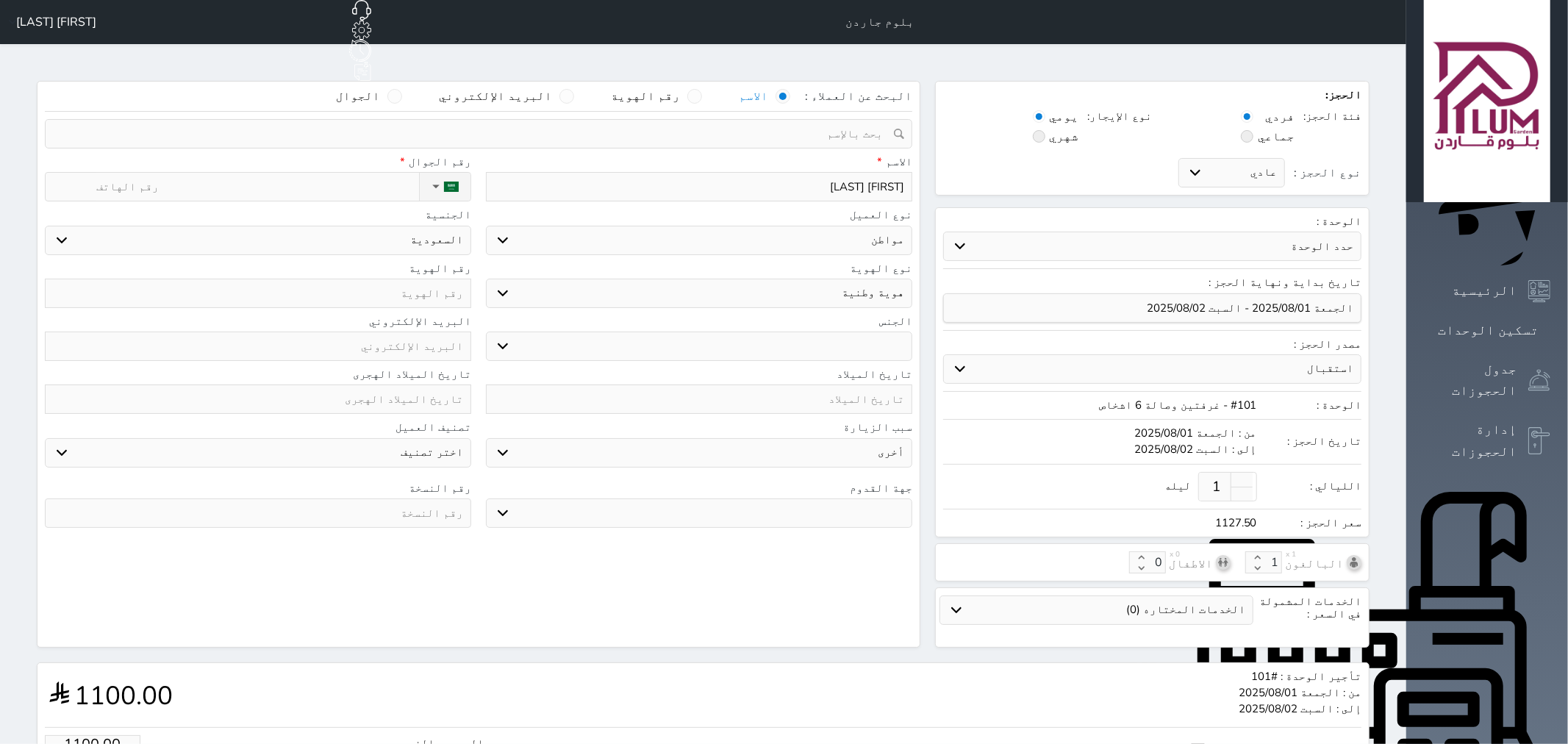 type on "ناصر حم" 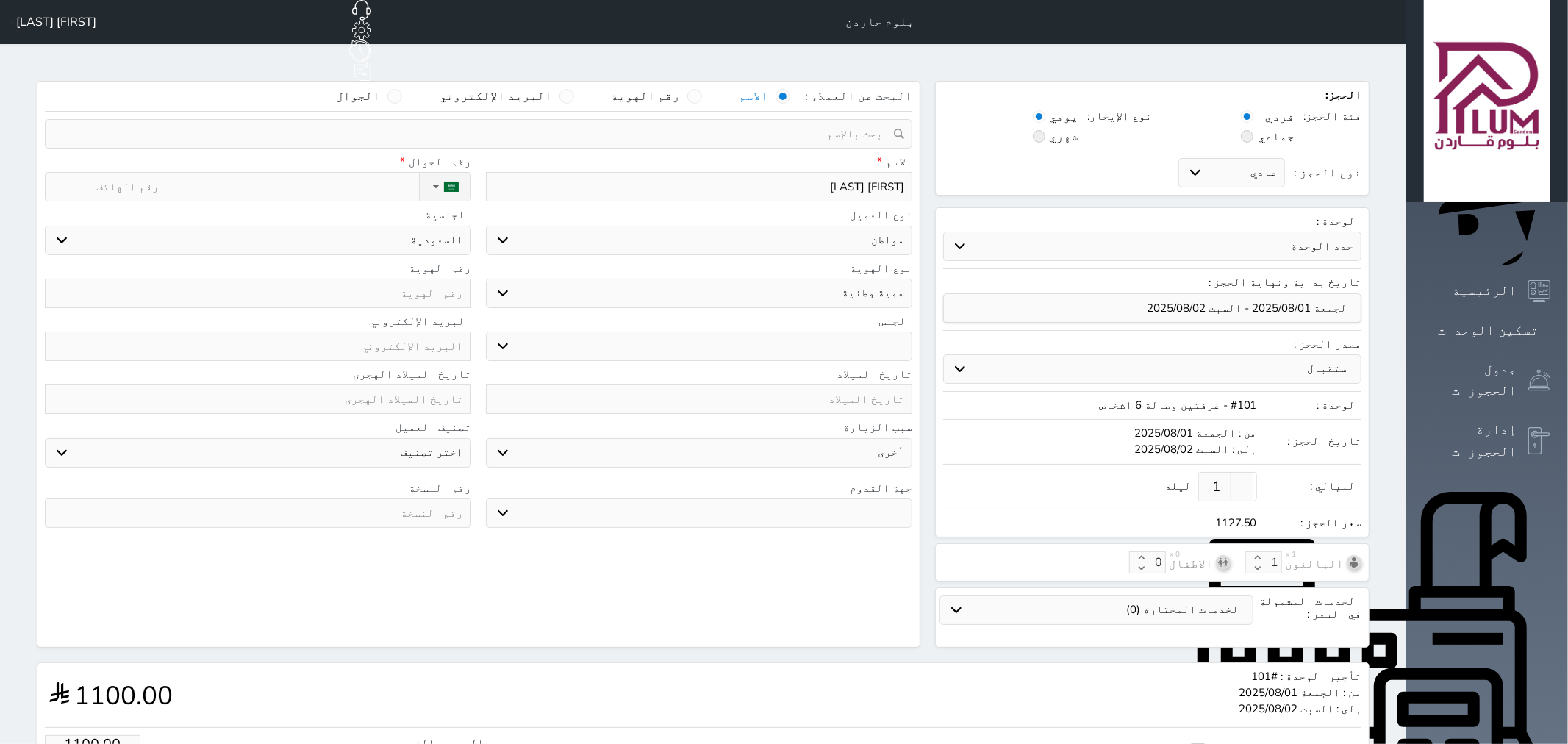 select 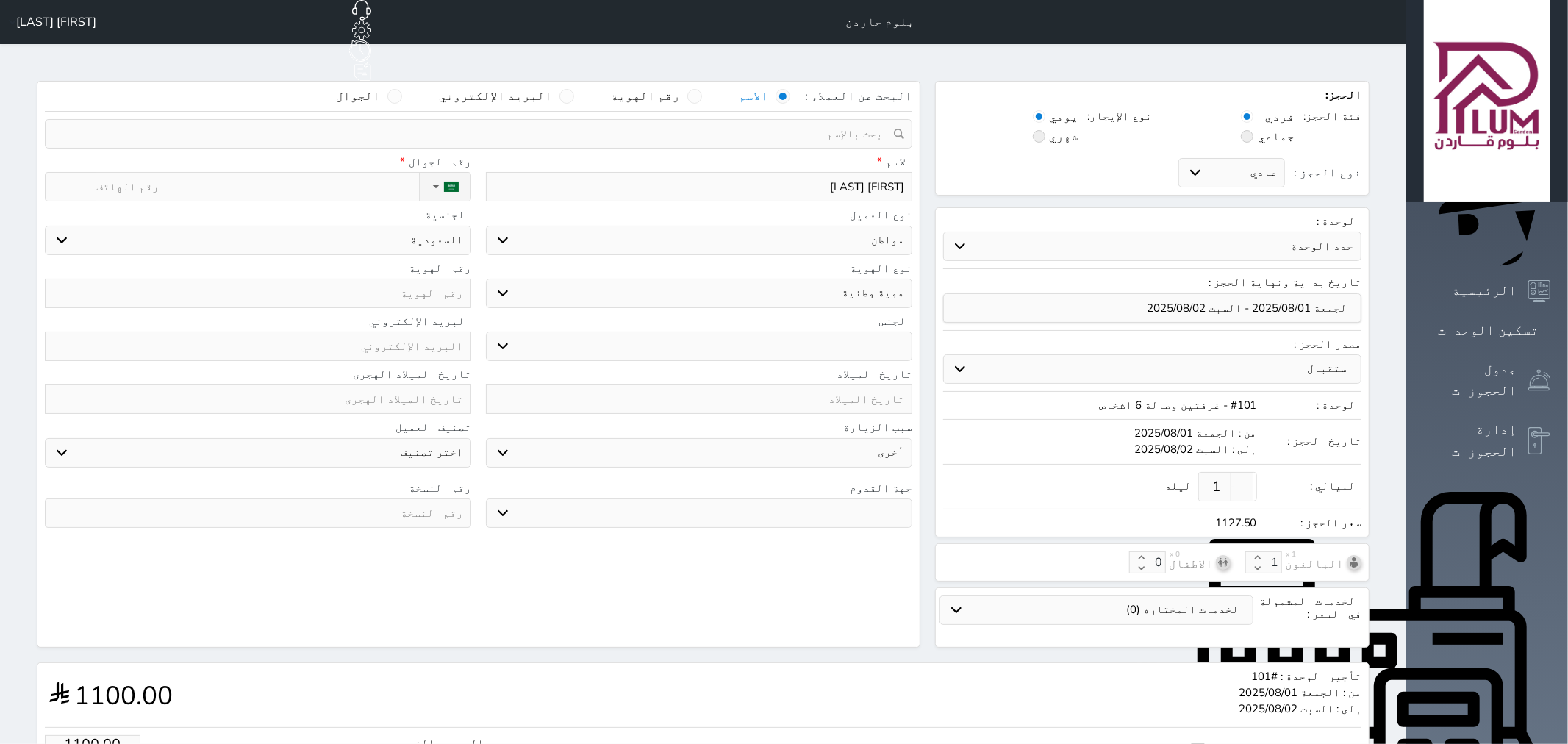type on "ناصر حمد" 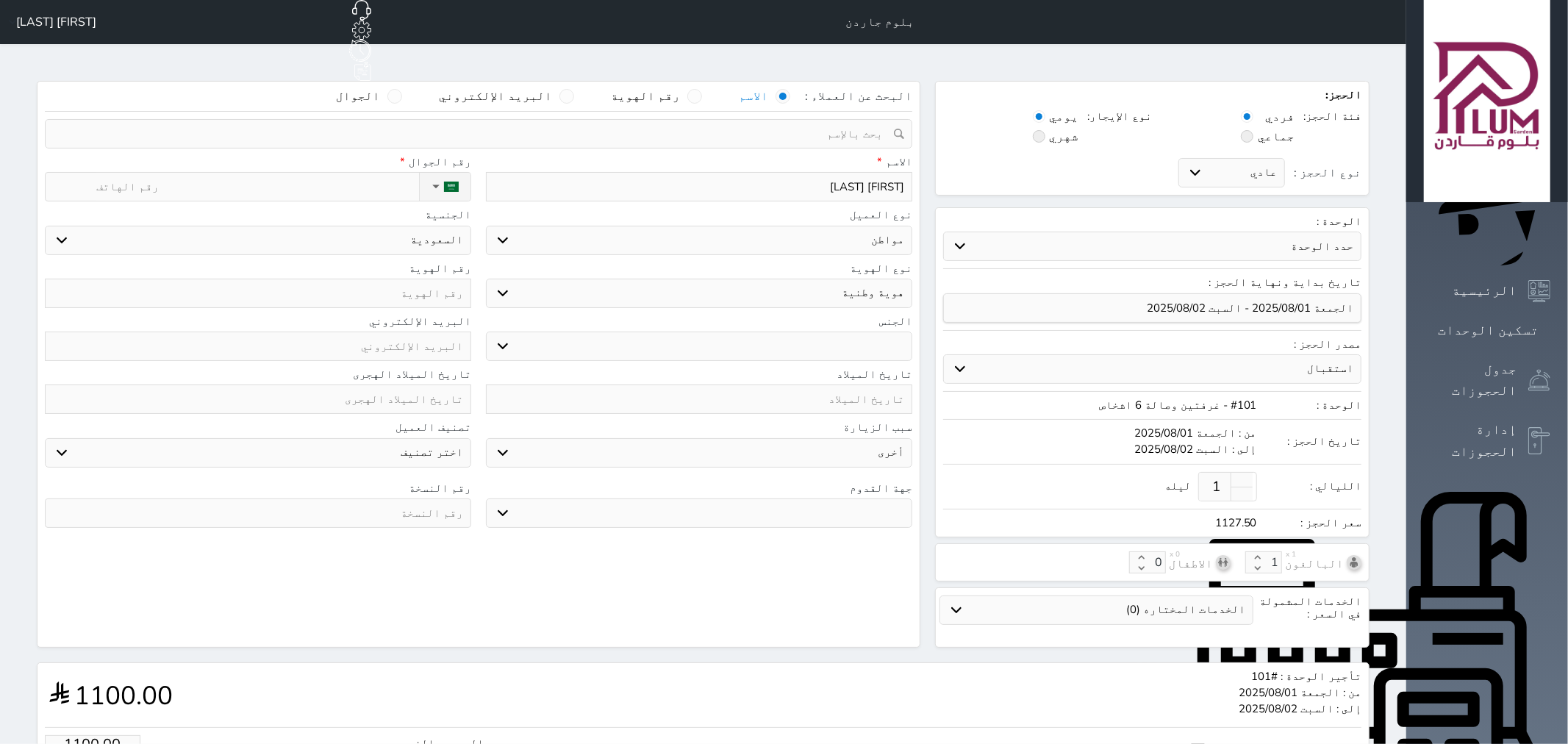 select 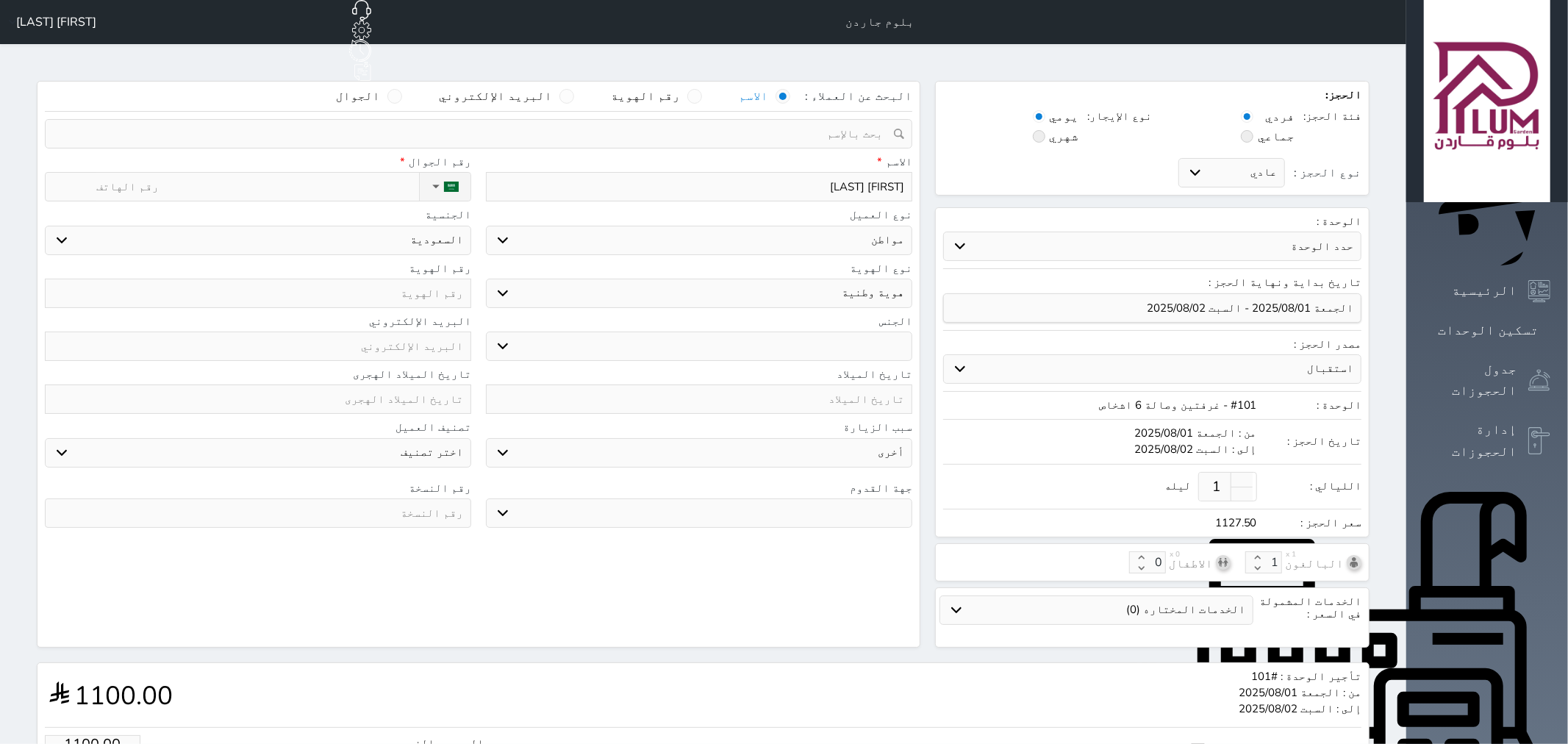 type on "ناصر حمد" 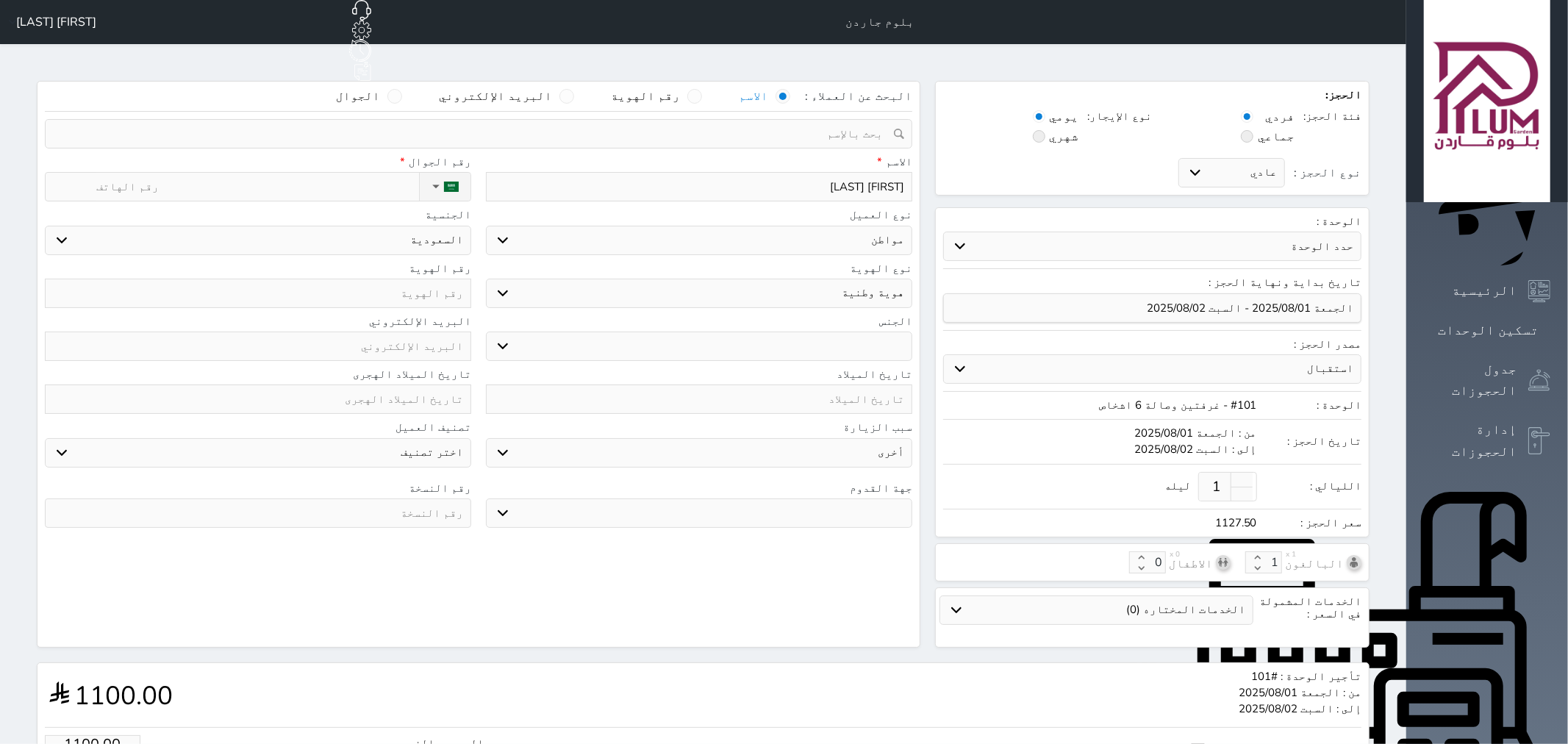select 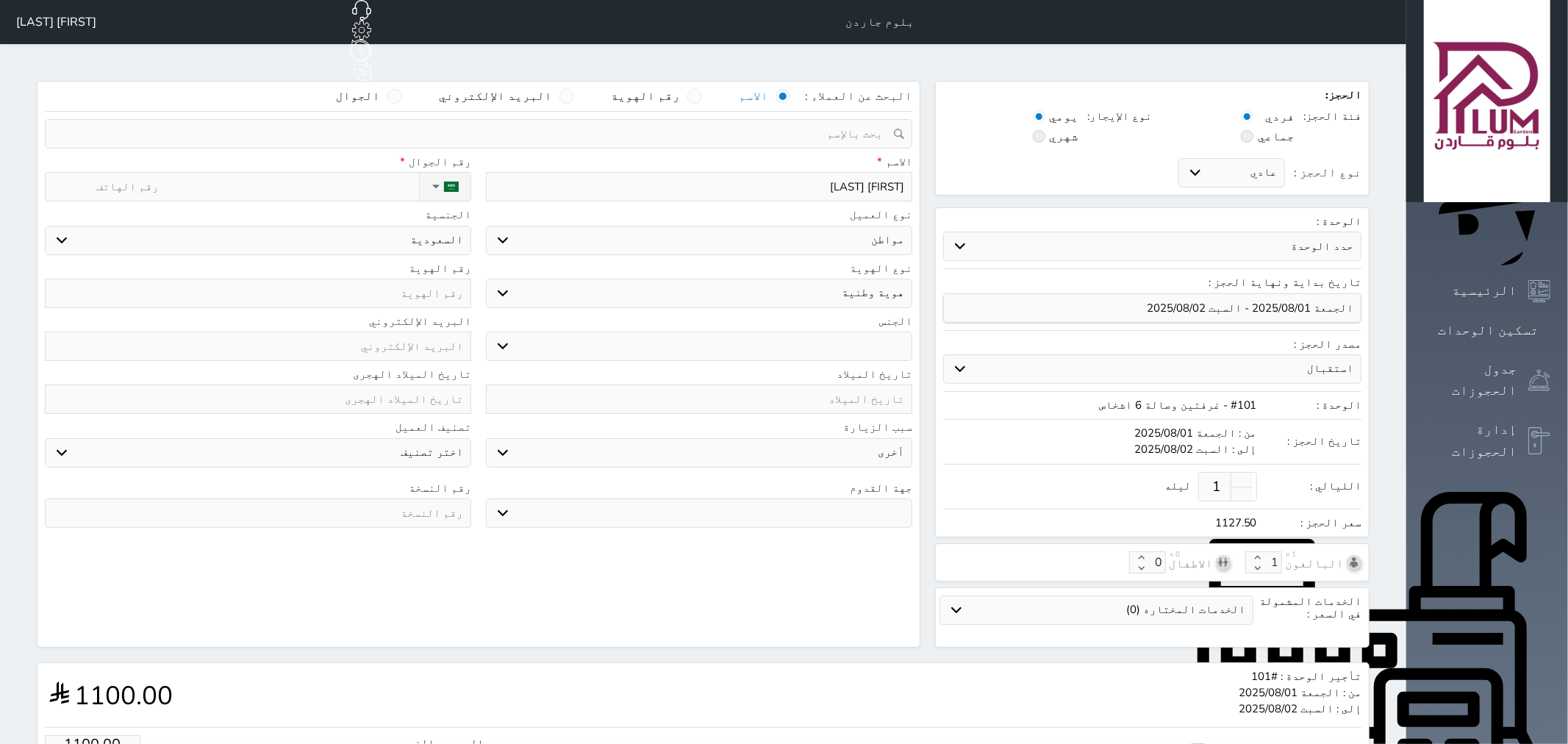 type on "ناصر حمد ا" 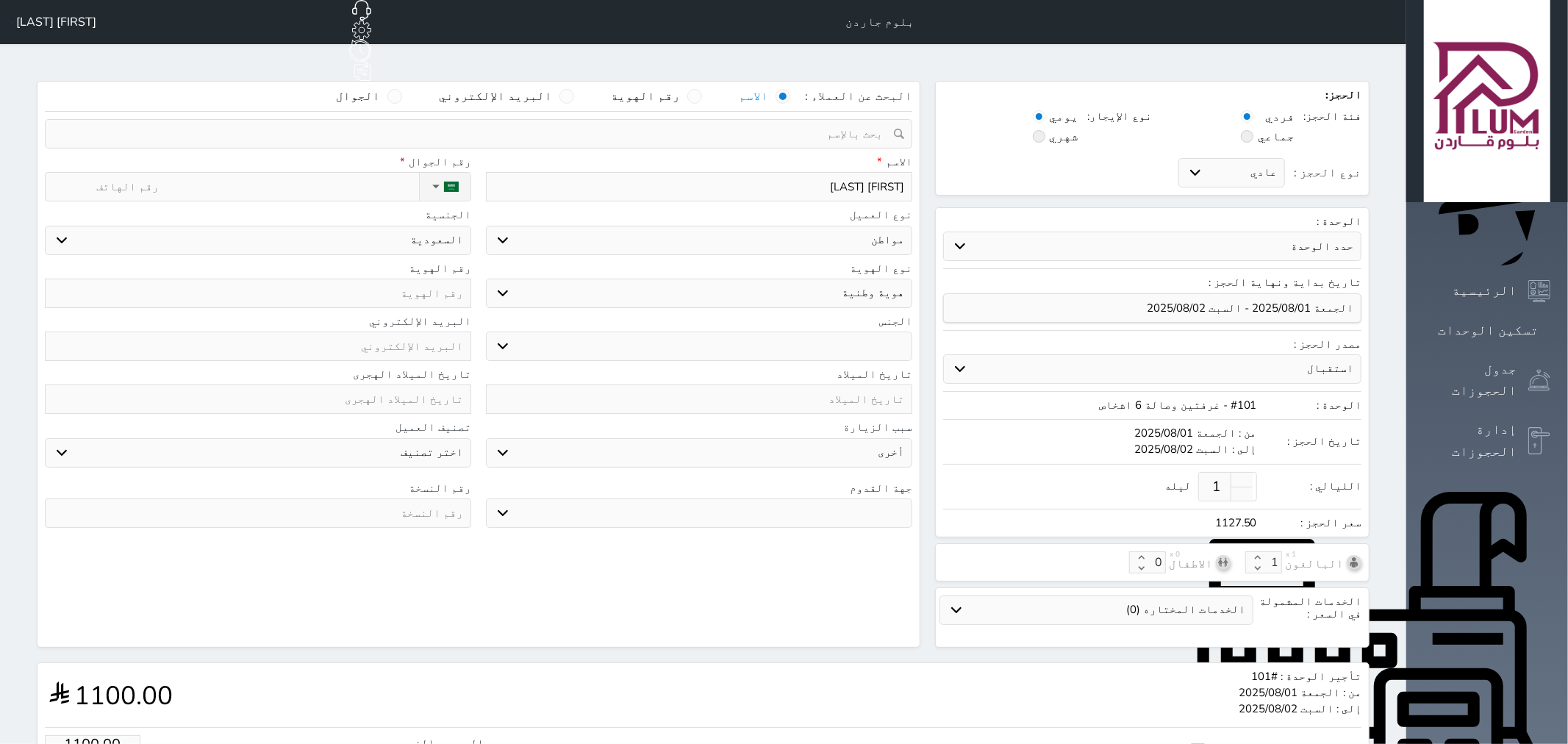 select 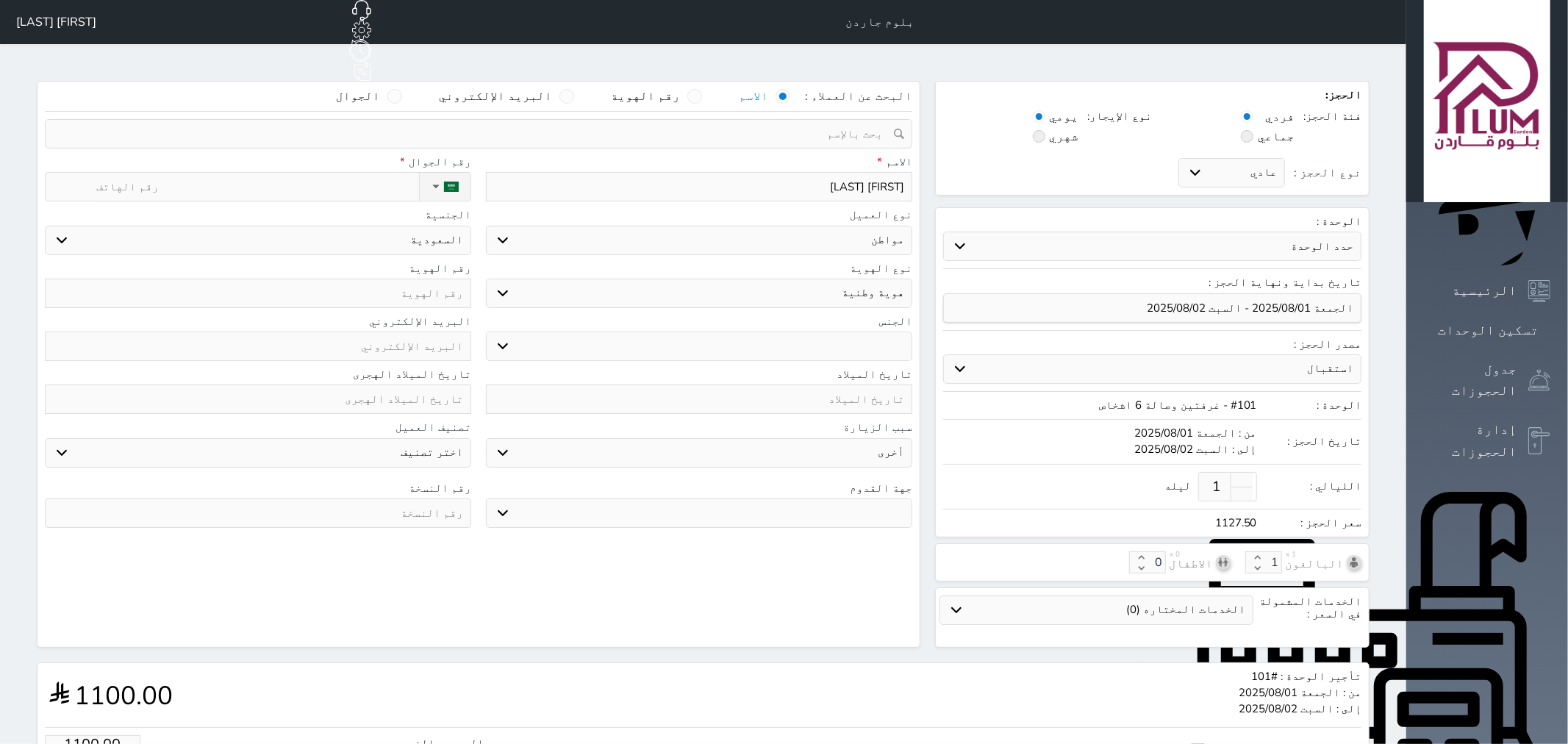 type on "ناصر حمد ال" 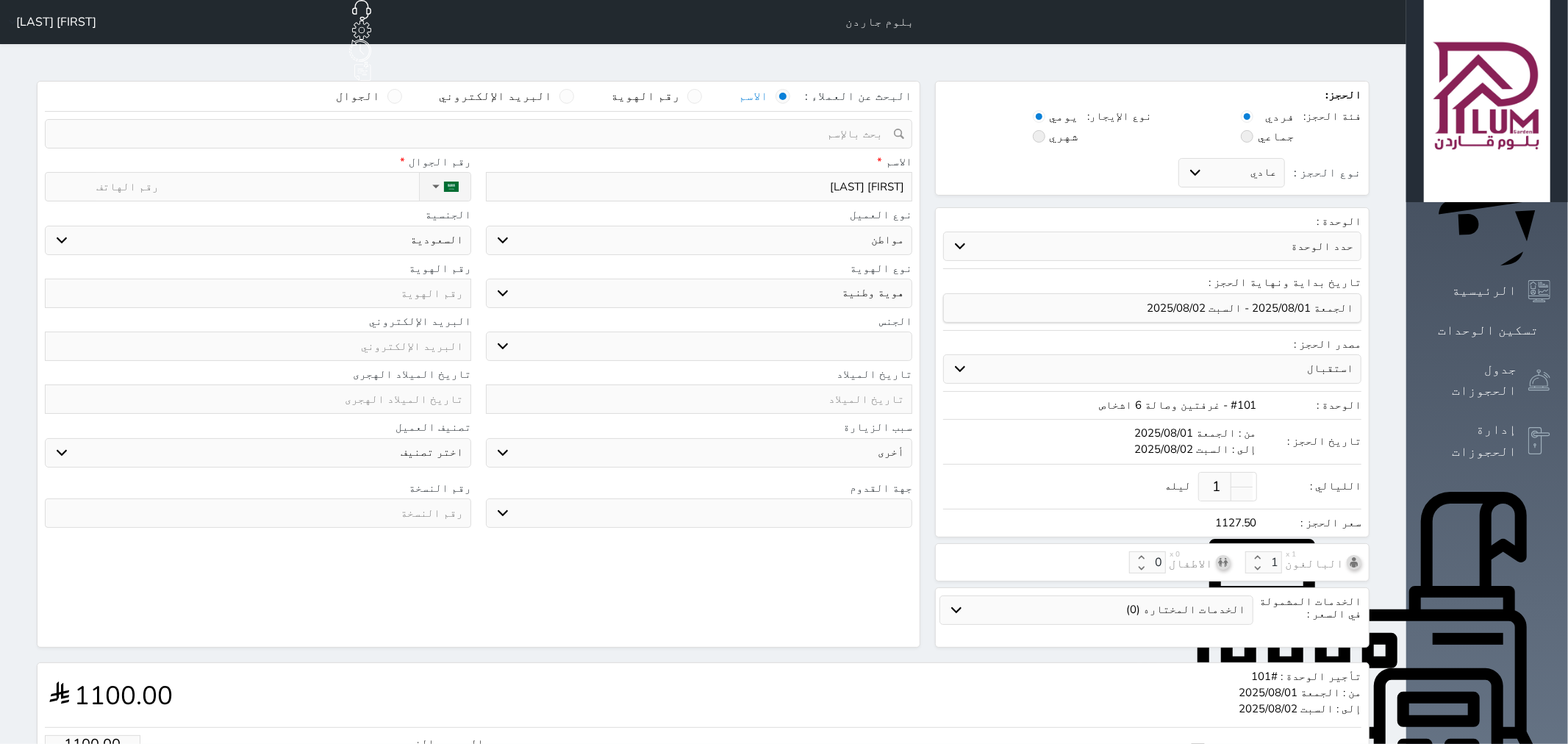 select 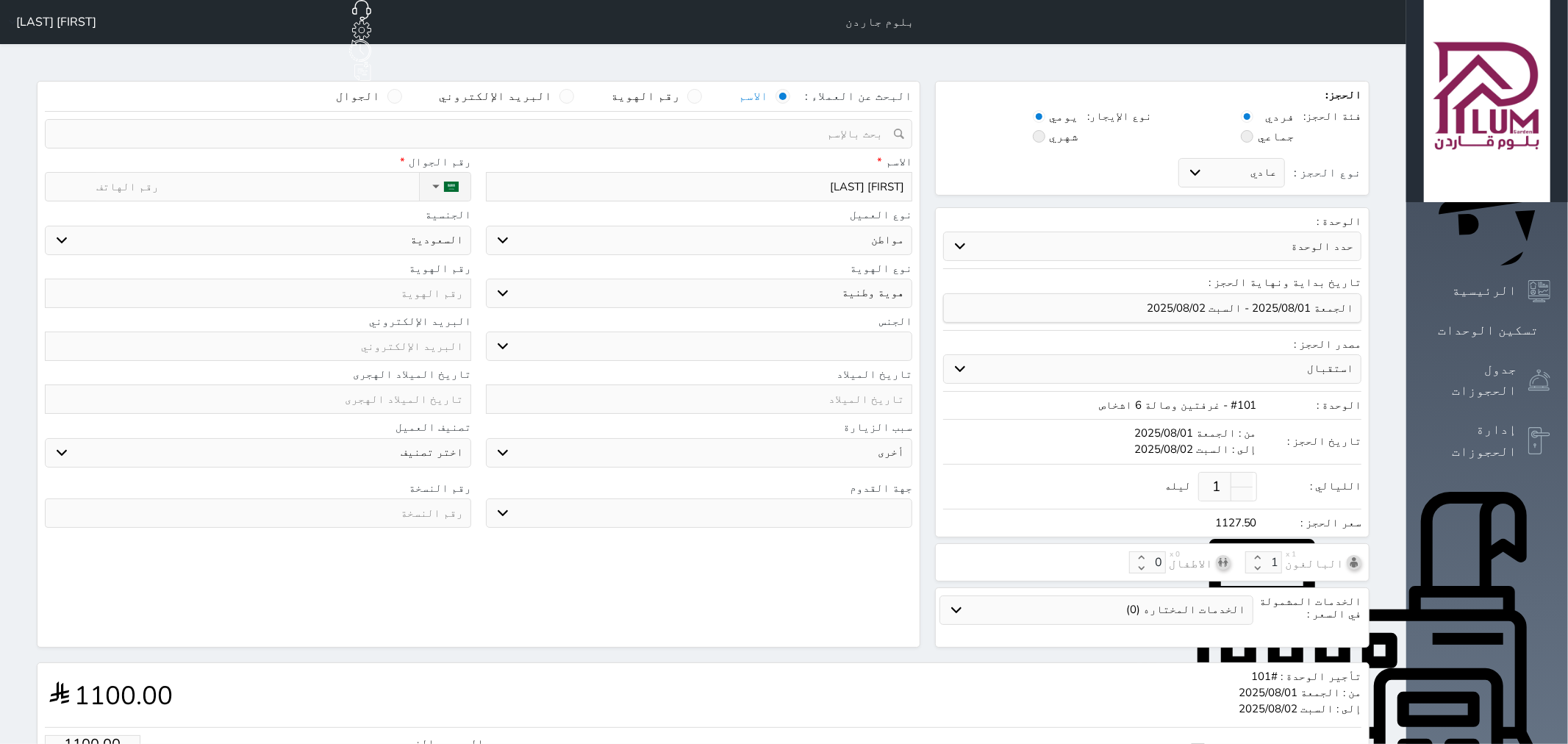 type on "ناصر حمد الس" 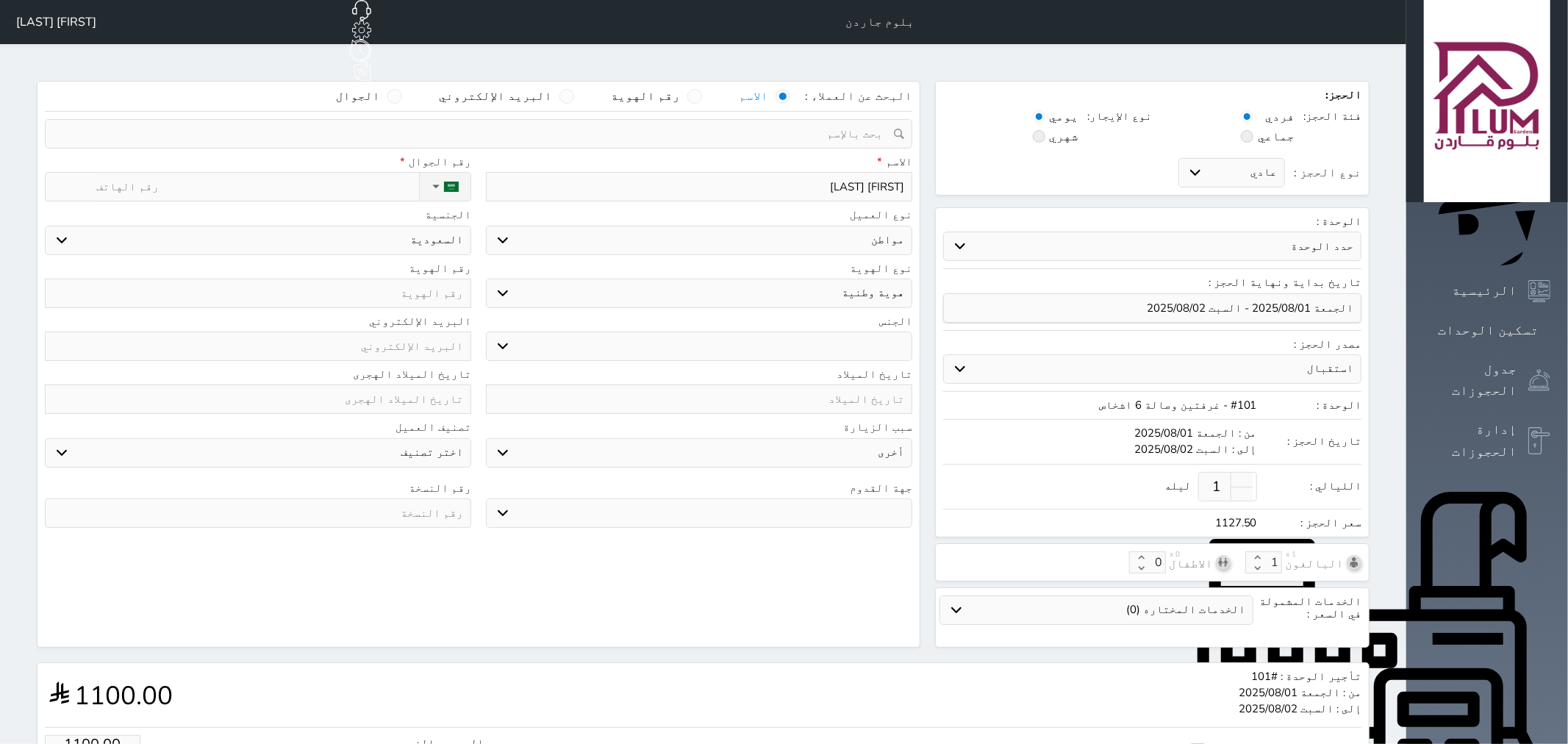 select 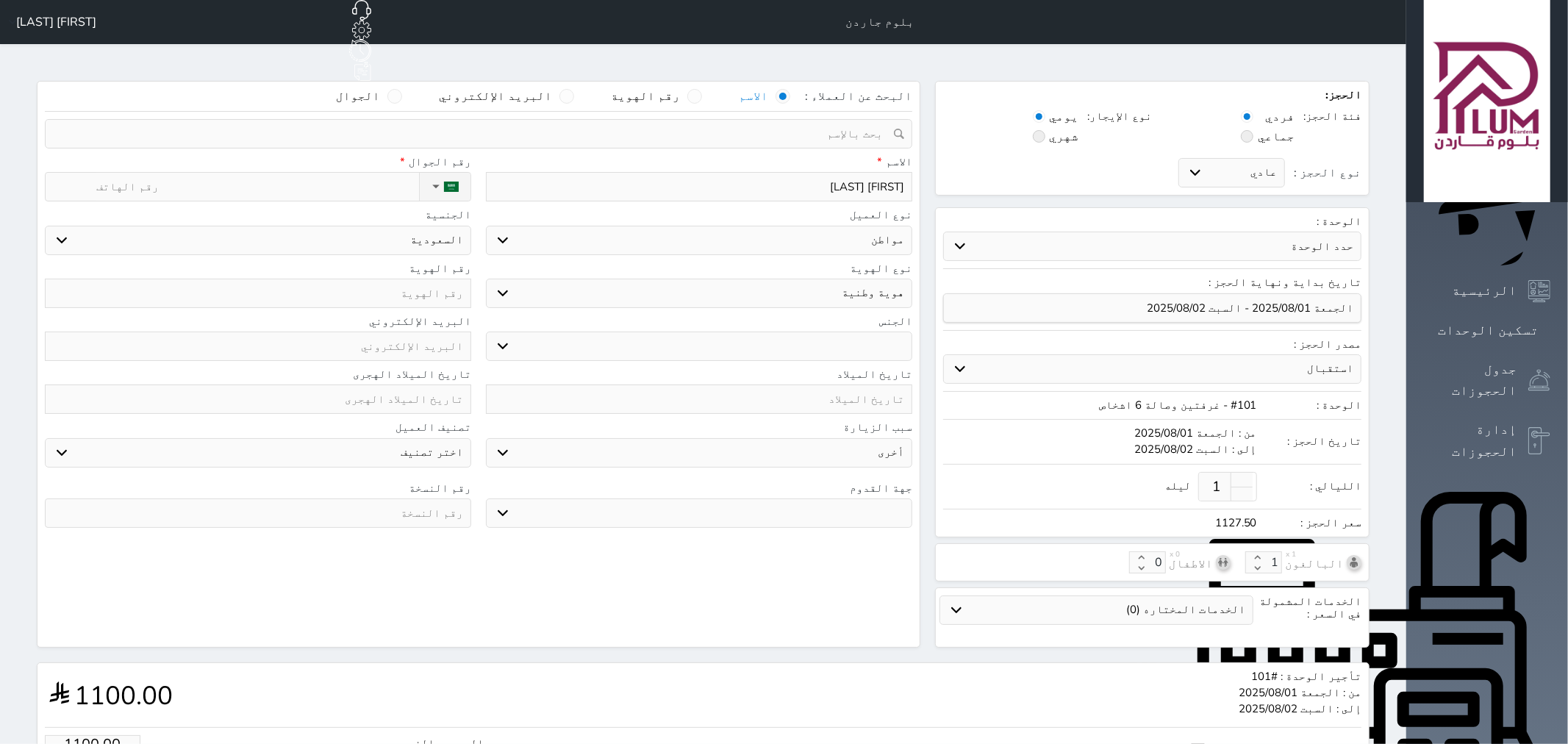 type on "ناصر حمد السل" 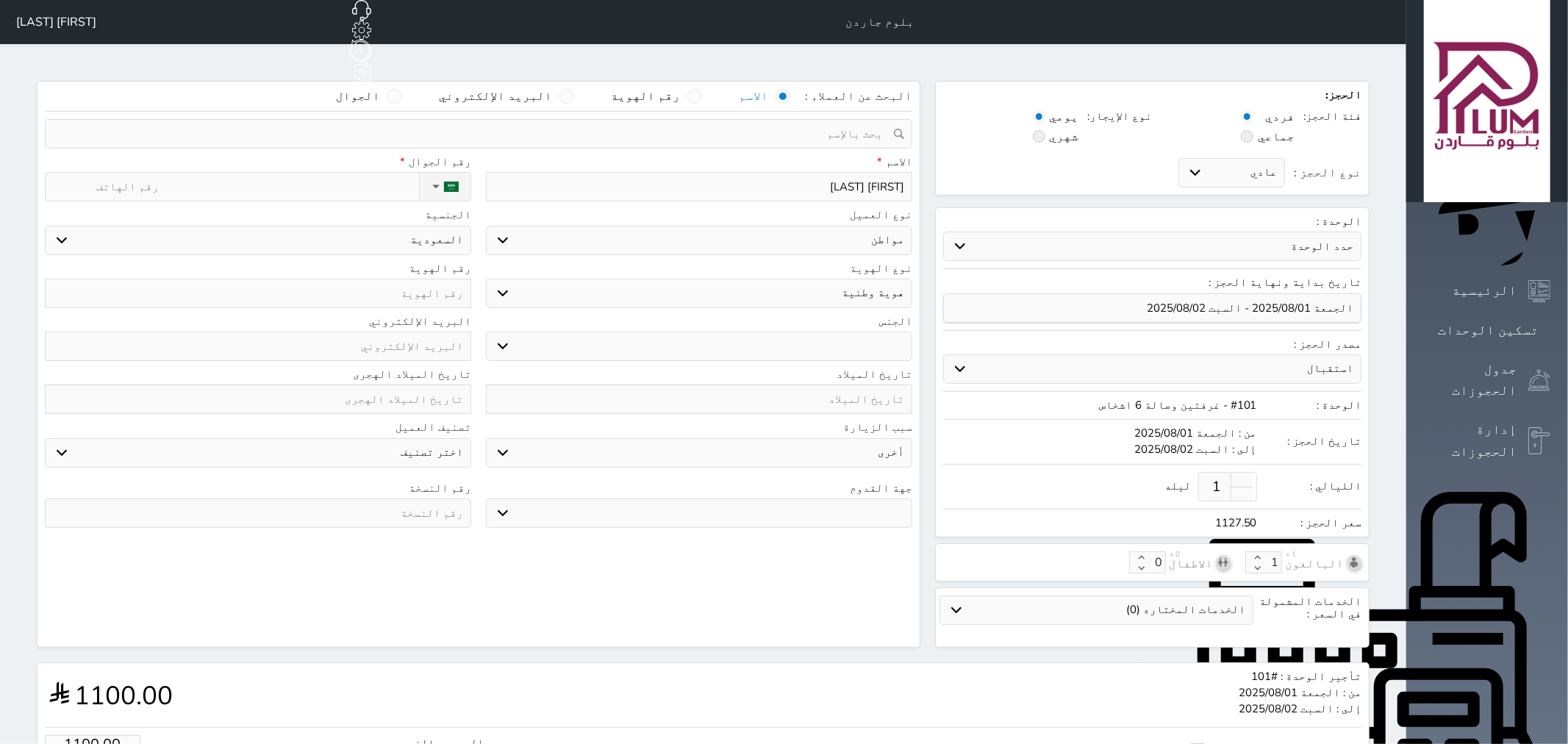 select 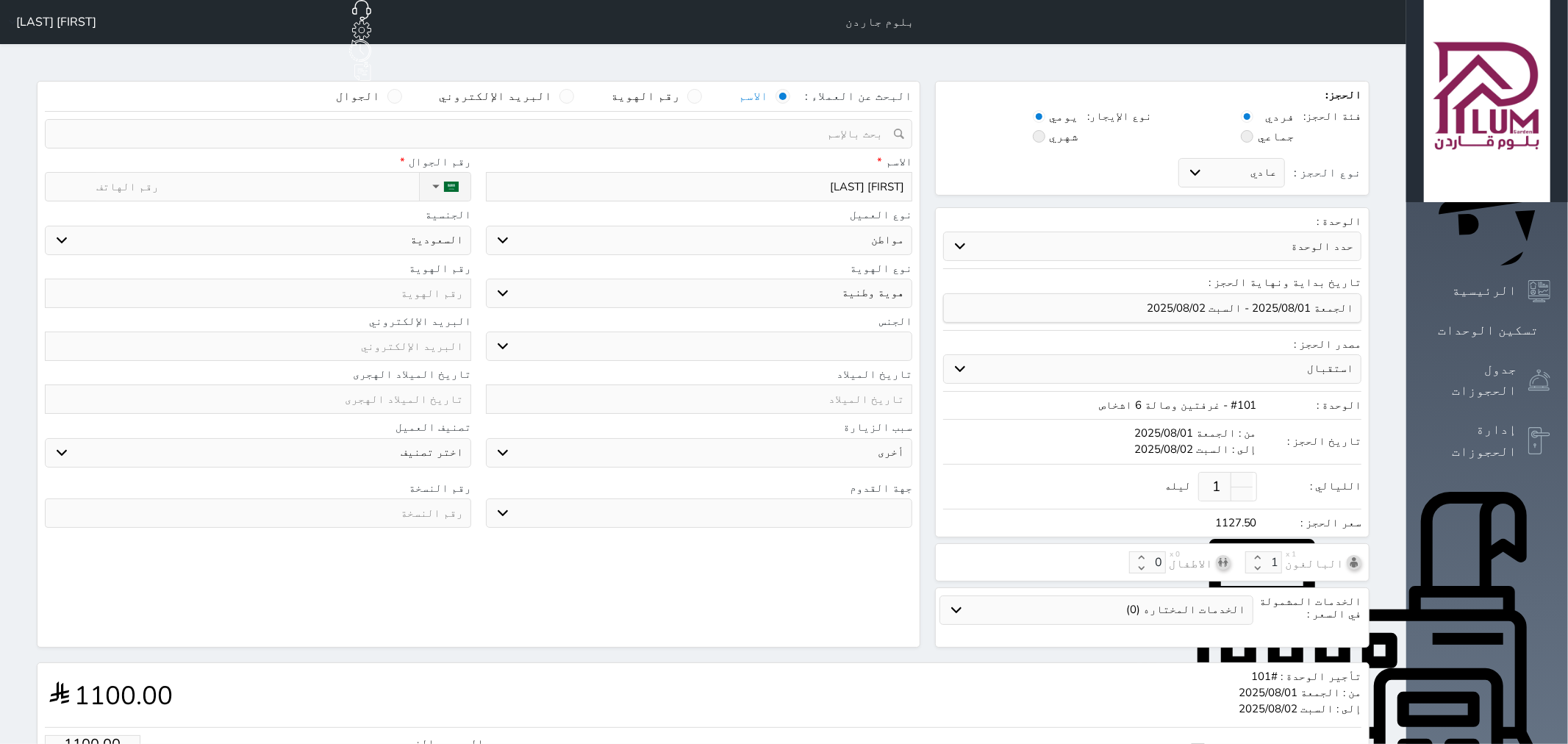 type on "ناصر حمد السلي" 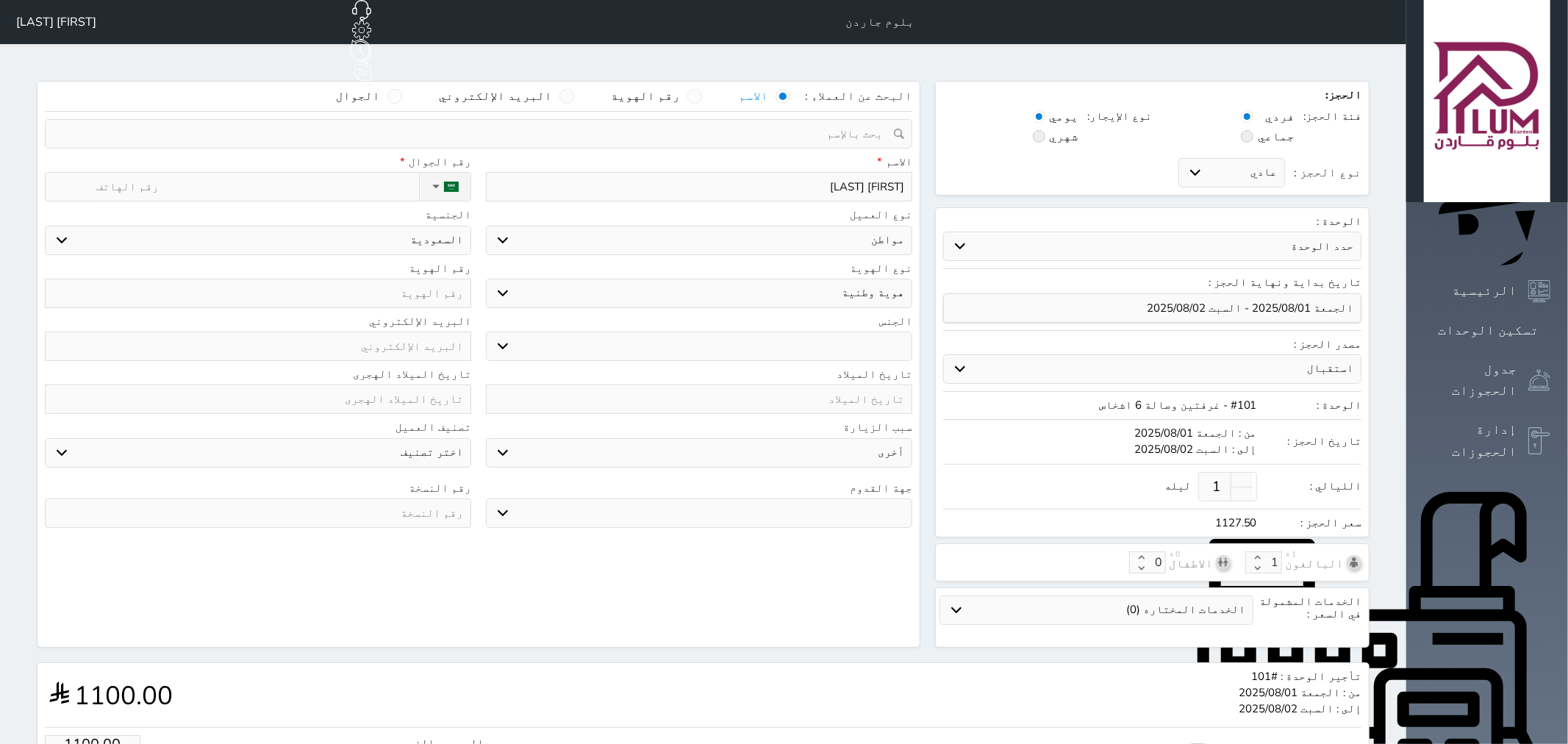 select 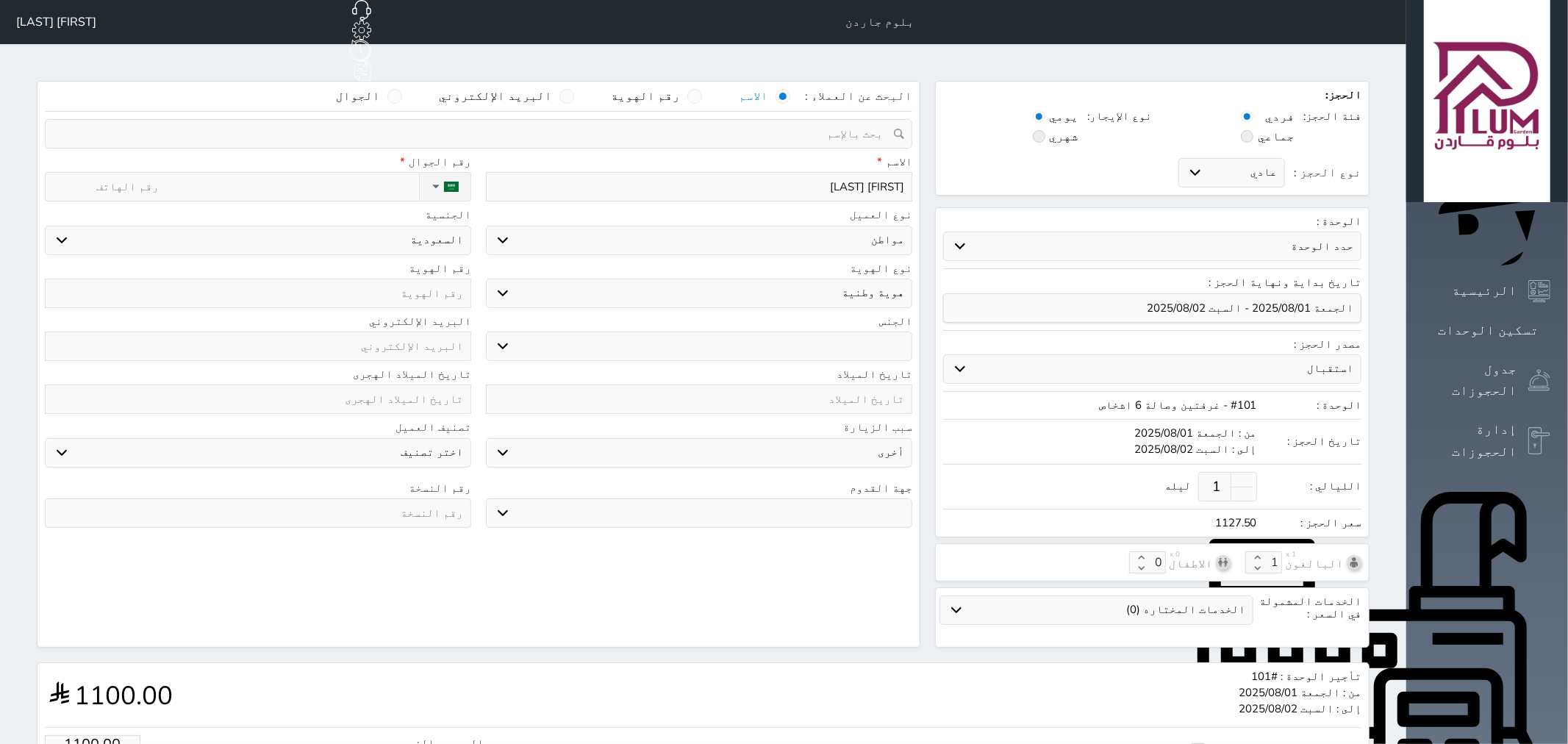 type on "ناصر حمد السليم" 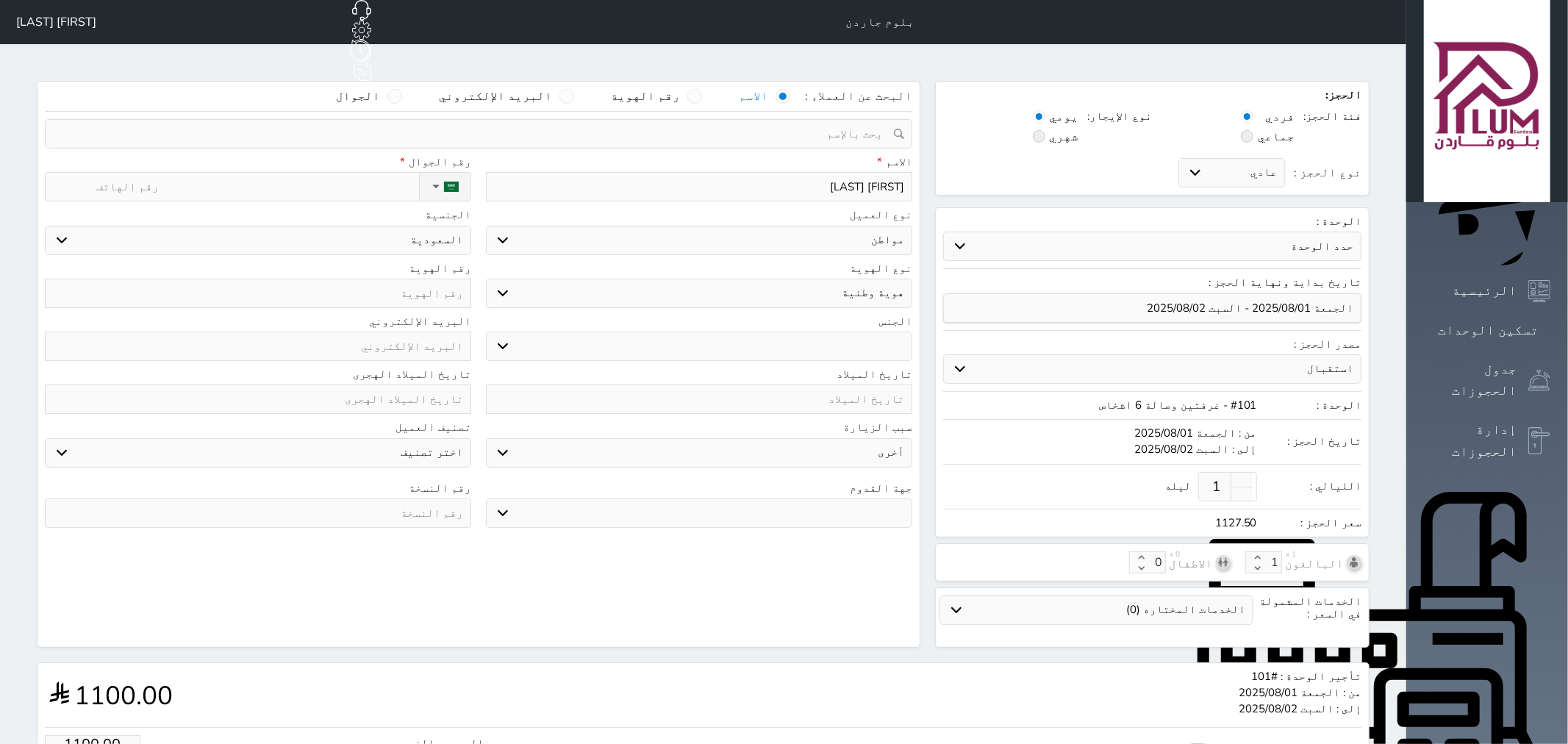 select 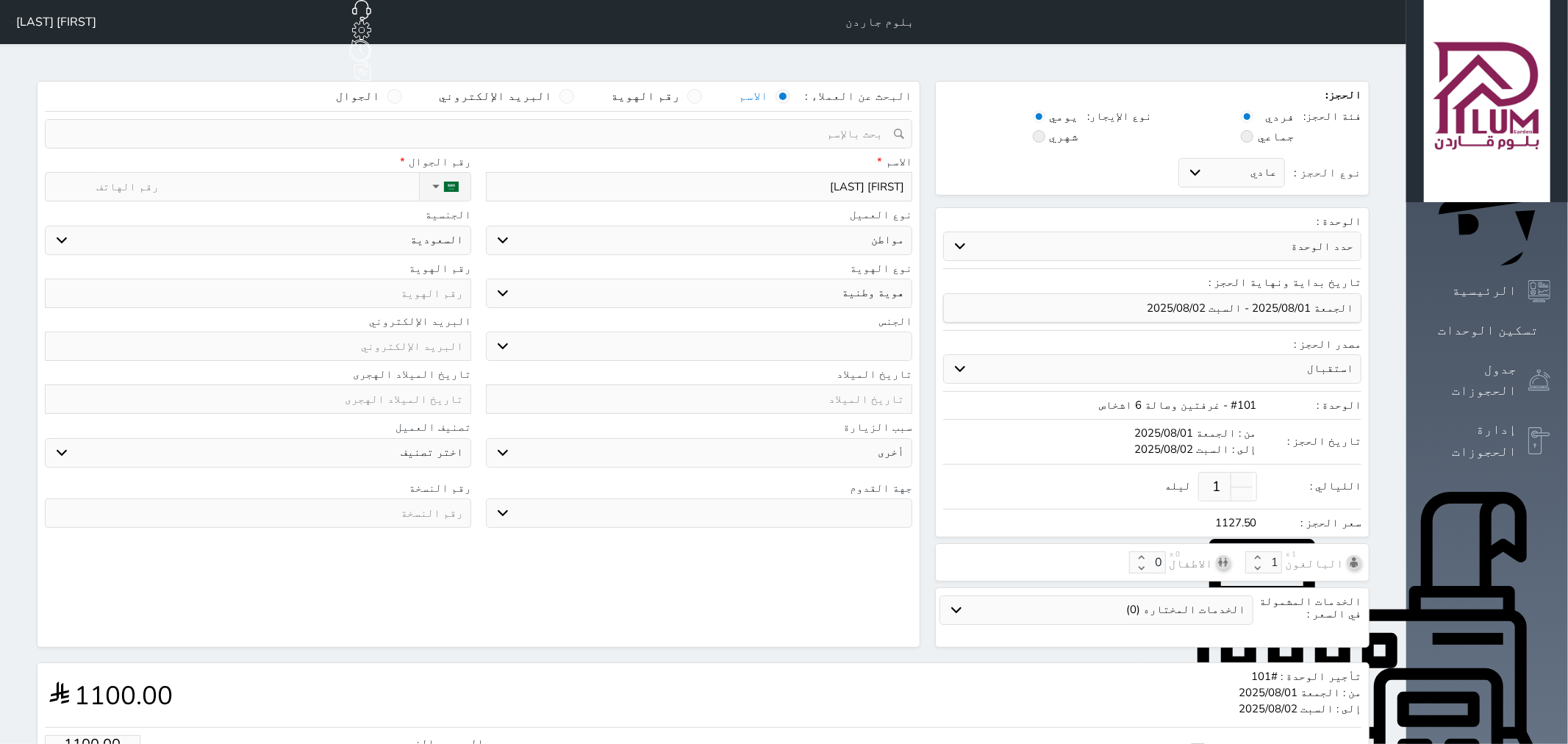 type on "ناصر حمد السليما" 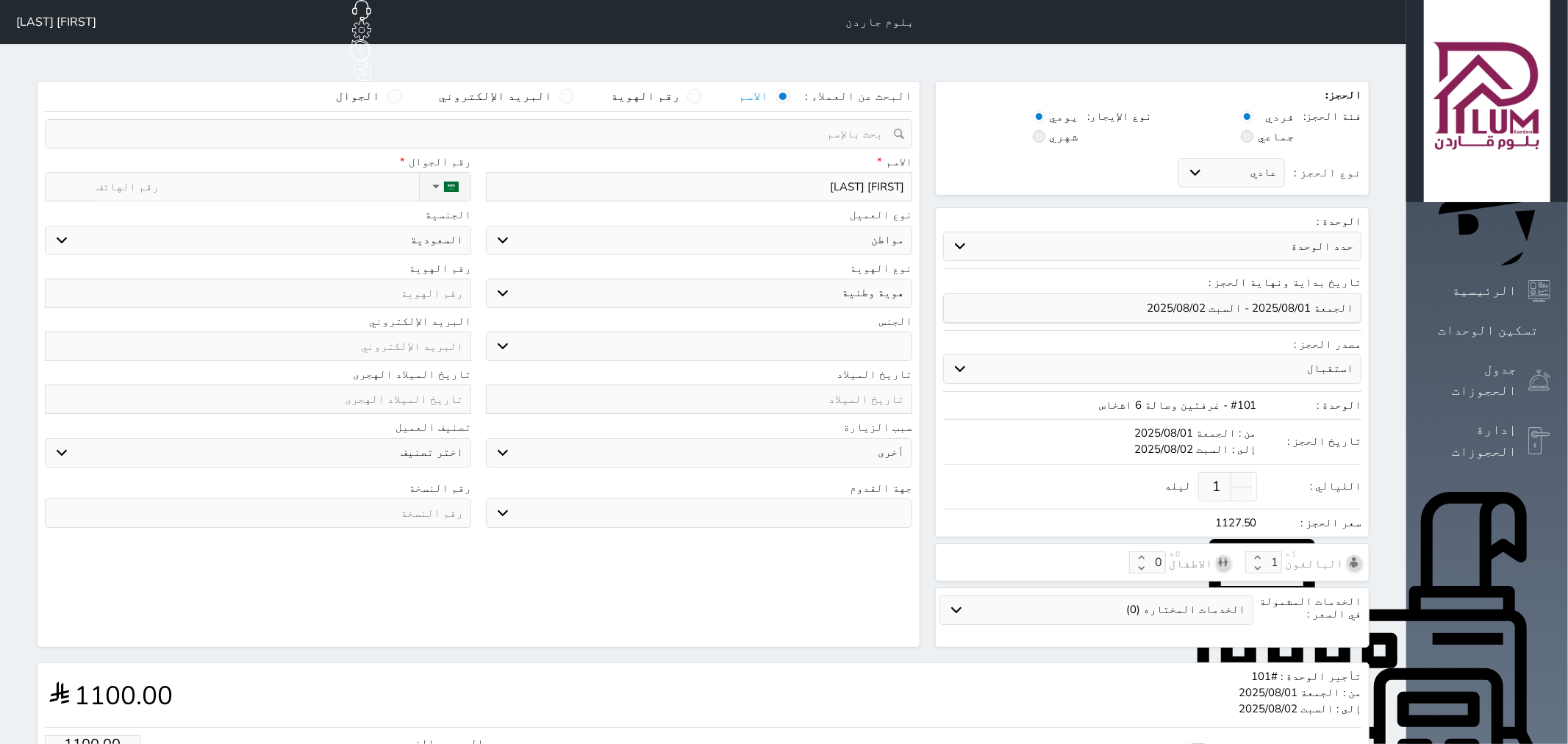 select 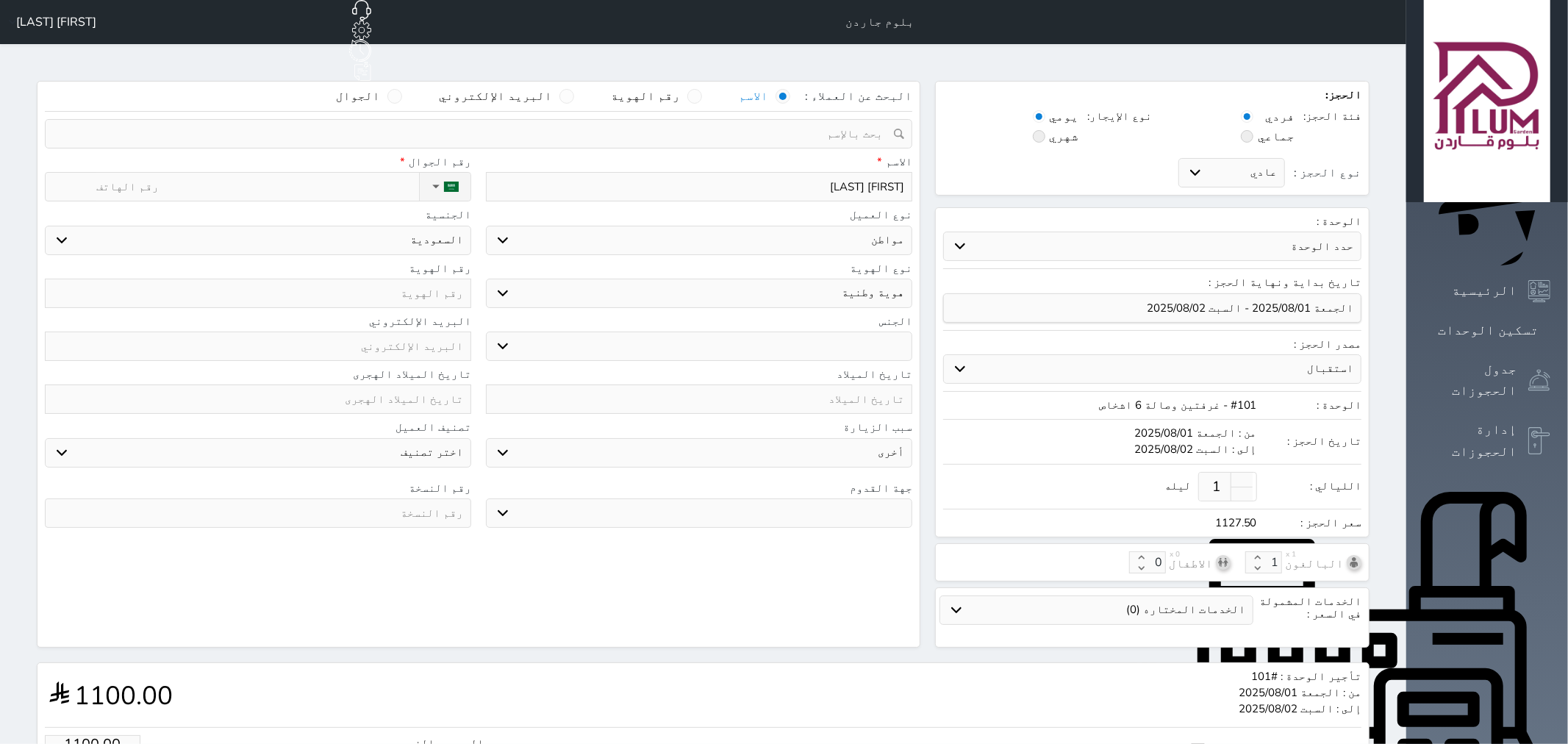type on "[NAME]" 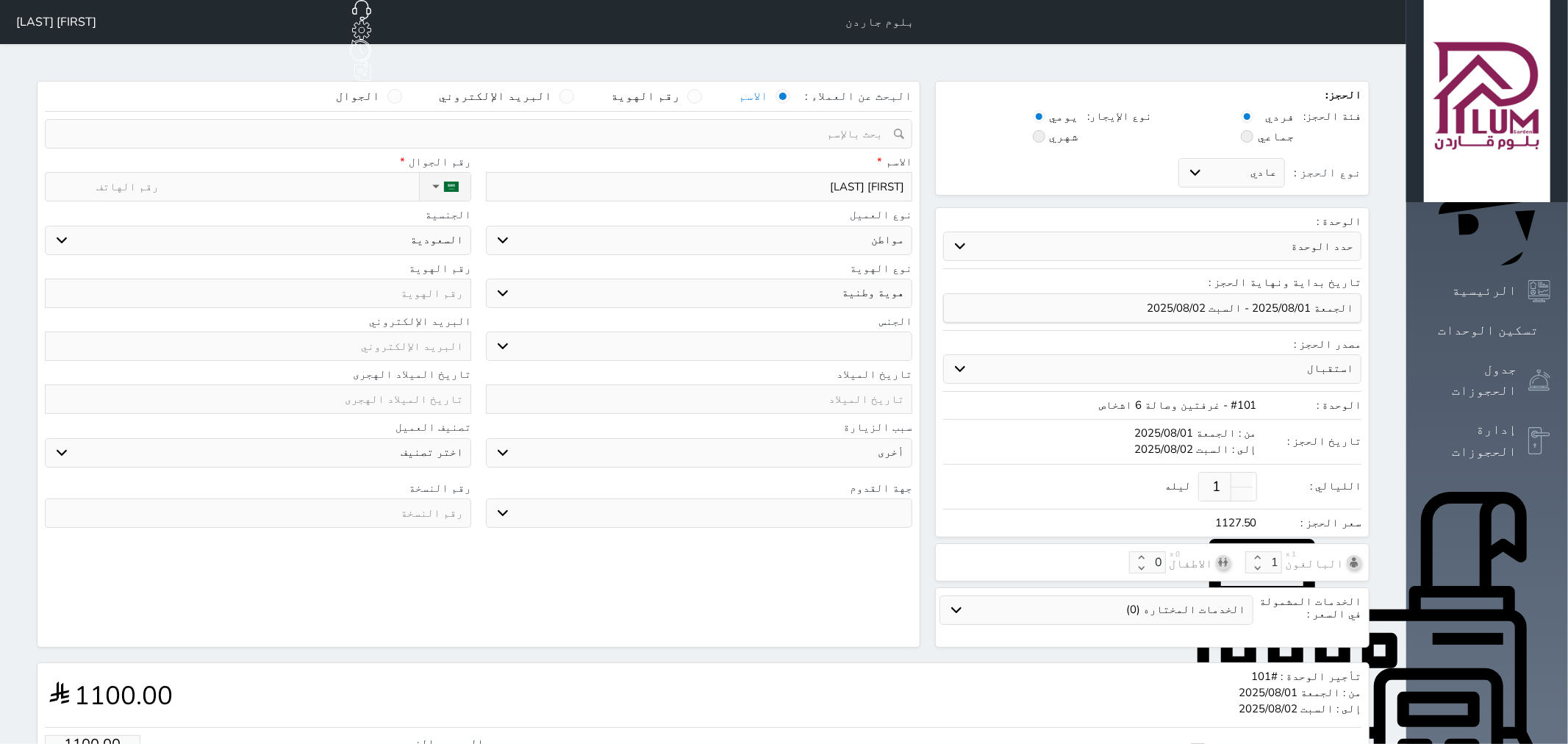 select 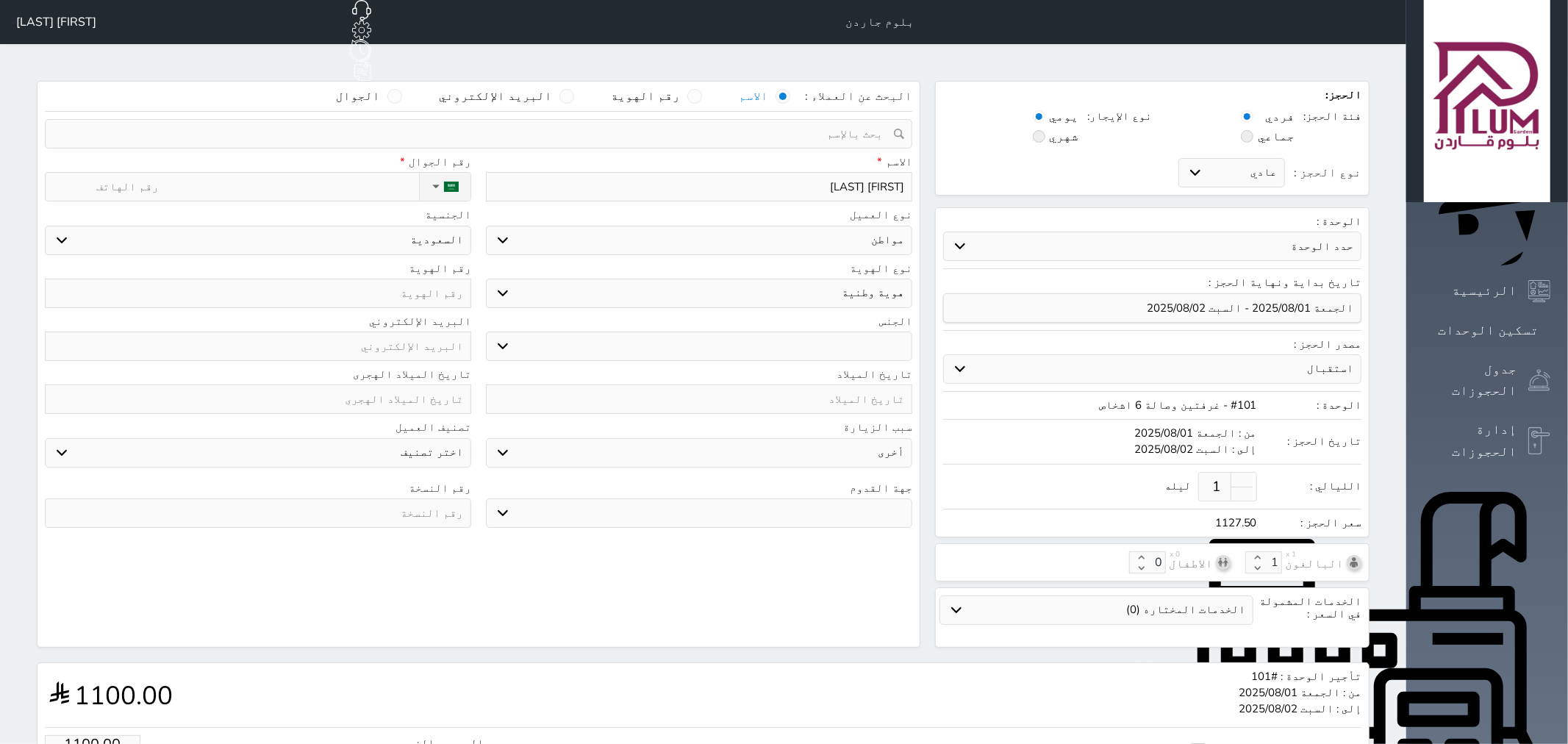 type on "[NAME]" 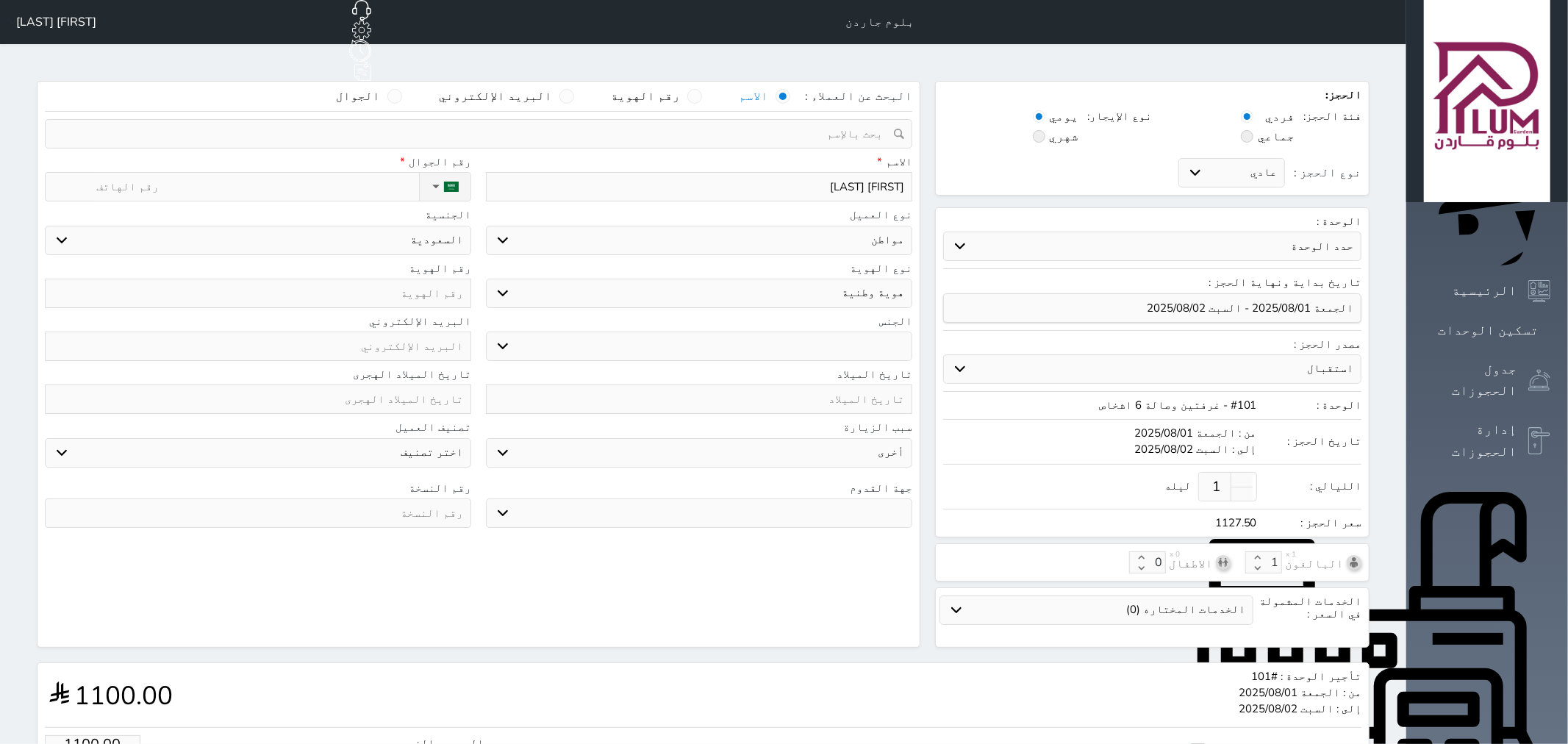 click on "نوع الحجز :" at bounding box center (257, 187) 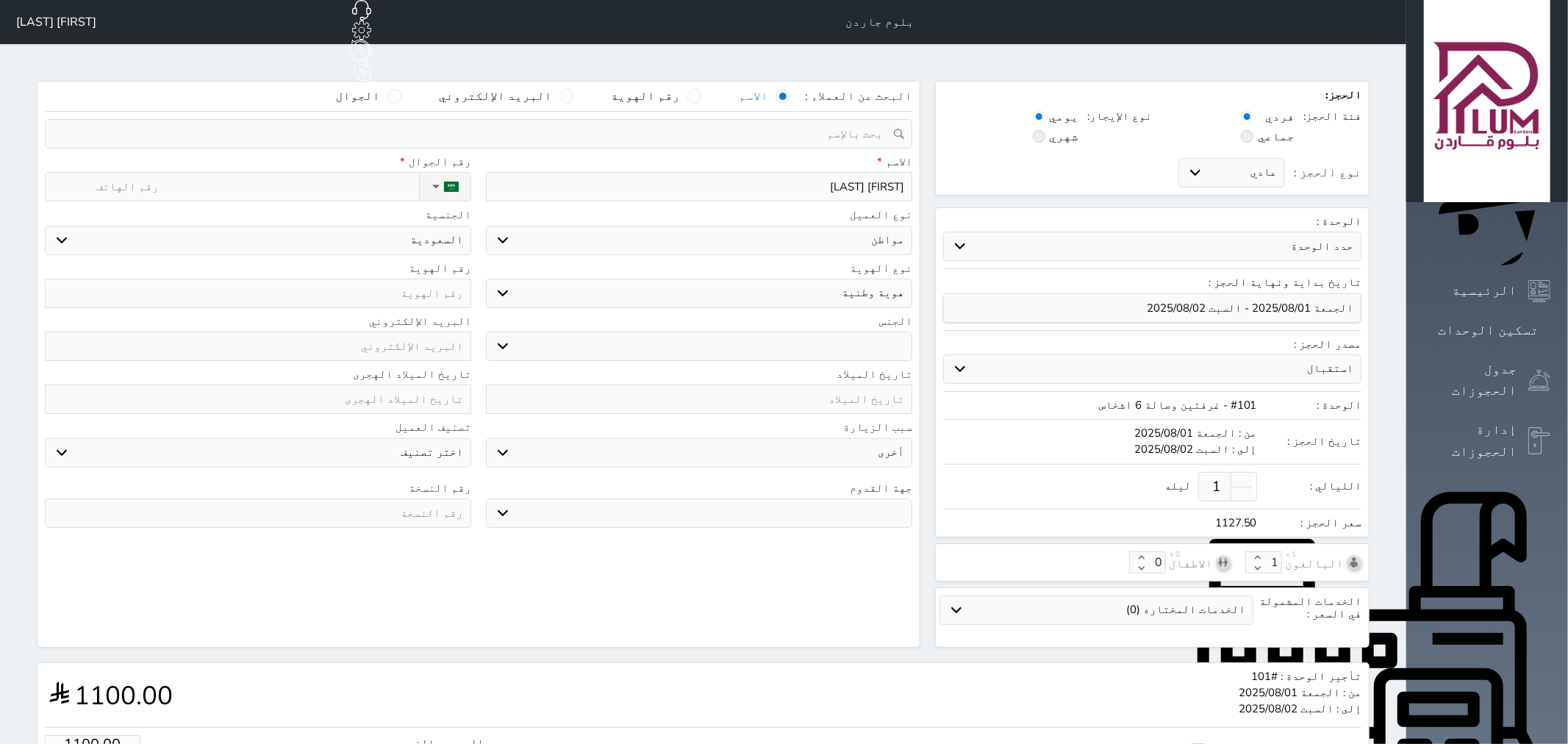 type on "0" 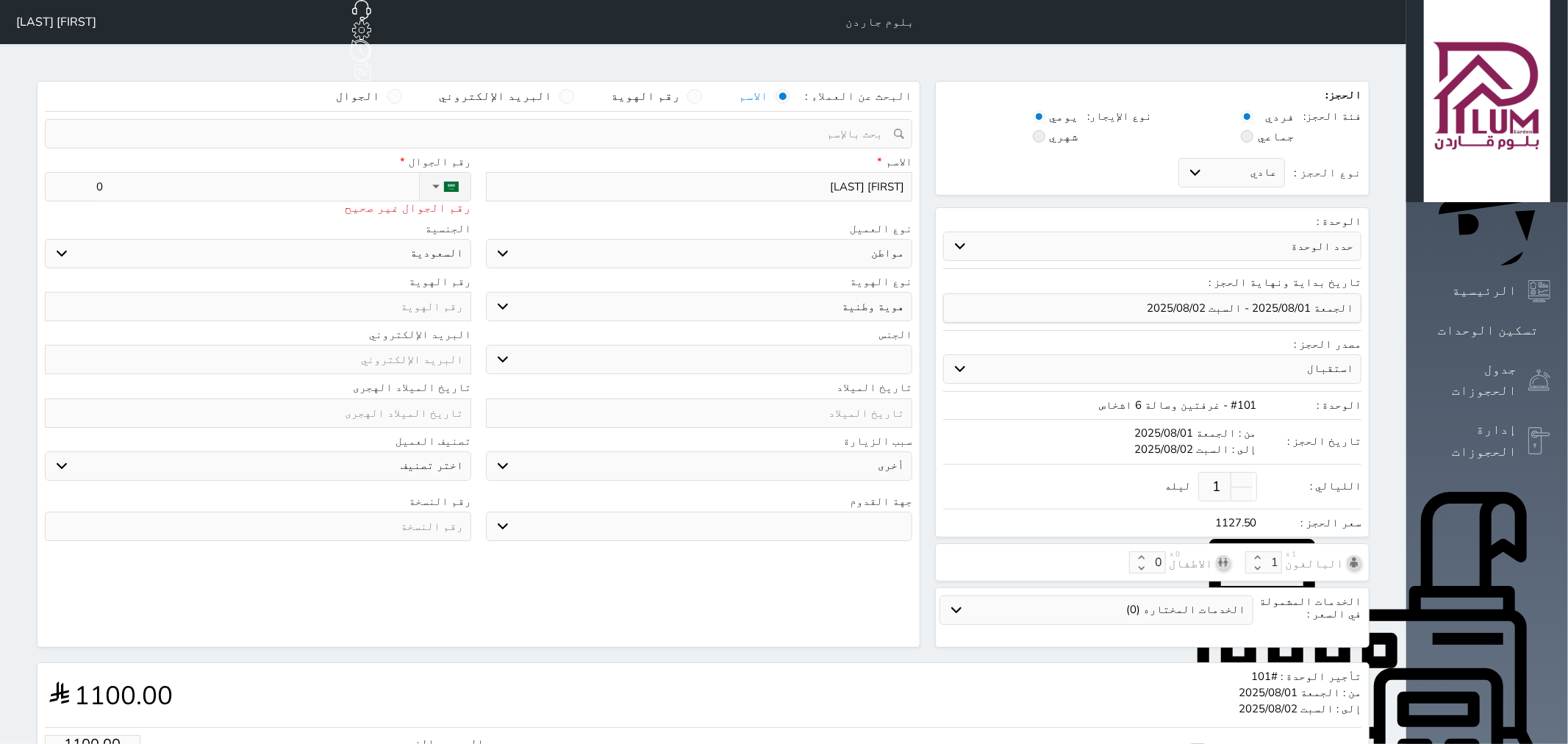 type on "05" 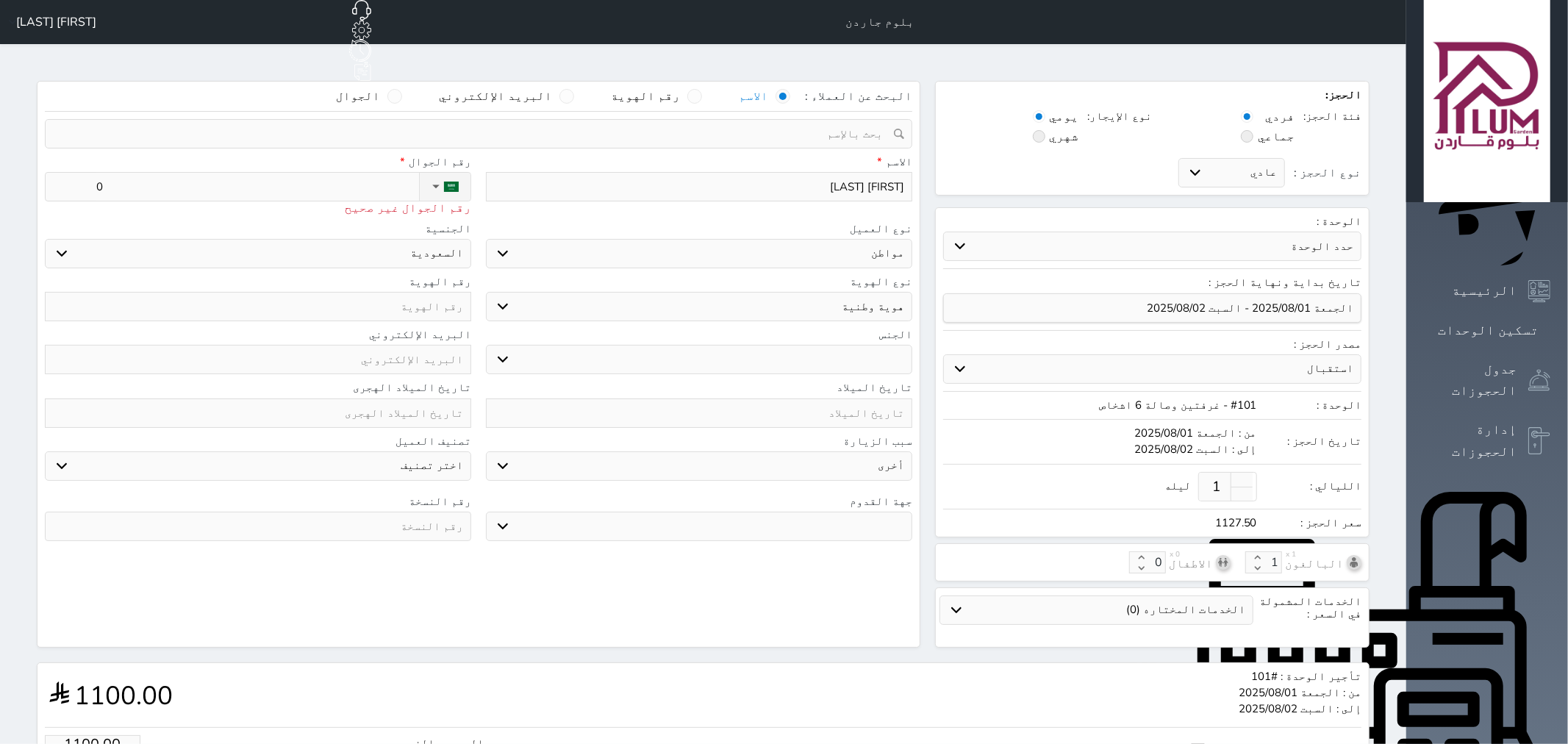 select 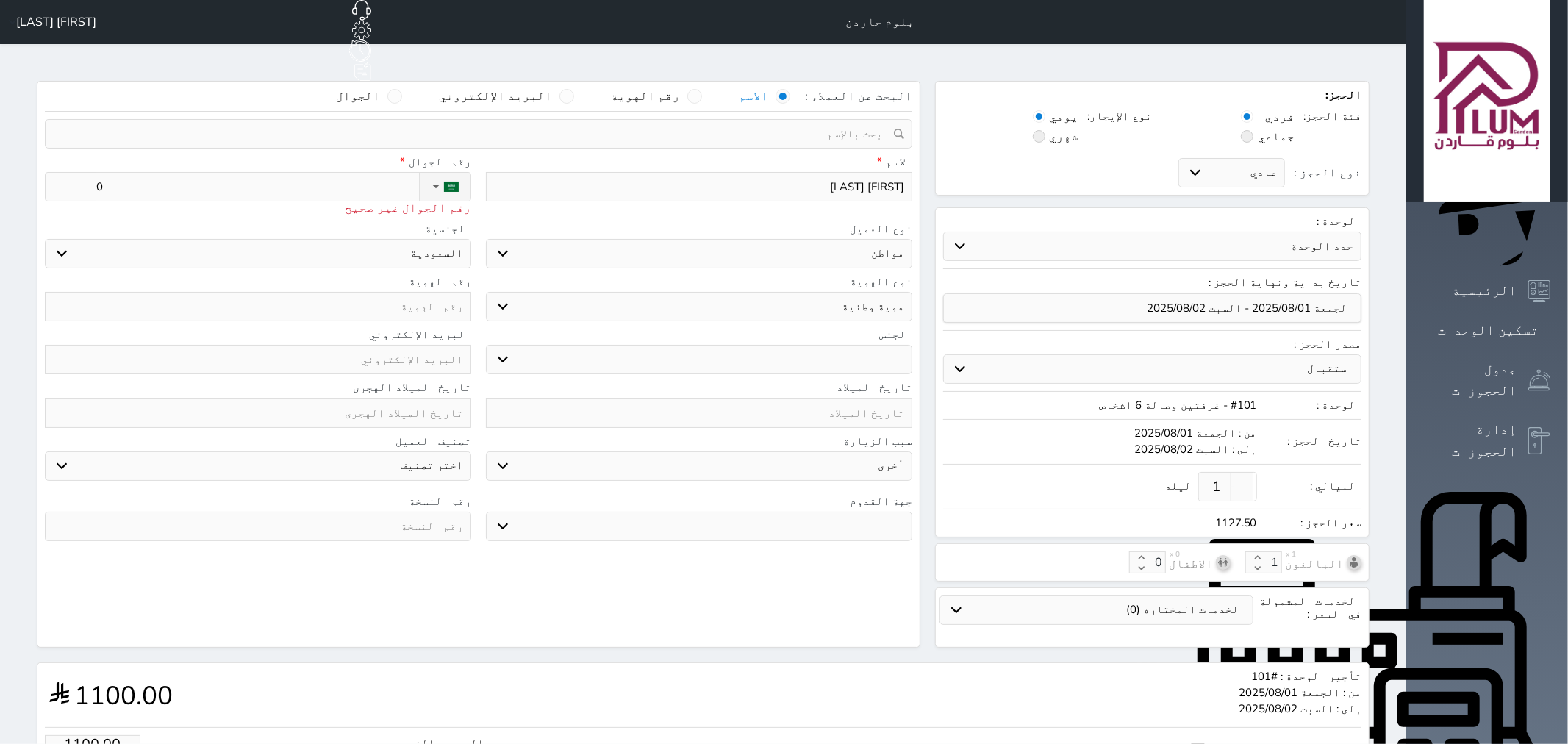 select 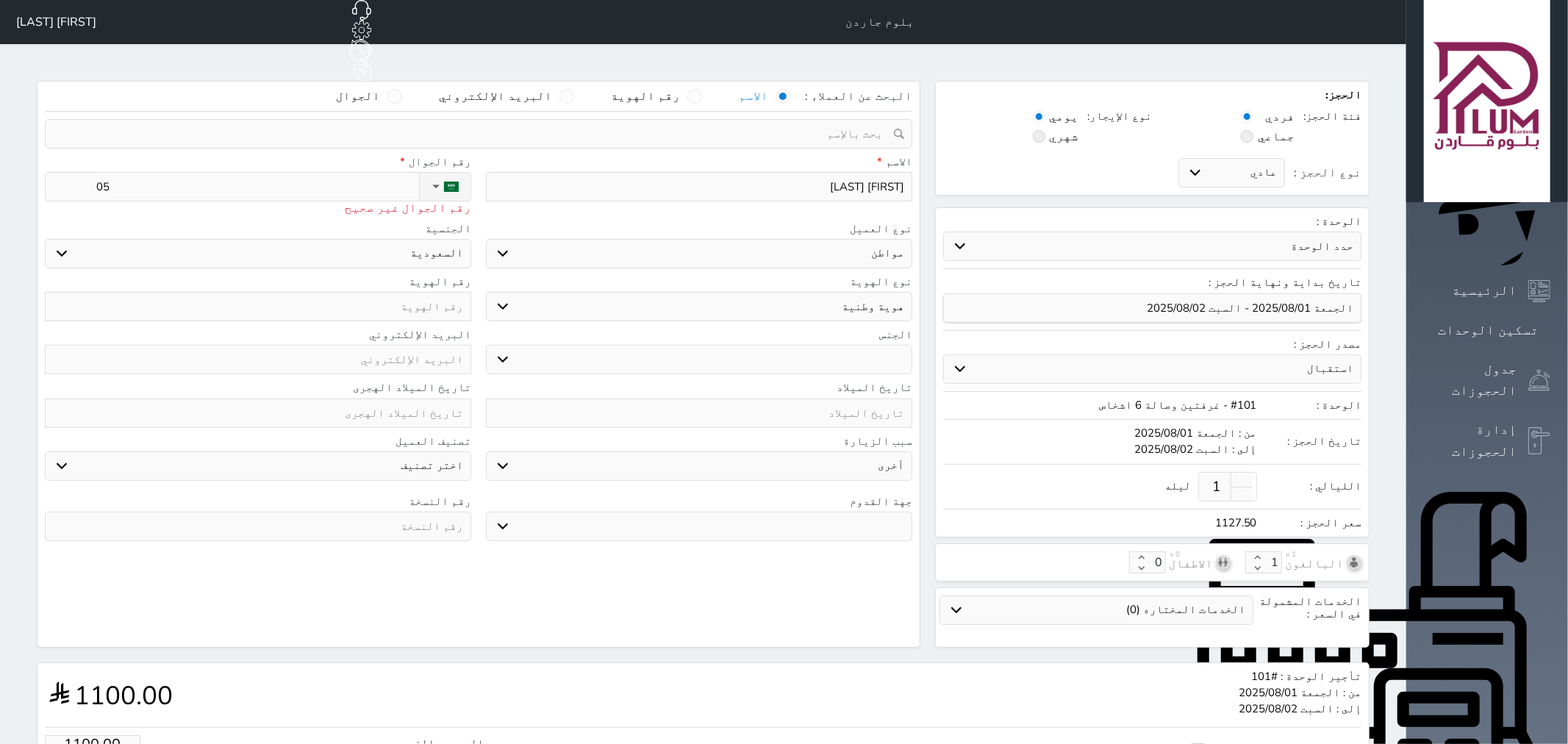 type on "050" 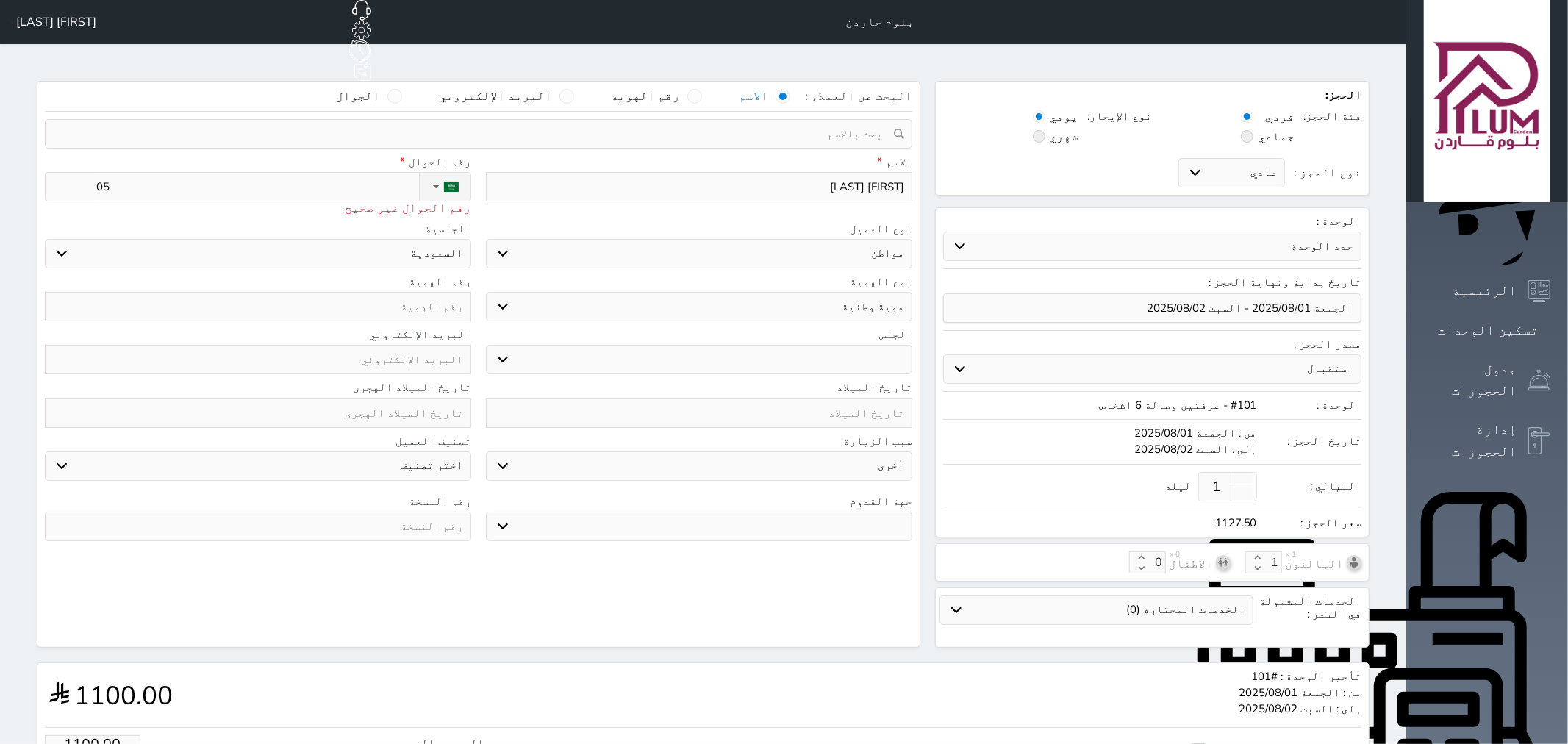 select 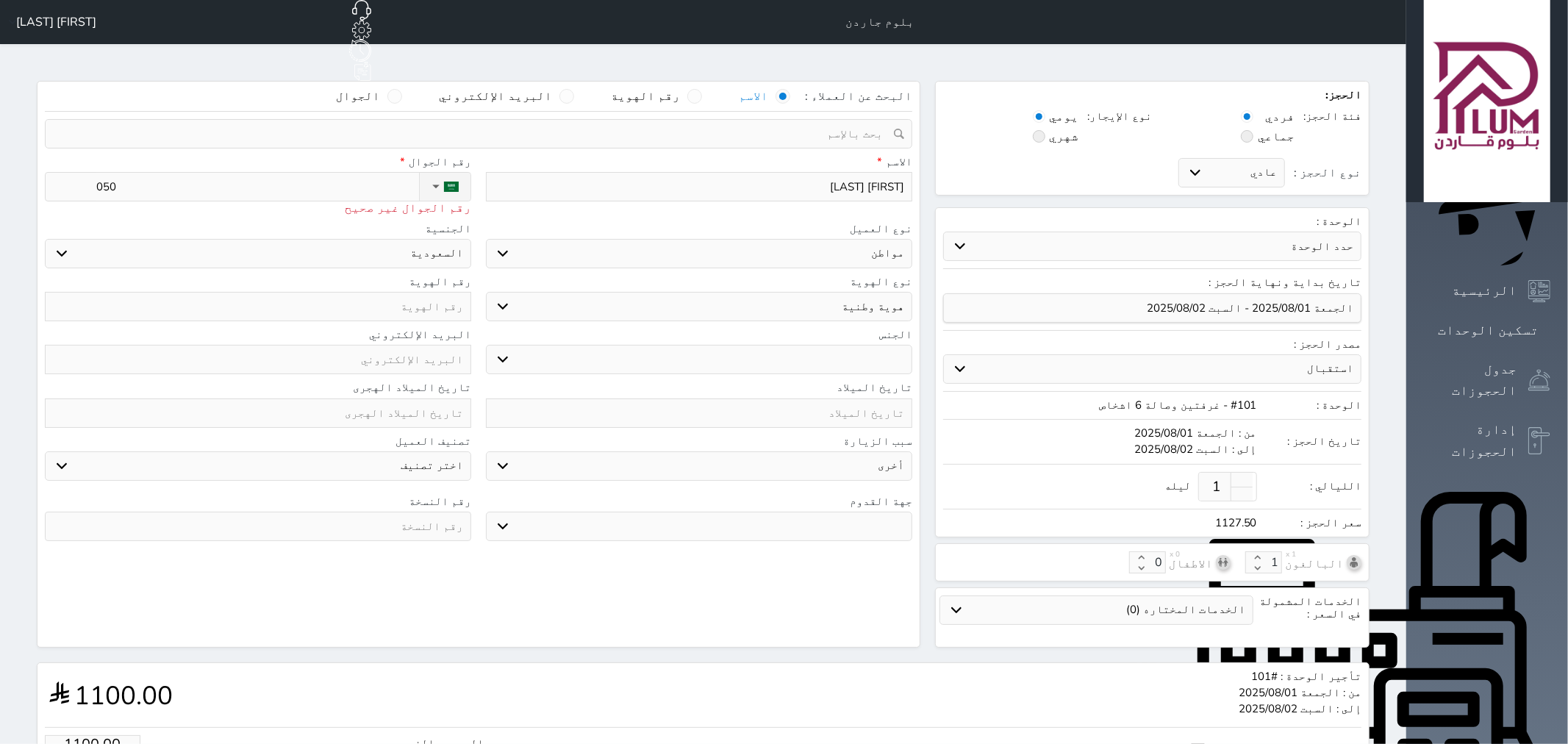 type on "0506" 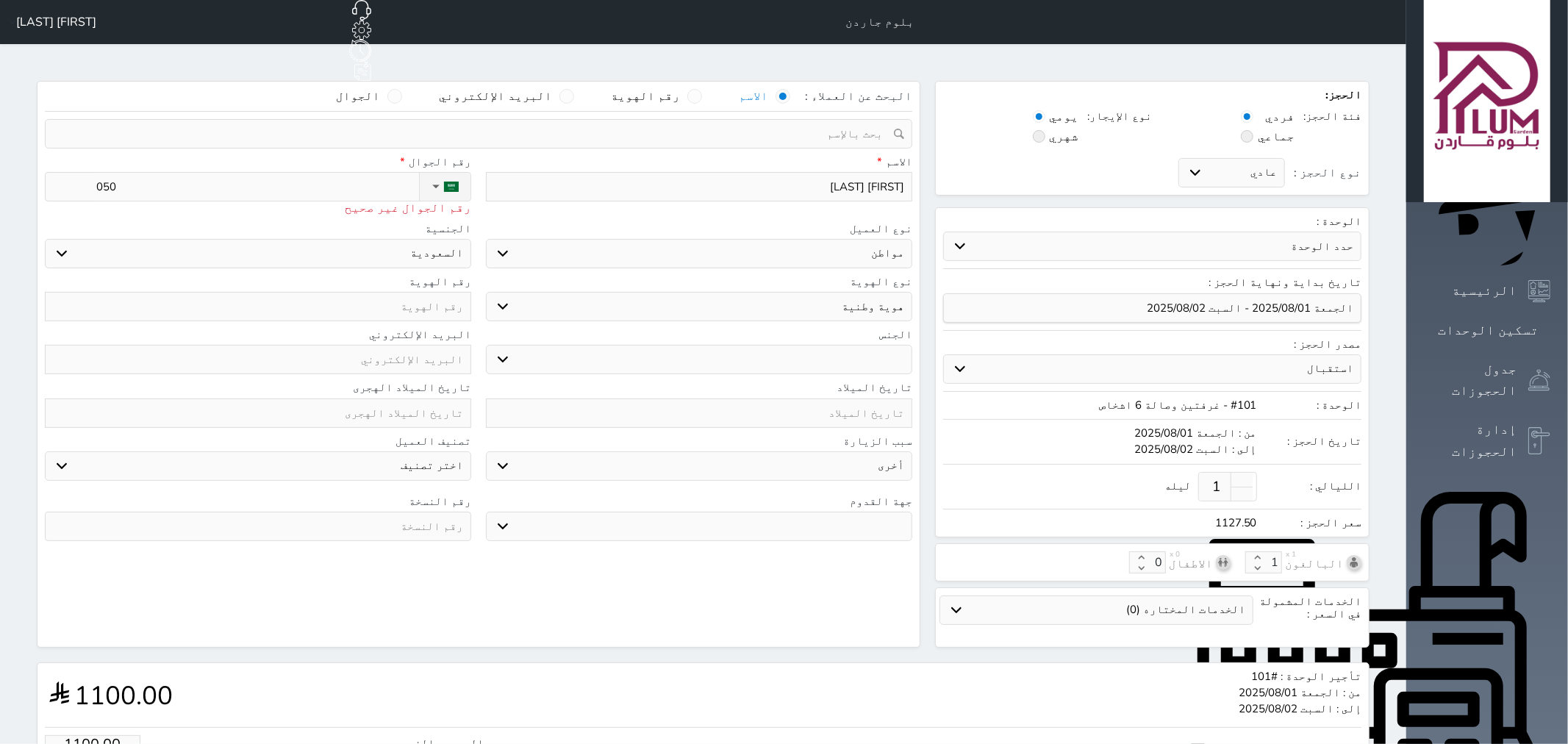 select 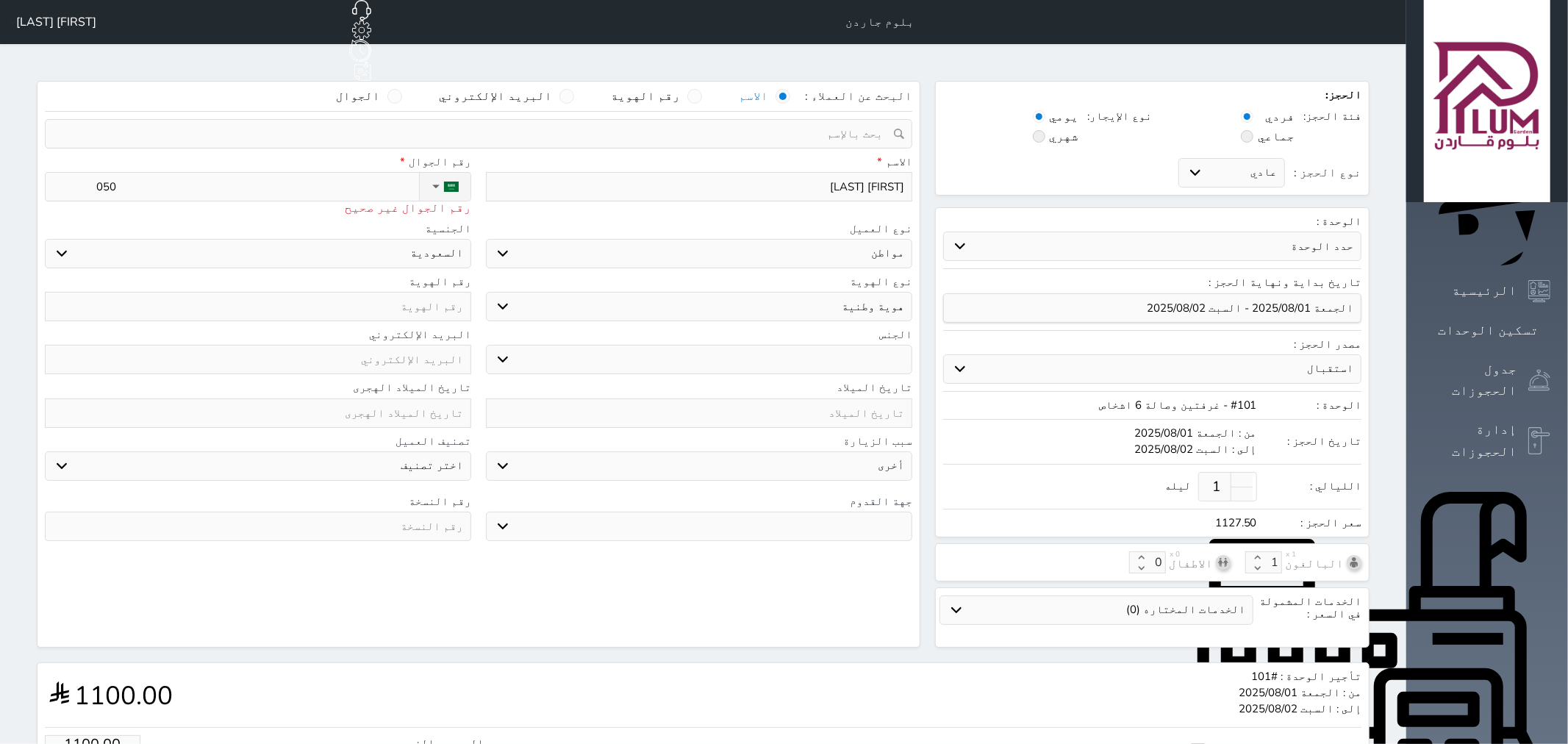 select 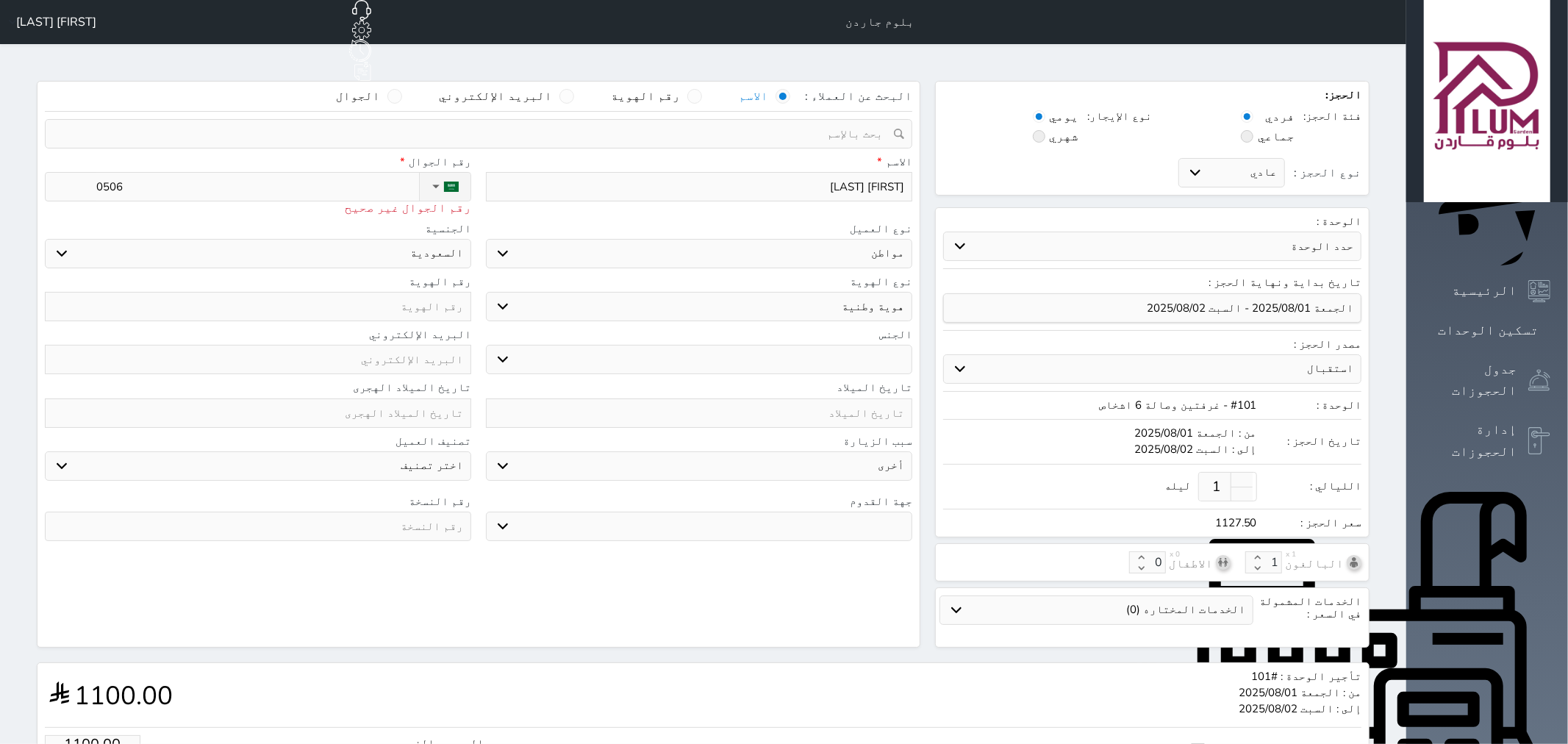 type on "05064" 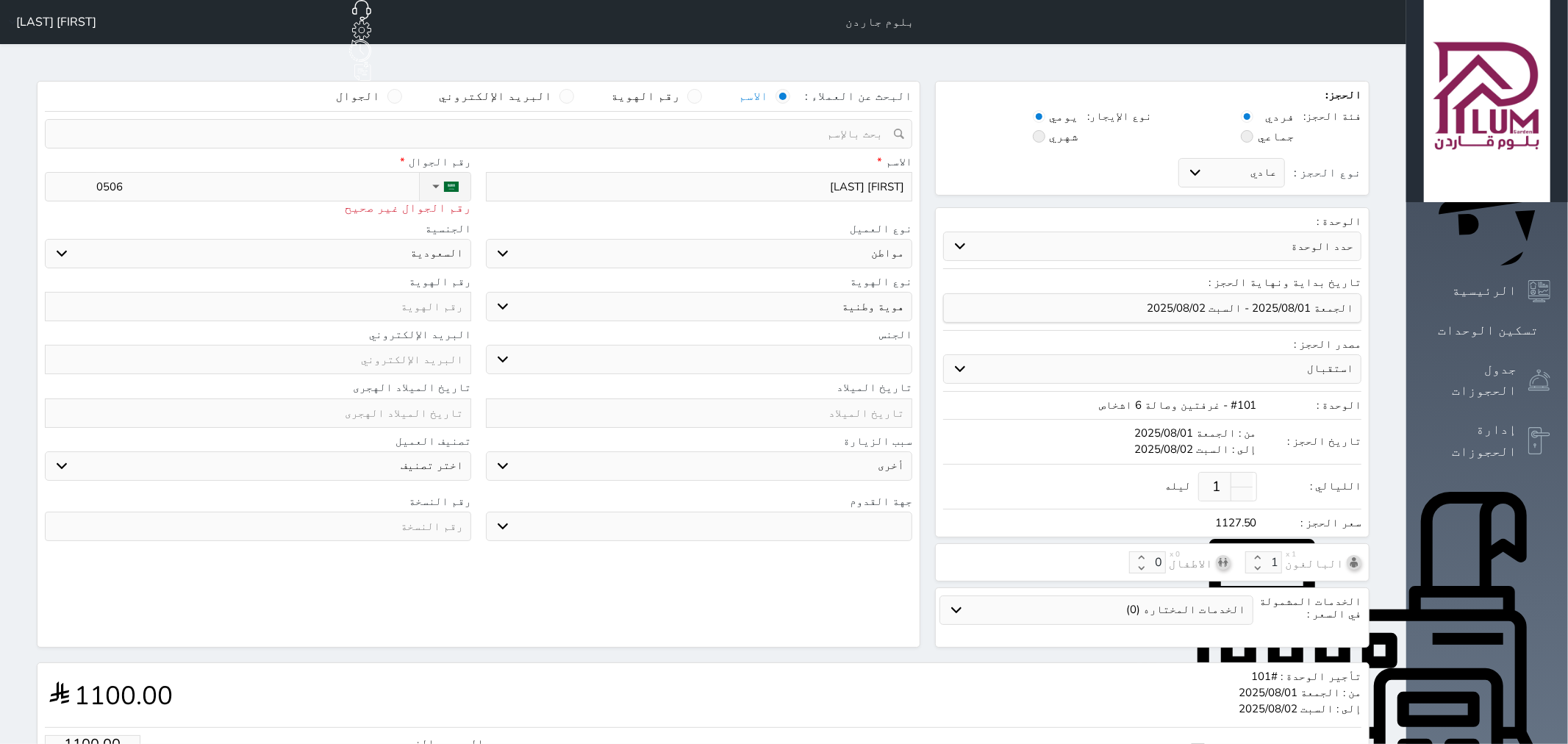 select 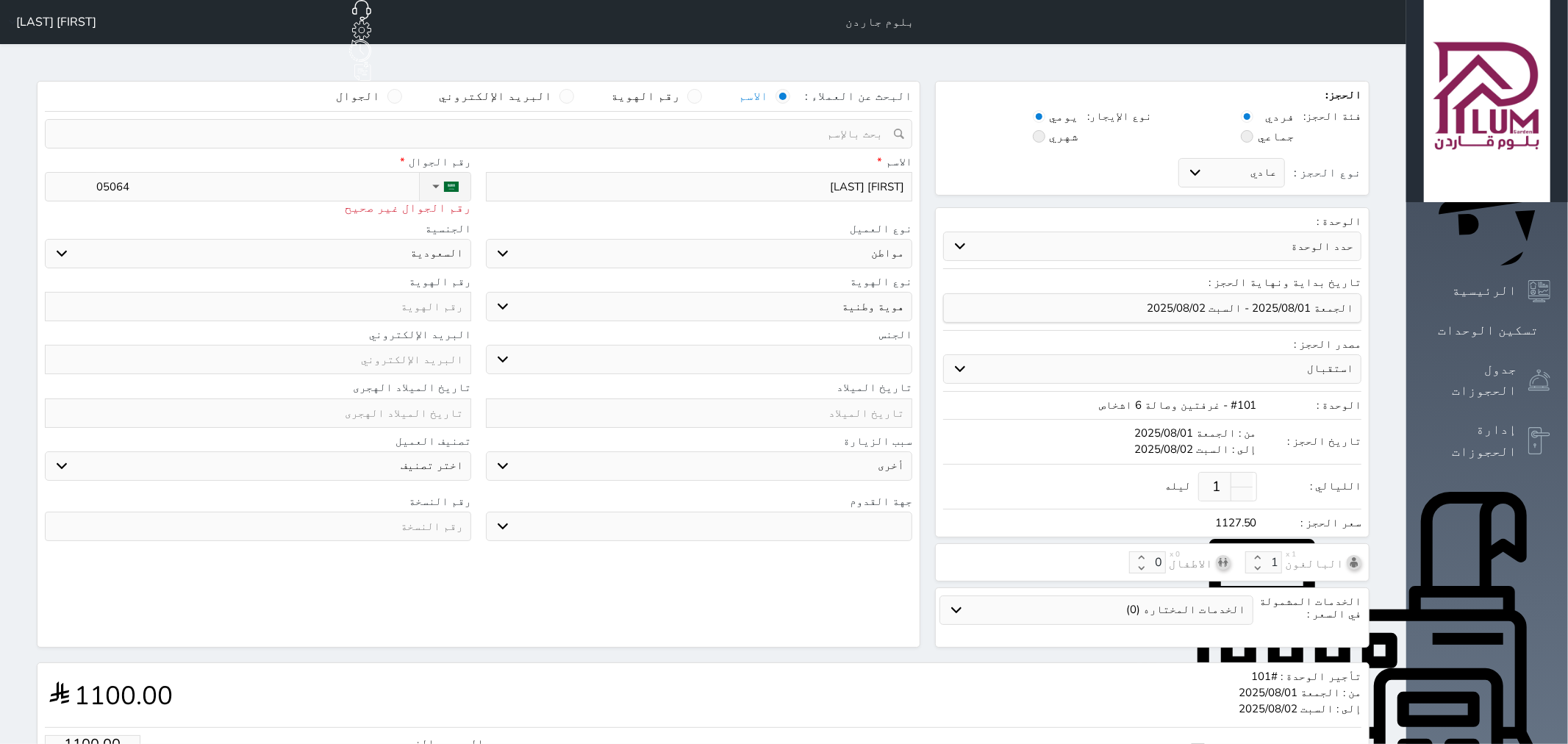 type on "050643" 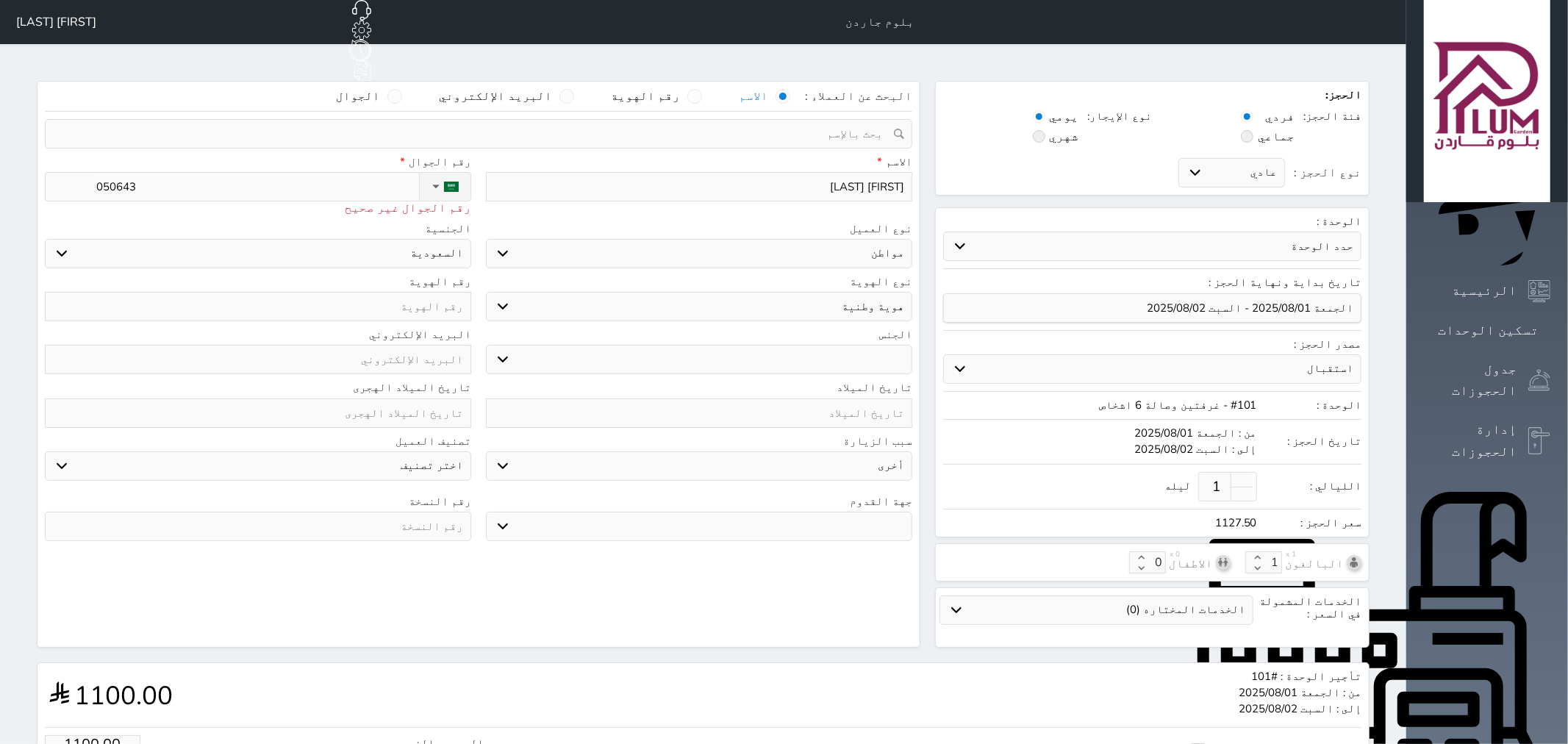 type on "0506436" 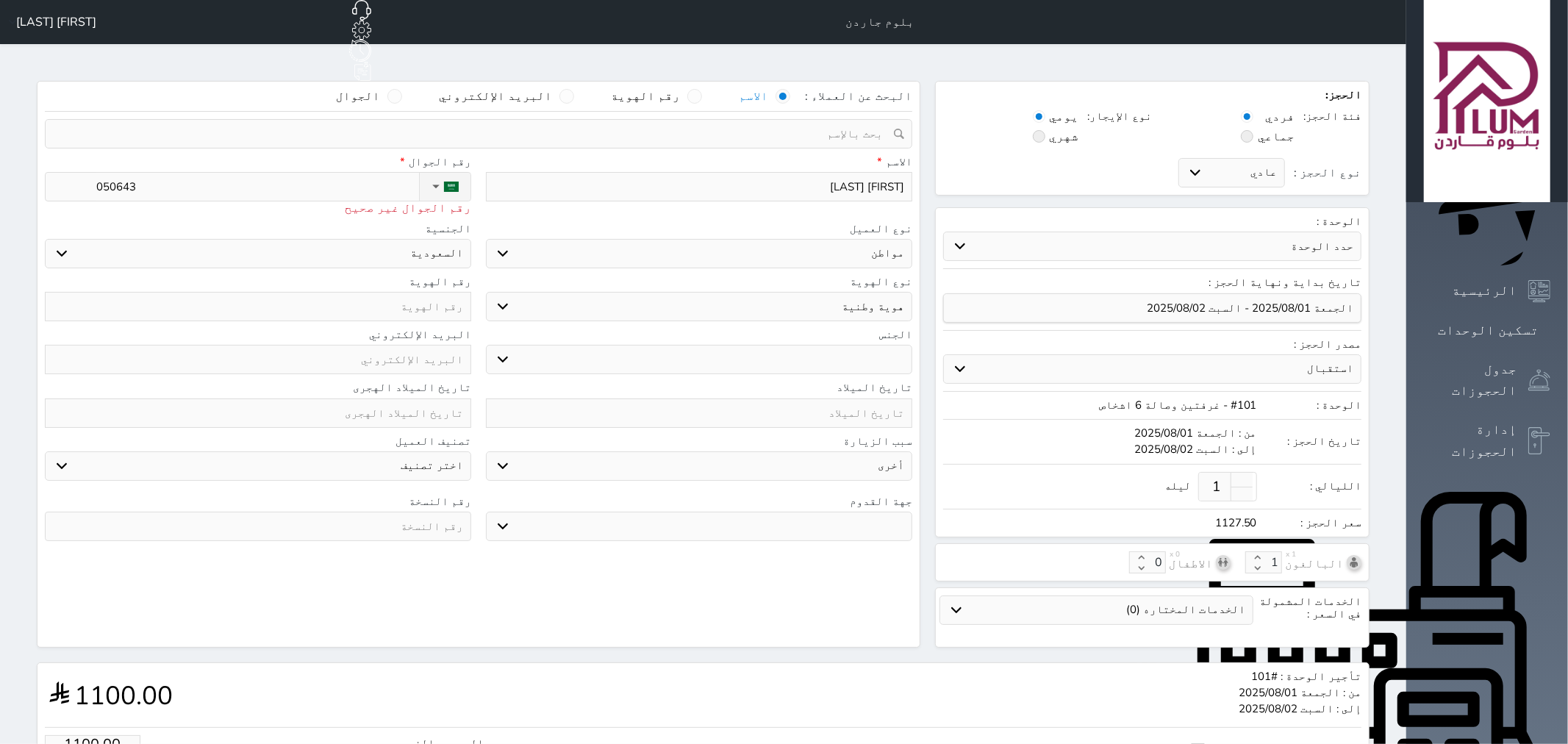 select 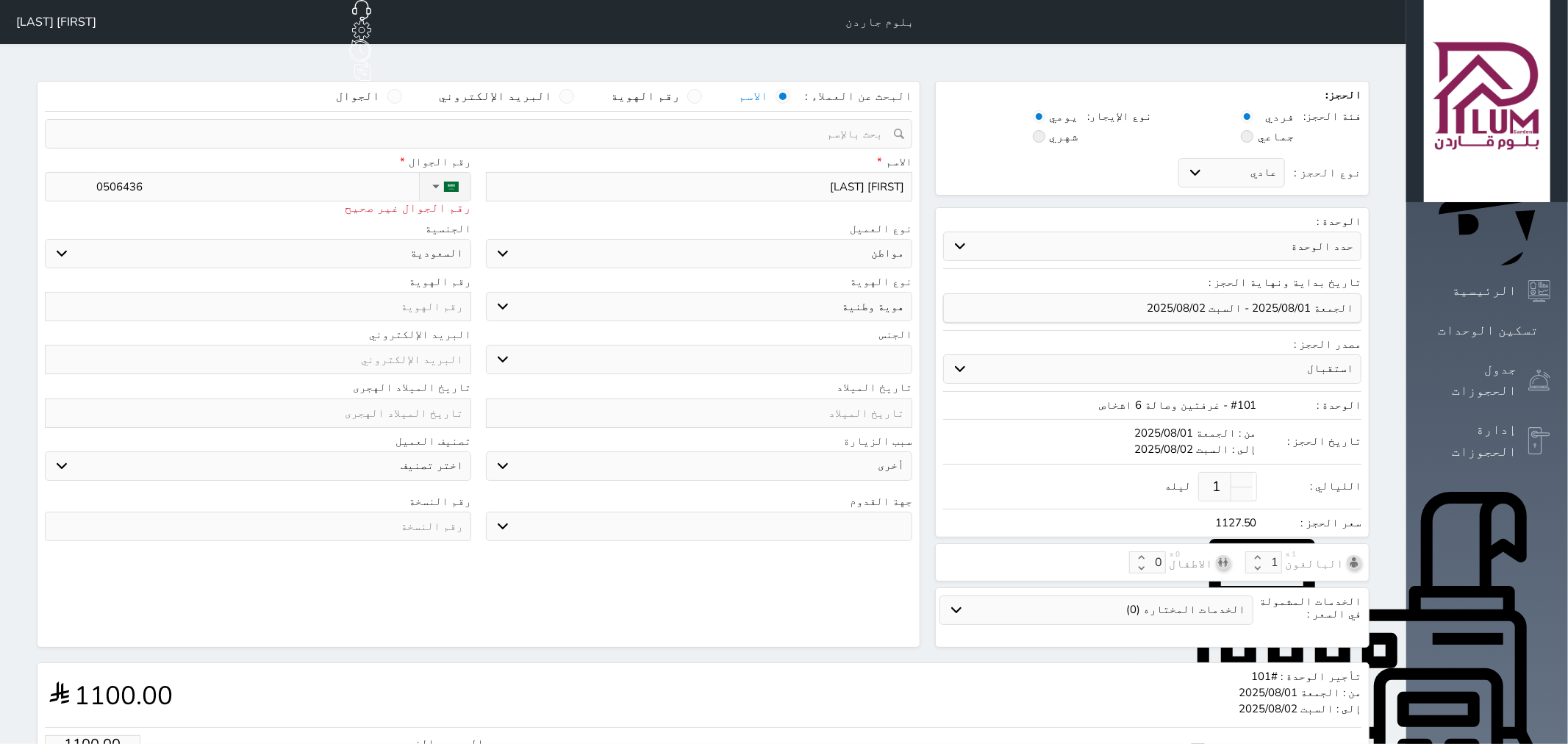 type on "05064366" 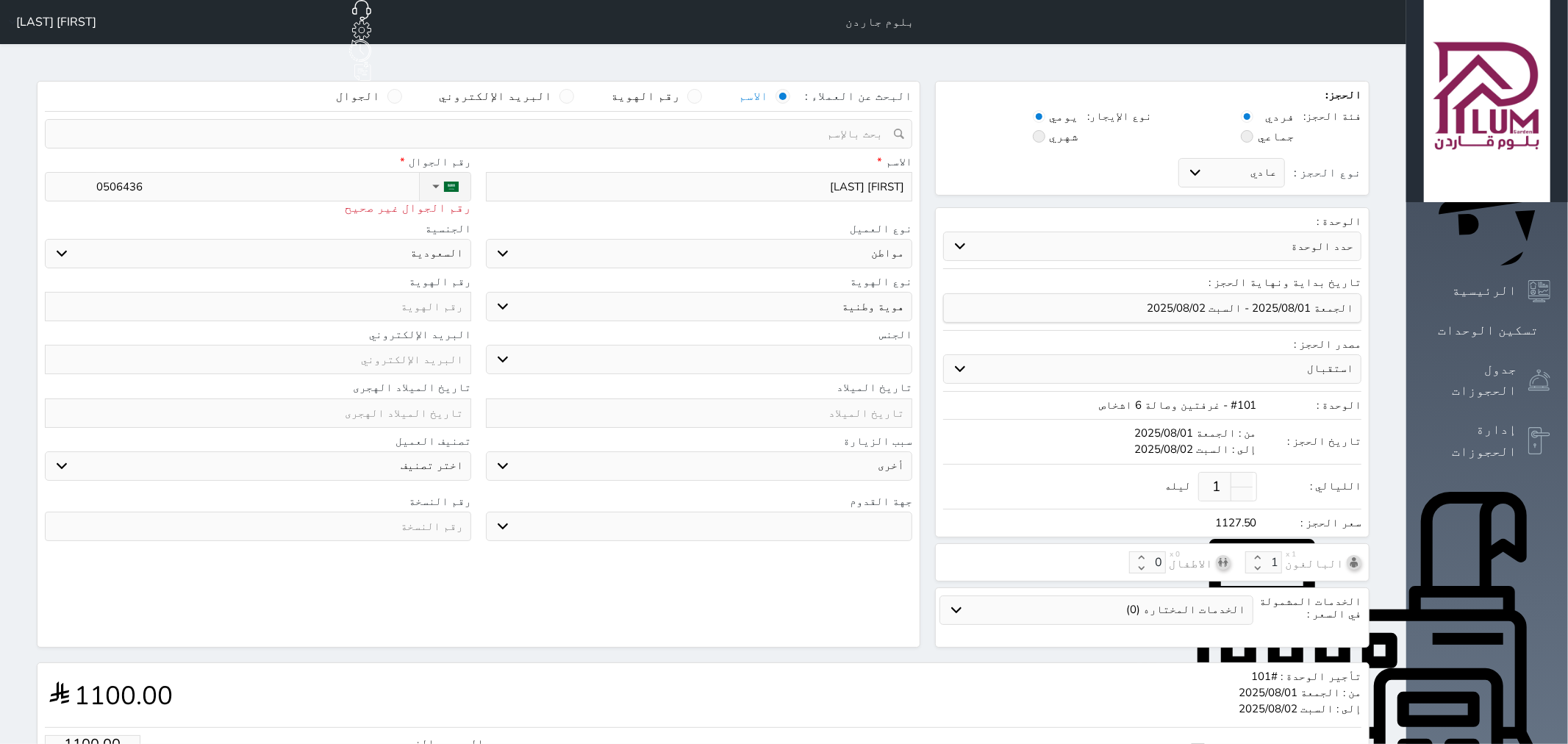 select 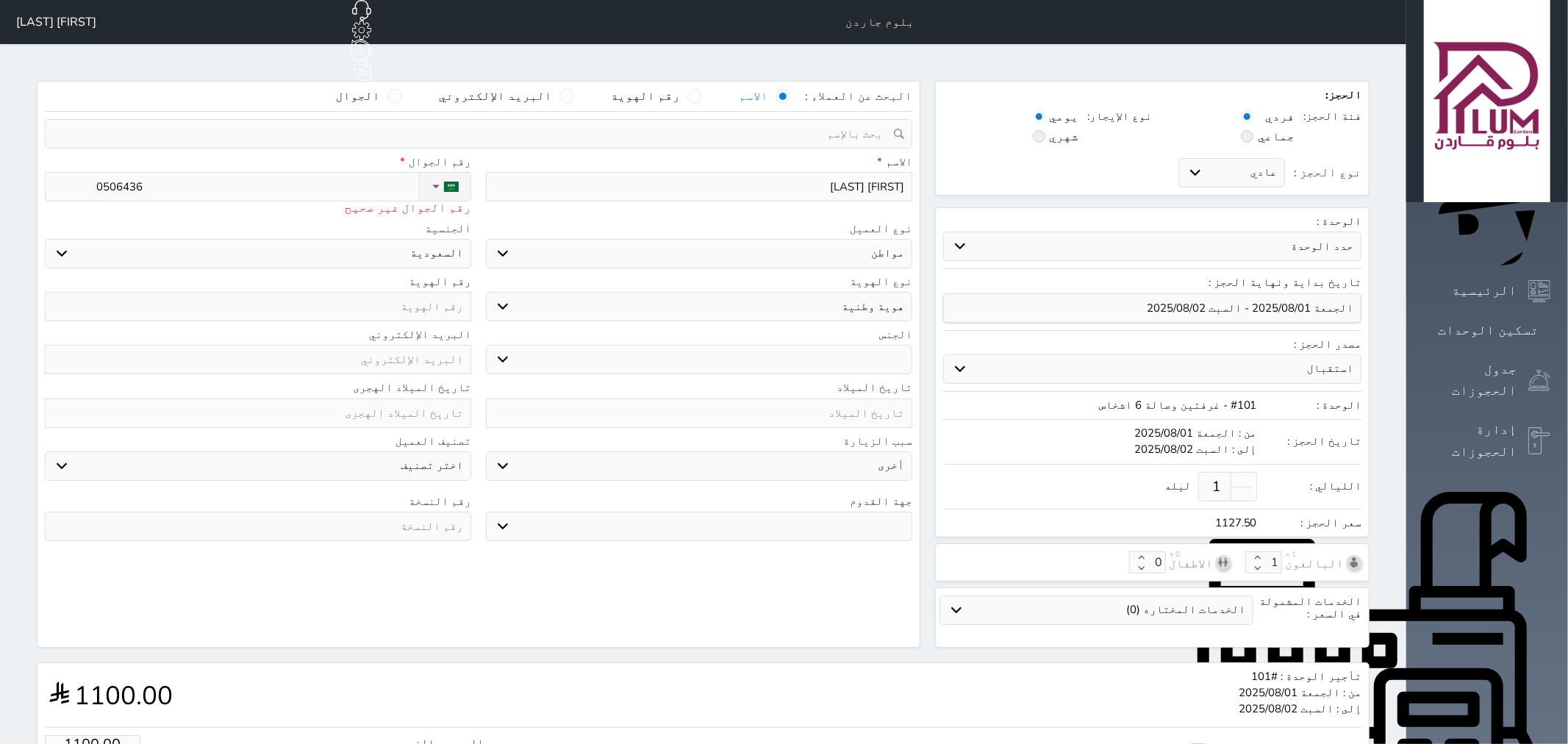 select 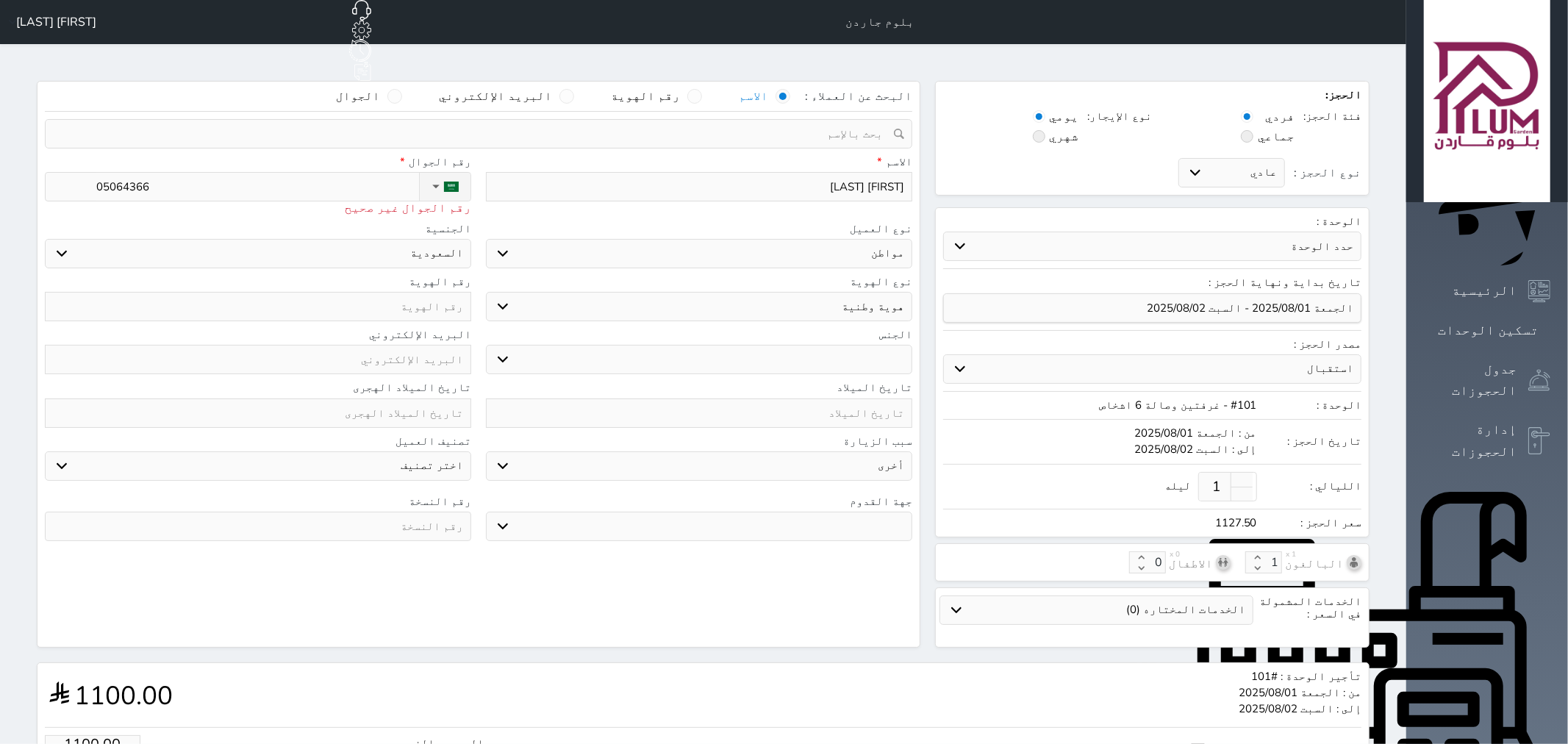 type on "050643665" 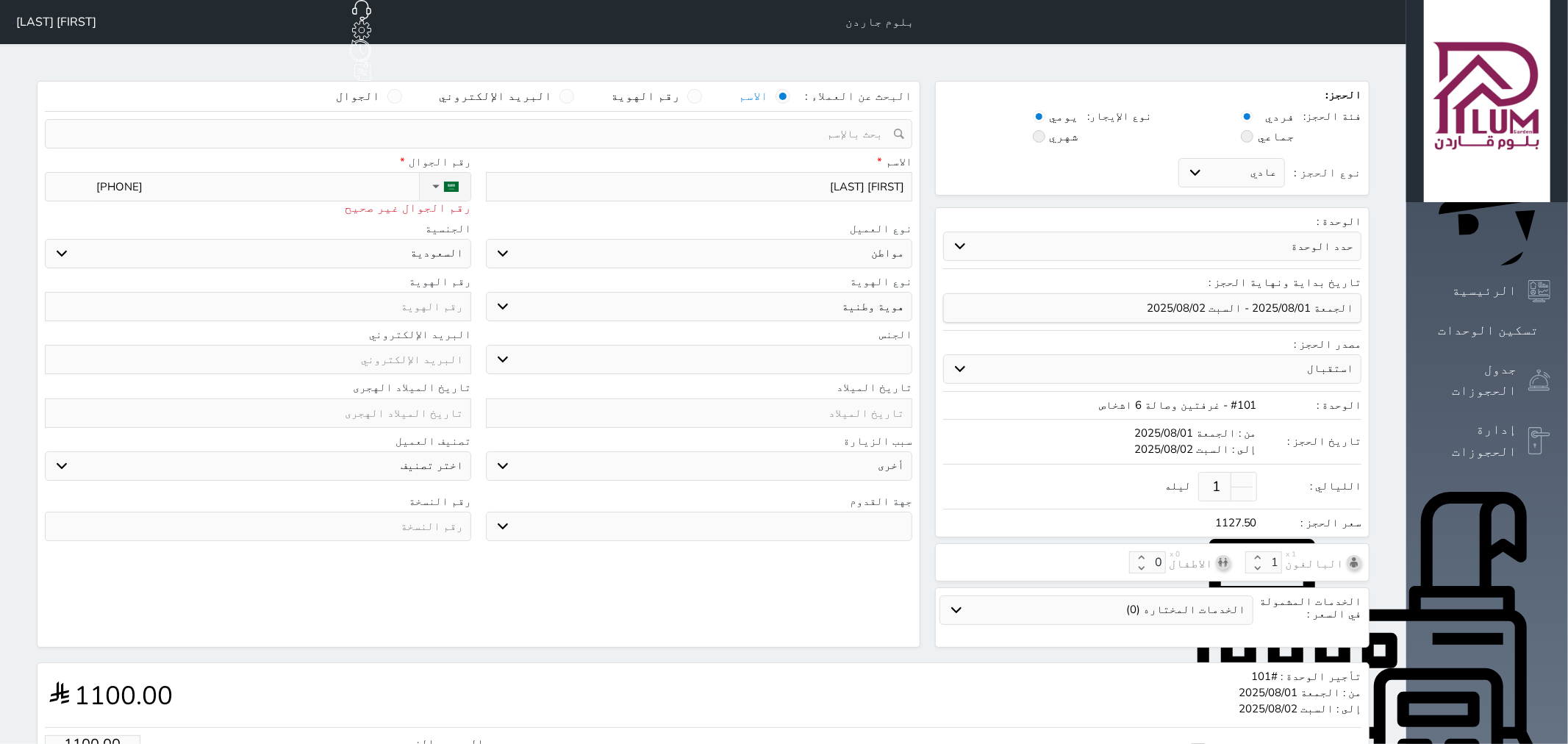 type on "+[PHONE] [PHONE]" 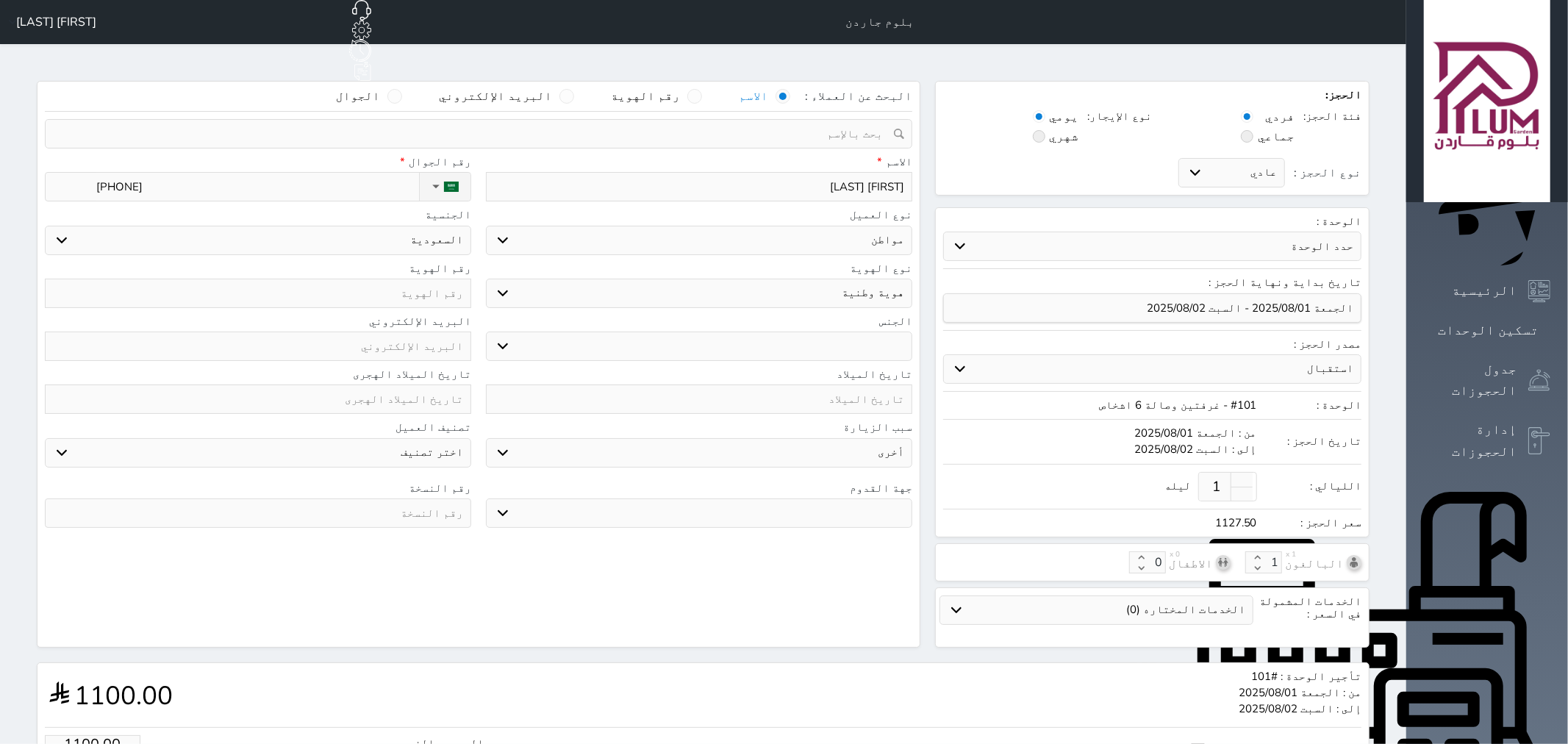 type on "+[PHONE] [PHONE]" 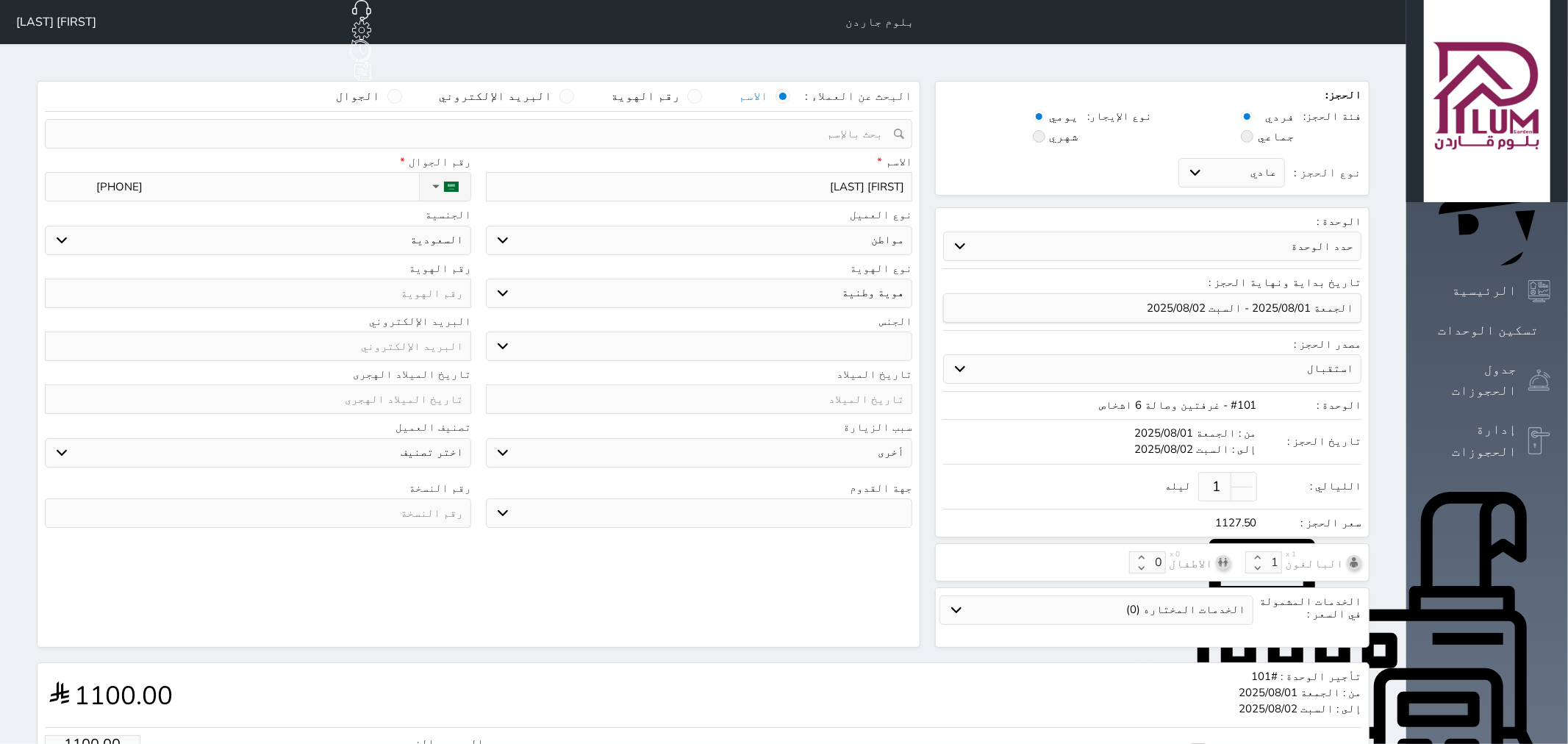 click at bounding box center [258, 293] 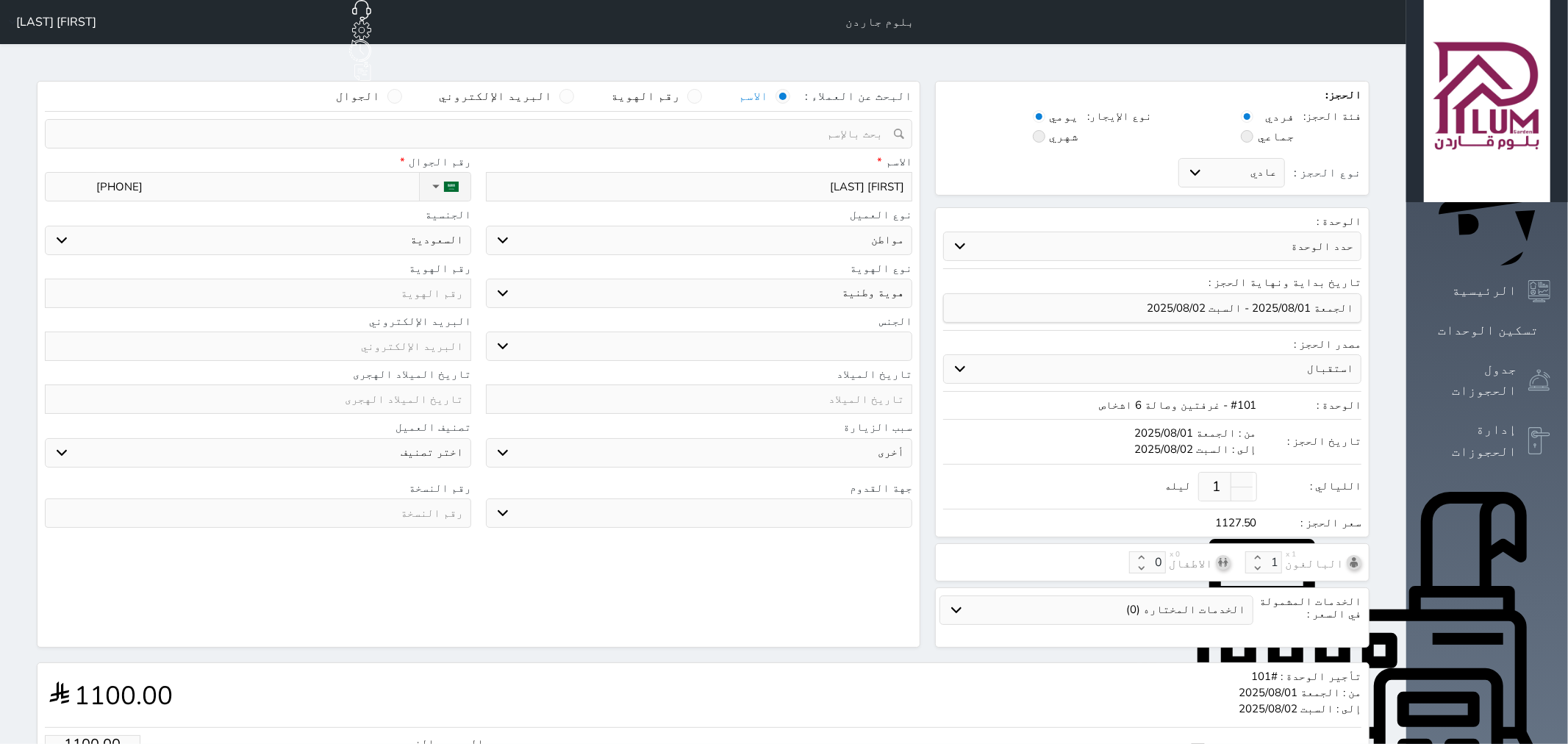 type on "1" 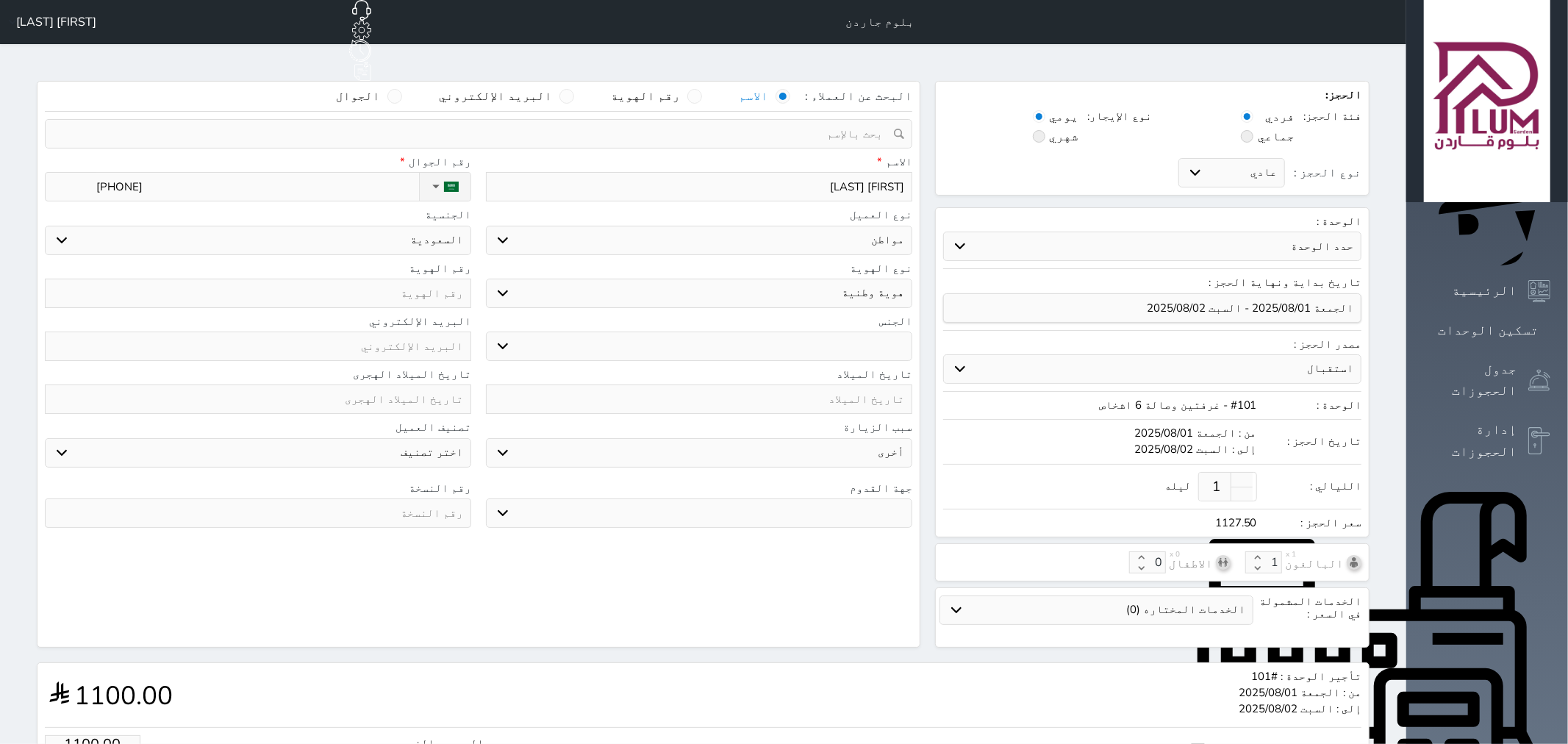 select 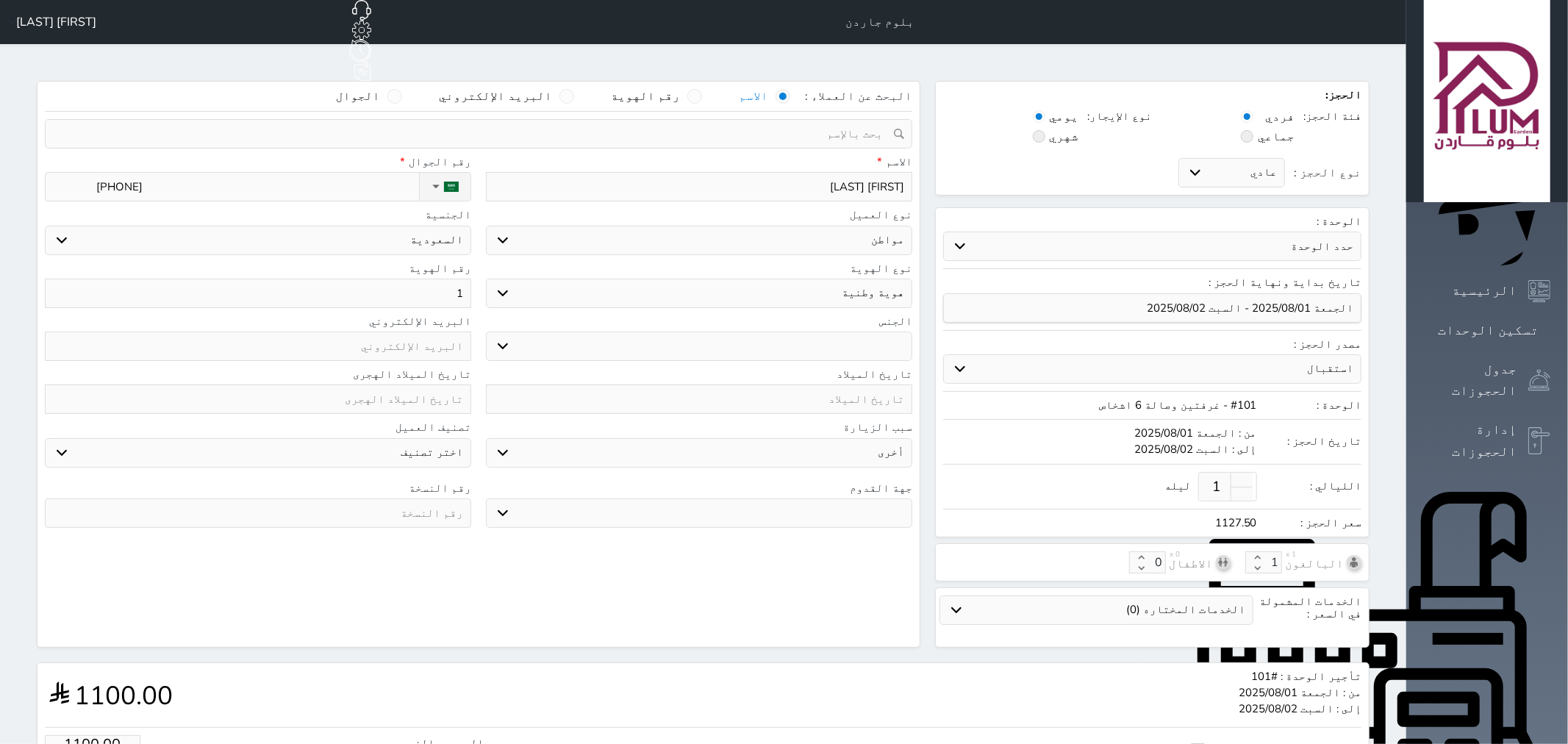 type on "10" 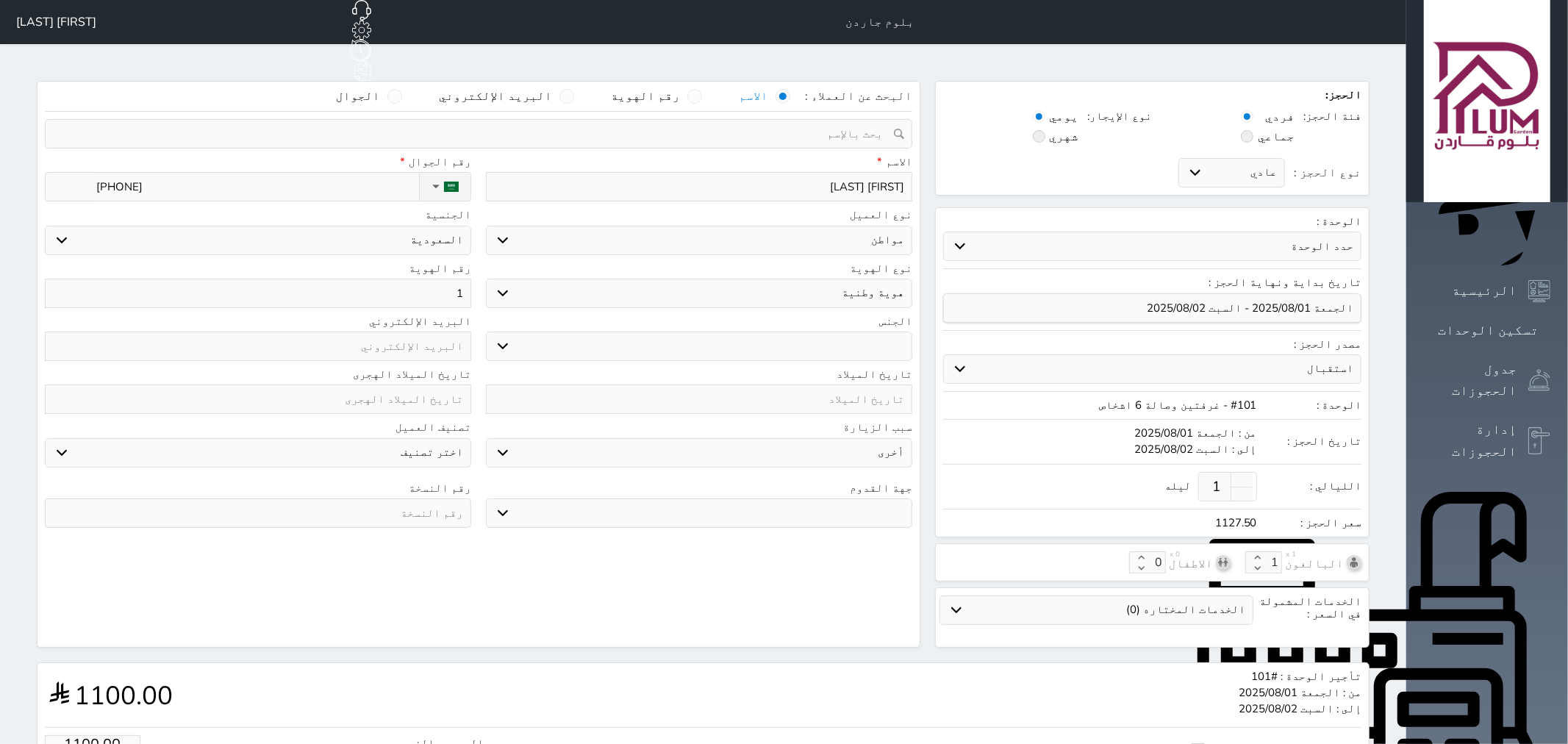 select 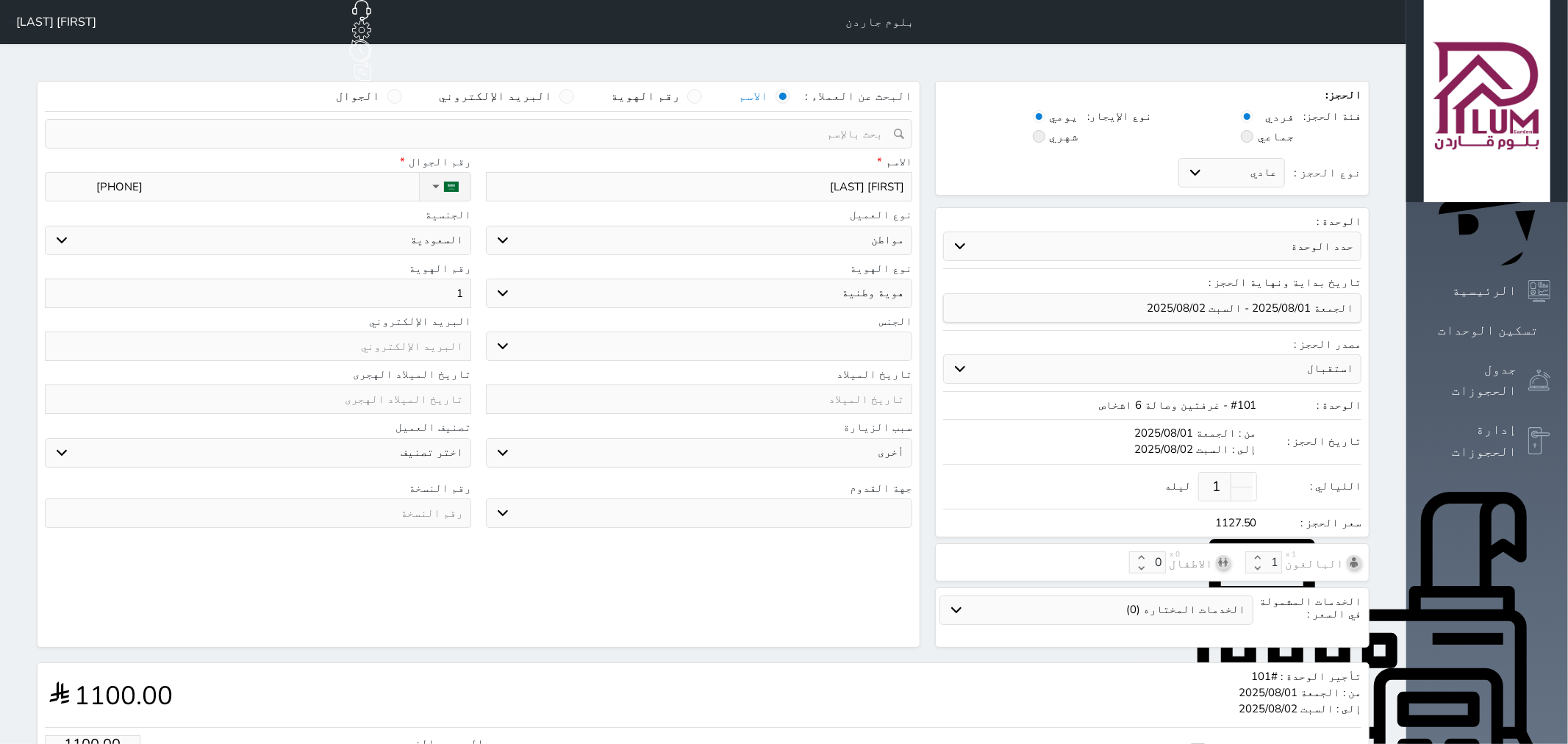 select 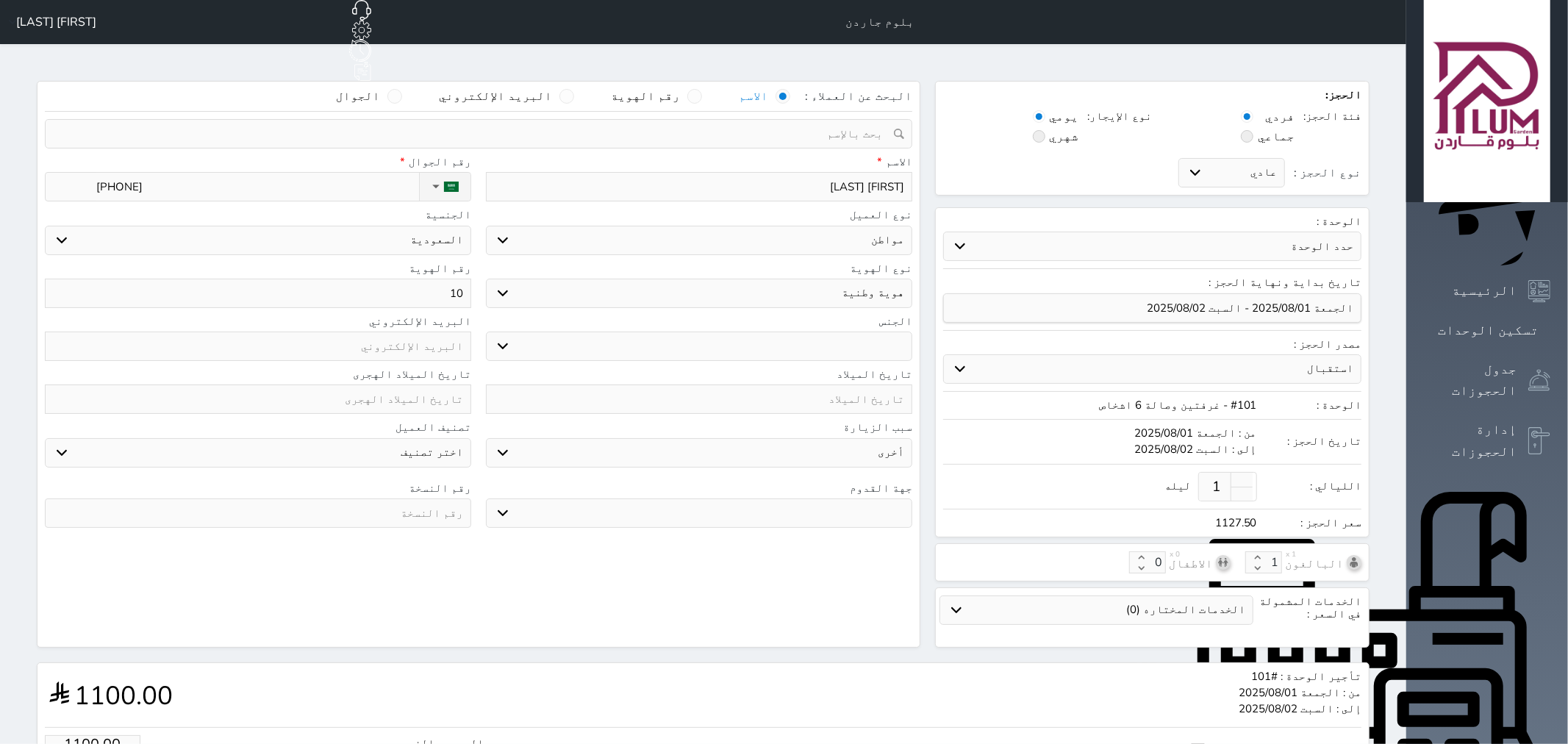 type on "100" 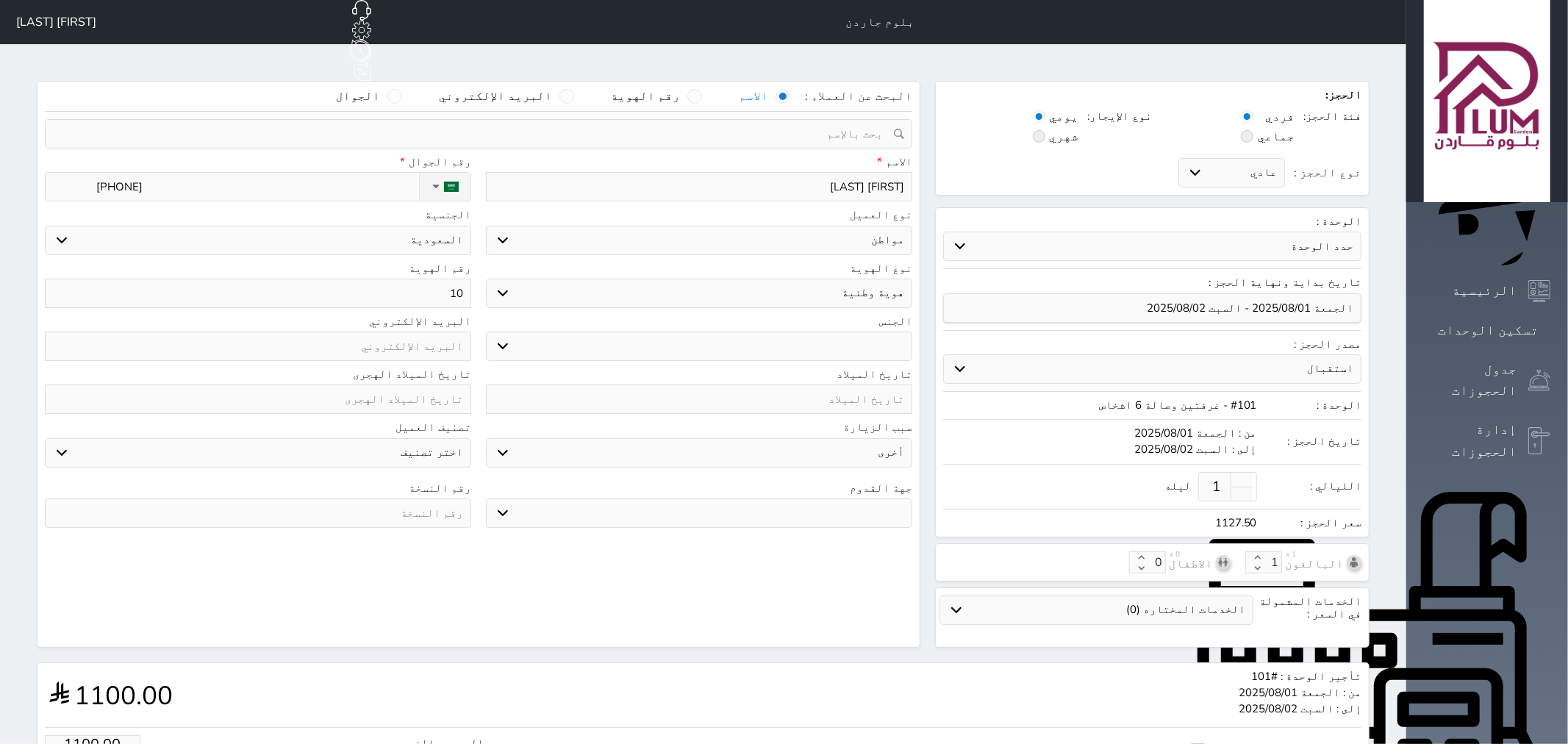 select 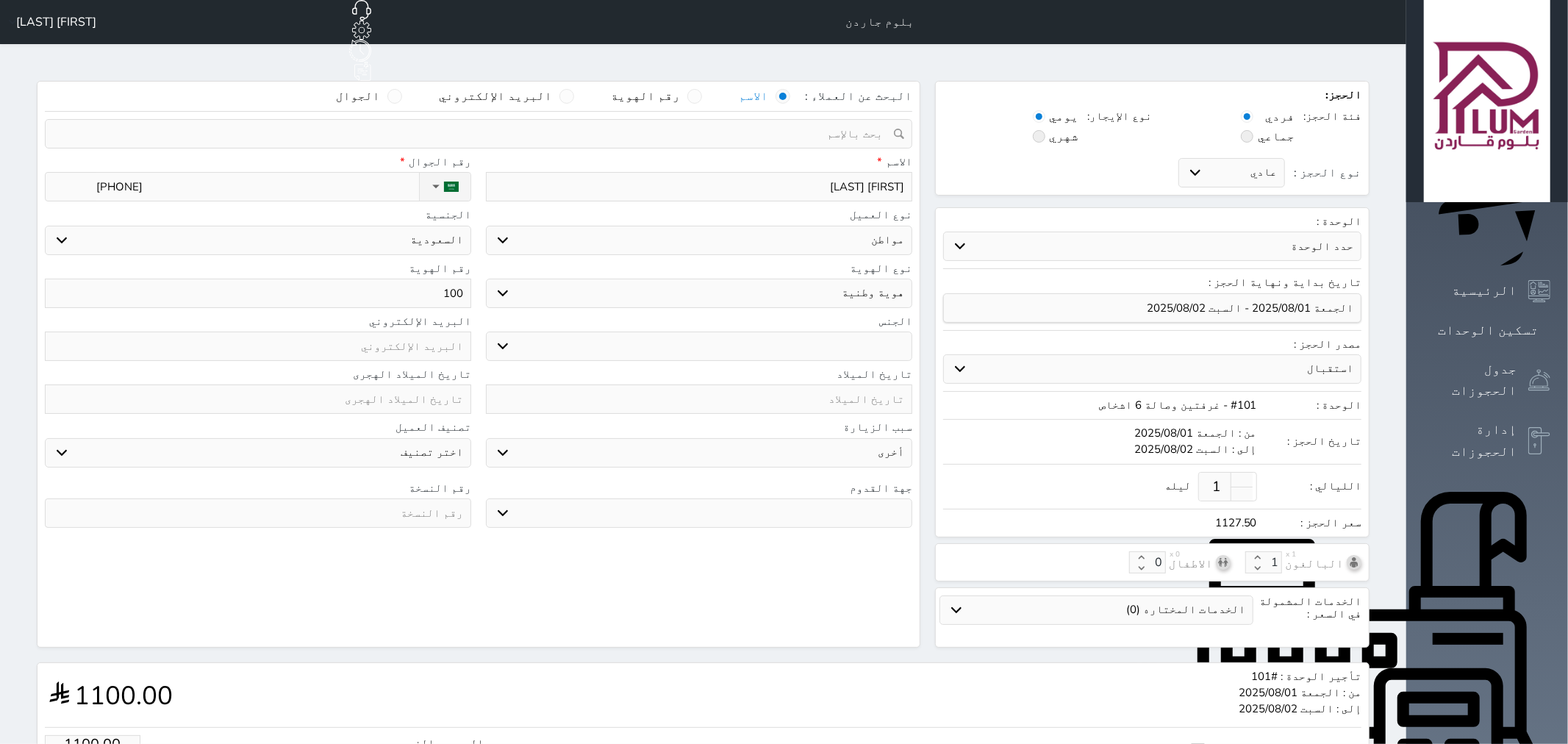 type on "1000" 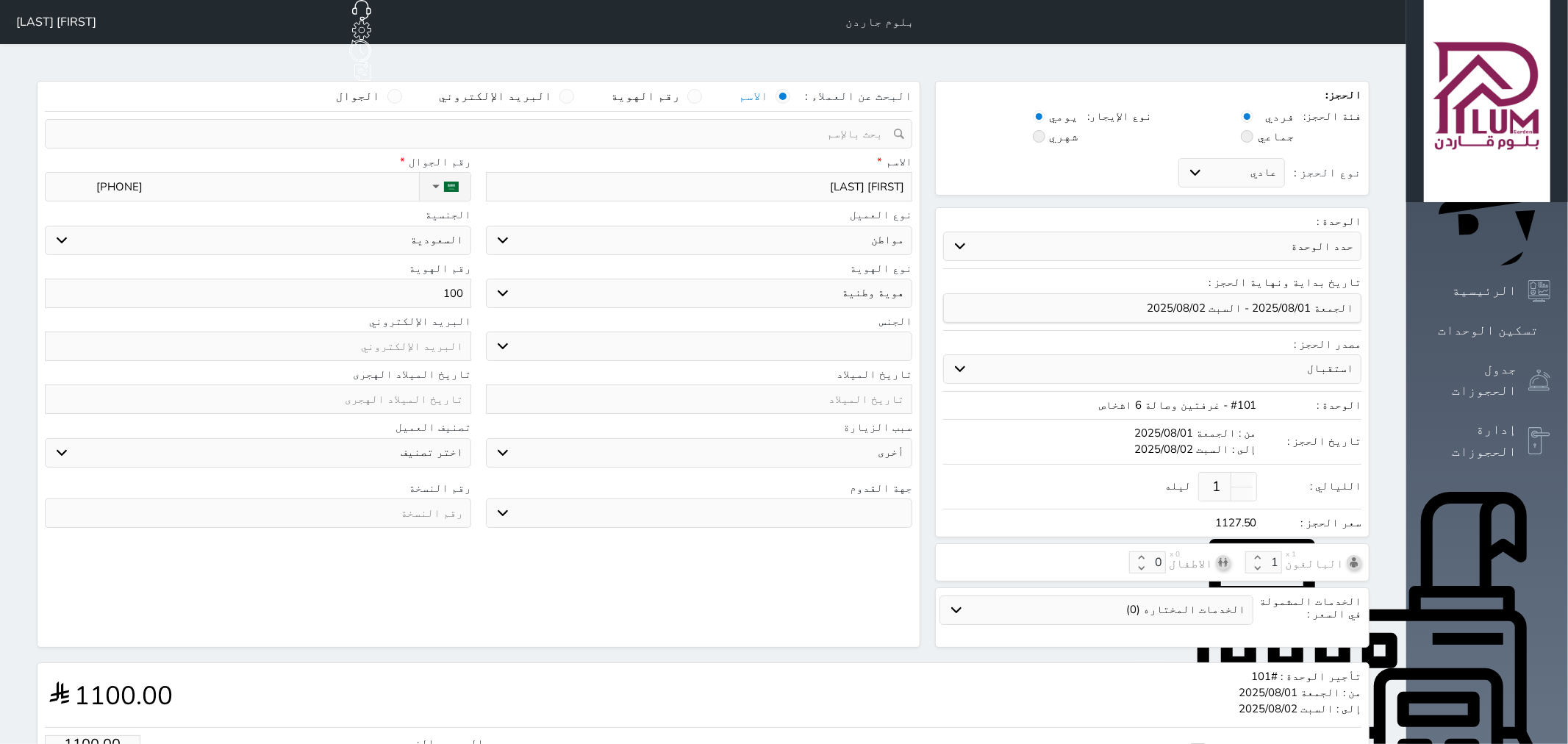 select 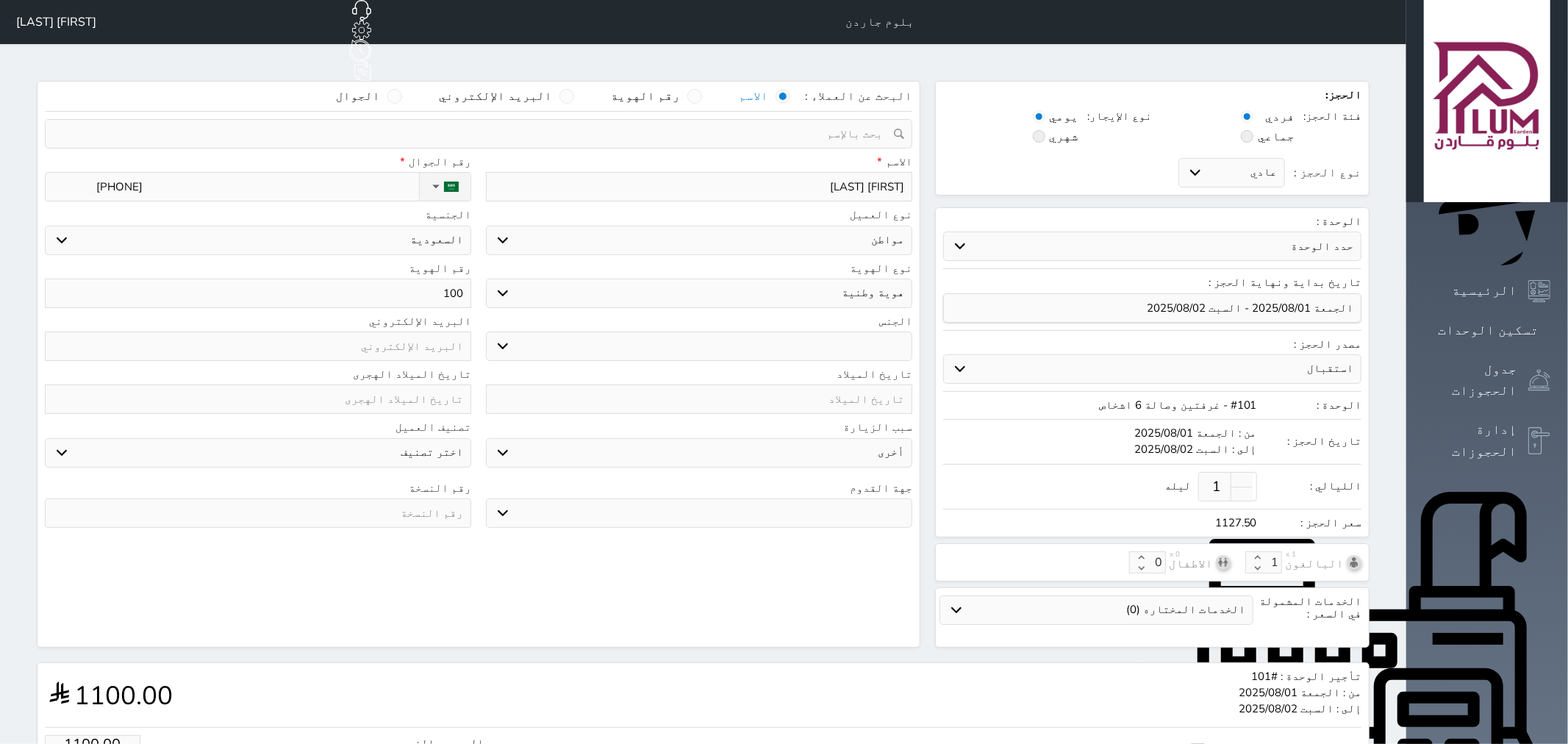 select 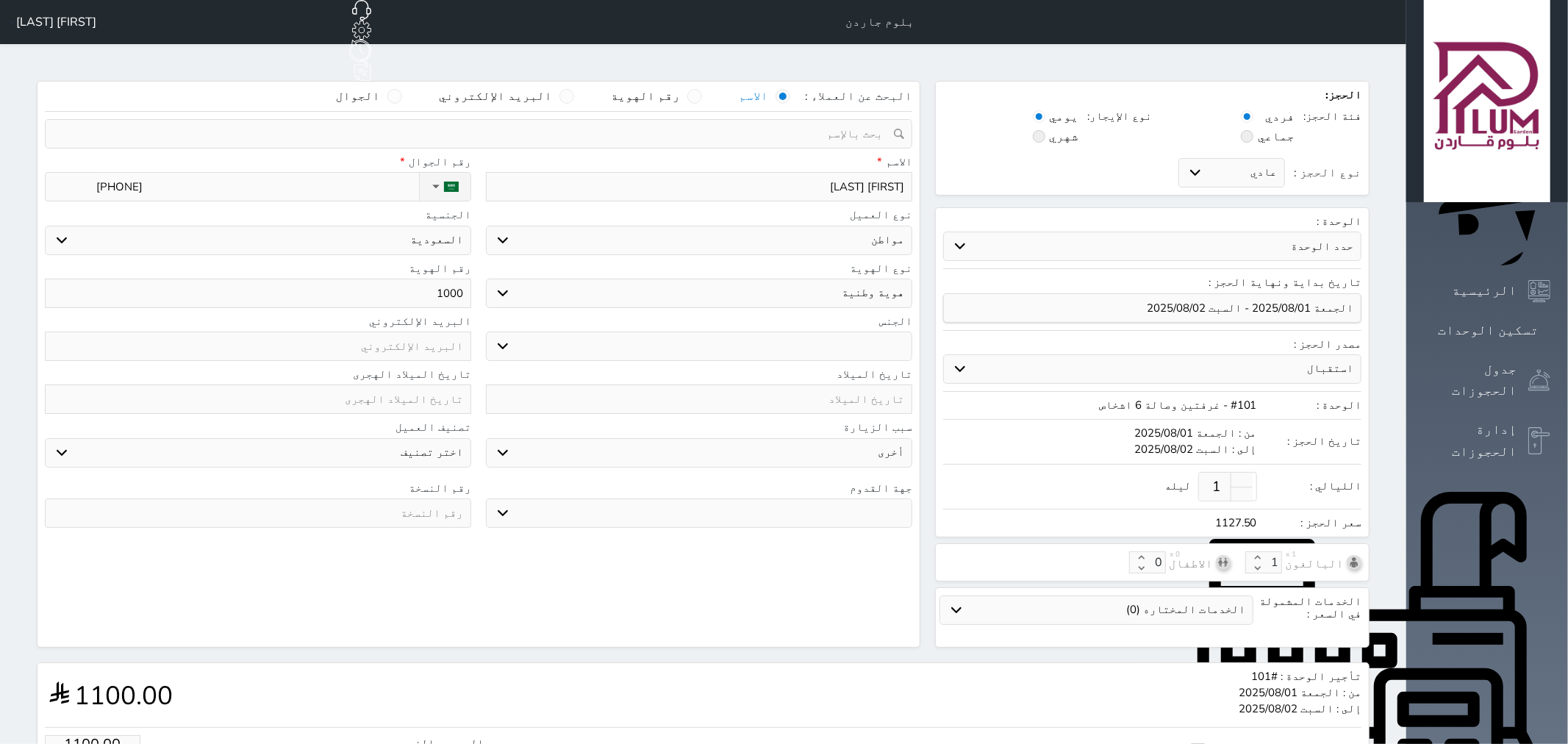 type on "10004" 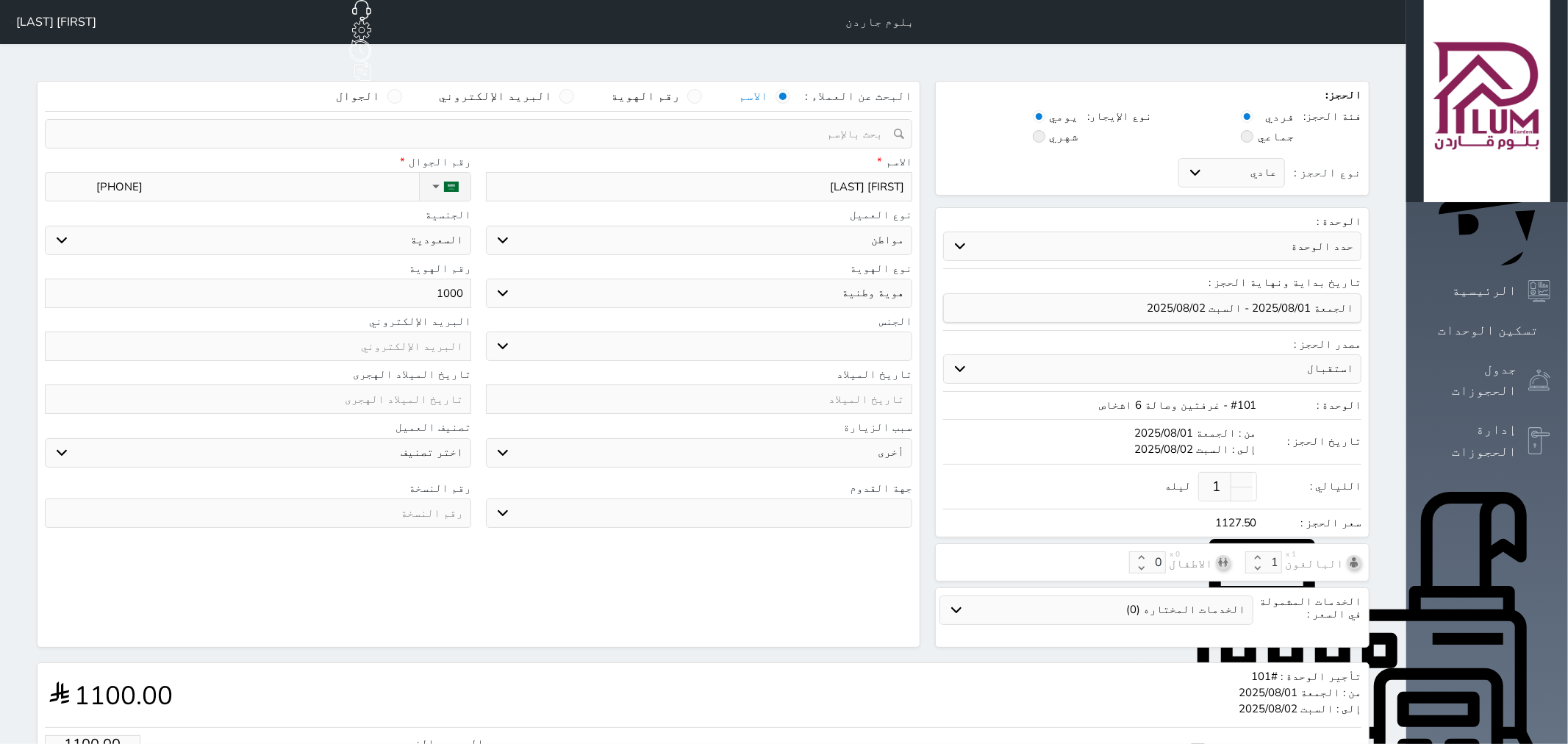 select 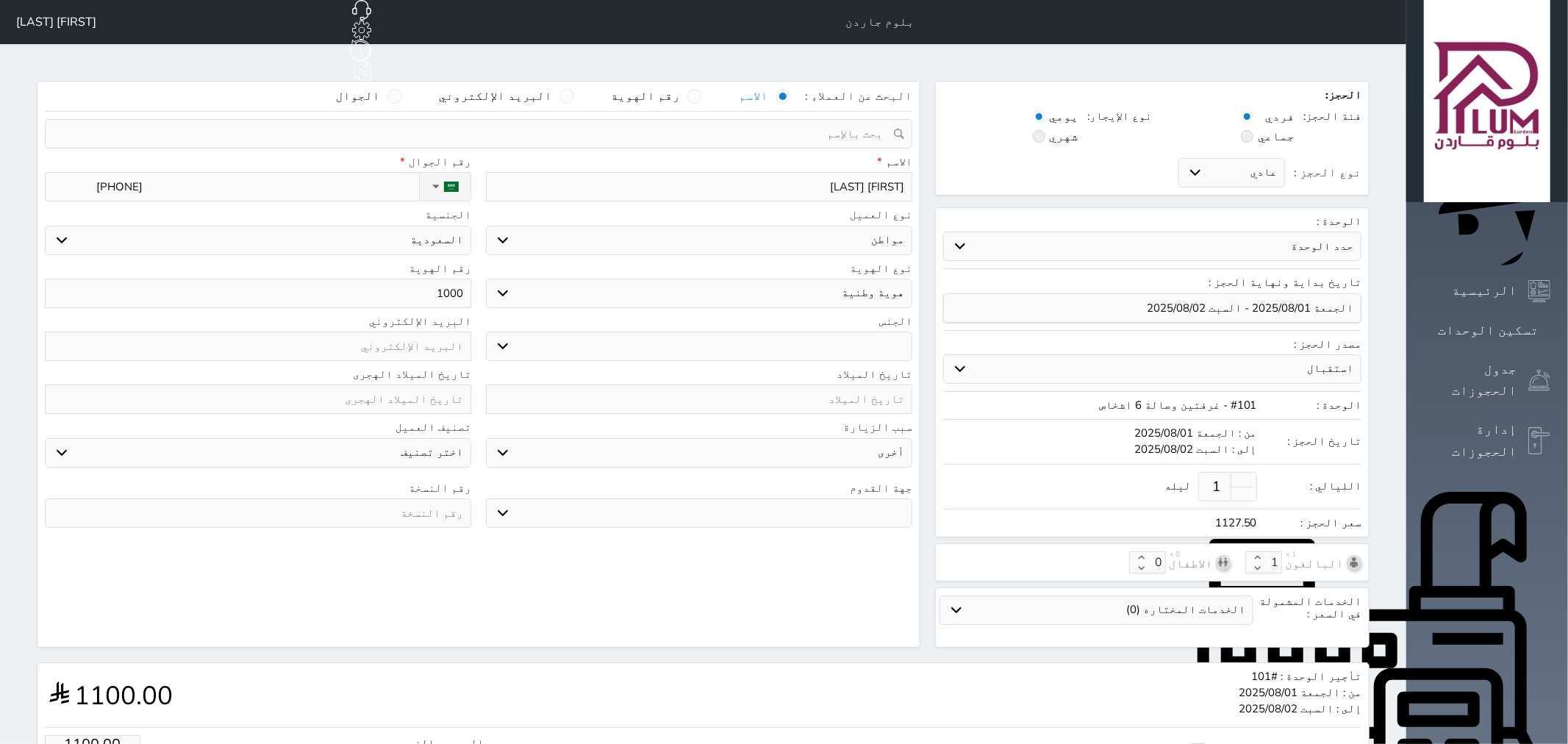 select 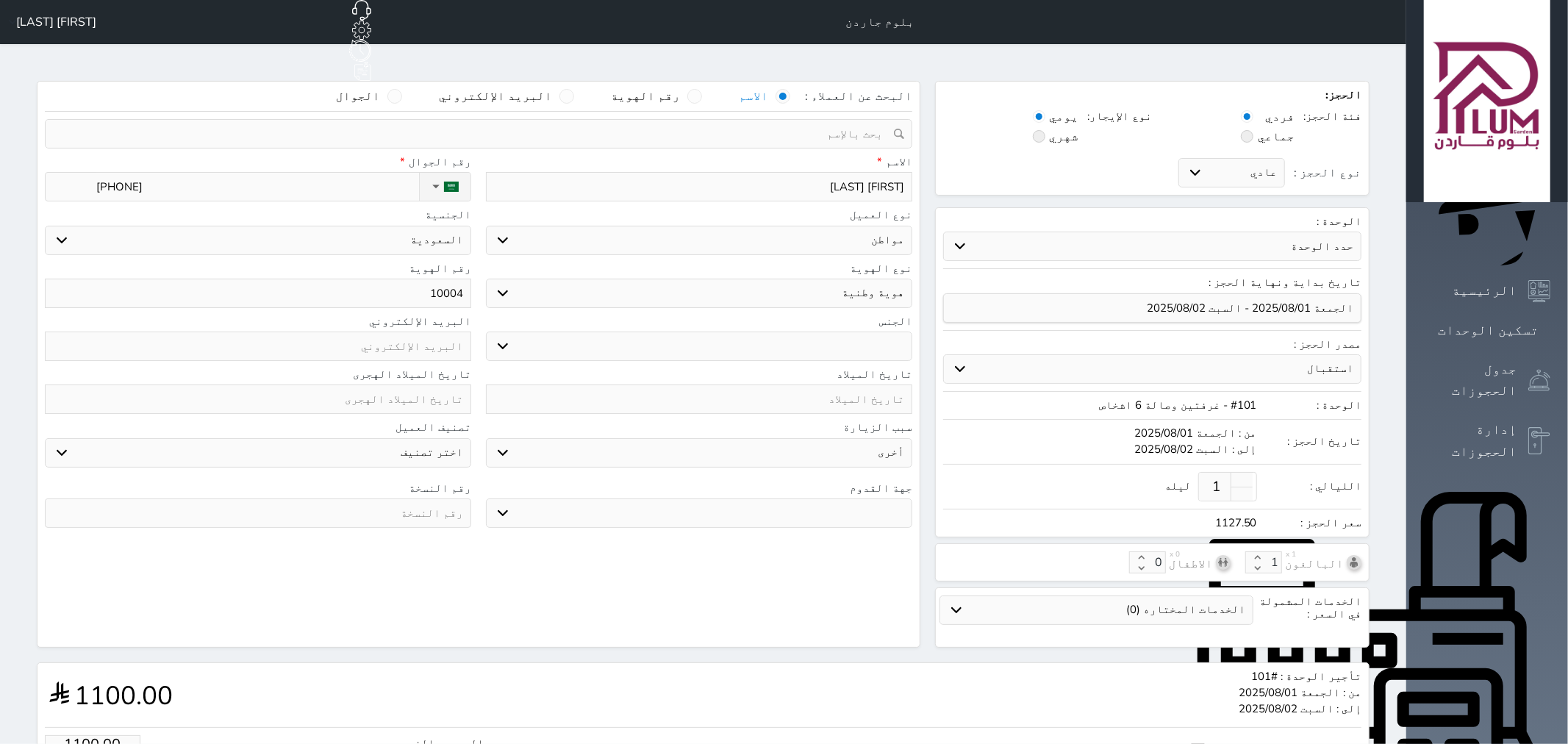 type on "100048" 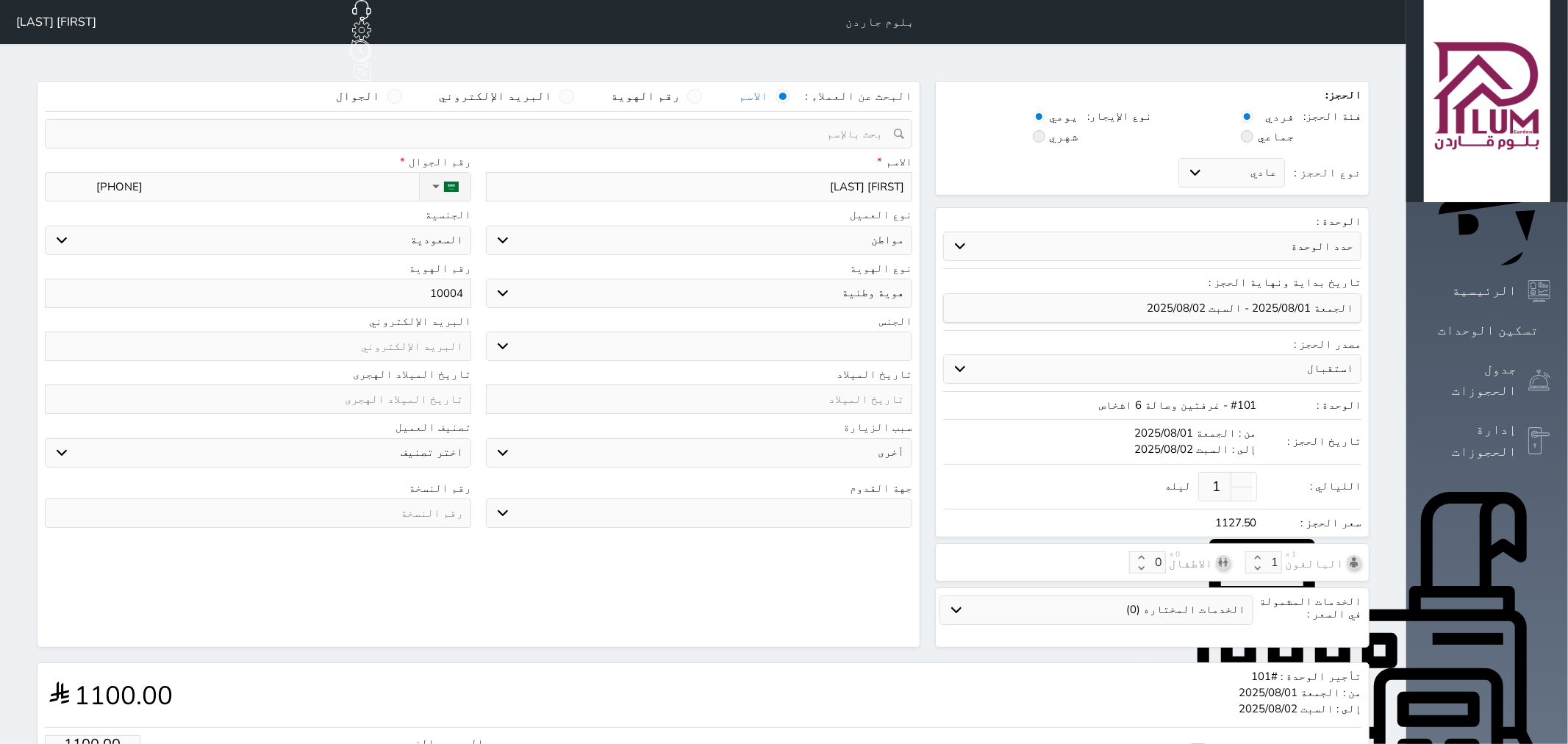 select 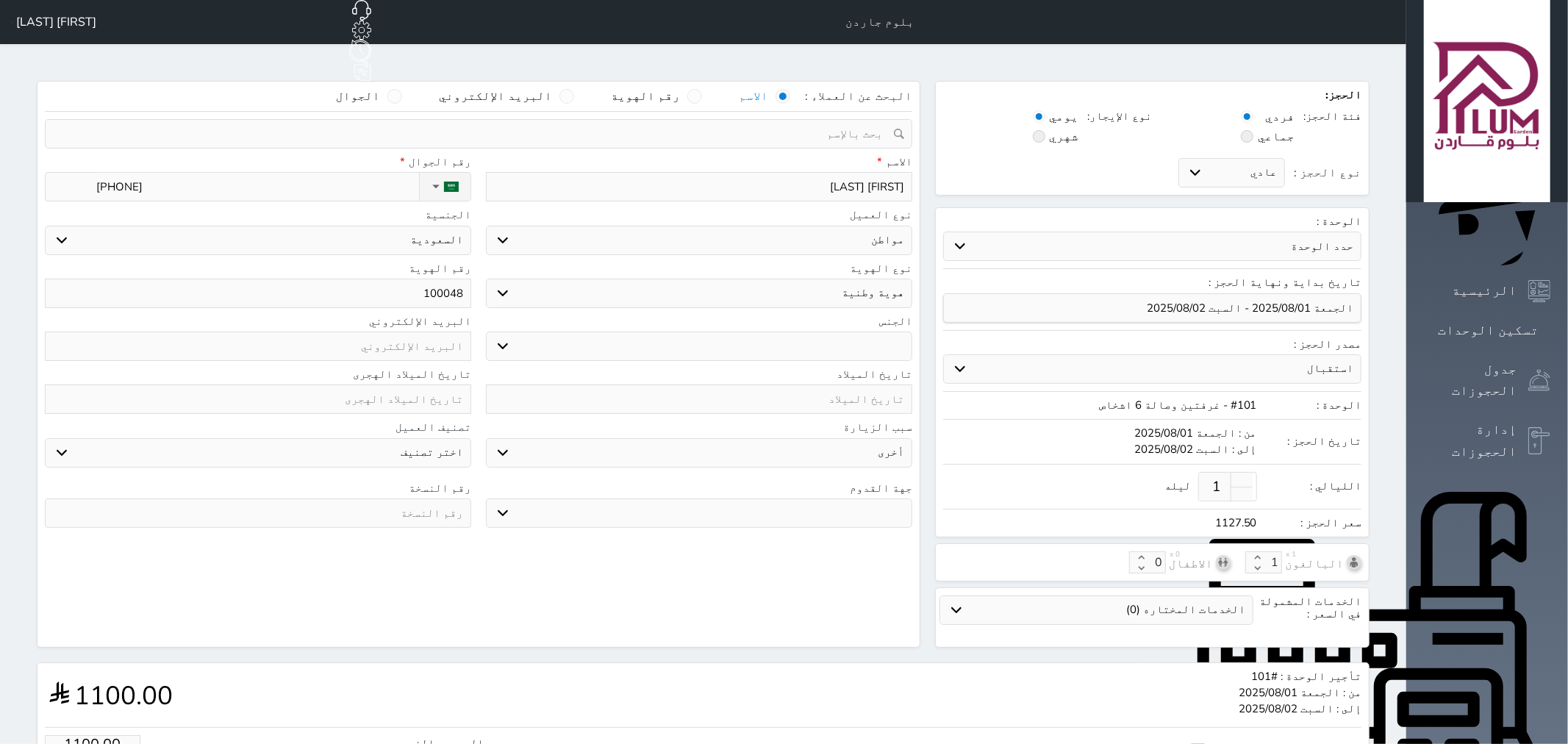 select 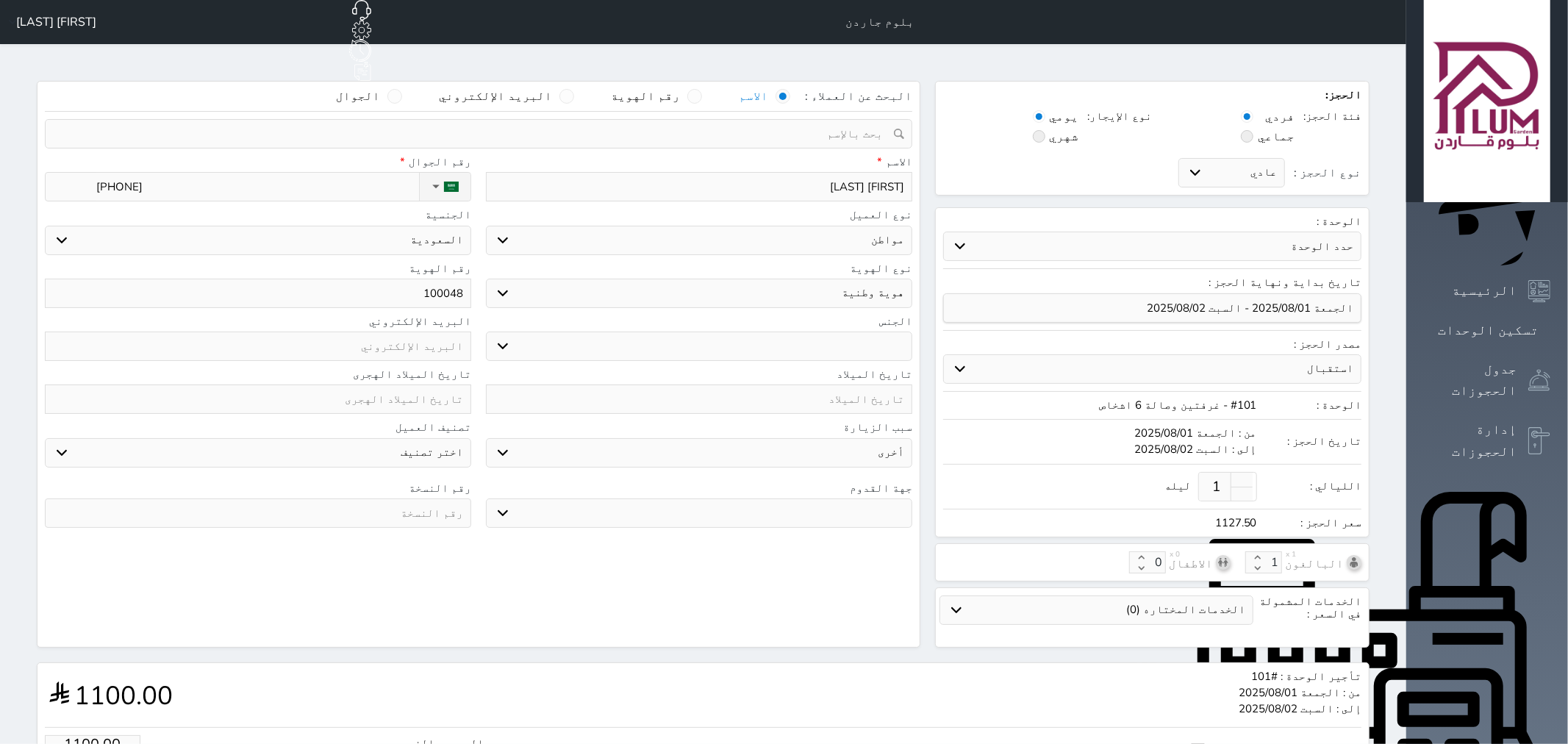 type on "1000484" 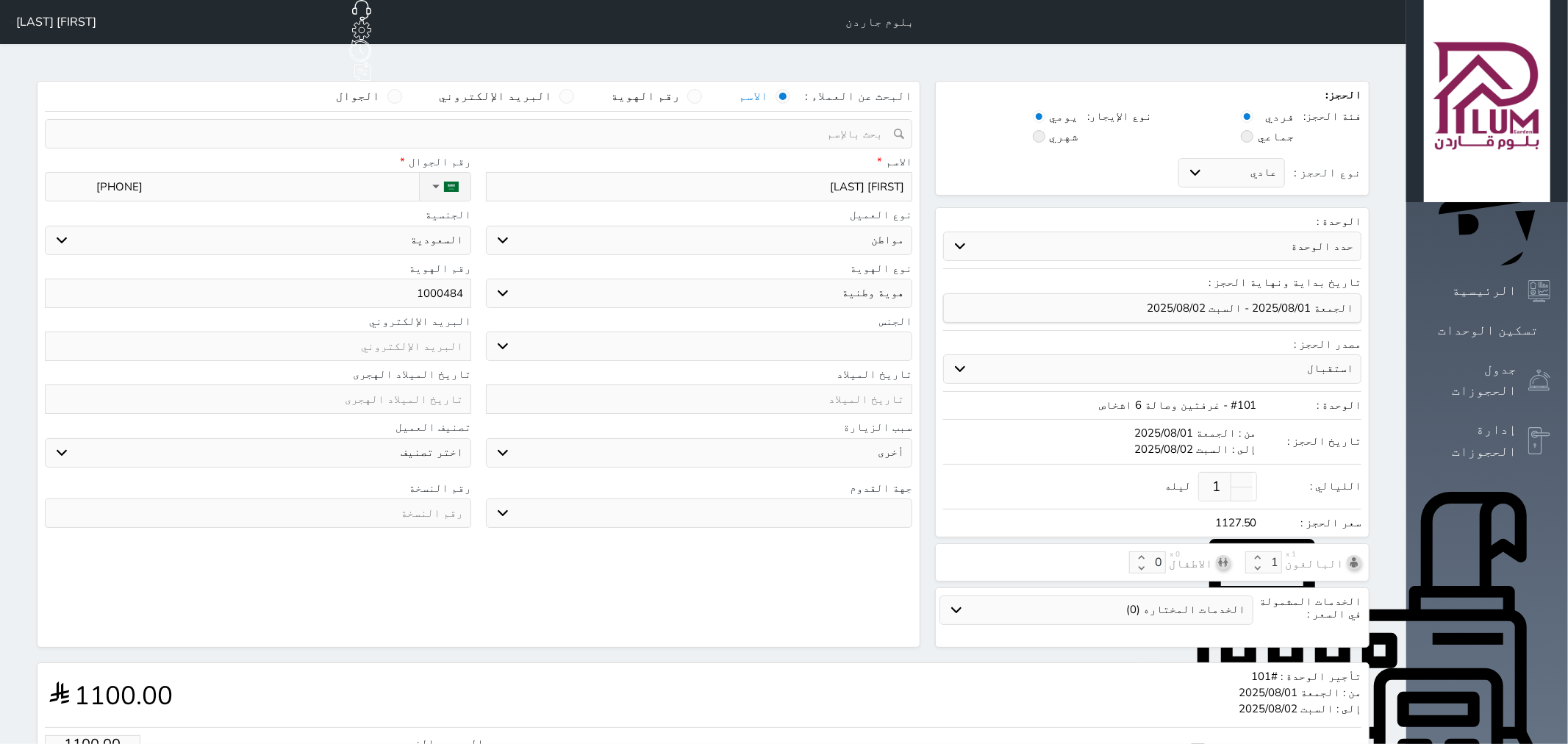type on "10004842" 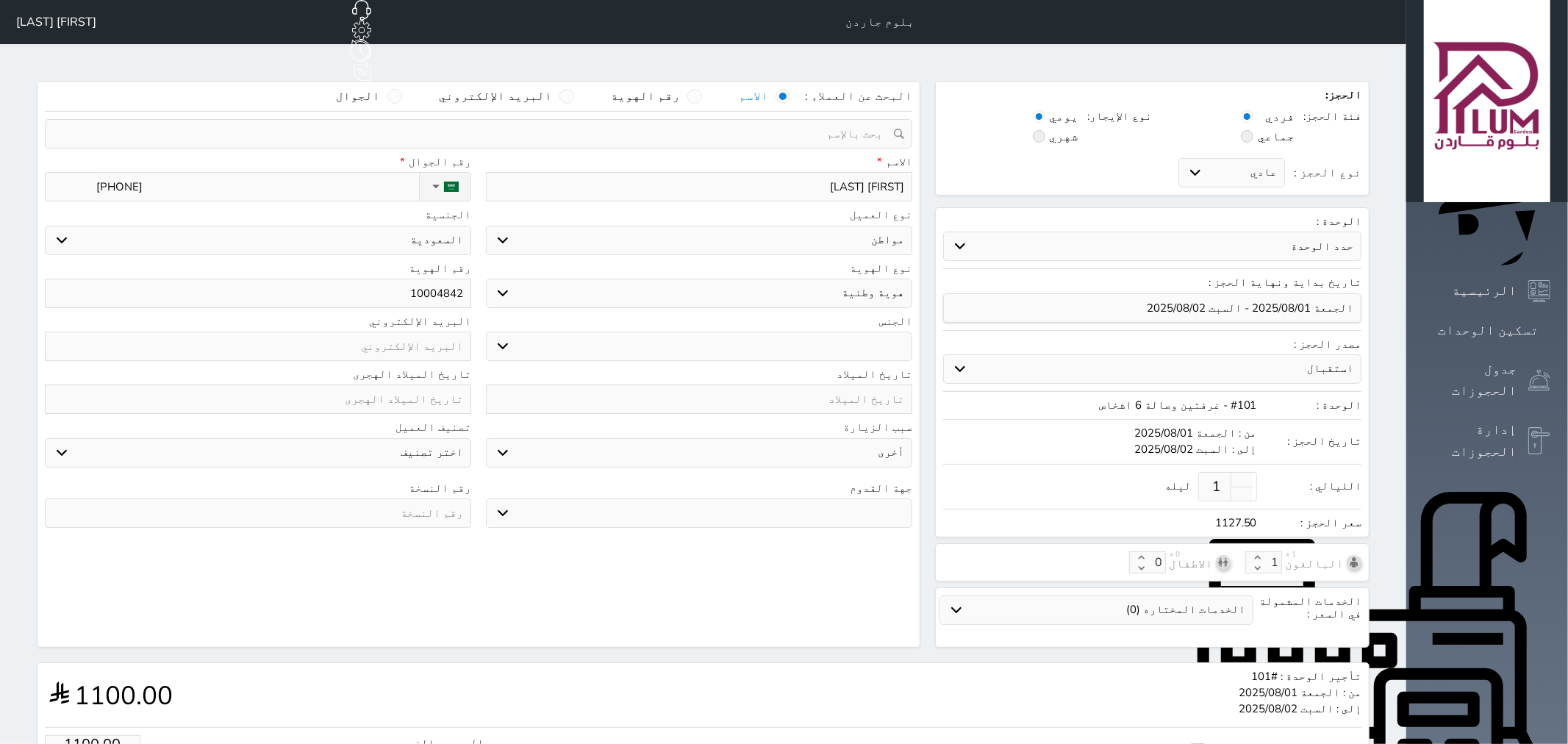 select 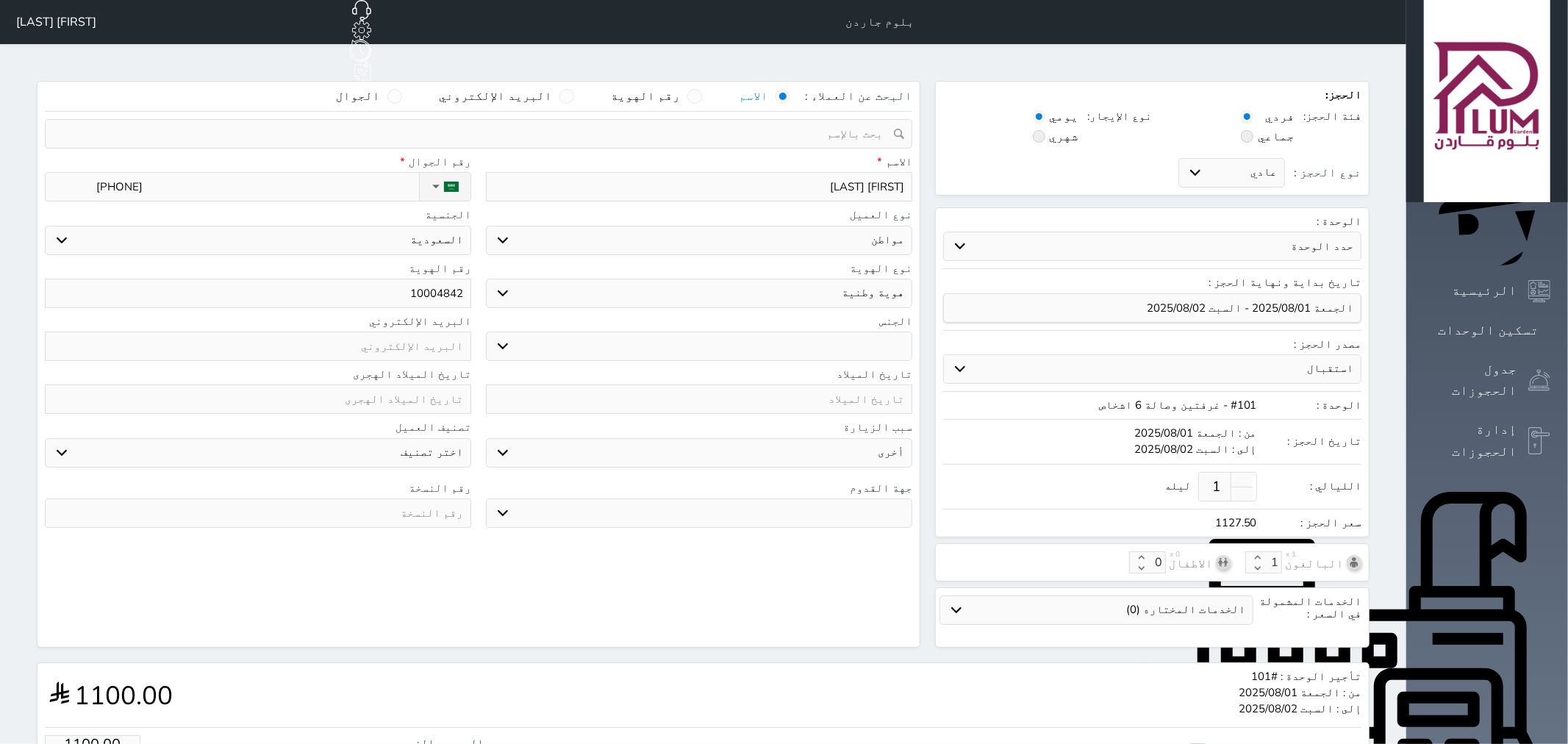 select 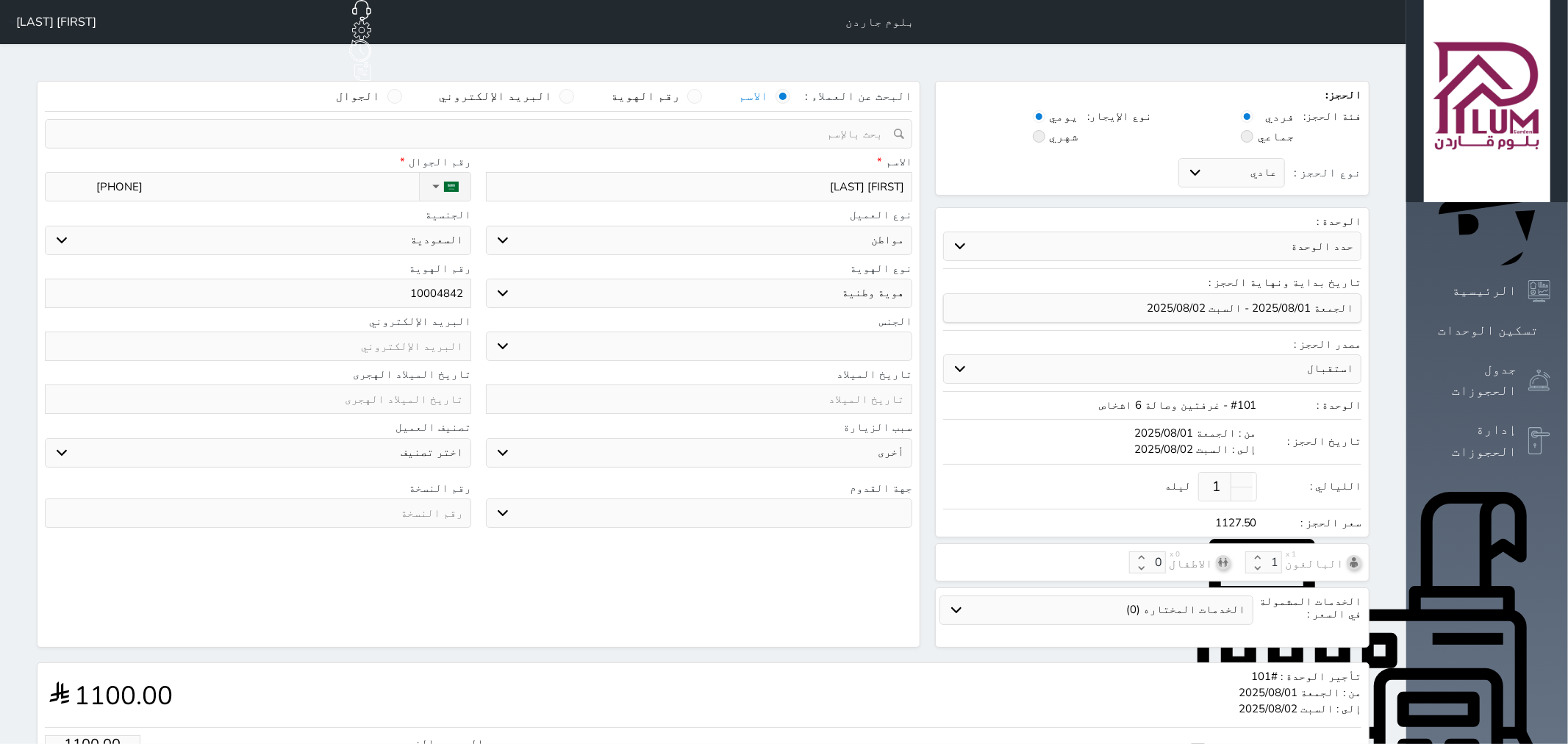 select 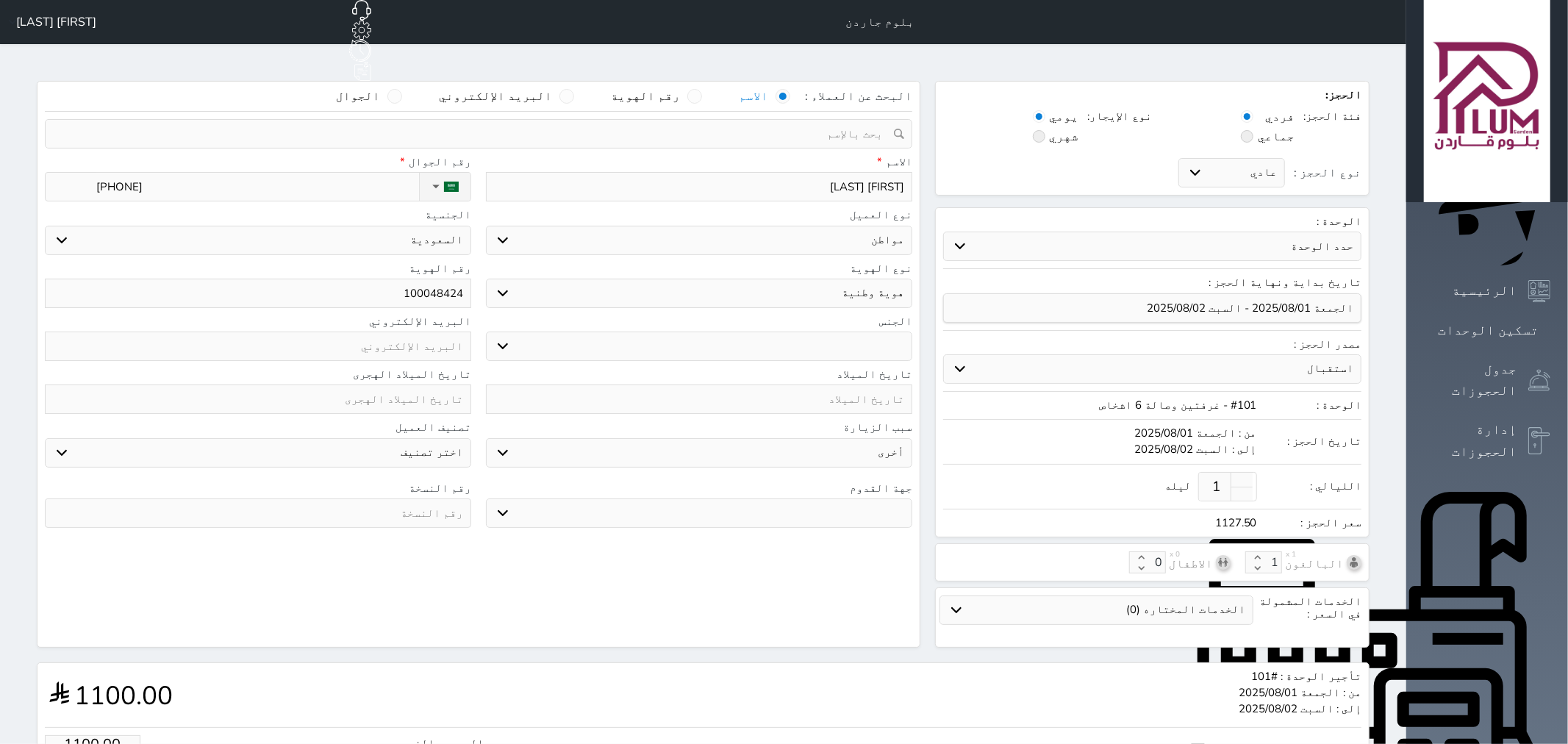 type on "[NUMBER]" 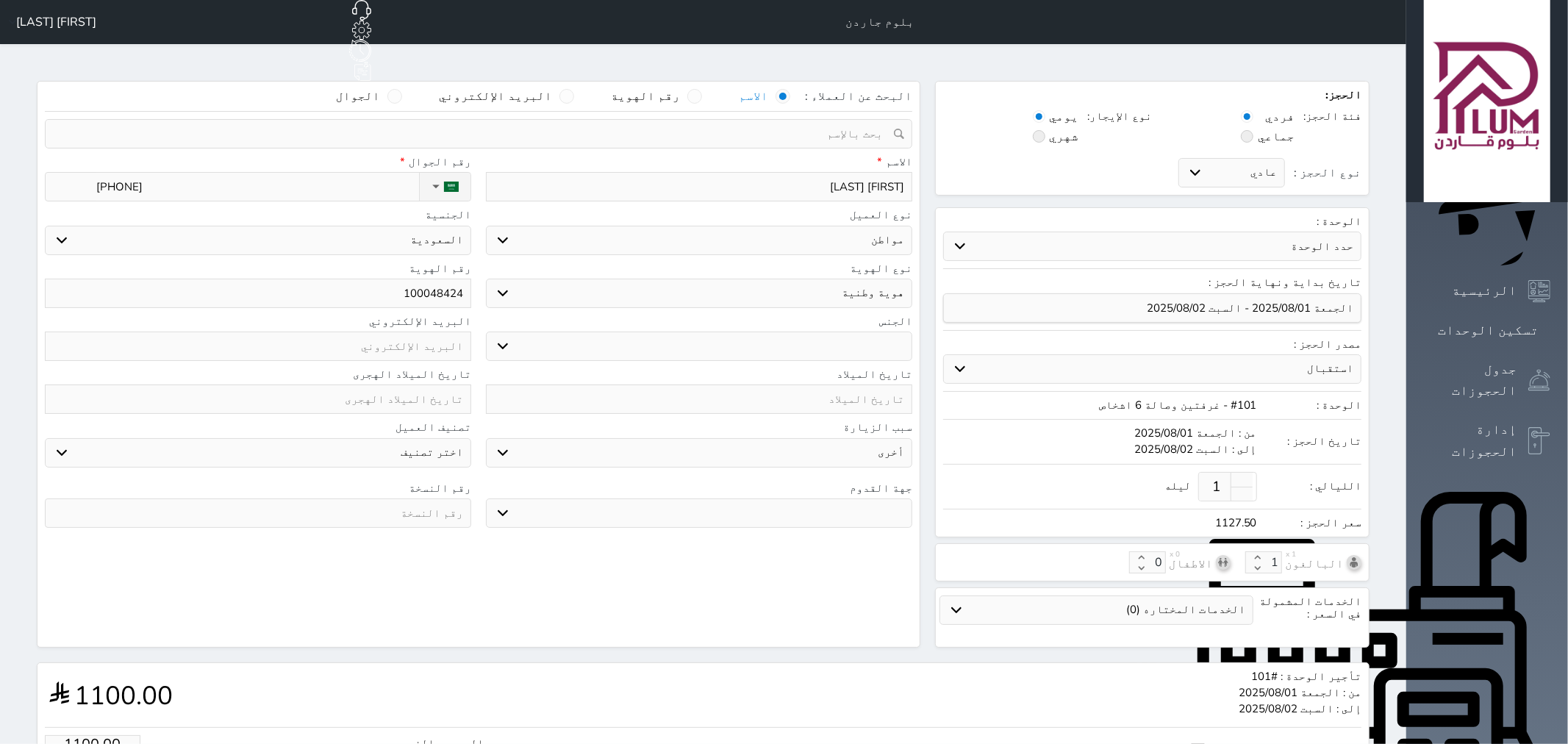 select 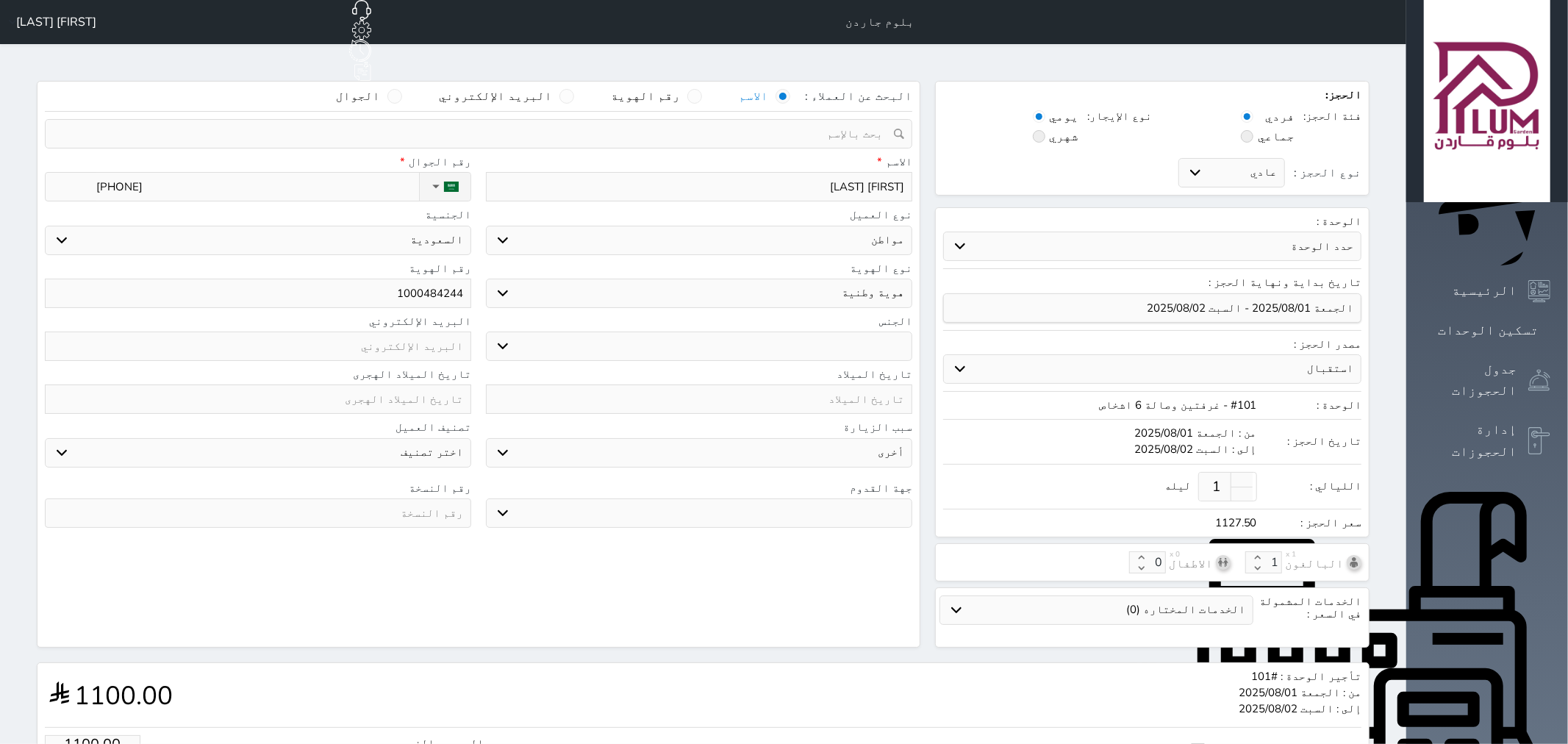 type on "[NUMBER]" 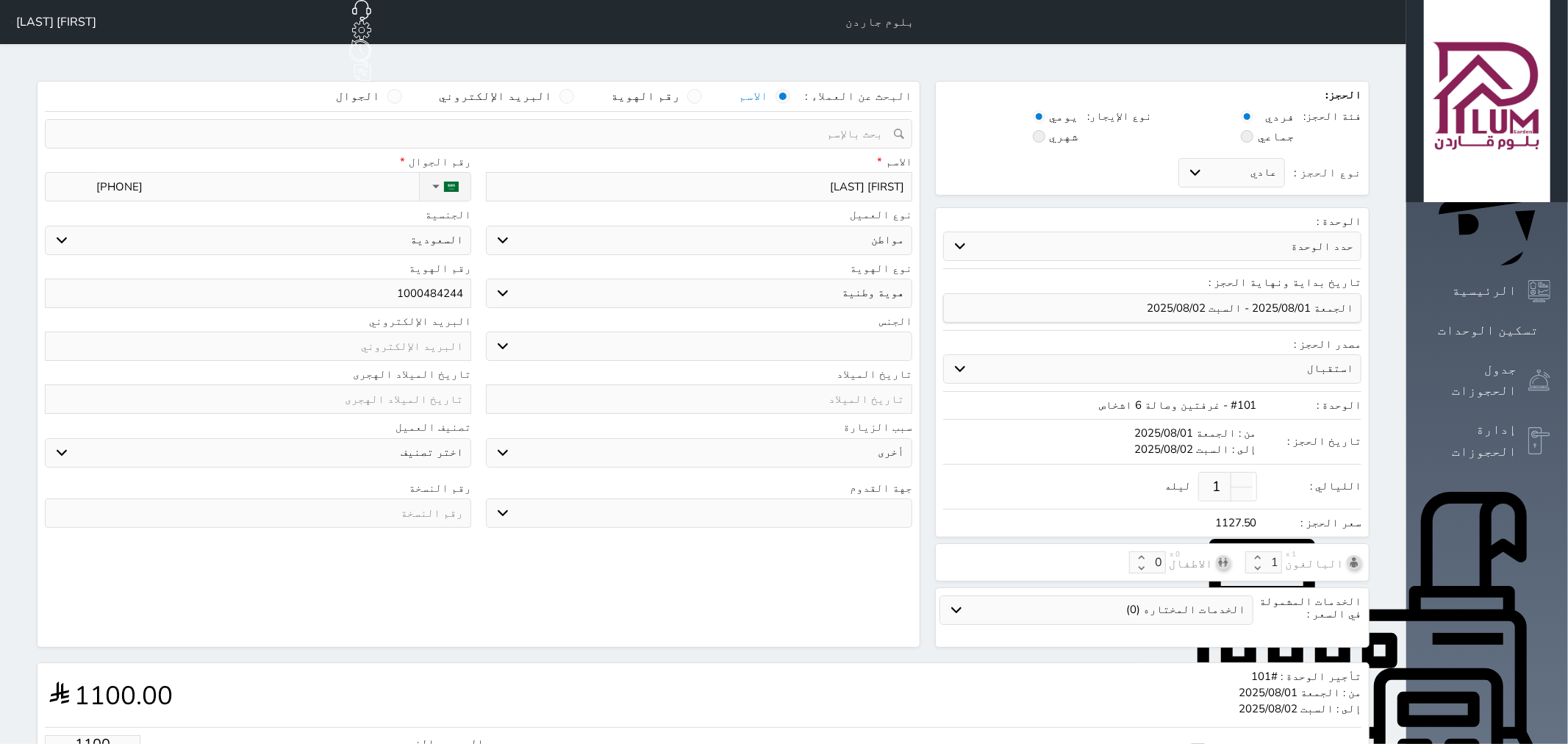 click on "1100" at bounding box center (93, 744) 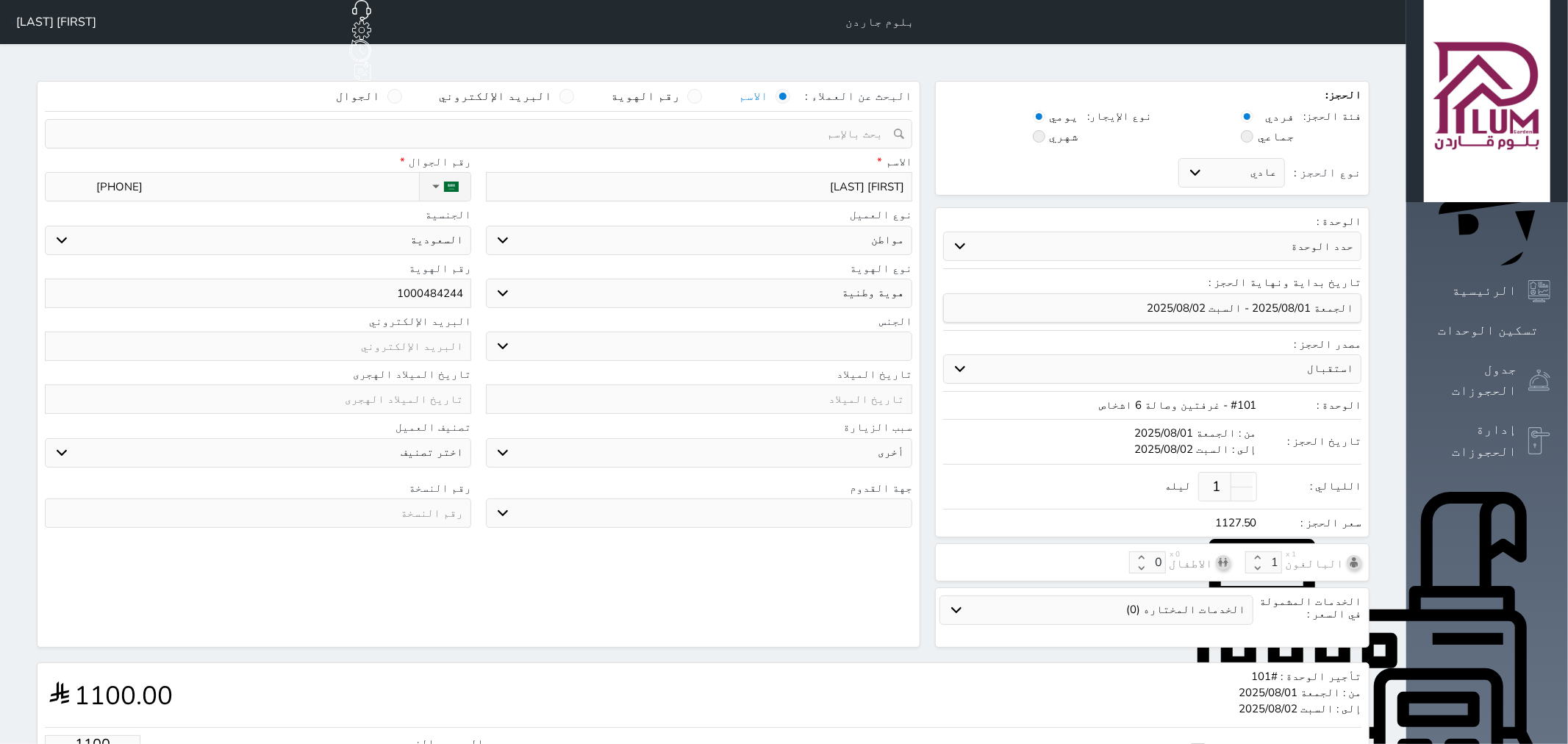 type on "1.02" 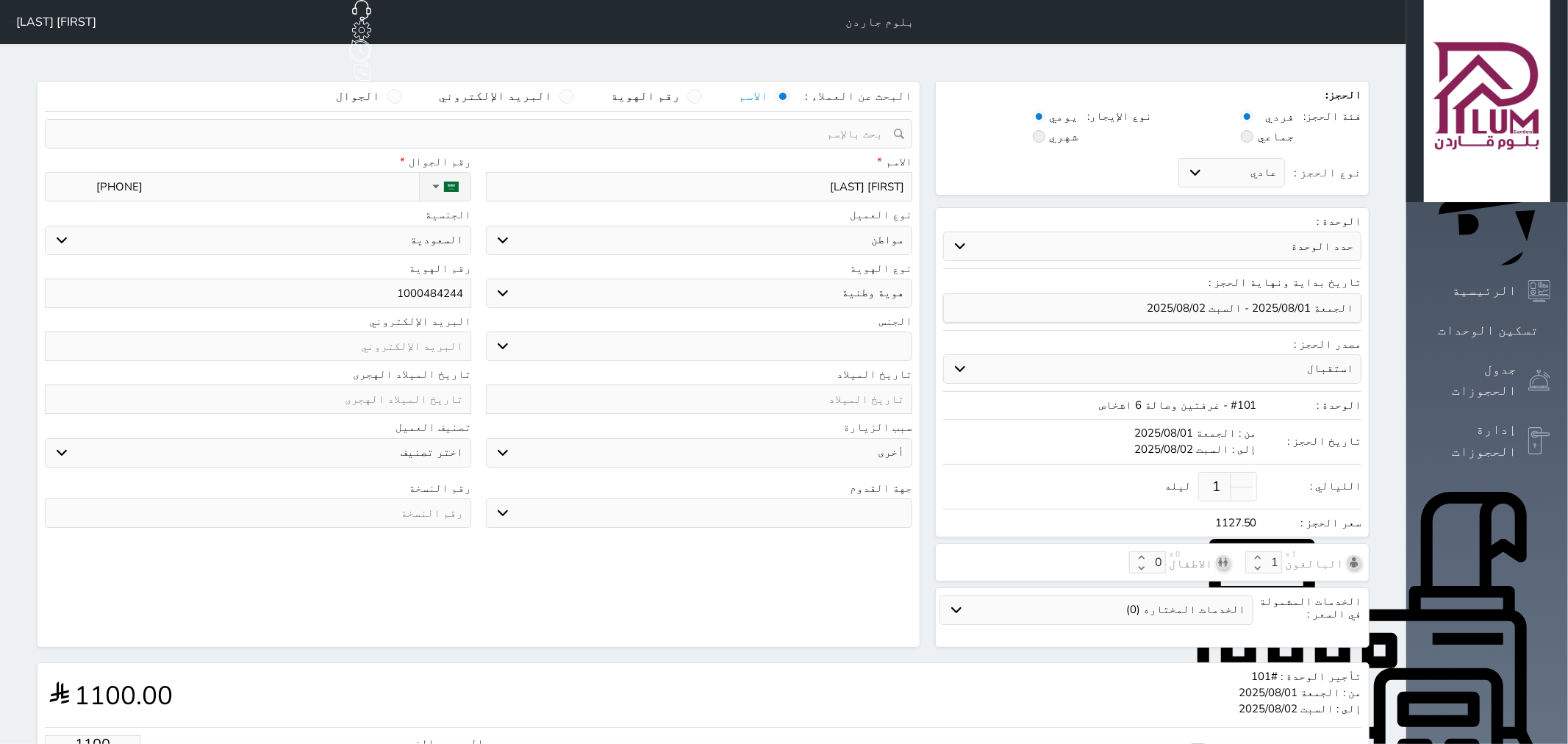 select 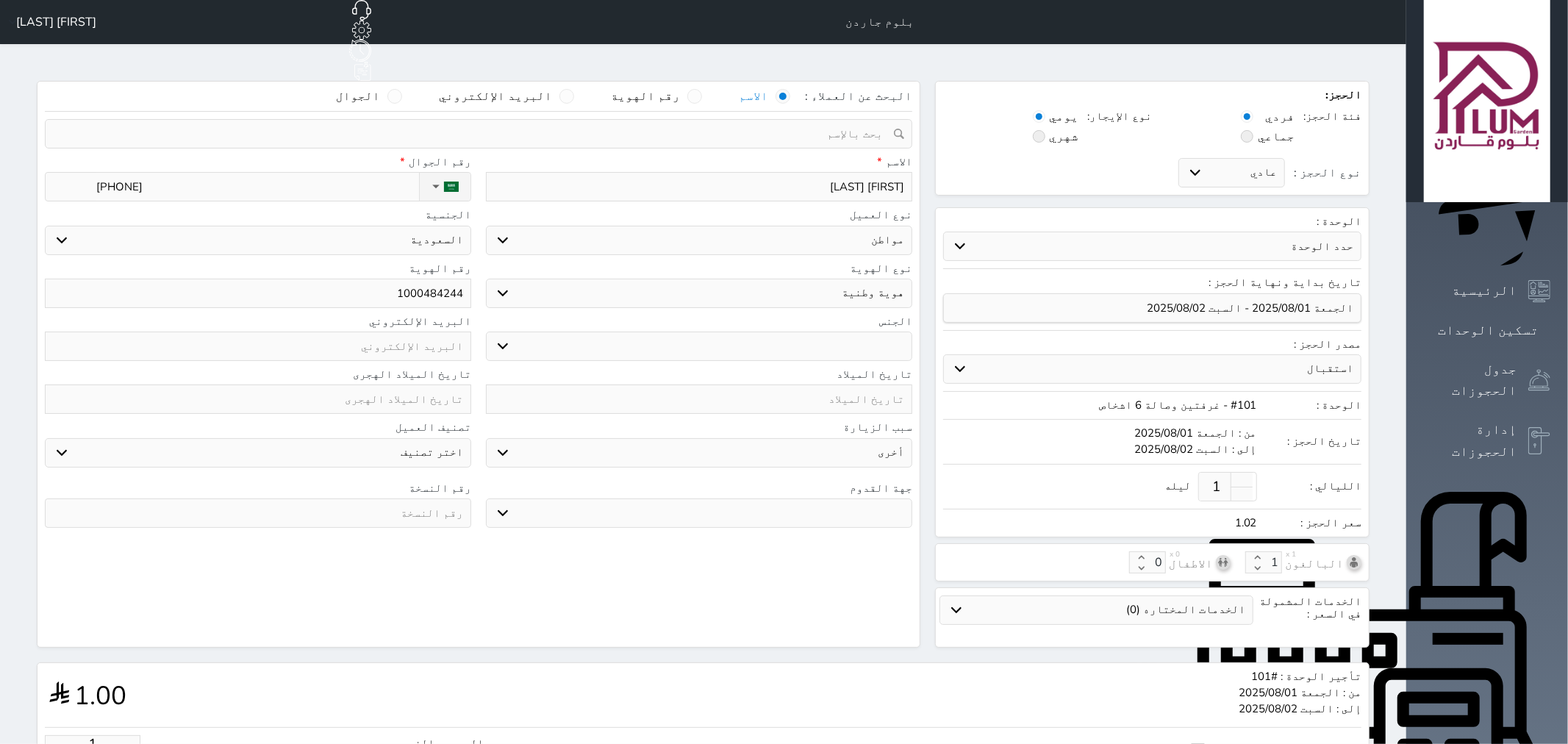 type on "10" 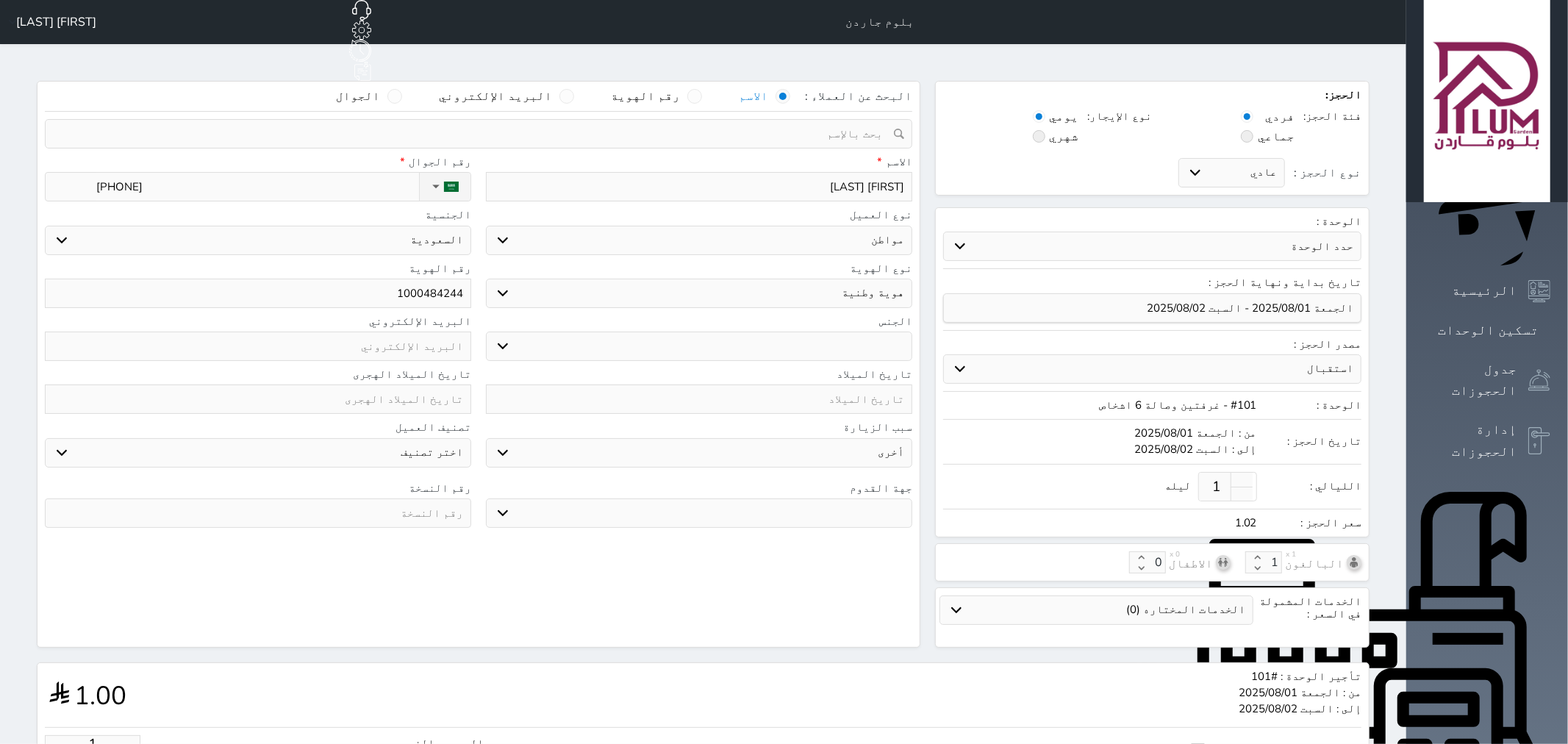 type on "10.25" 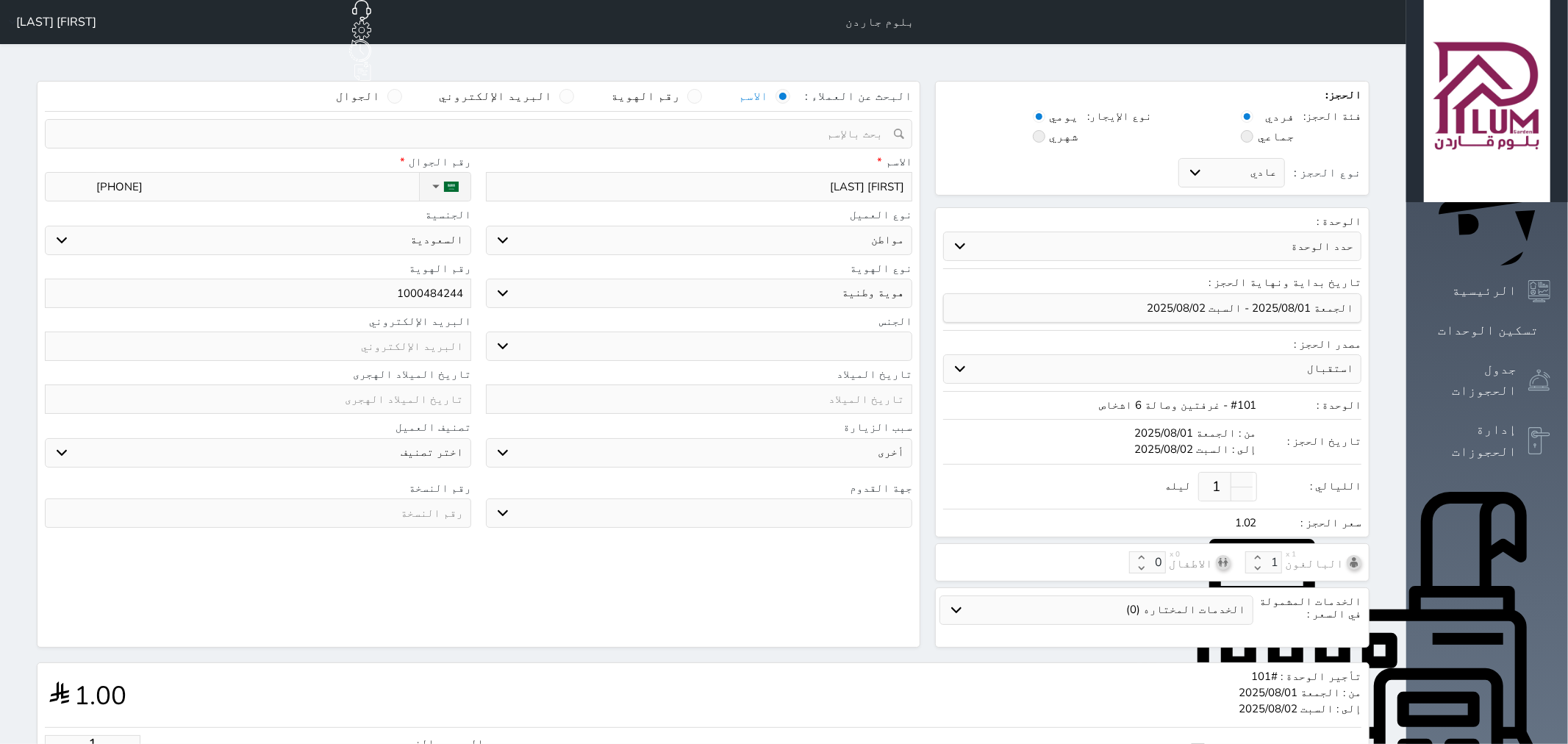 select 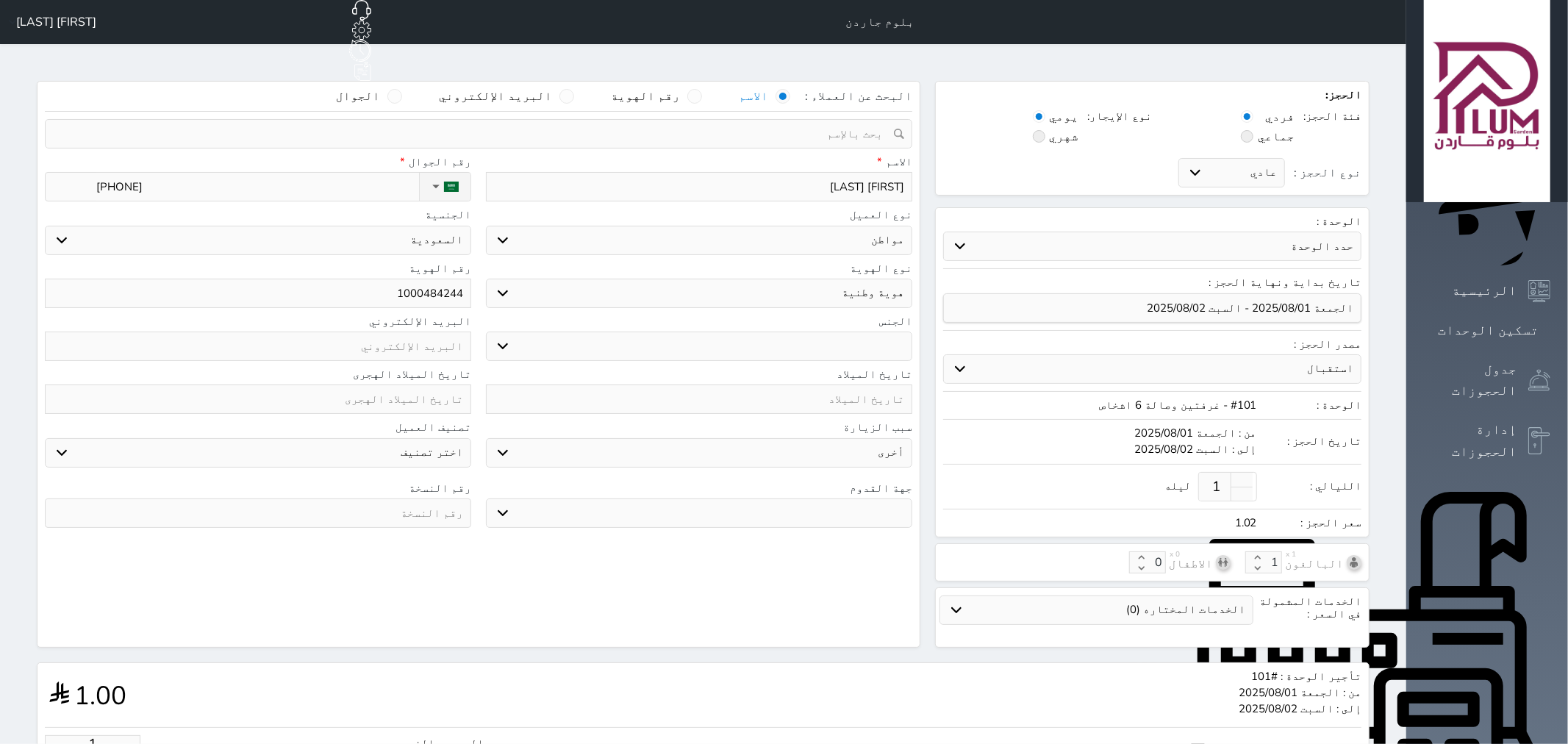 select 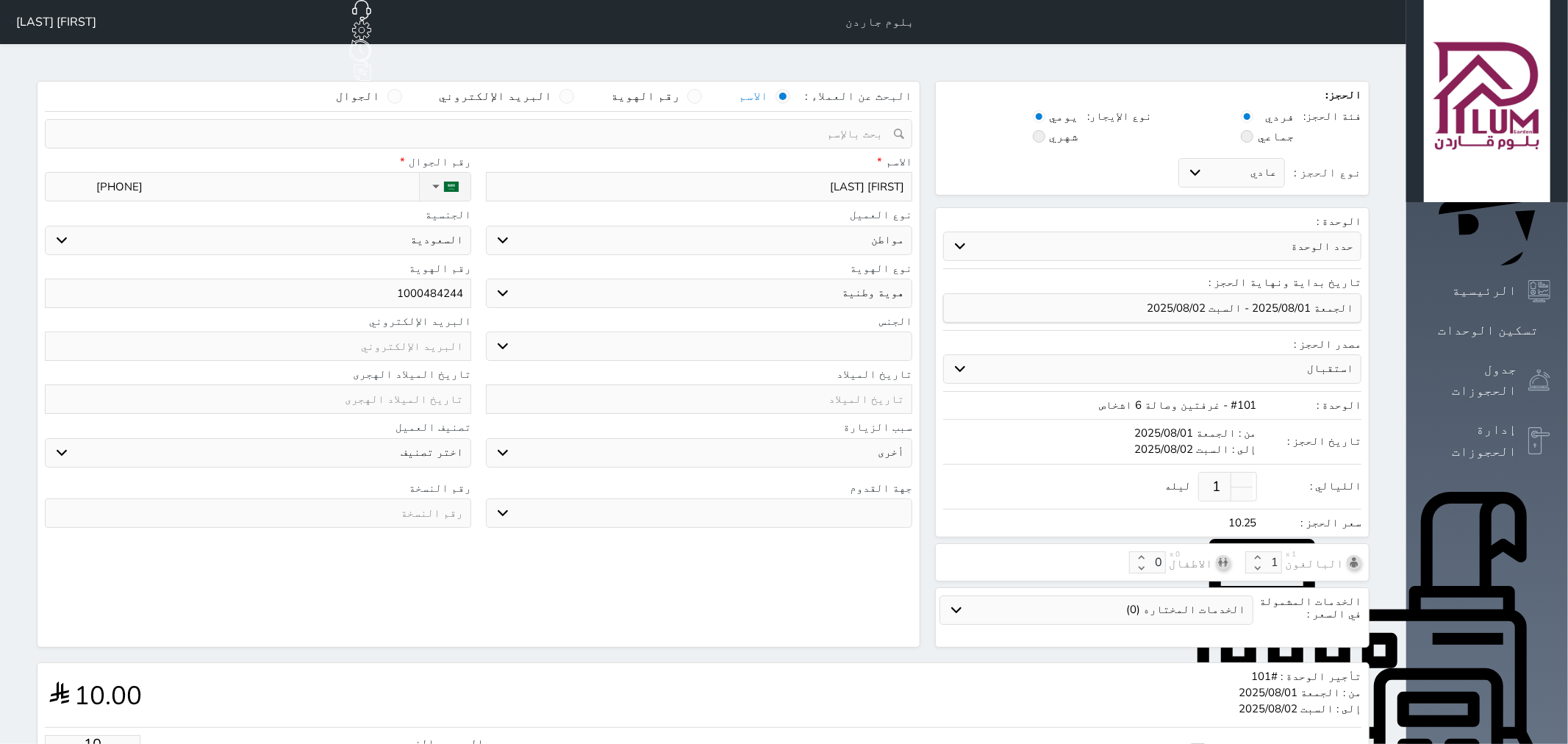 type on "100" 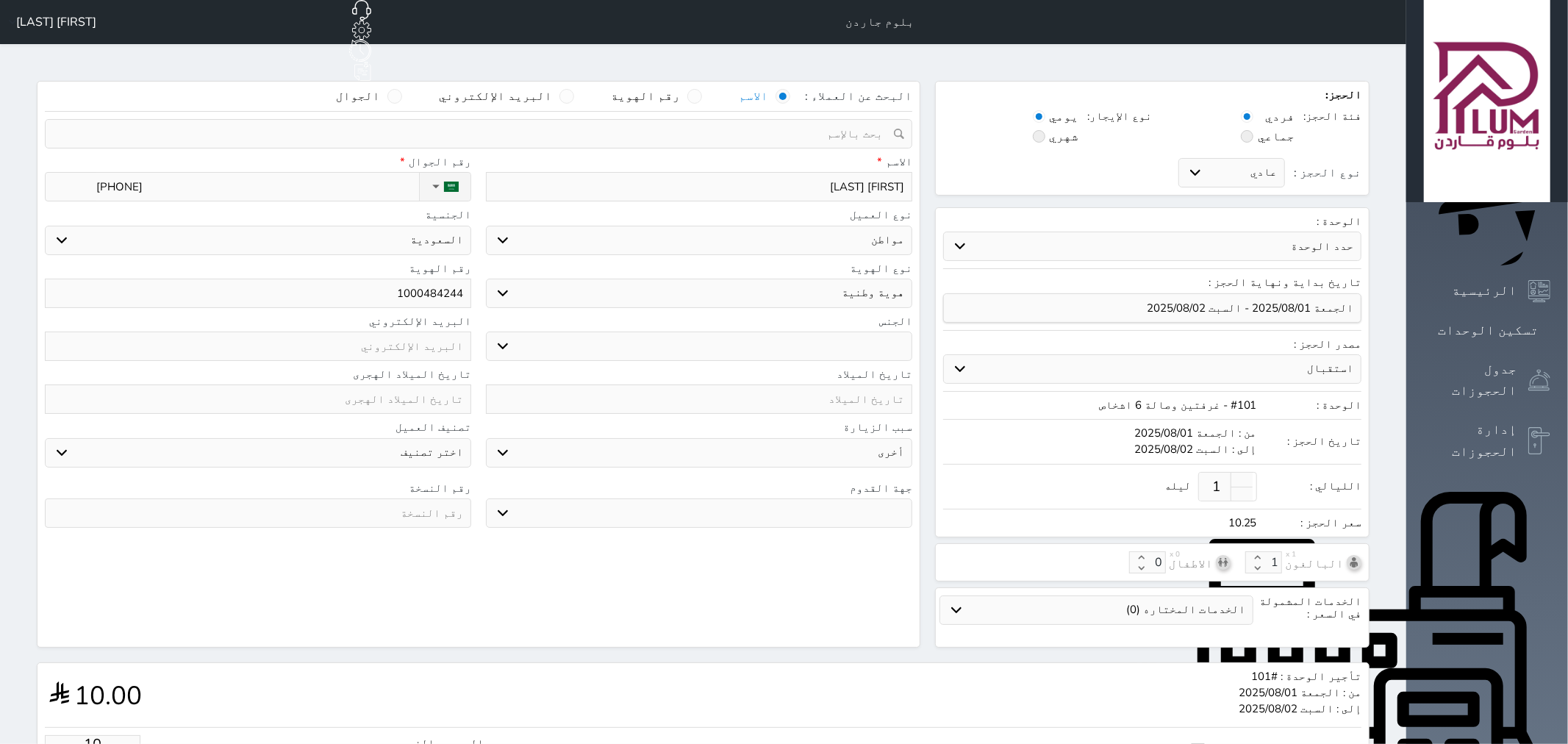 type on "102.50" 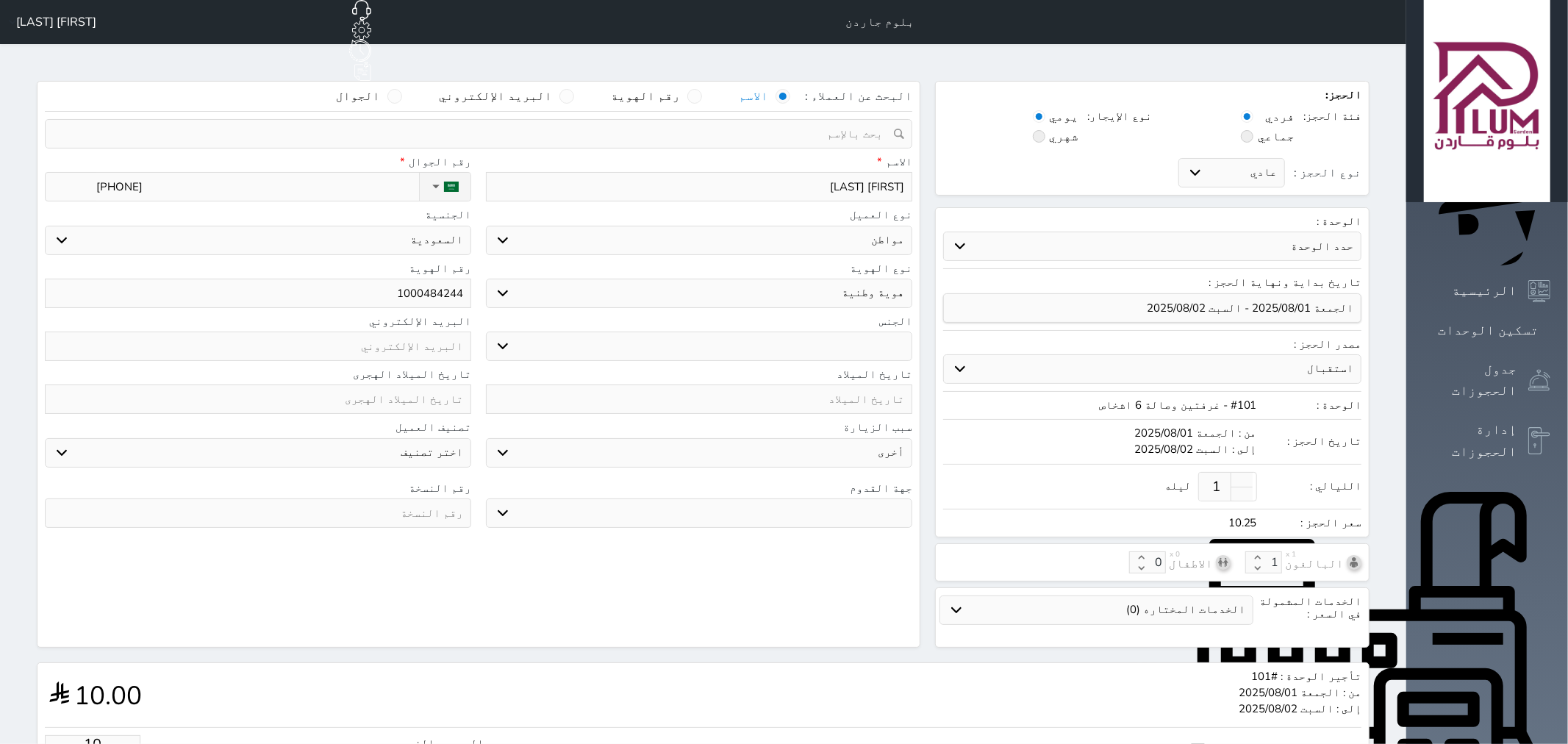 select 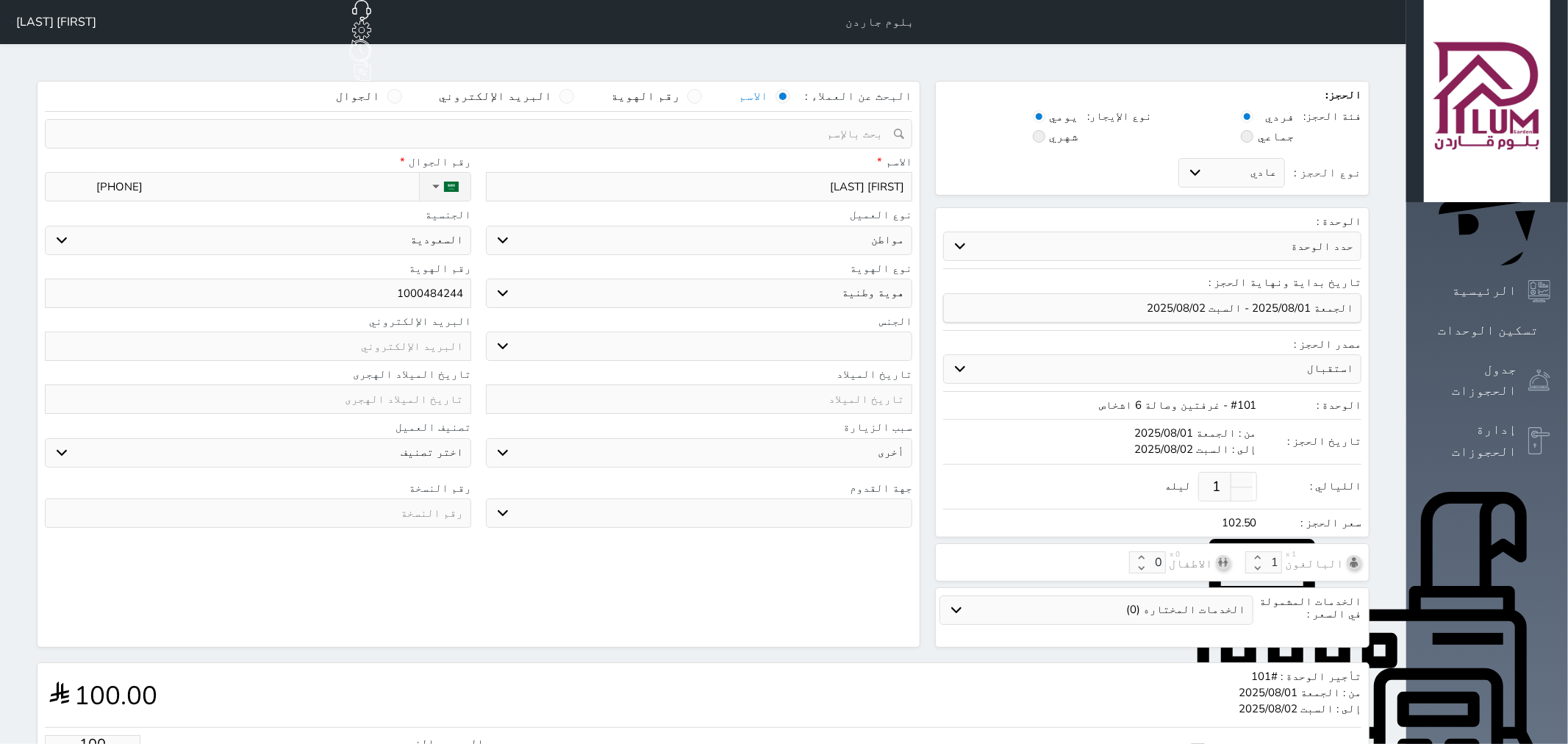 type on "1000" 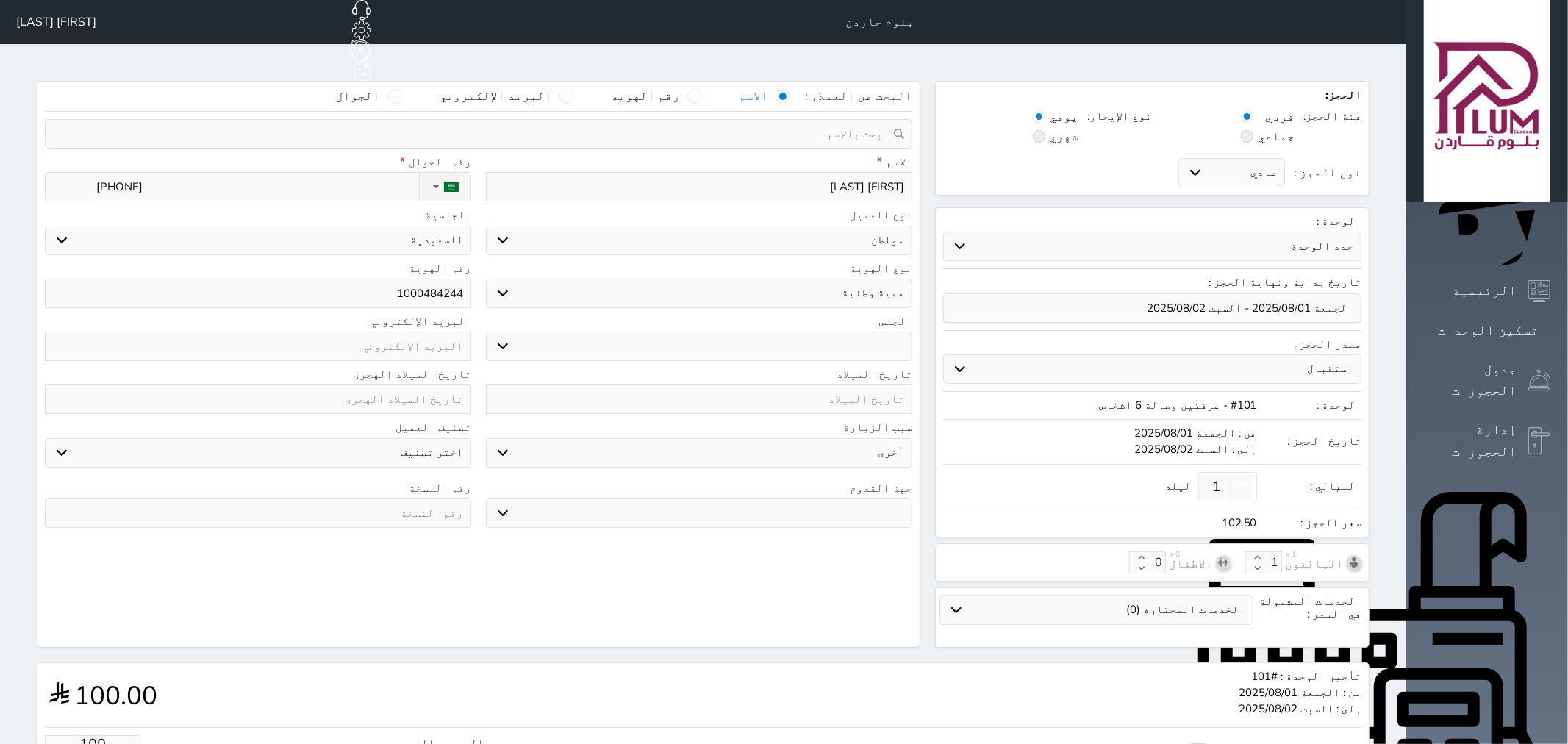 type on "1025.00" 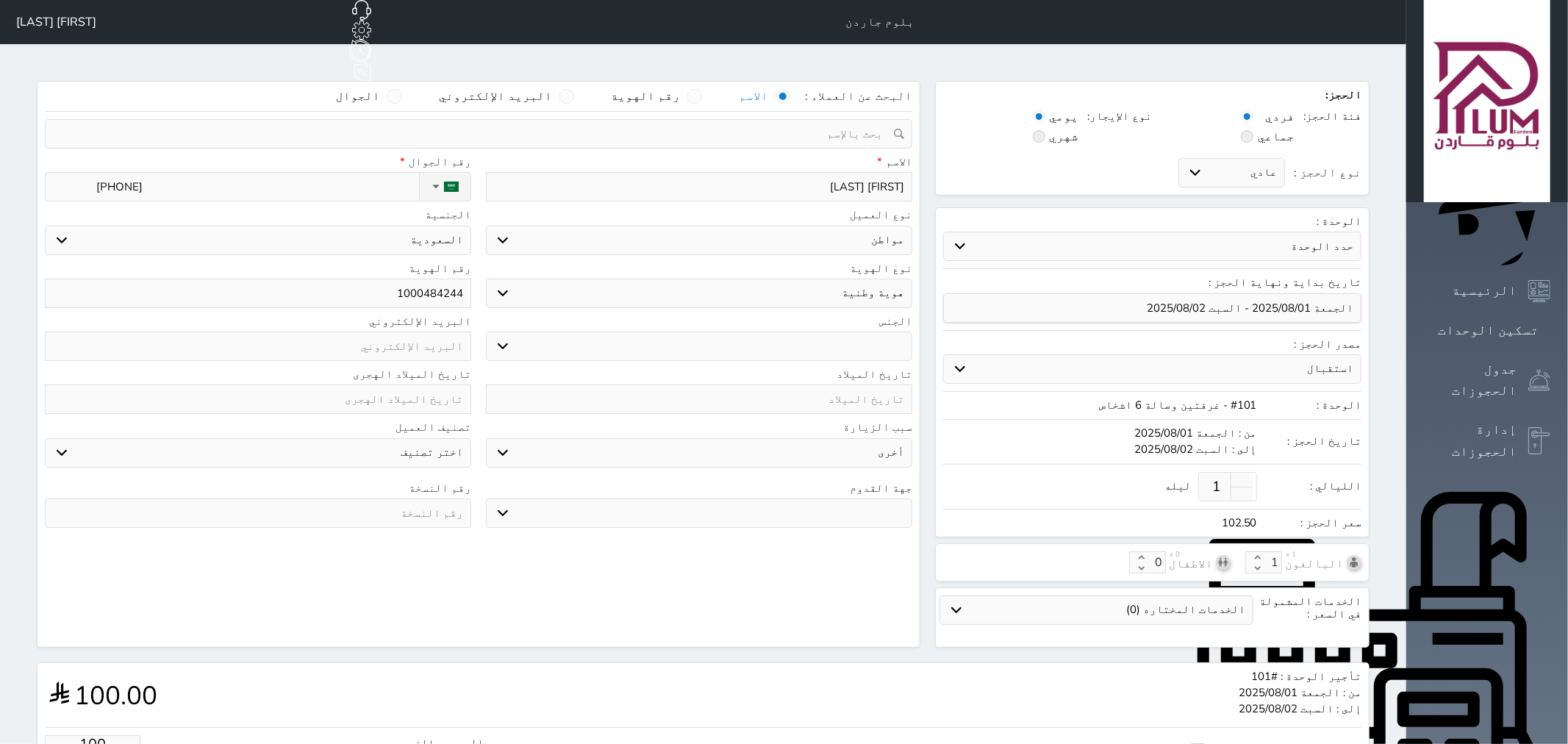 select 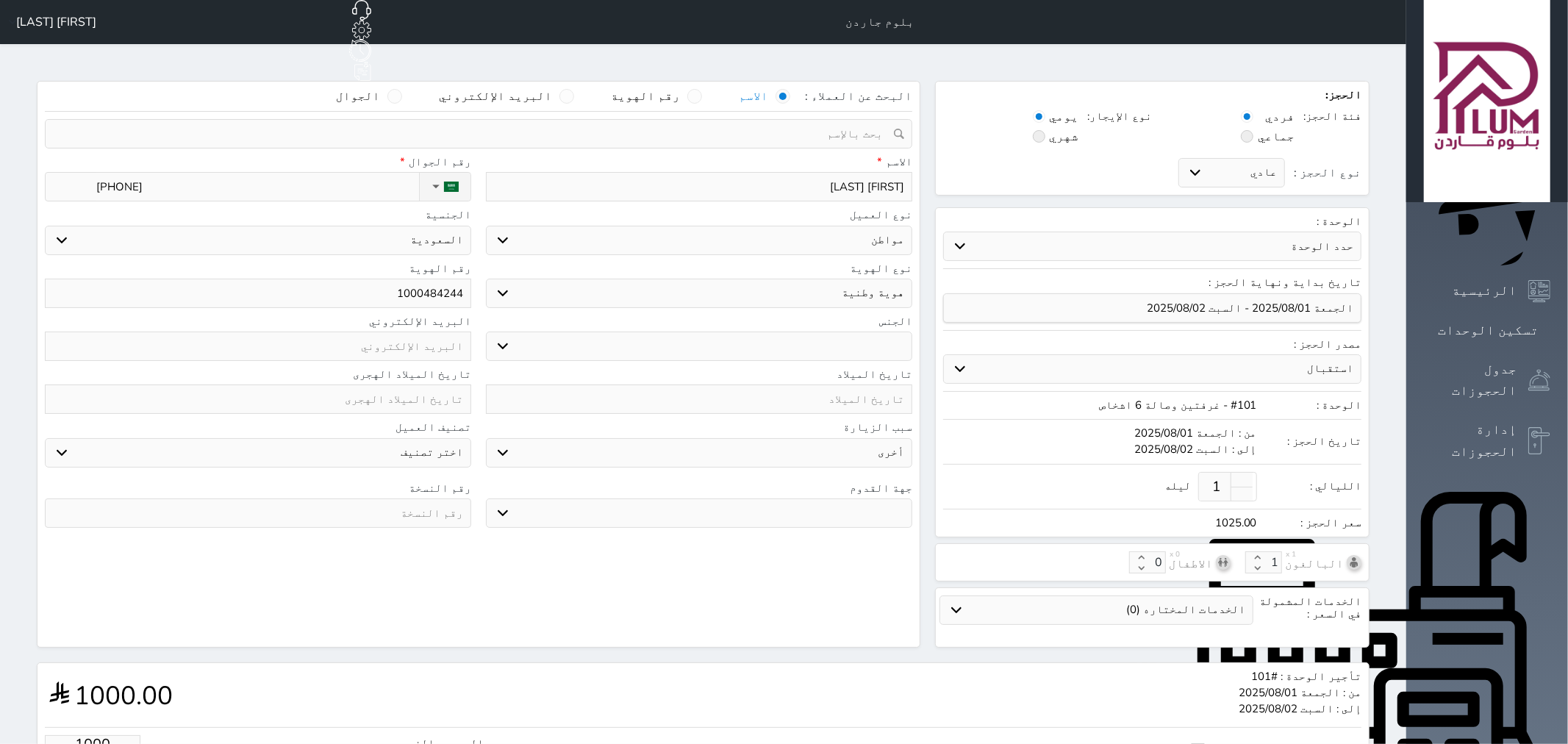 type on "1000.00" 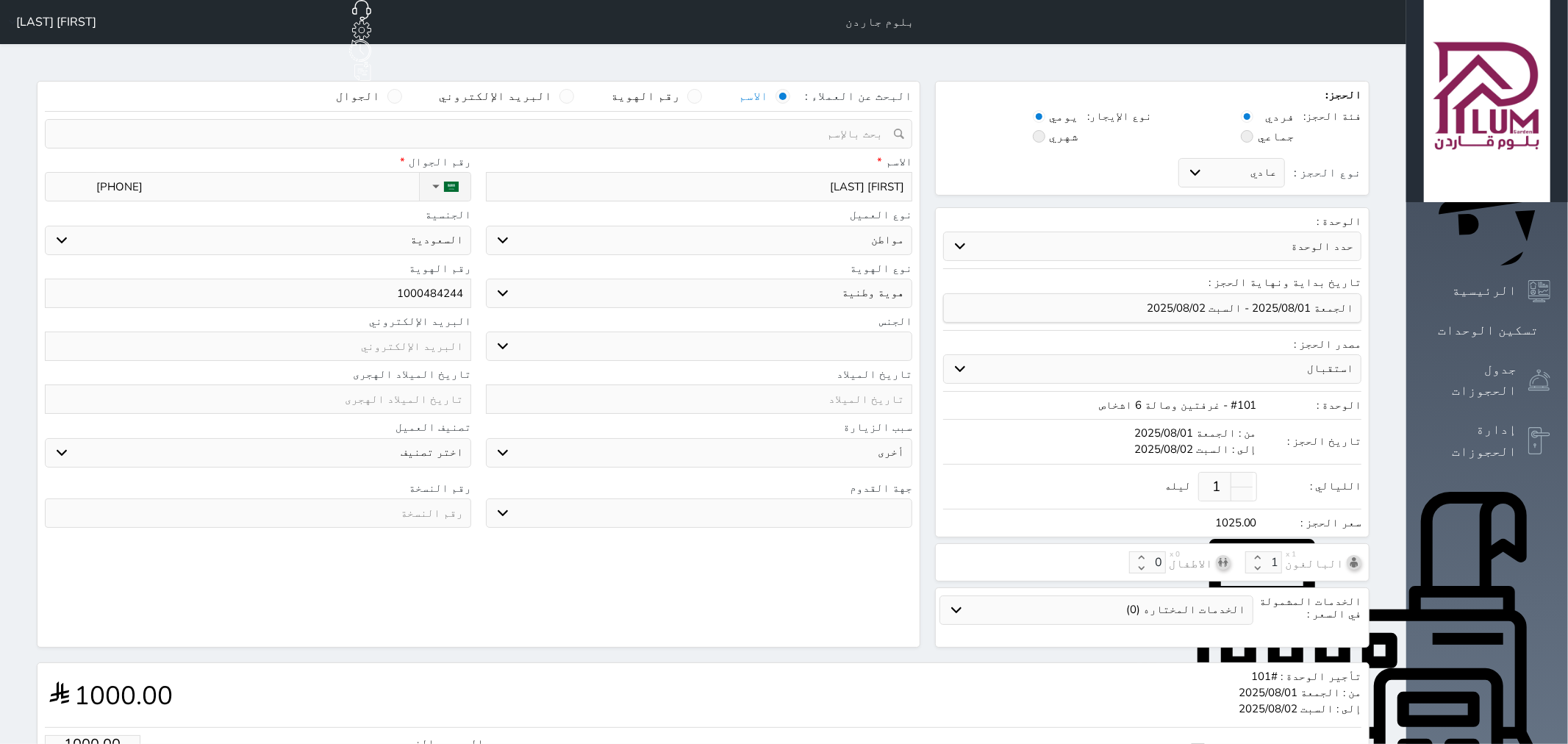 click on "المجموع الفرعي   1000.00   رسوم الايواء (2.5%)    25.00        الاجمالي   1025.00" at bounding box center [703, 773] 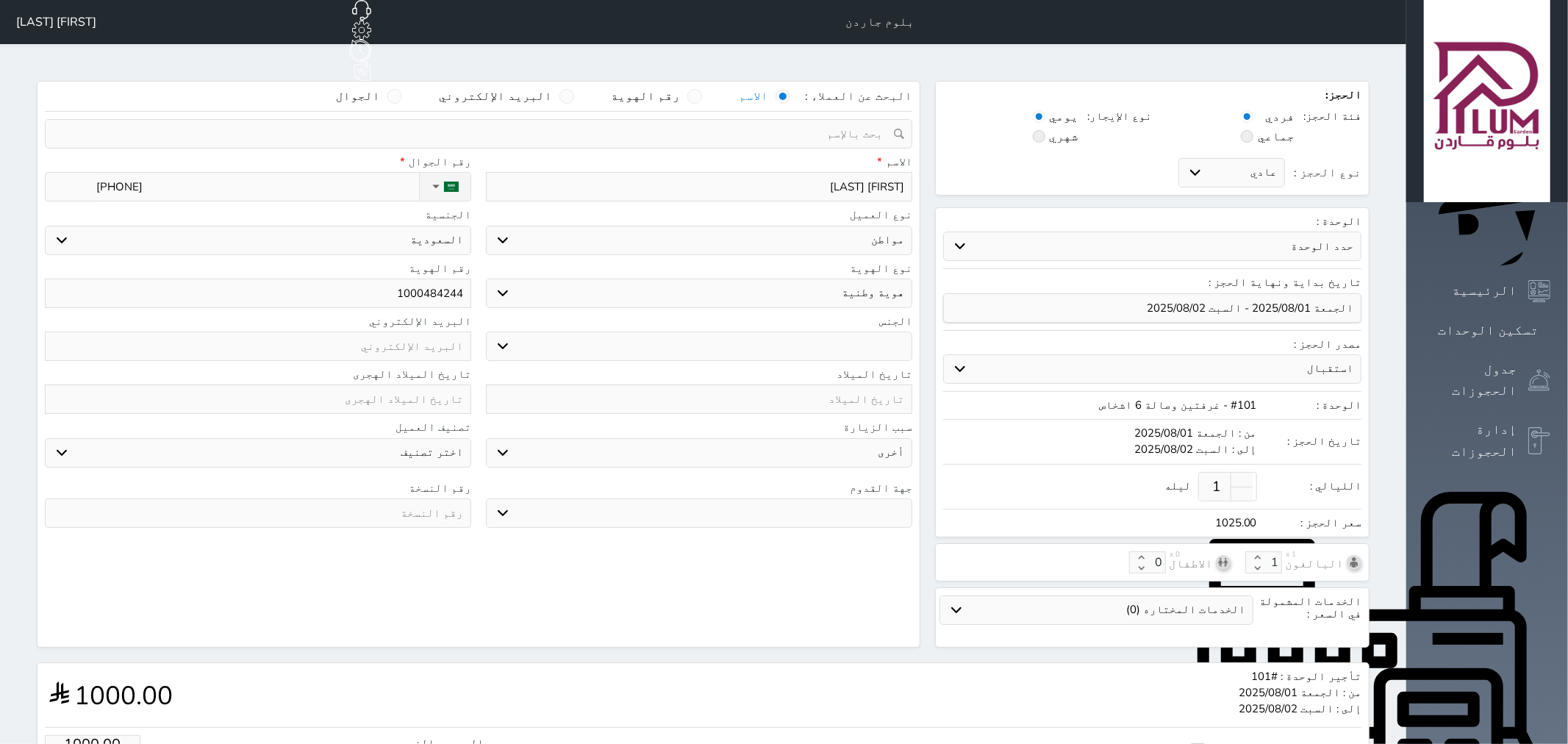 click on "المجموع الفرعي   1000.00   رسوم الايواء (2.5%)    25.00        الاجمالي   1025.00" at bounding box center (703, 773) 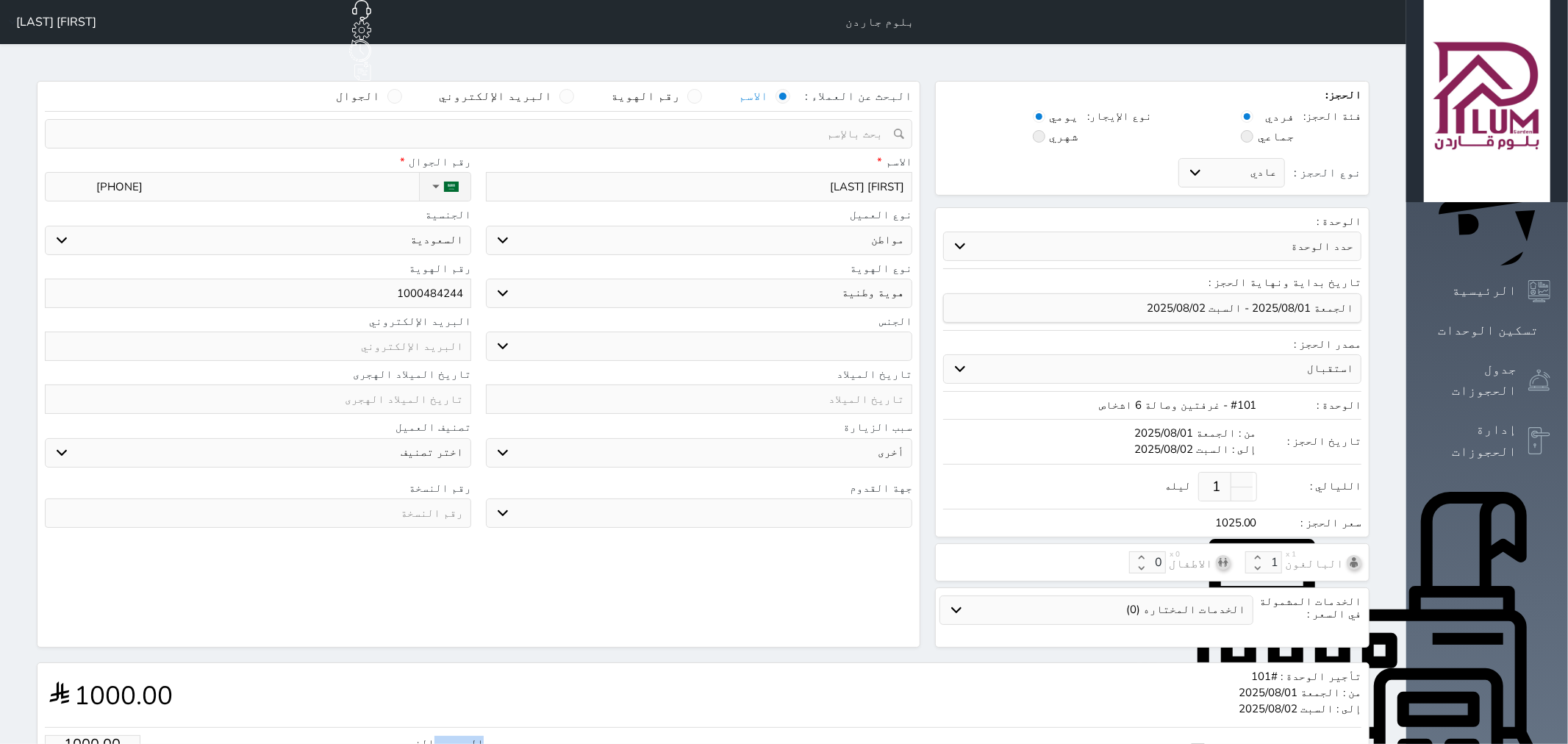 click on "المجموع الفرعي   1000.00   رسوم الايواء (2.5%)    25.00        الاجمالي   1025.00" at bounding box center [703, 773] 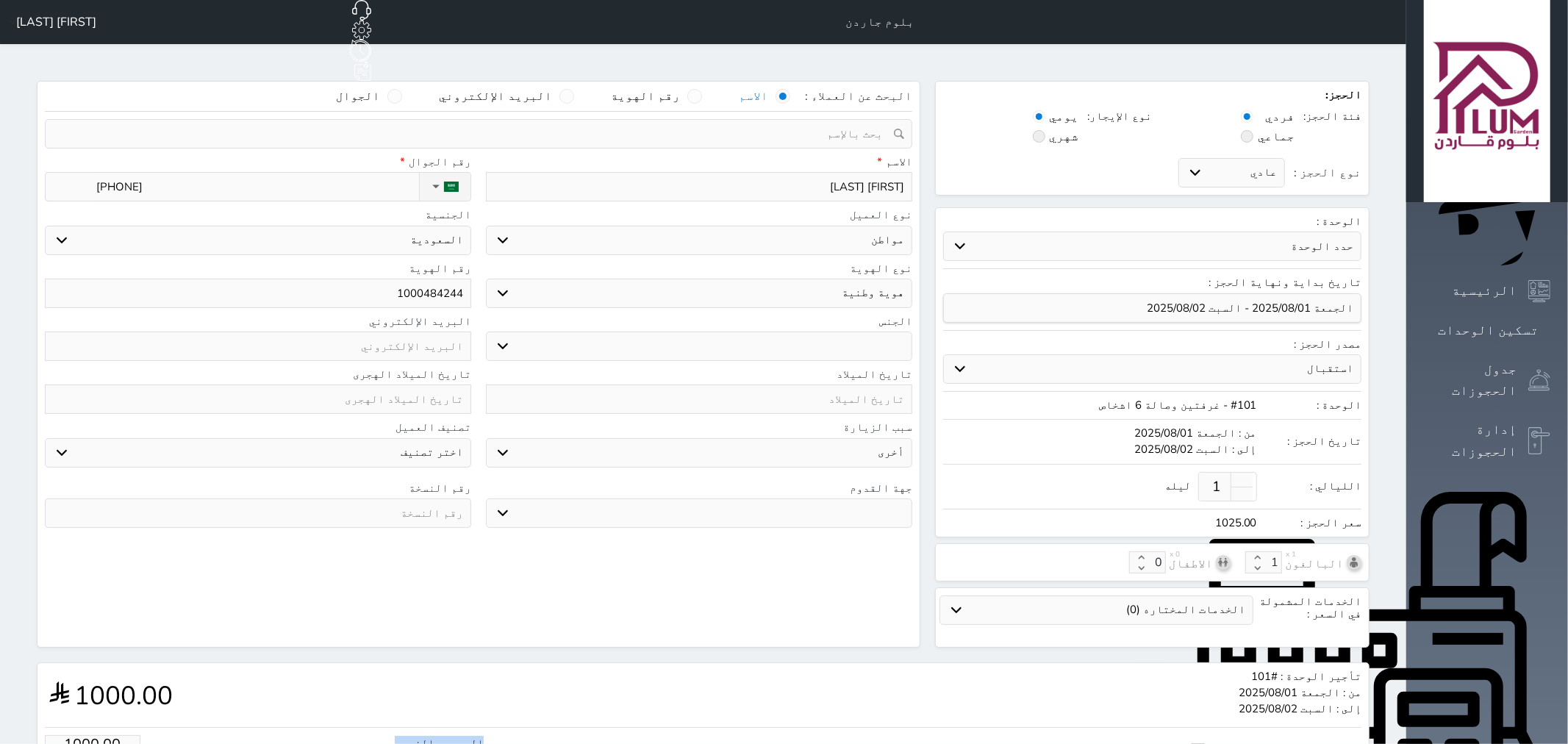 click on "المجموع الفرعي   1000.00   رسوم الايواء (2.5%)    25.00        الاجمالي   1025.00" at bounding box center [703, 773] 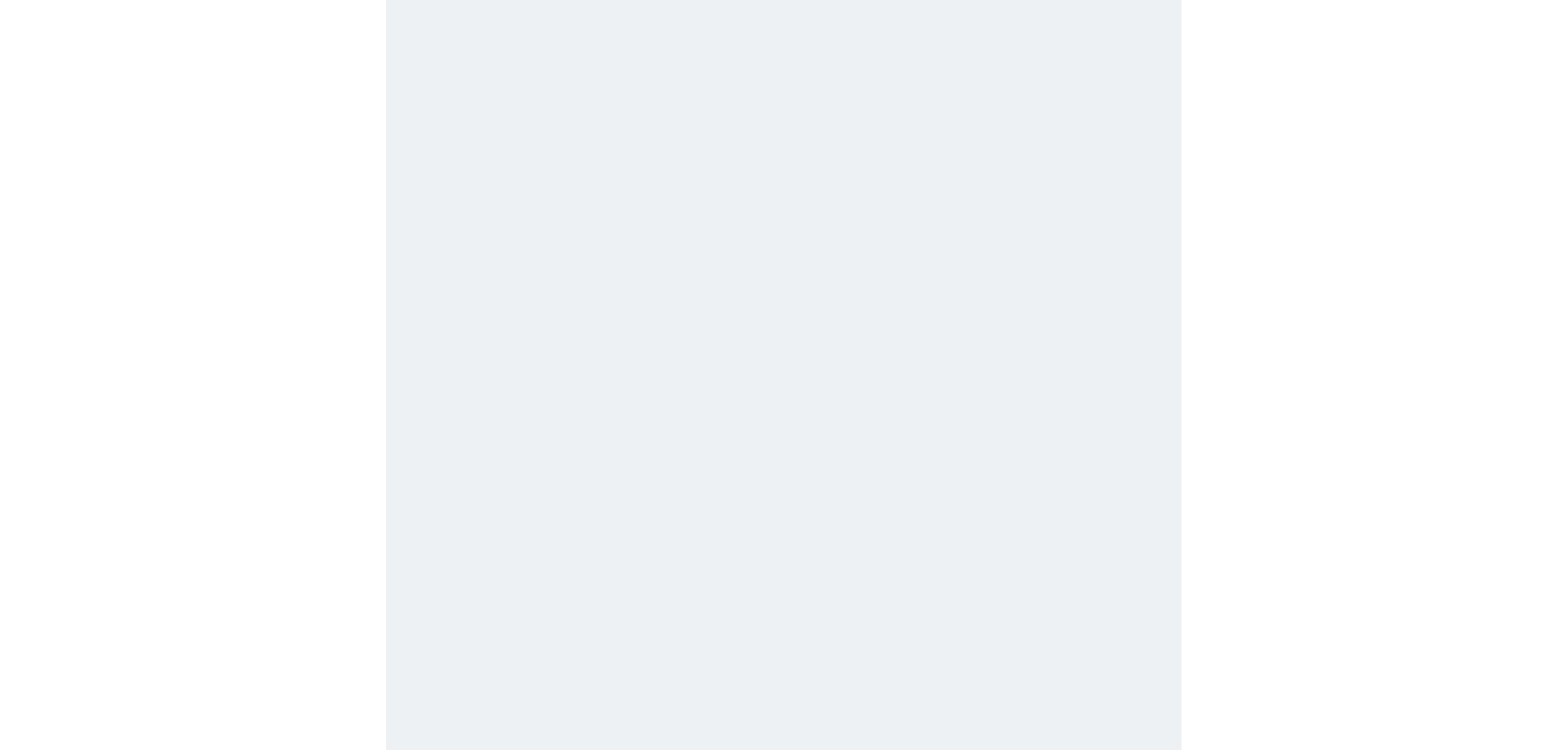 scroll, scrollTop: 0, scrollLeft: 0, axis: both 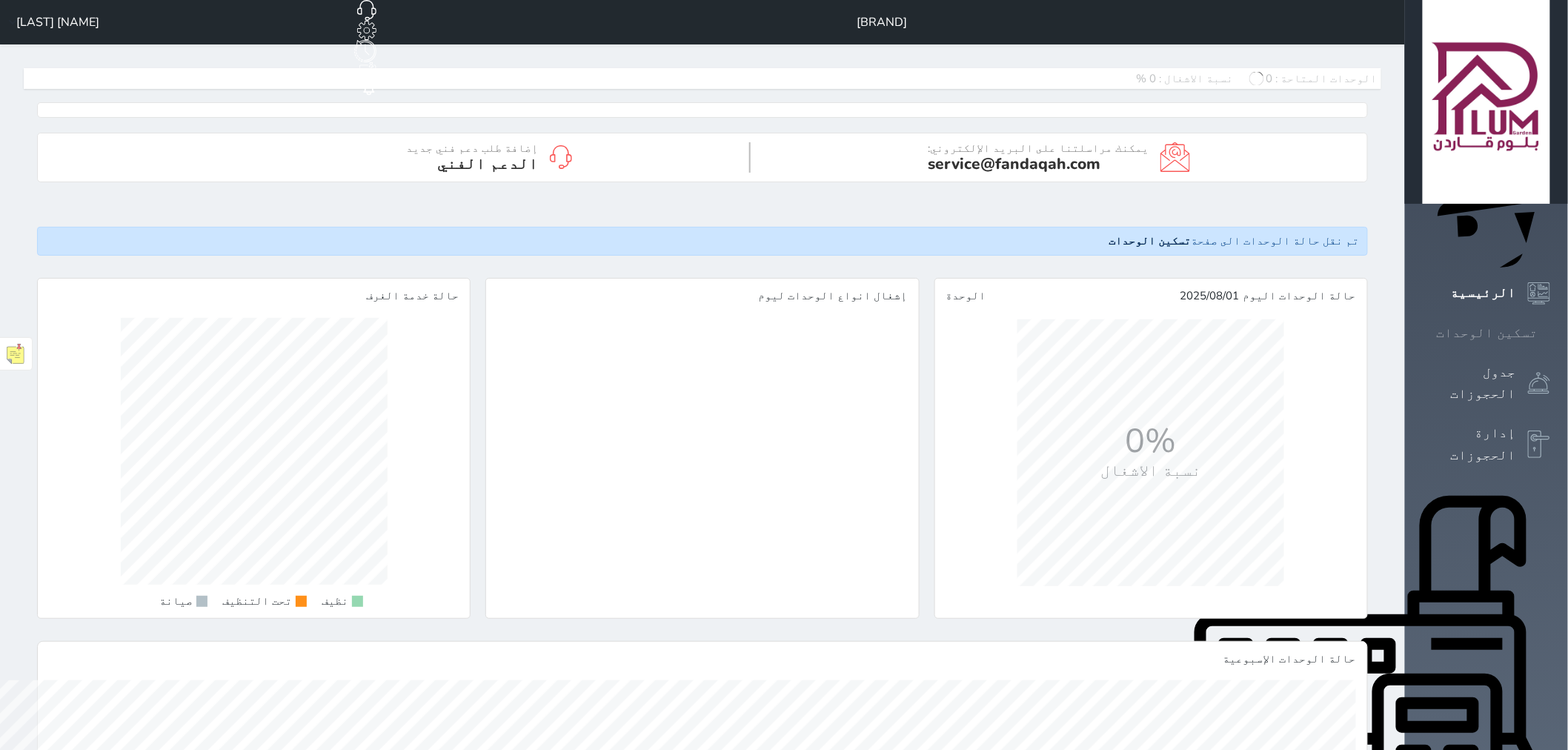 click at bounding box center [1550, 333] 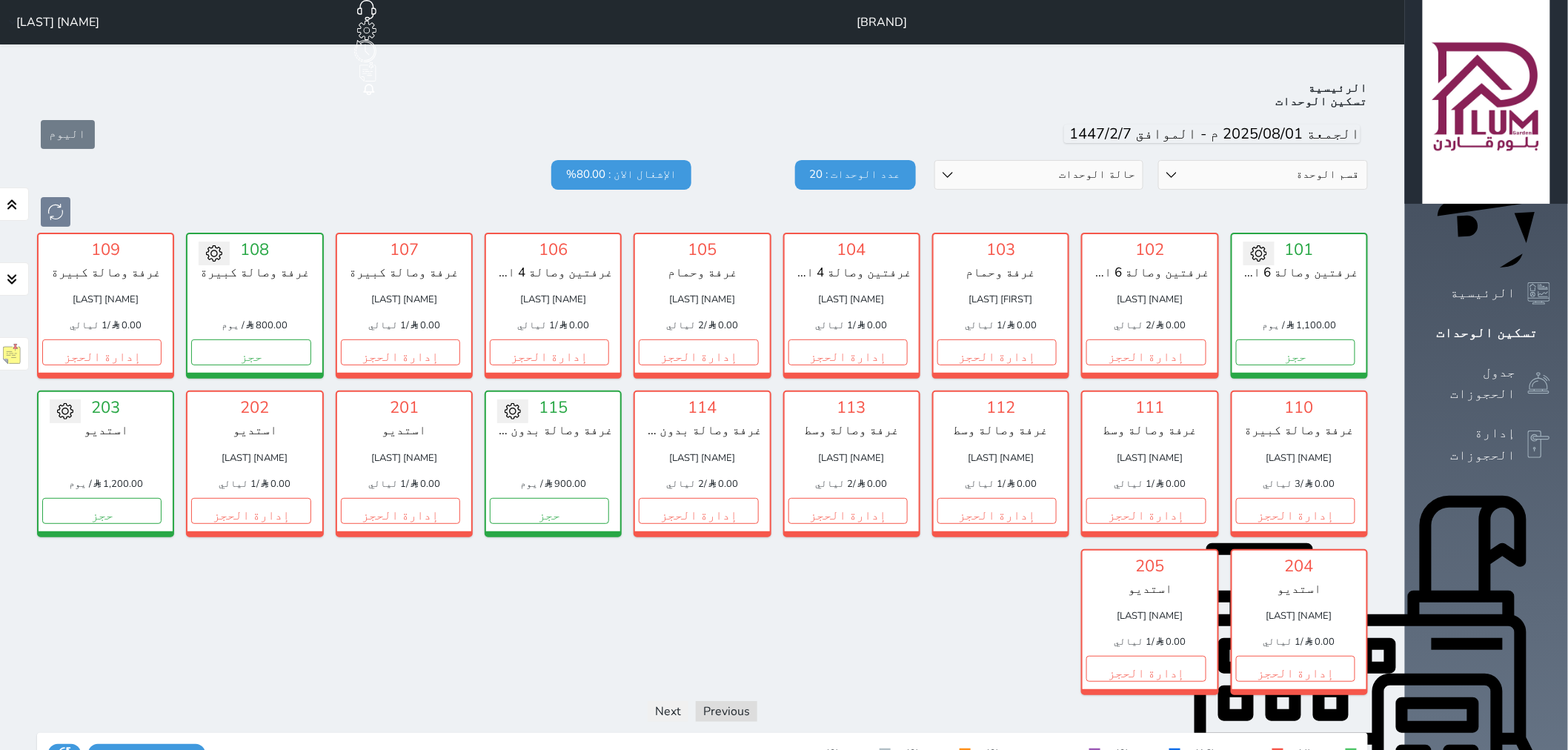 scroll, scrollTop: 57, scrollLeft: 0, axis: vertical 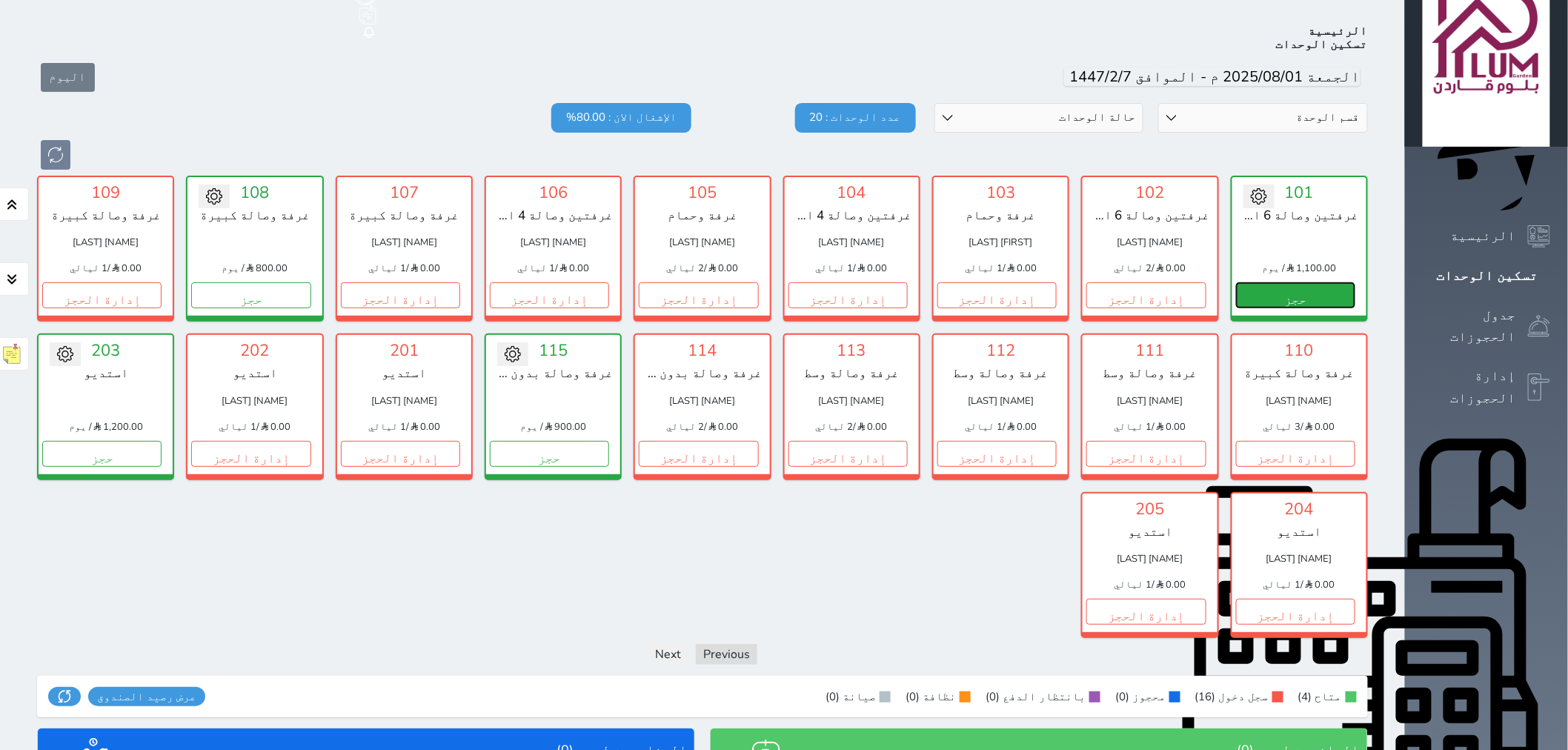 click on "حجز" at bounding box center [1295, 295] 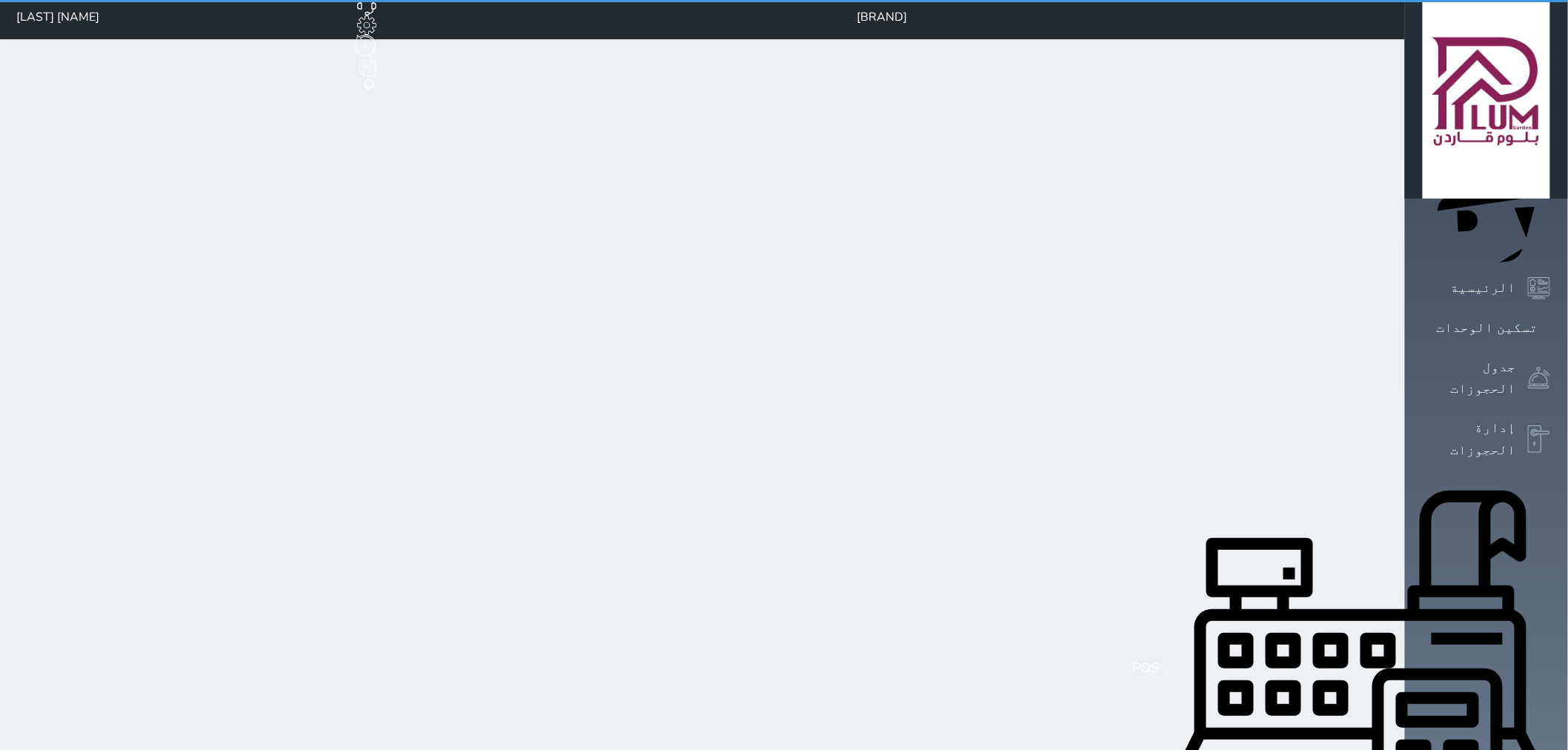 scroll, scrollTop: 0, scrollLeft: 0, axis: both 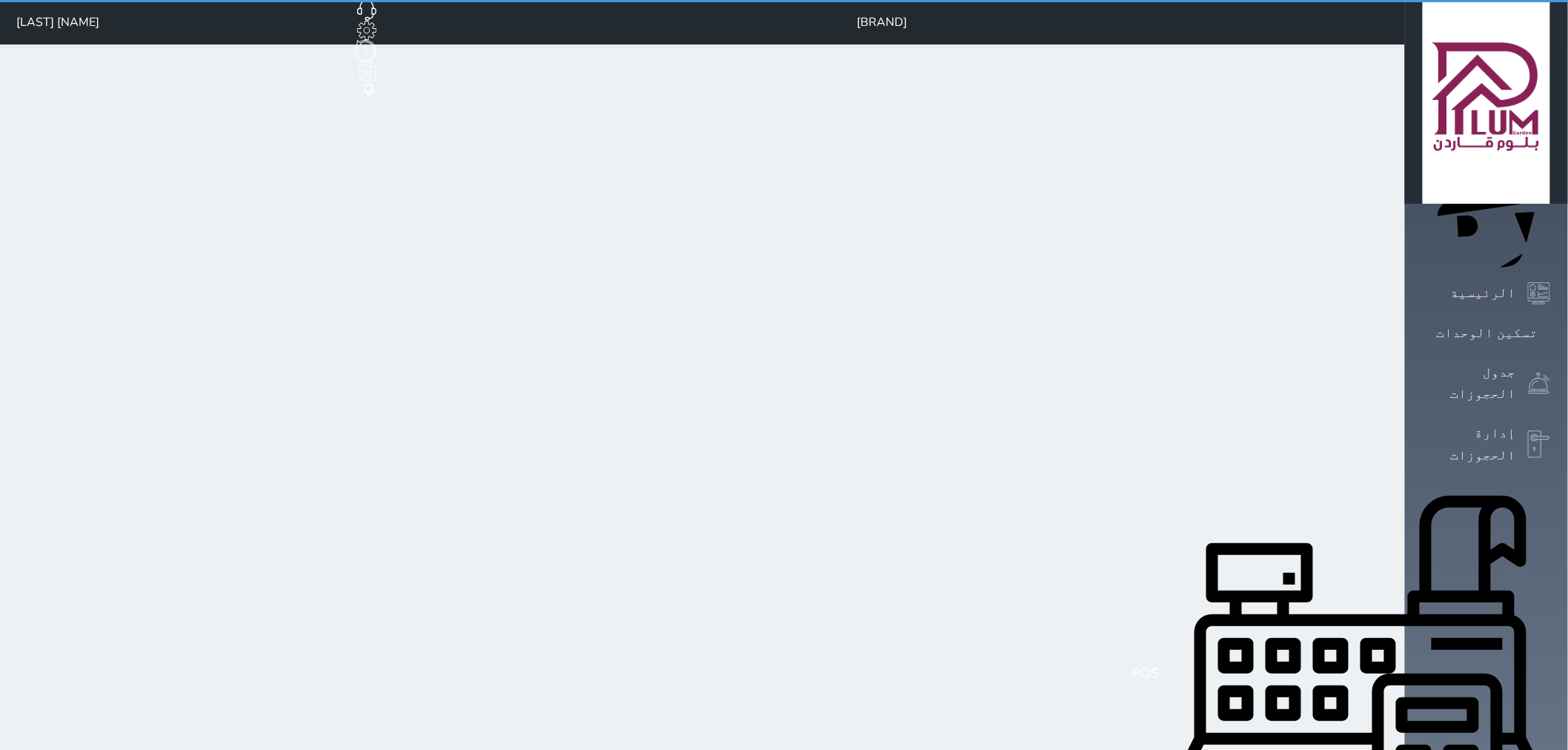 select on "1" 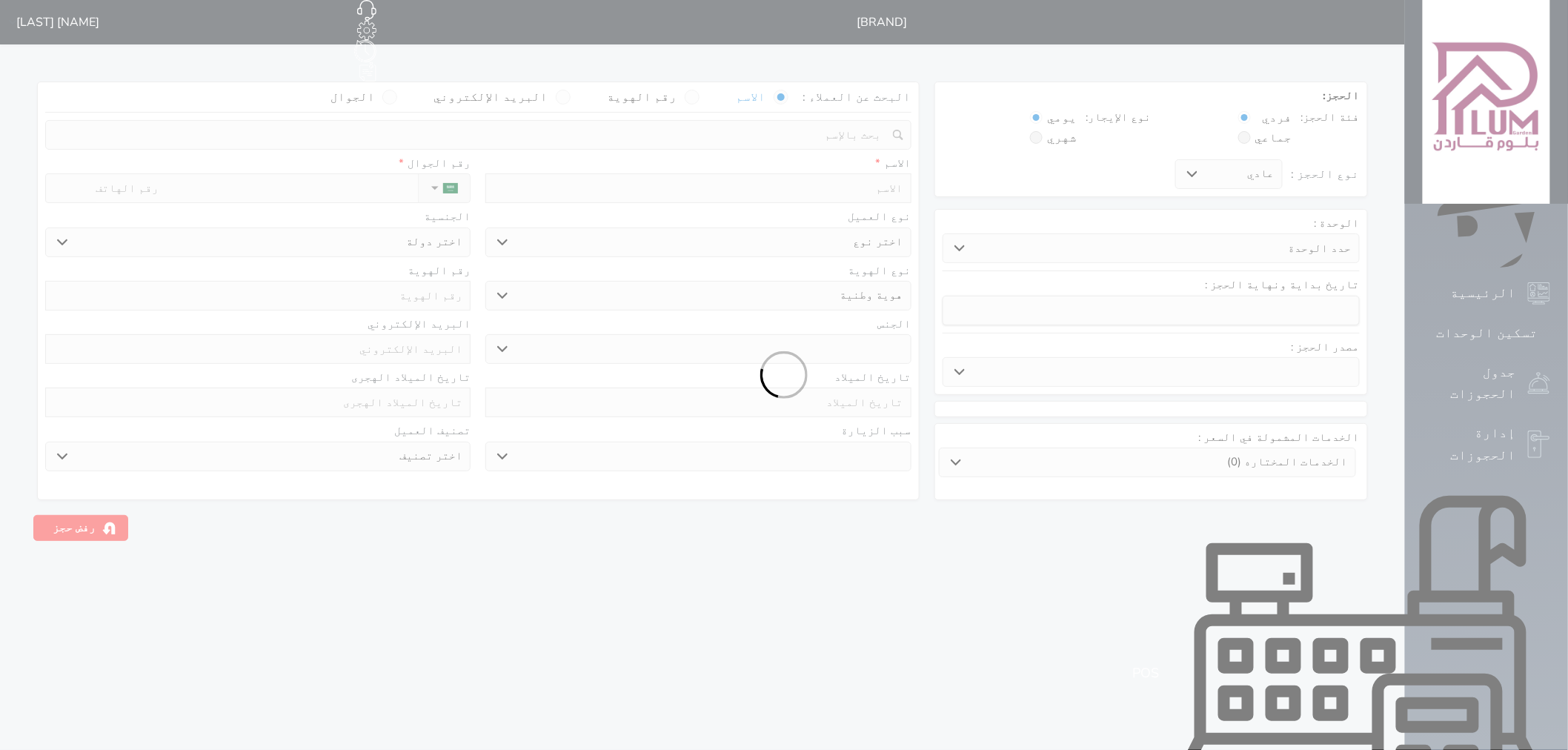 select 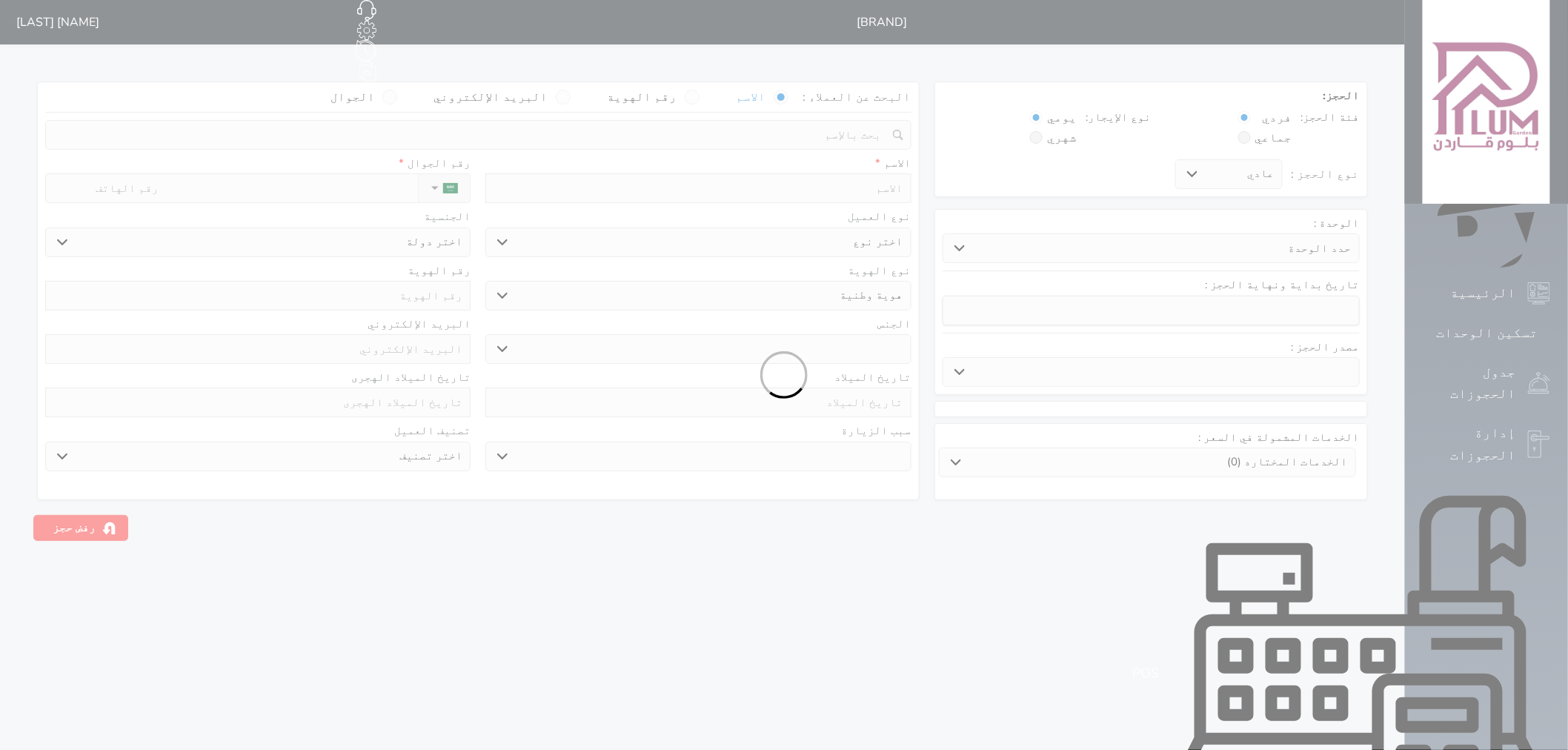 select 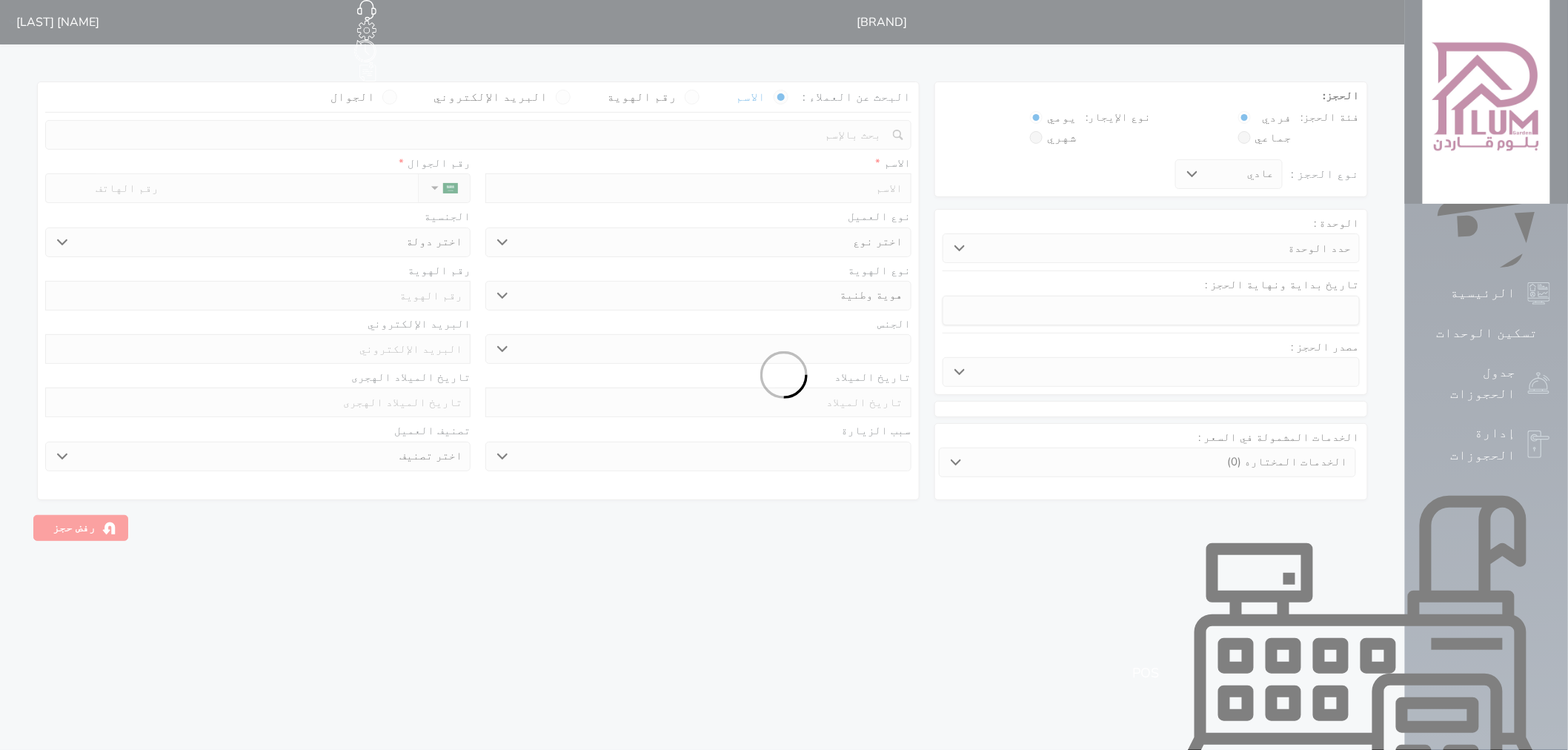 select 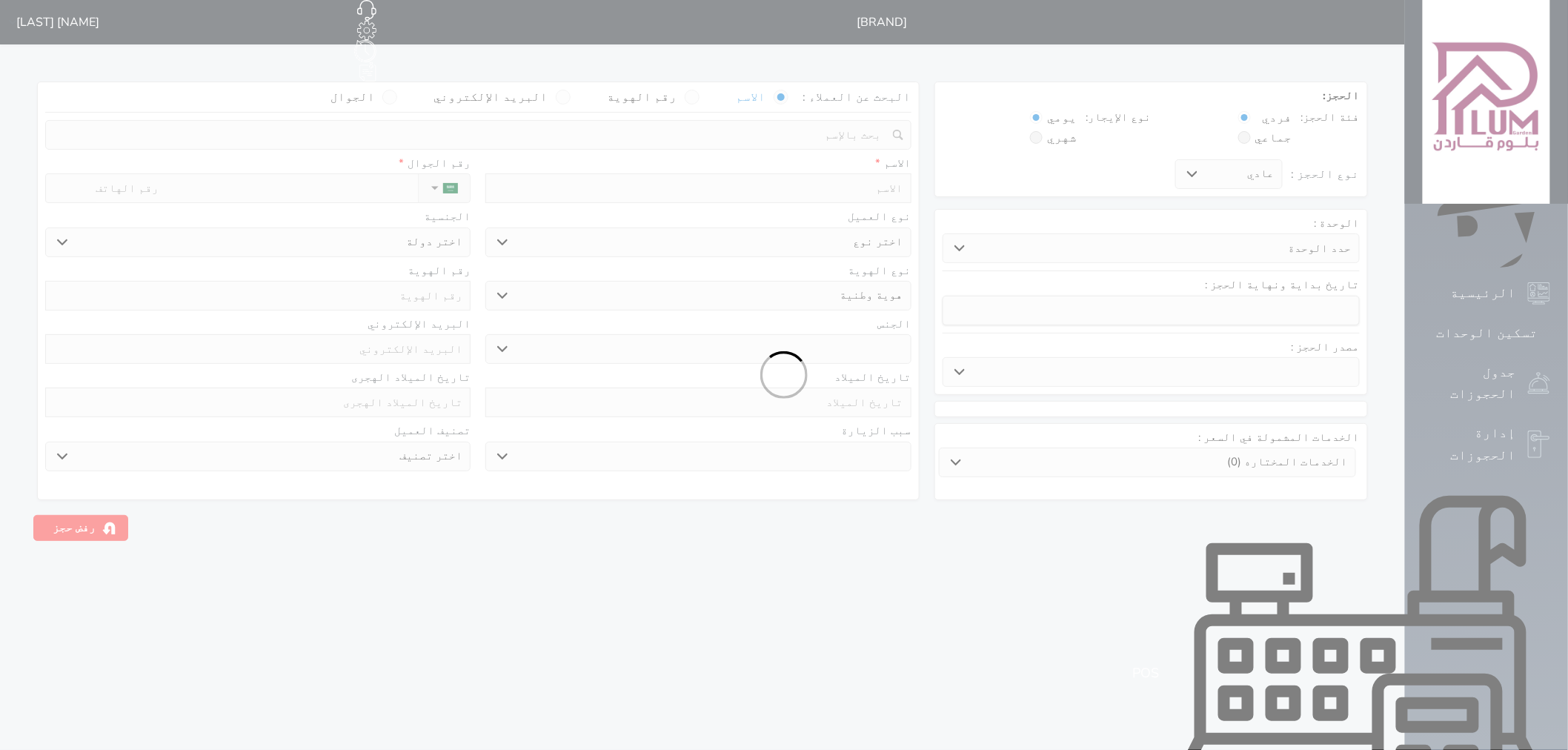 select 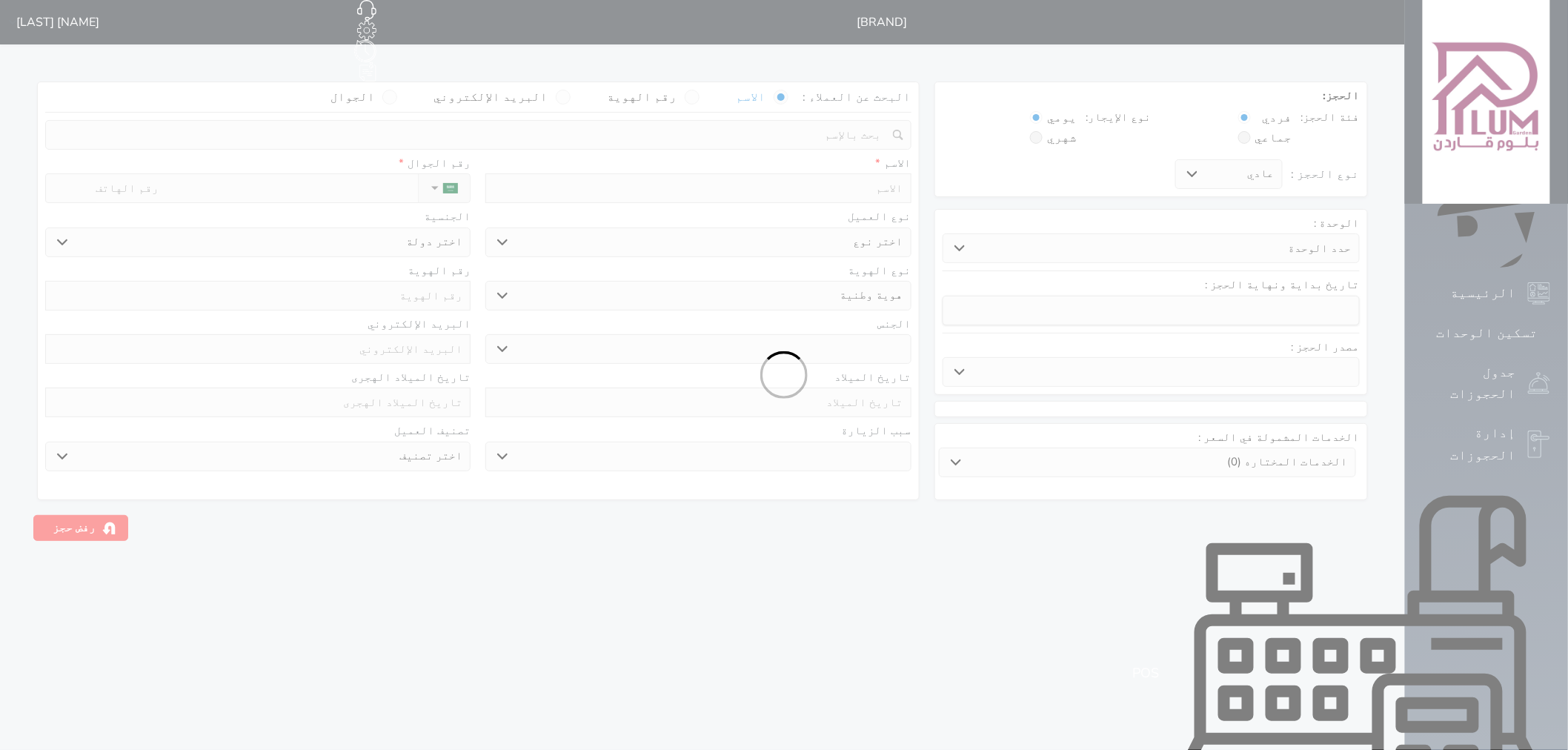 select 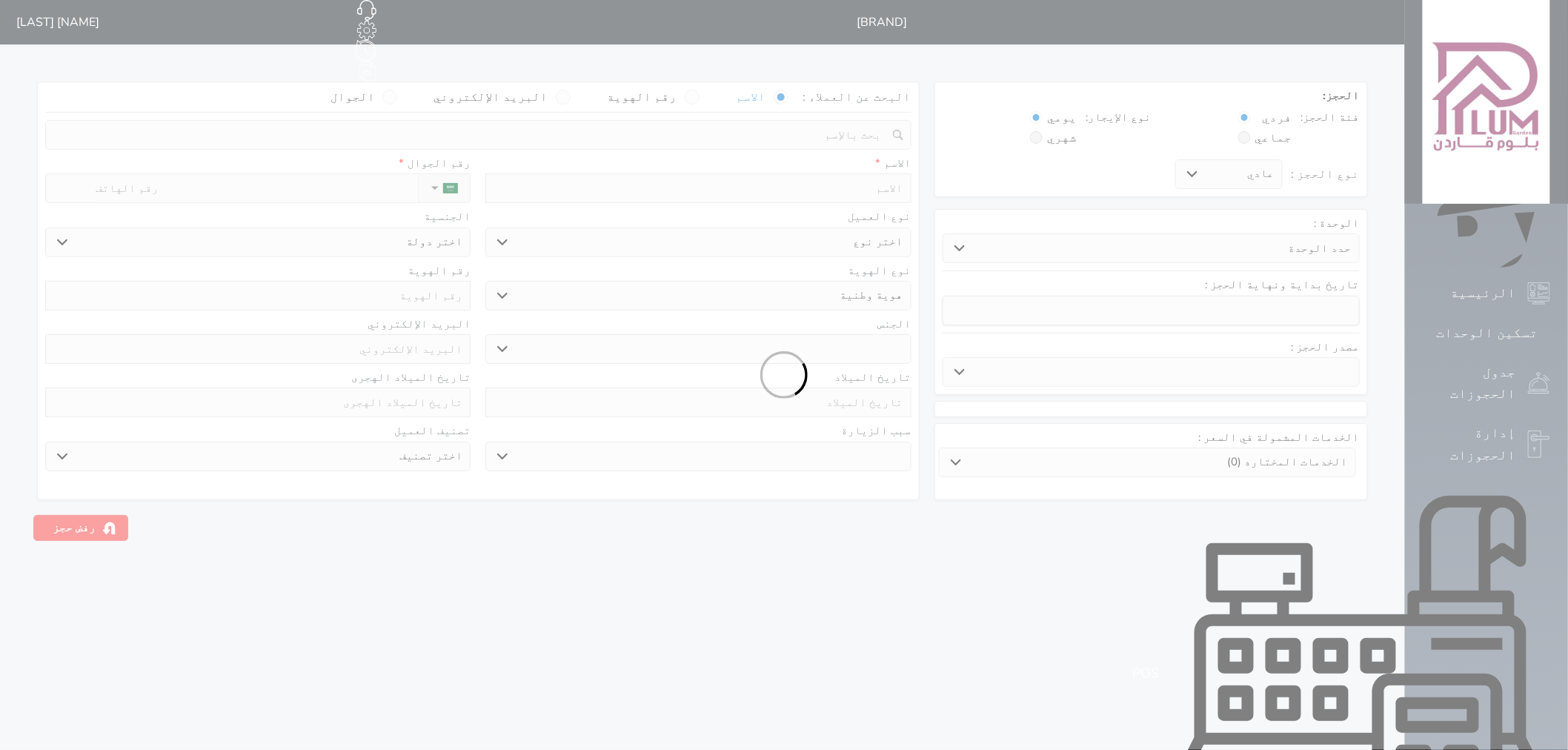 select 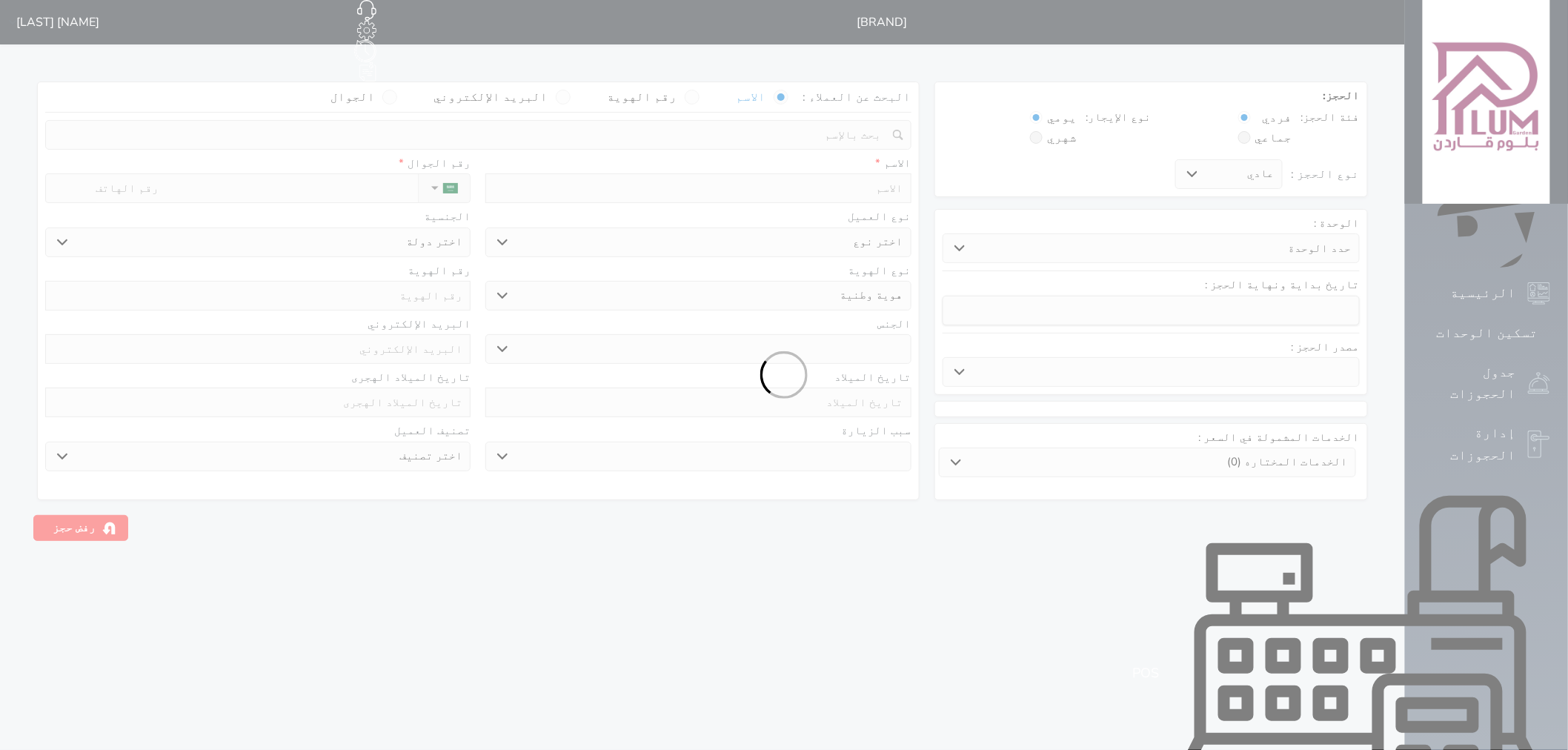 select 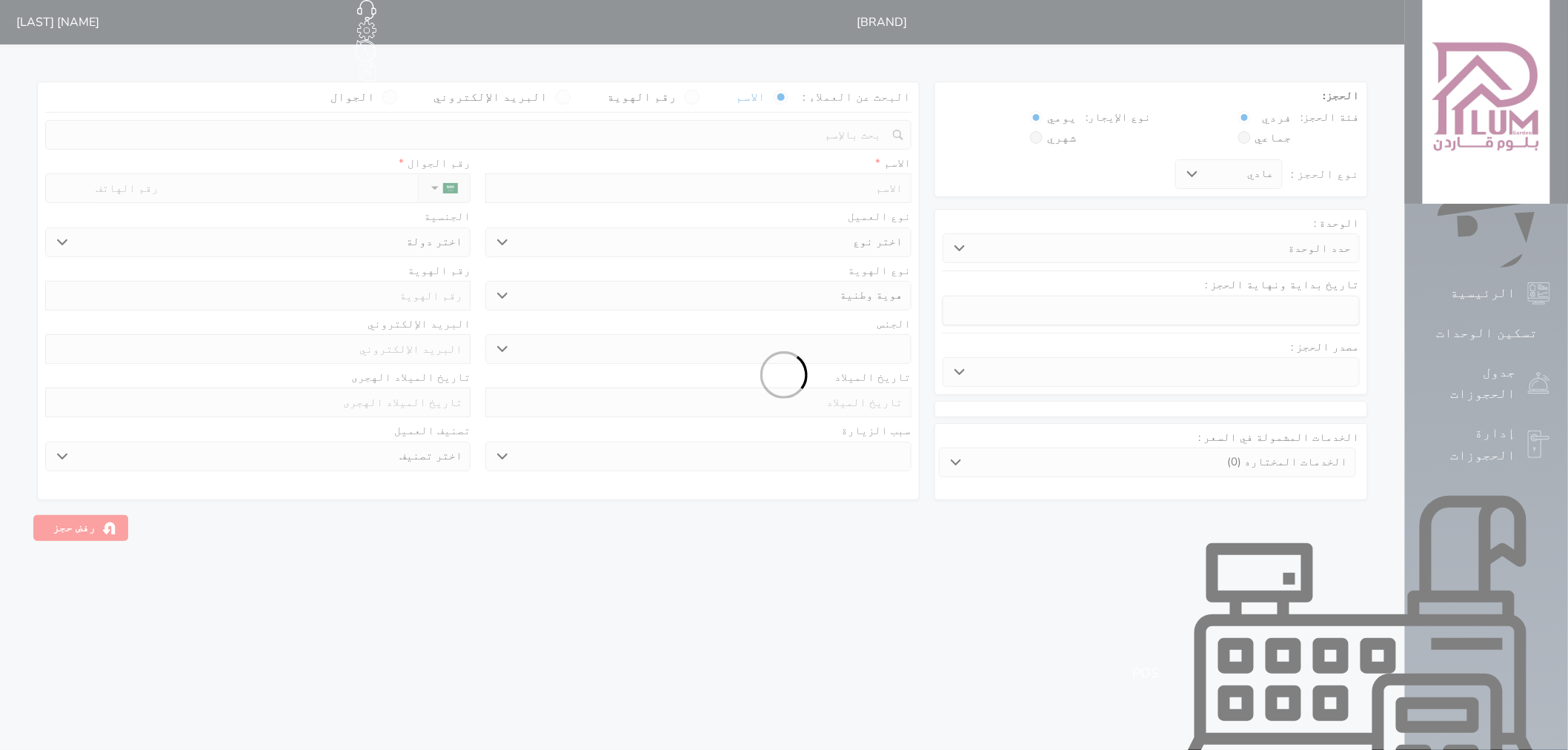 select 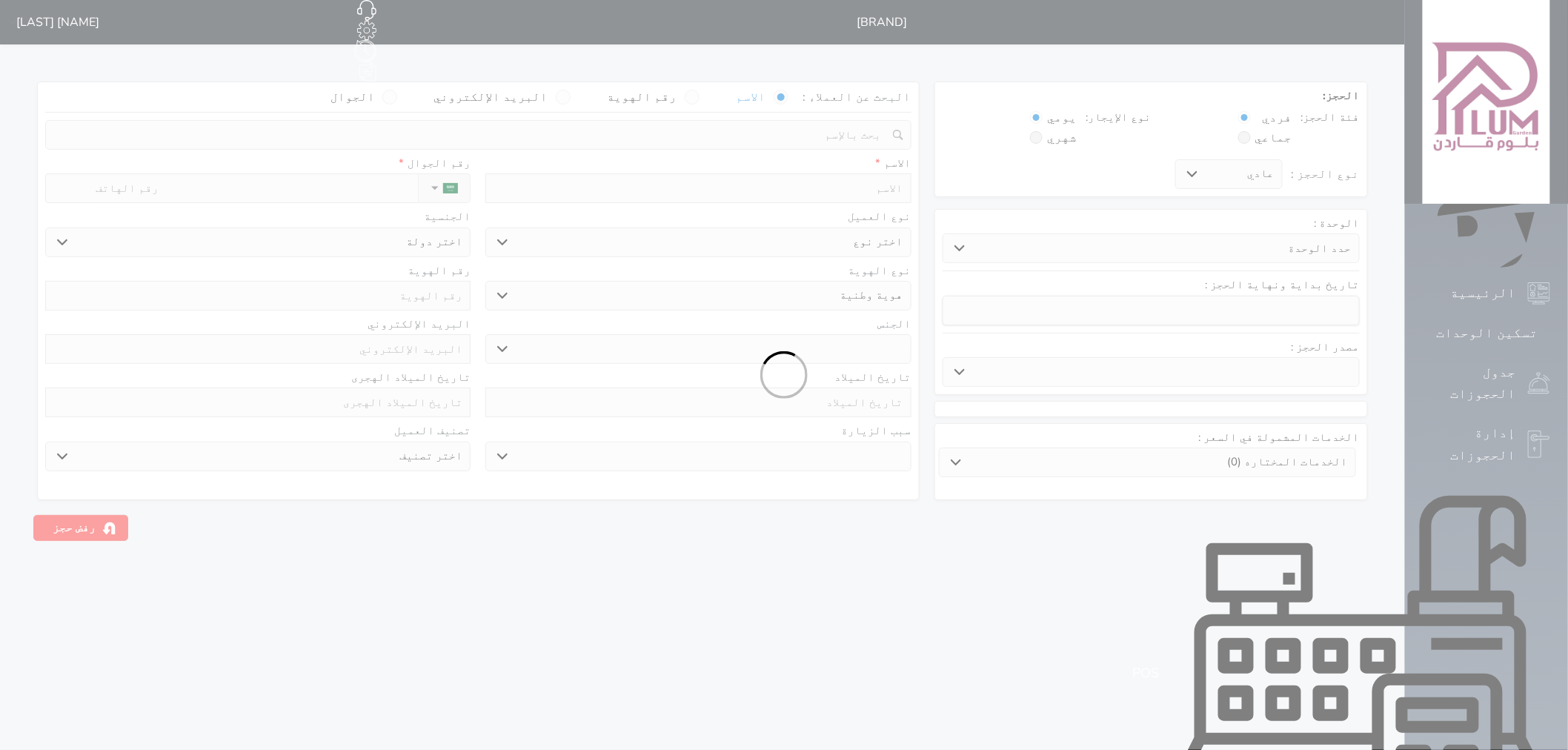 select on "113" 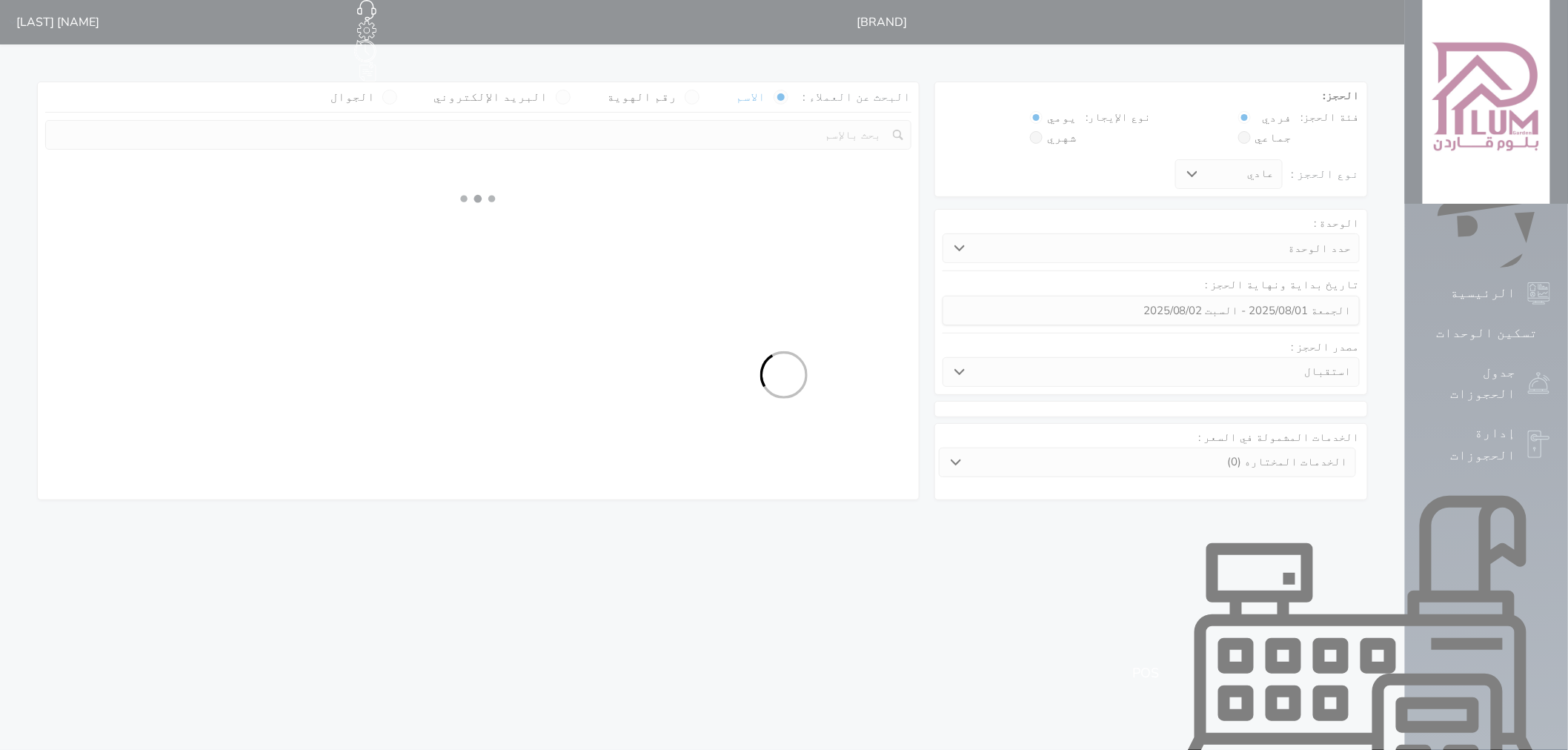 select 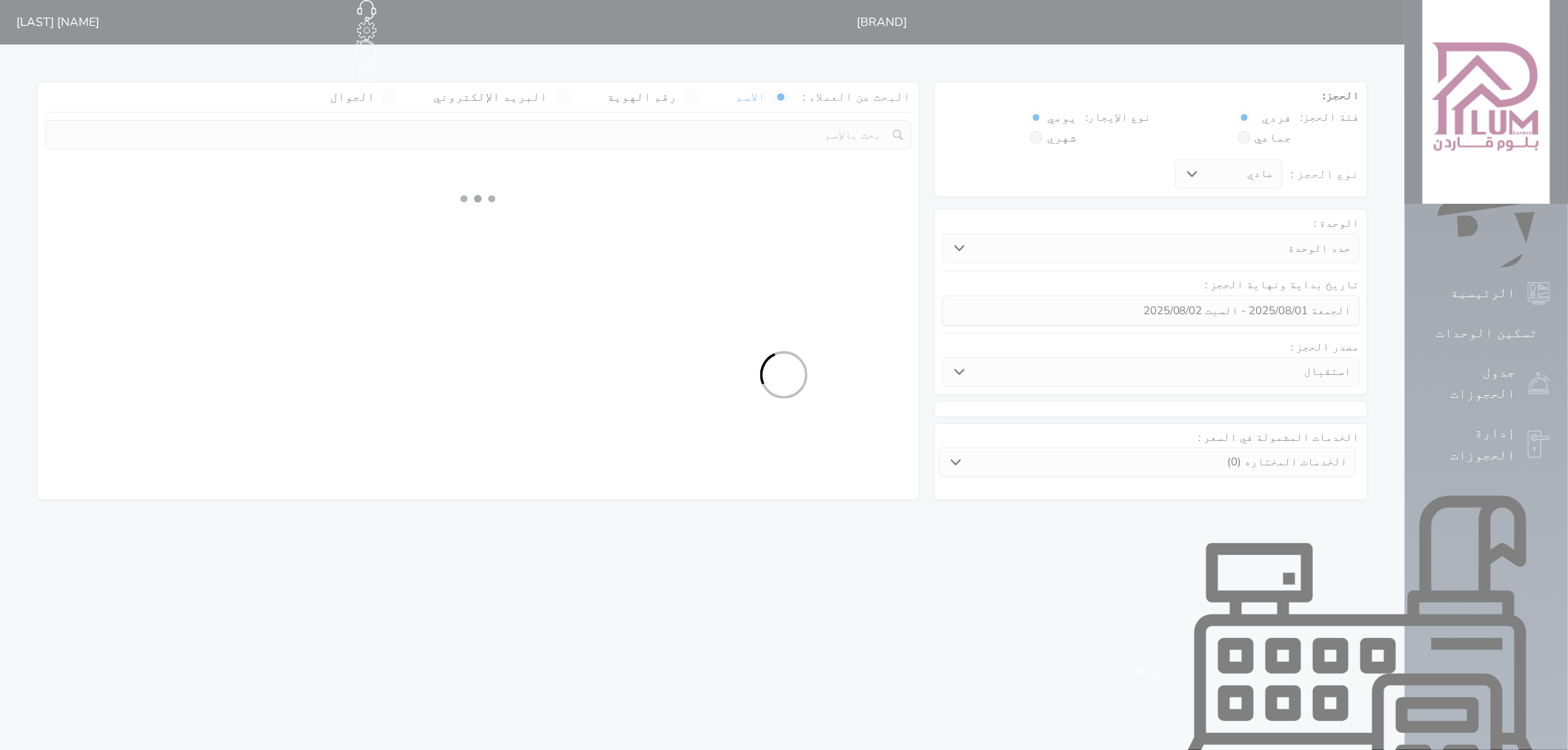 select on "1" 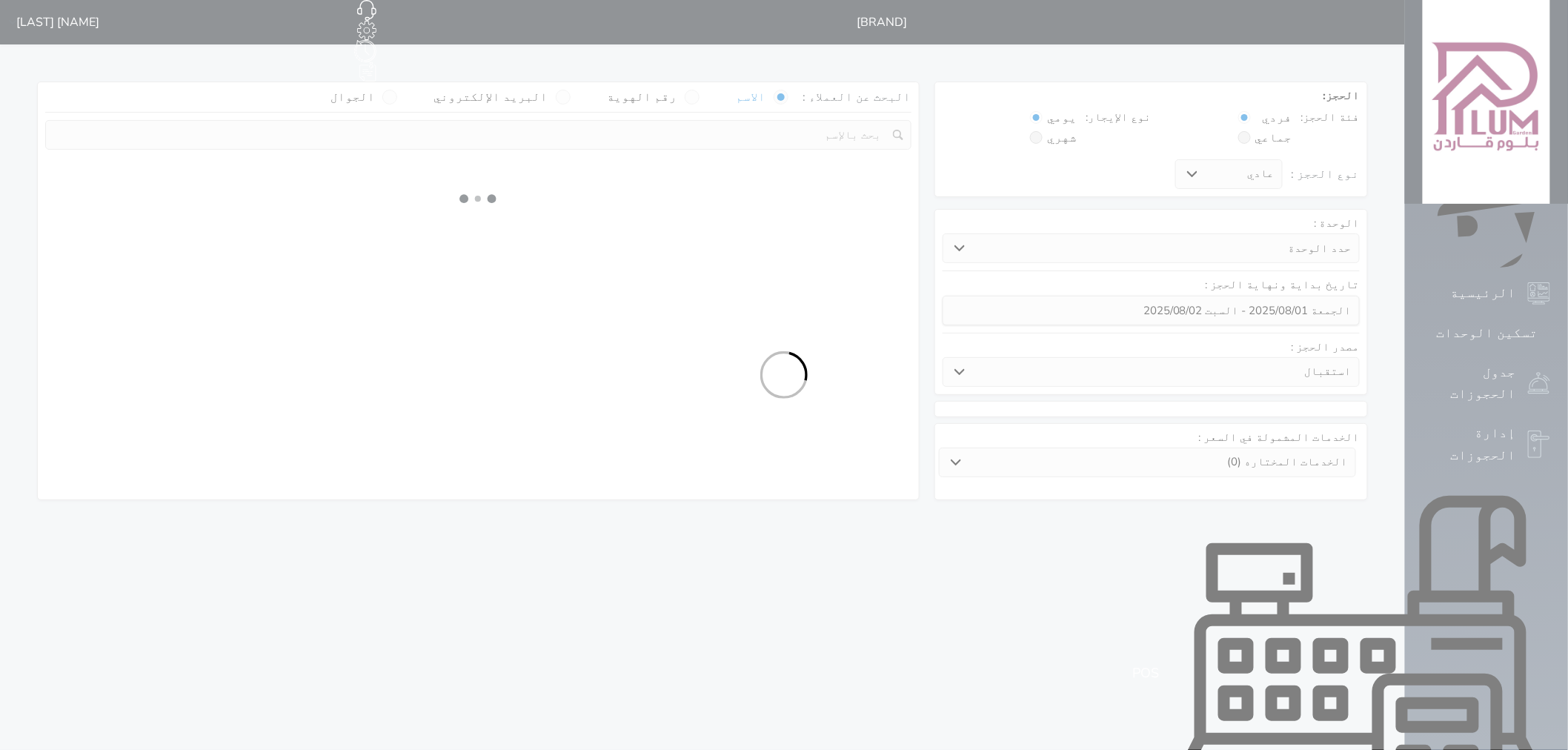select on "113" 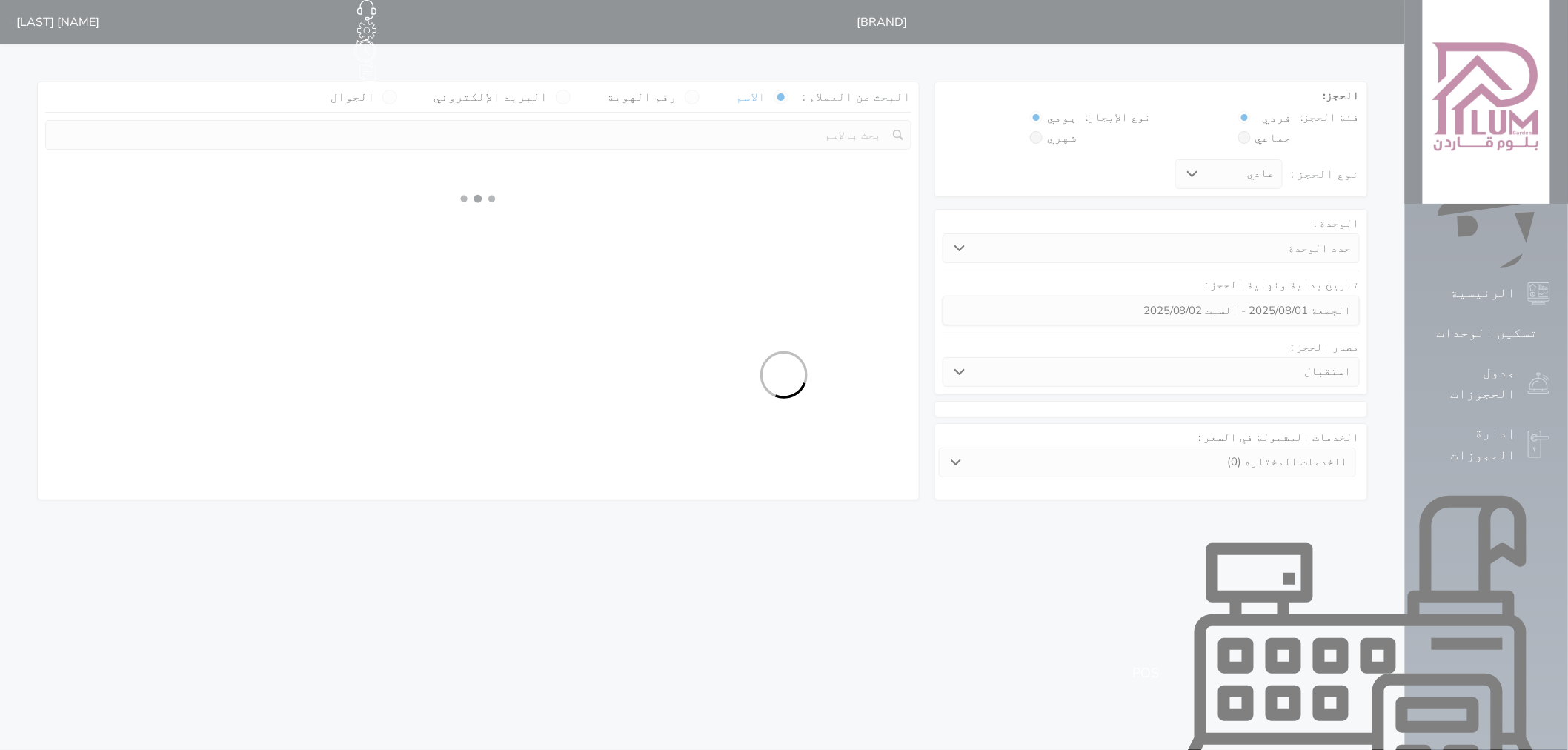 select on "1" 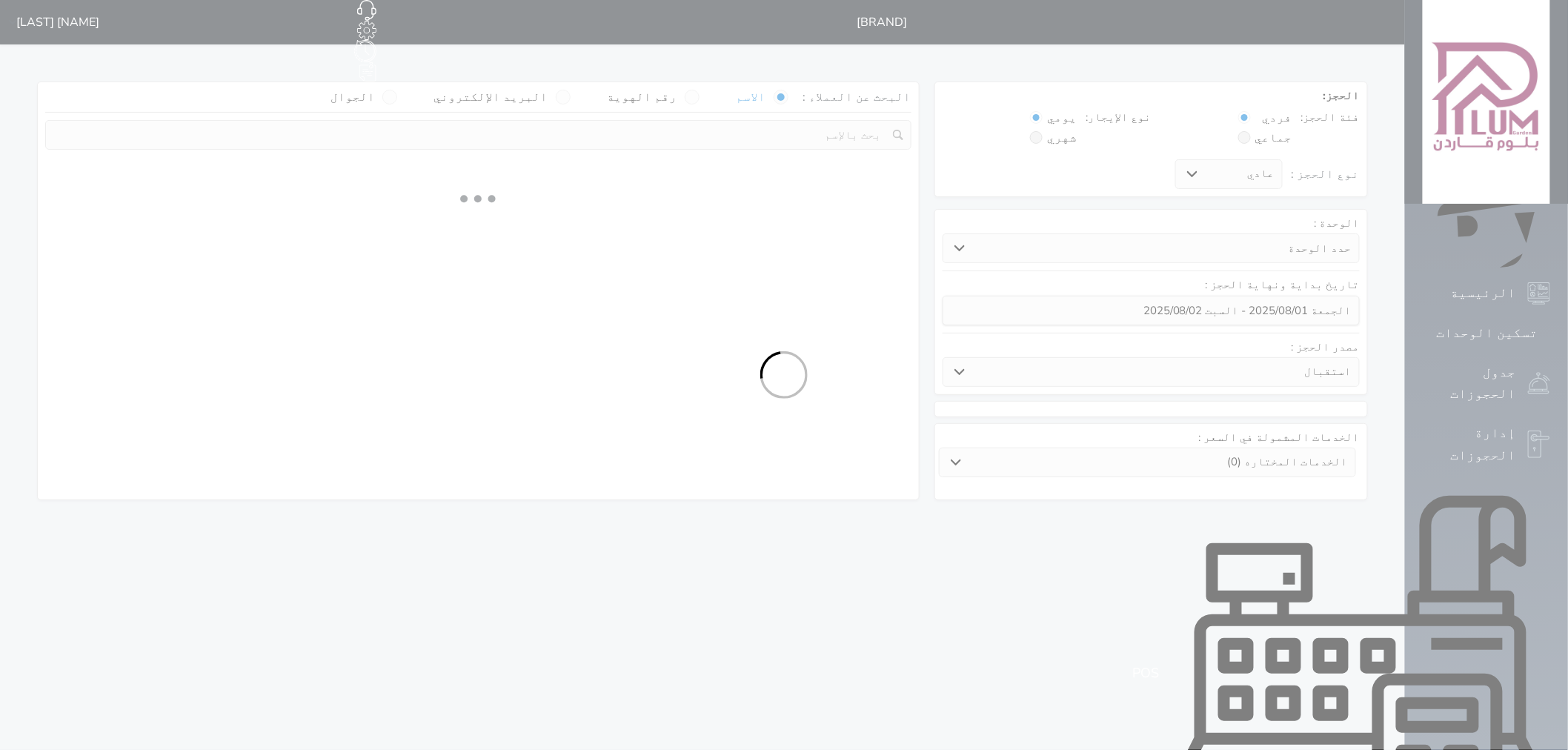 select 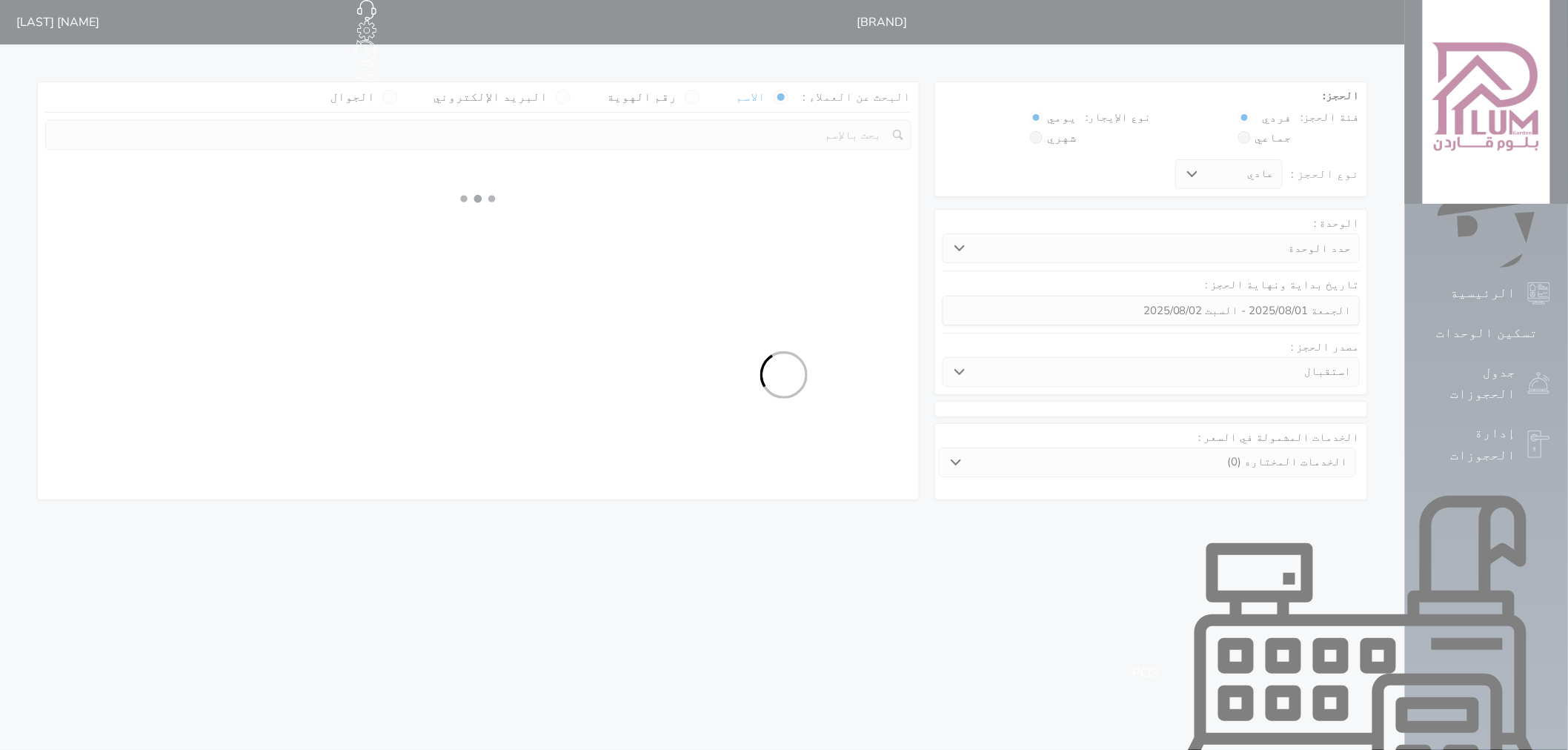 select on "7" 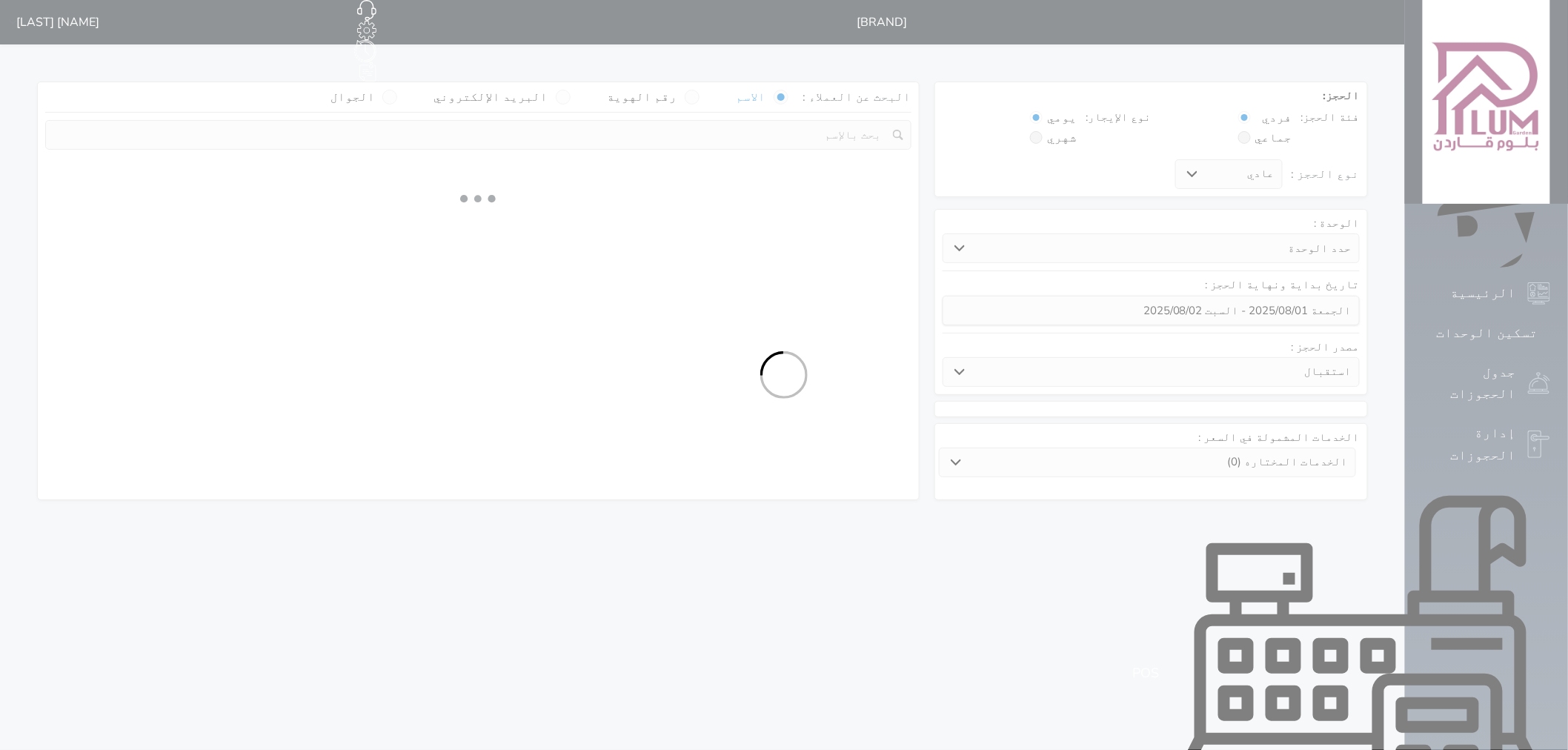 select 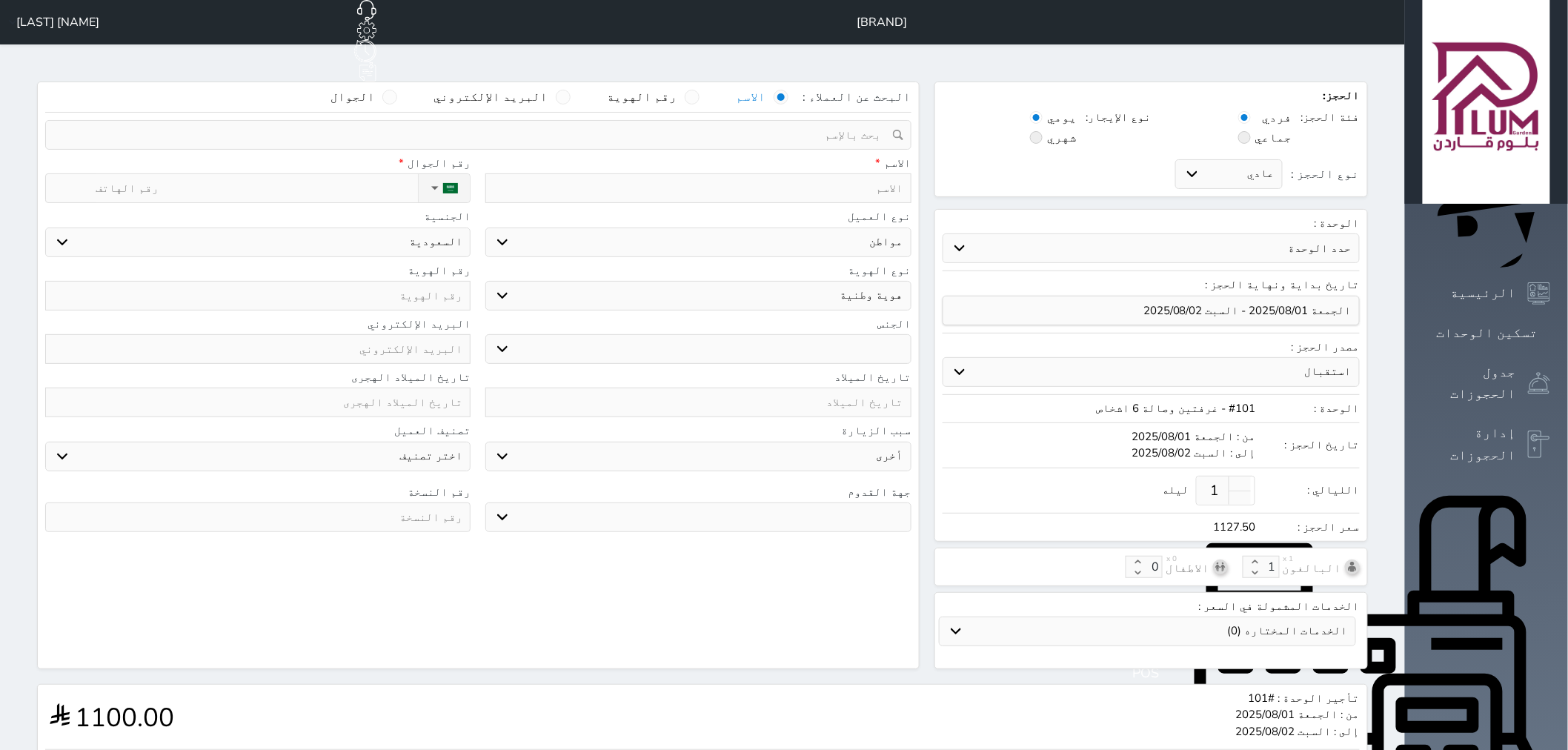 select 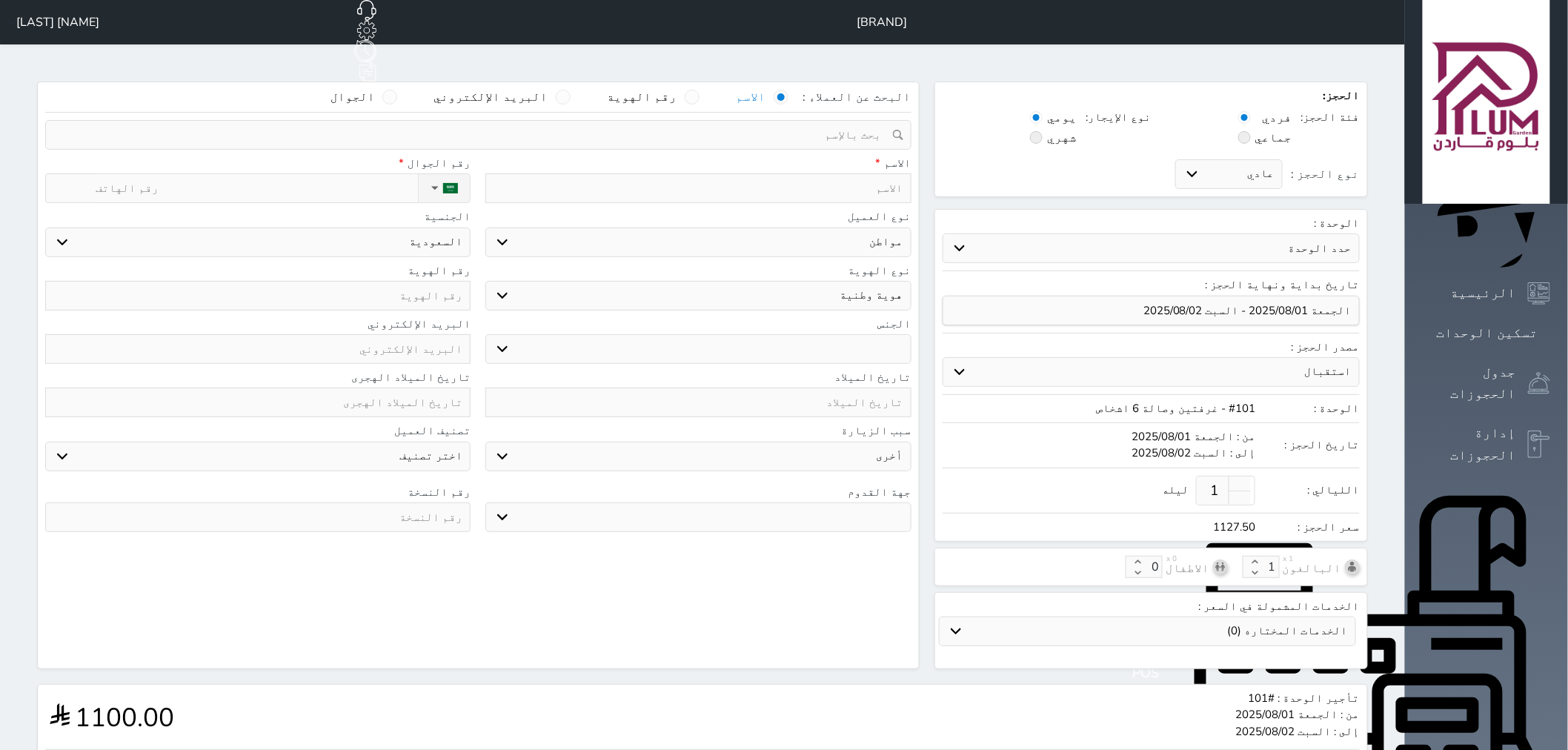 select 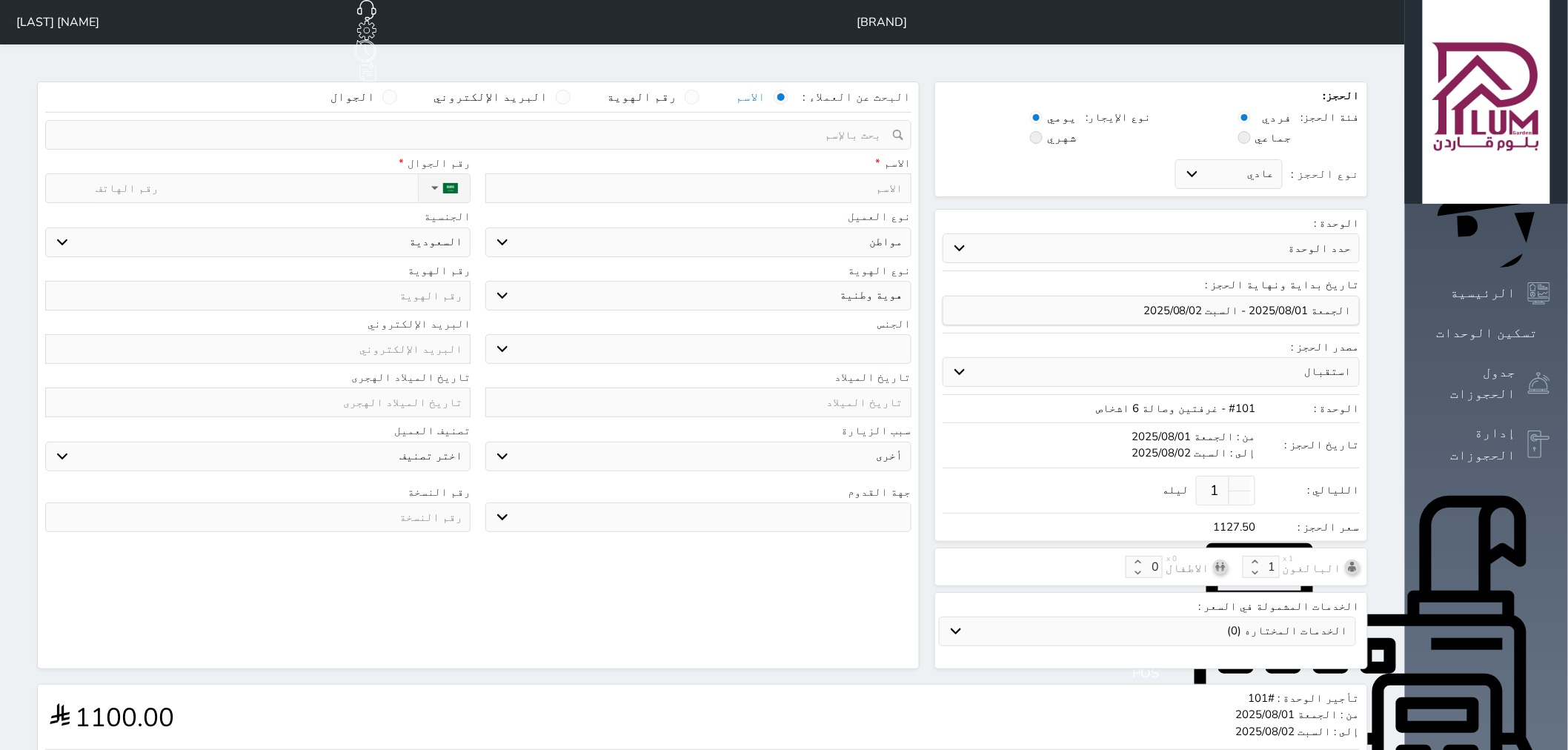 select 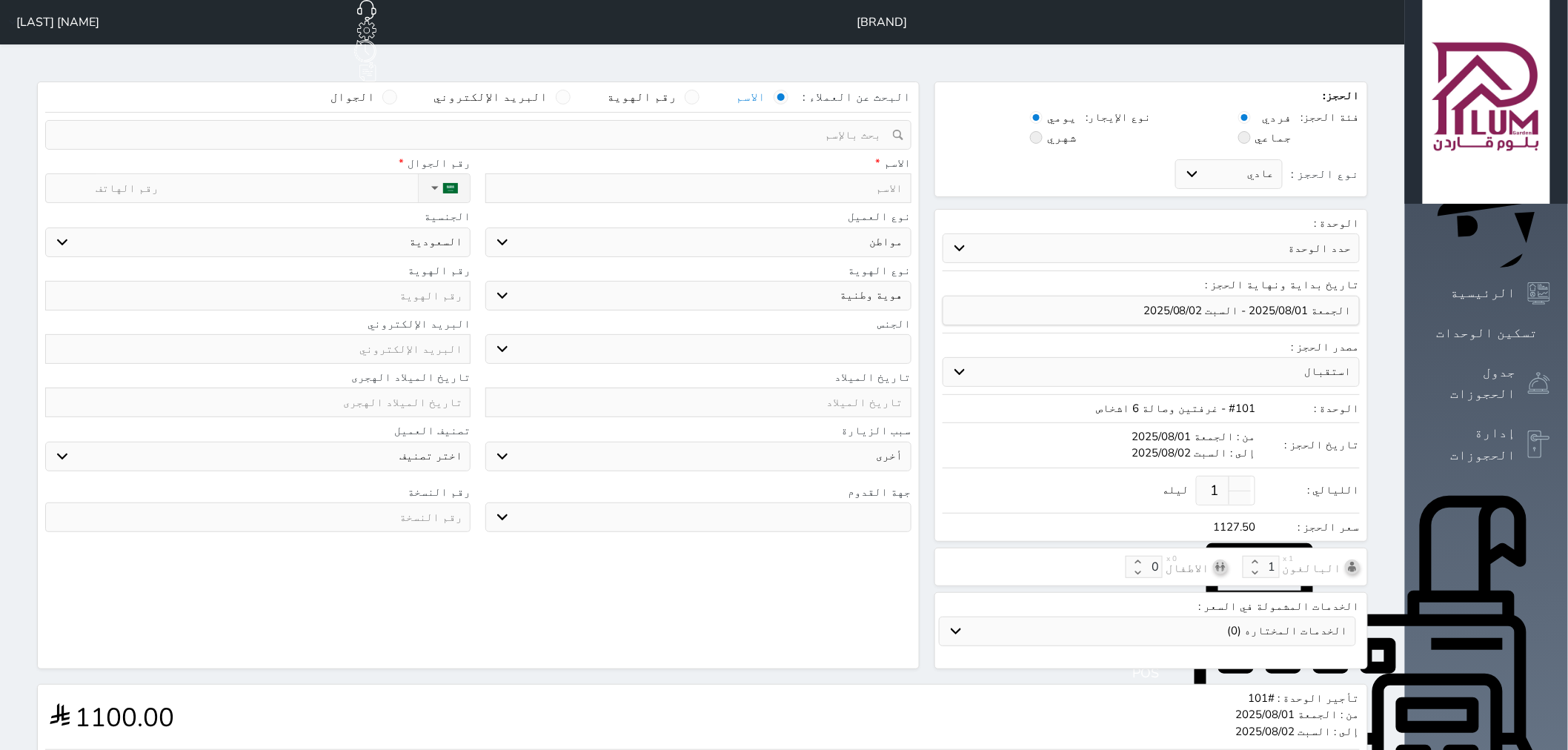 select 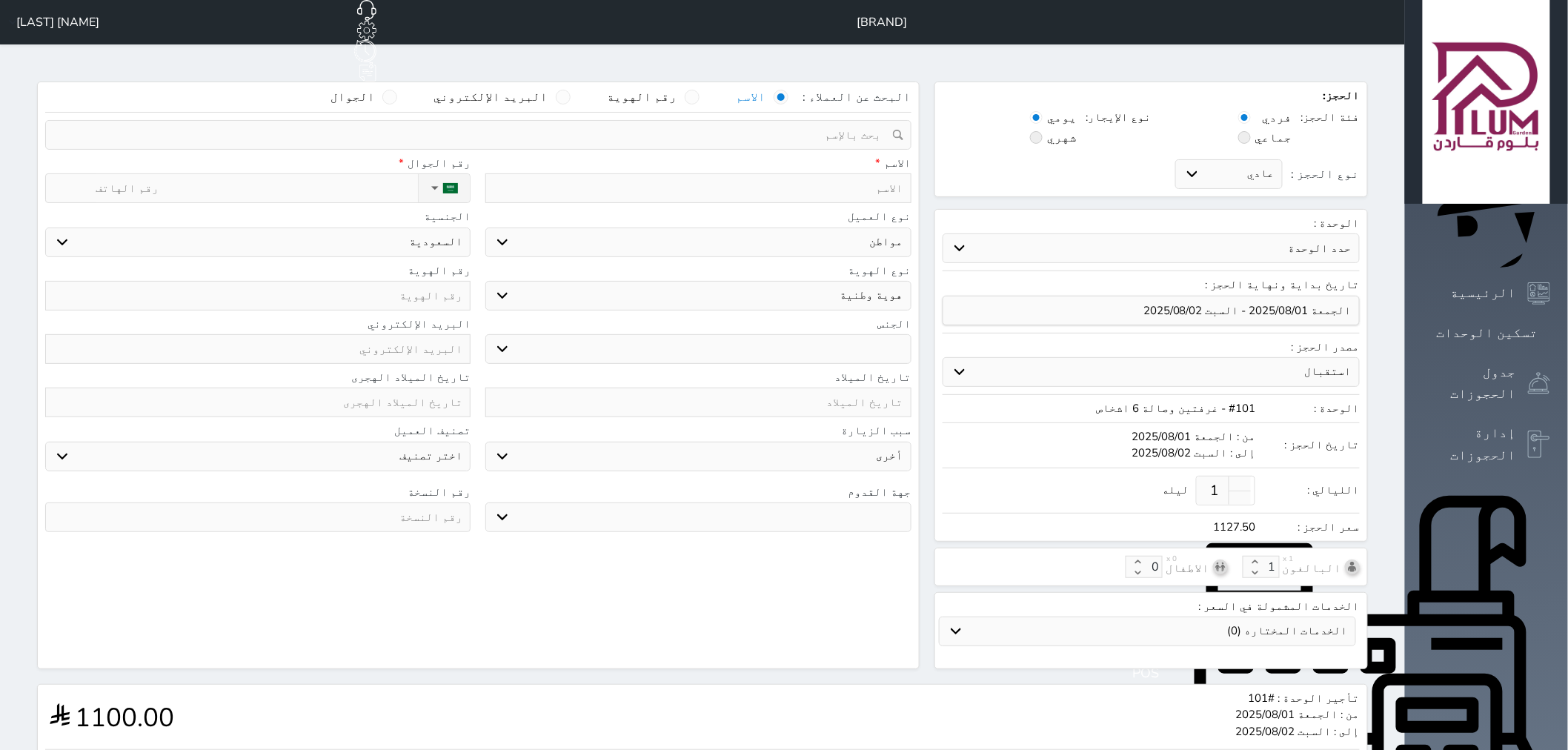 select 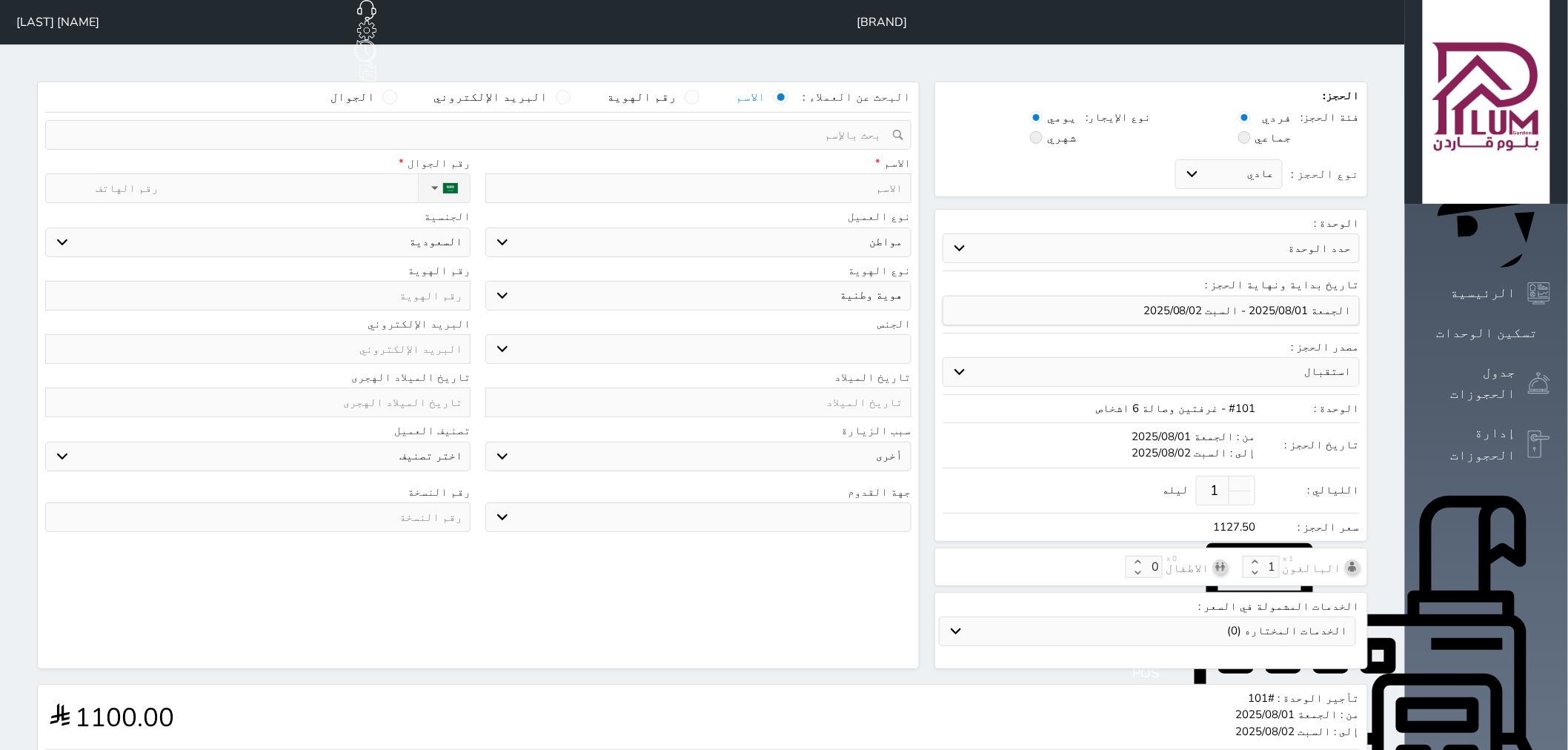 select 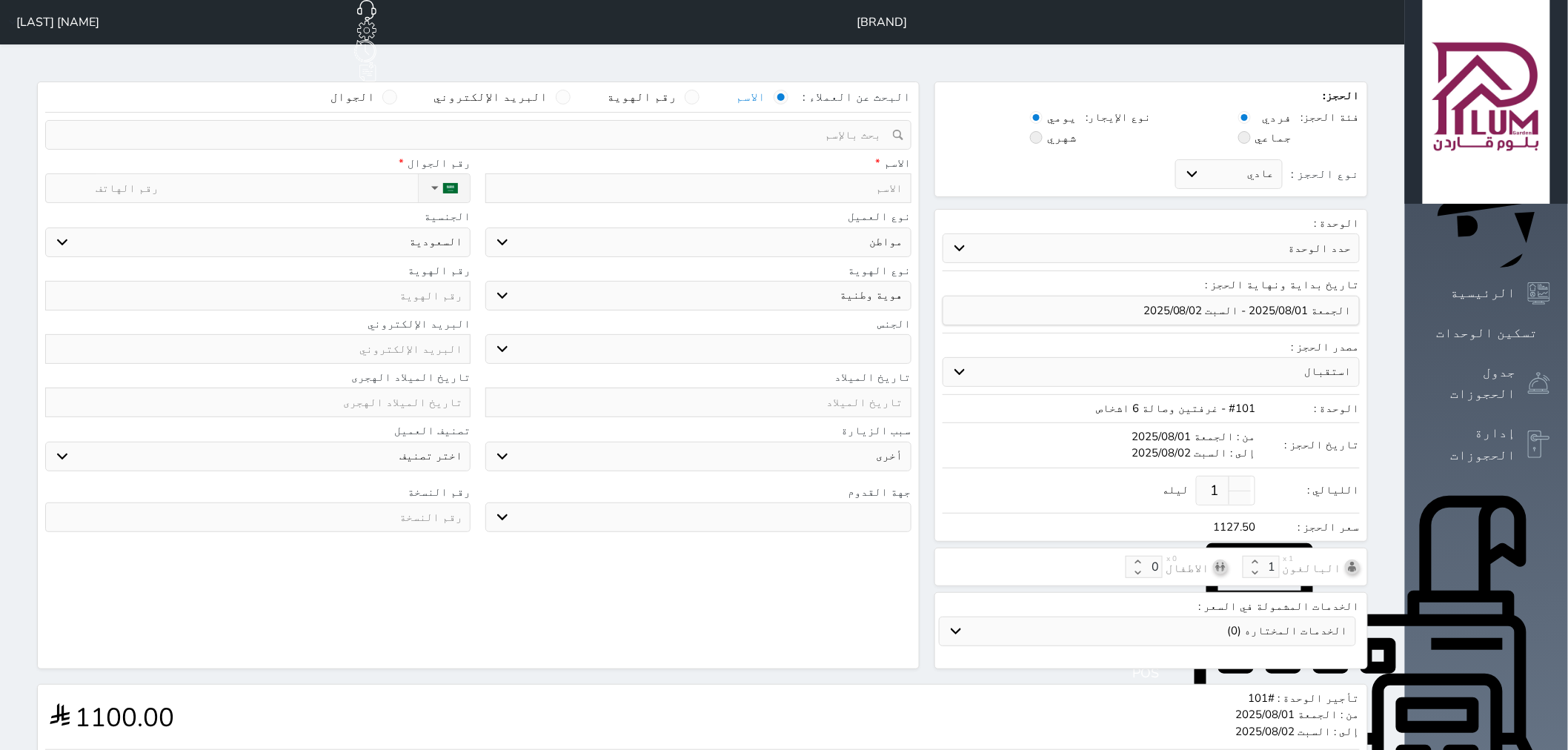 click on "الاسم *" at bounding box center (698, 163) 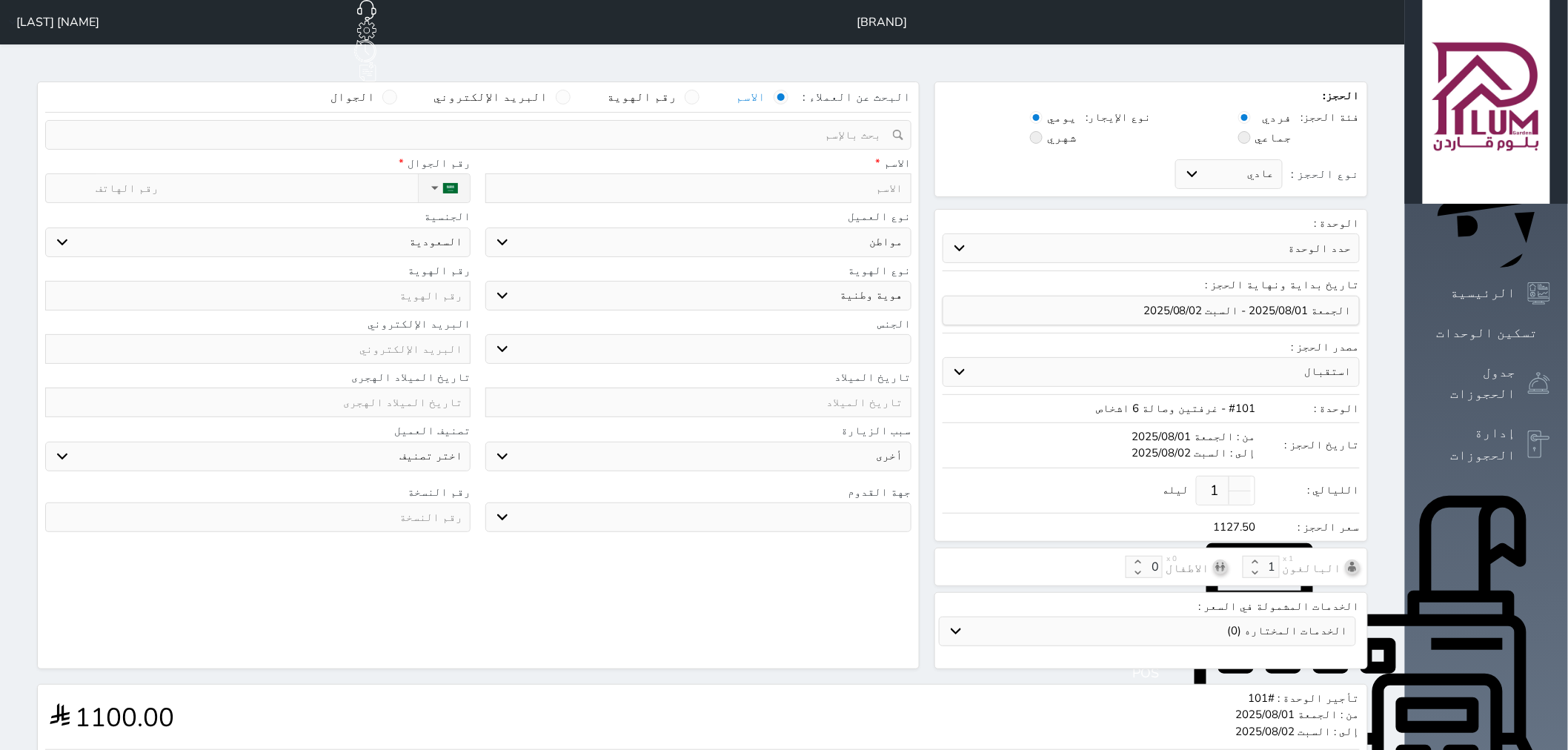 click at bounding box center [698, 188] 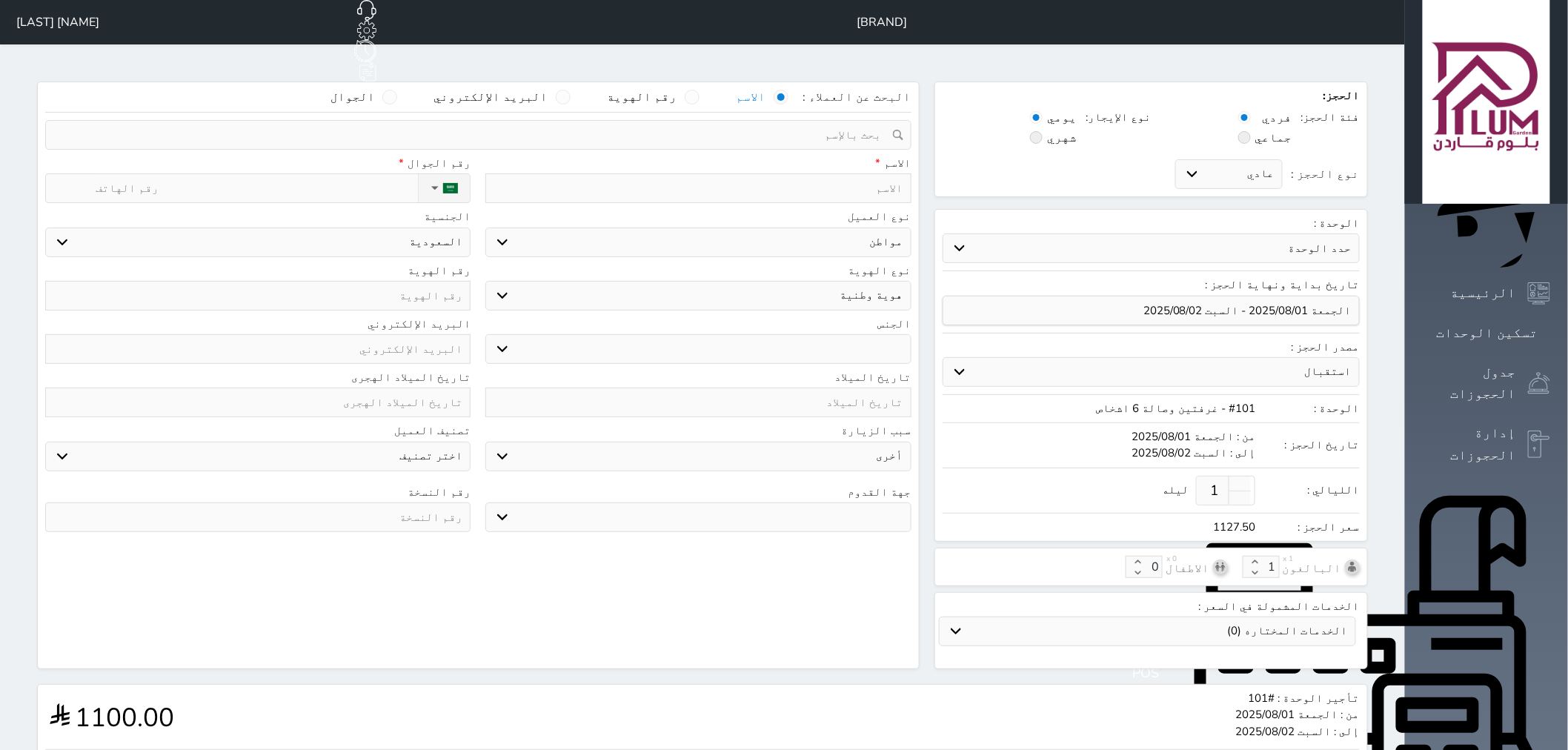 type on "ن" 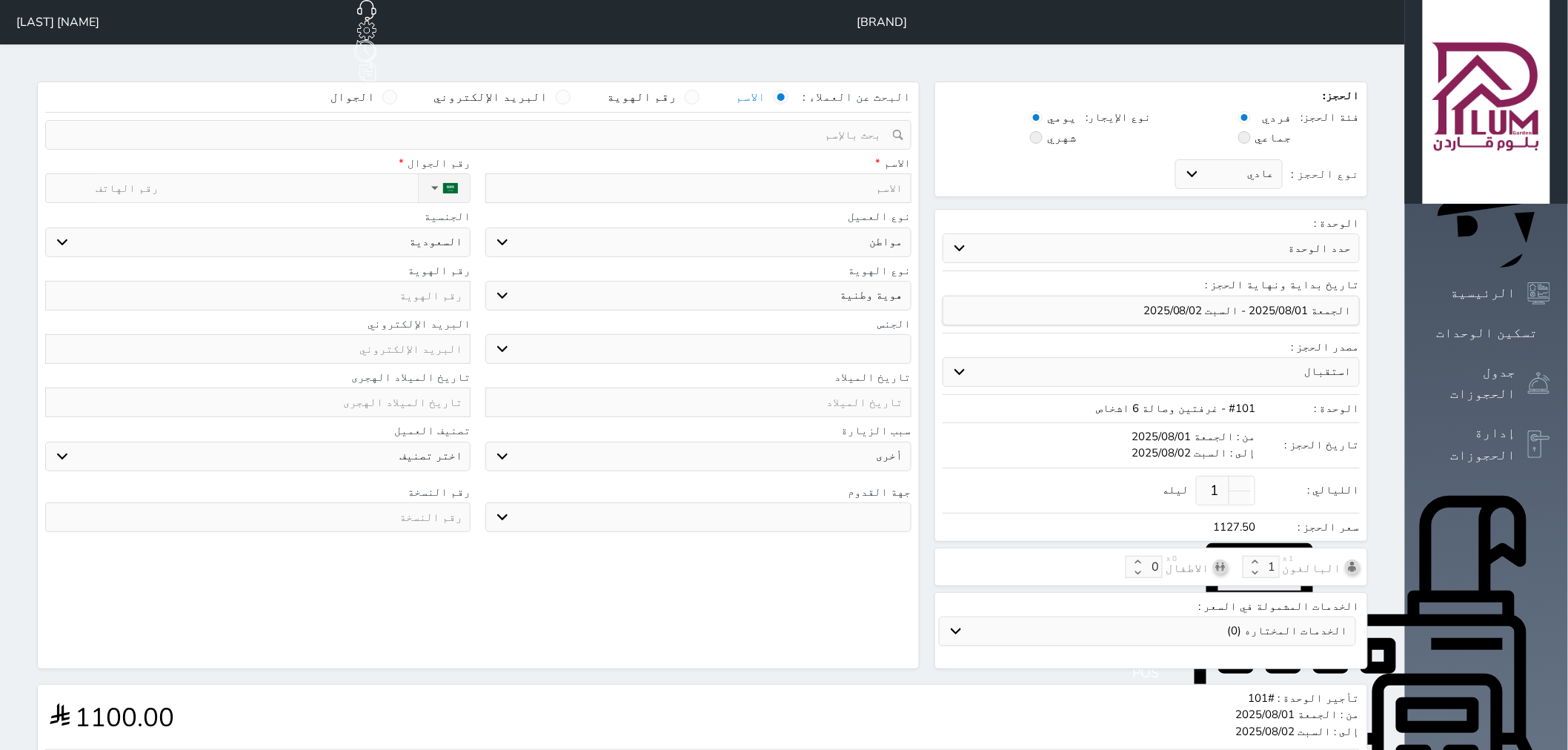 select 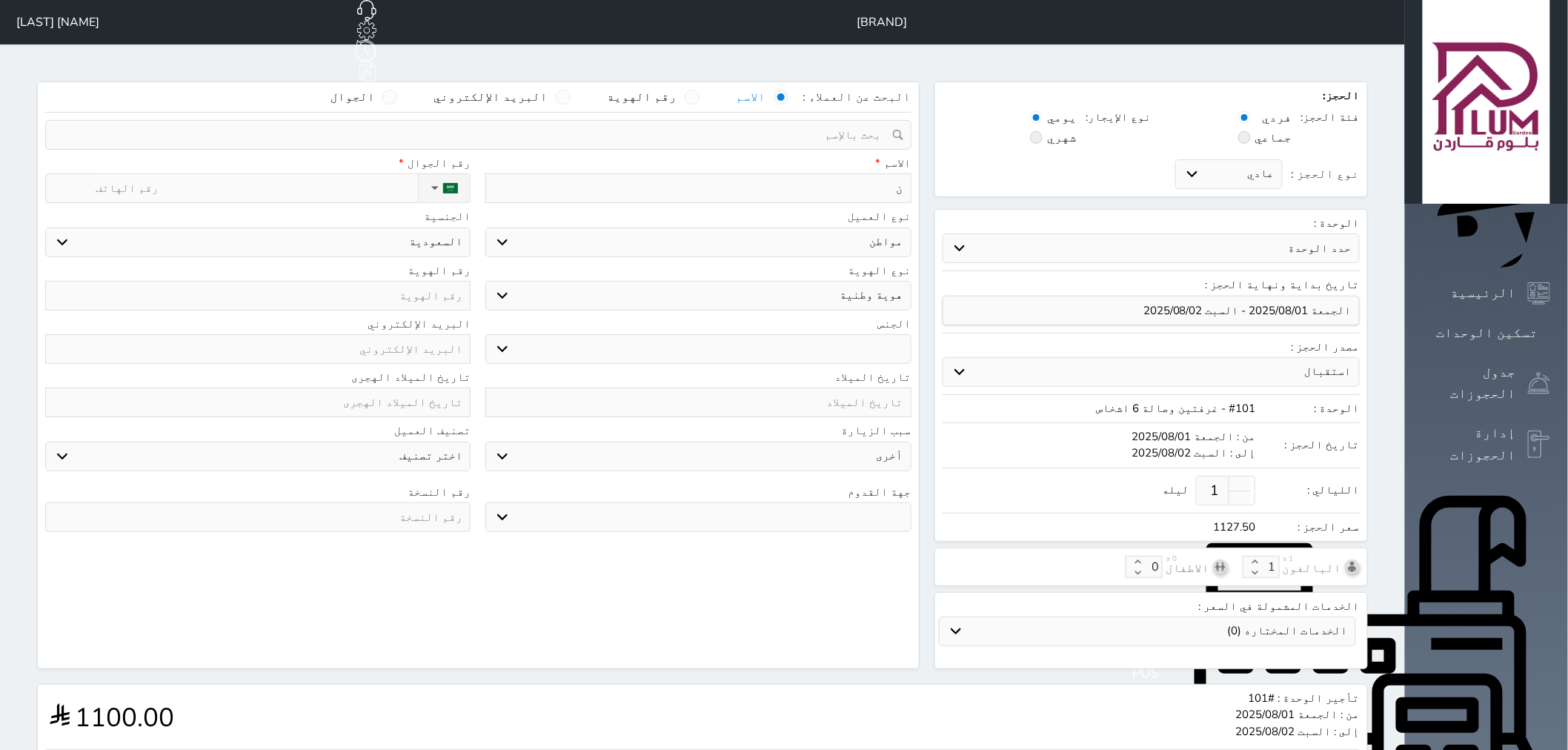 type on "نا" 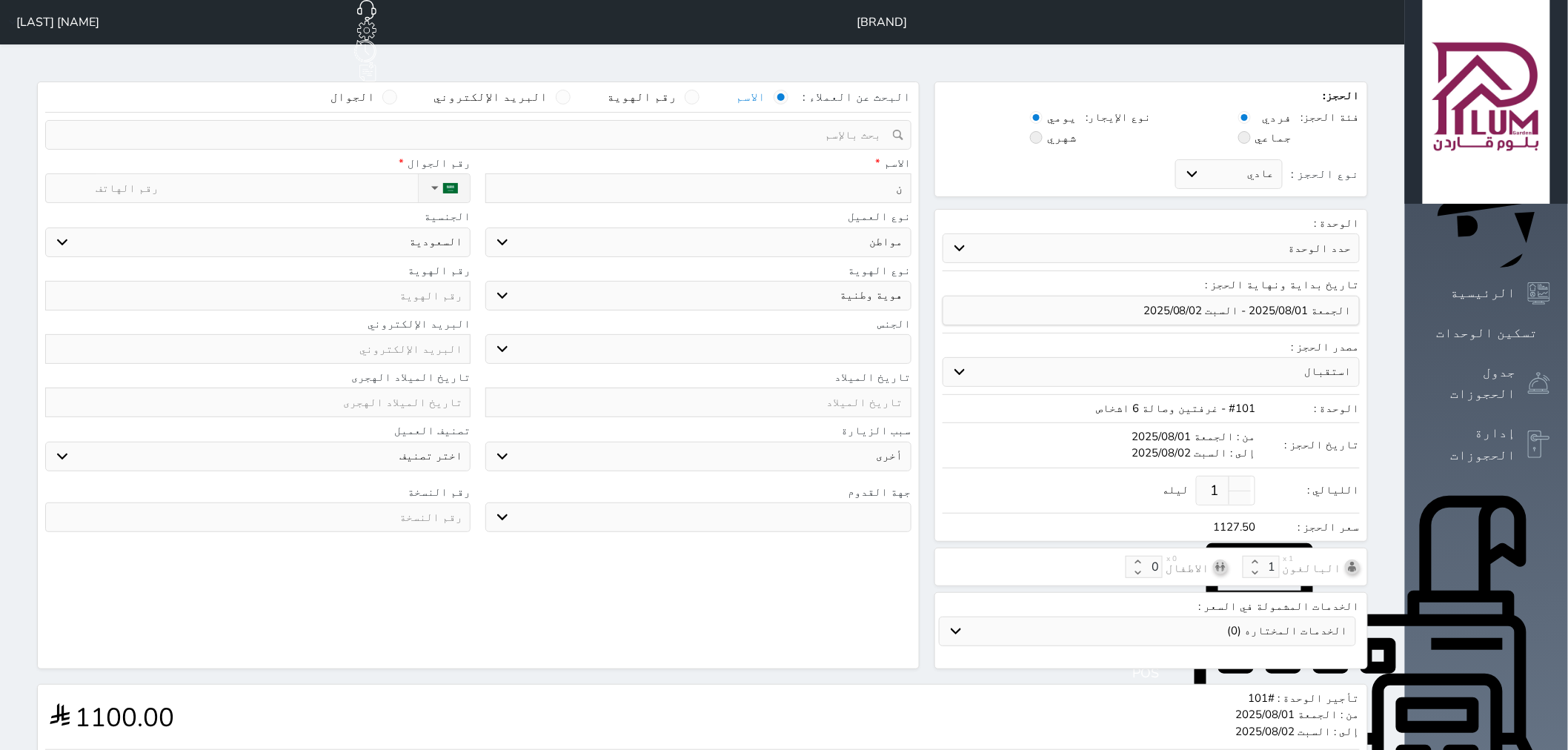 select 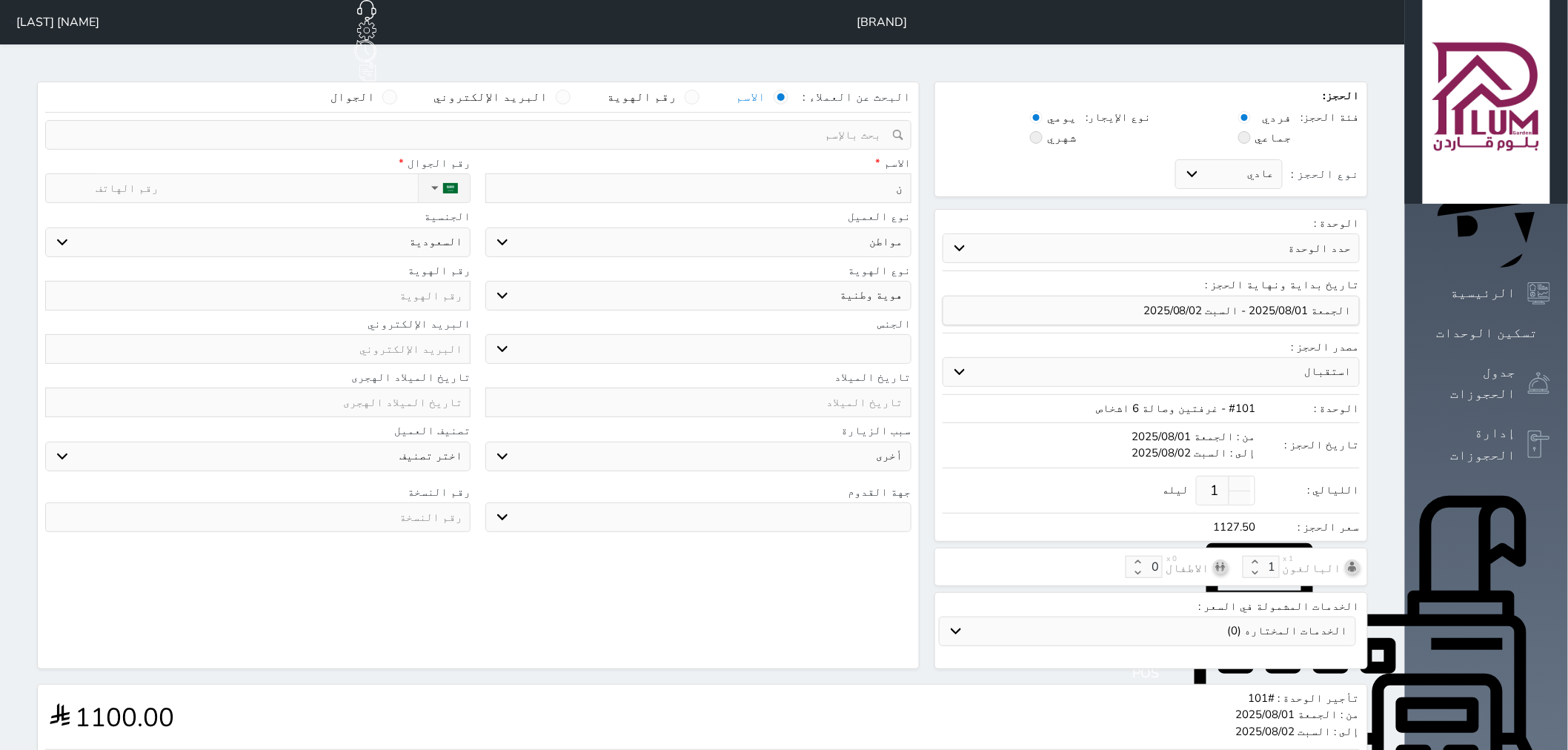 select 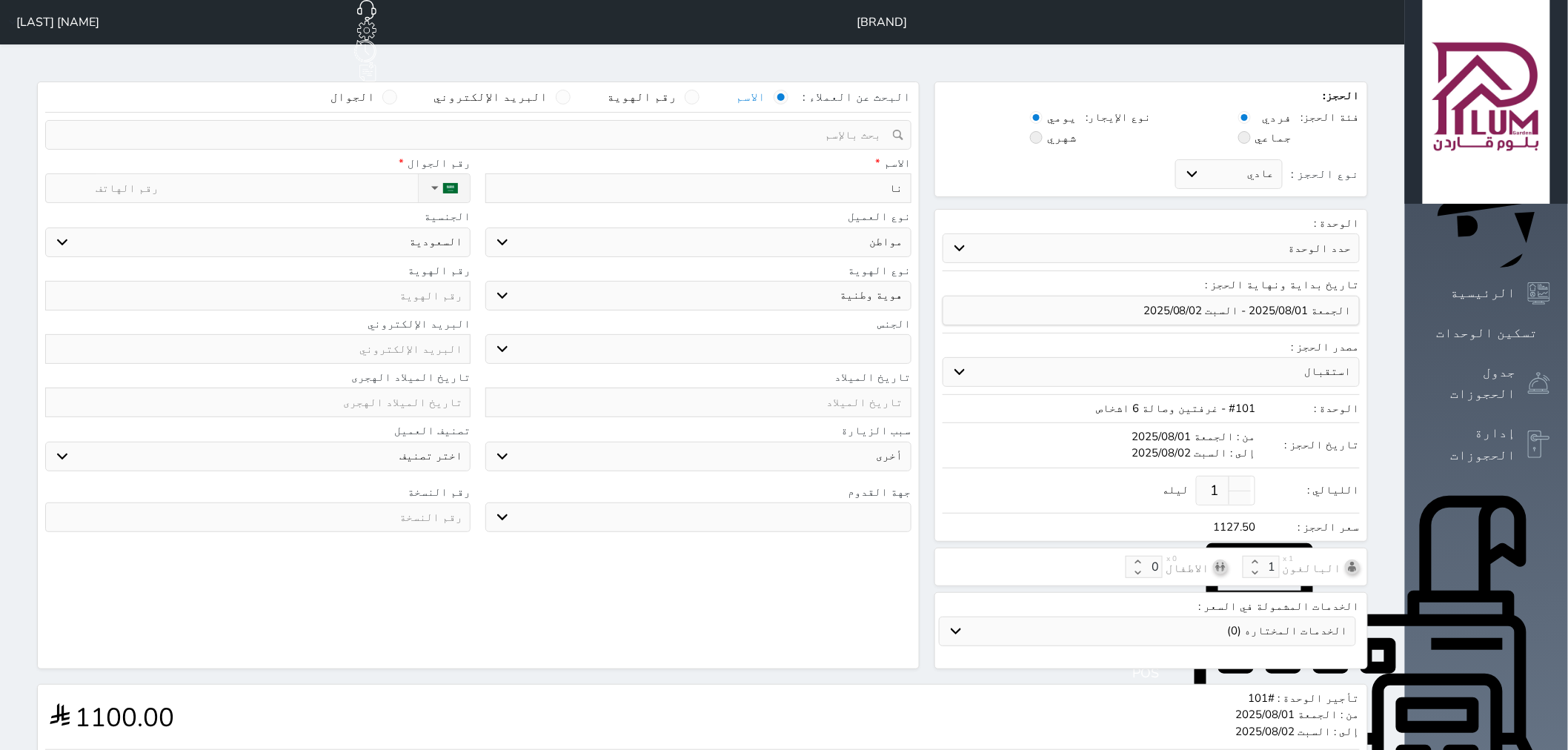 type on "ناص" 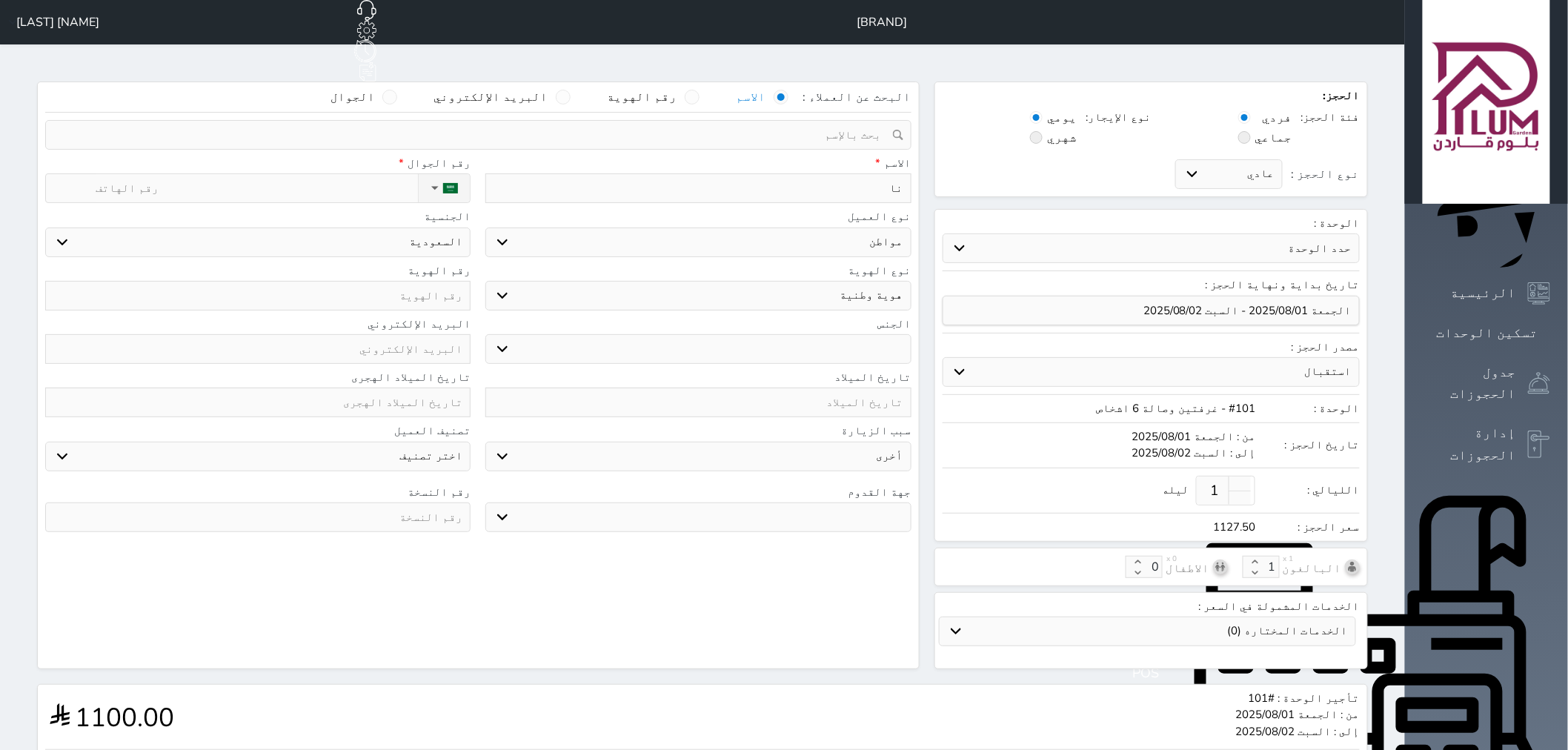 select 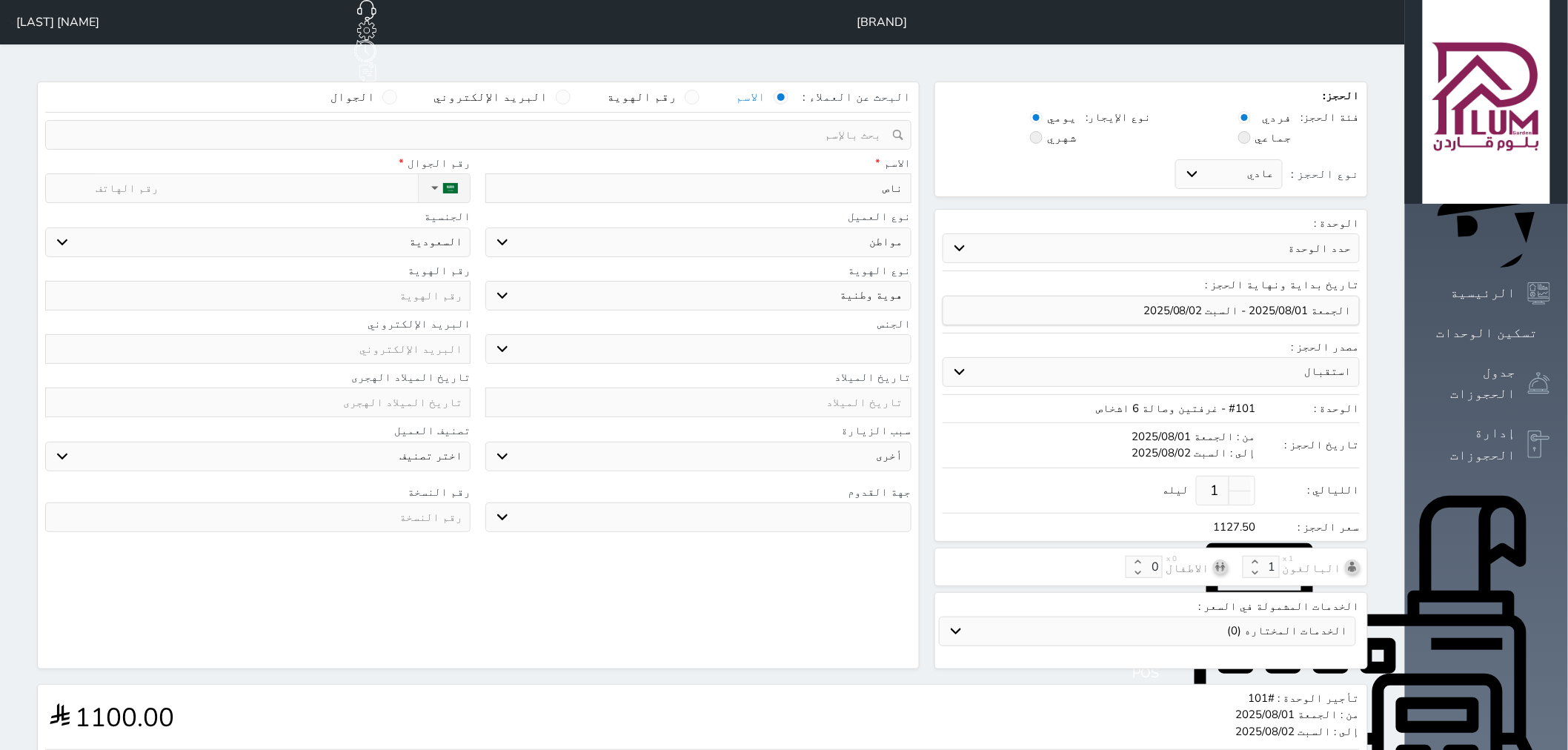 type on "ناصر" 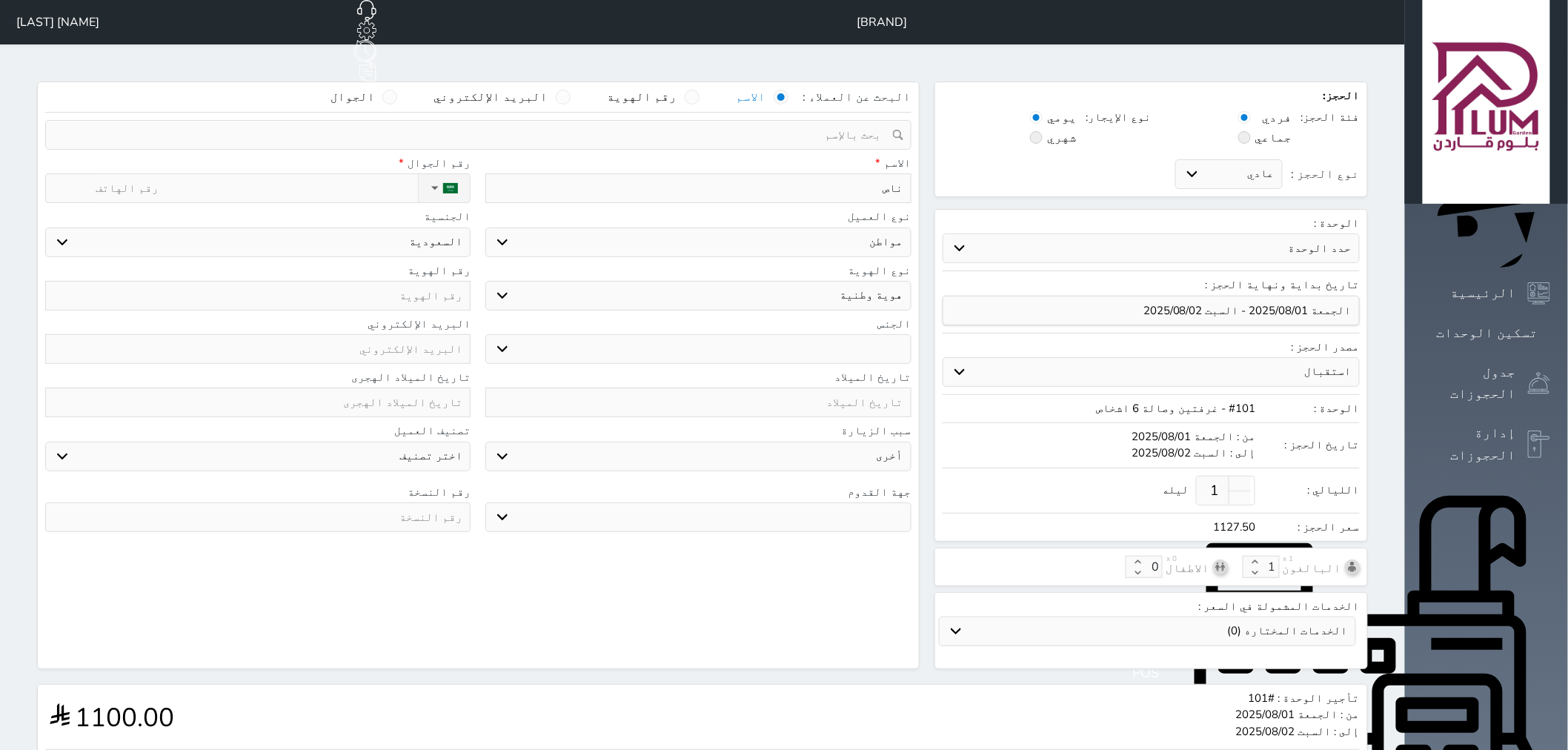 select 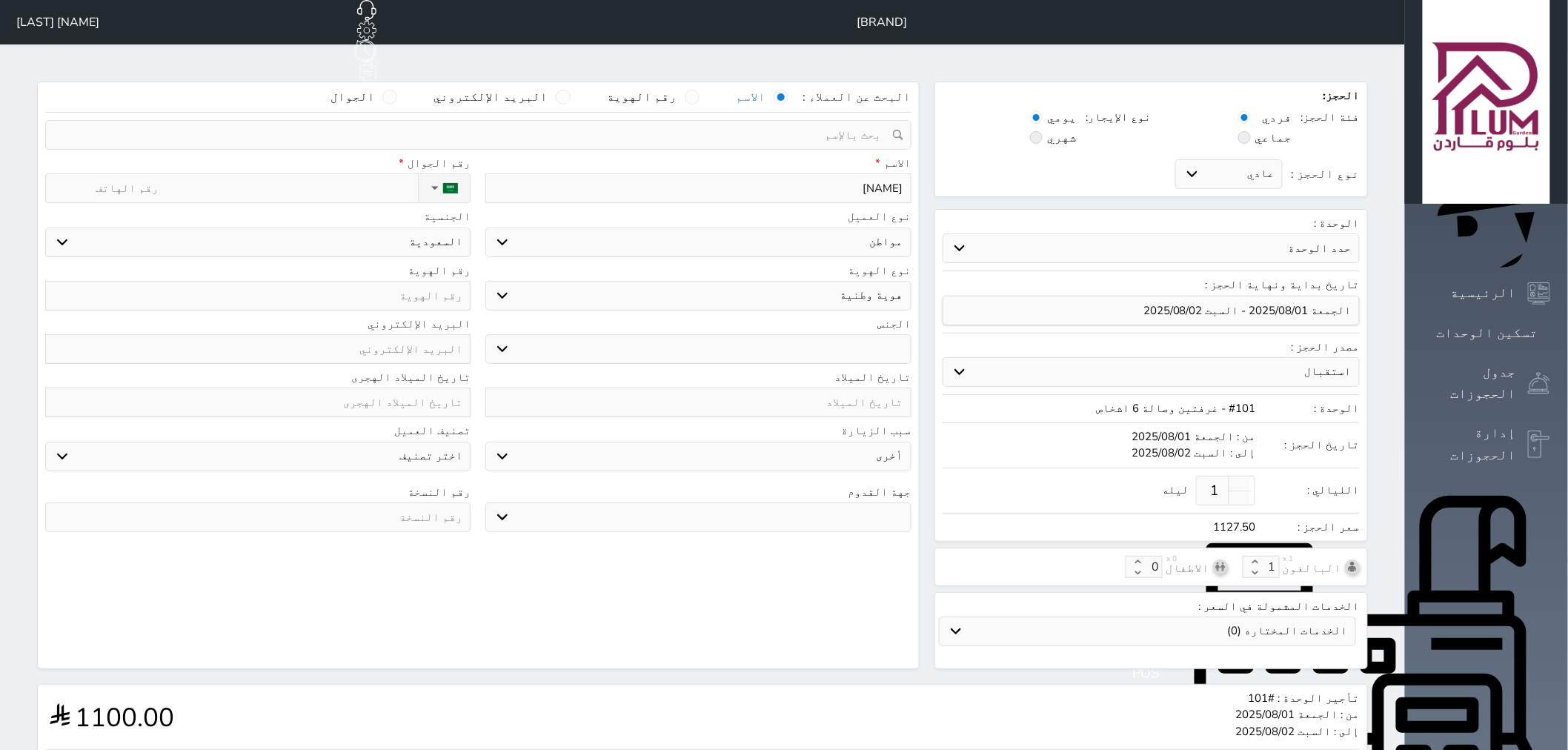 type on "ناصر" 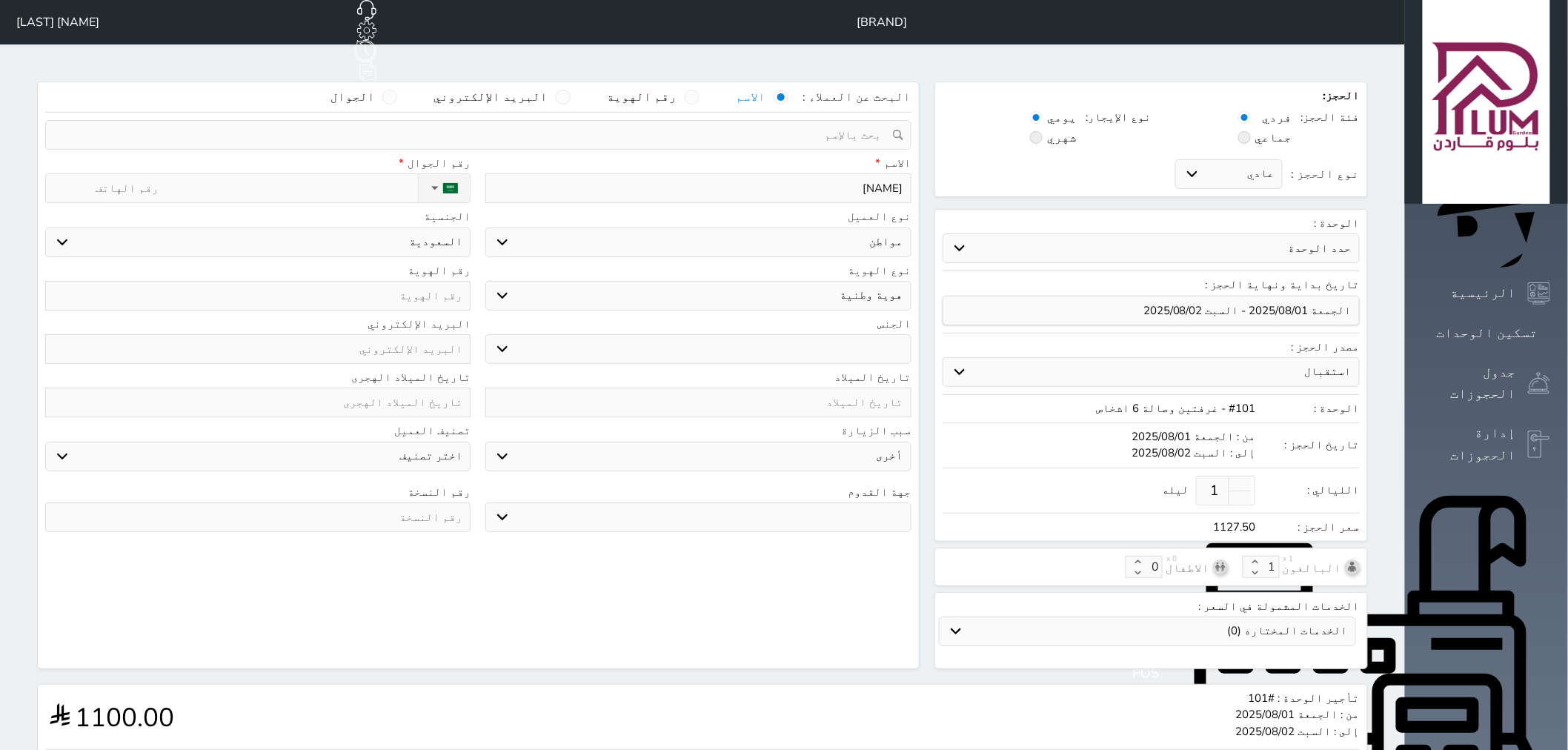 select 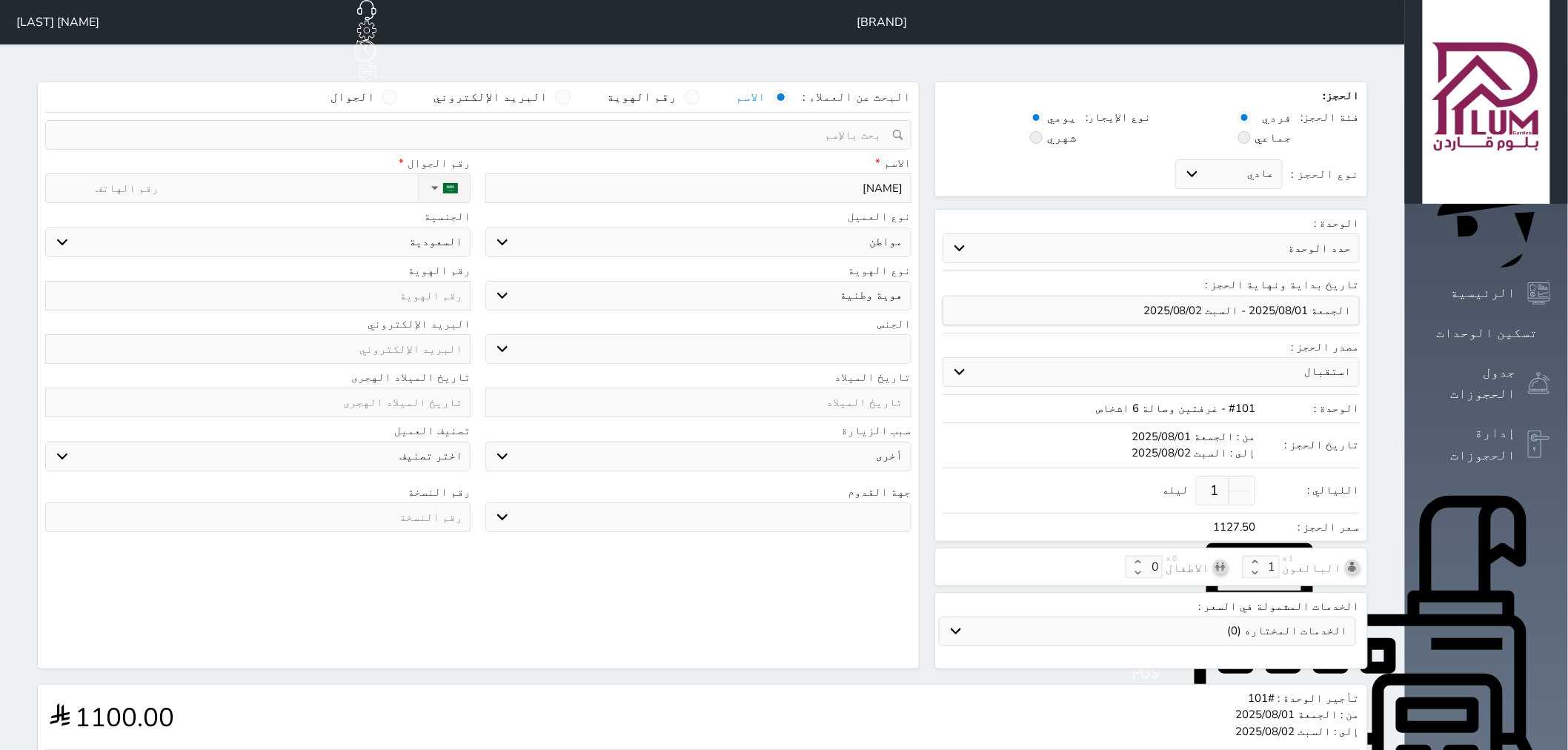 type on "ناصر ح" 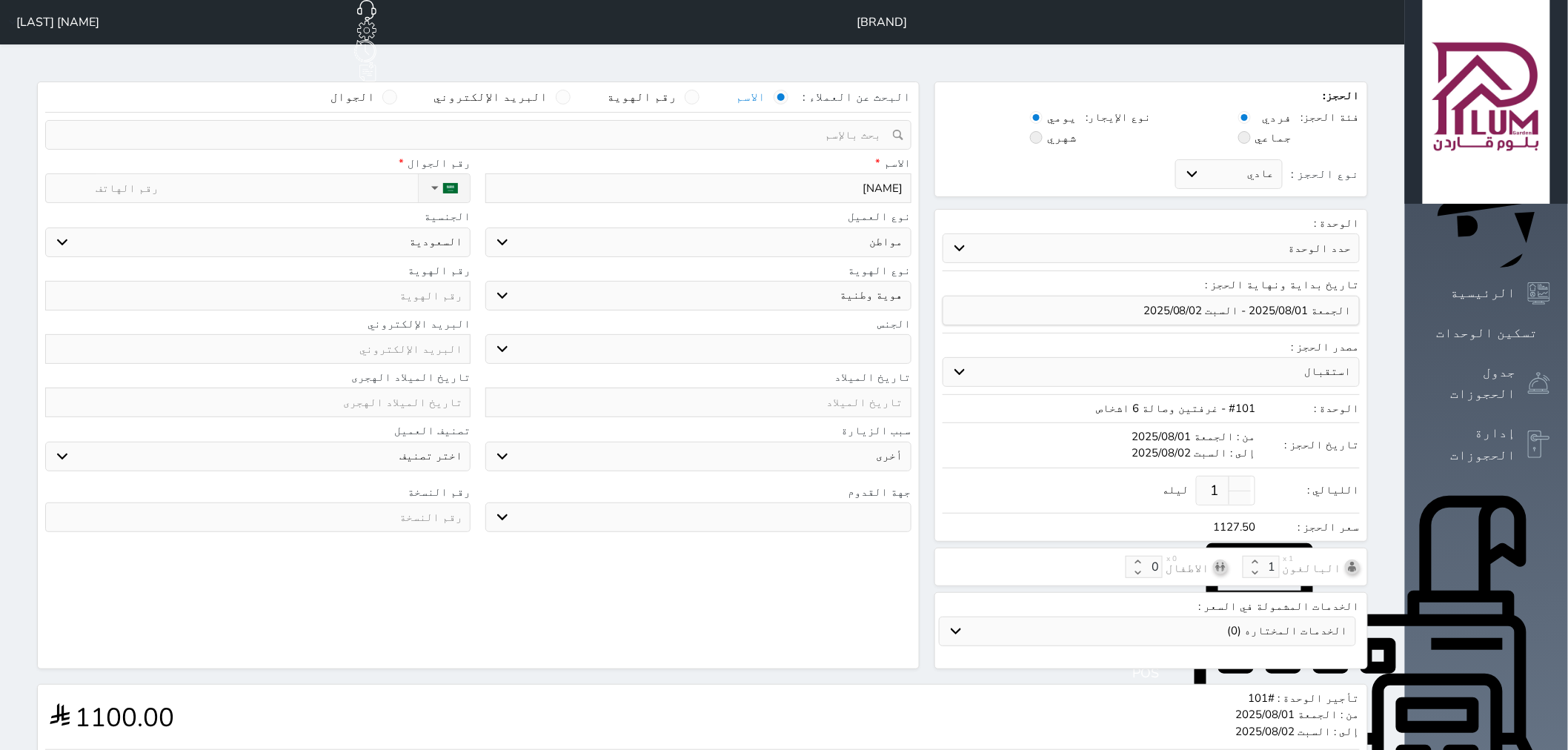 select 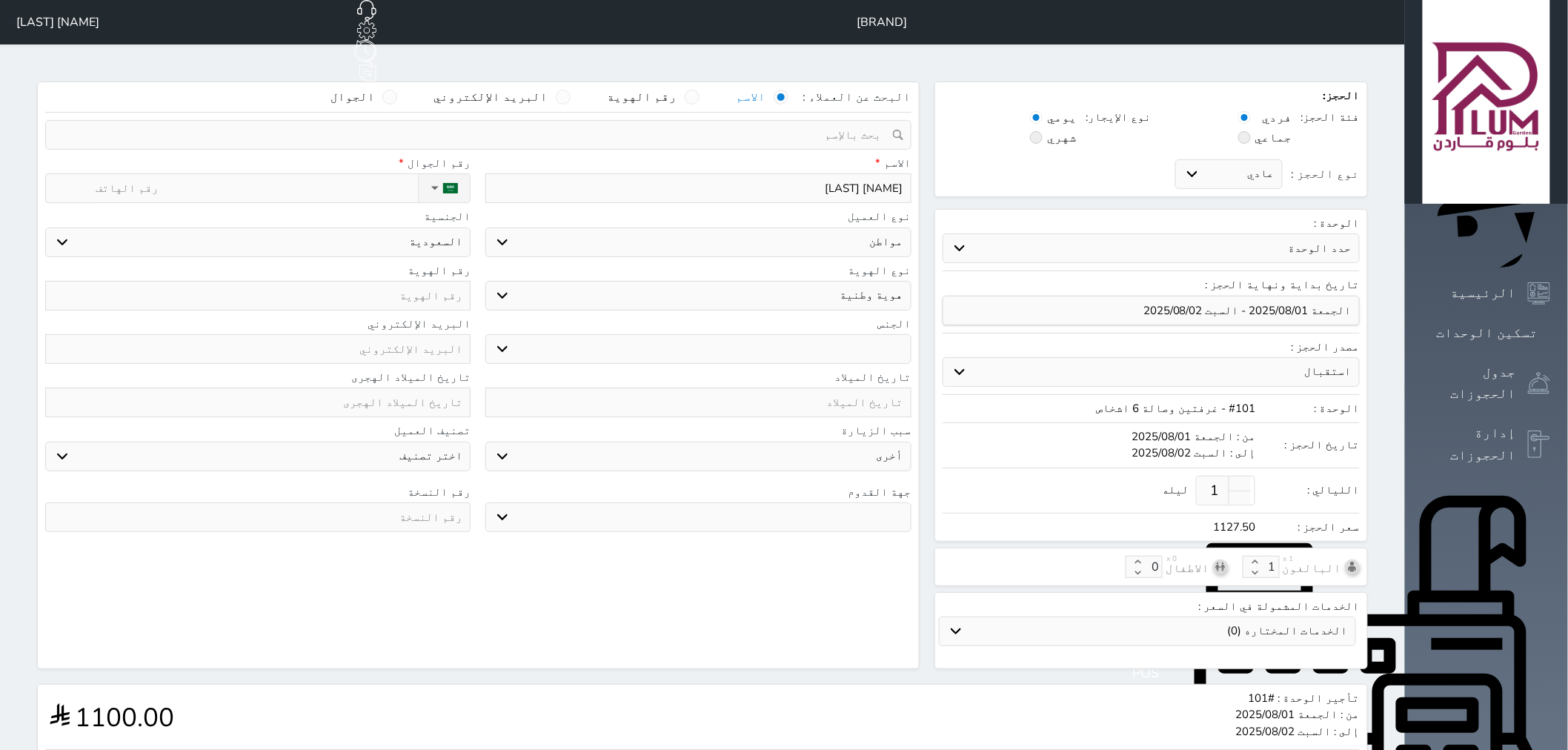 type on "ناصر حم" 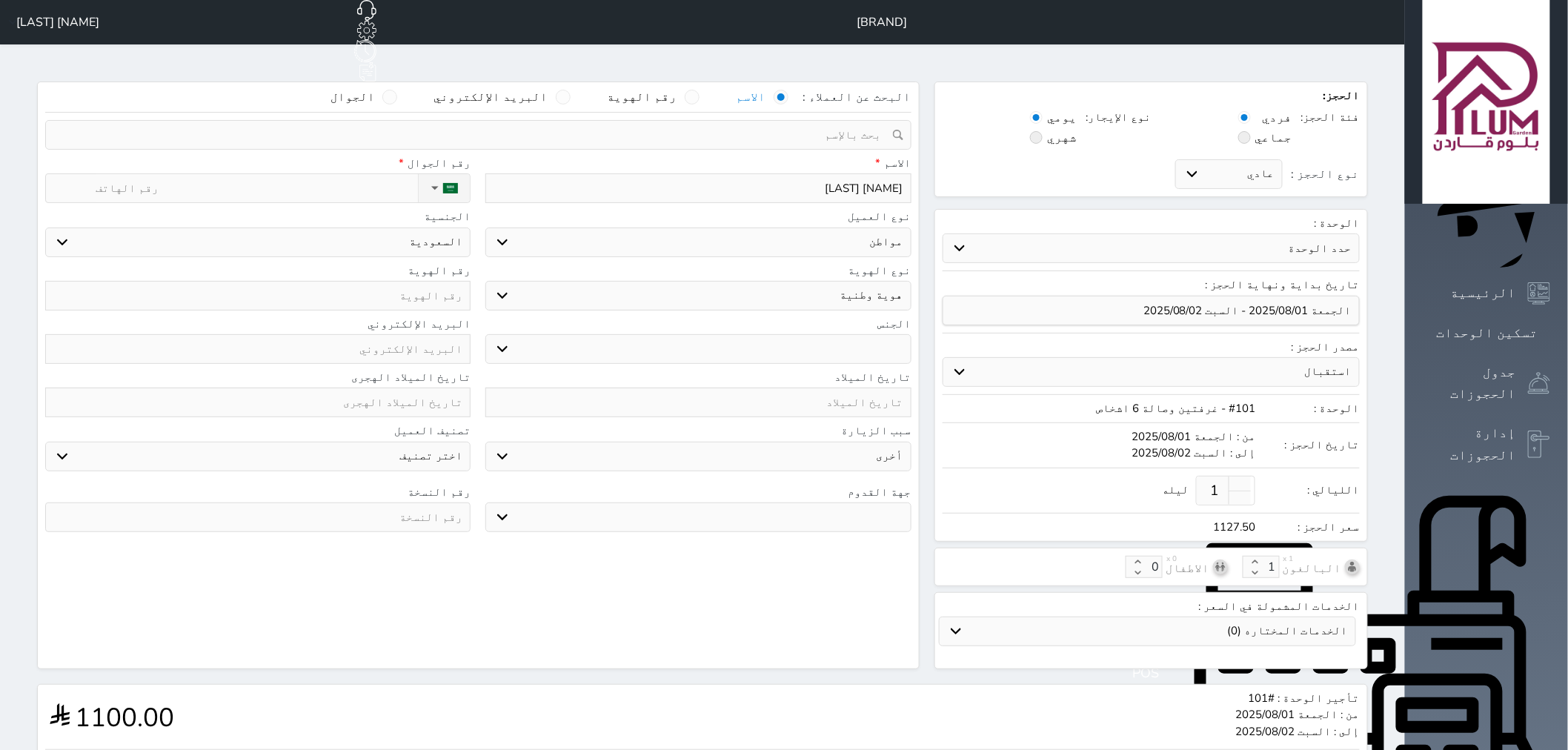 select 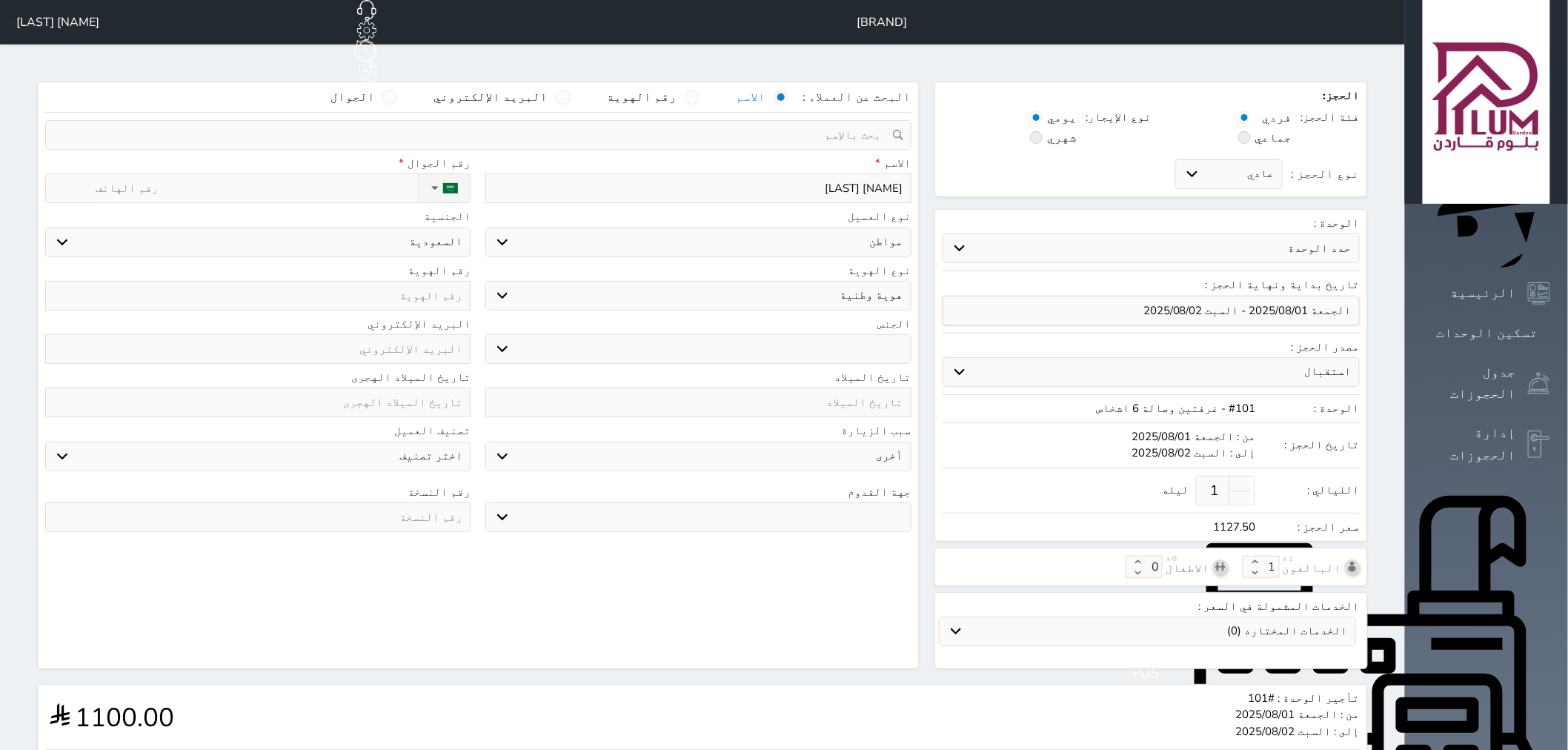 select 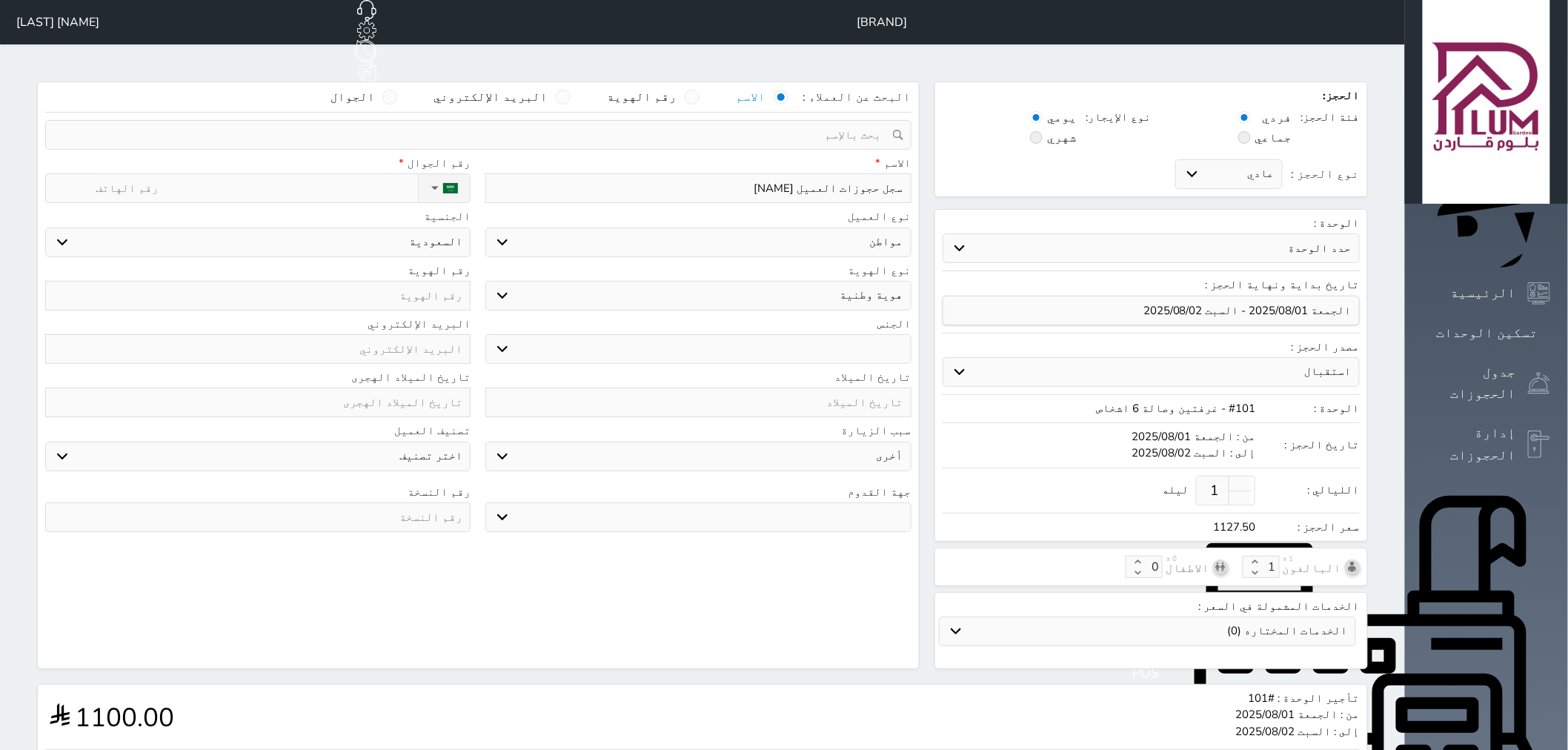 type on "ناصر حمد" 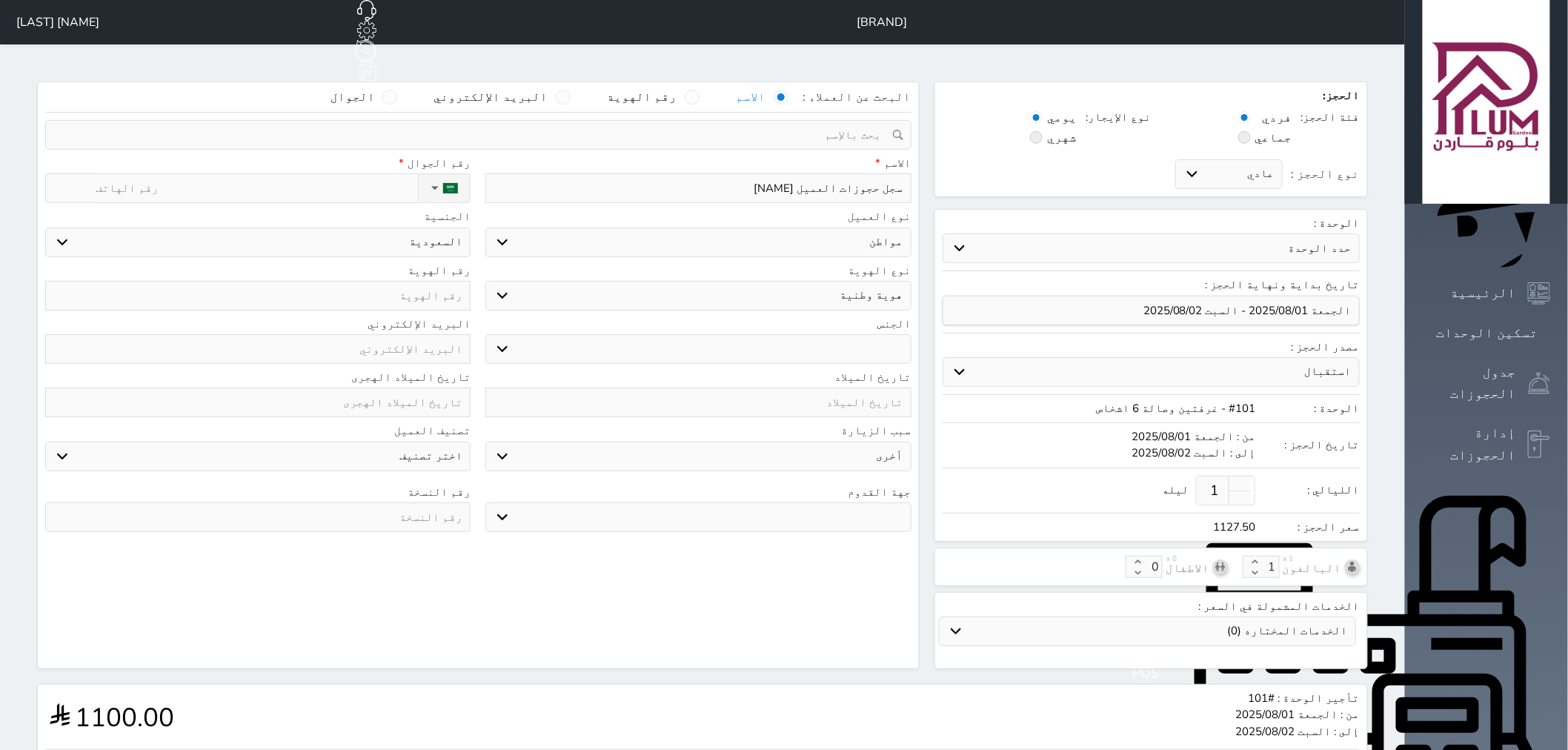 select 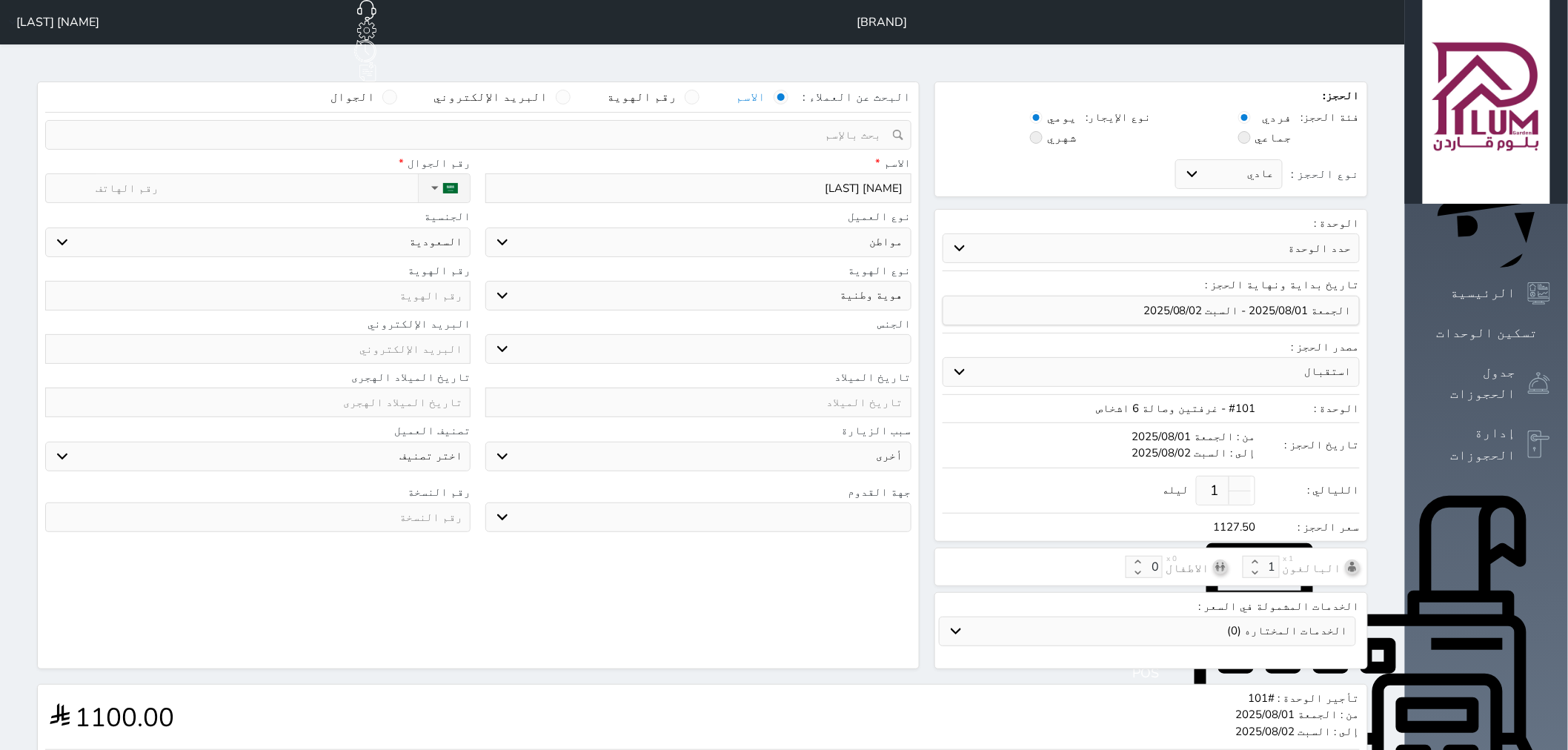 type on "ناصر حمد" 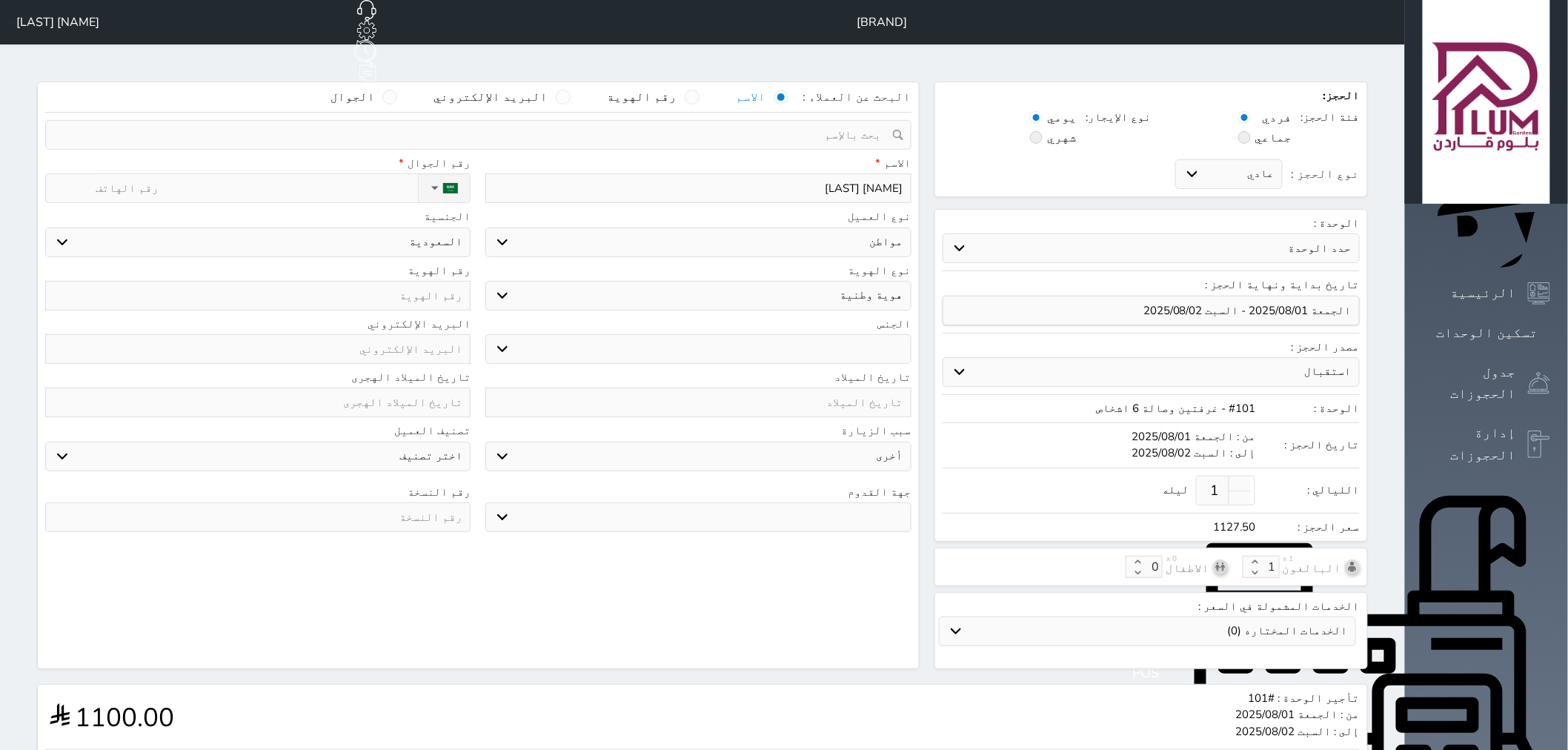 select 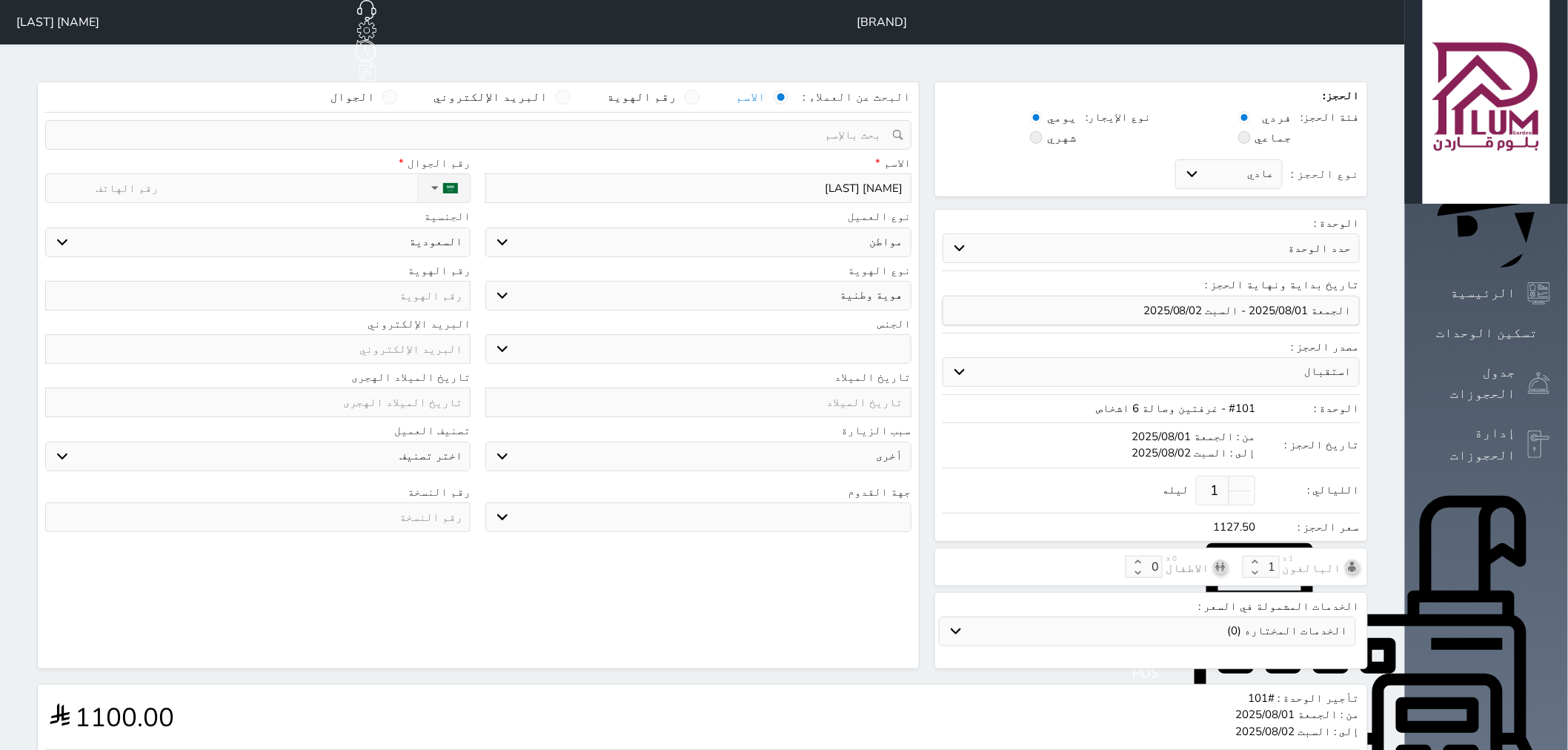 type on "ناصر حمد ا" 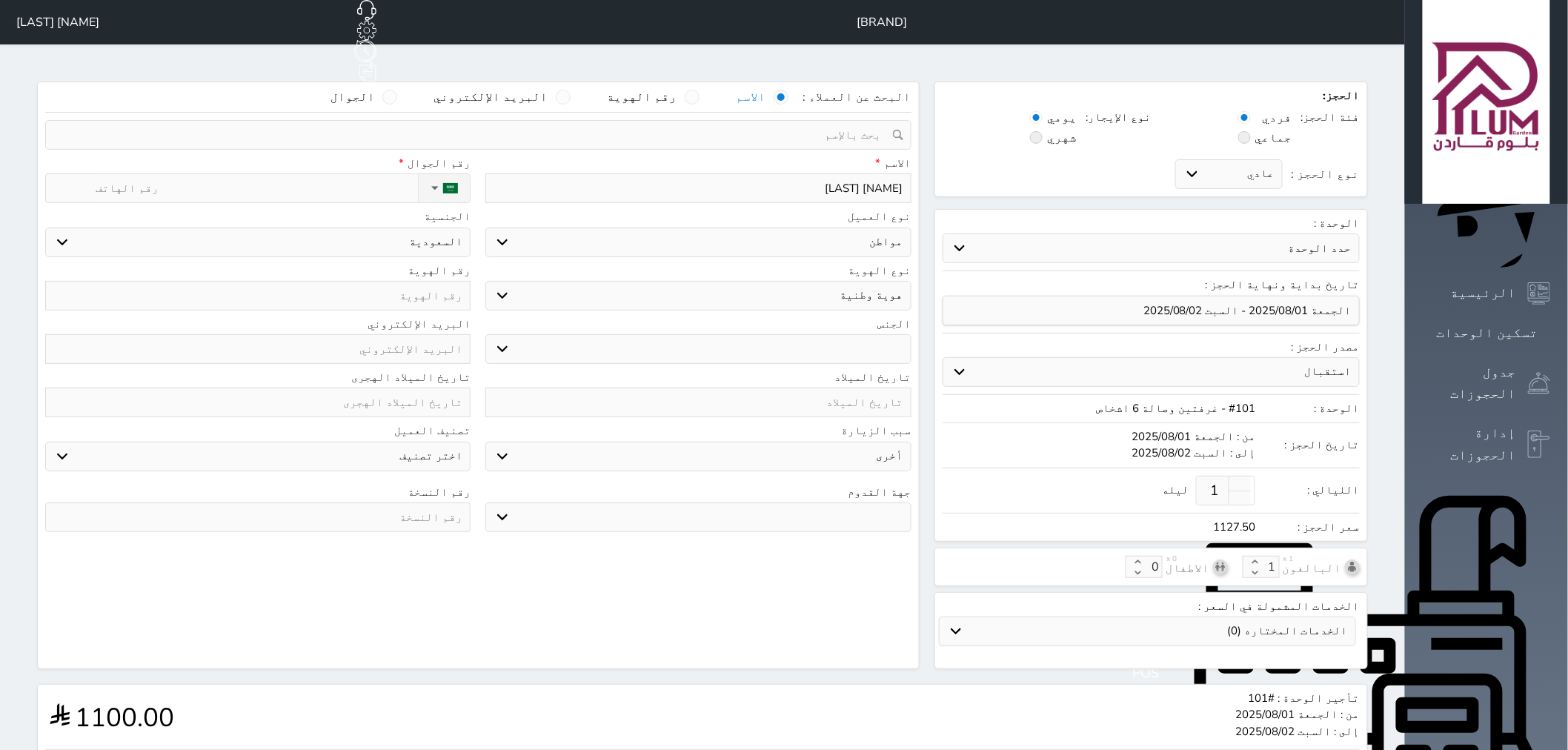 select 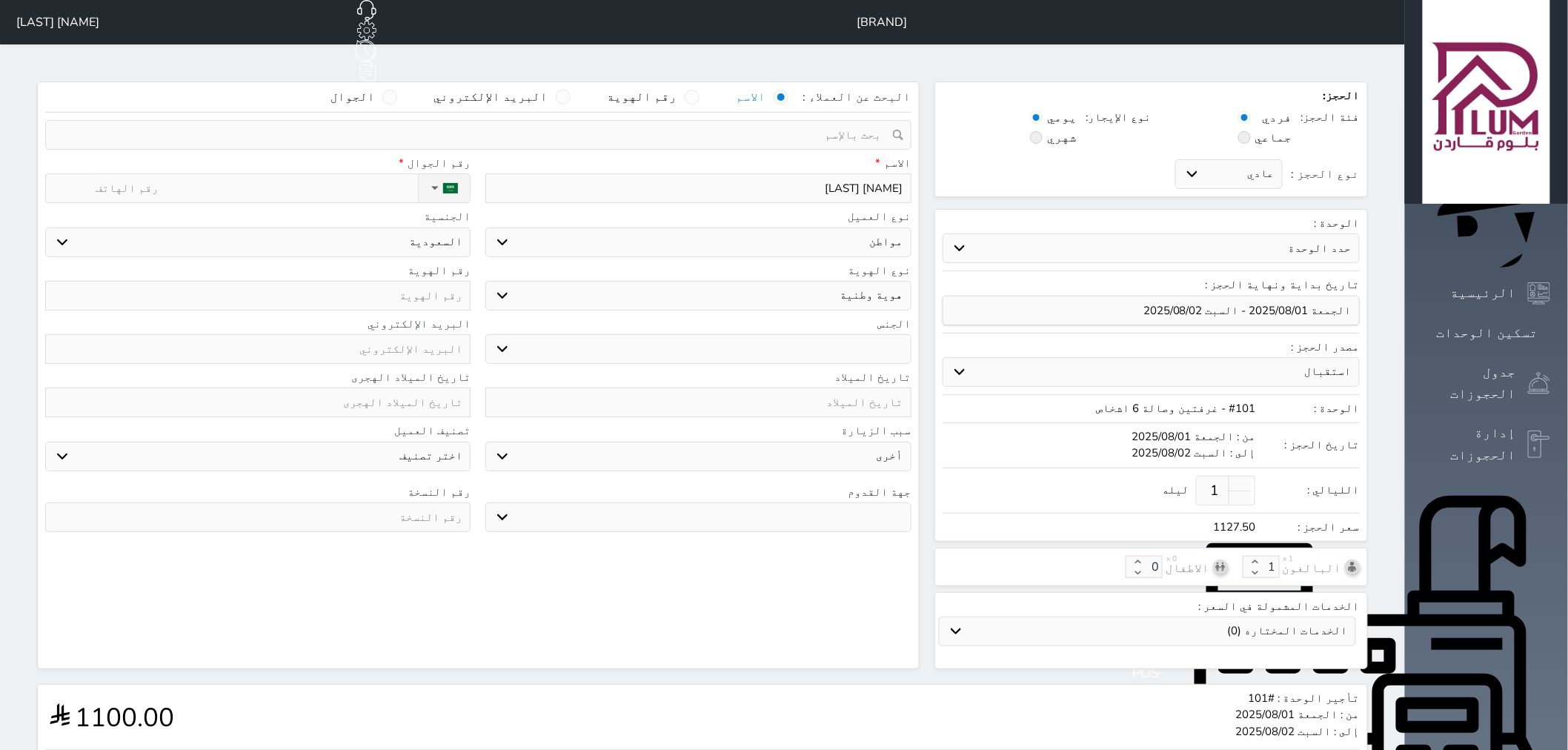 type on "ناصر حمد ال" 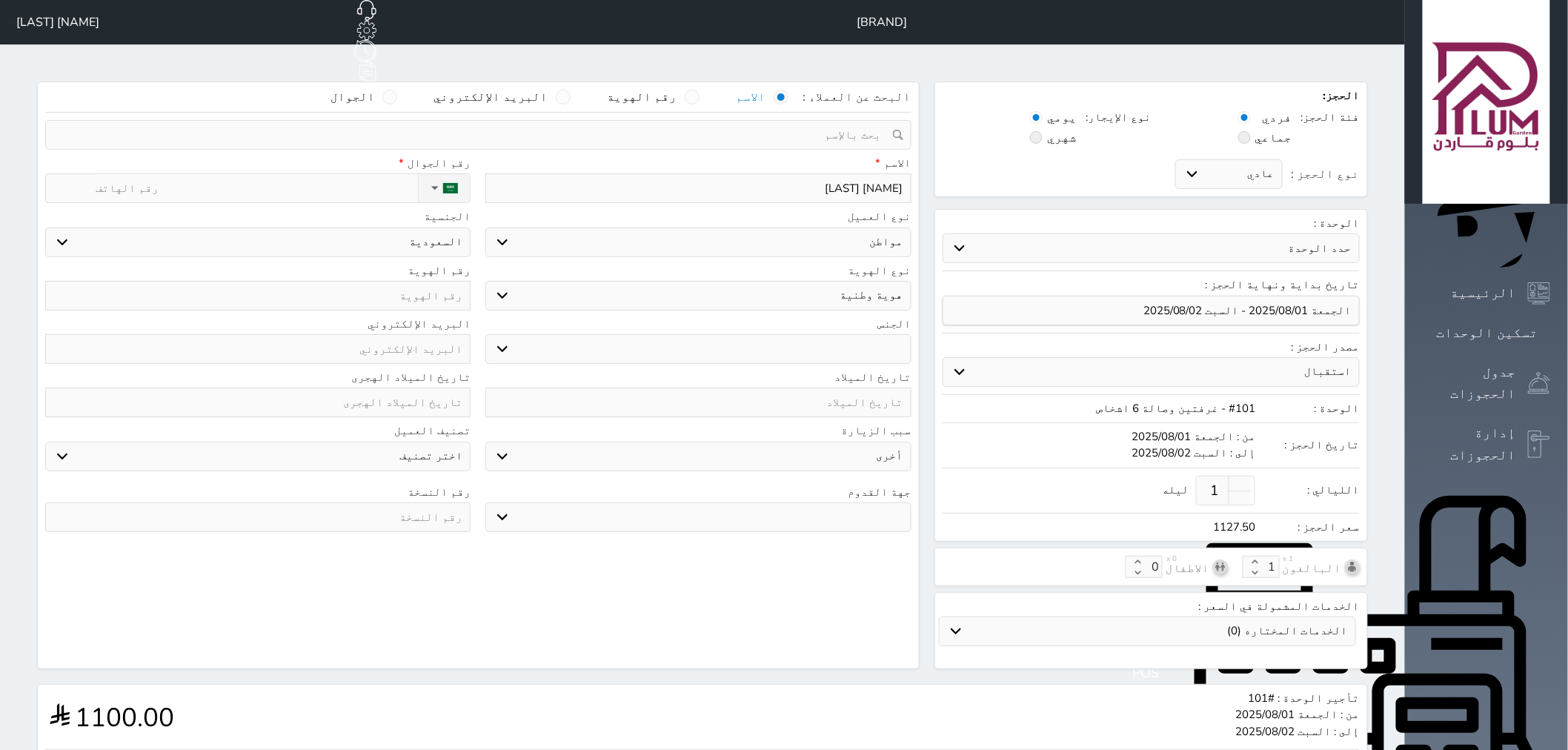 select 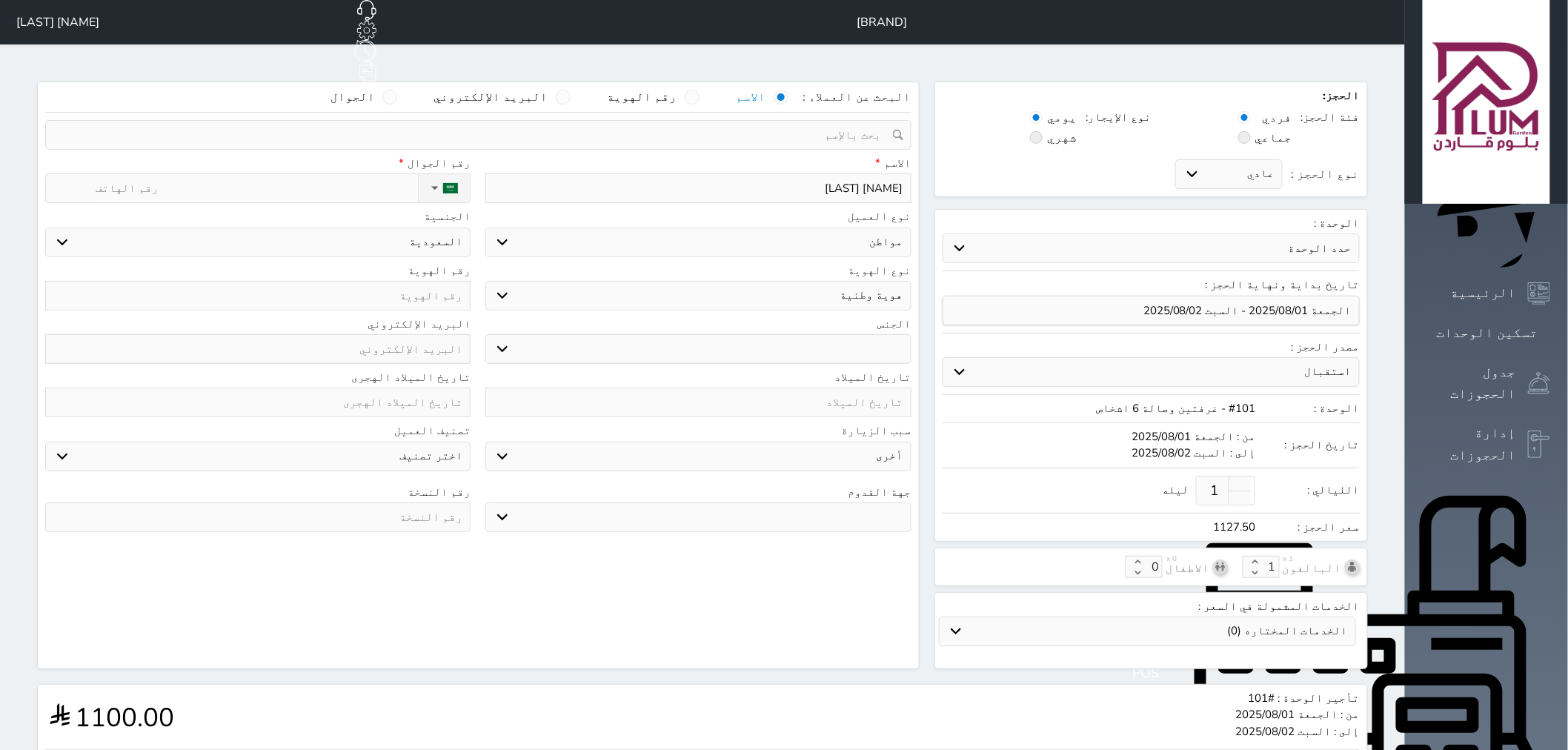 type on "ناصر حمد الس" 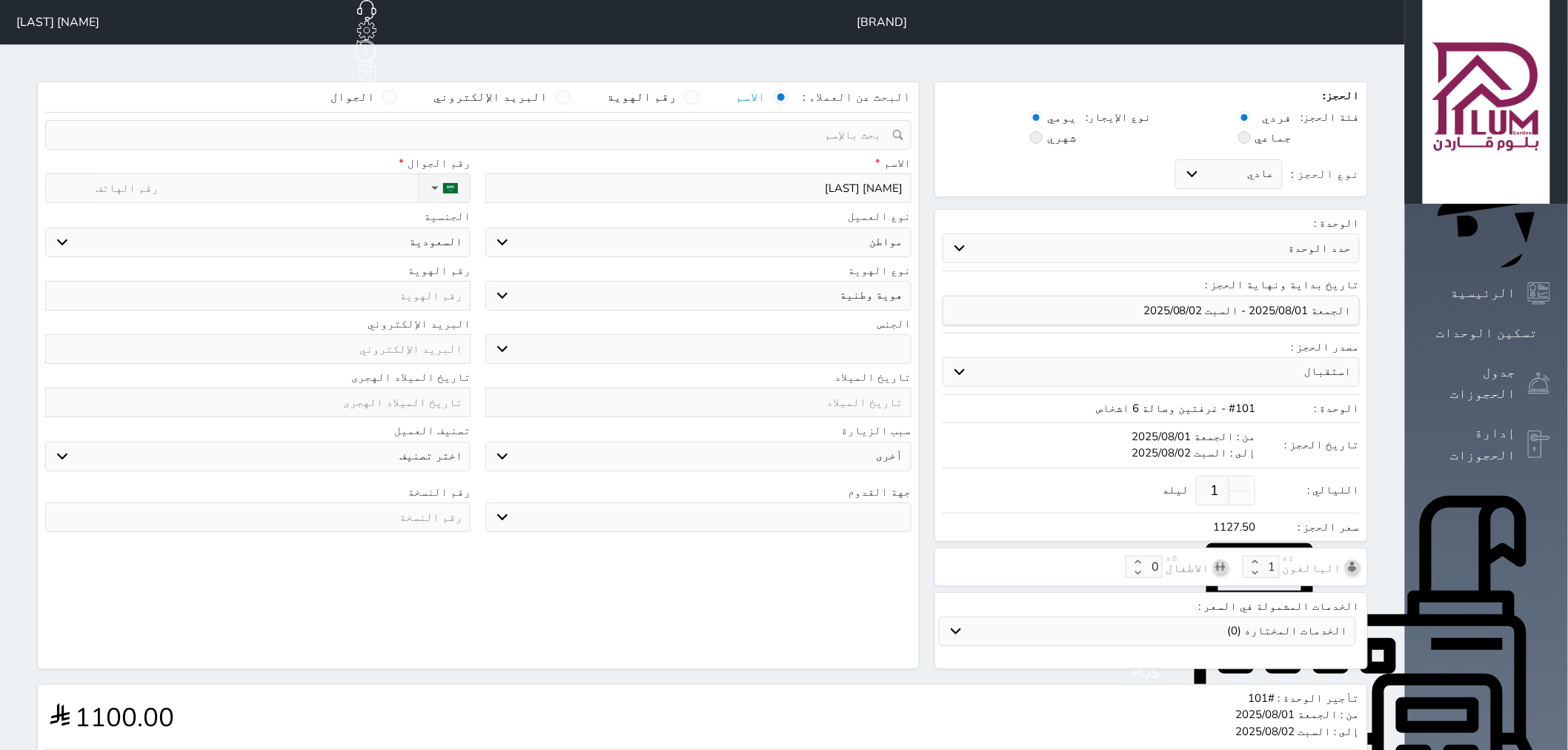 select 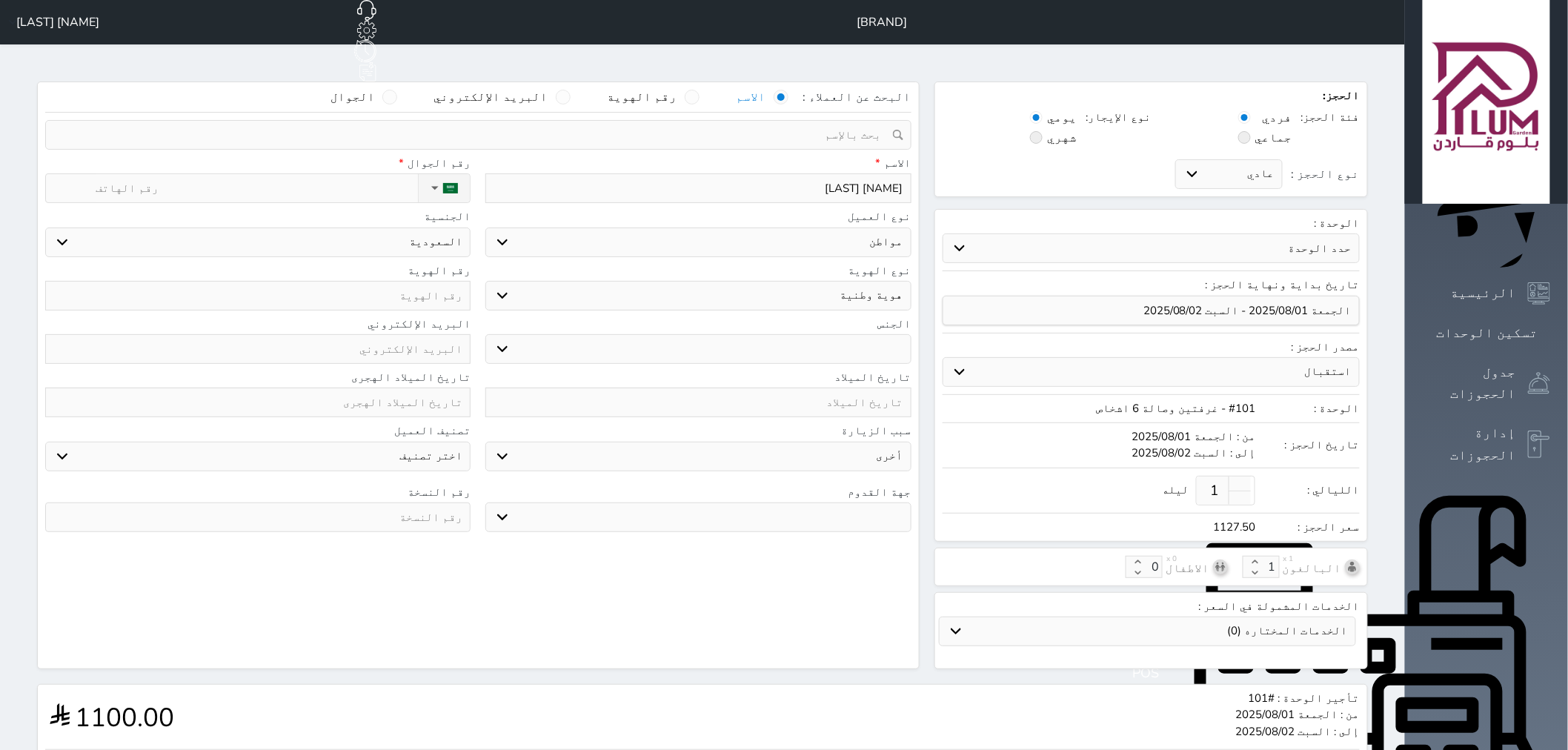 select 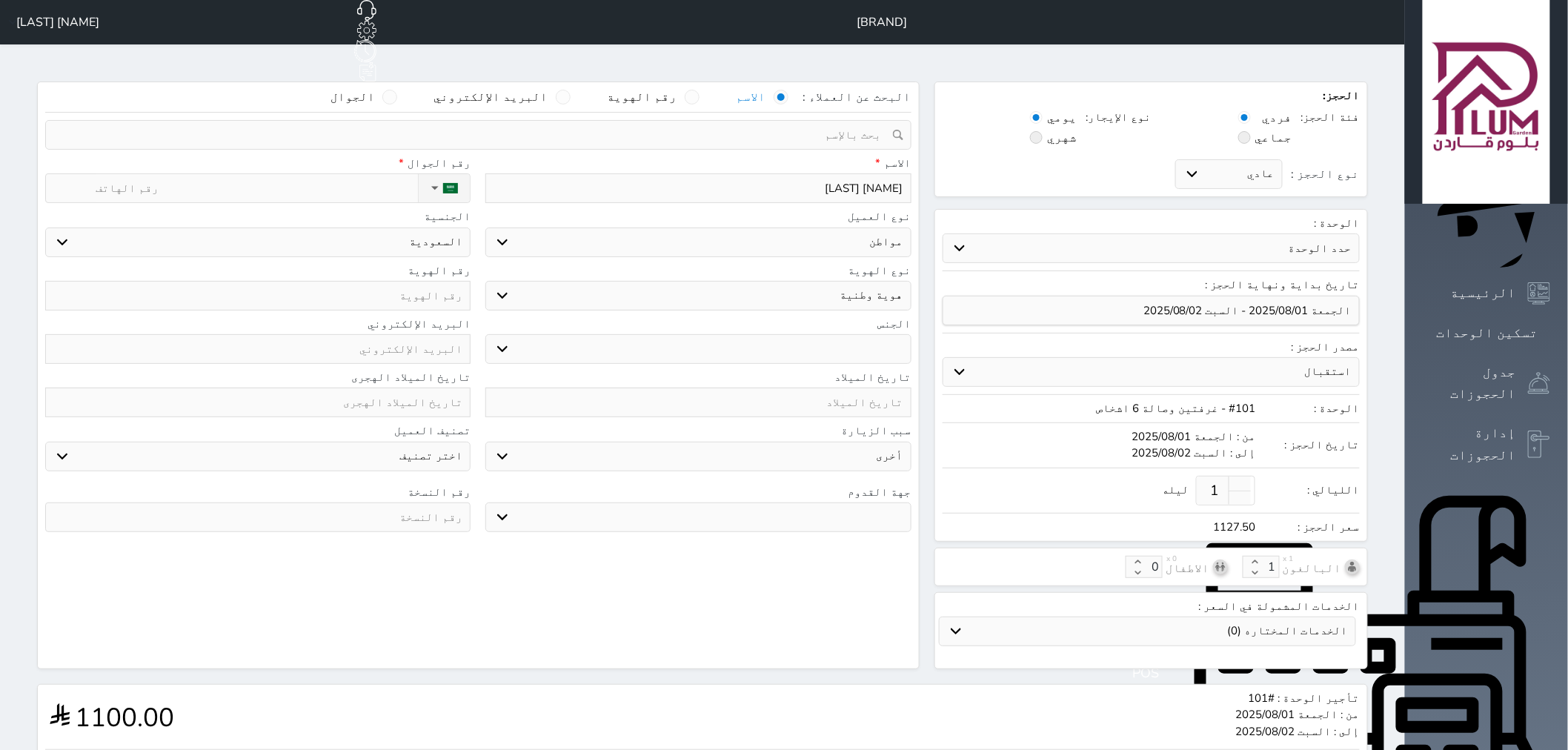 type on "ناصر حمد السل" 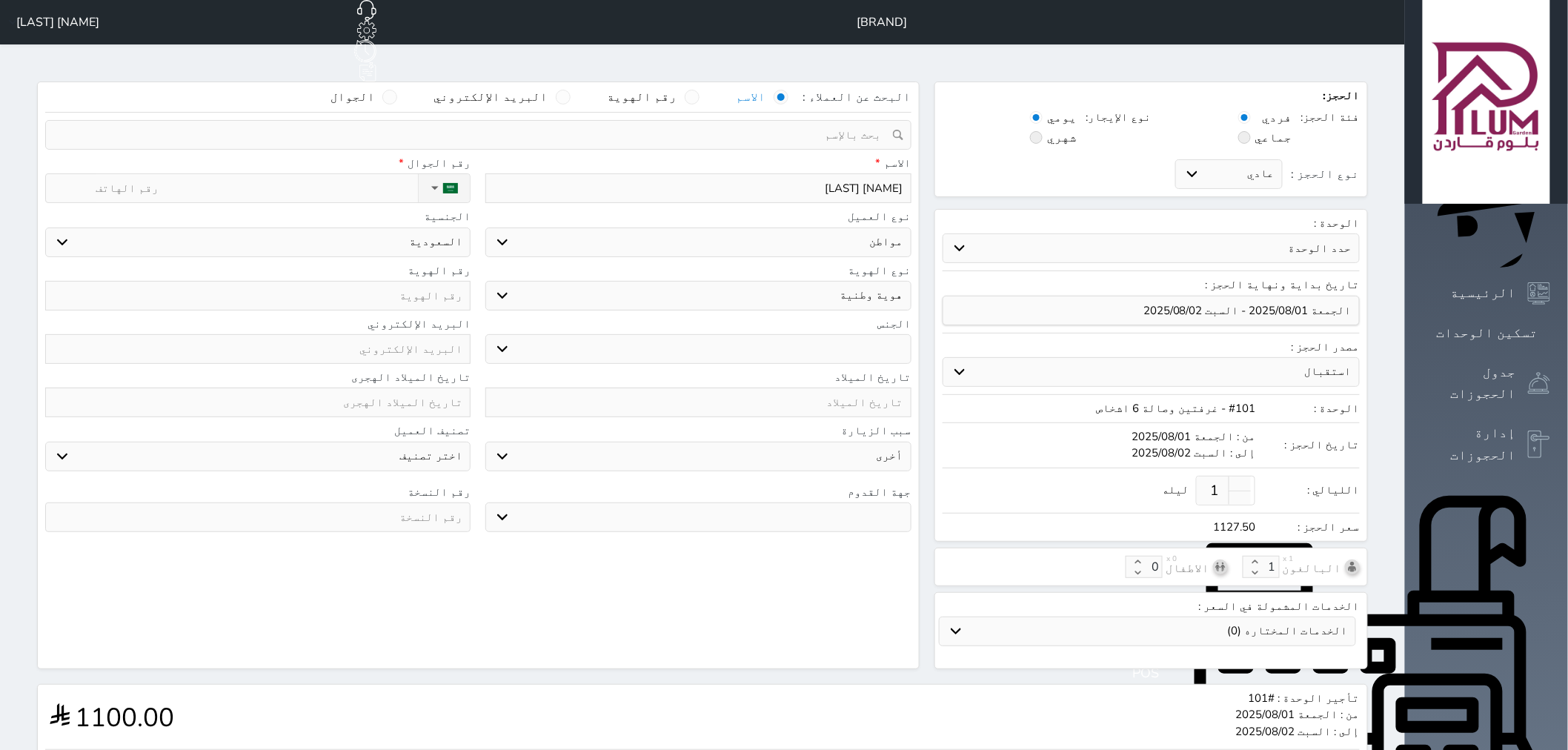 select 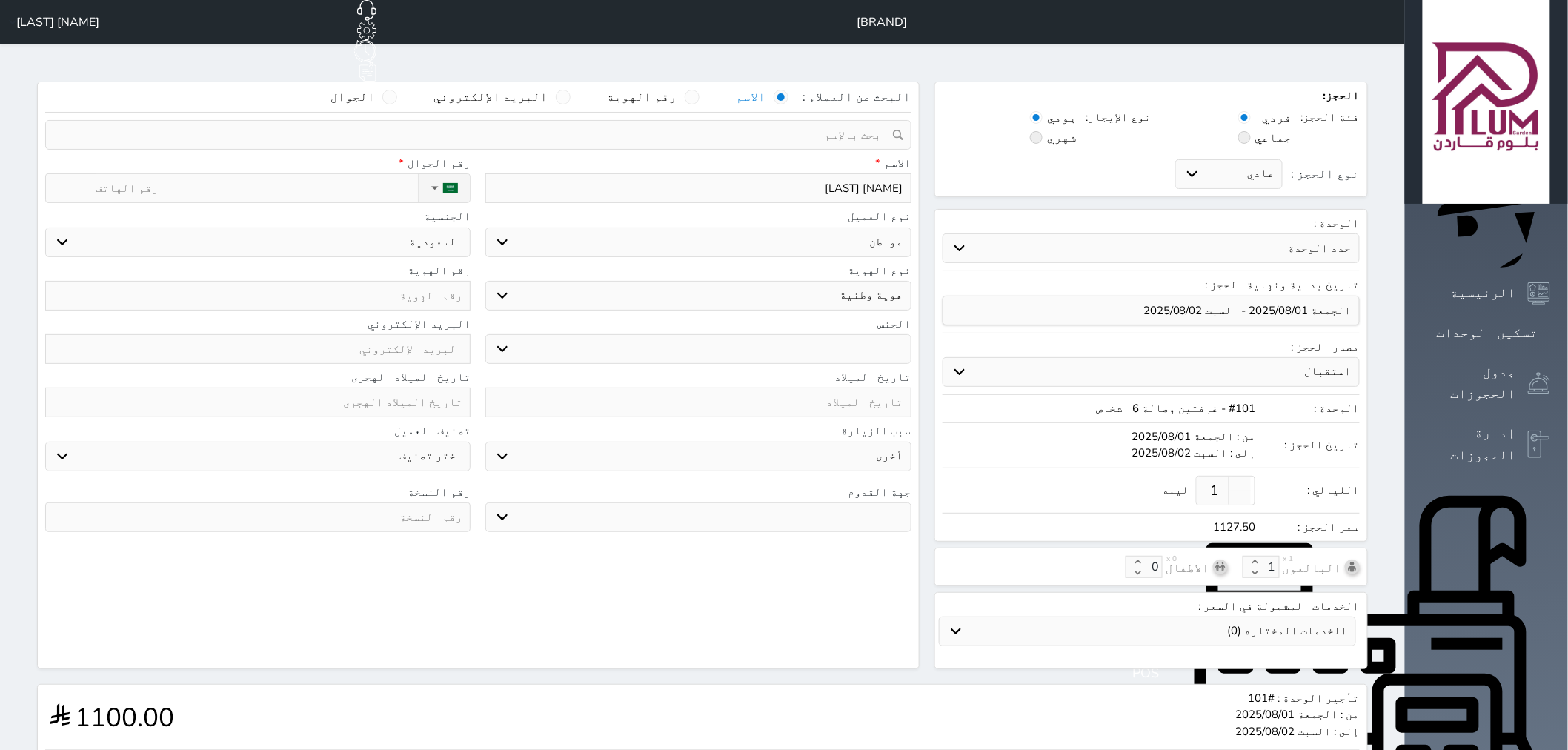 type on "ناصر حمد السلي" 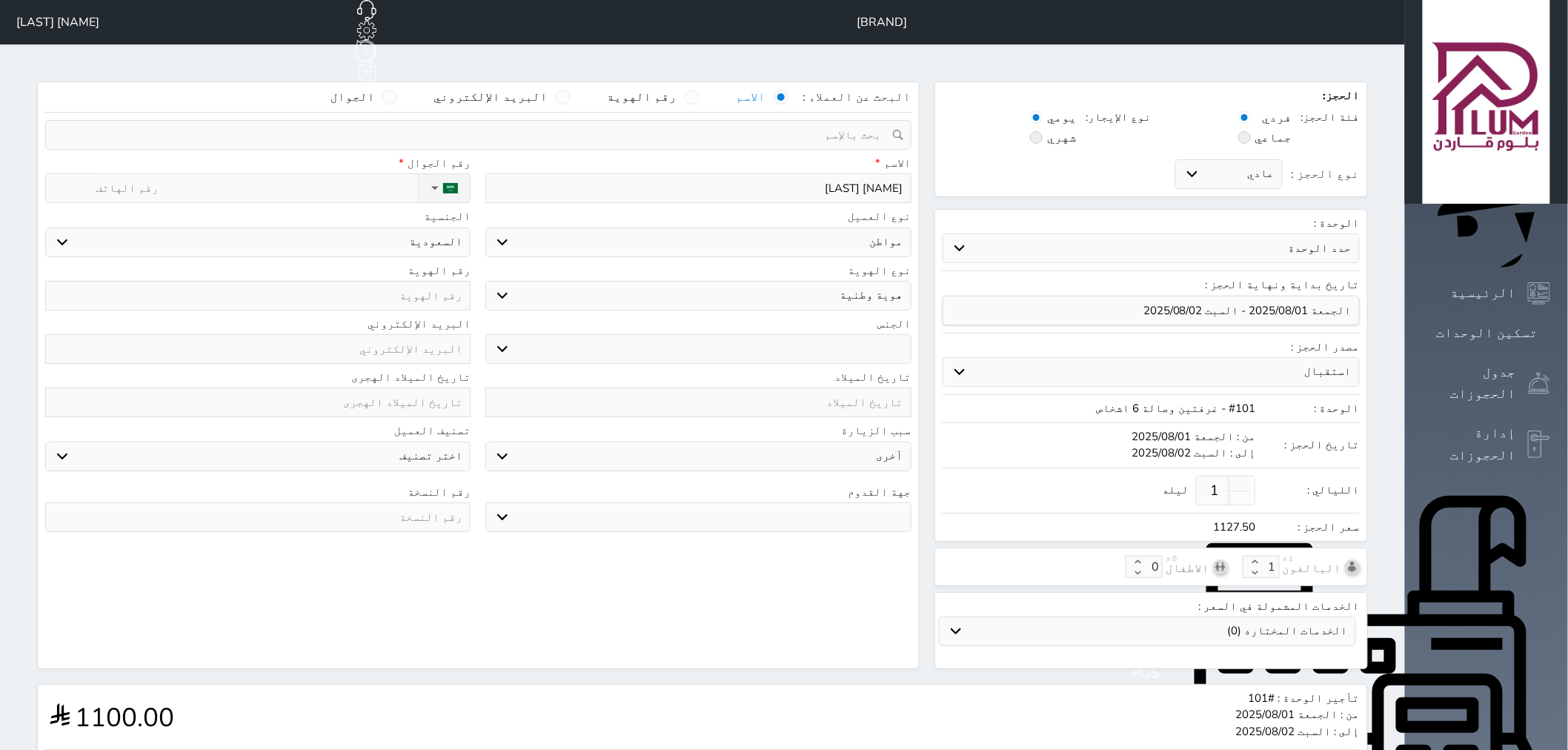 select 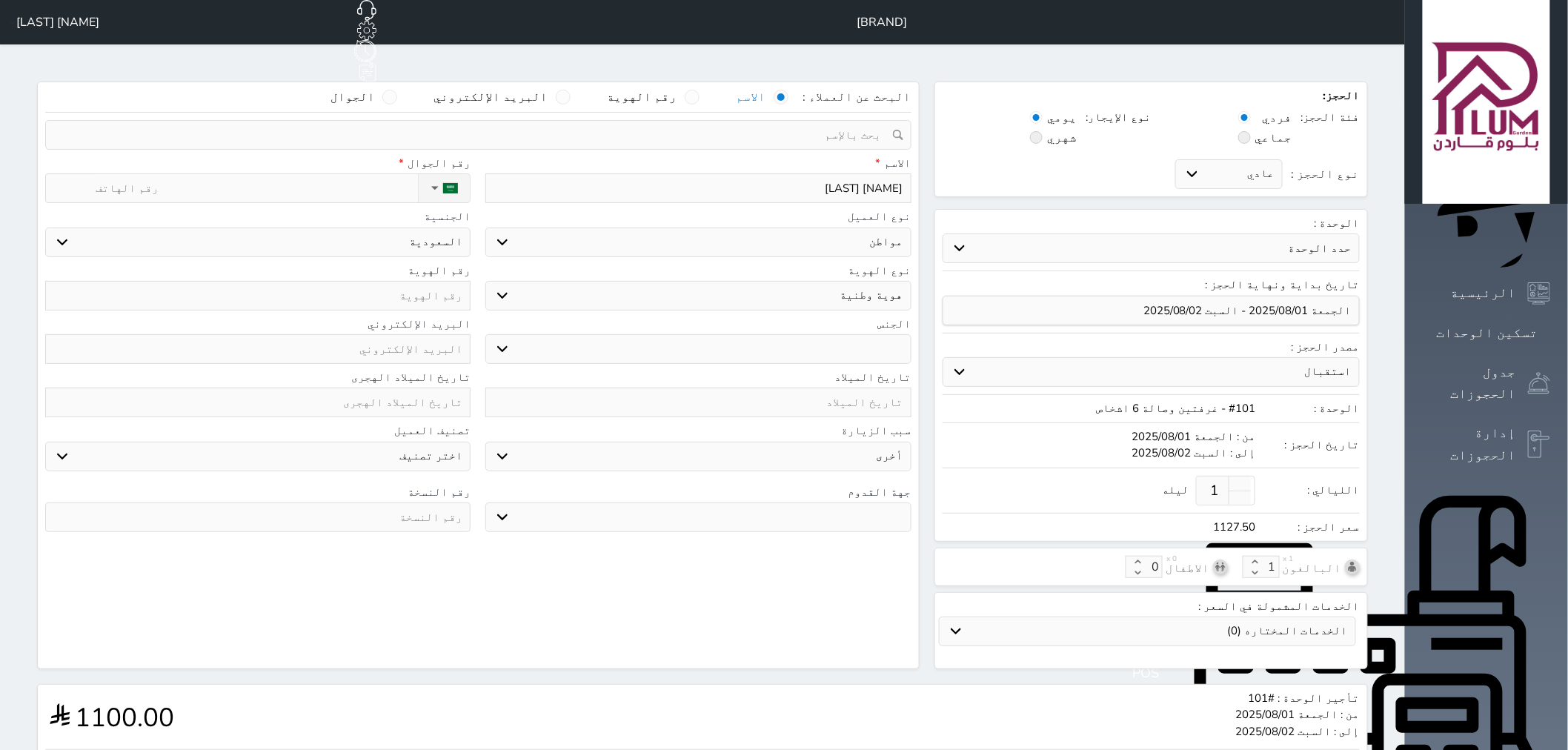 type on "ناصر حمد السليم" 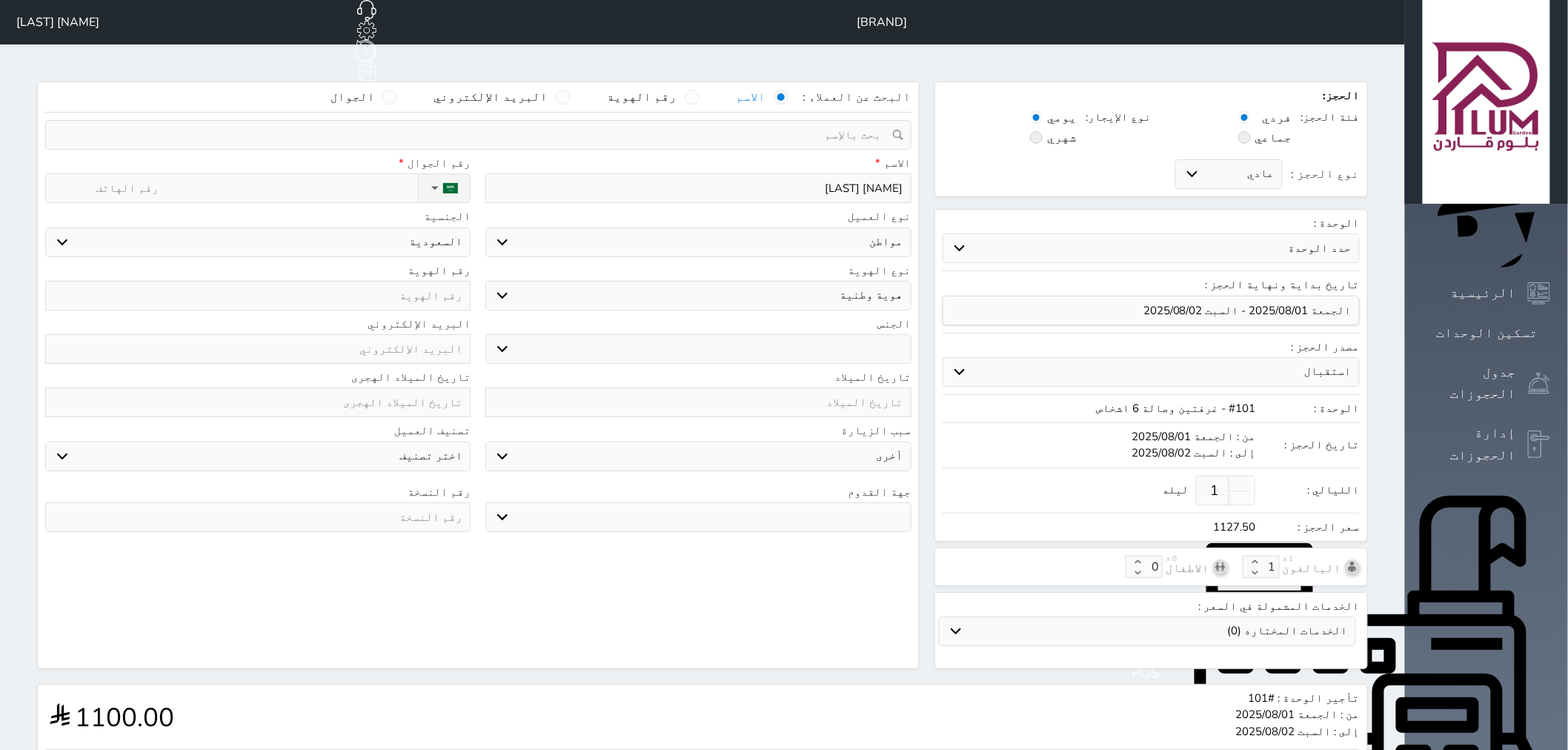 select 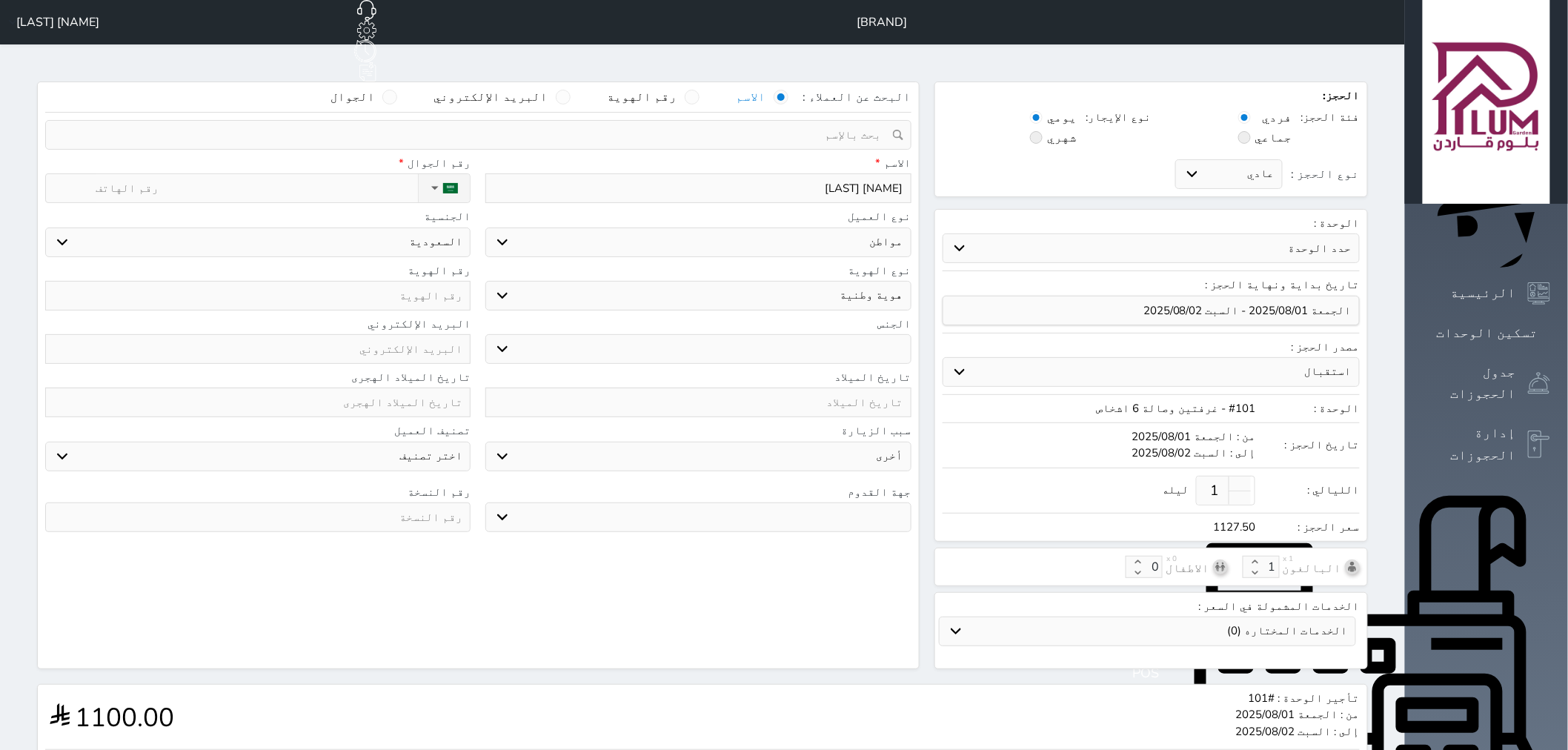 type on "ناصر حمد السليما" 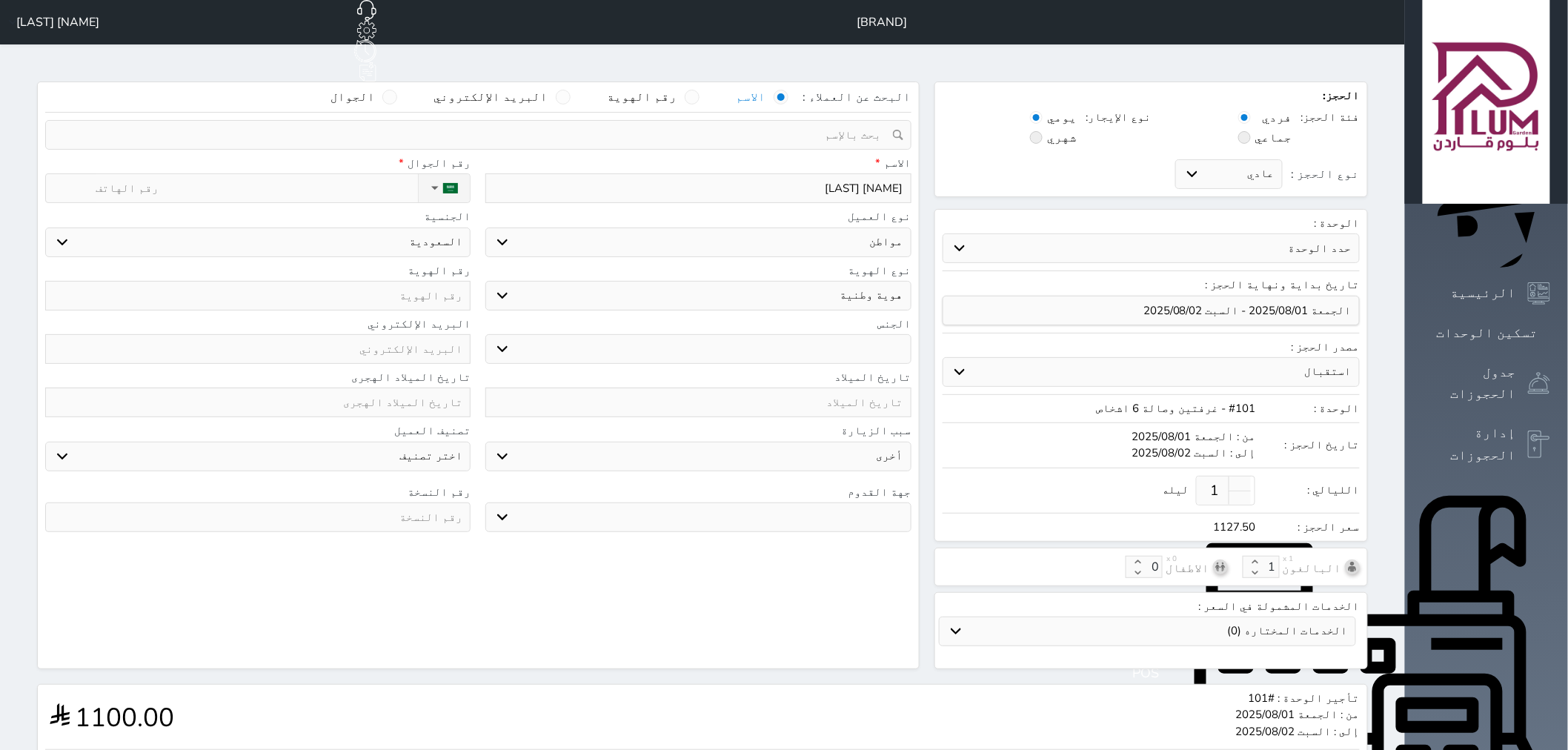 select 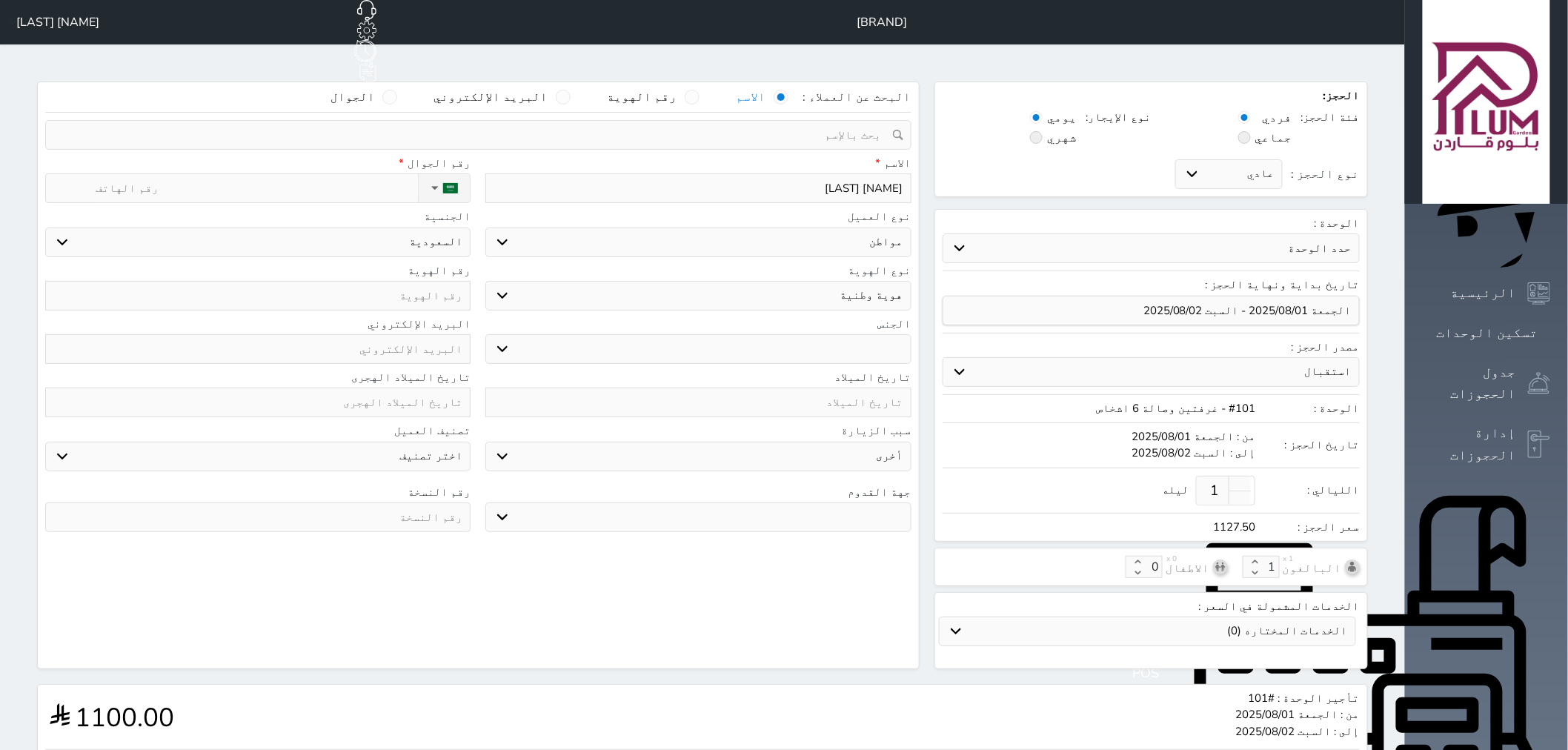 type on "ناصر حمد السليمان" 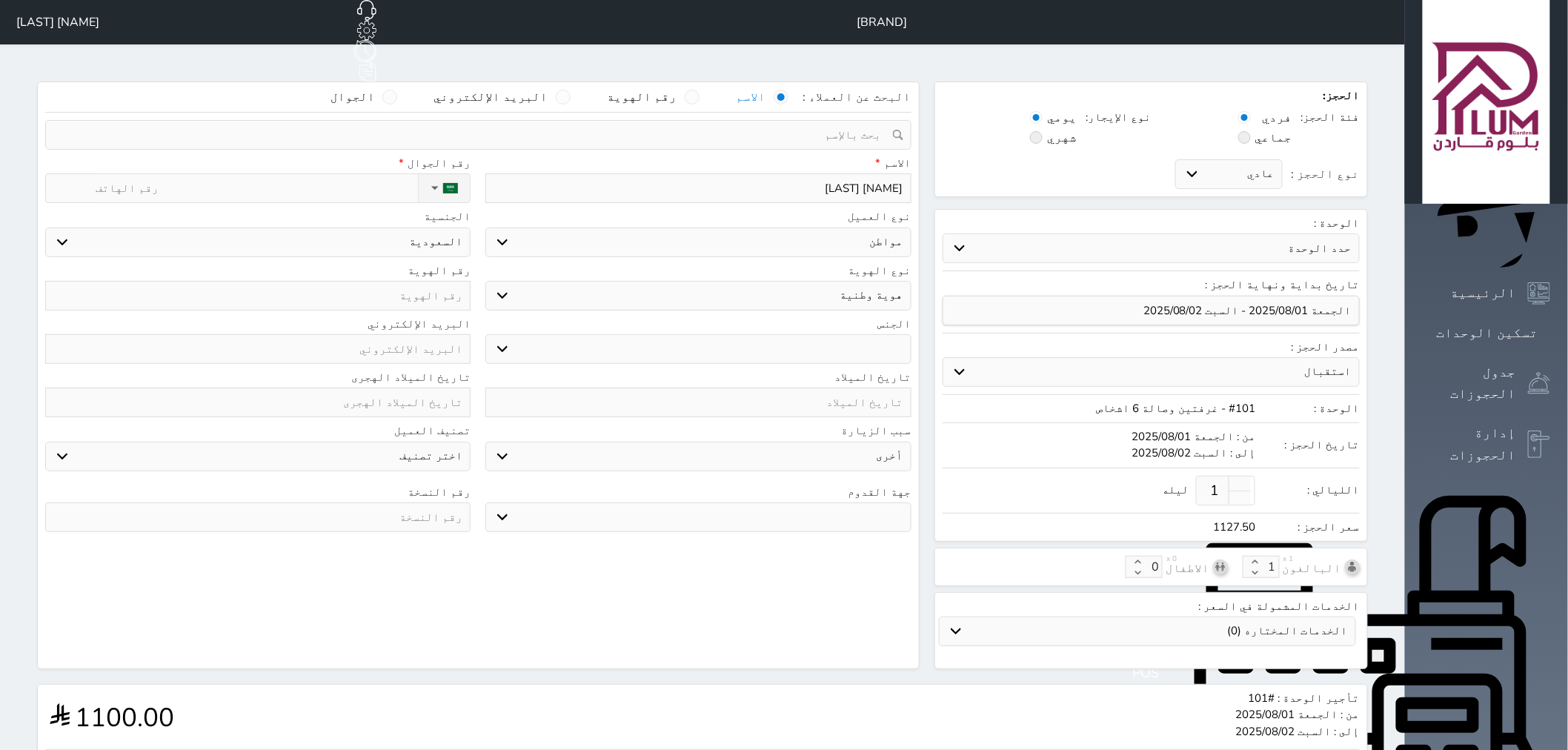 select 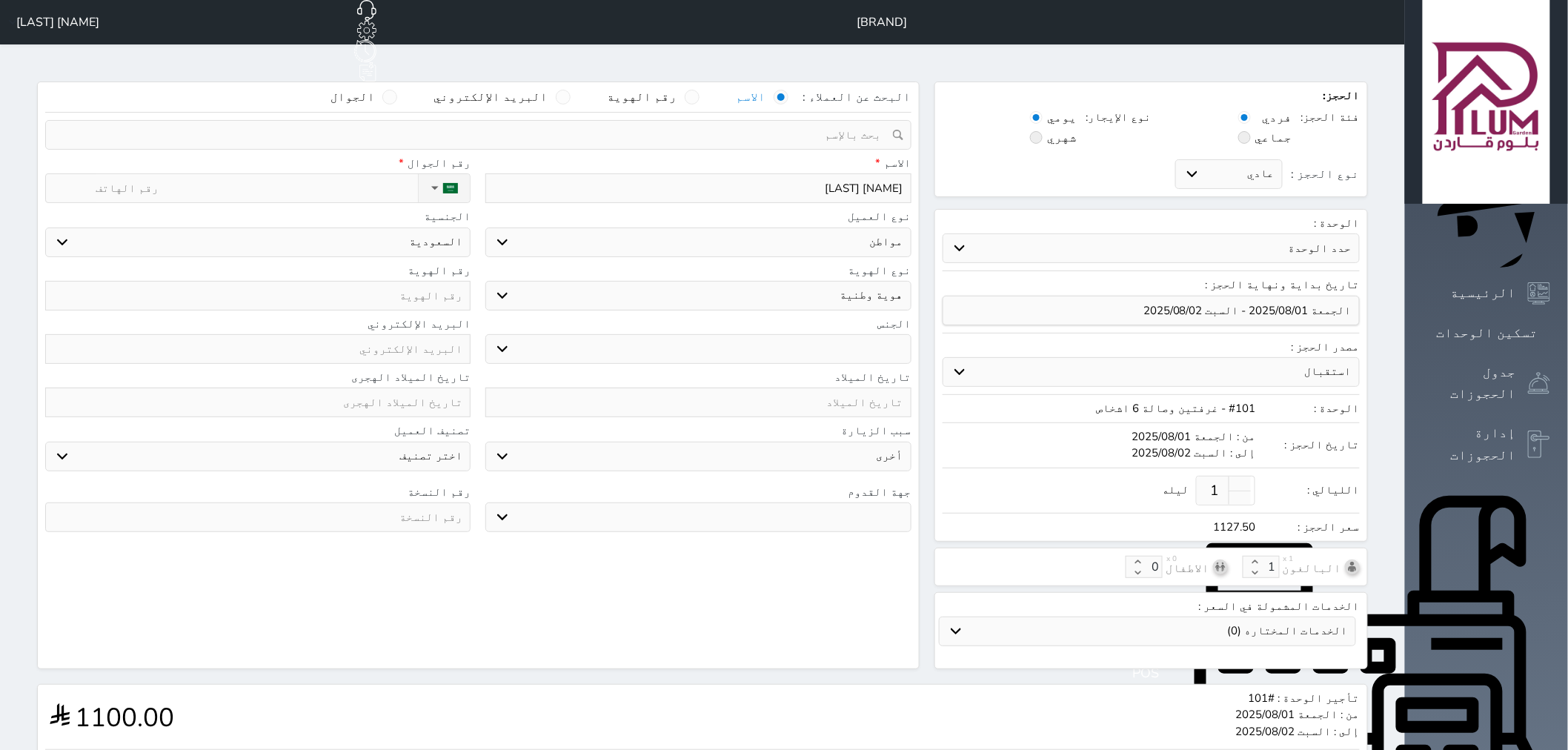 type on "[NAME]" 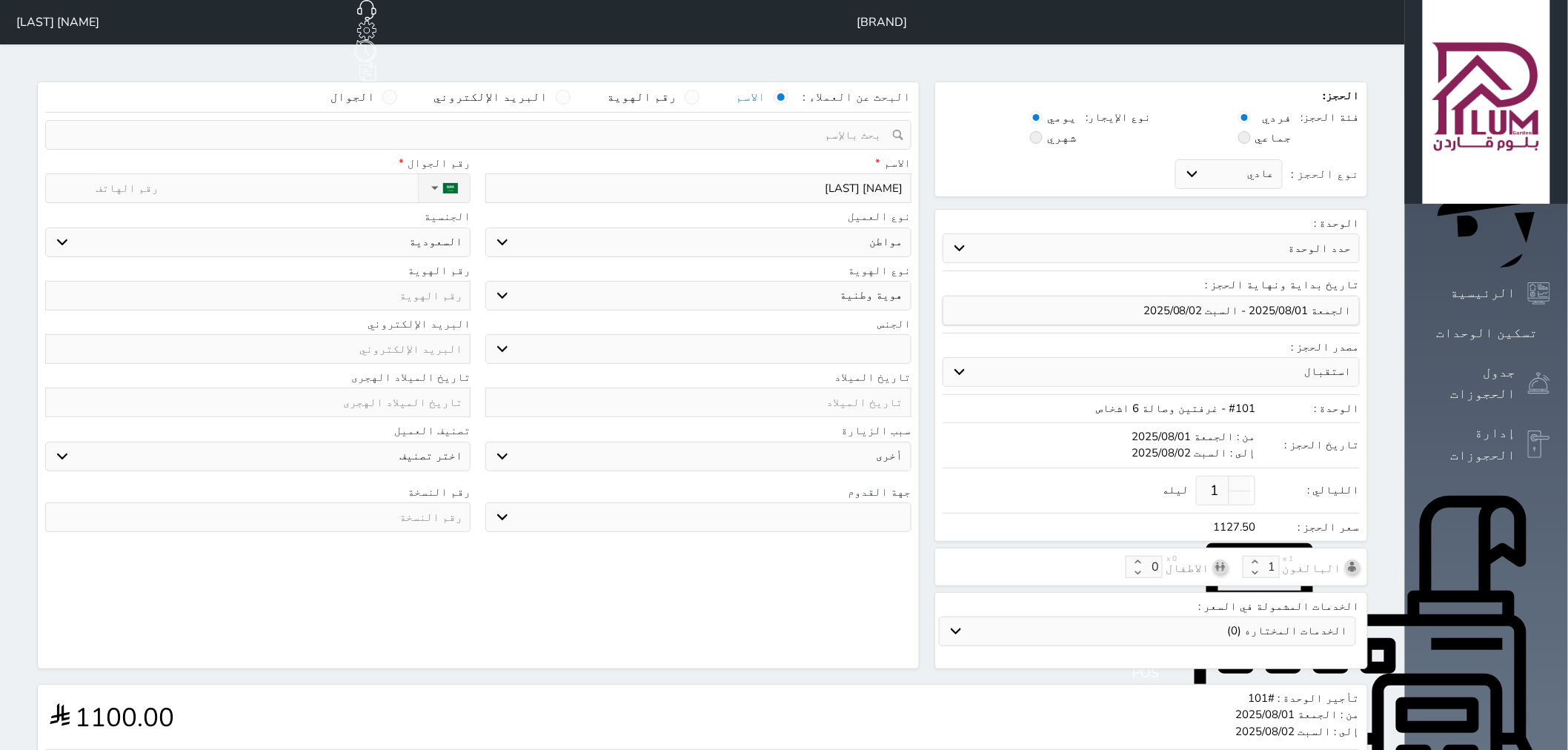 select 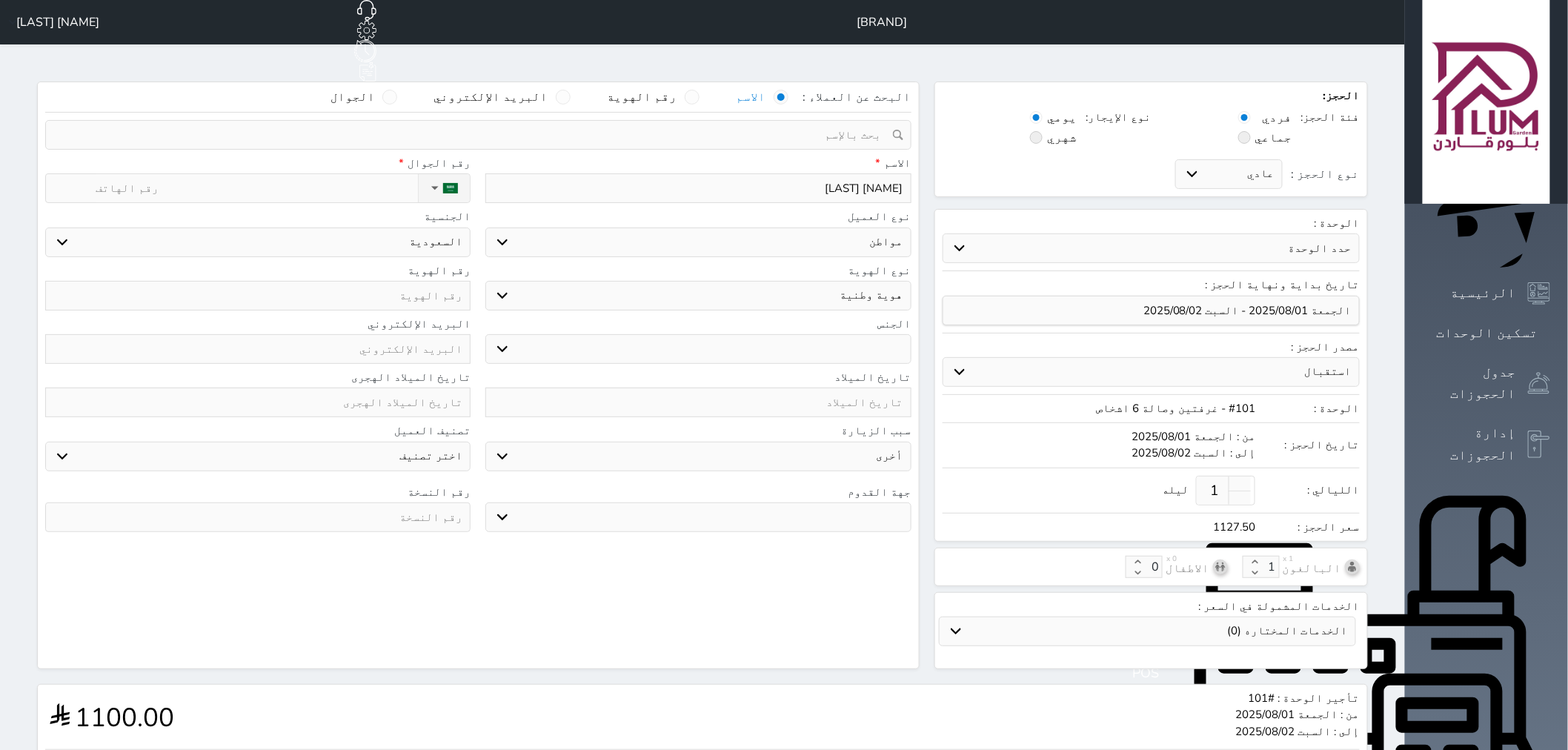 select 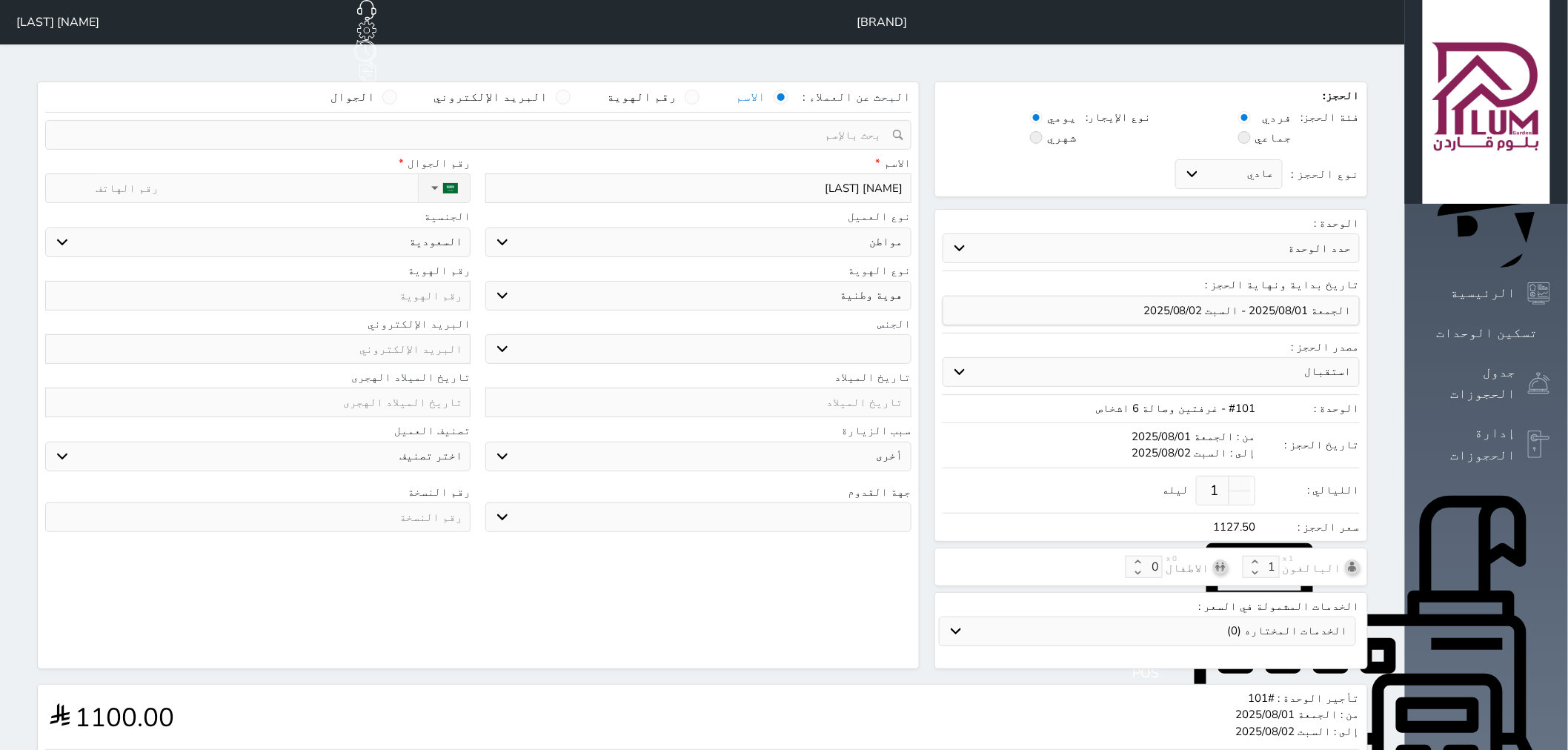 type on "5" 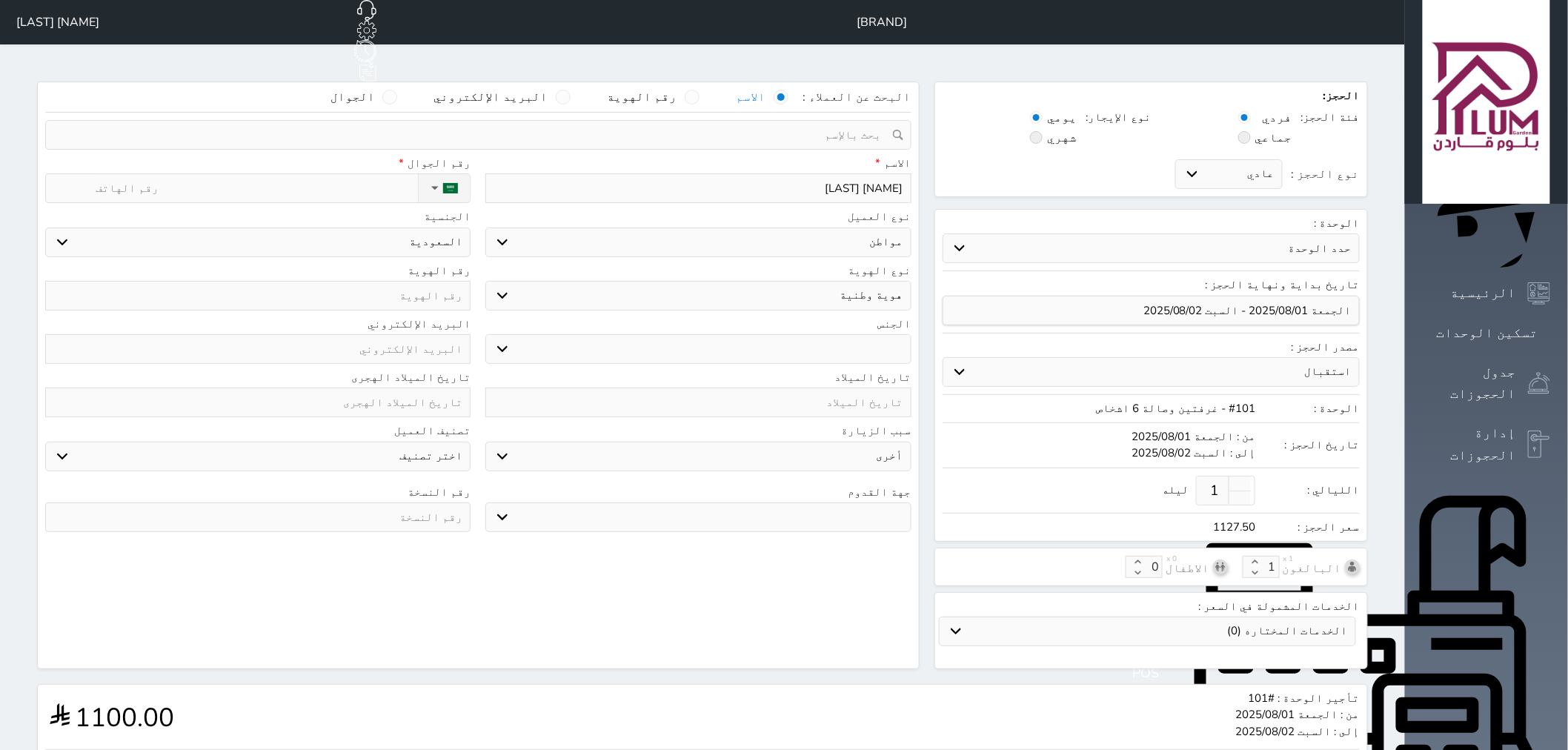 select 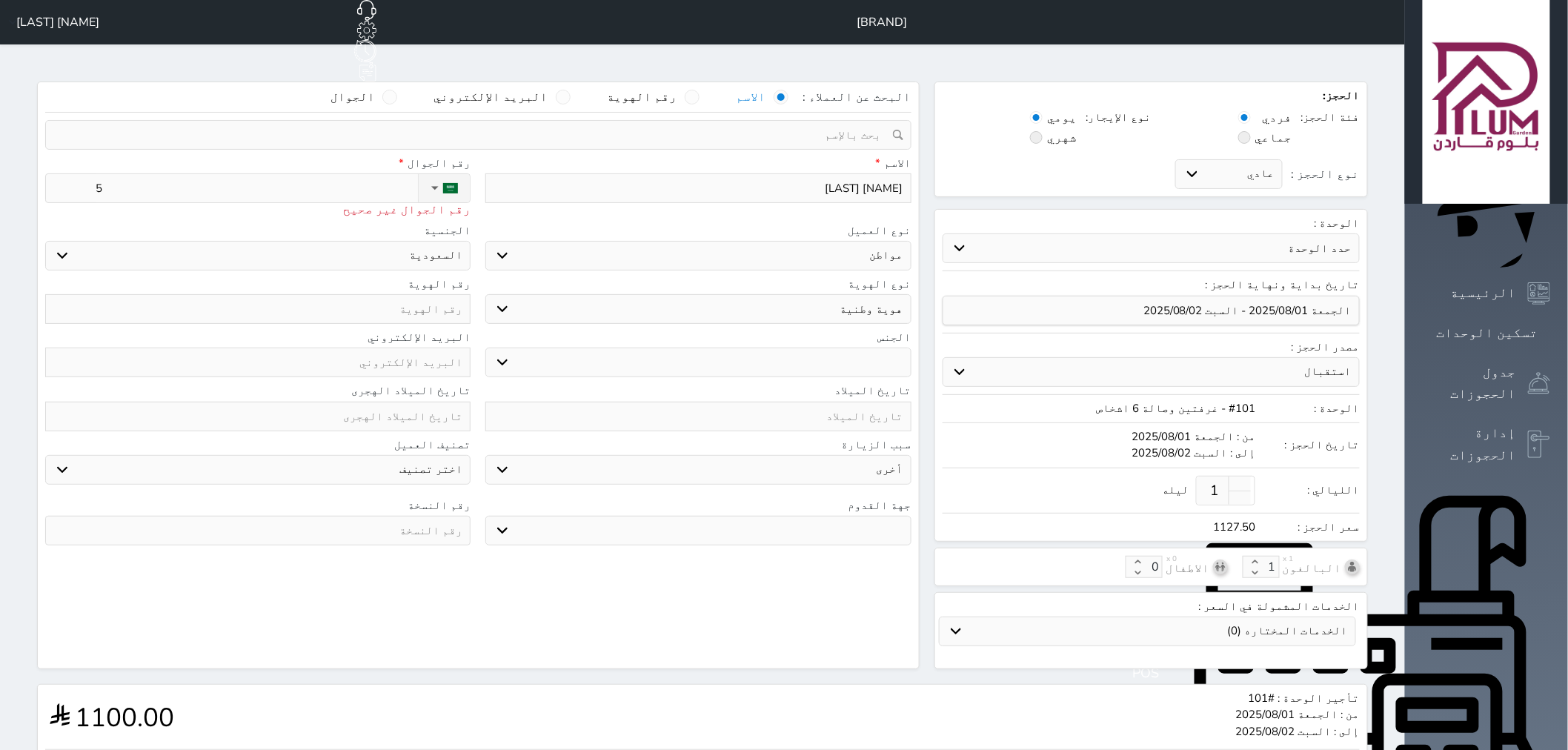type on "50" 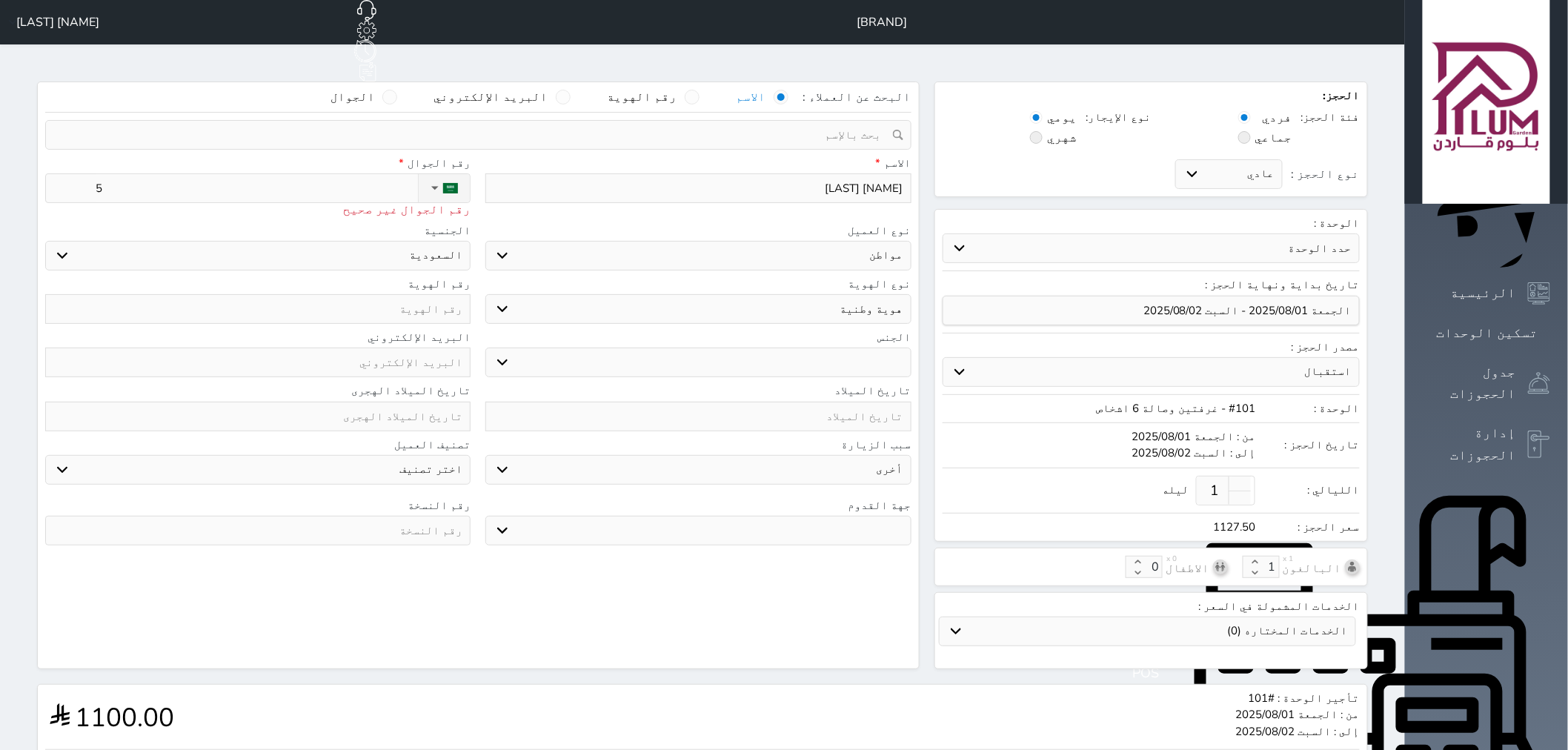 select 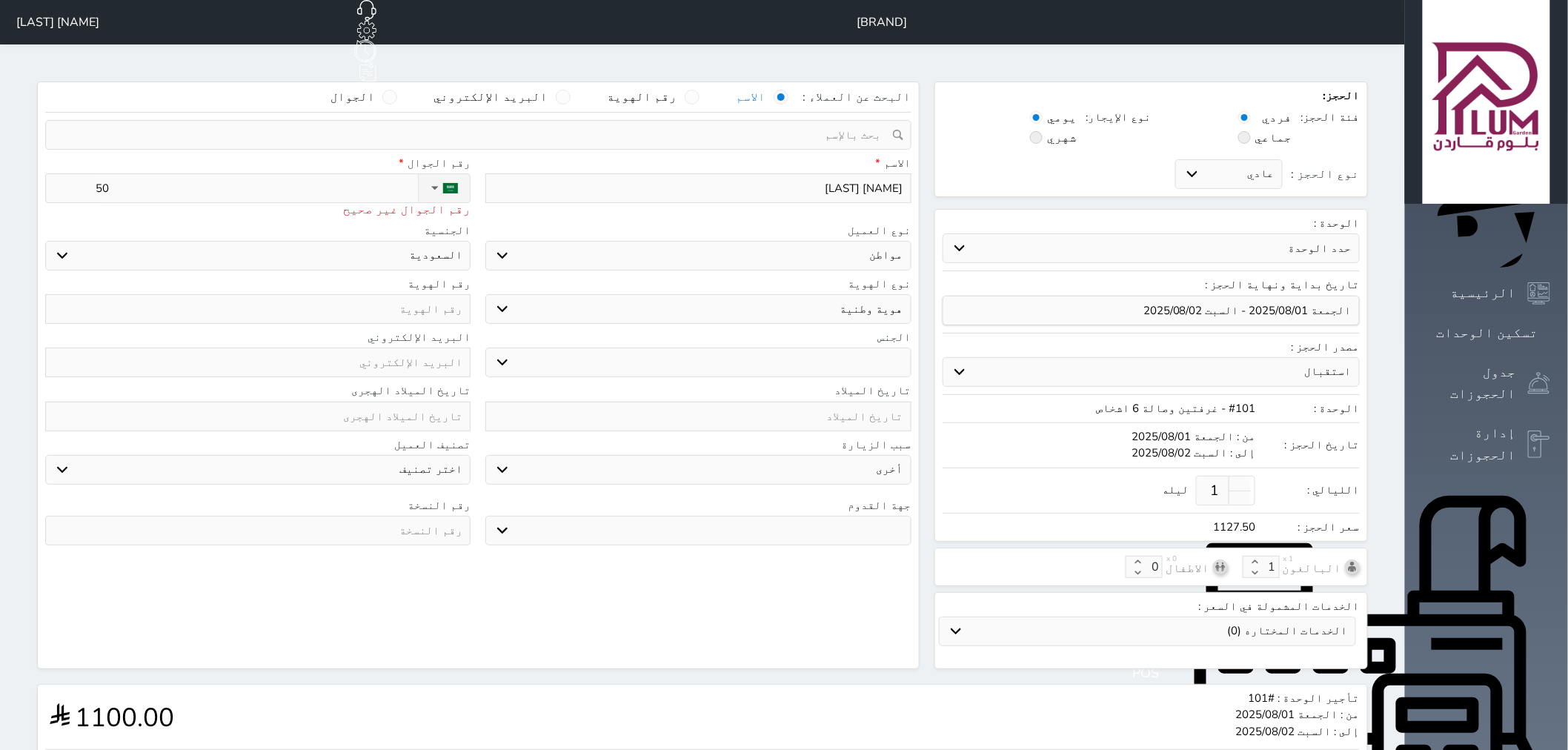 type on "5" 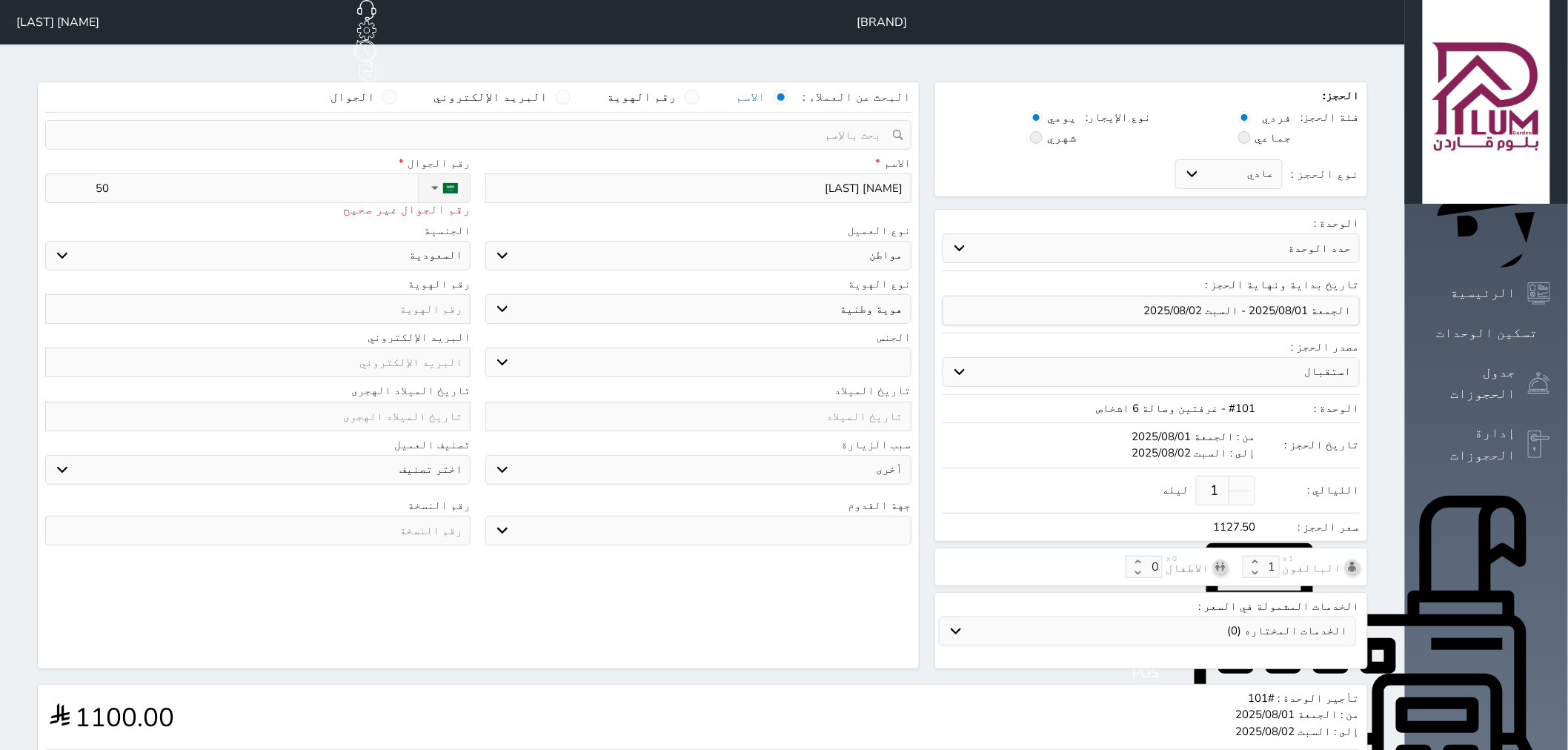 select 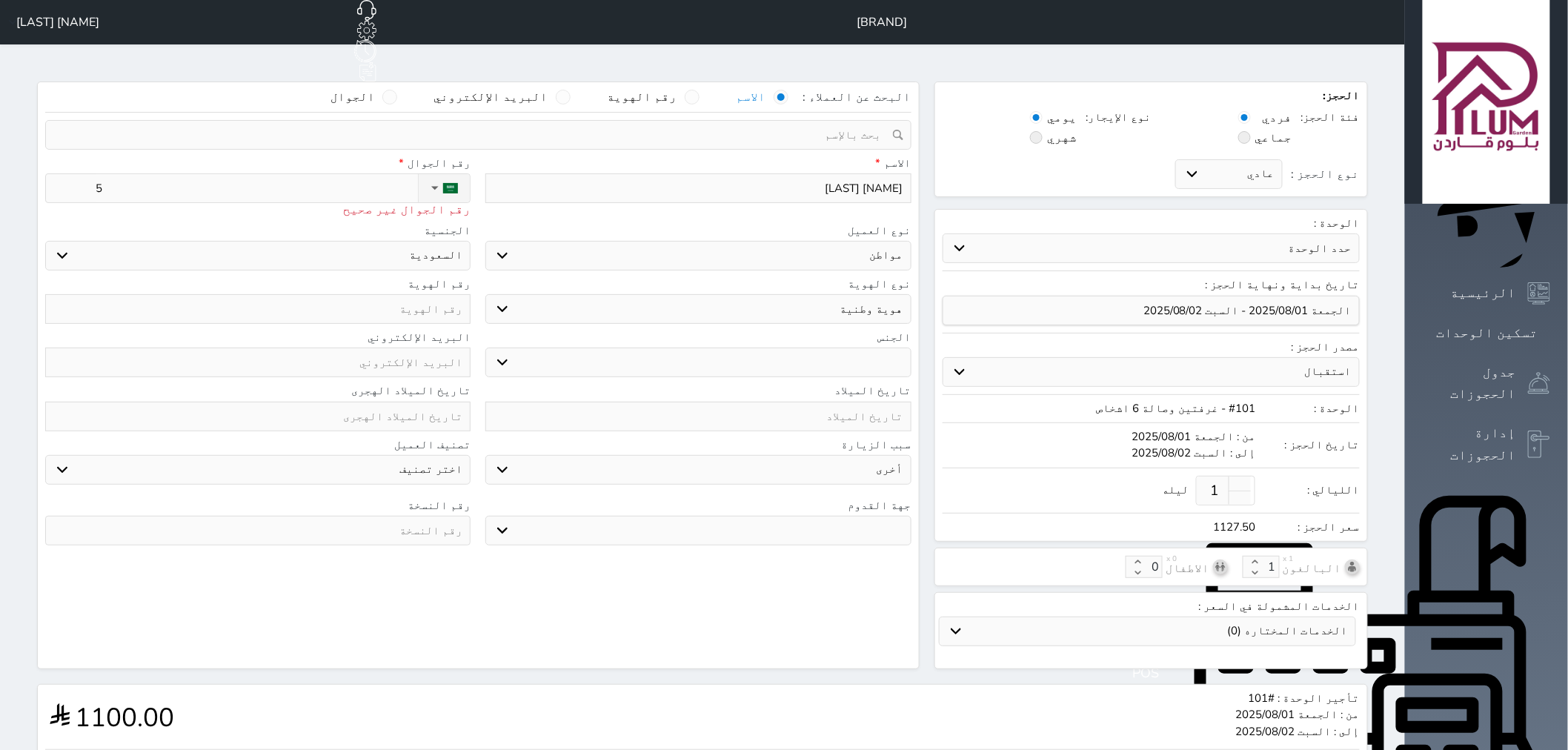type 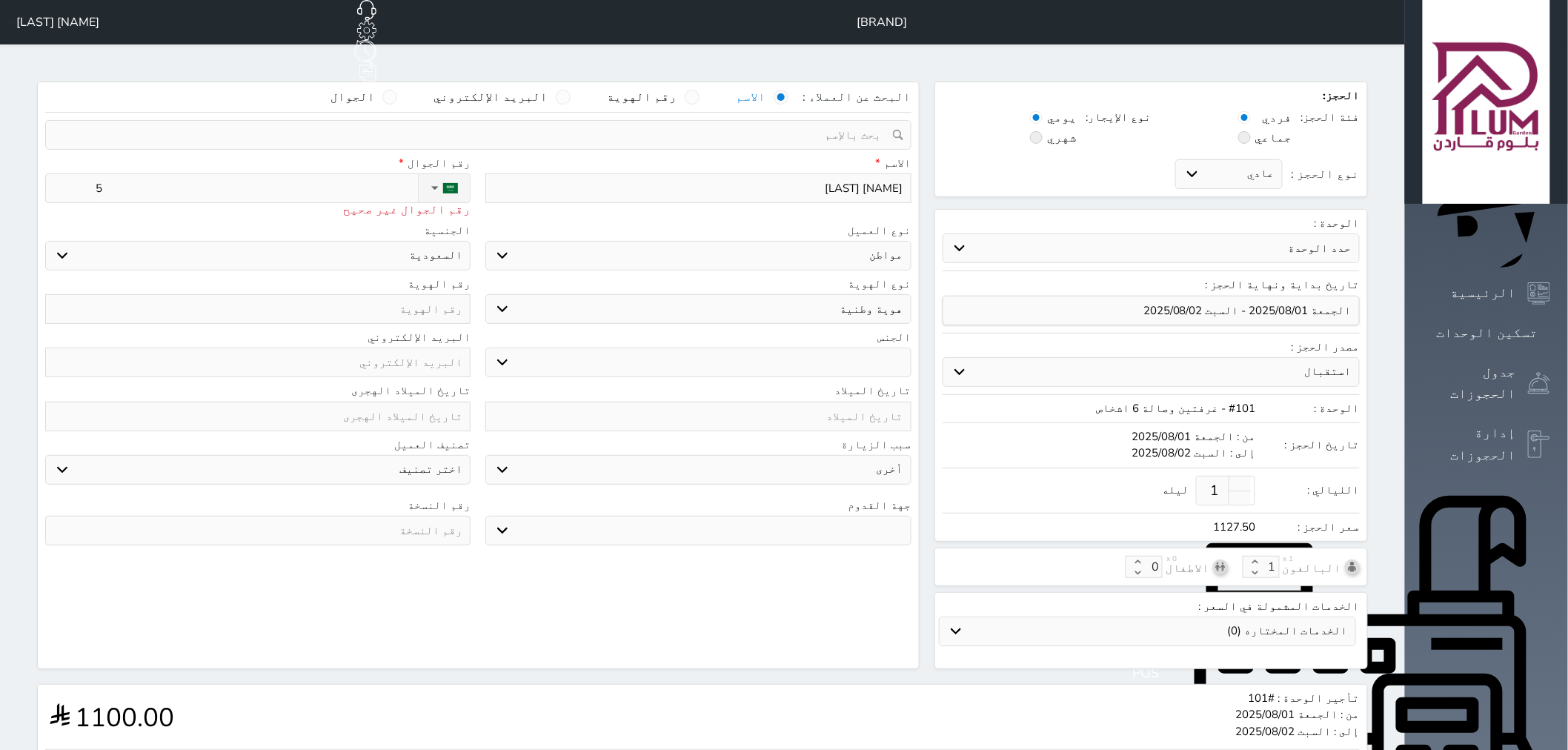 select 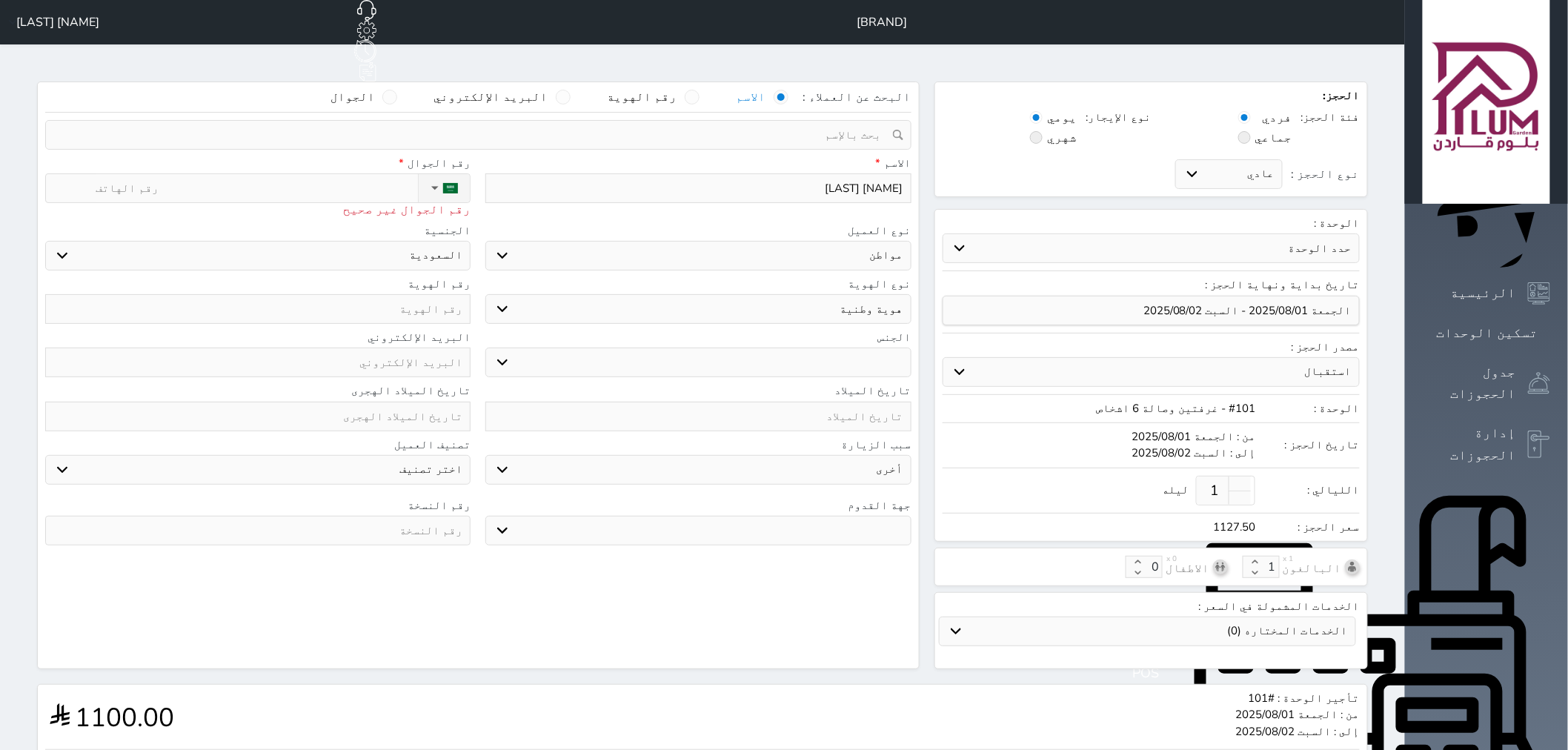 type on "0" 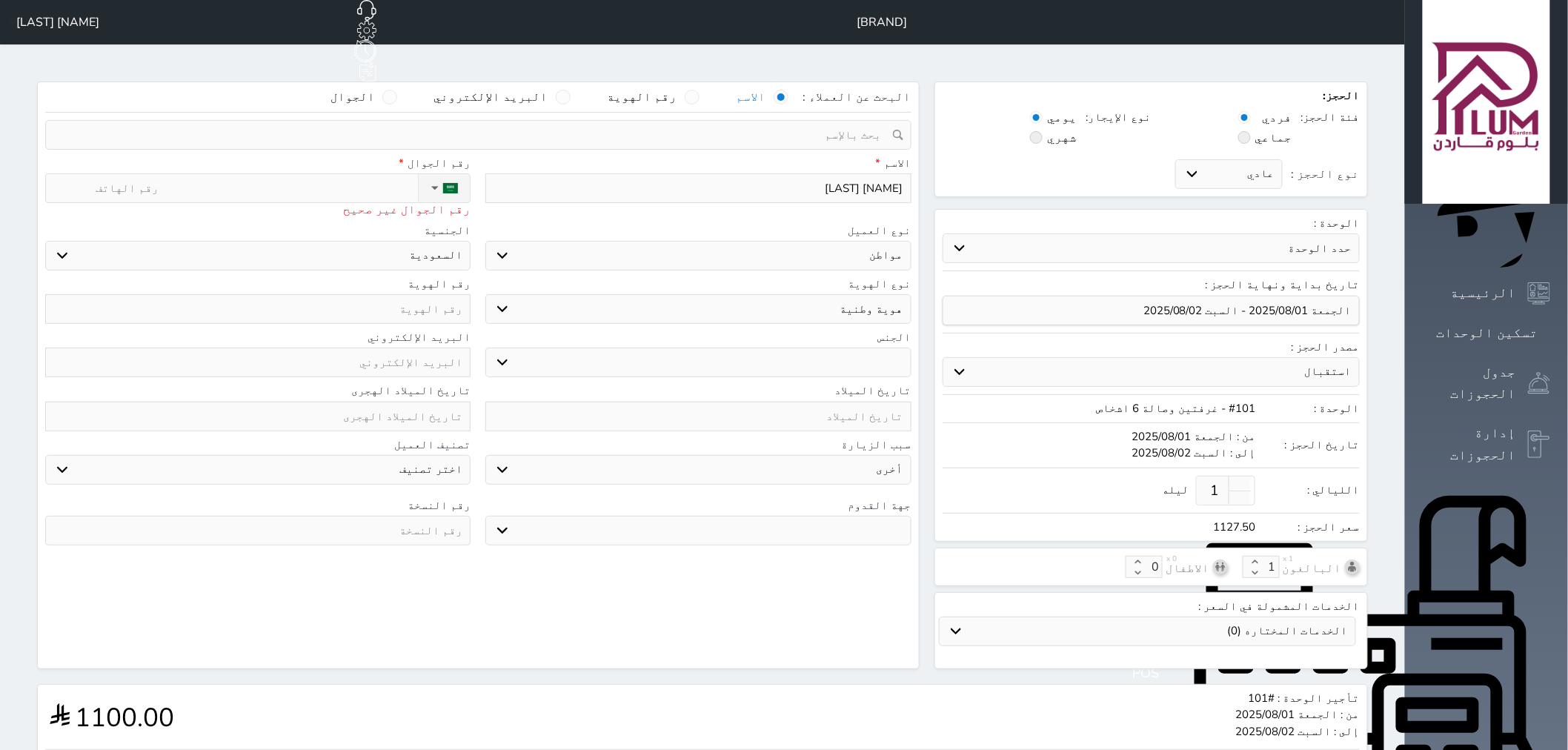 select 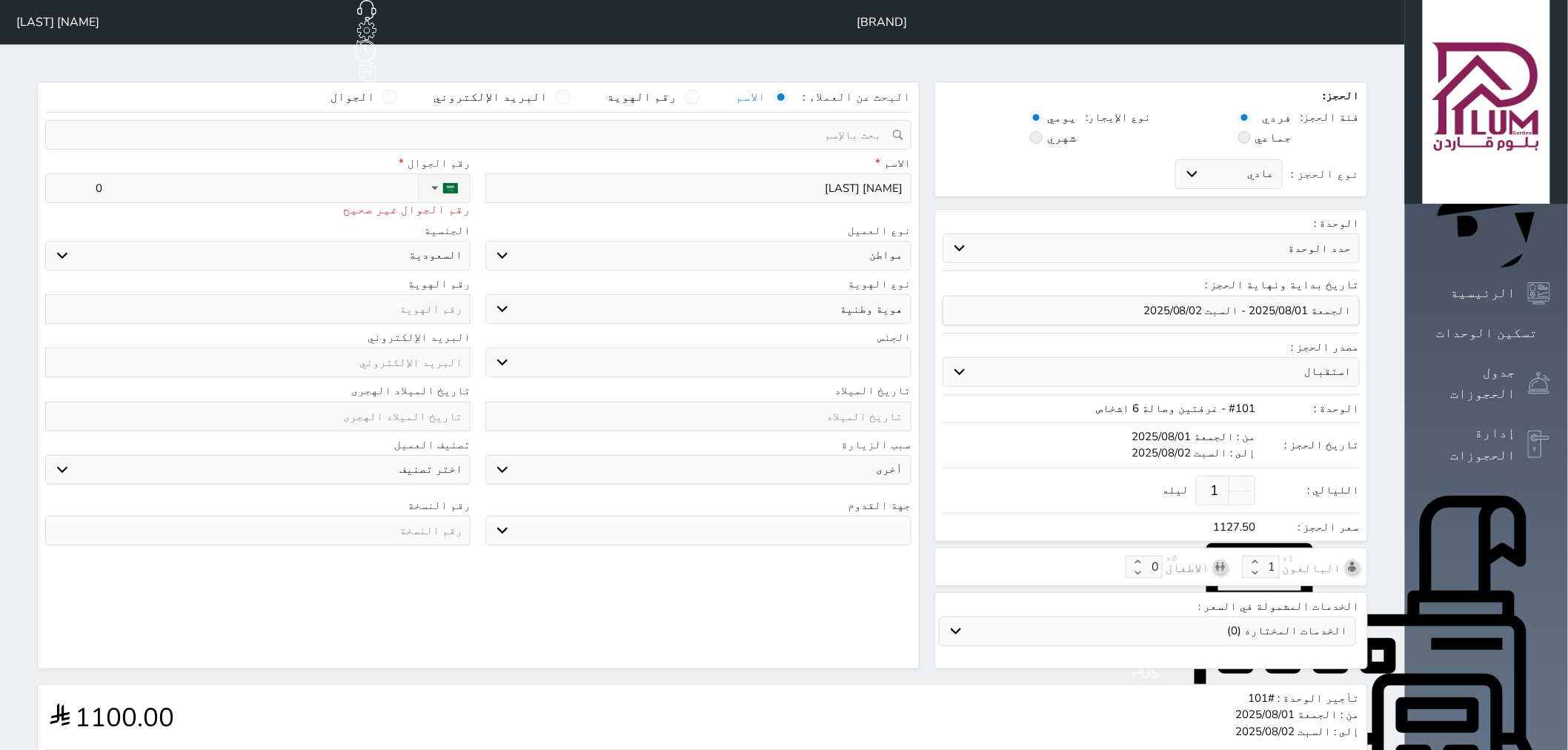 type on "05" 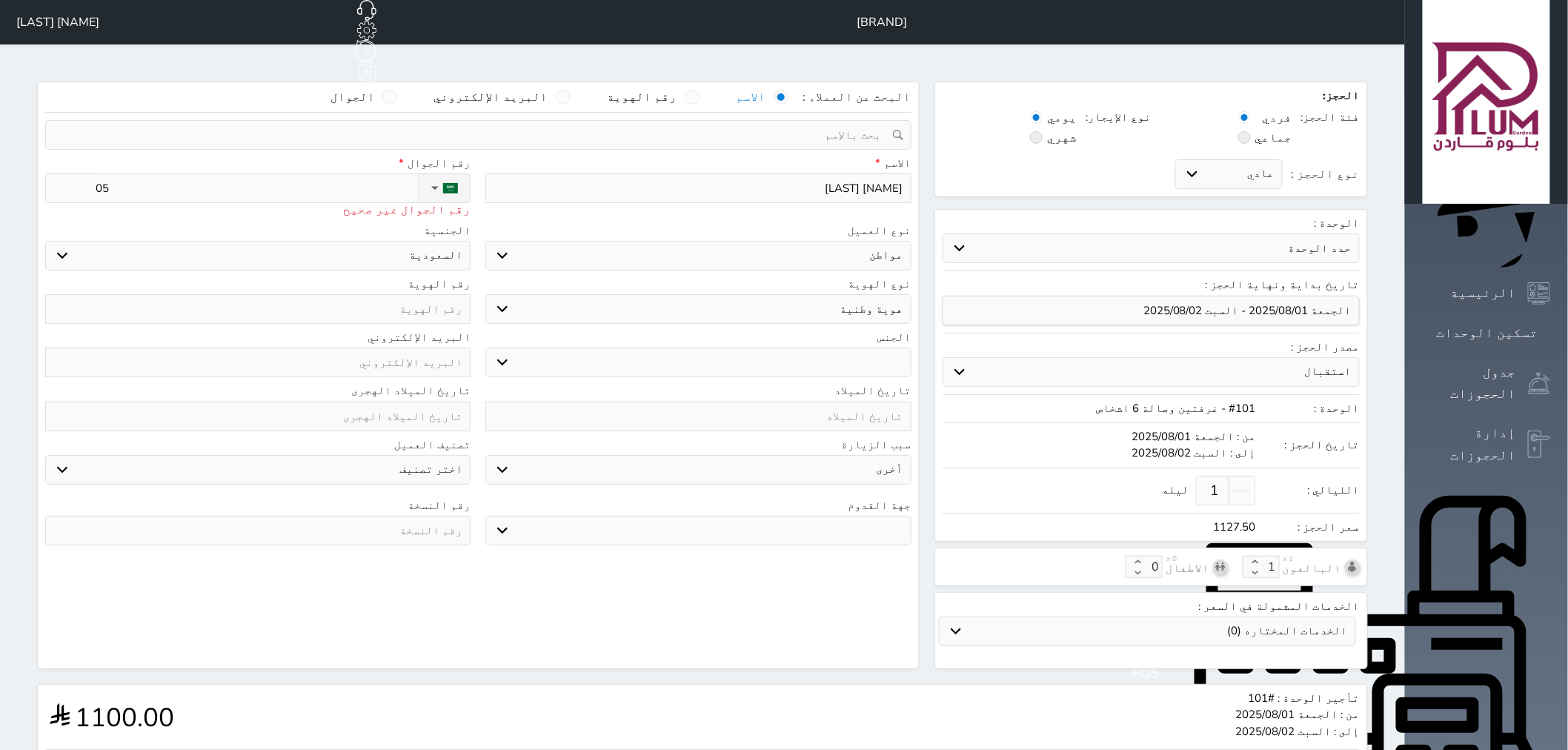 select 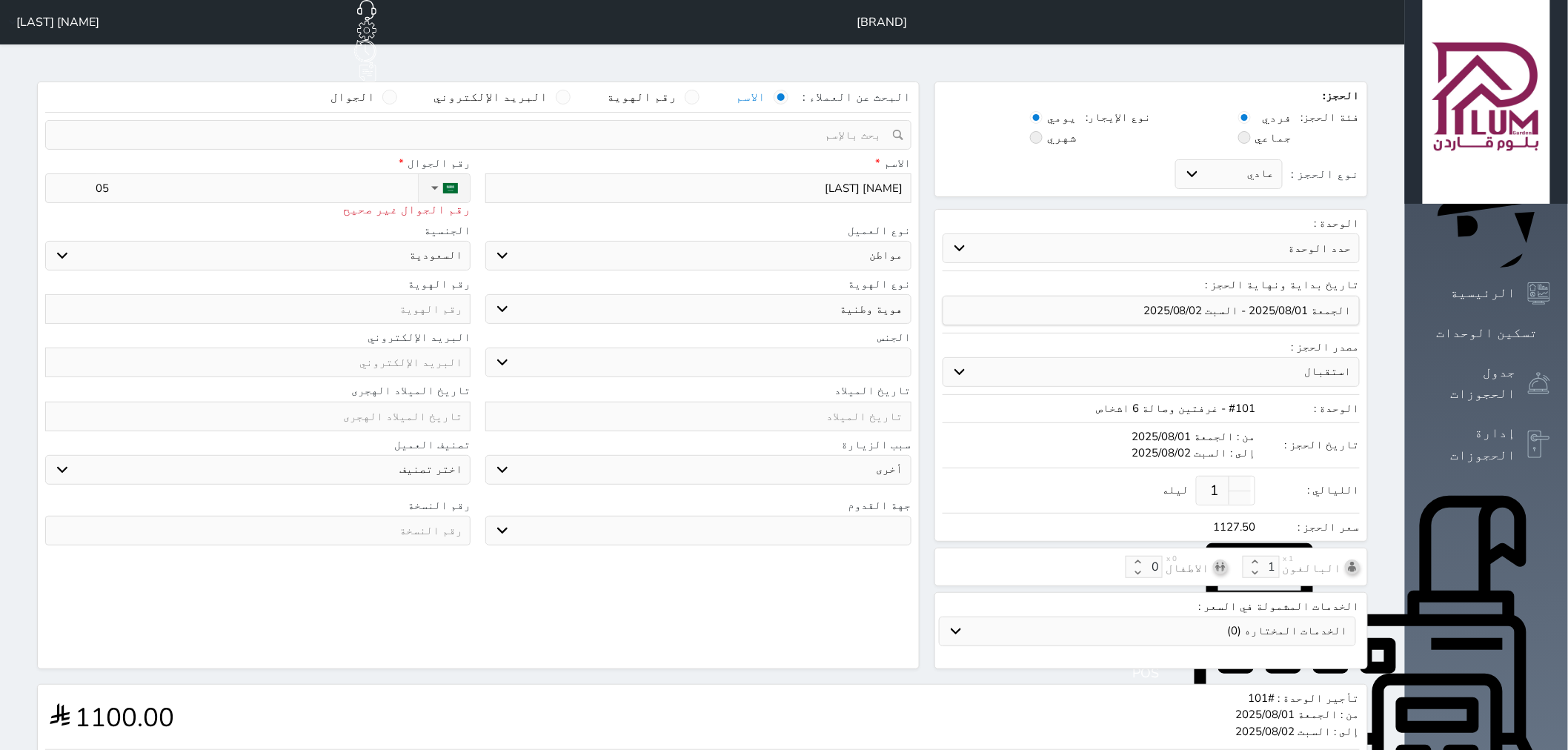 type on "050" 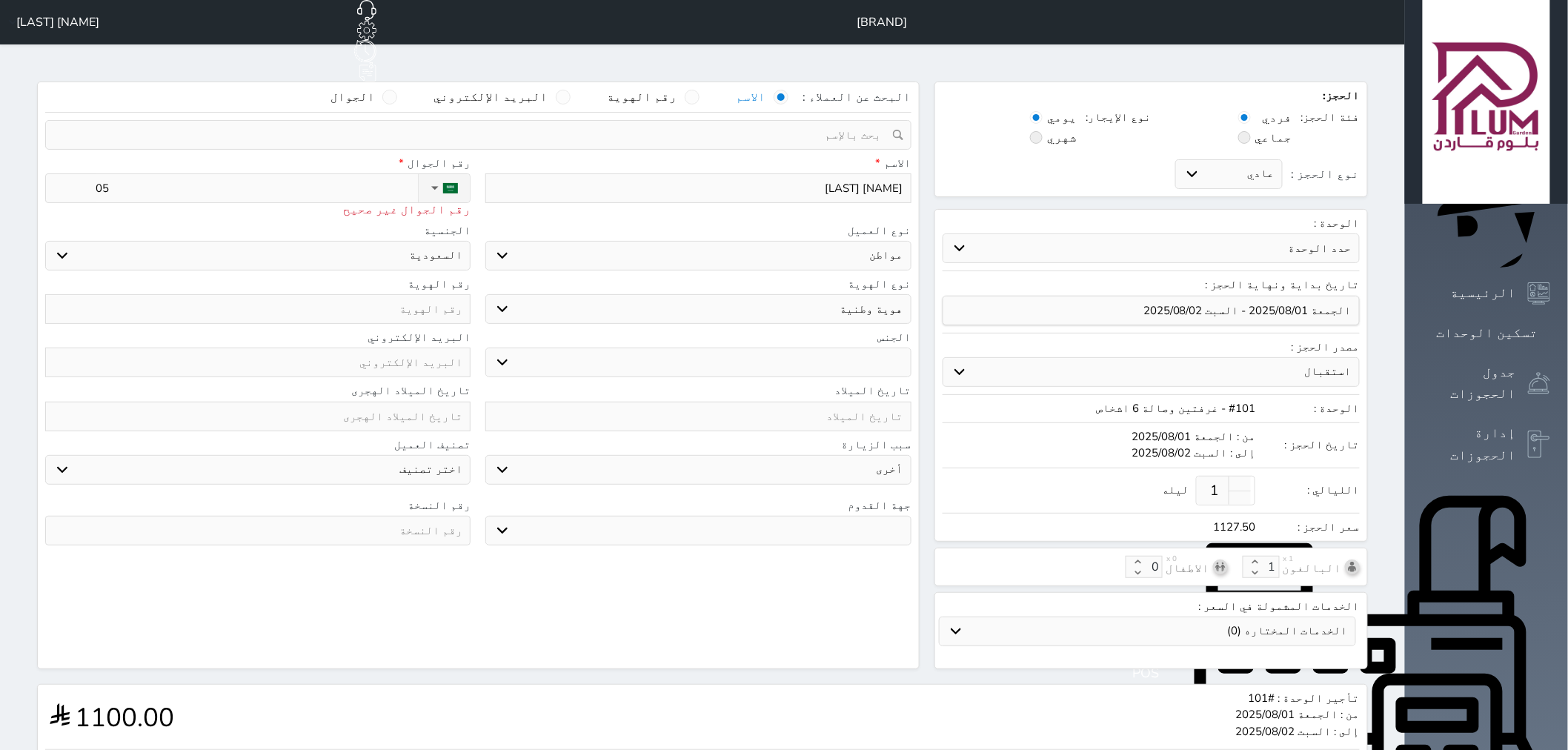 select 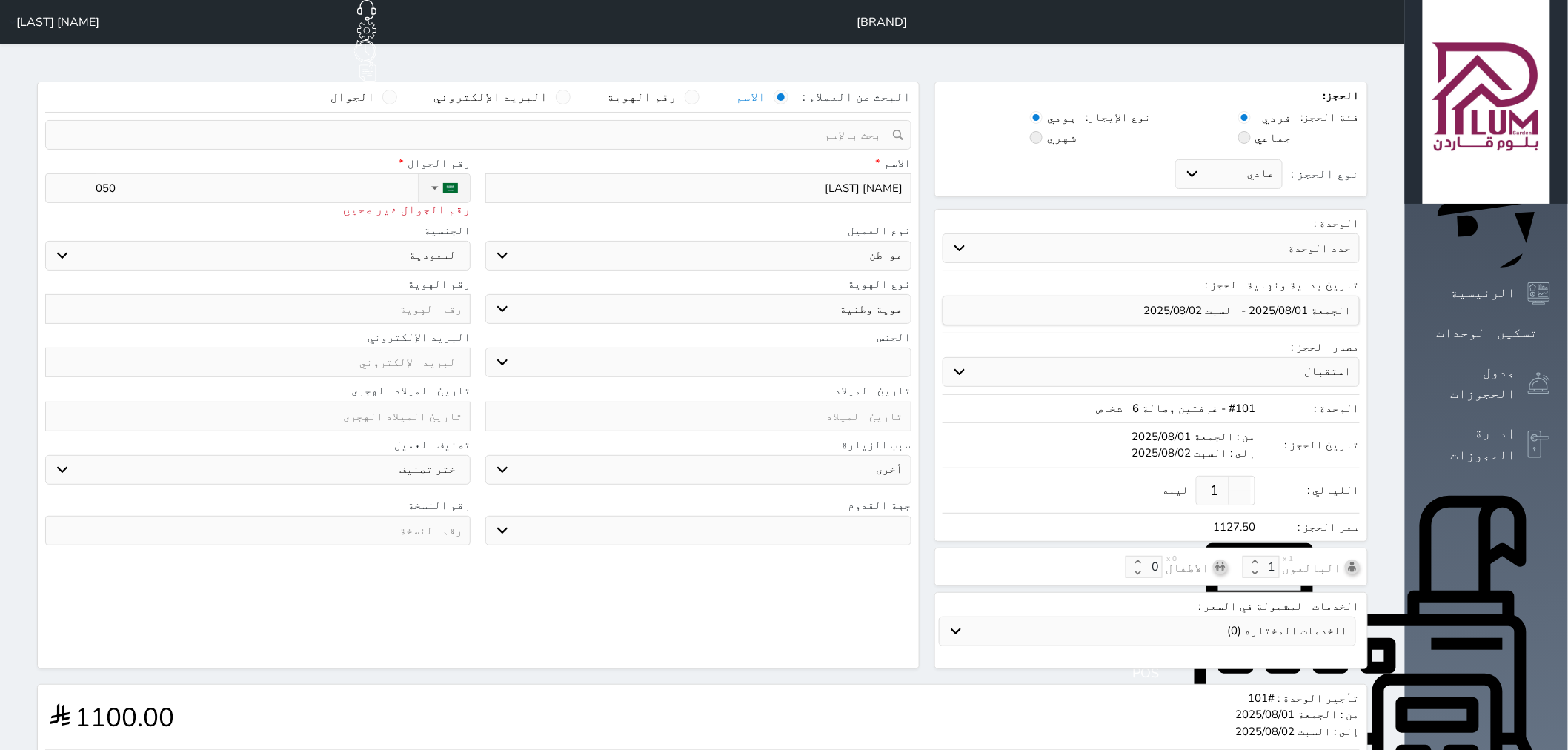 type on "0506" 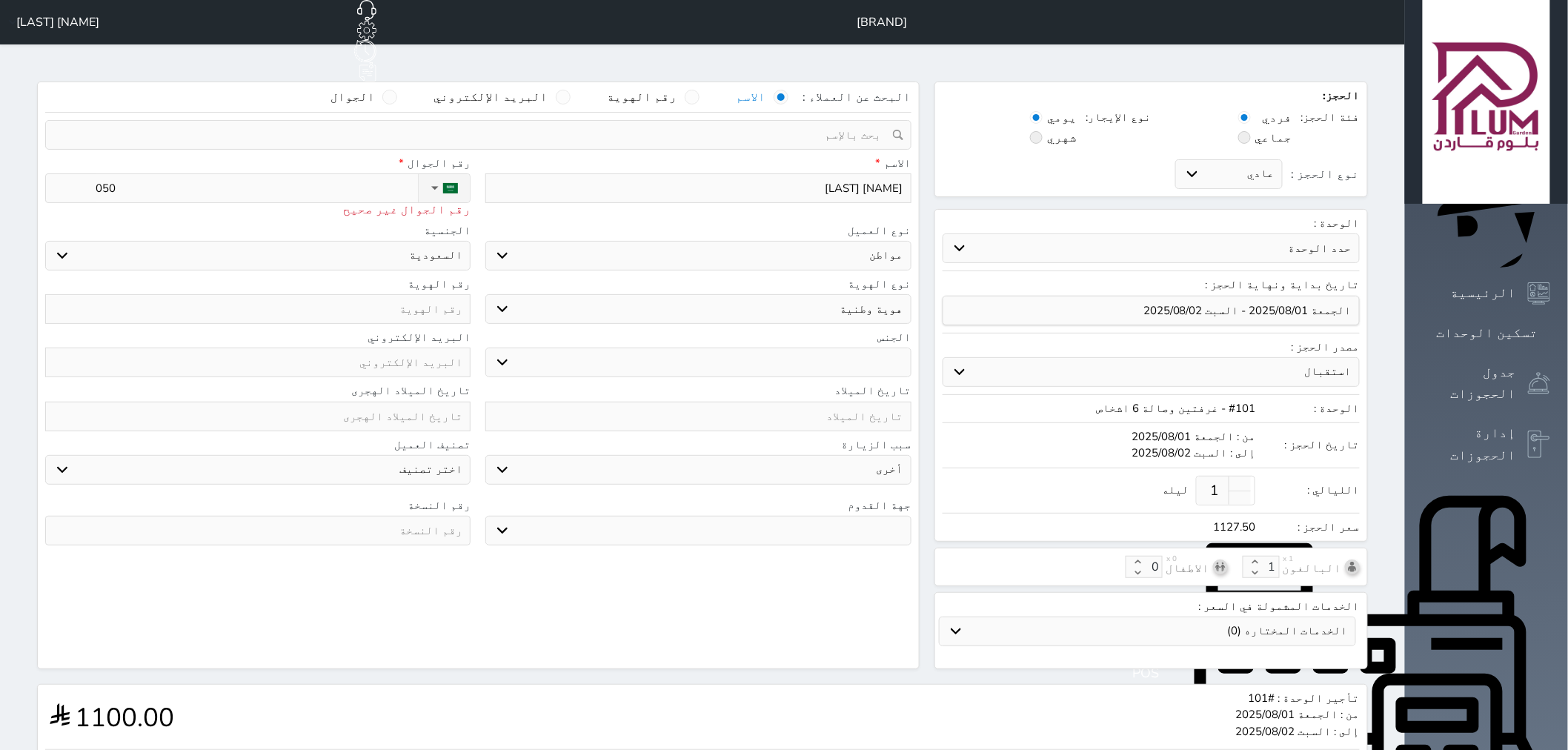select 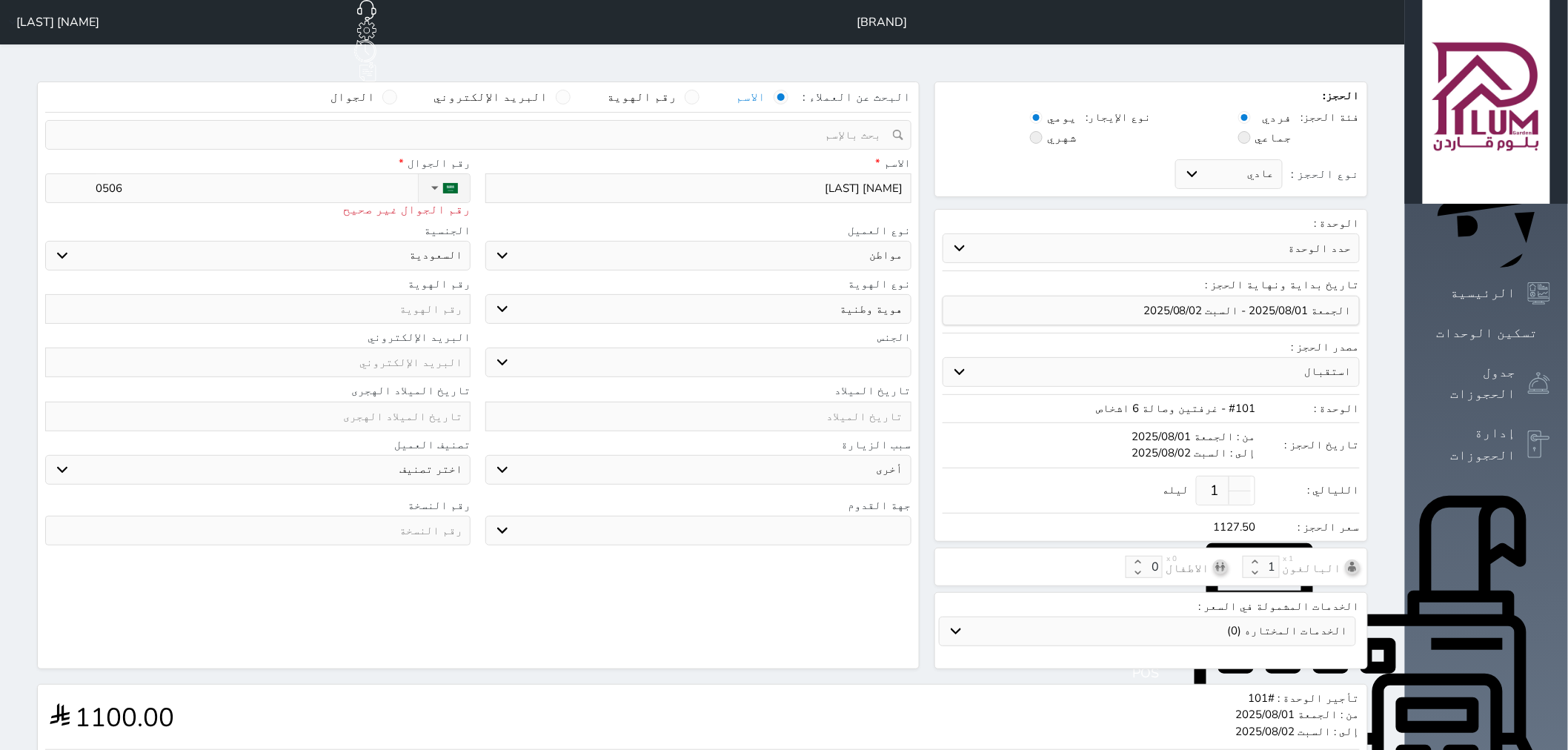 type on "05064" 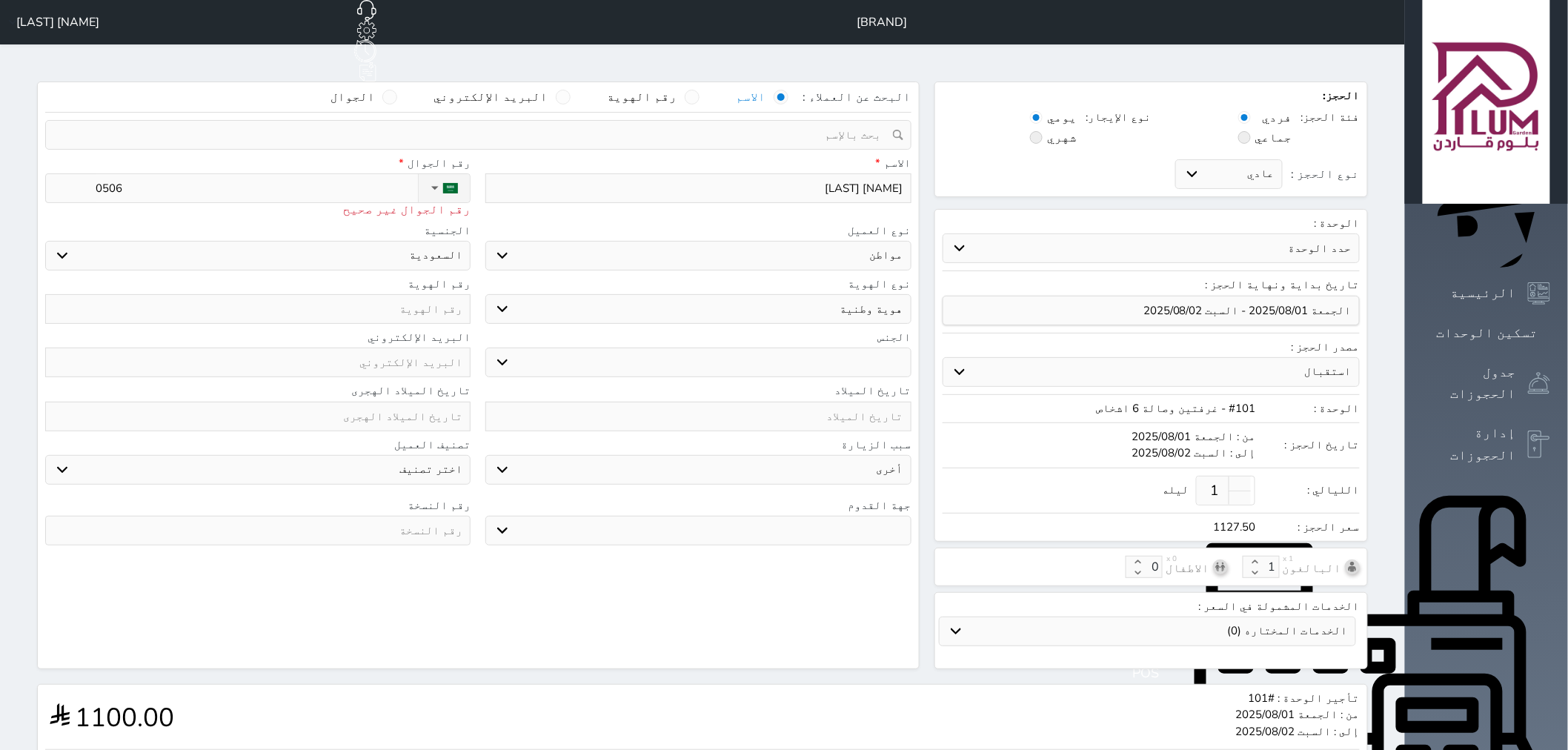 select 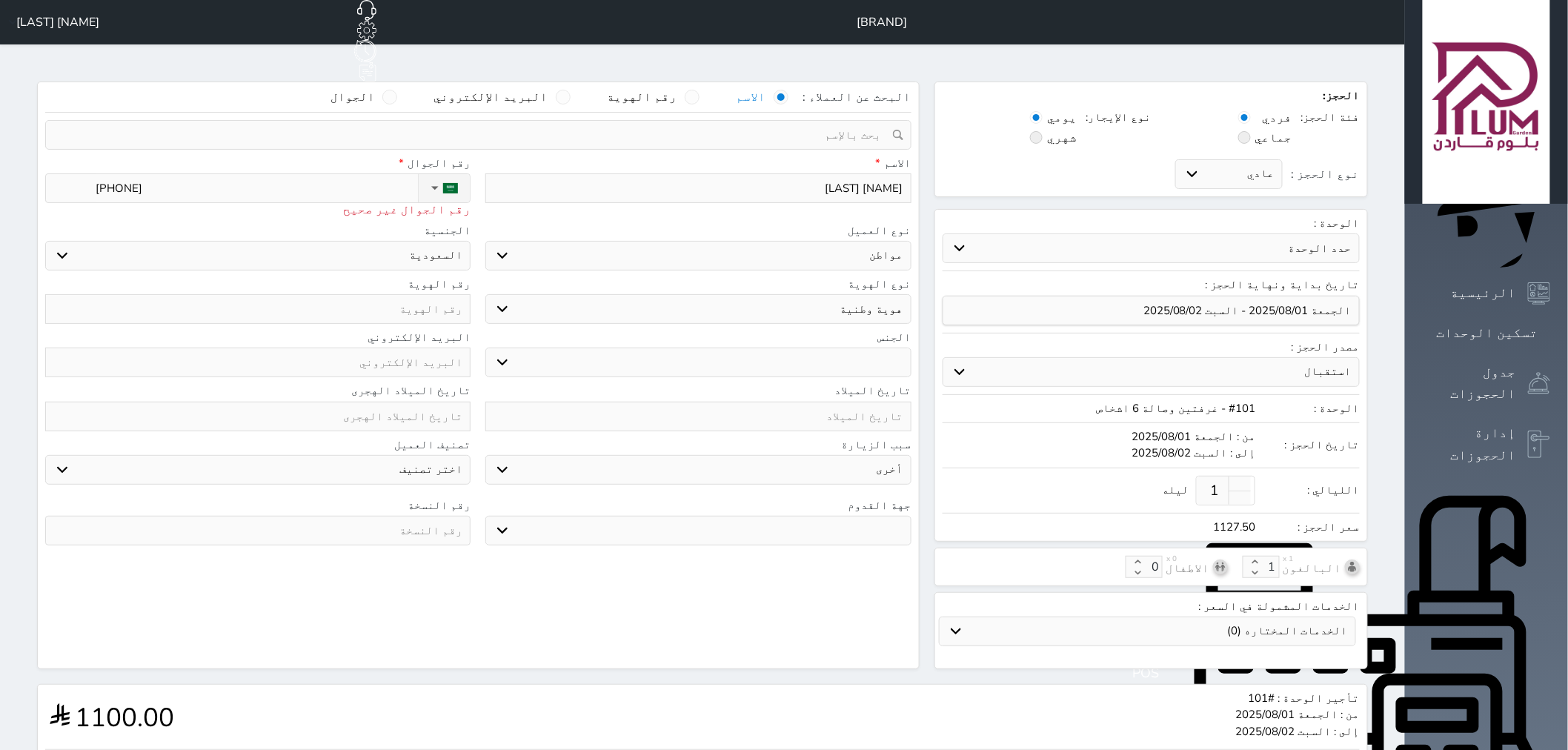 type on "050643" 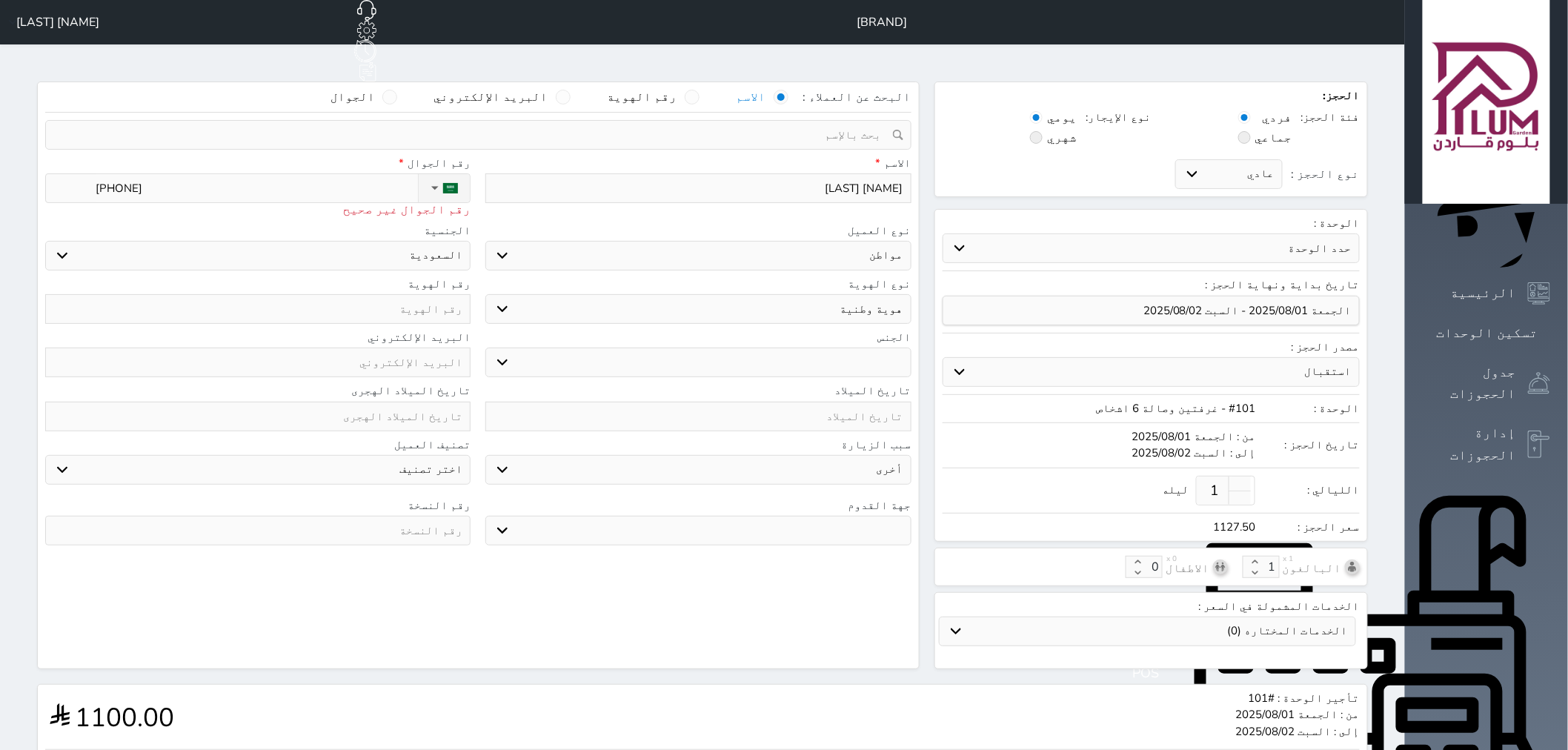 select 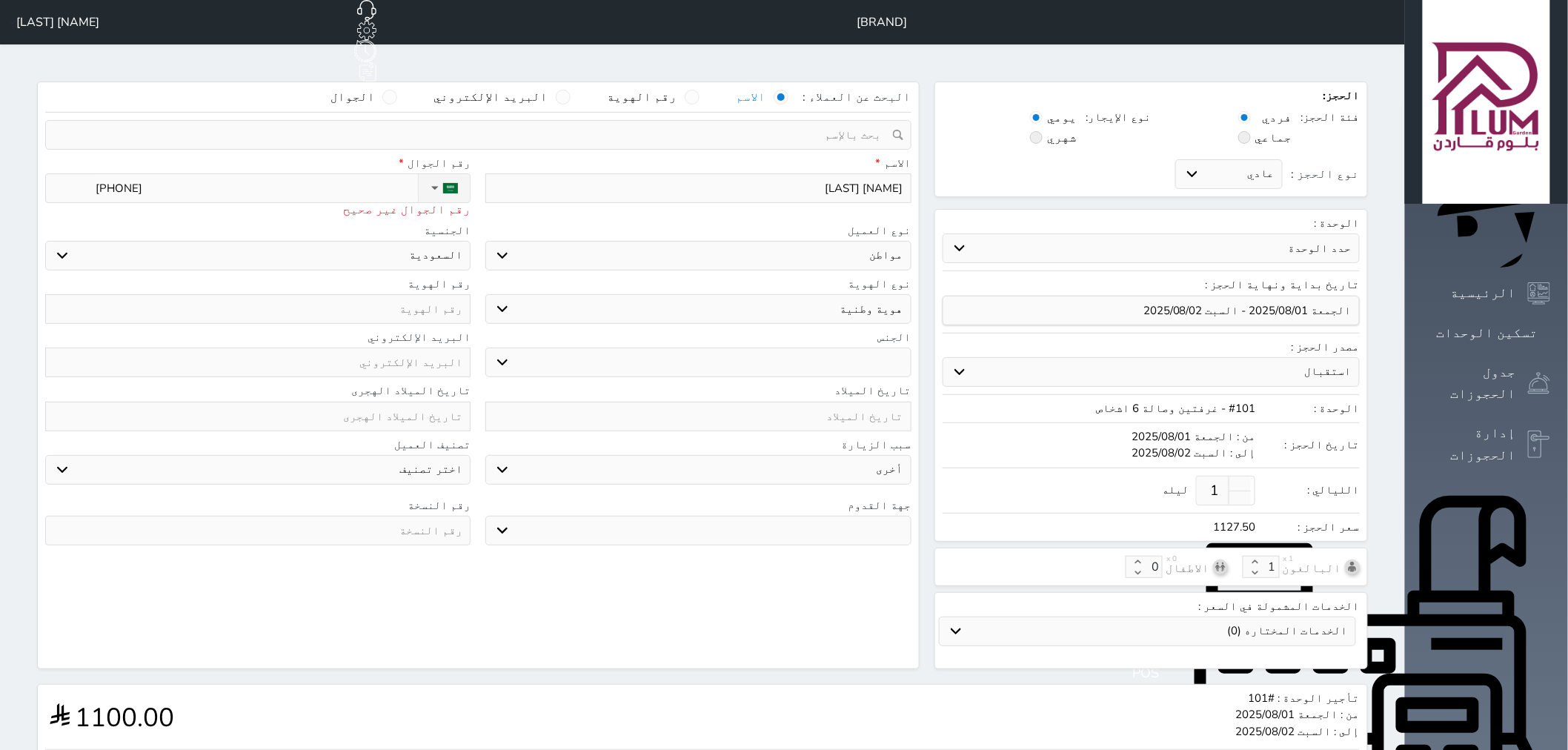type on "0506436" 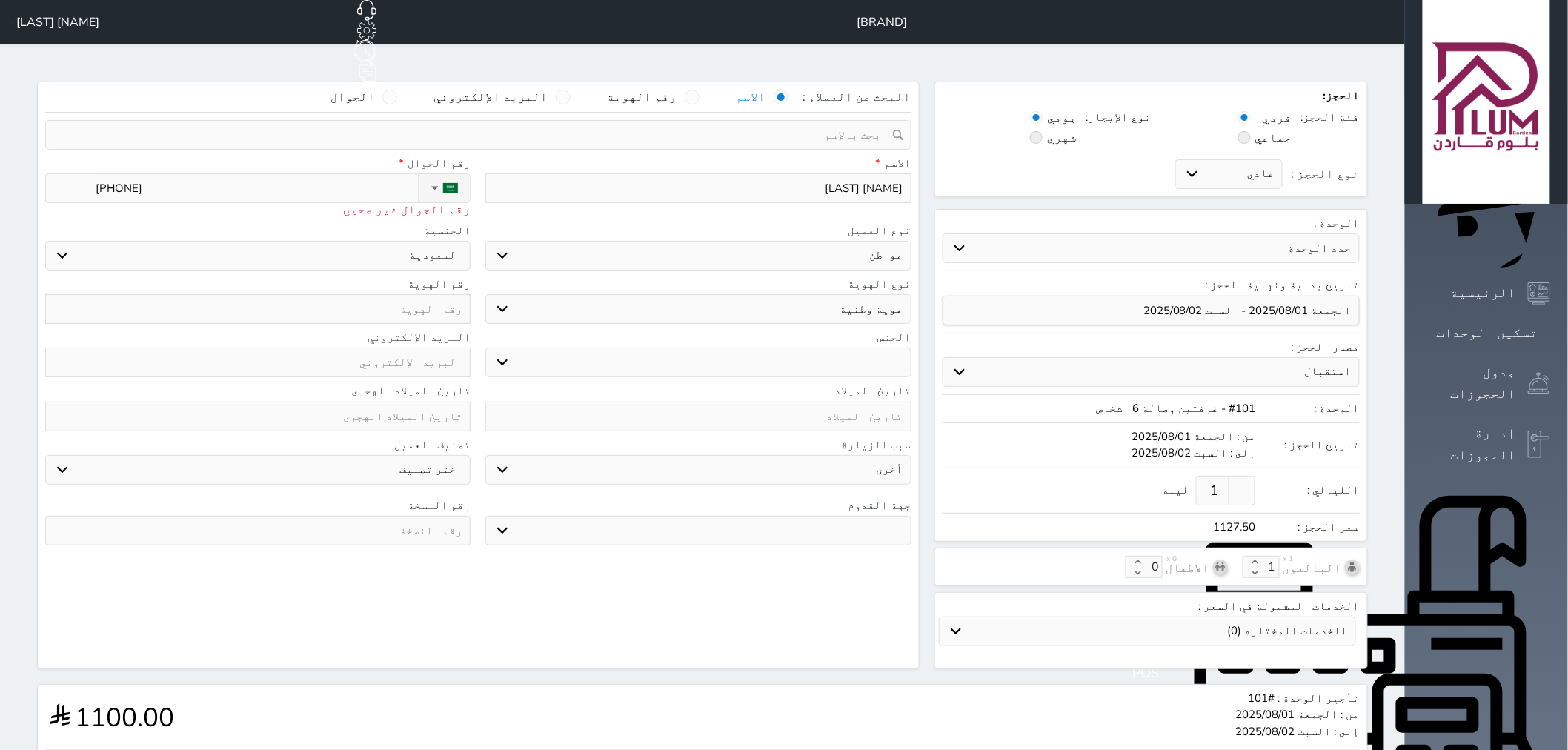 select 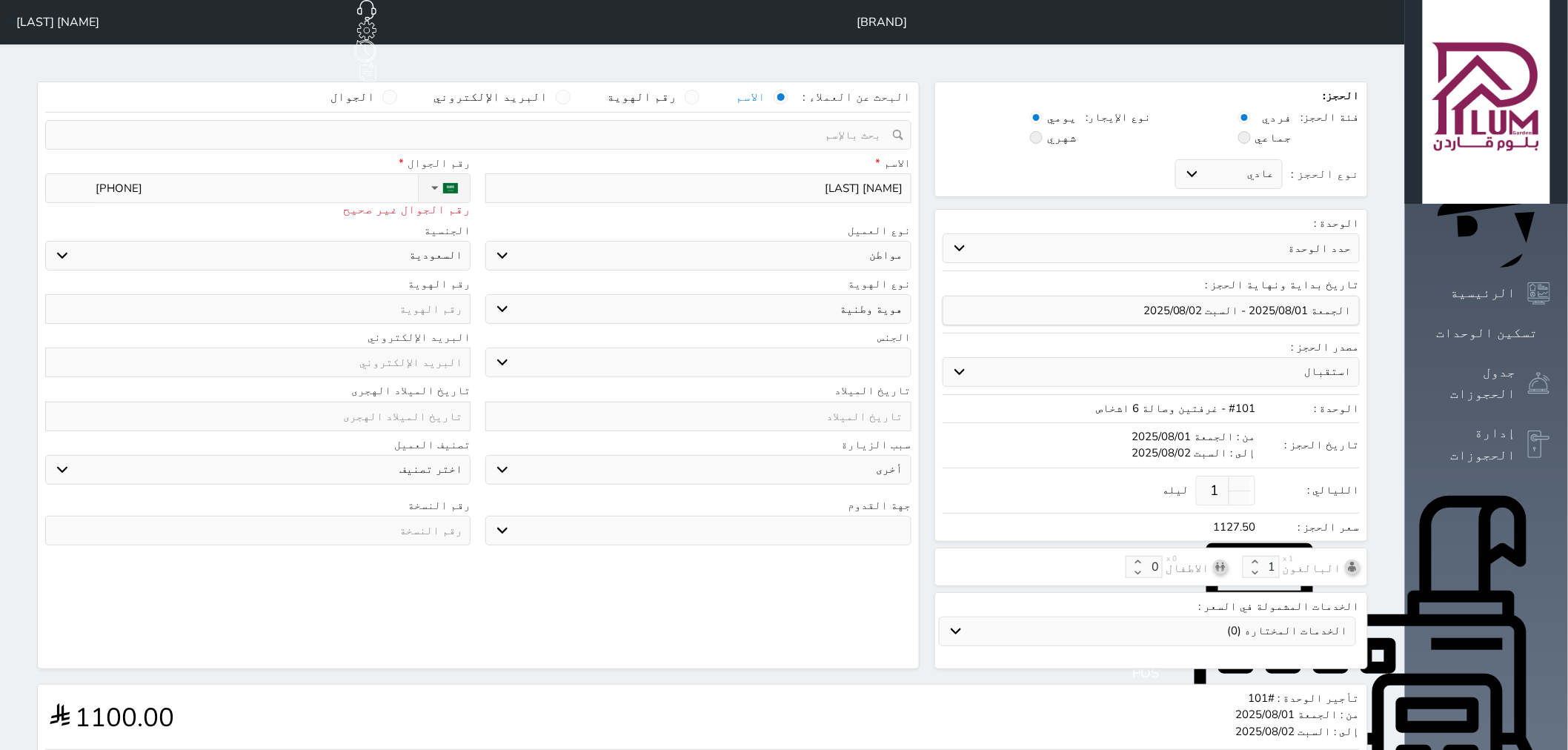 type on "05064366" 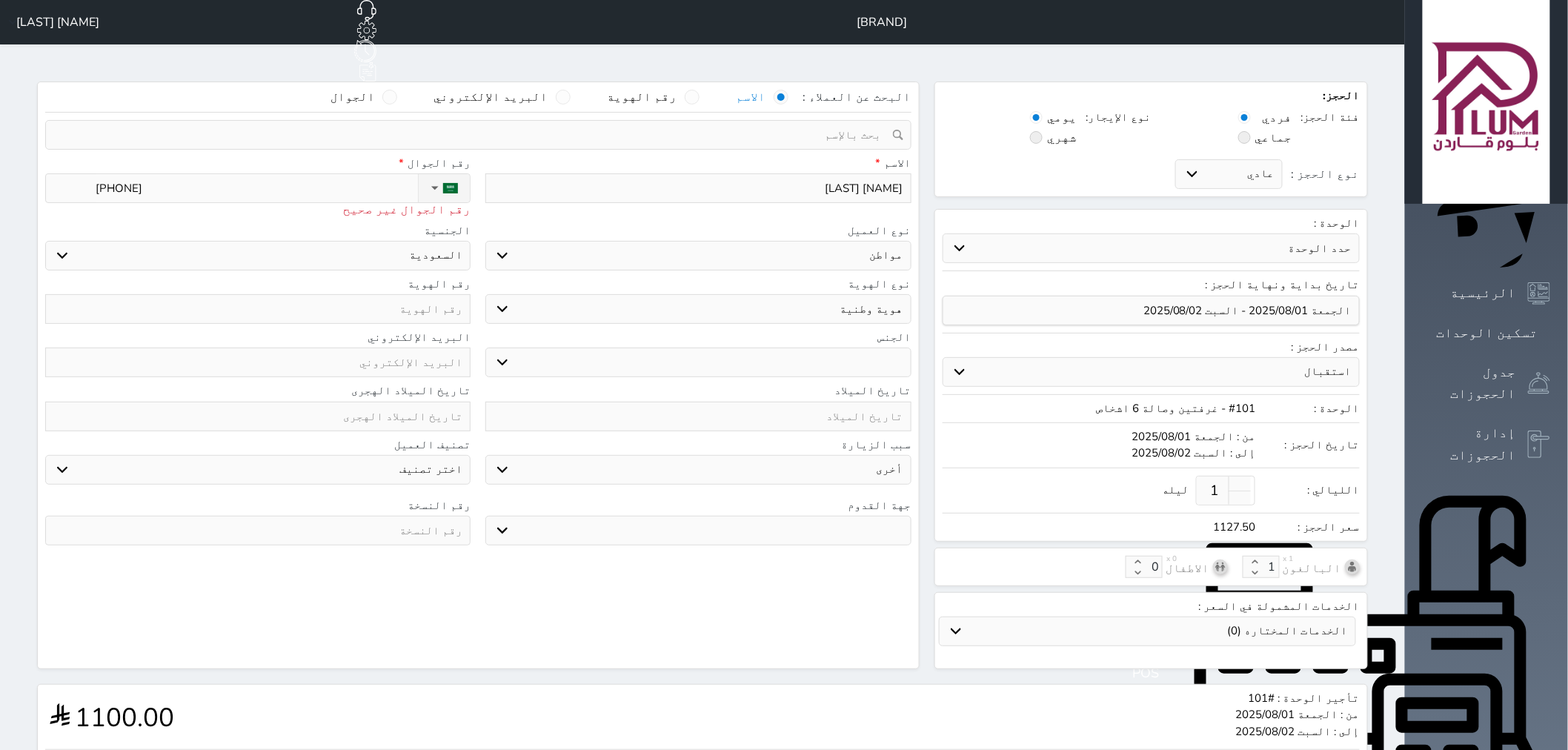 select 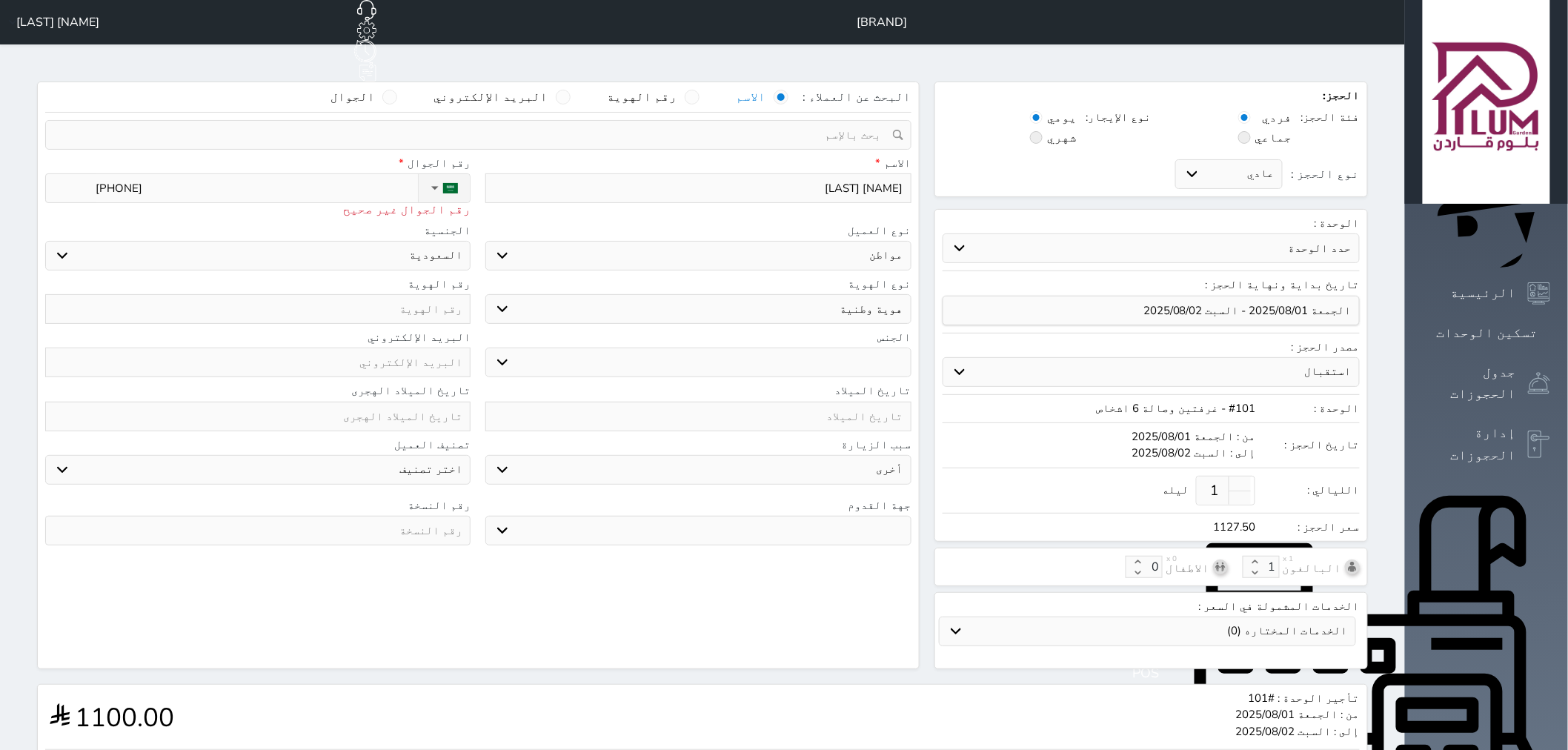 type on "050643665" 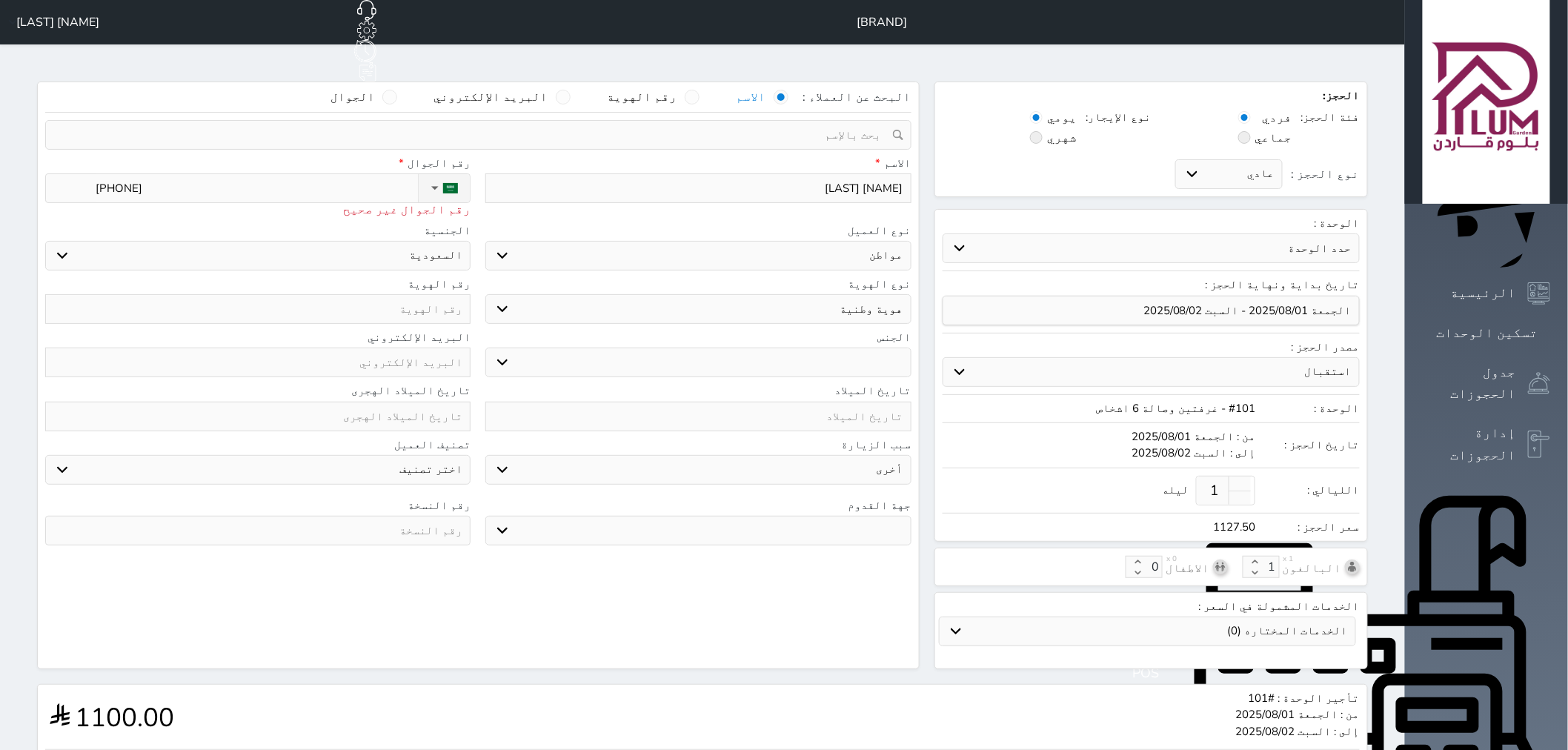 select 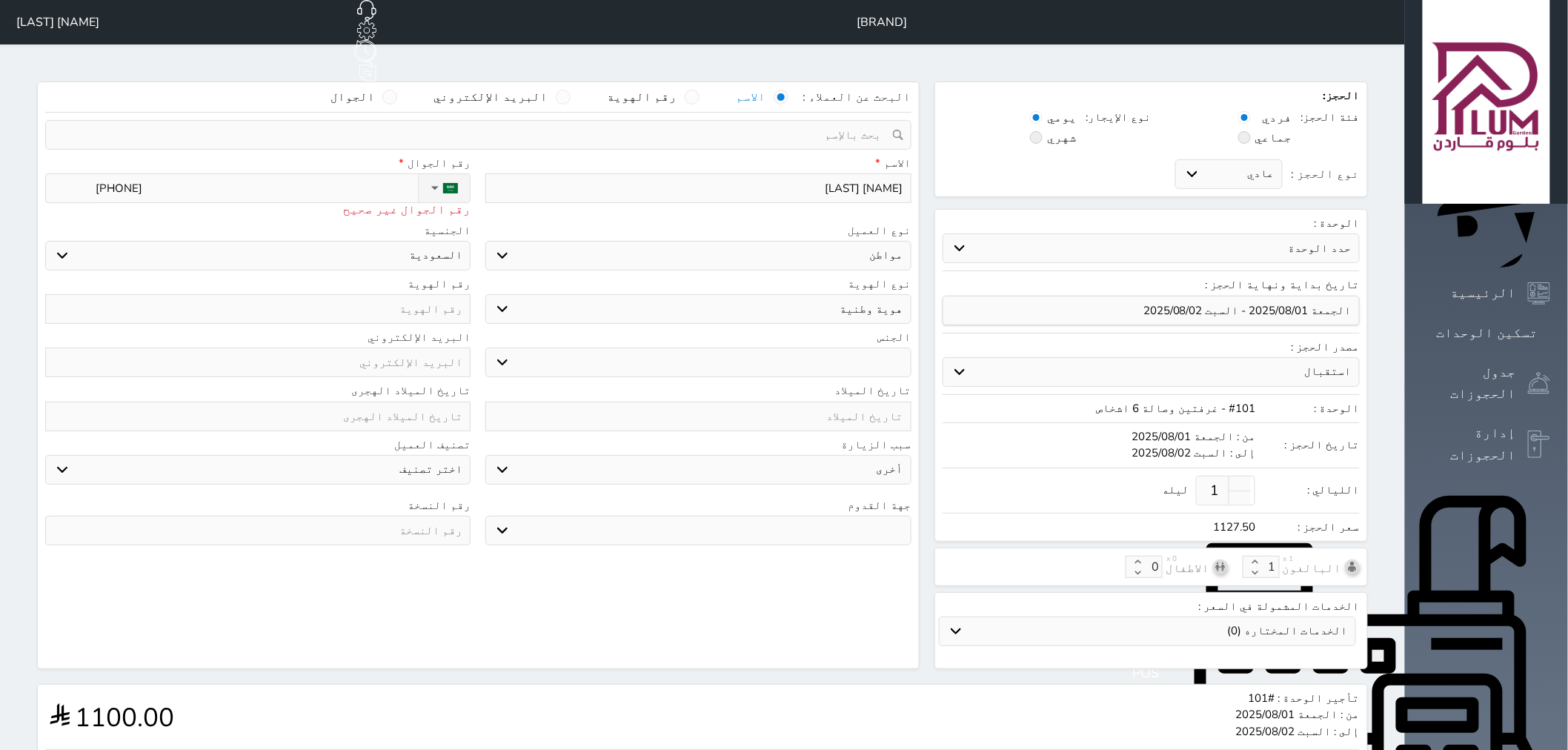 type on "+[PHONE] [PHONE]" 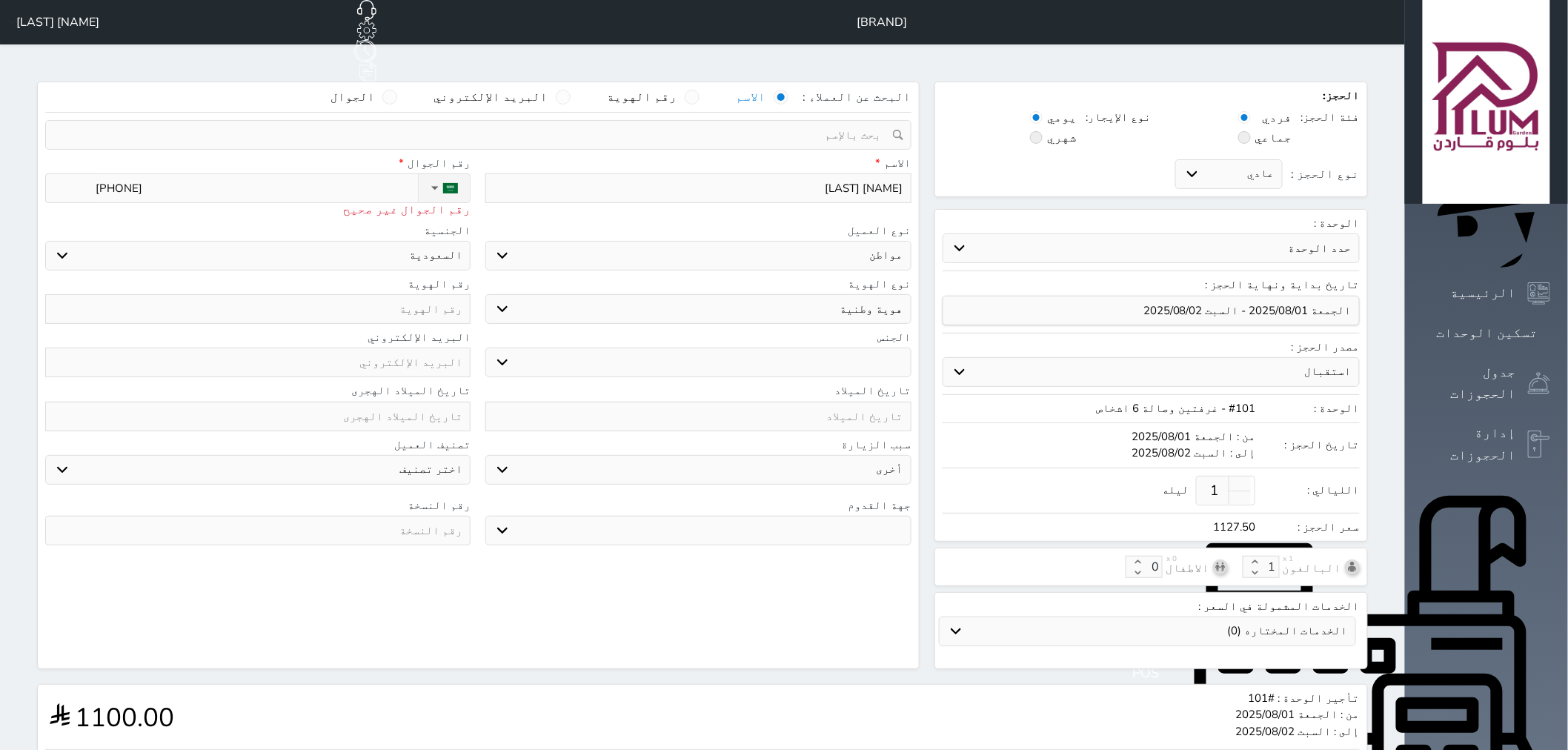 select 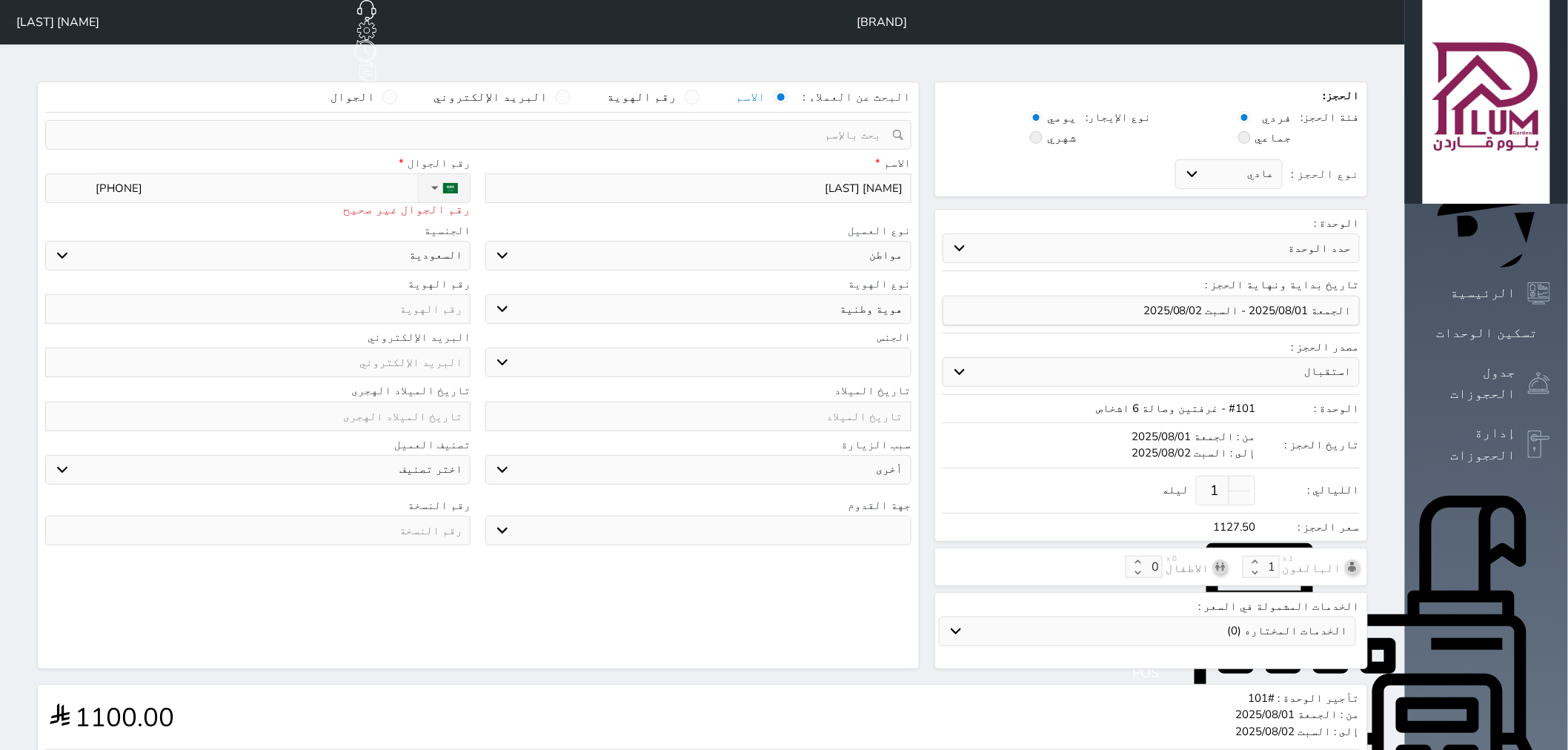 select 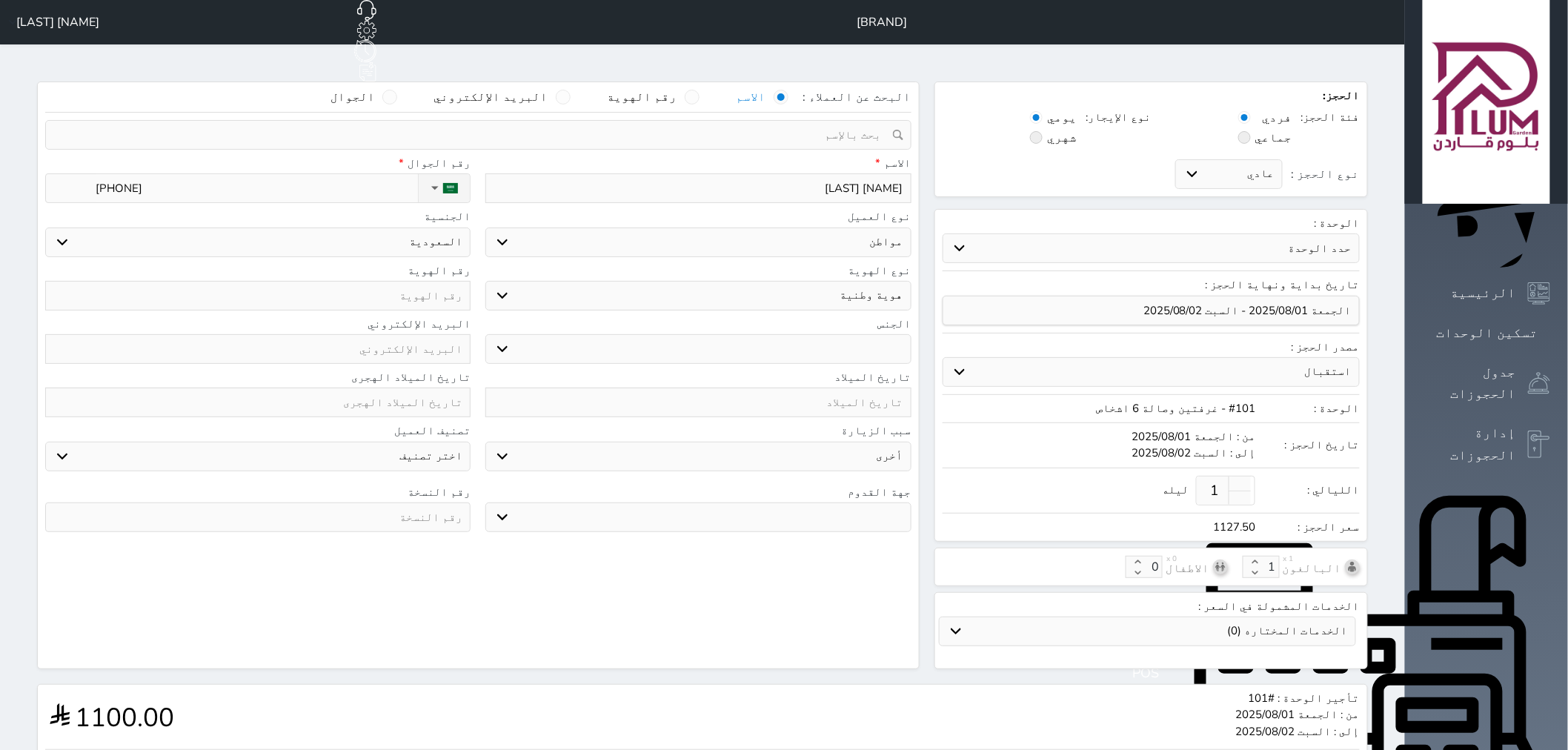 scroll, scrollTop: 3, scrollLeft: 0, axis: vertical 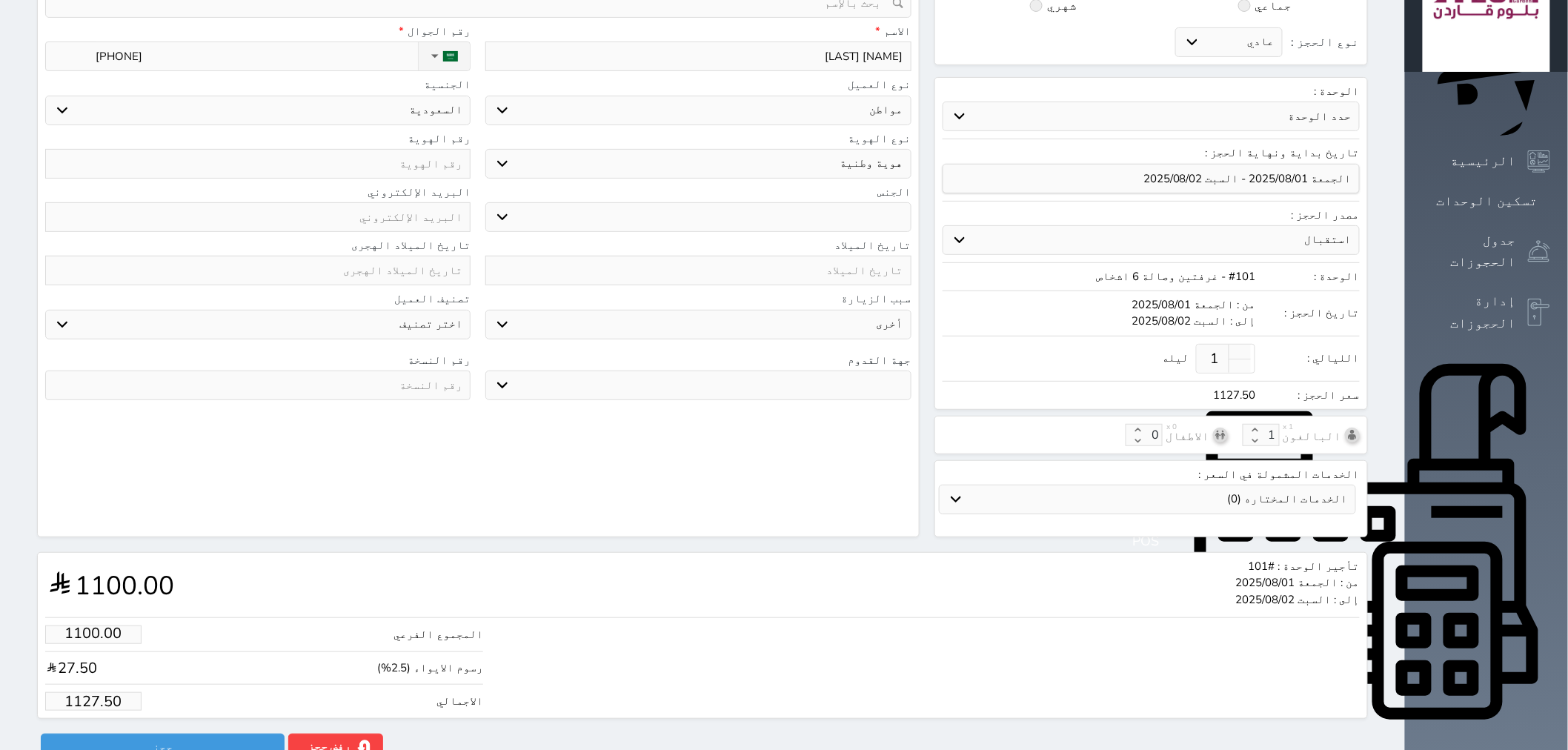 type on "+[PHONE] [PHONE]" 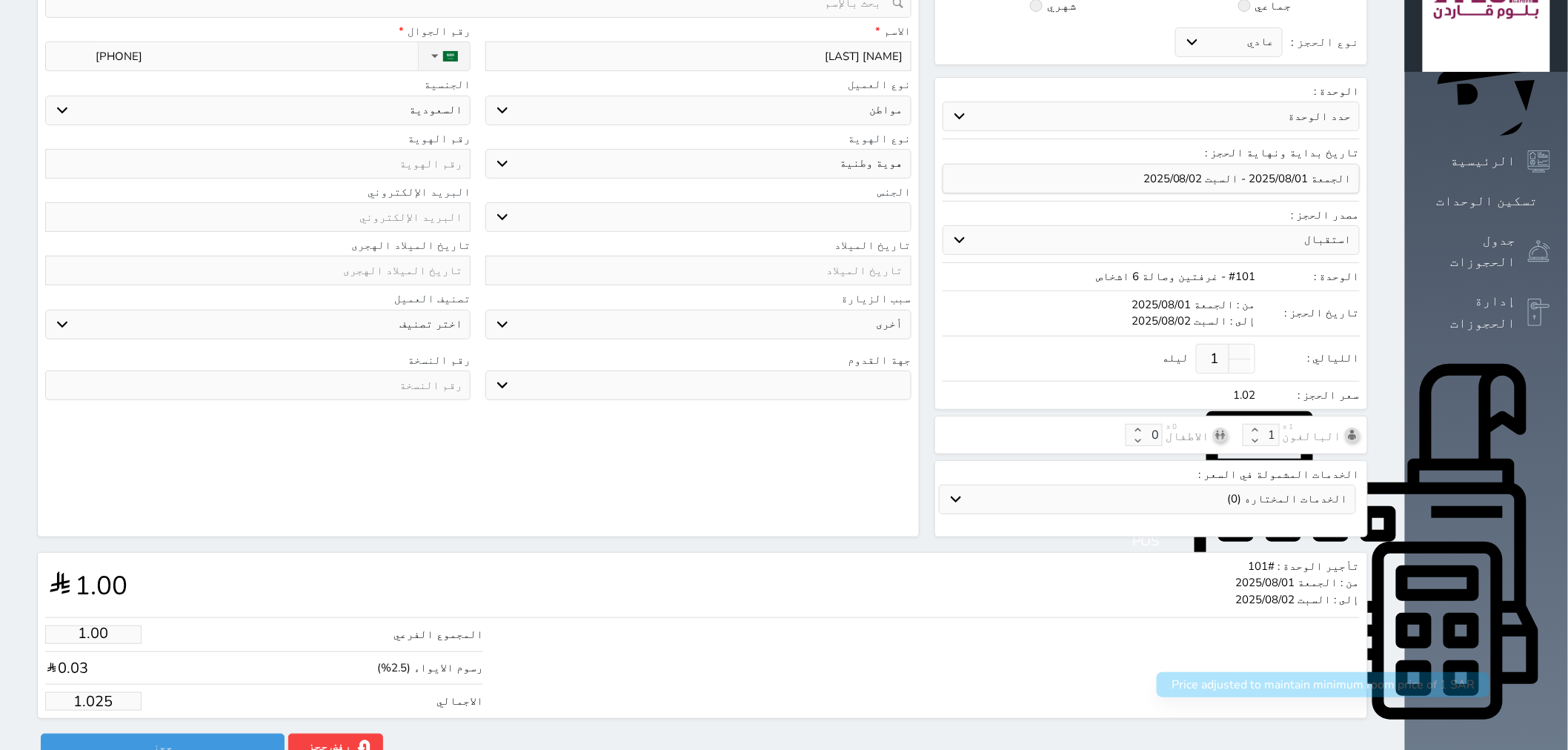 type on "1.02" 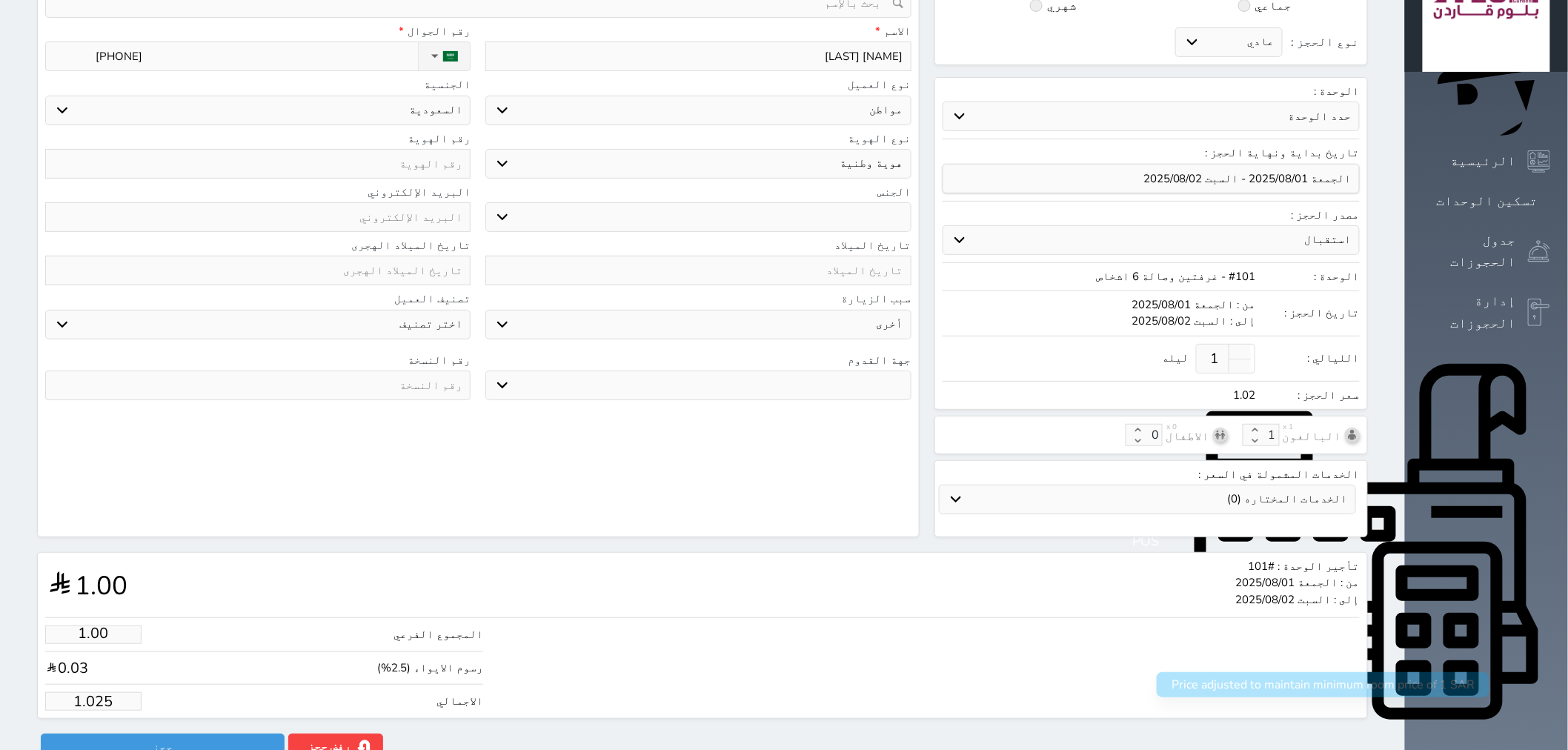 select 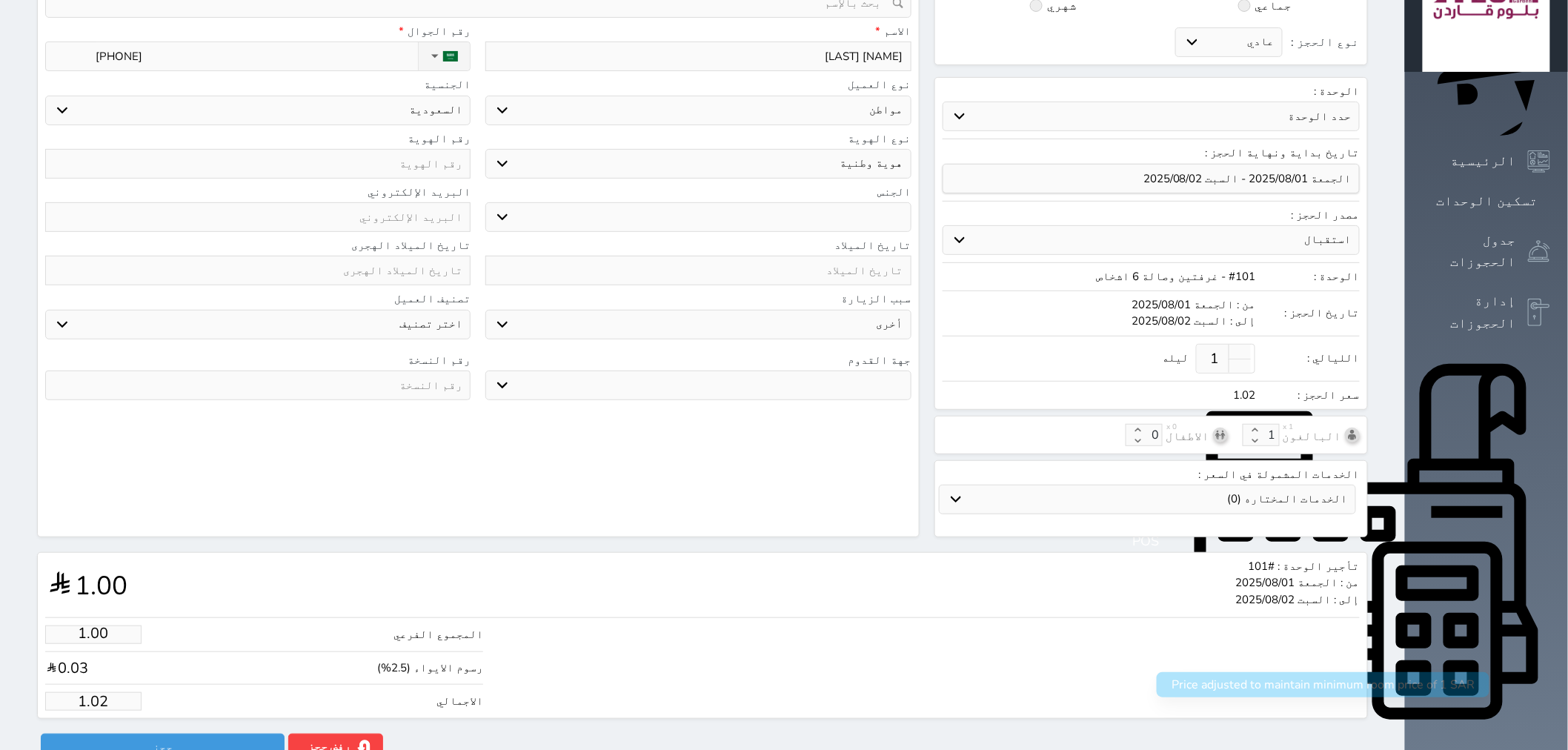 type on "1.0" 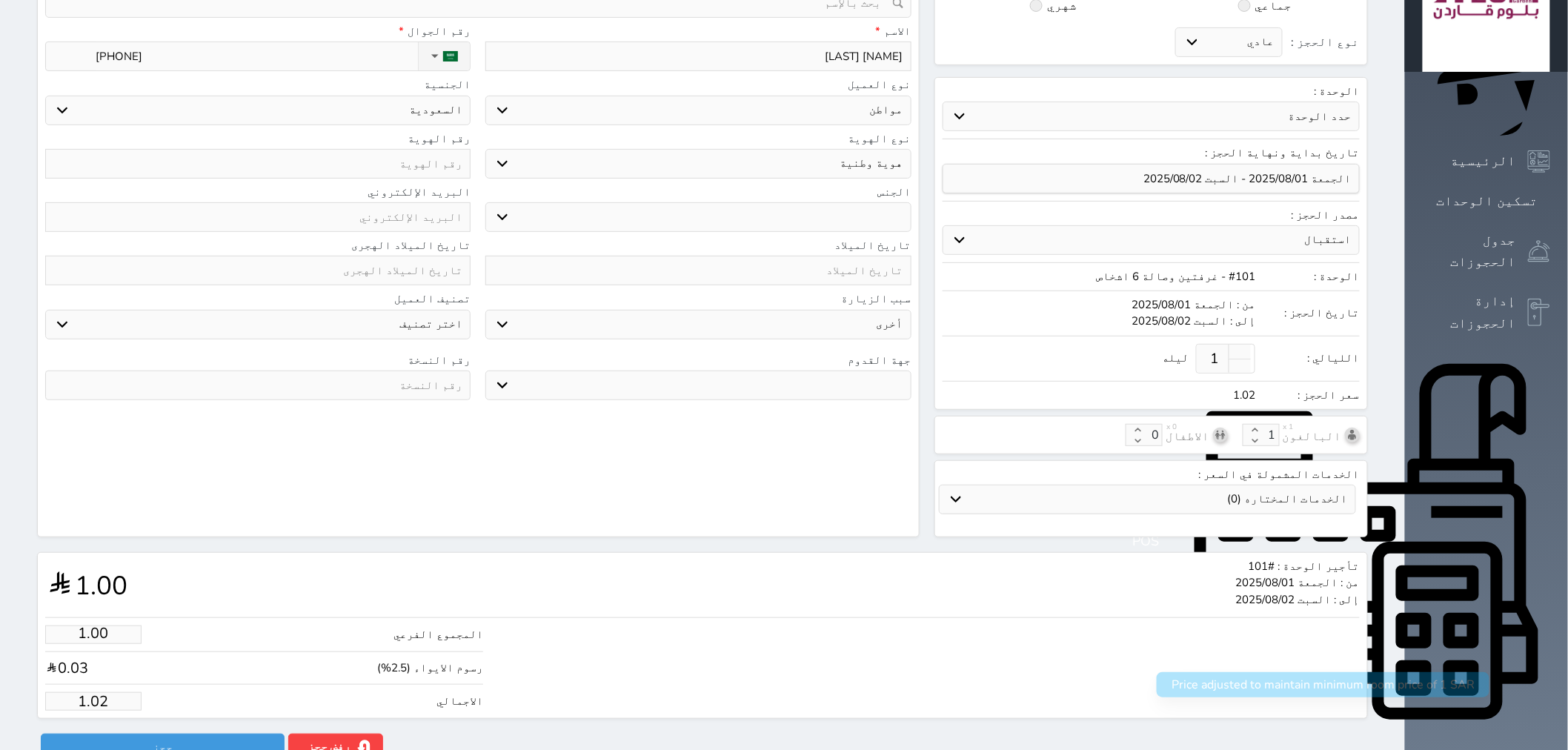 select 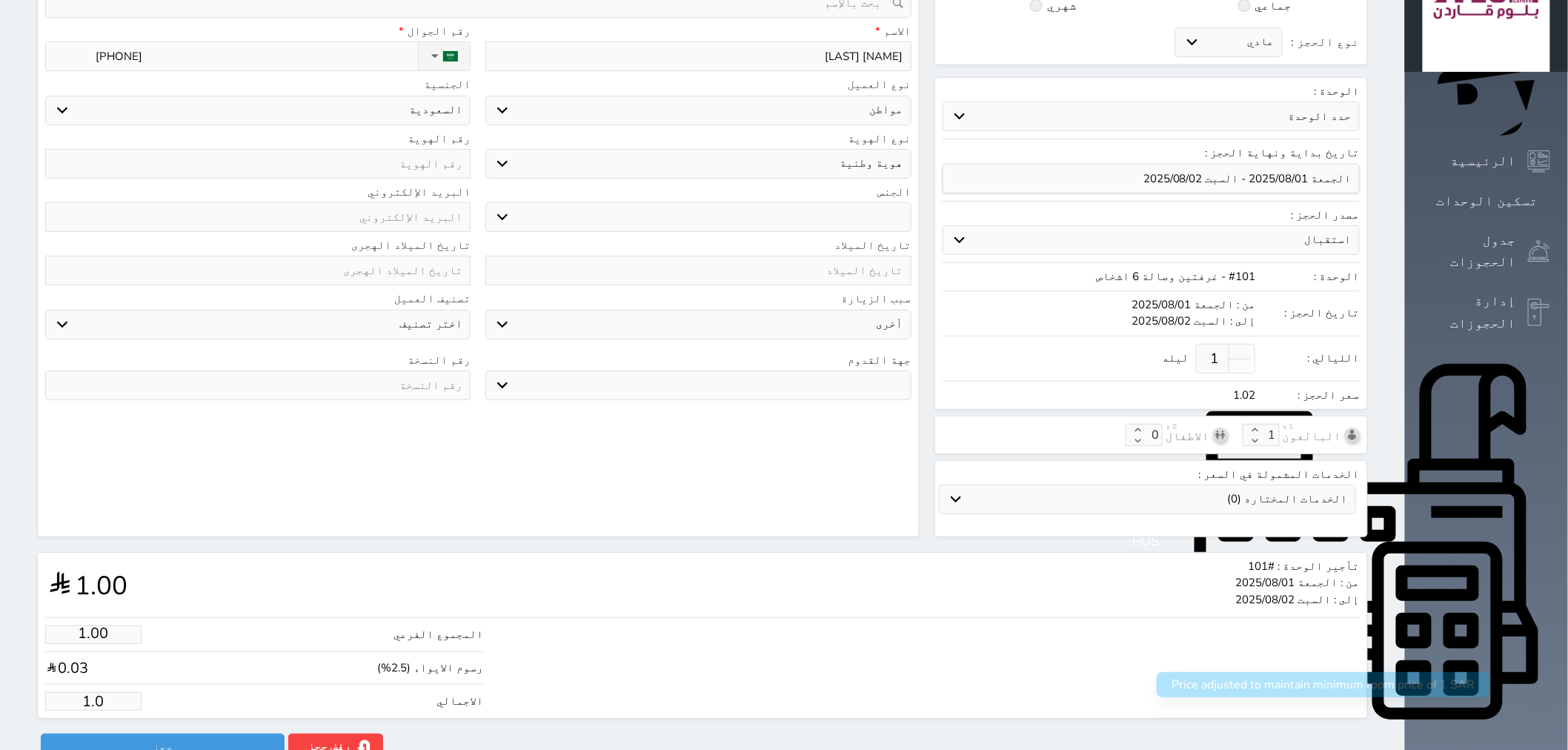 select 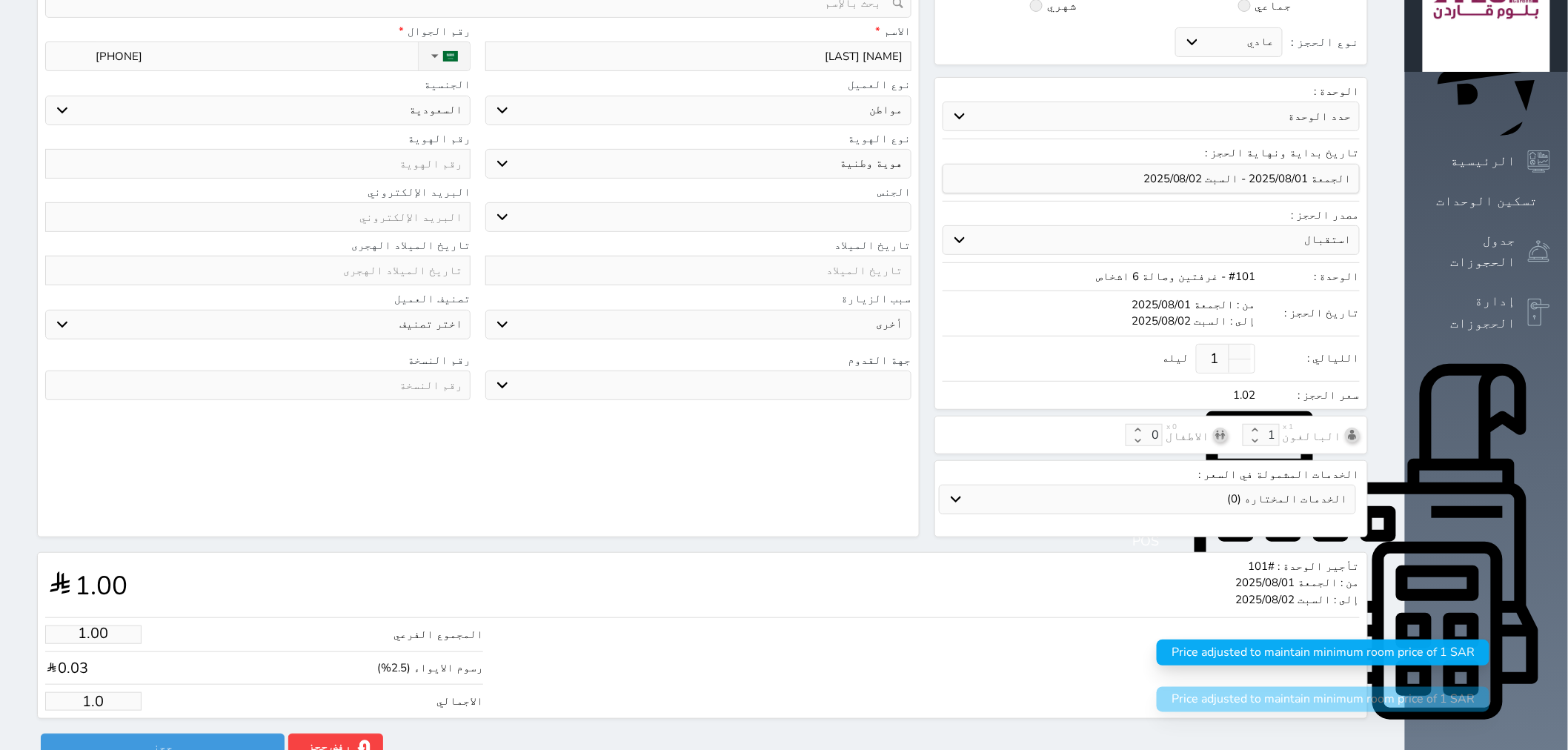 type on "1." 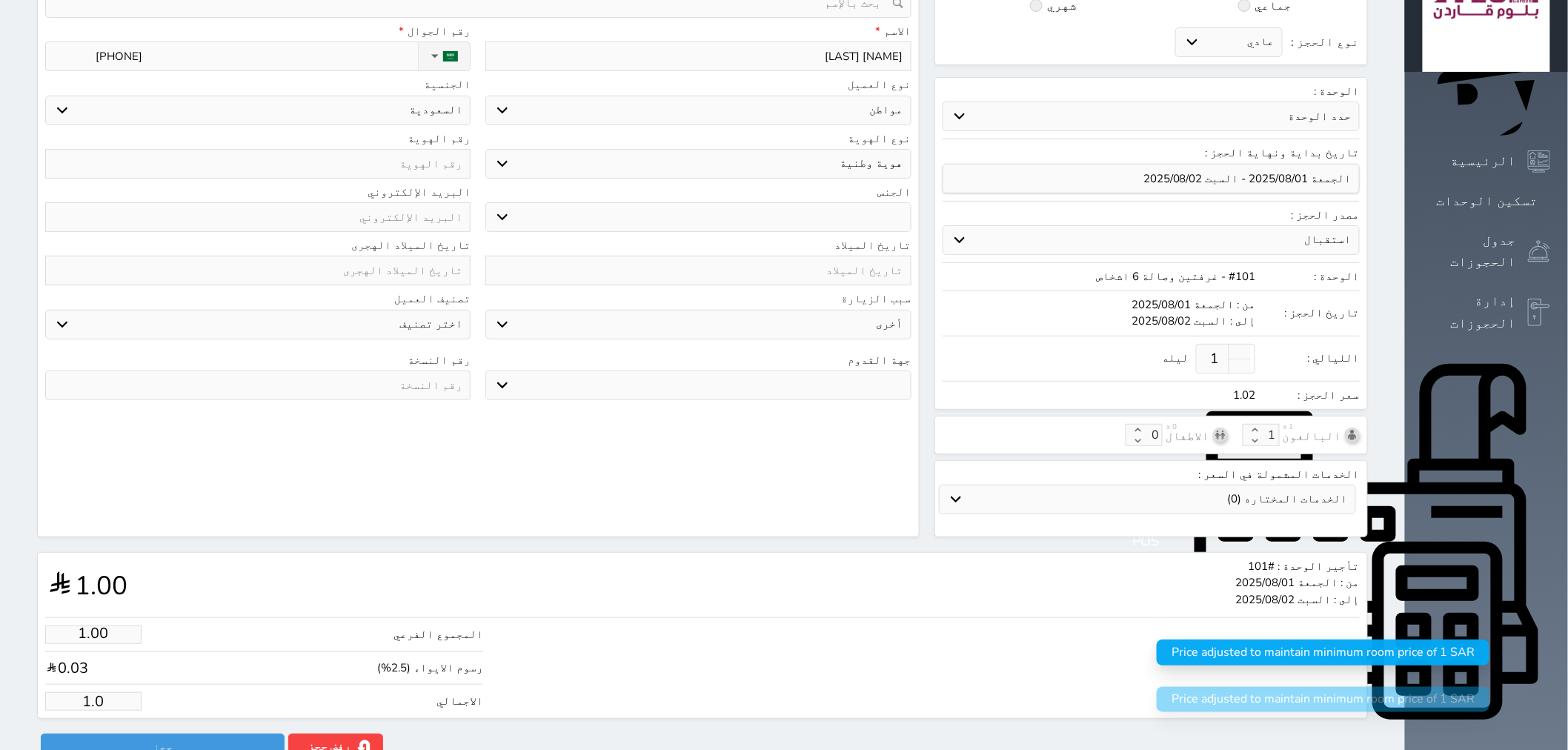select 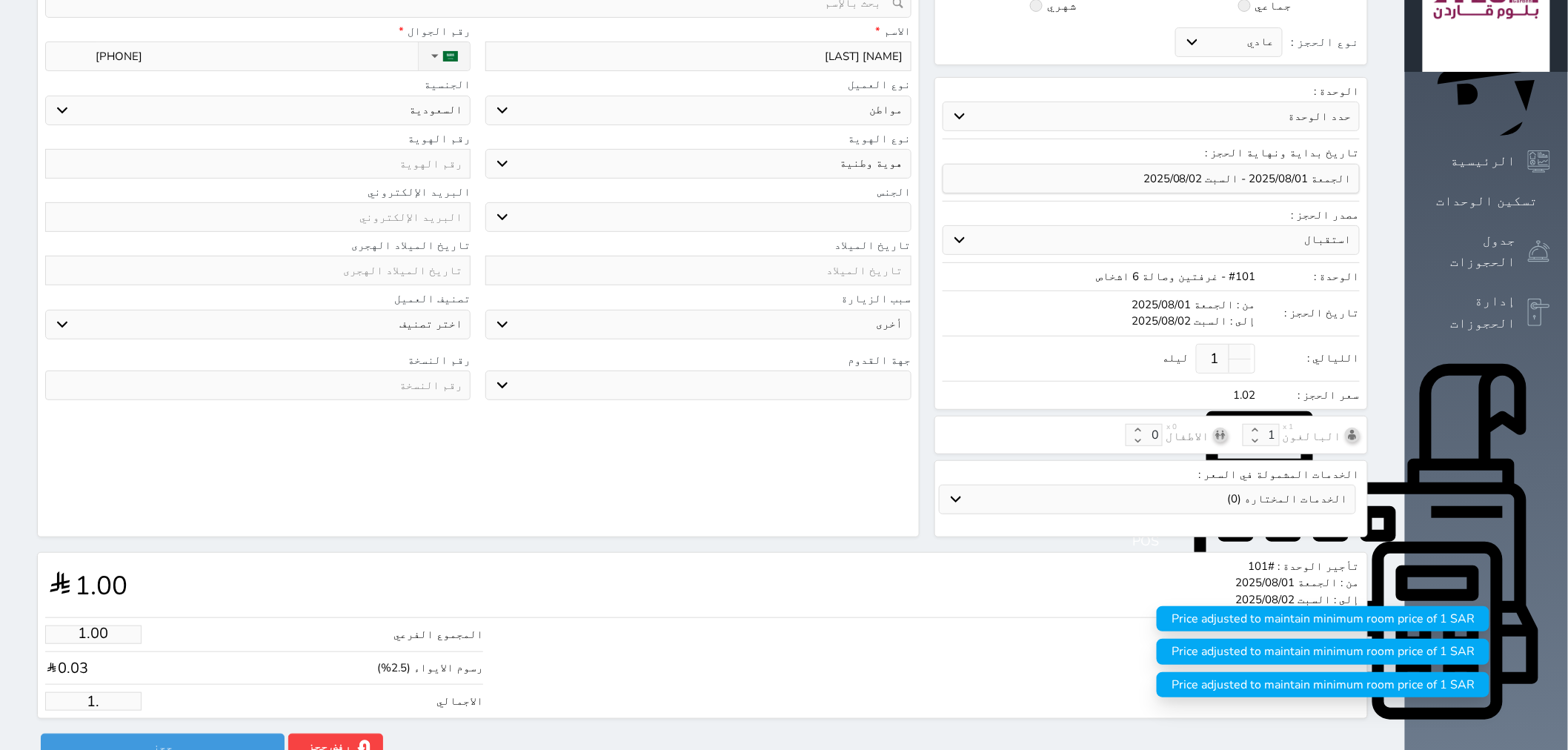 type on "1" 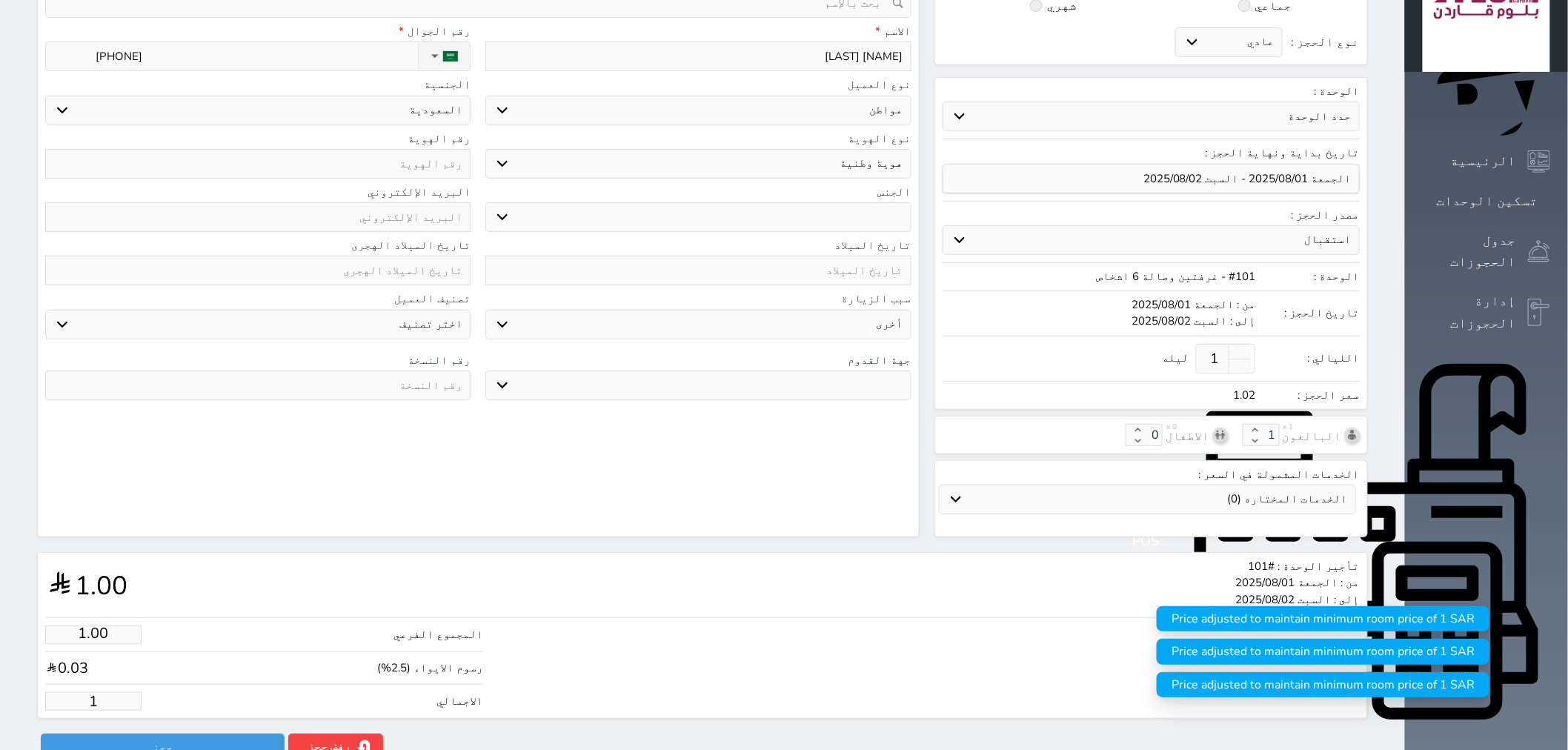 select 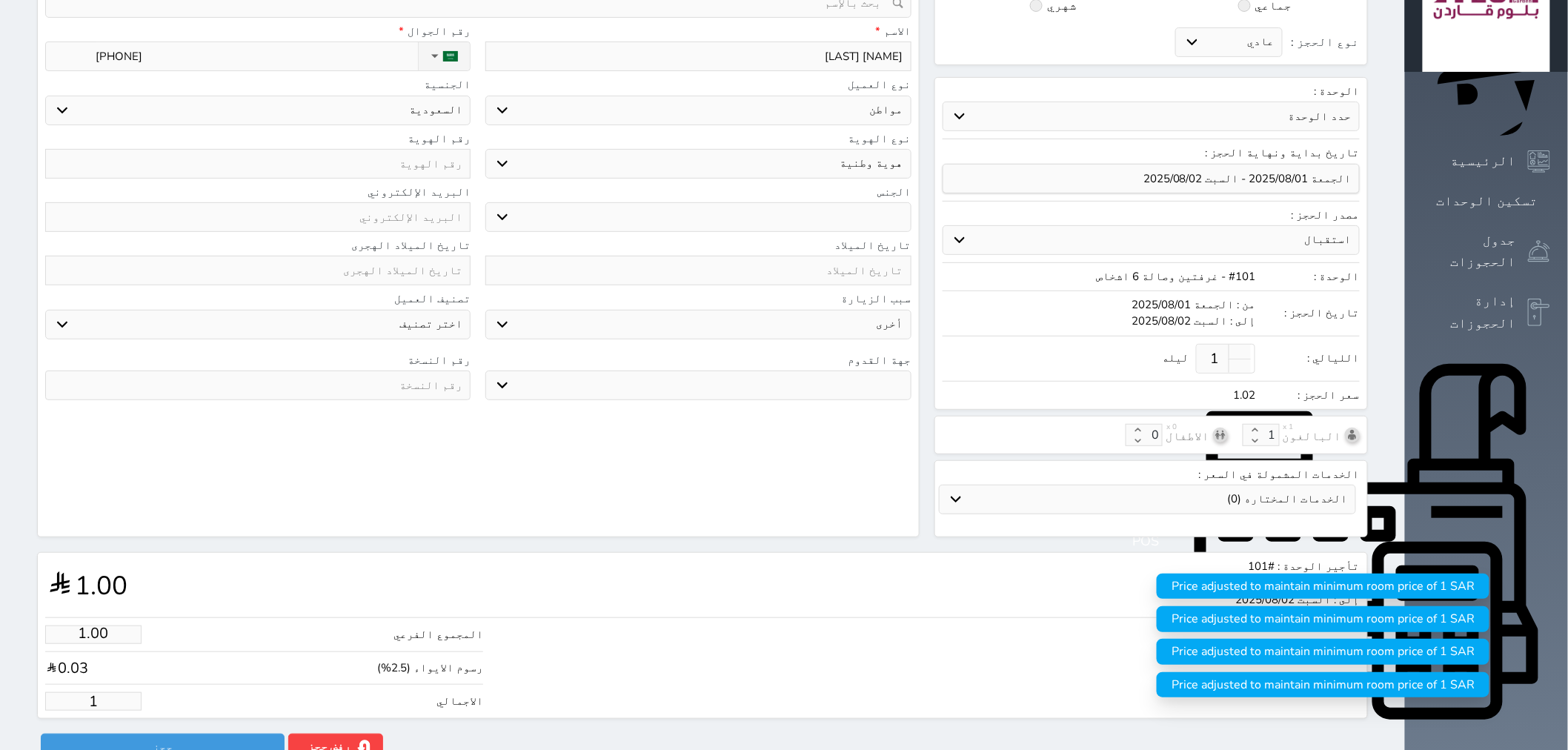 type on "9.76" 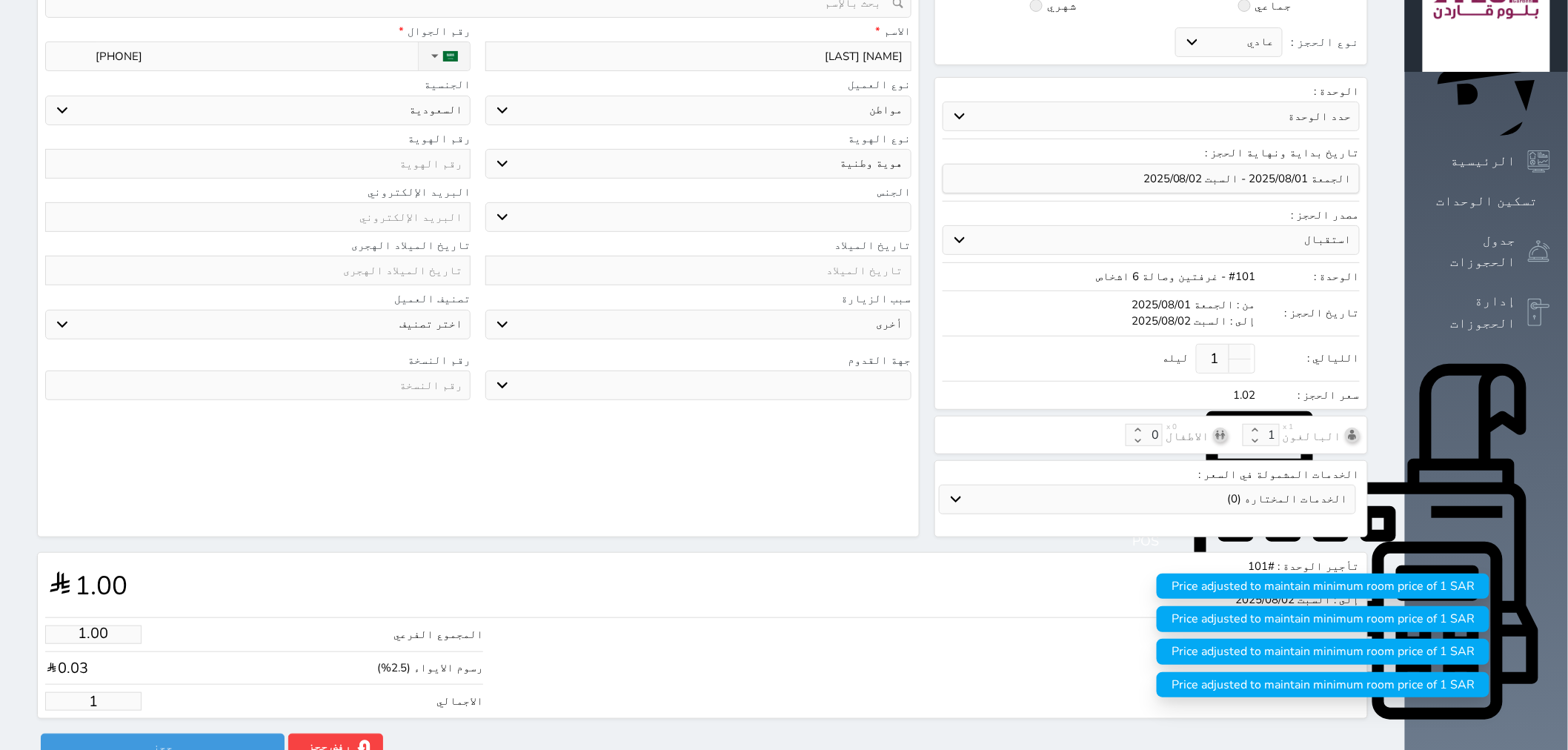 type on "10" 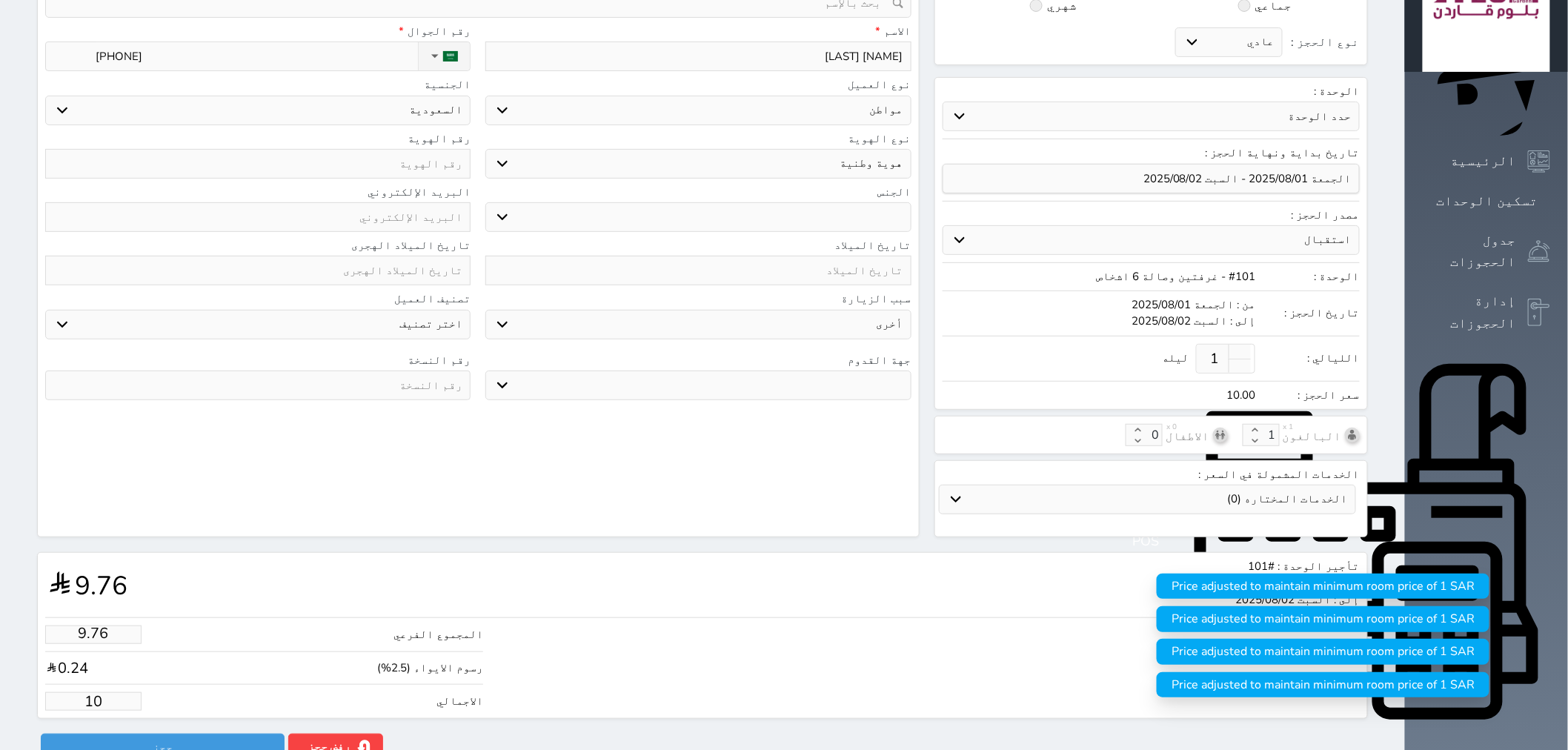 type on "97.56" 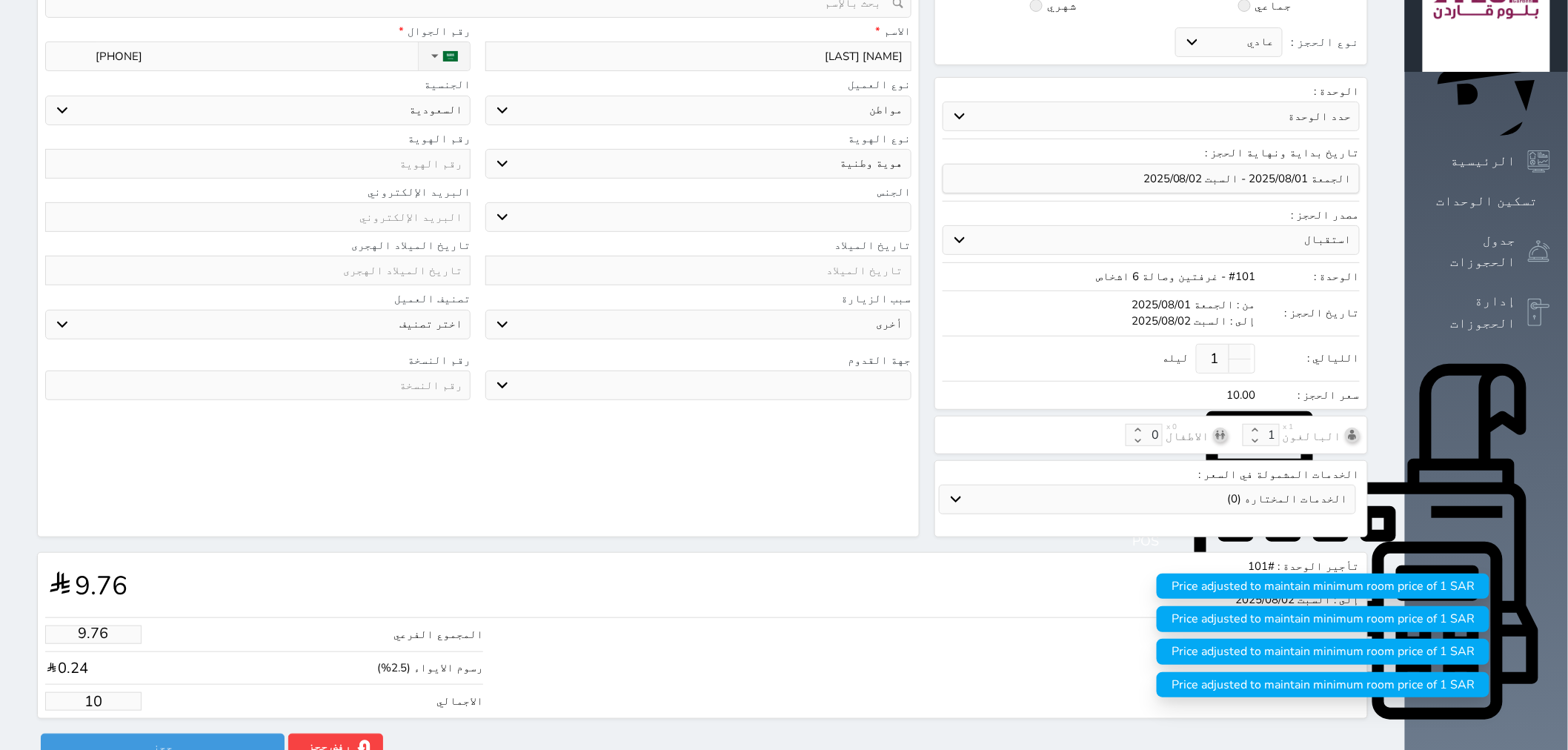type on "100" 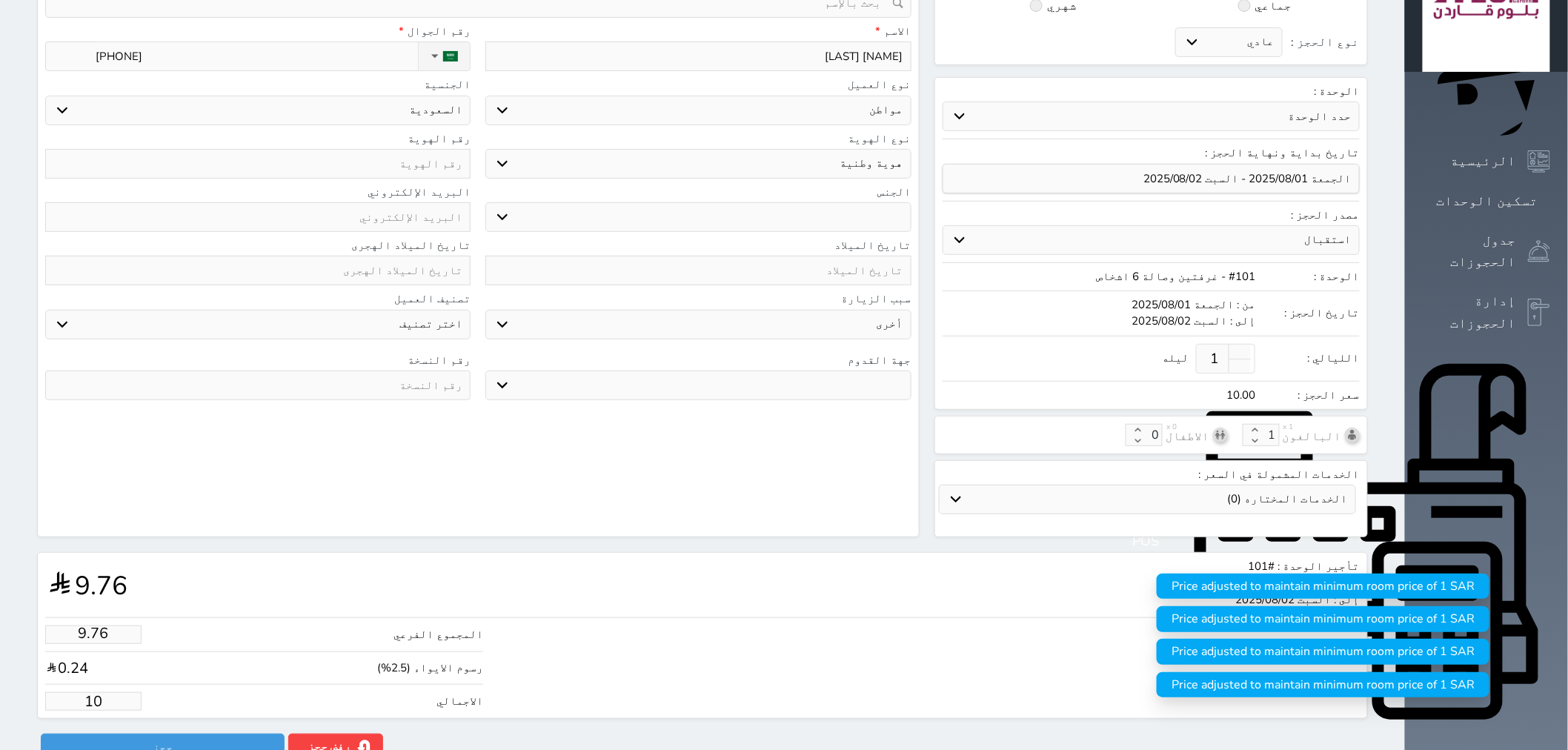select 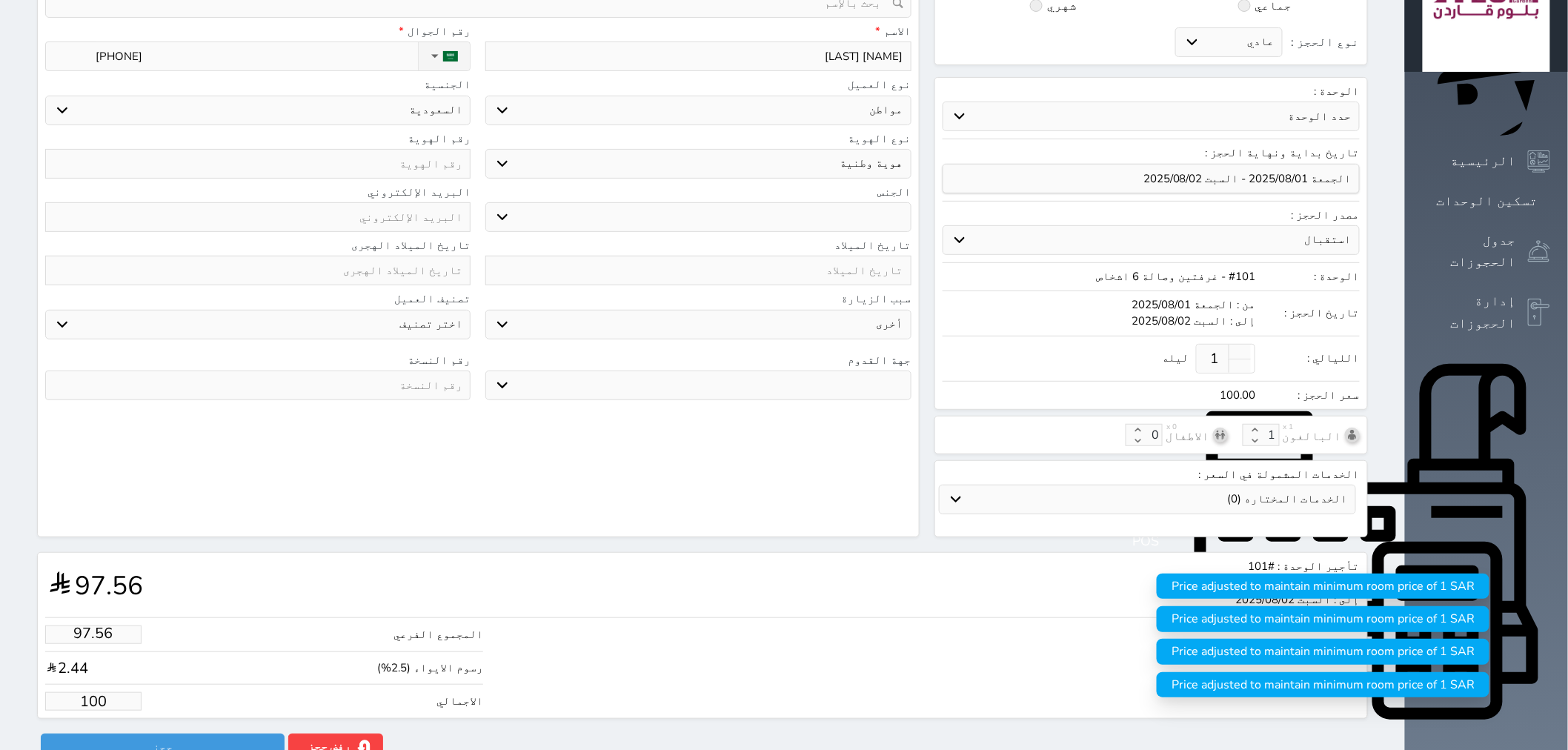 type on "975.61" 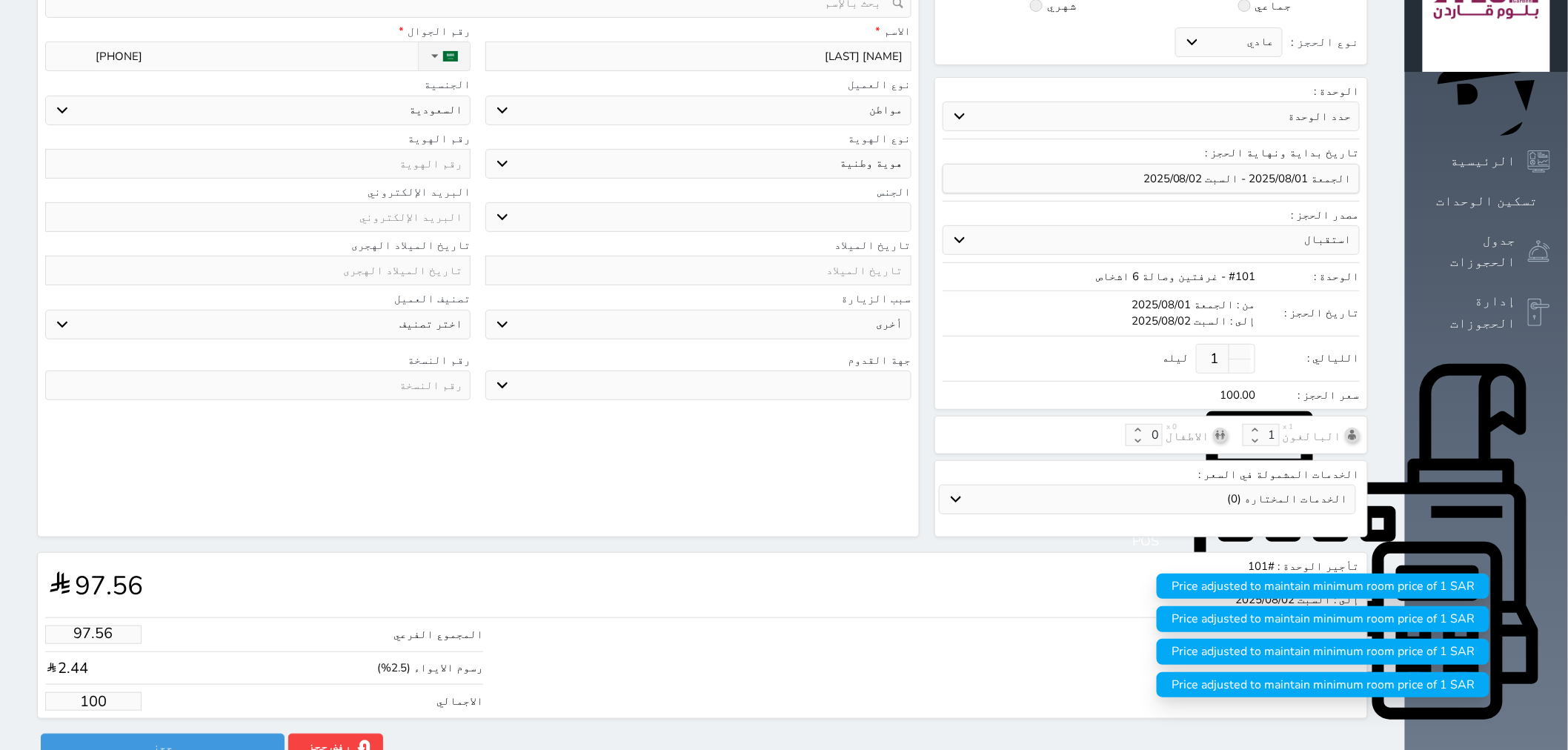 type on "1000" 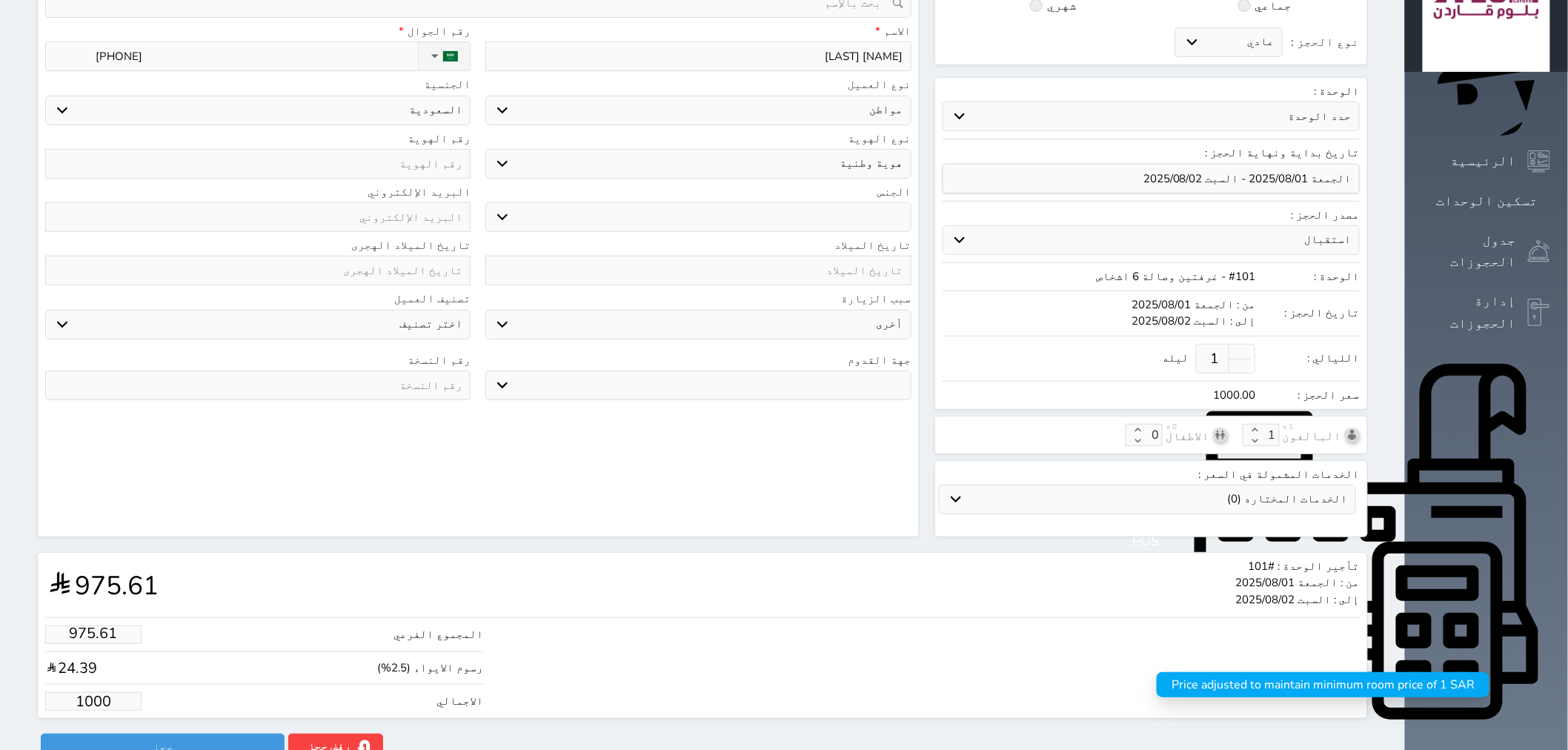 type on "1000.00" 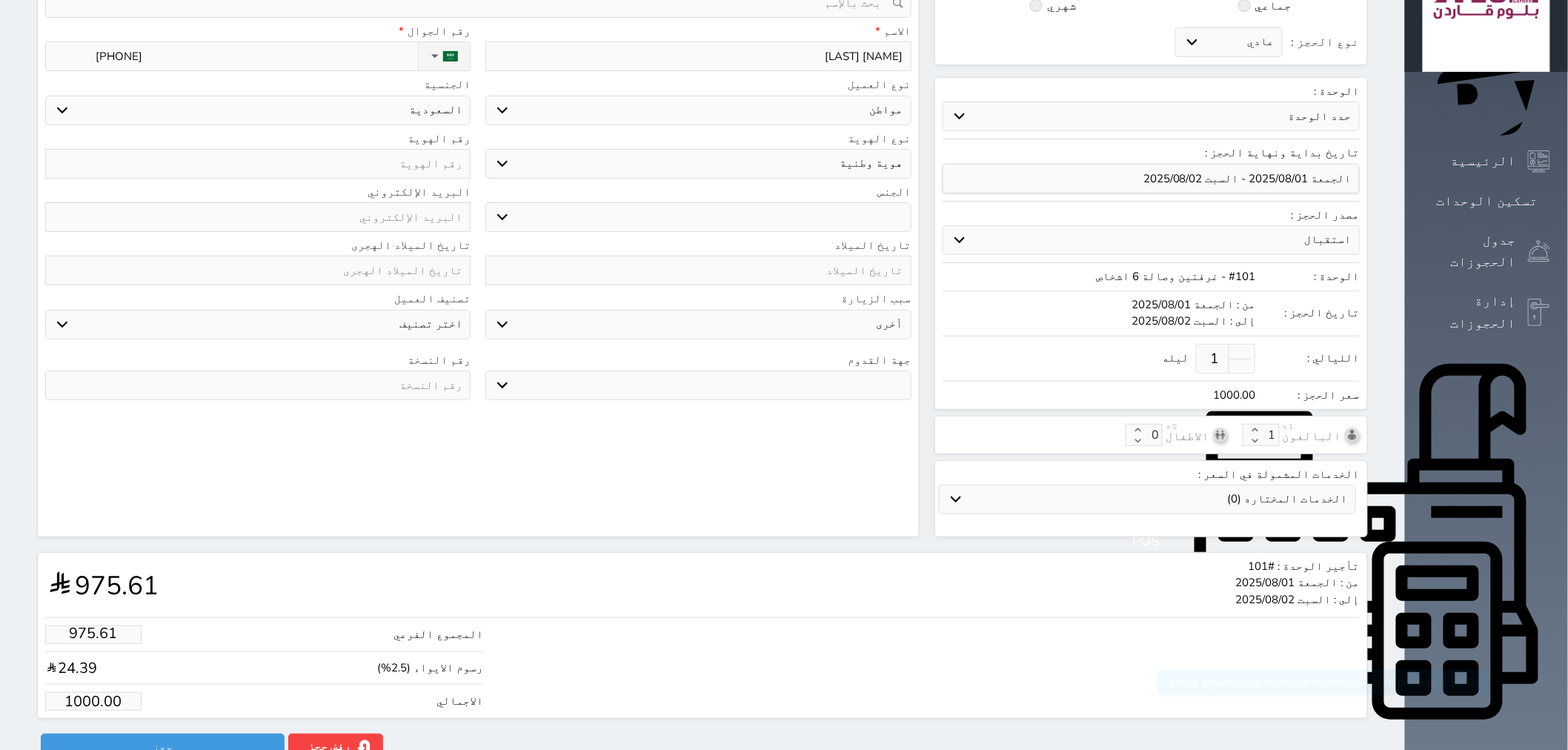 click at bounding box center (258, 164) 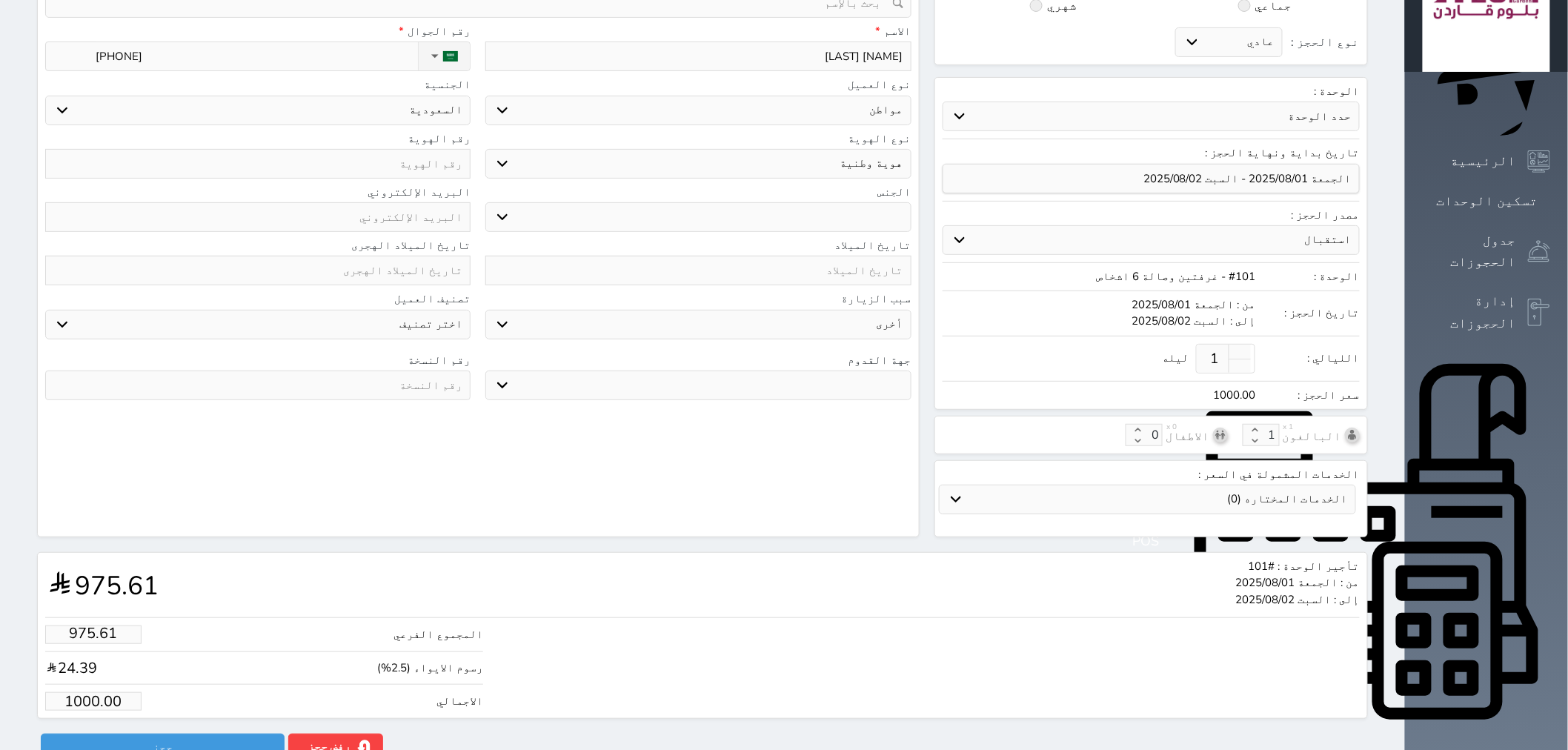 click at bounding box center [258, 164] 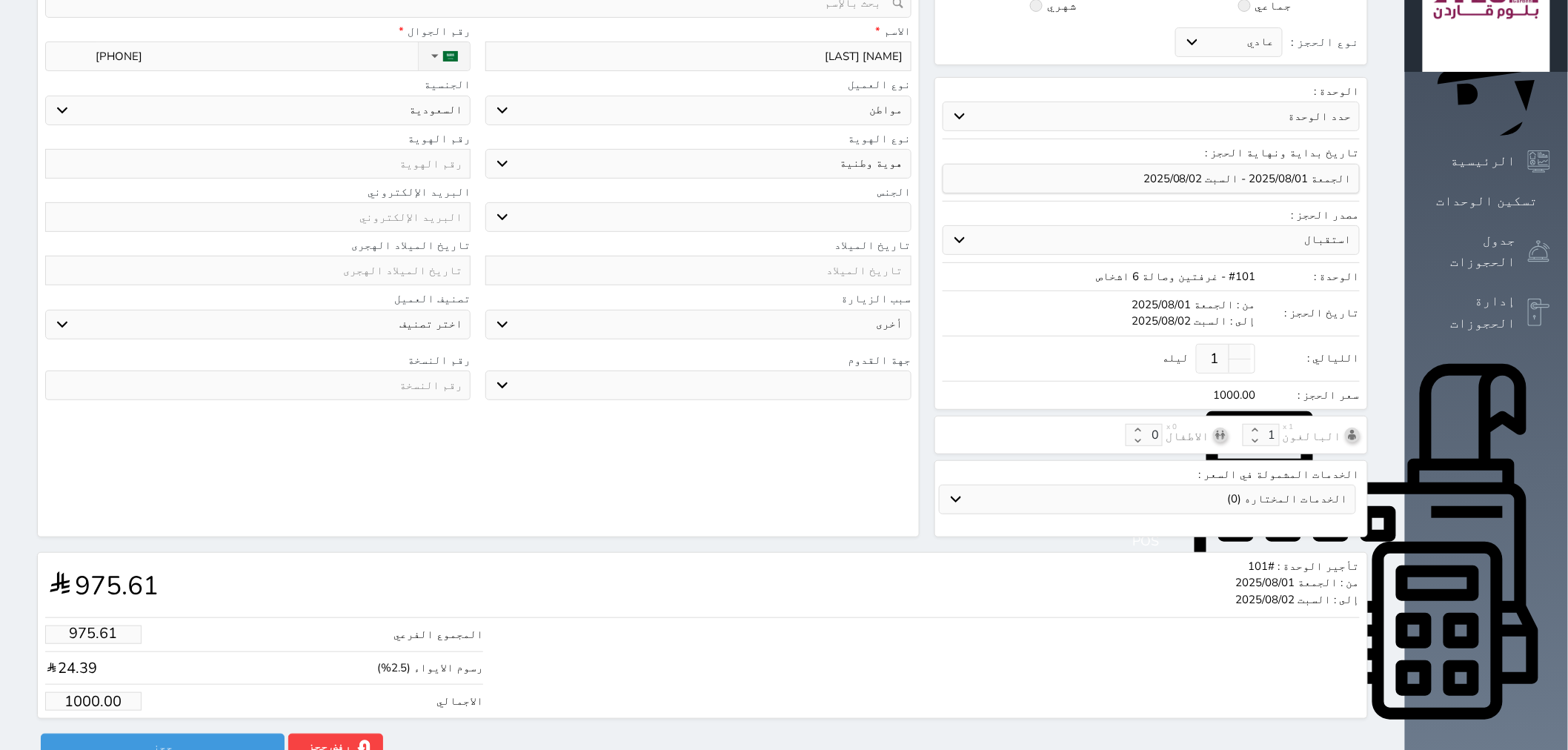 type on "1" 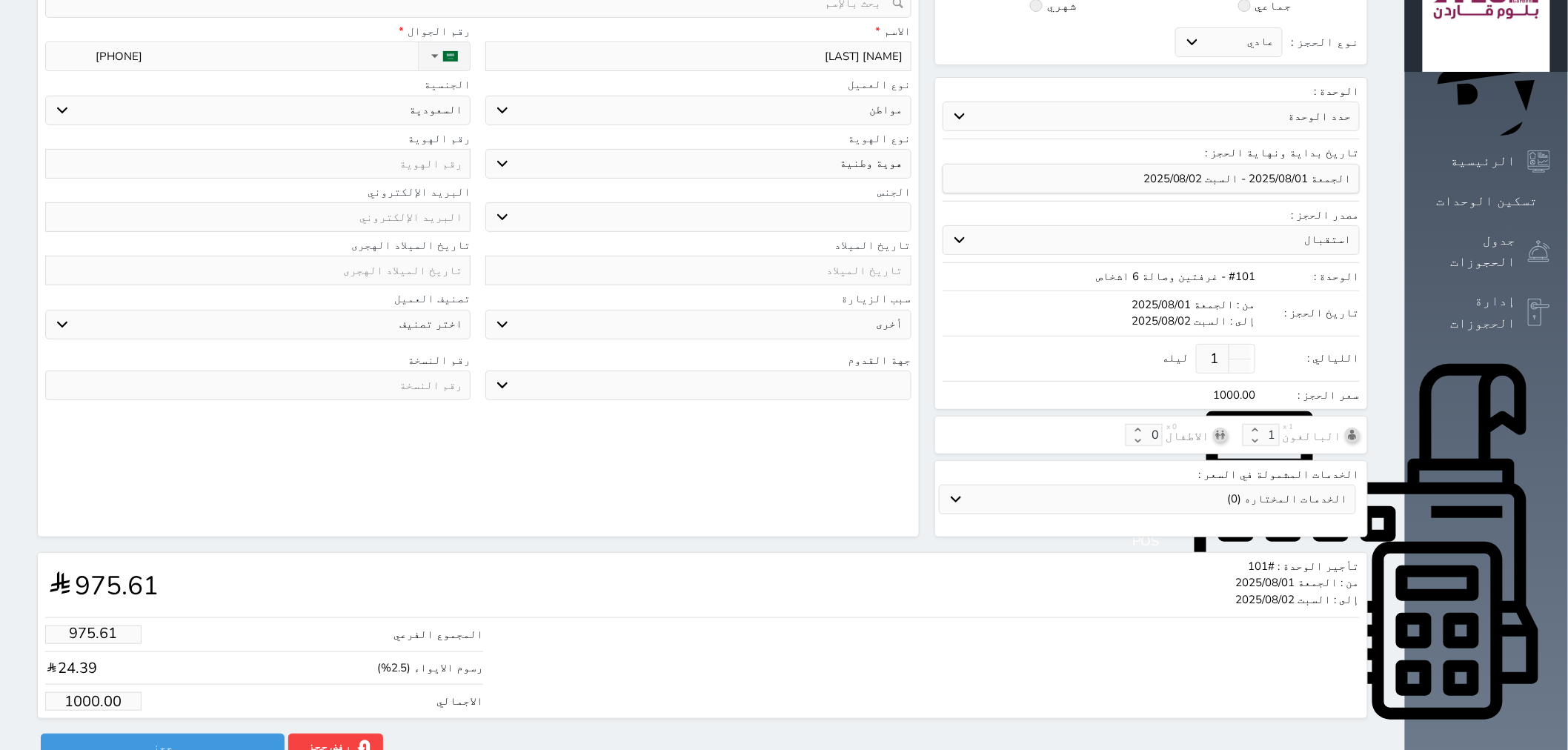 select 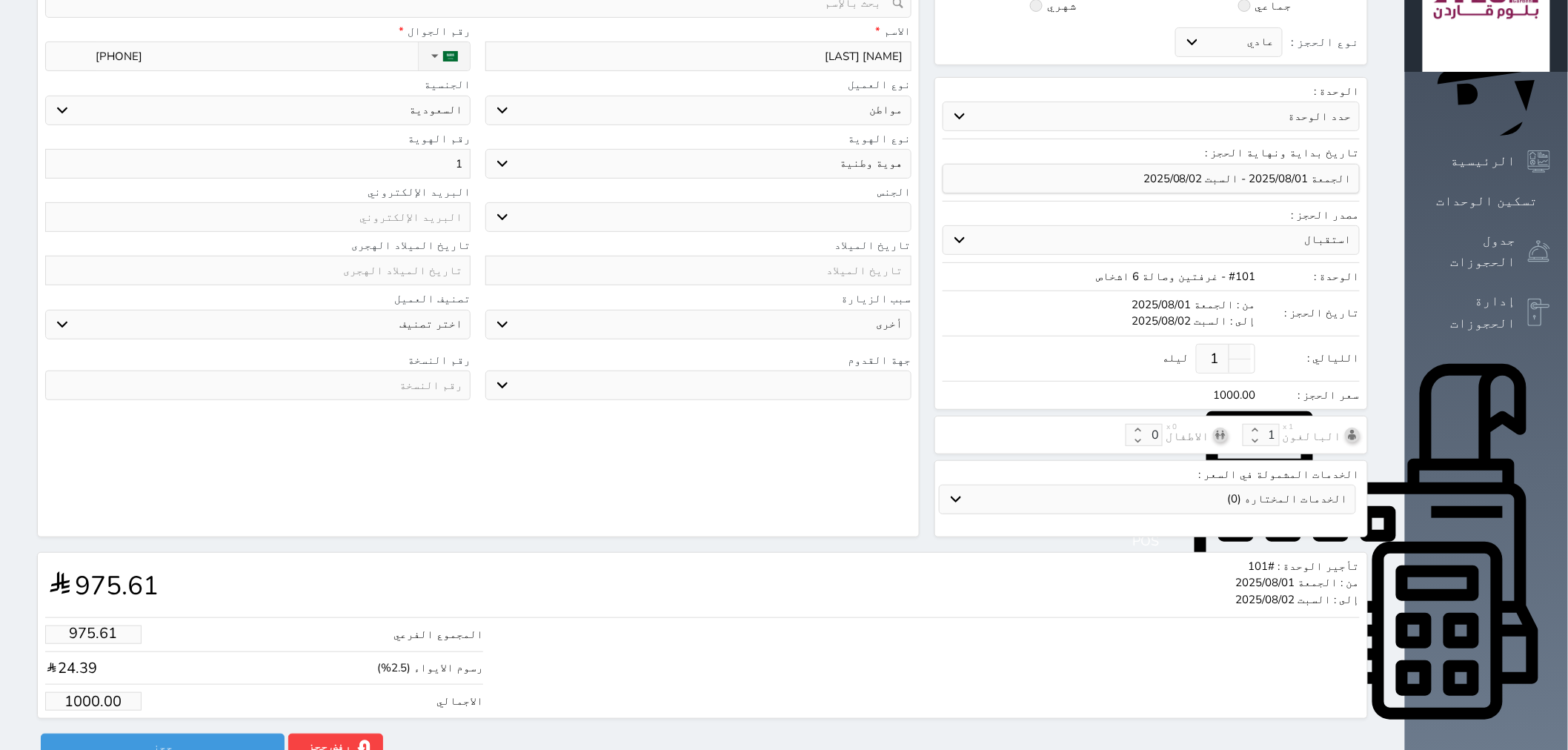 type on "10" 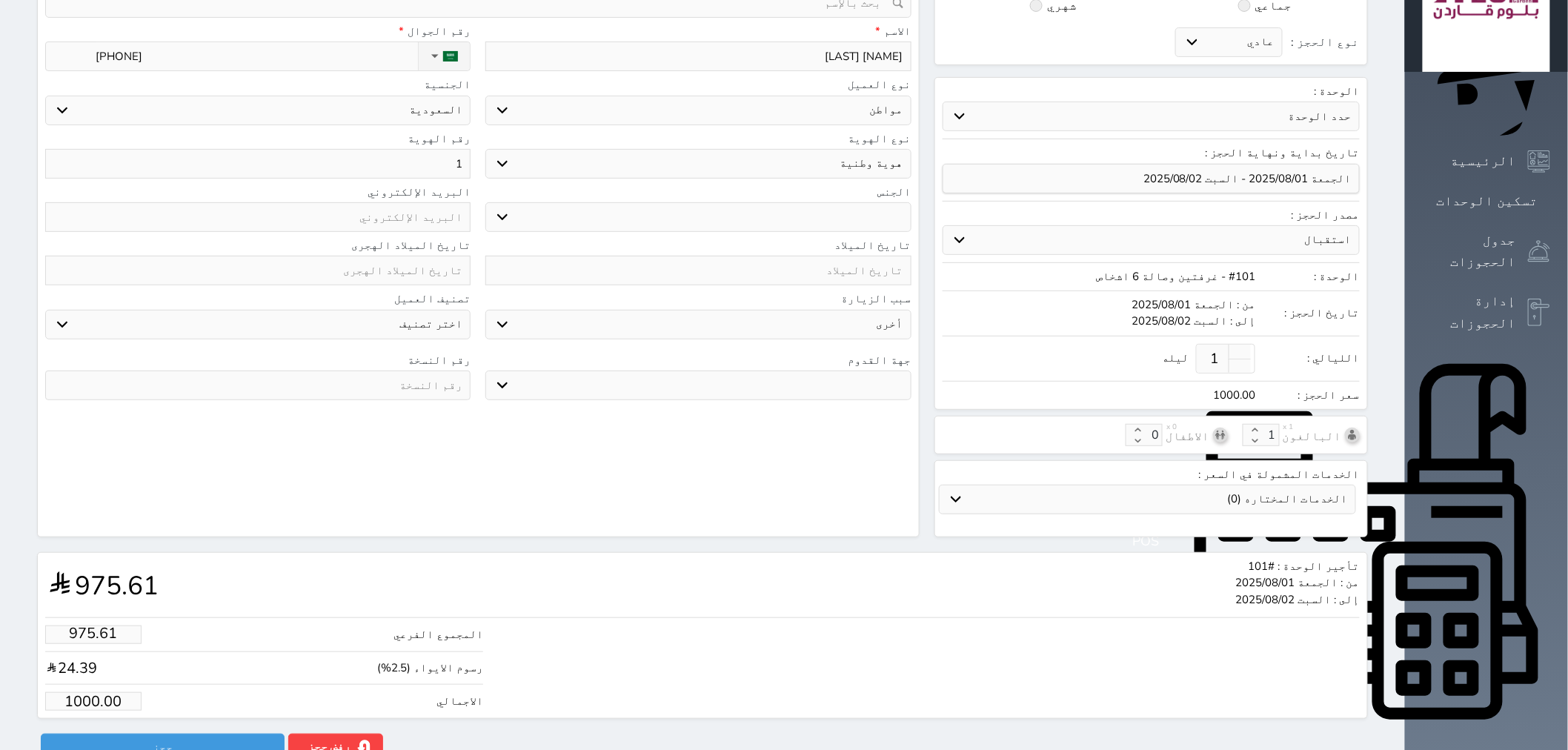 select 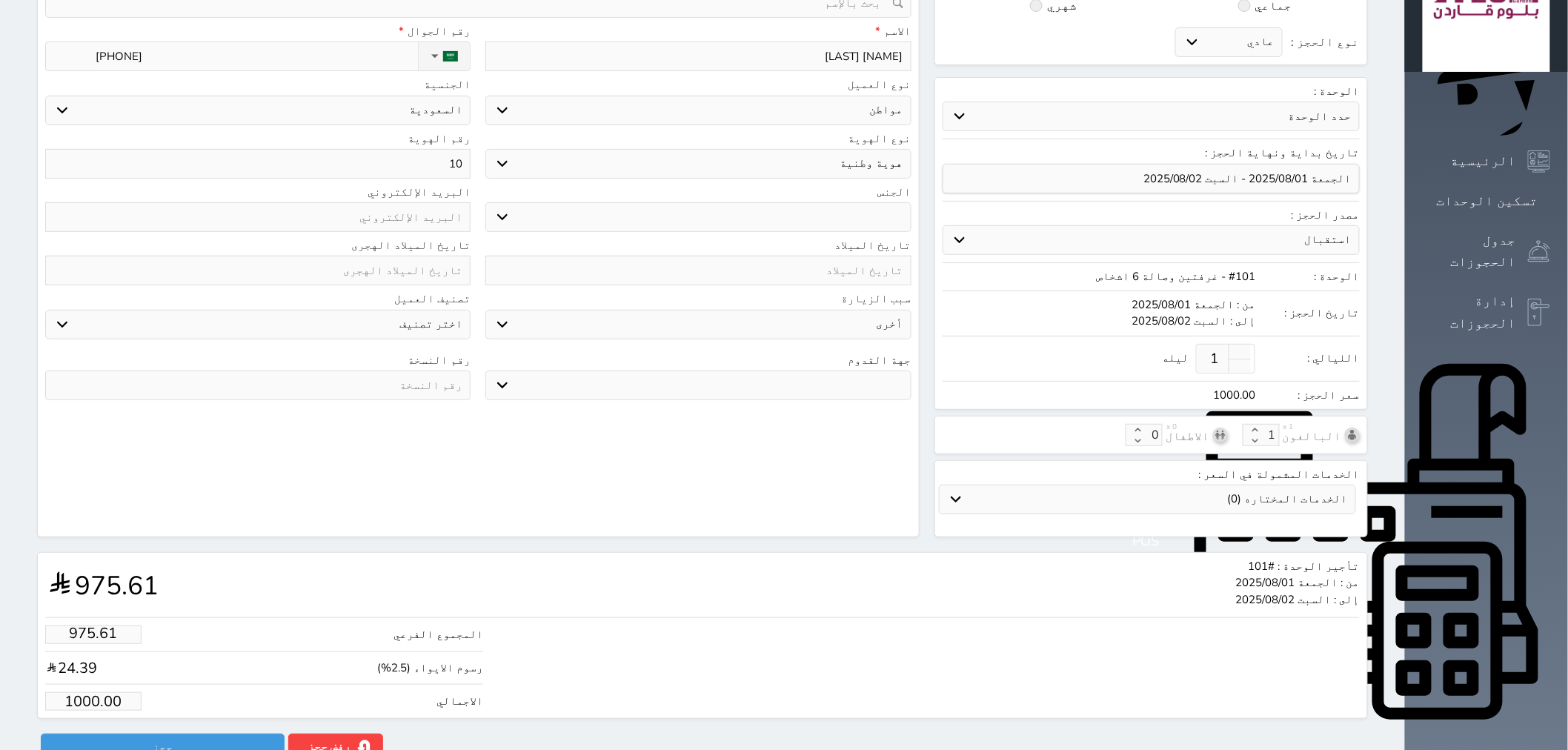 type on "100" 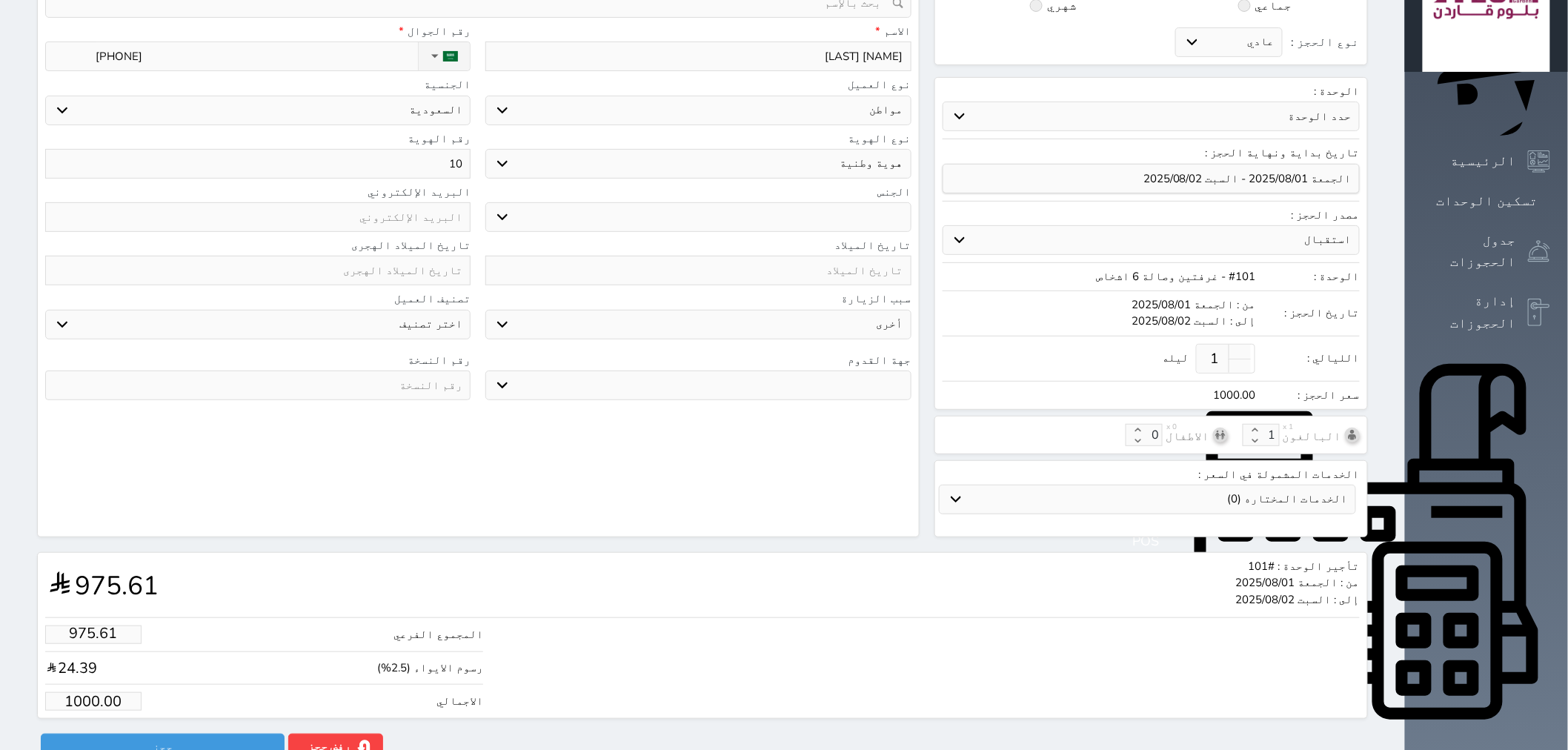 select 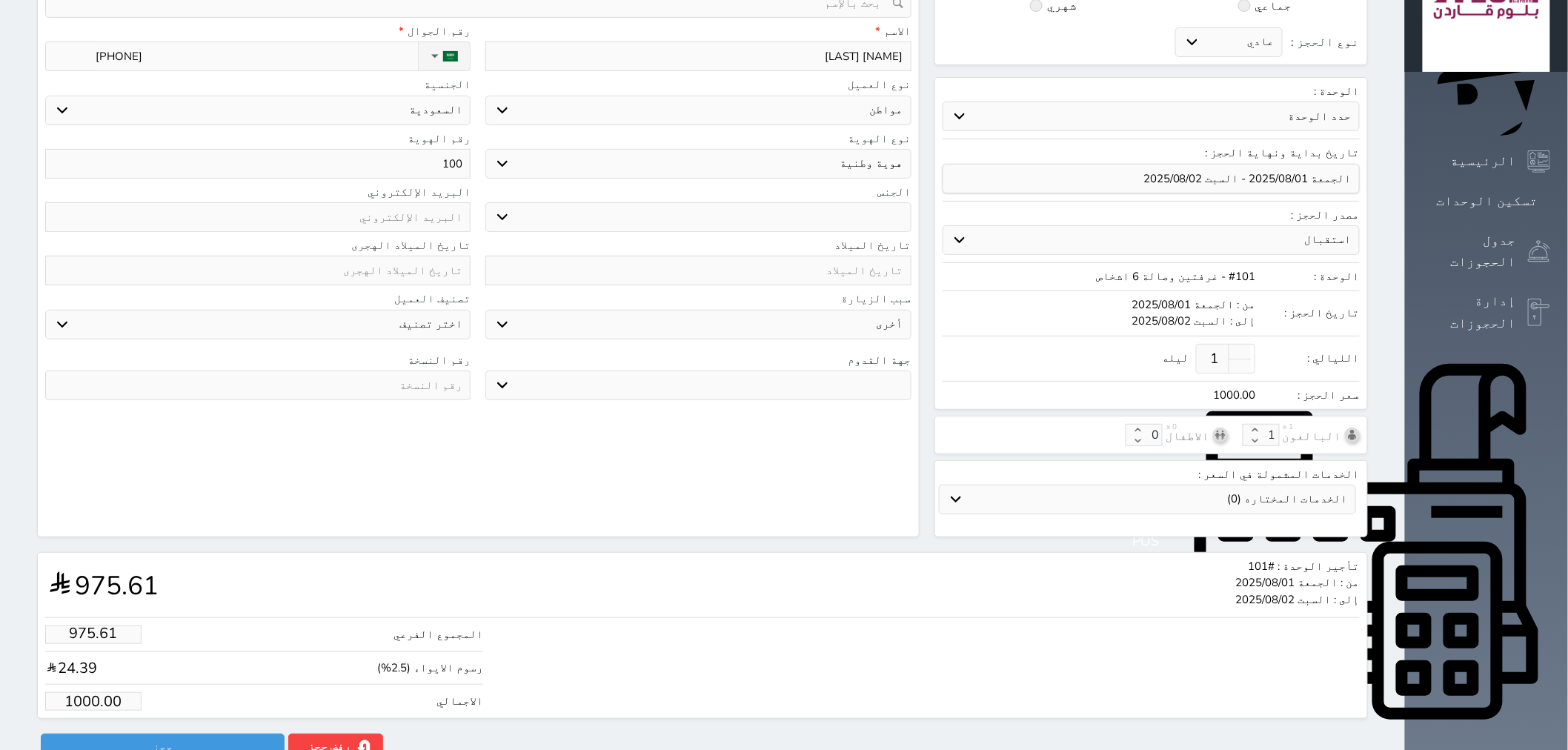 type on "1000" 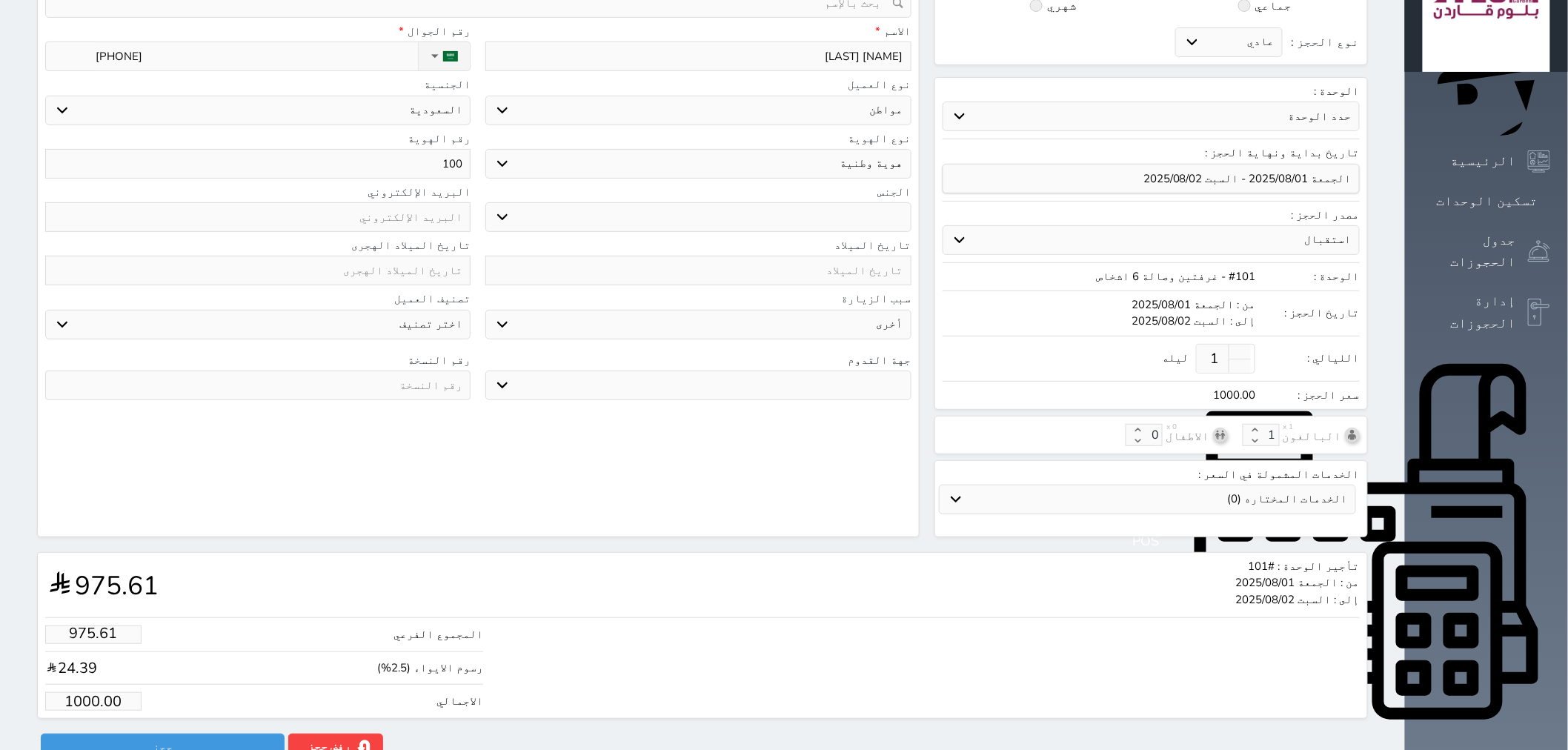 select 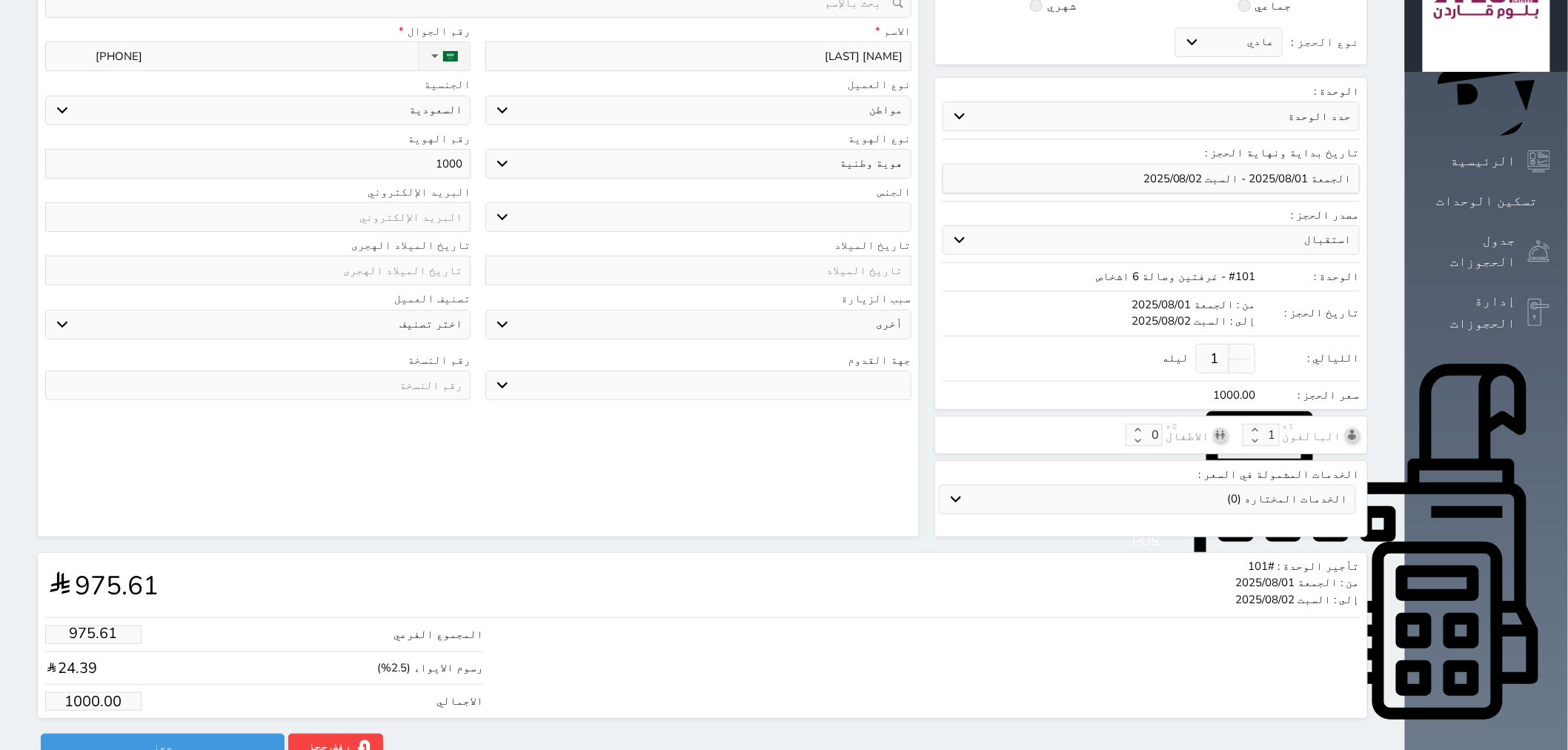 type on "10004" 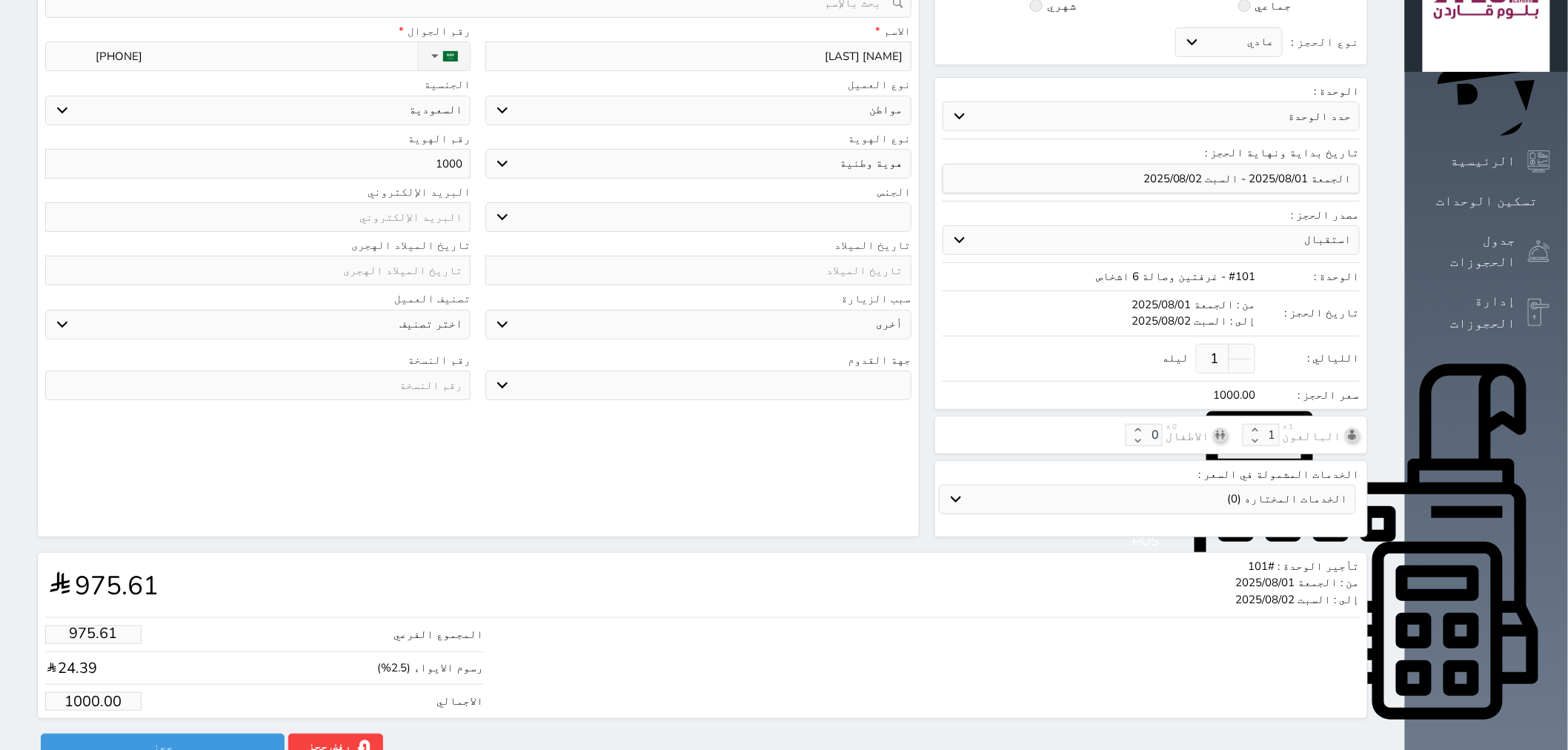 select 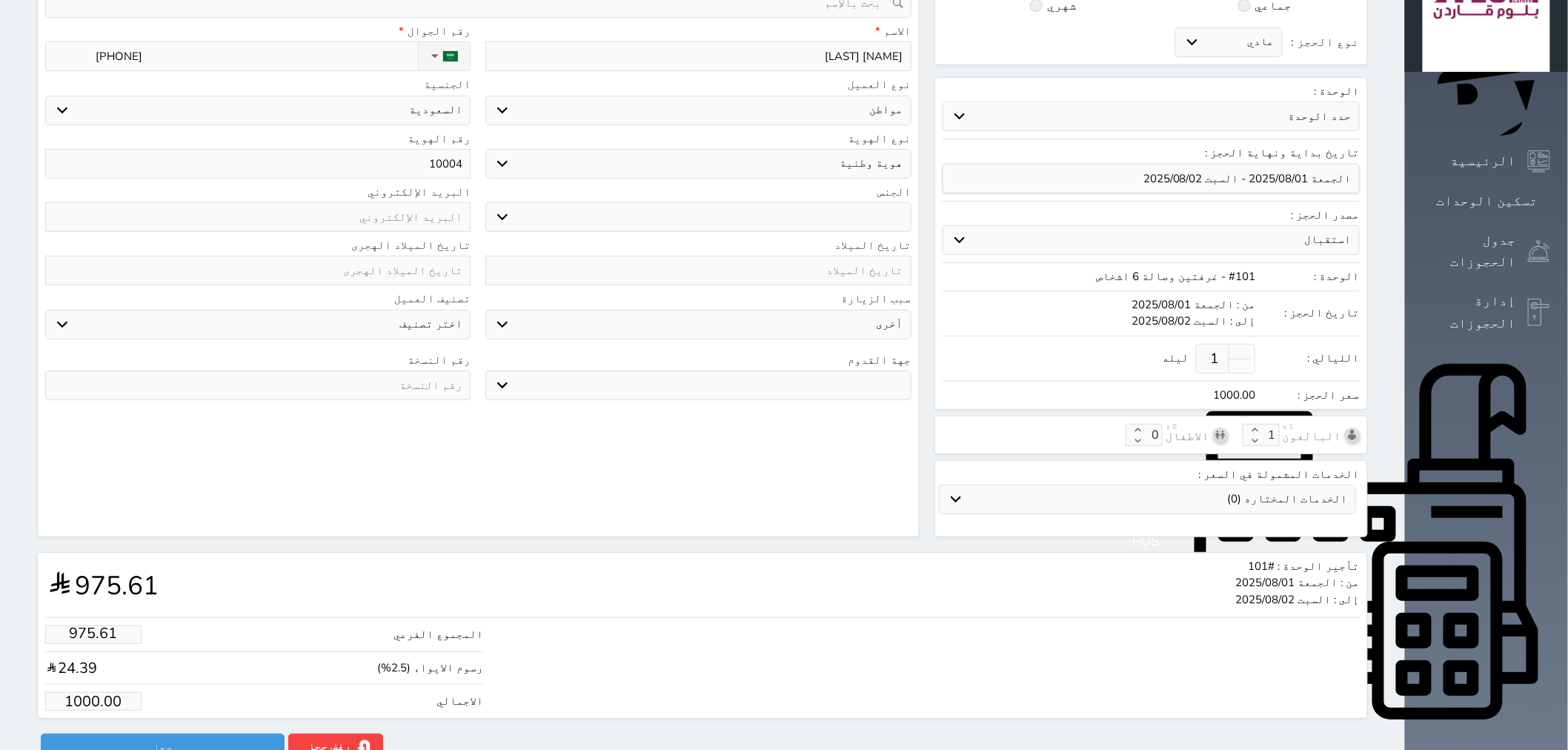 type on "100048" 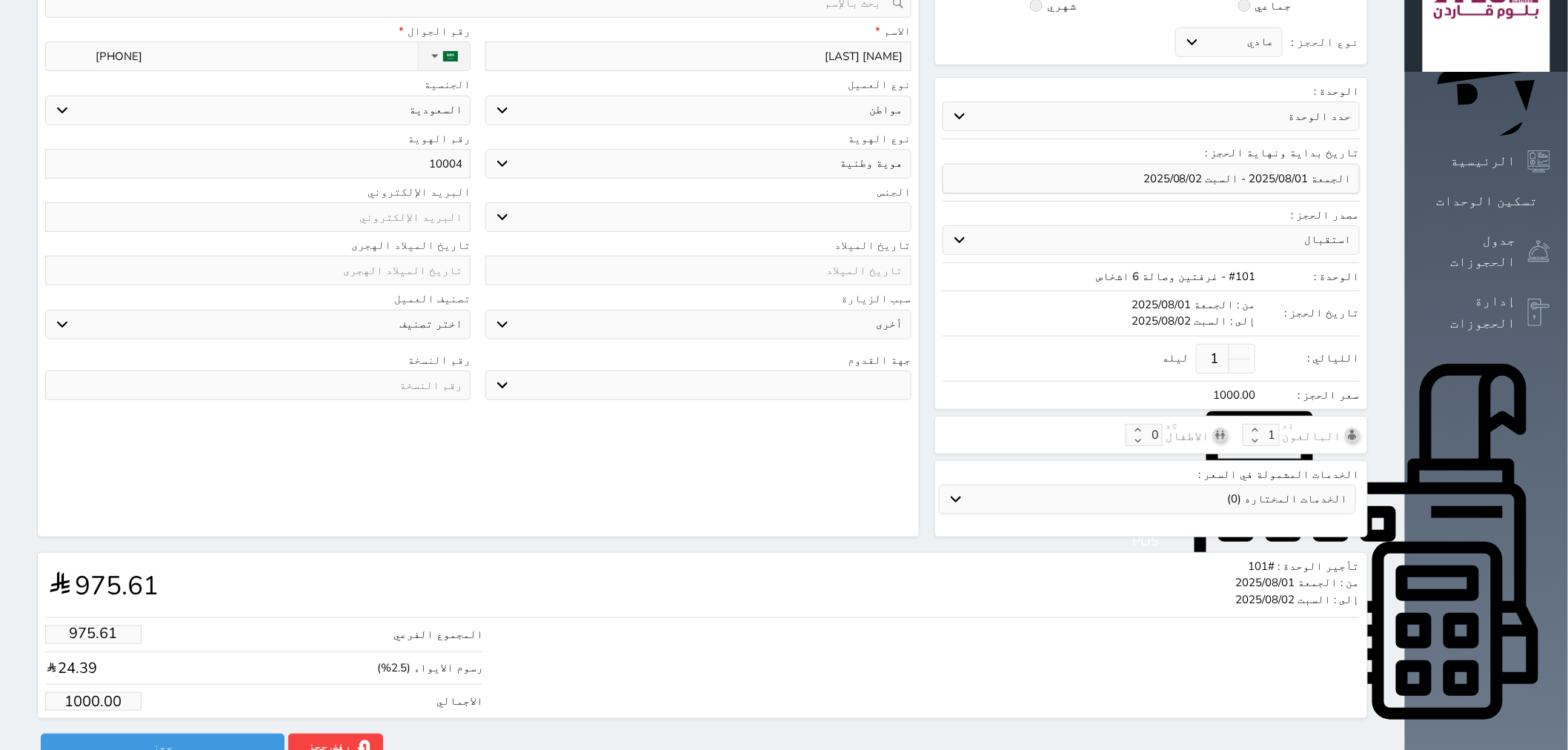 select 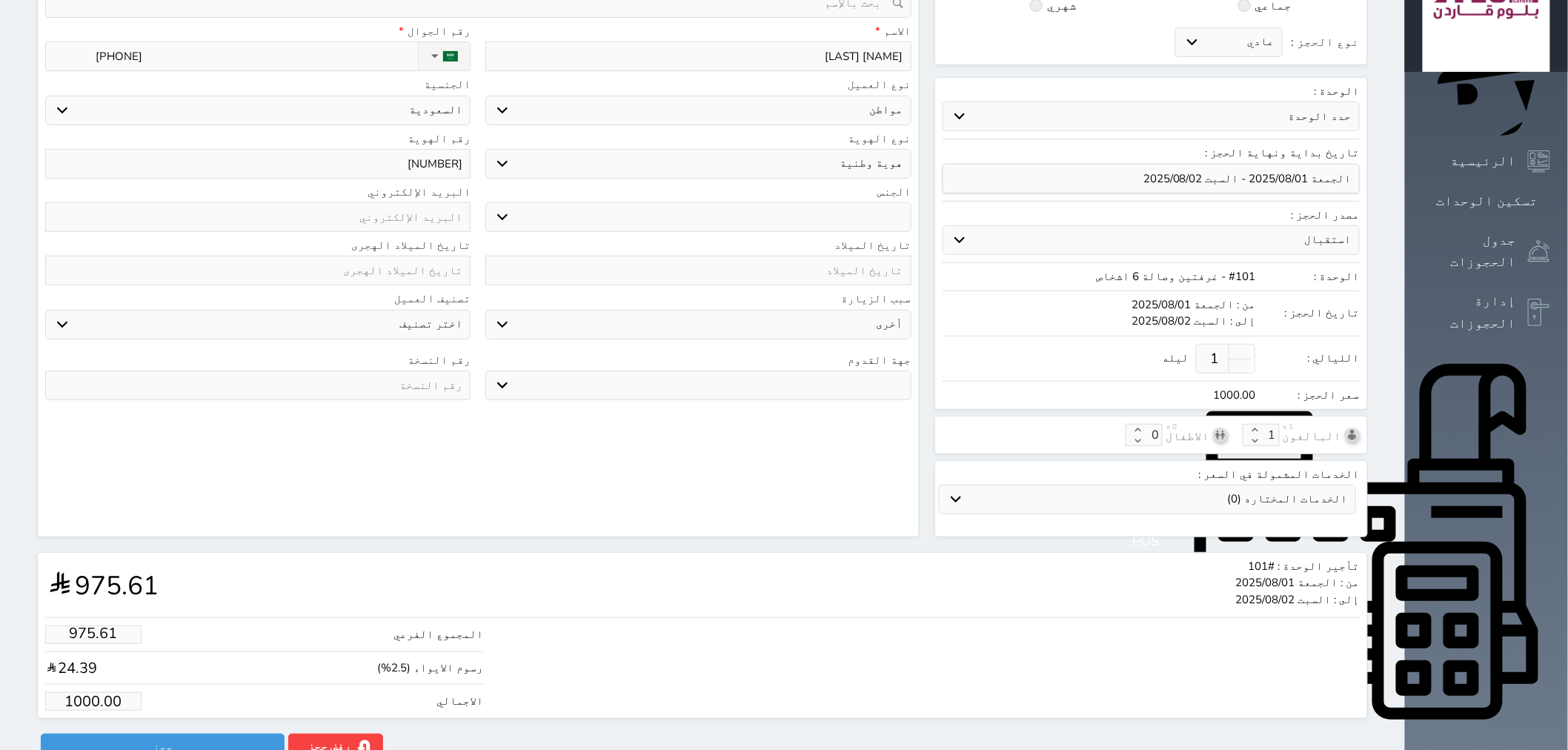 type on "1000484" 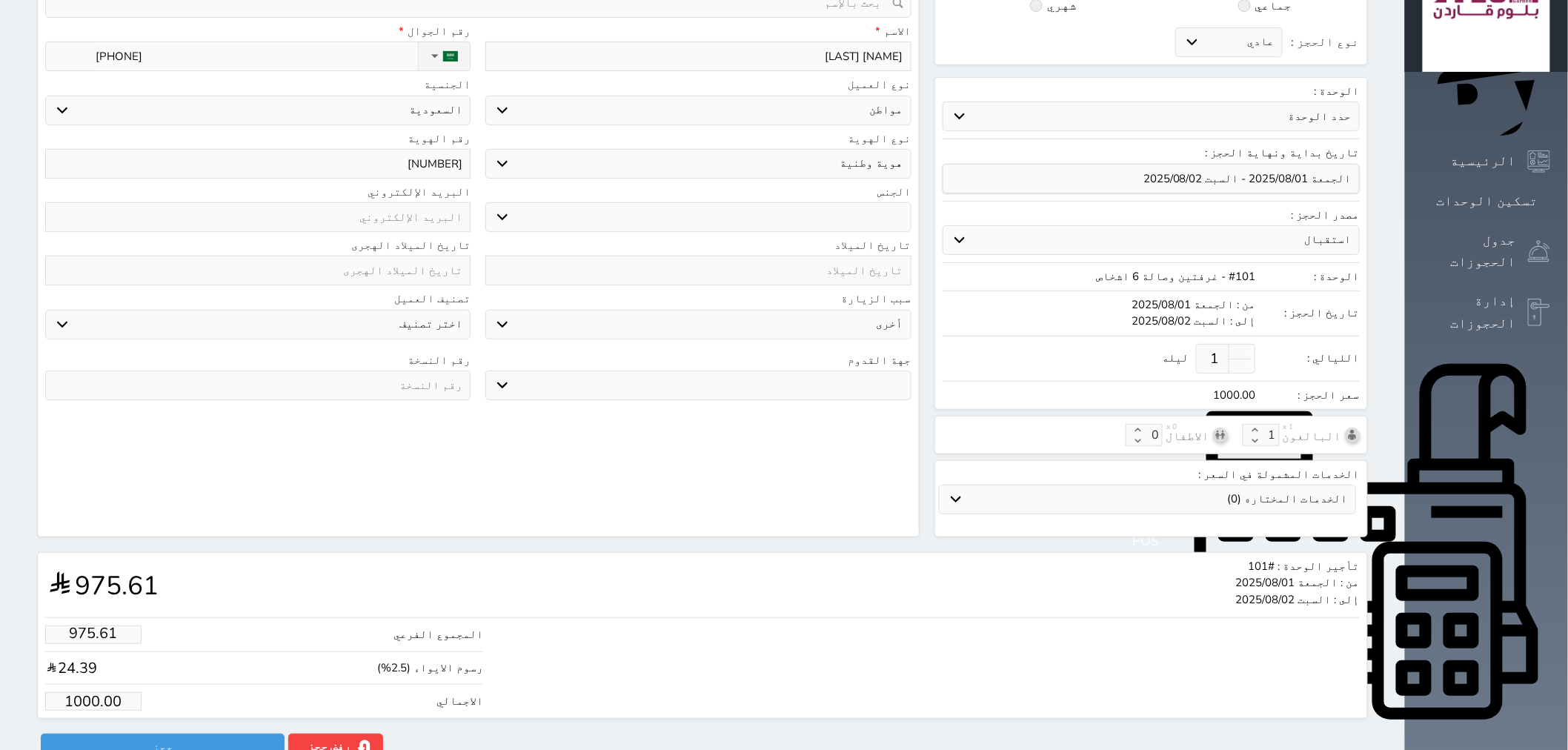 select 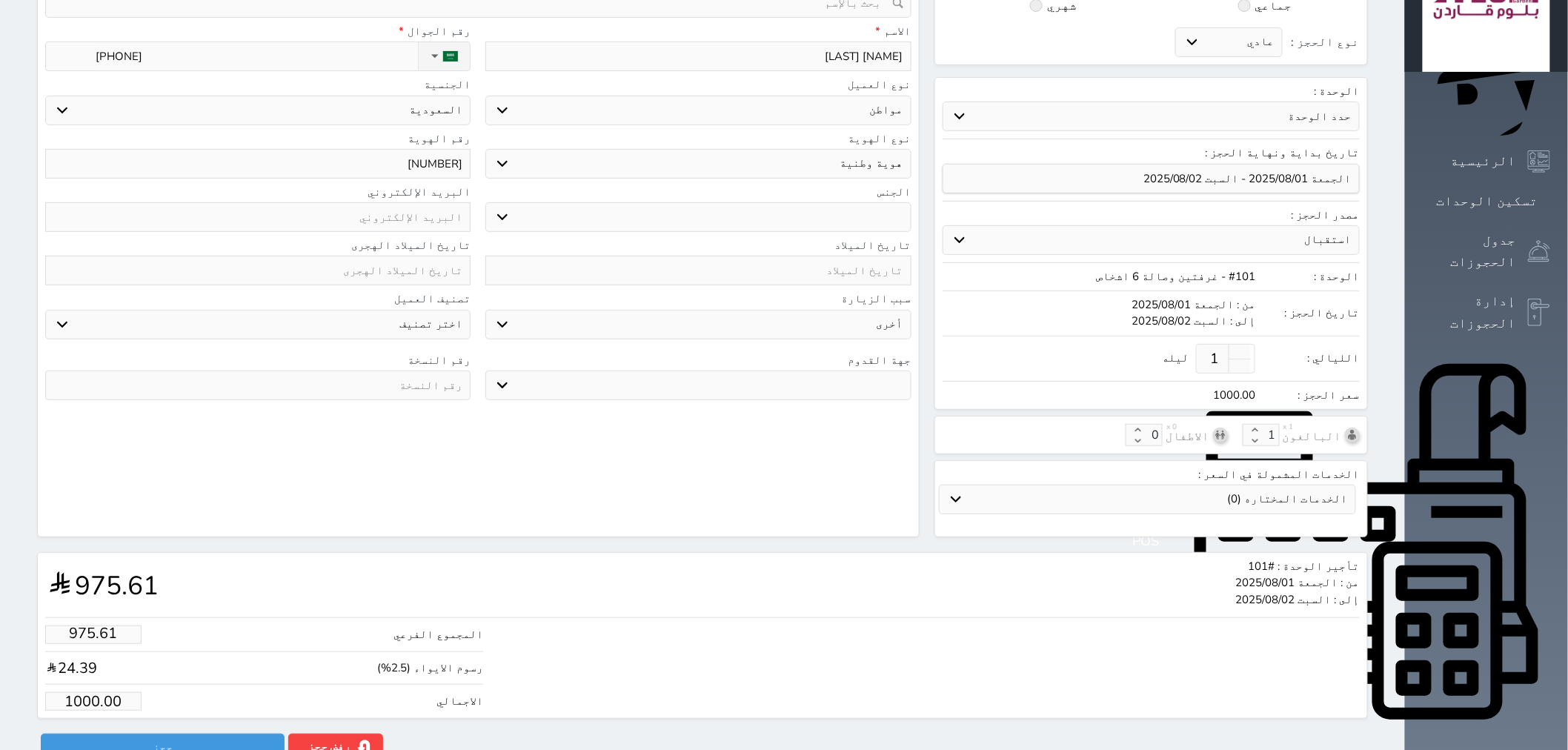 type on "10004842" 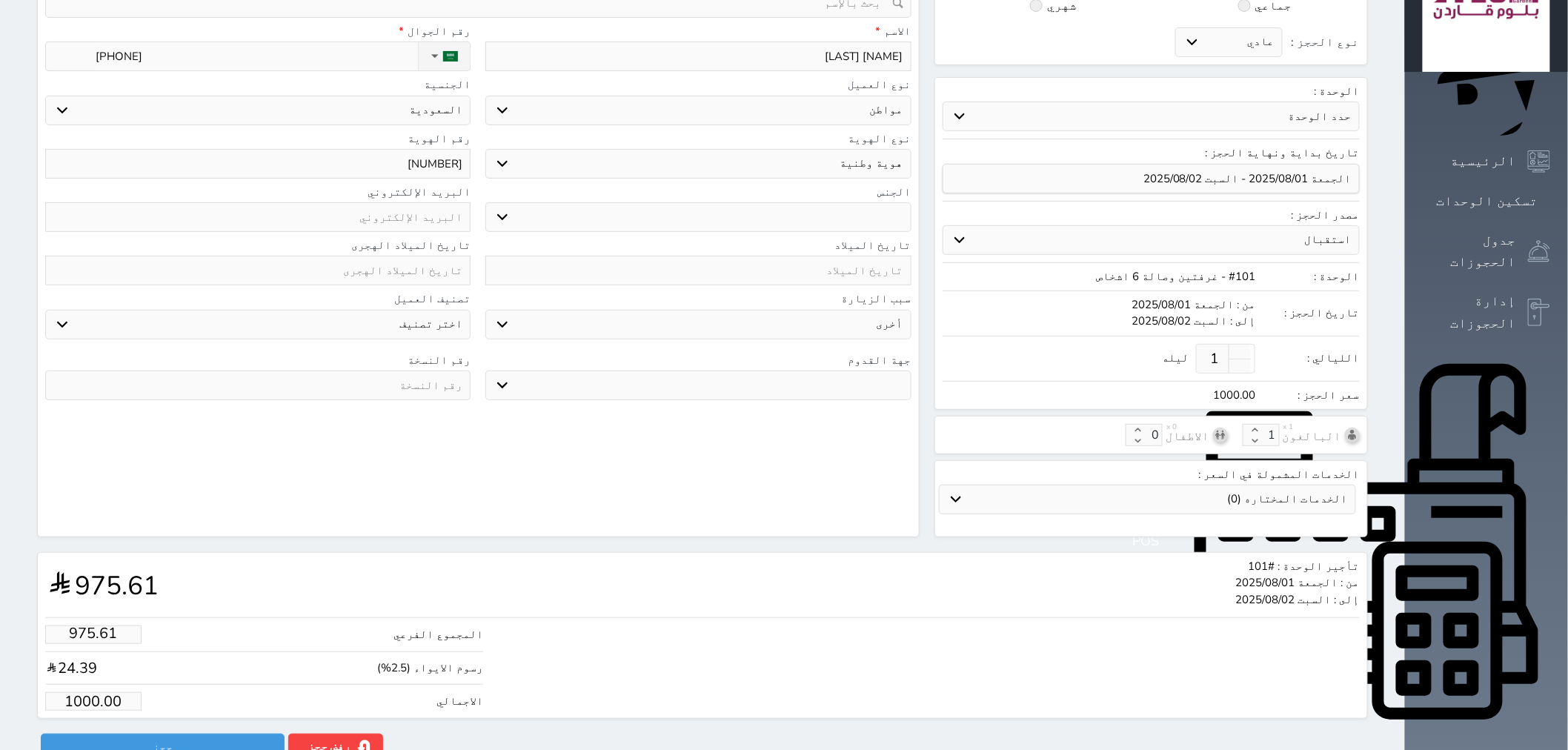 select 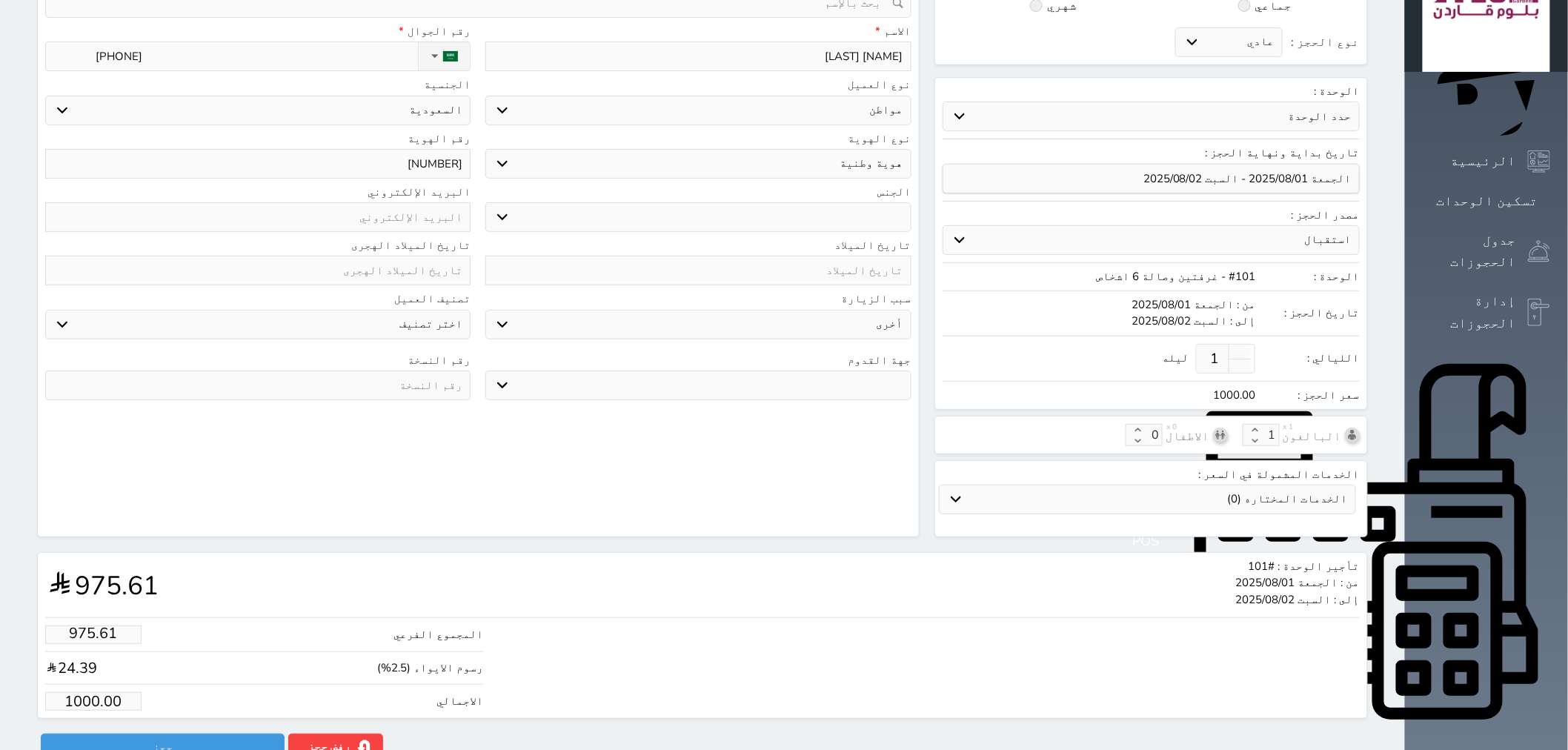 type on "100048424" 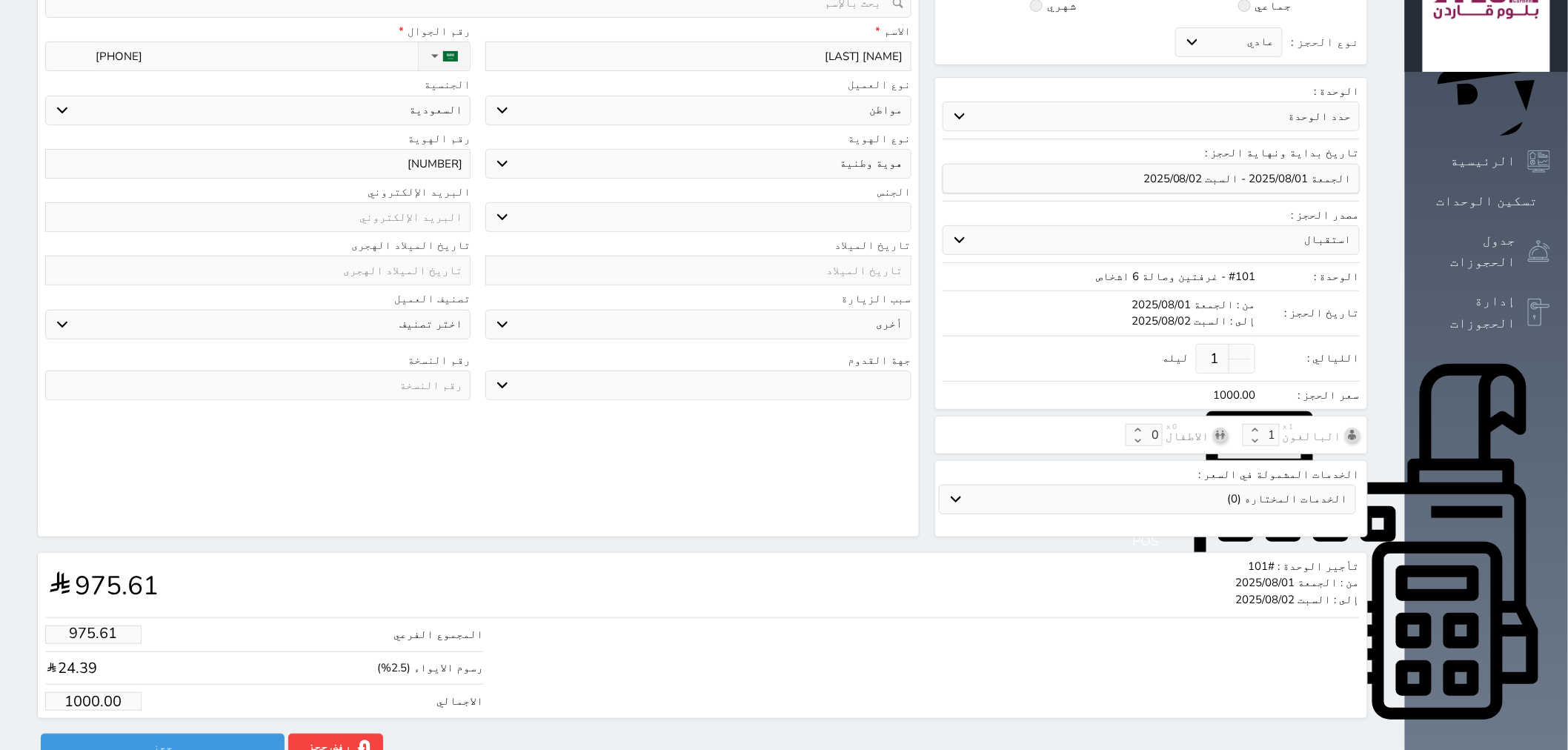 select 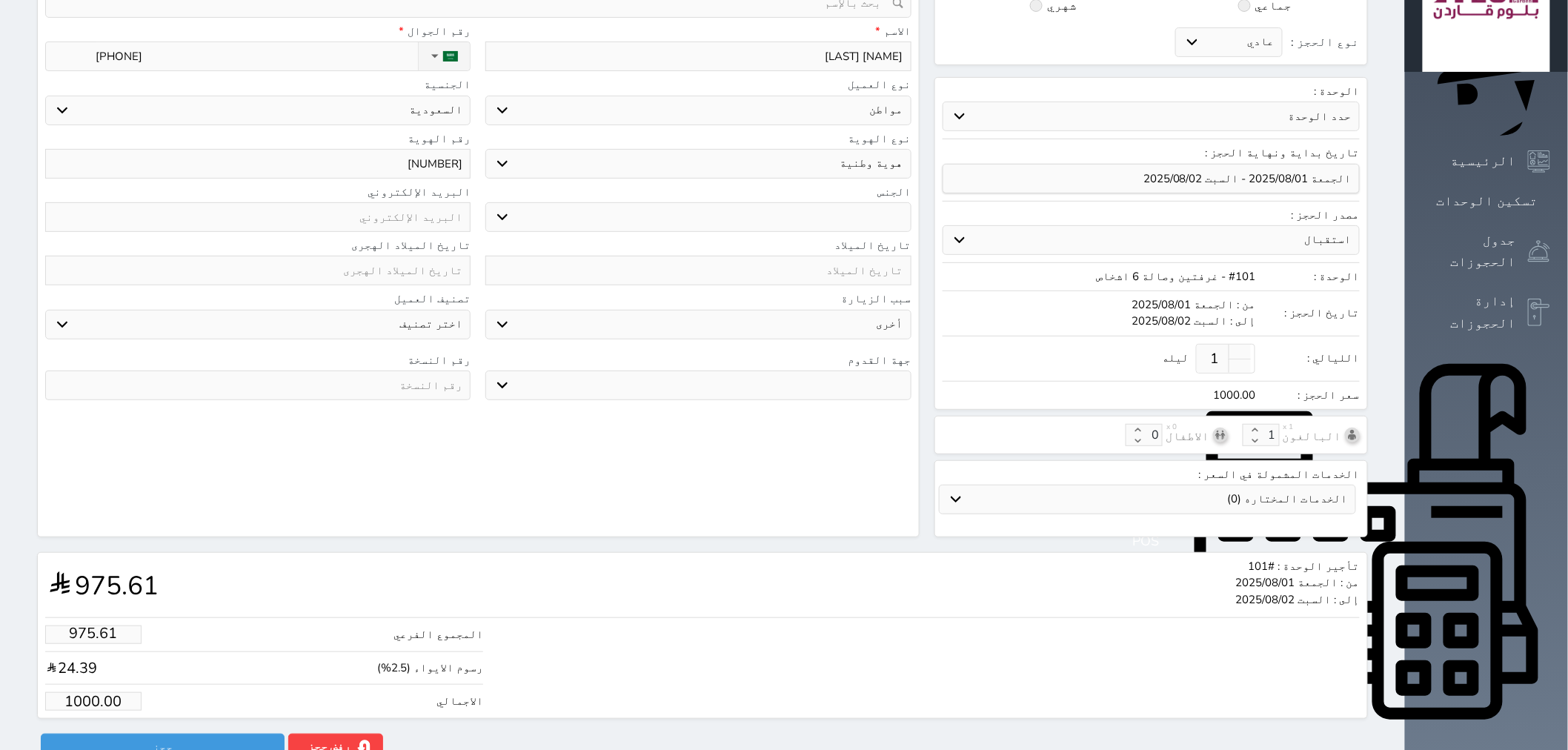 type on "[NUMBER]" 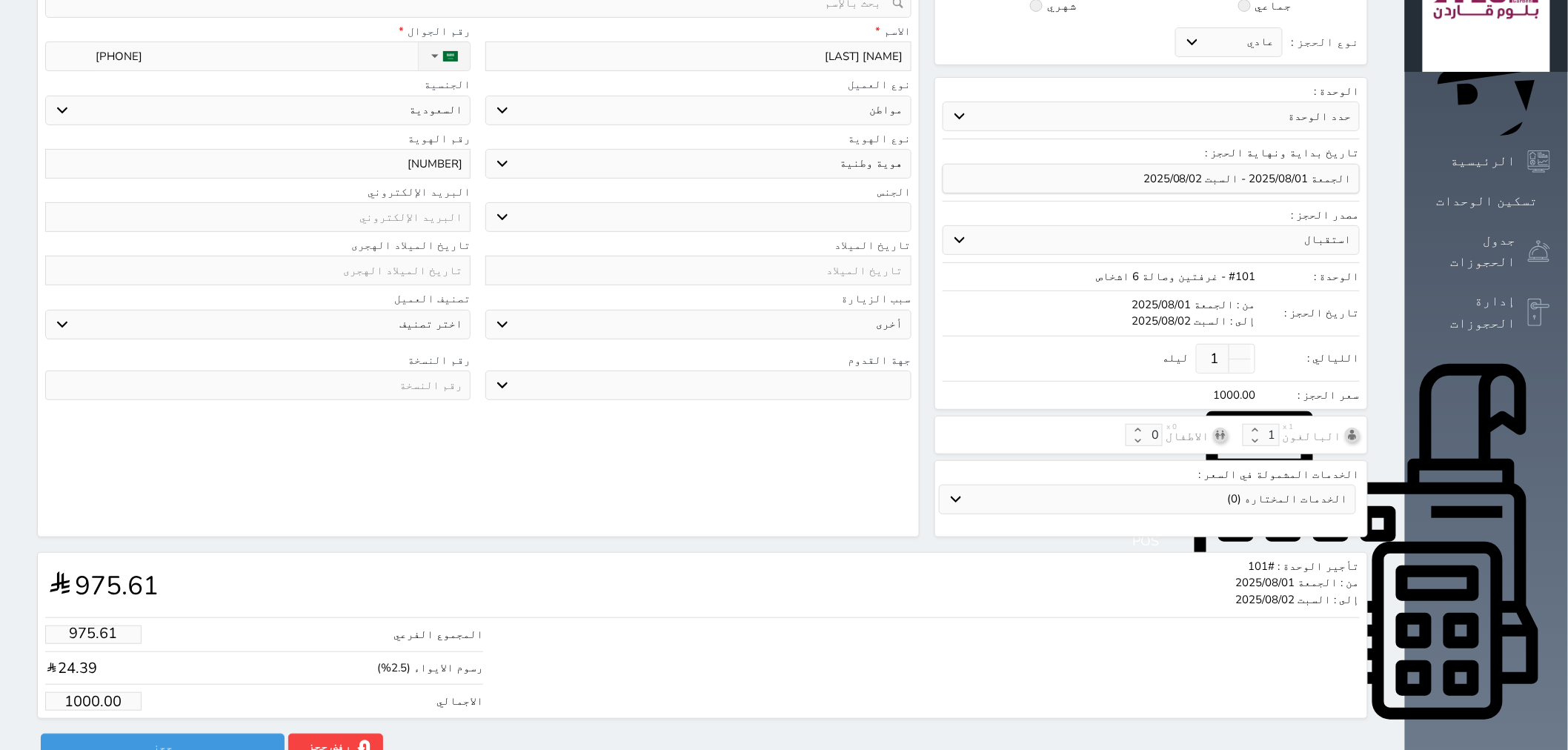 select 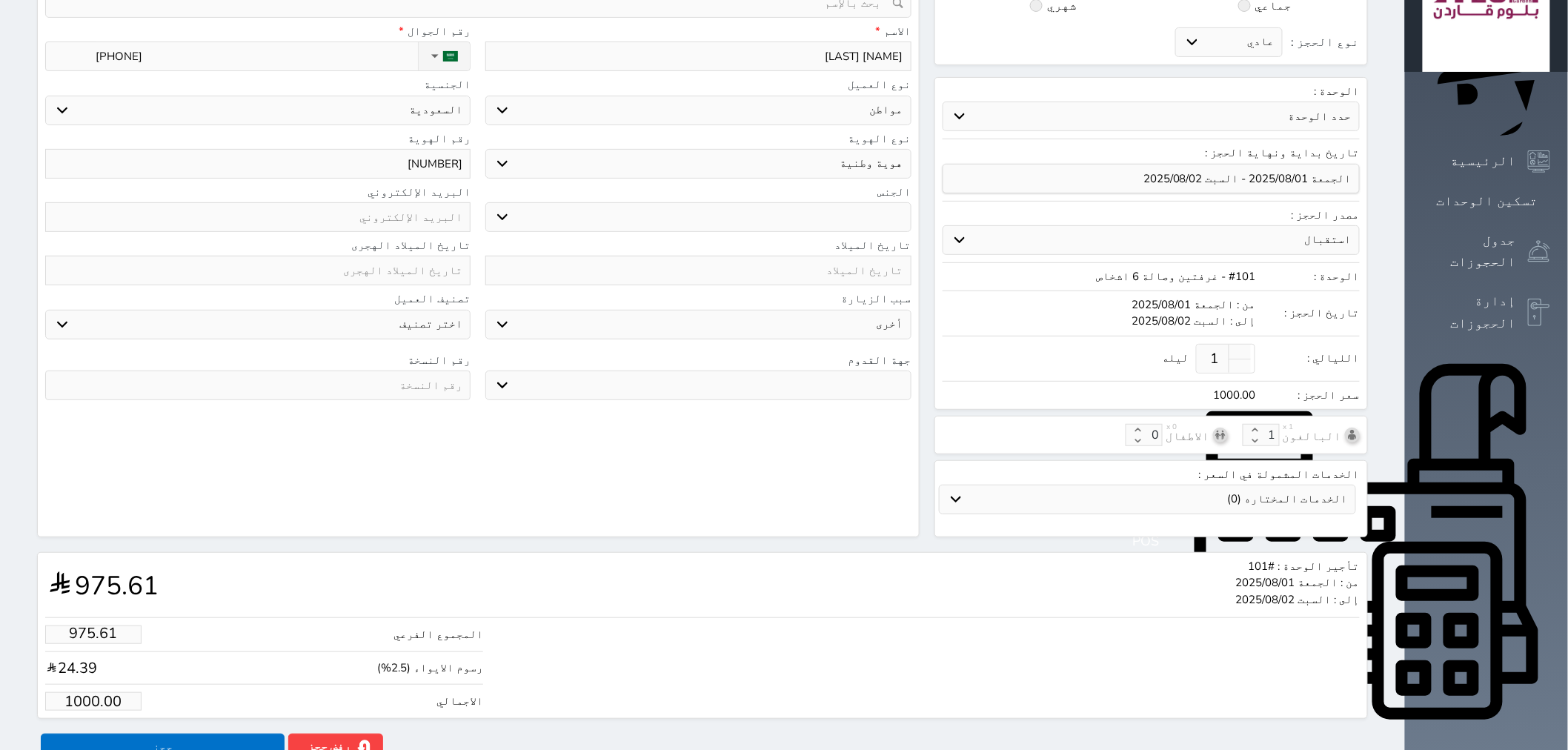 type on "[NUMBER]" 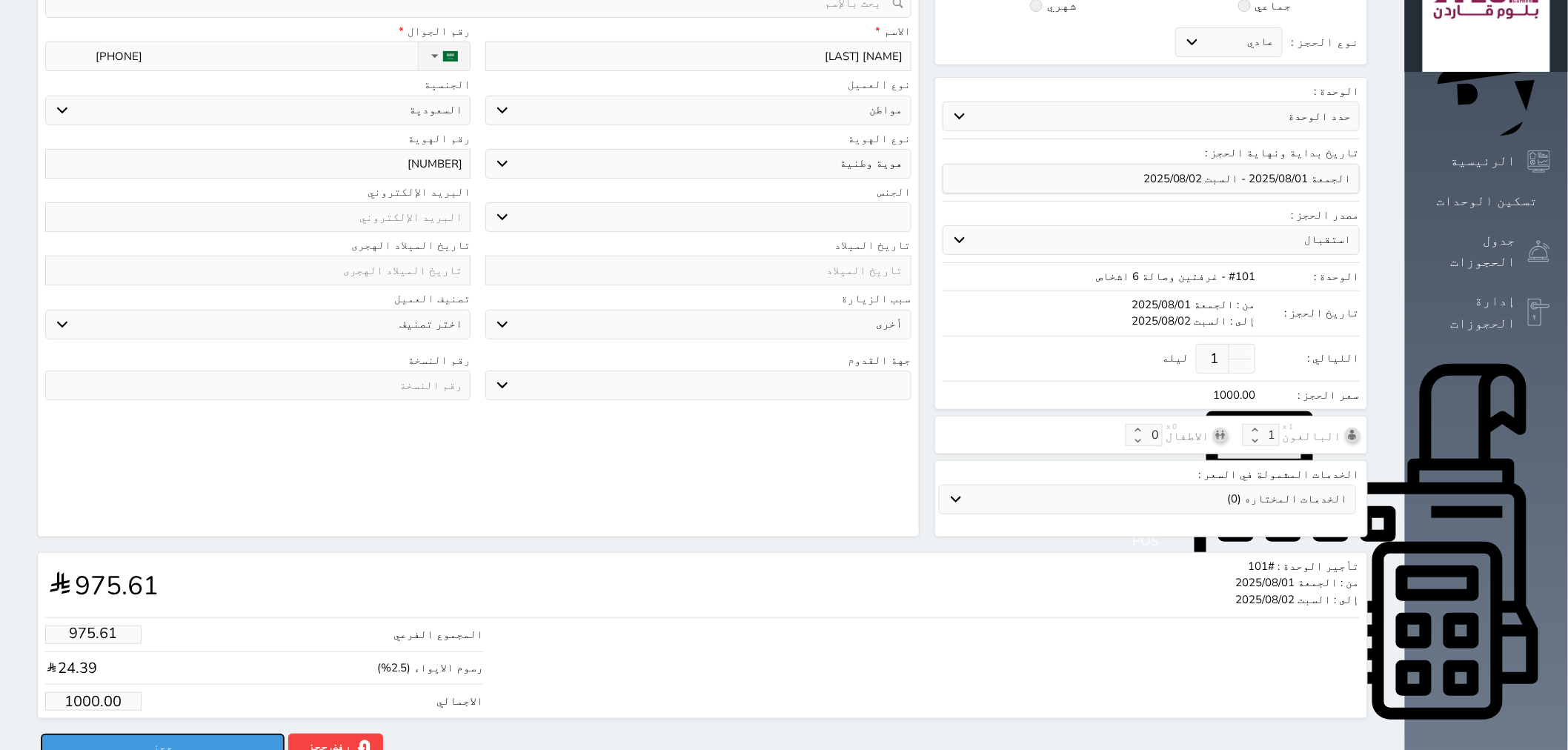 click on "حجز" at bounding box center (162, 746) 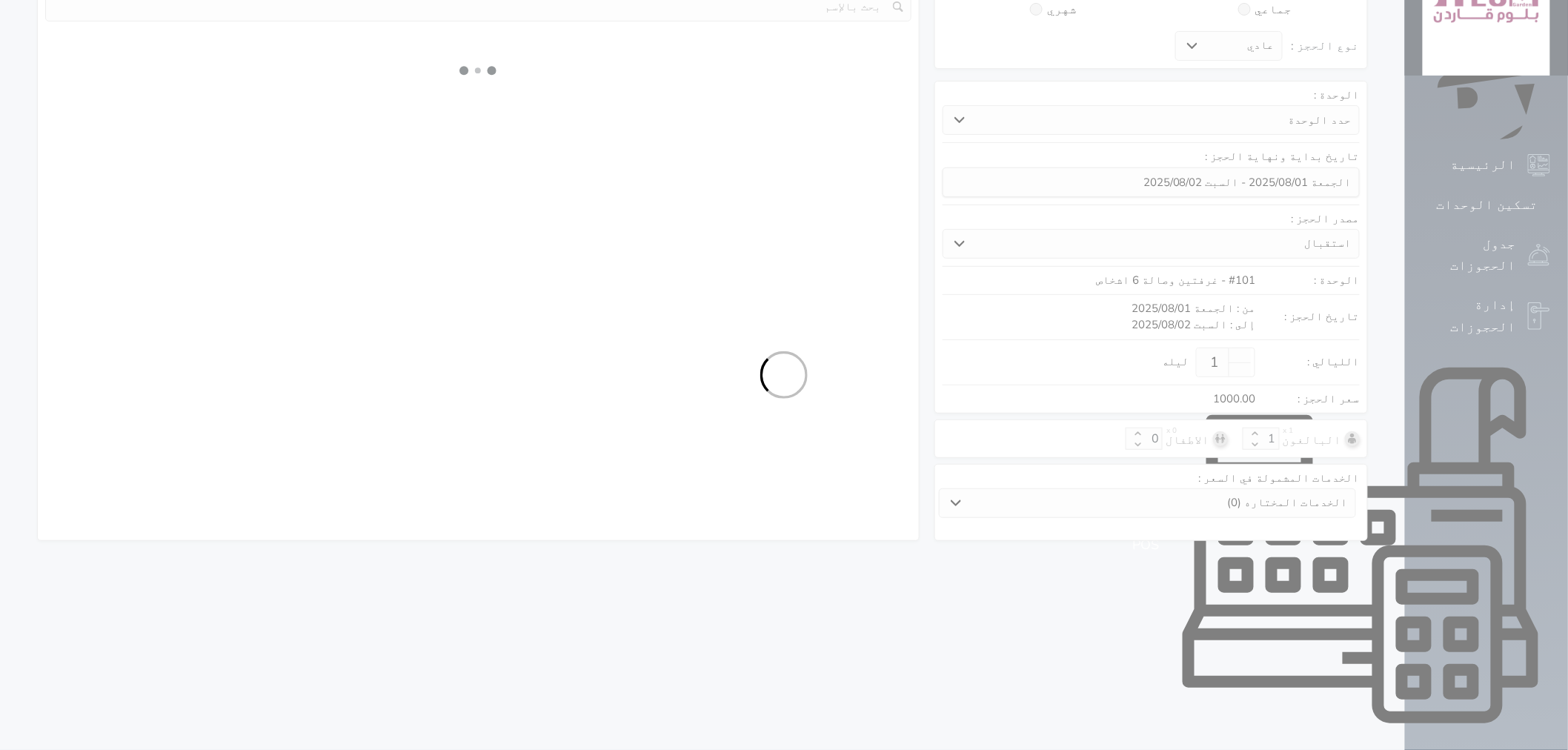 scroll, scrollTop: 101, scrollLeft: 0, axis: vertical 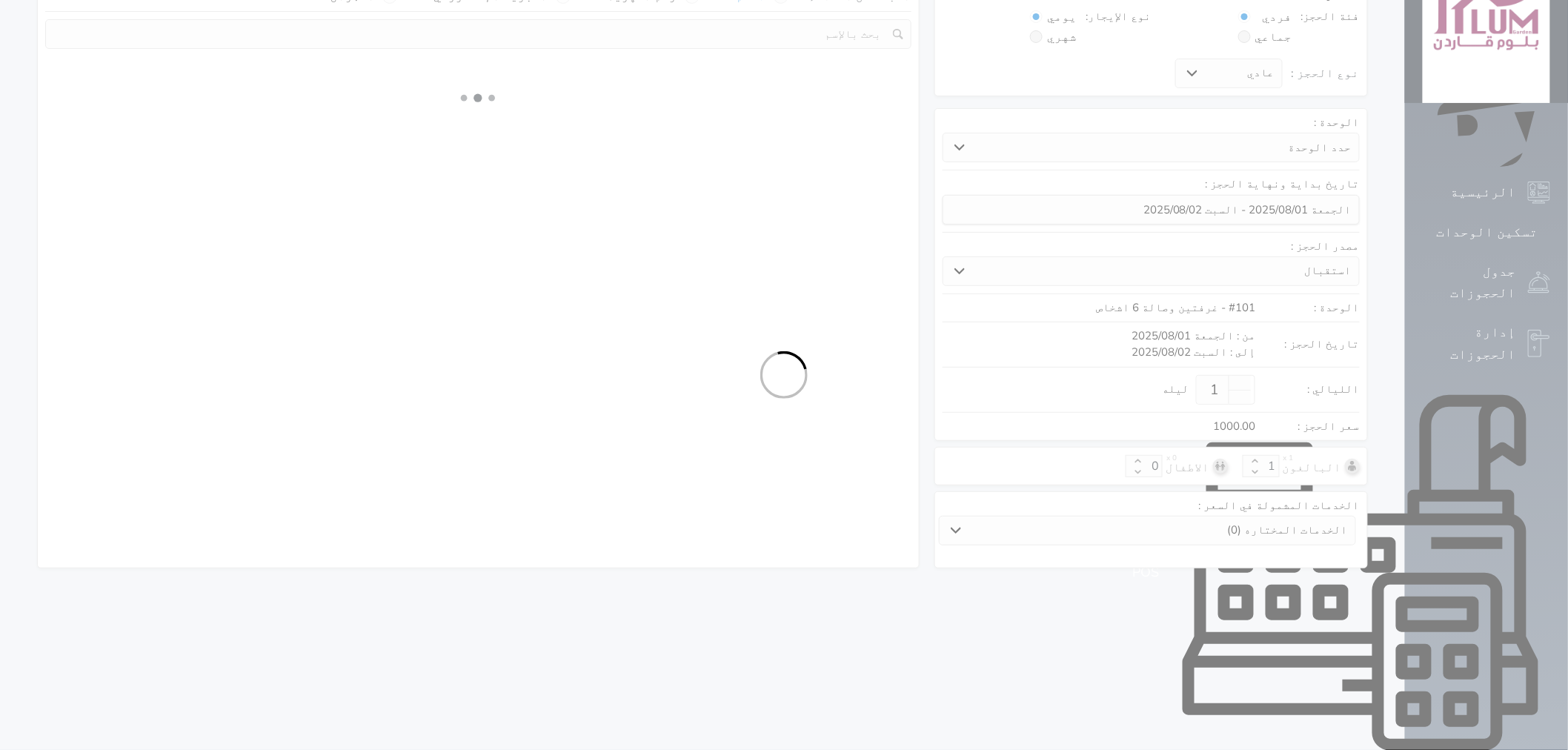 select on "1" 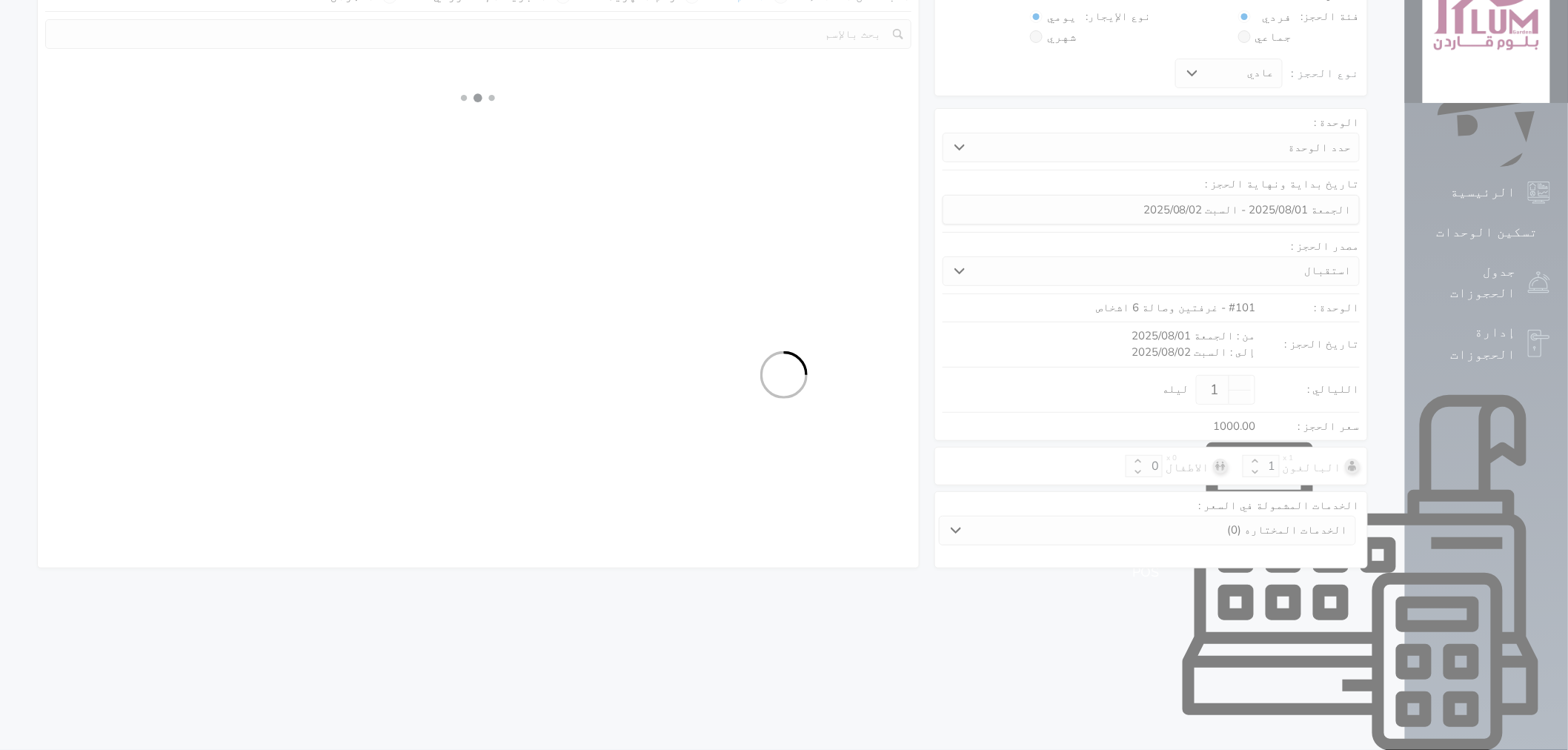 select on "113" 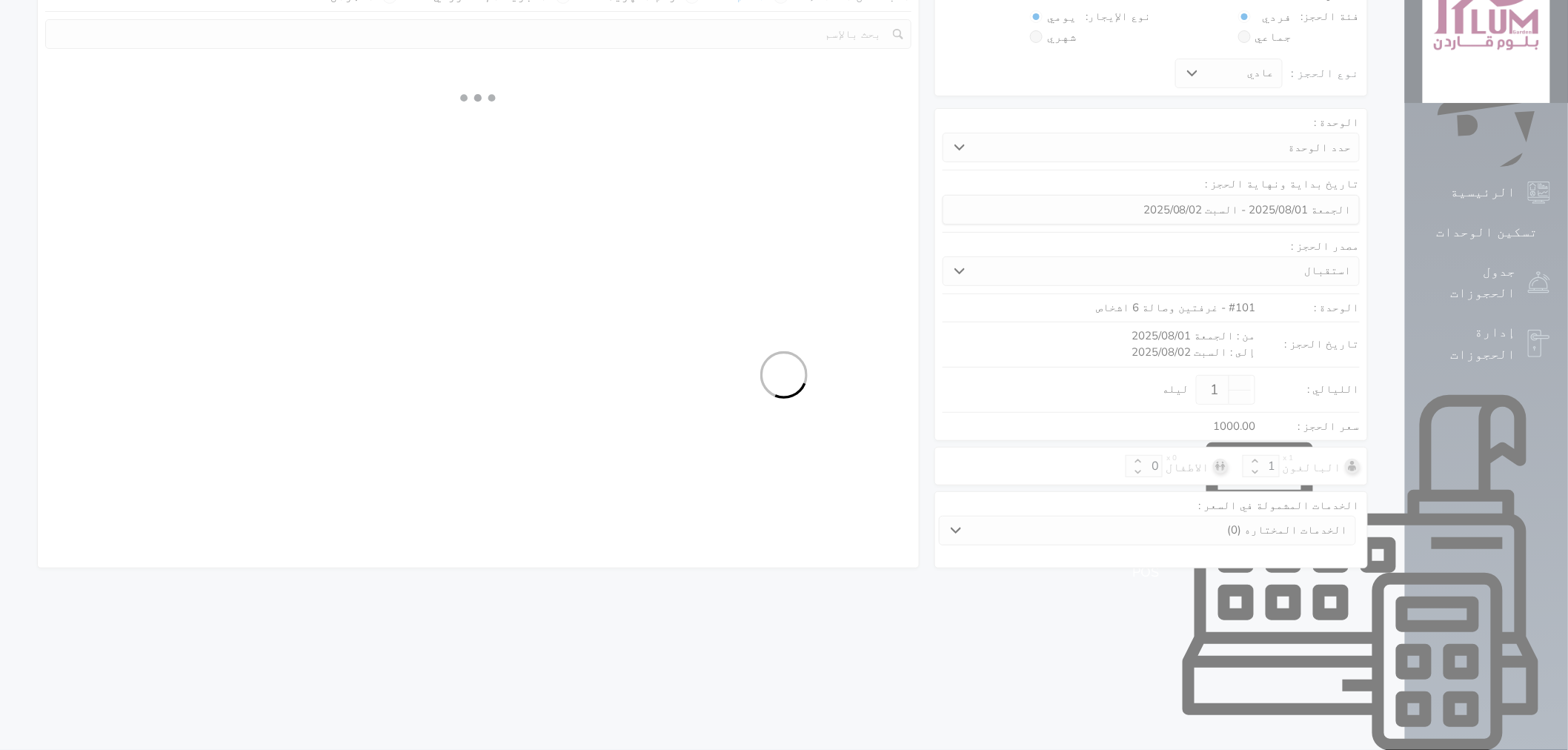 select on "1" 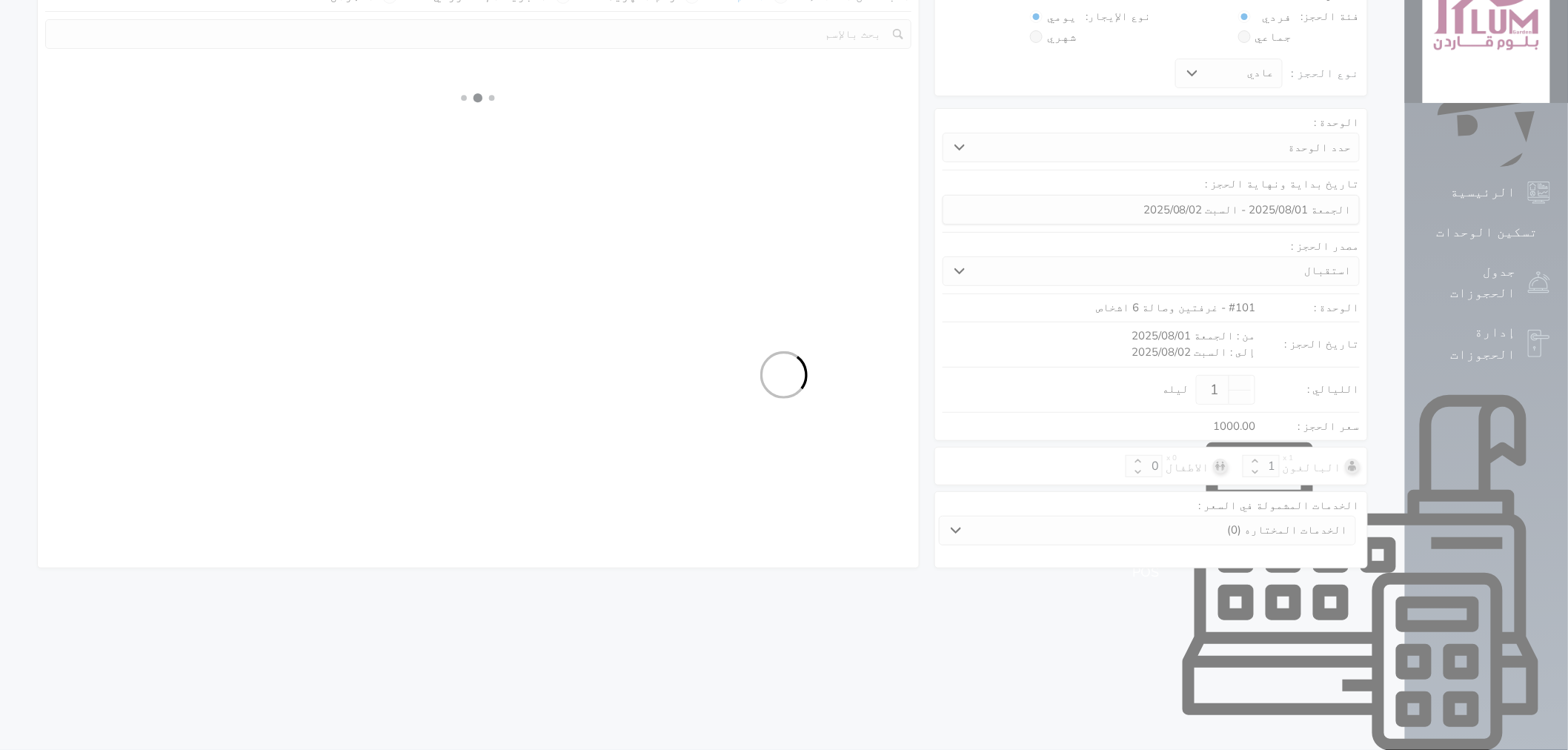 select 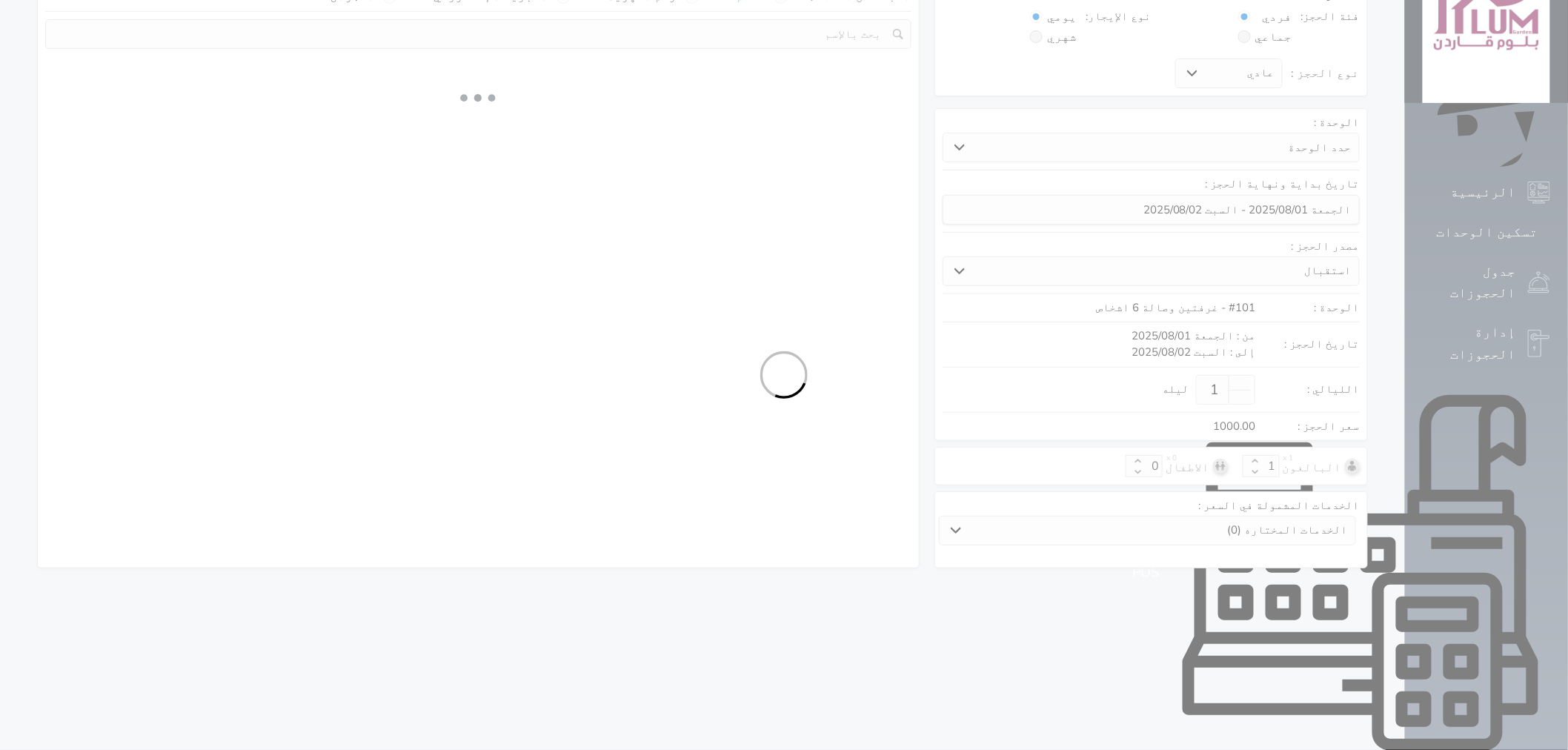 select on "7" 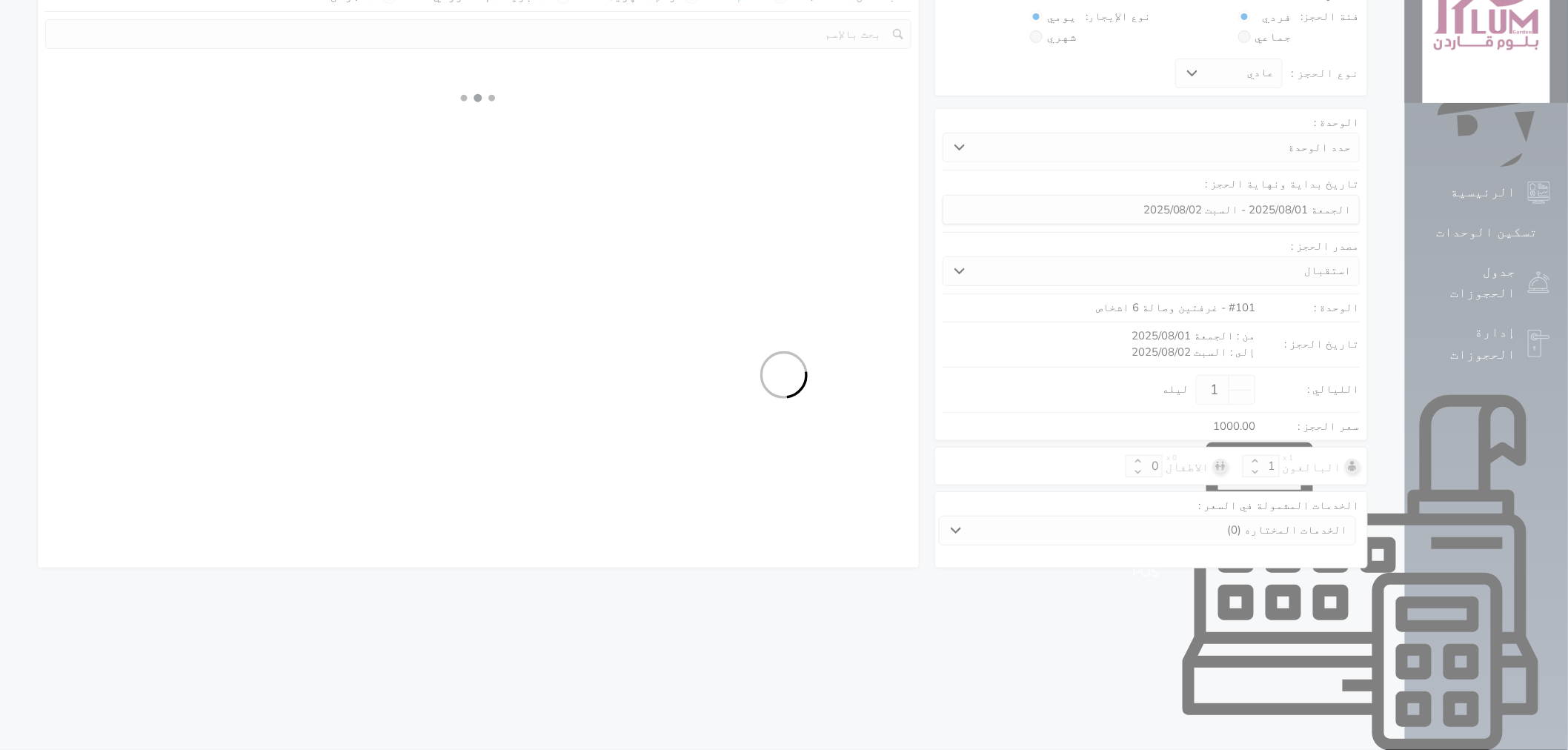 select 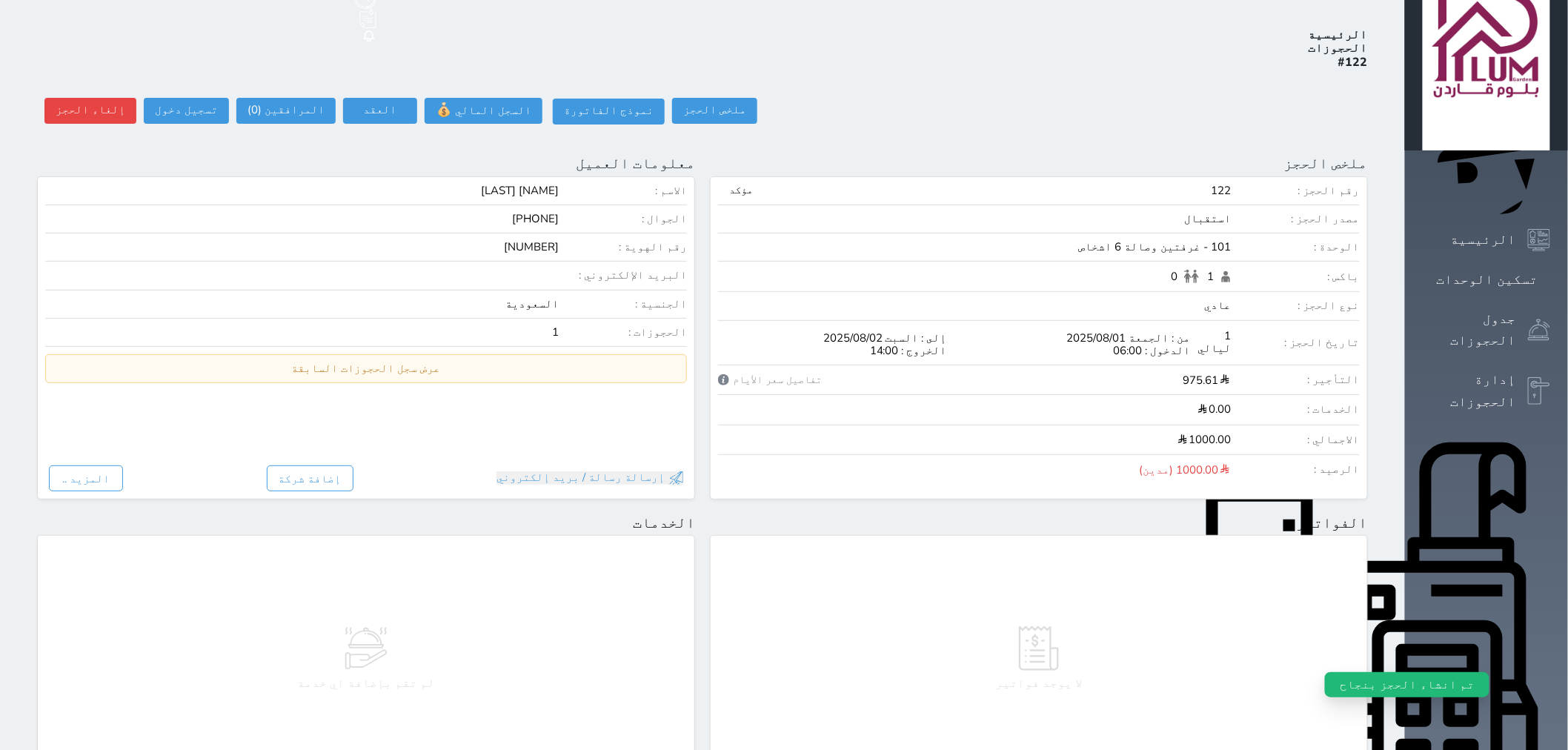 scroll, scrollTop: 0, scrollLeft: 0, axis: both 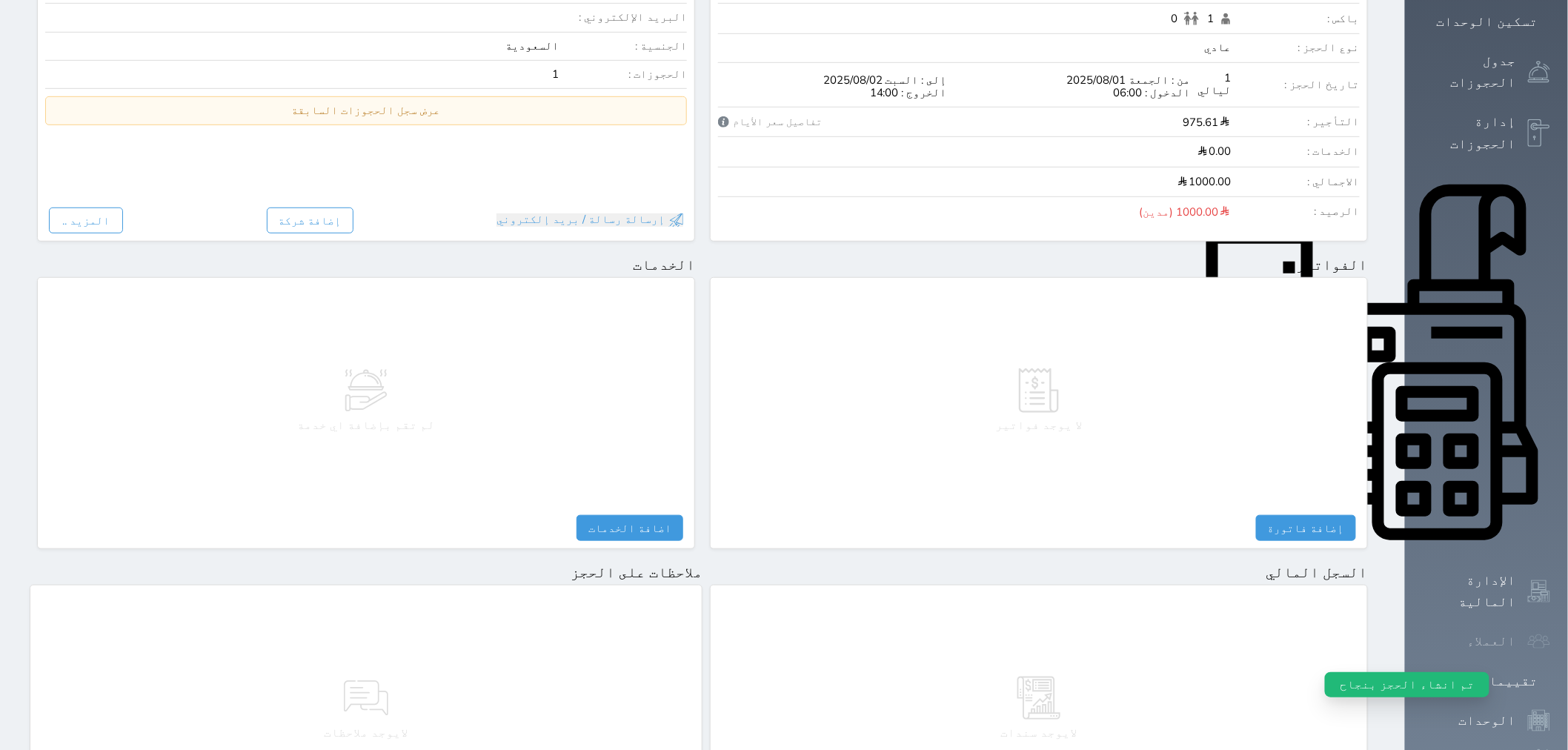 select 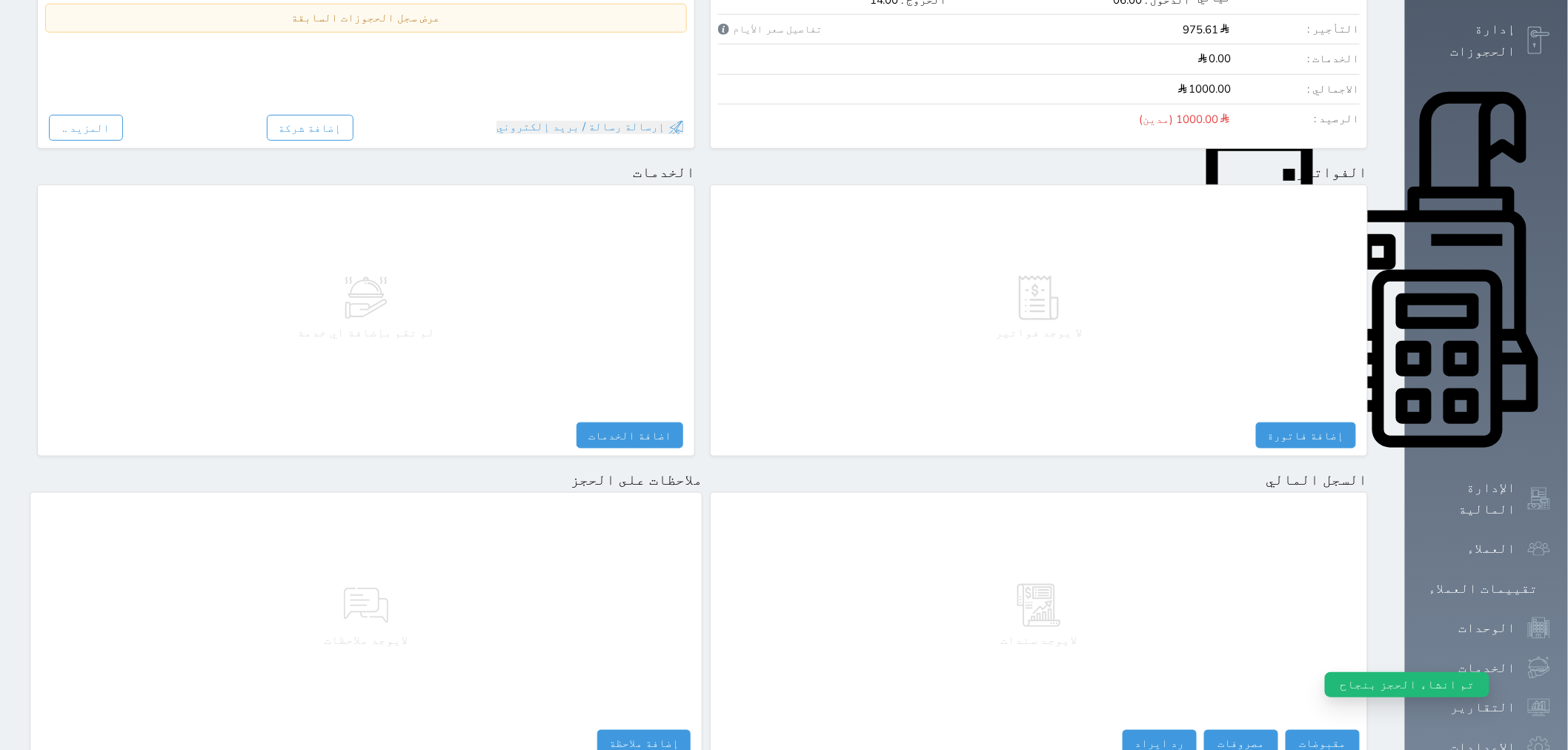 scroll, scrollTop: 512, scrollLeft: 0, axis: vertical 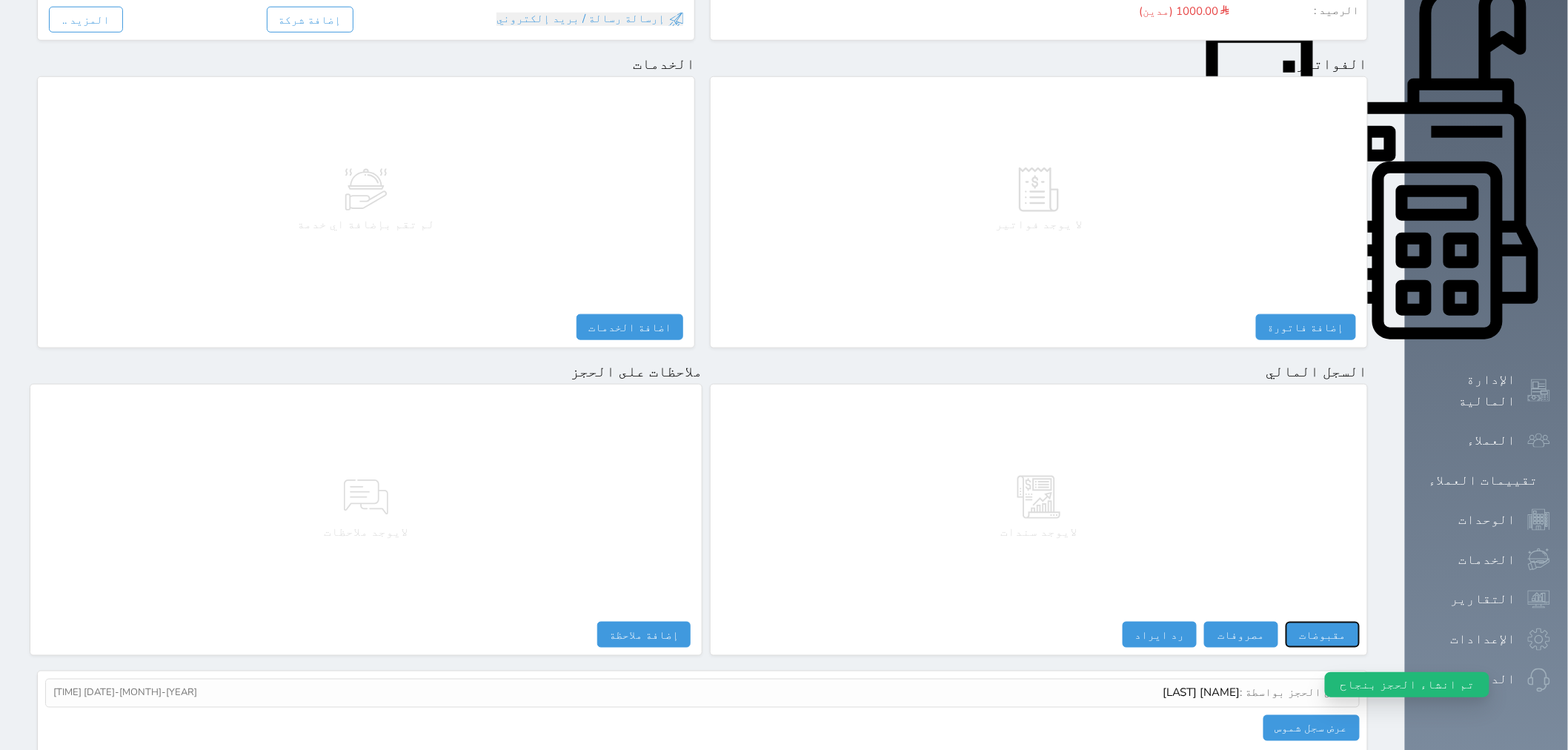 click on "مقبوضات" at bounding box center (1323, 634) 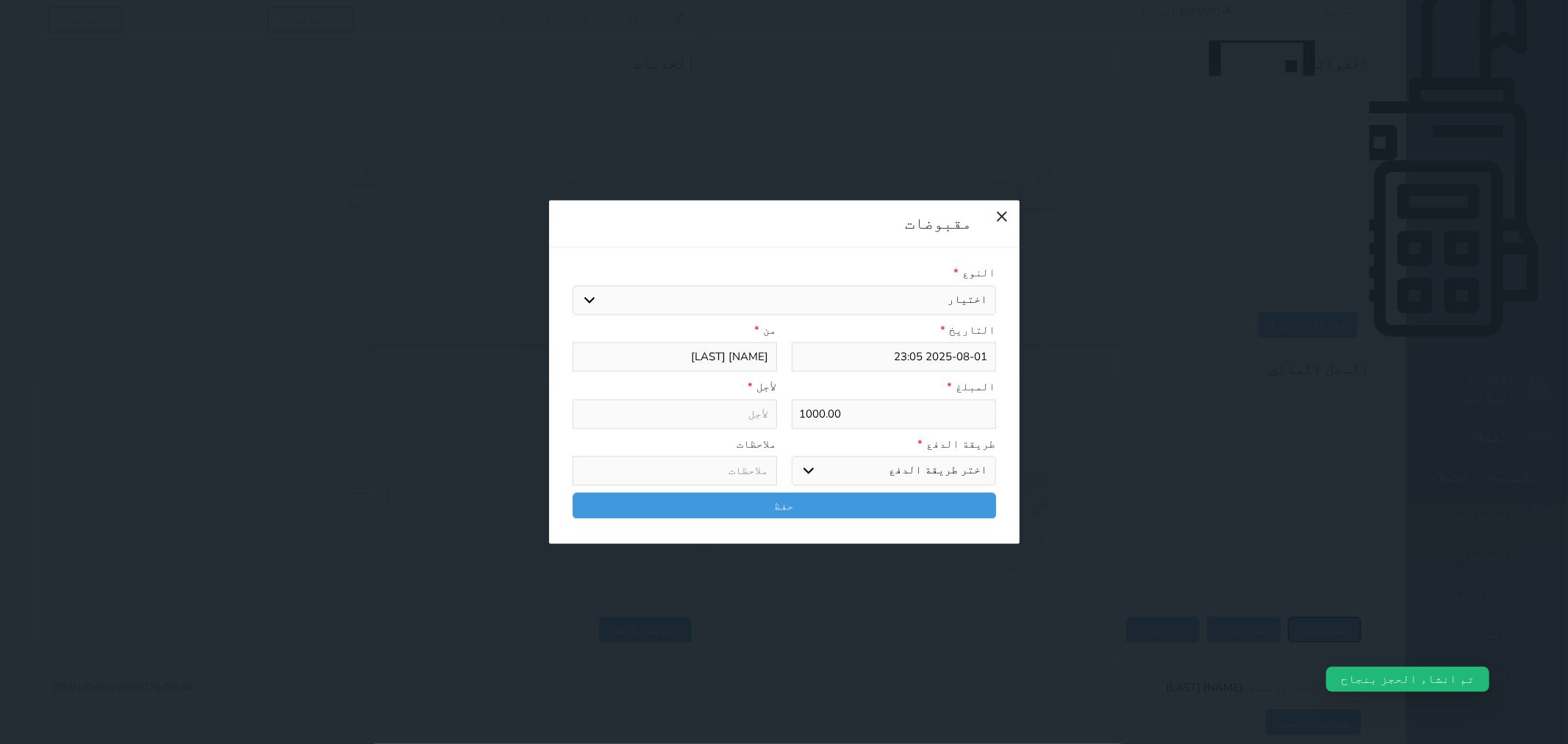 select 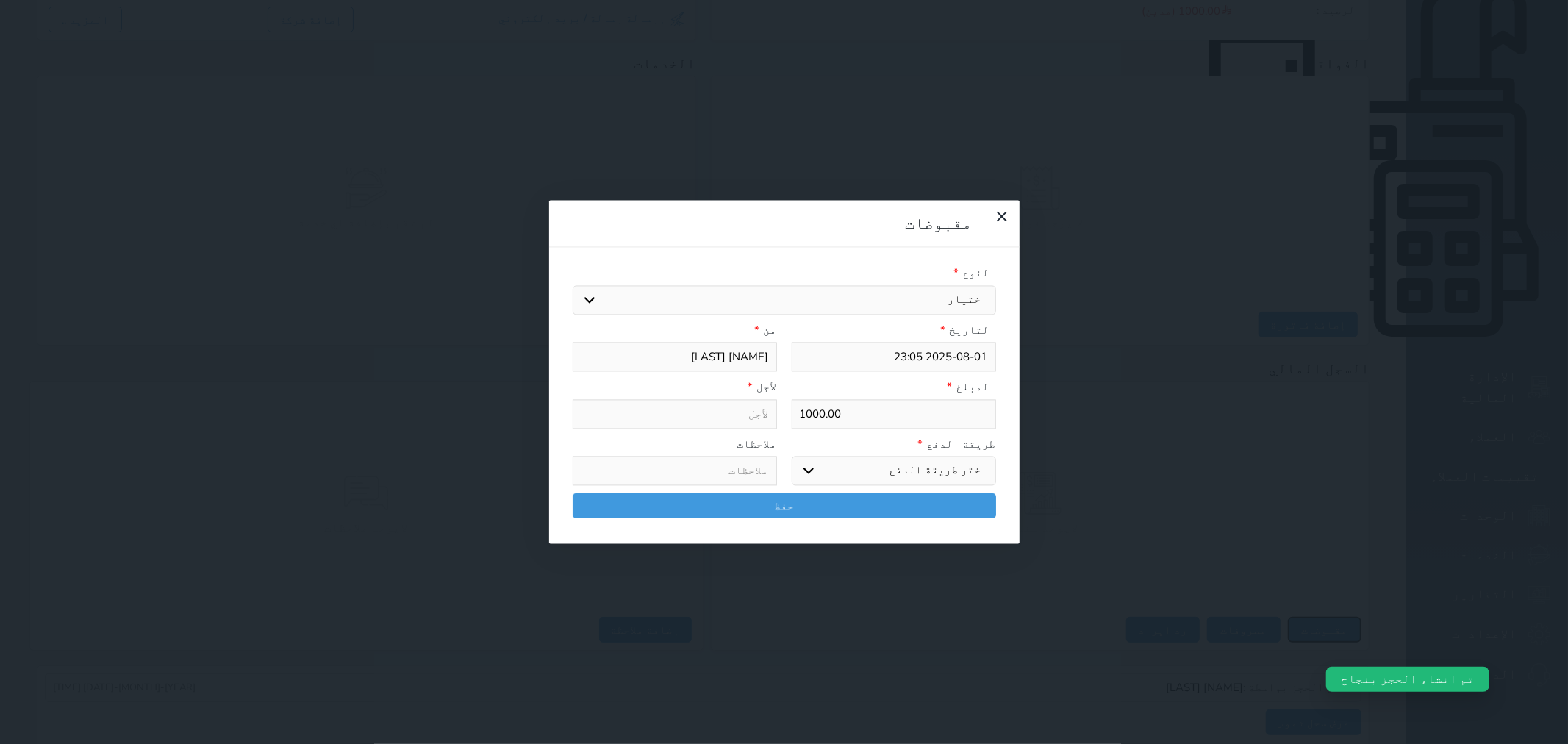 select 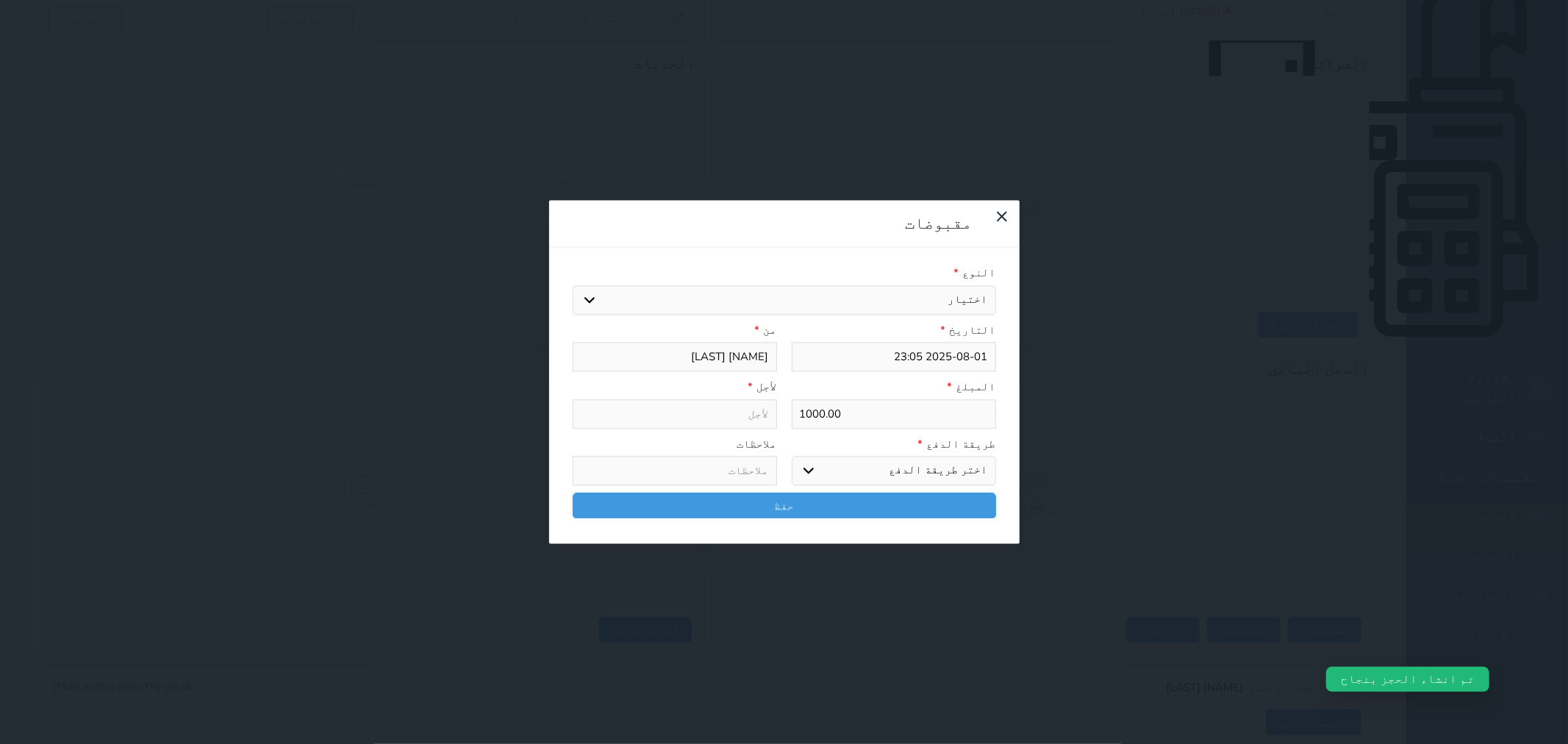 click on "اختر طريقة الدفع   دفع نقدى   تحويل بنكى   مدى   بطاقة ائتمان   آجل" at bounding box center [894, 471] 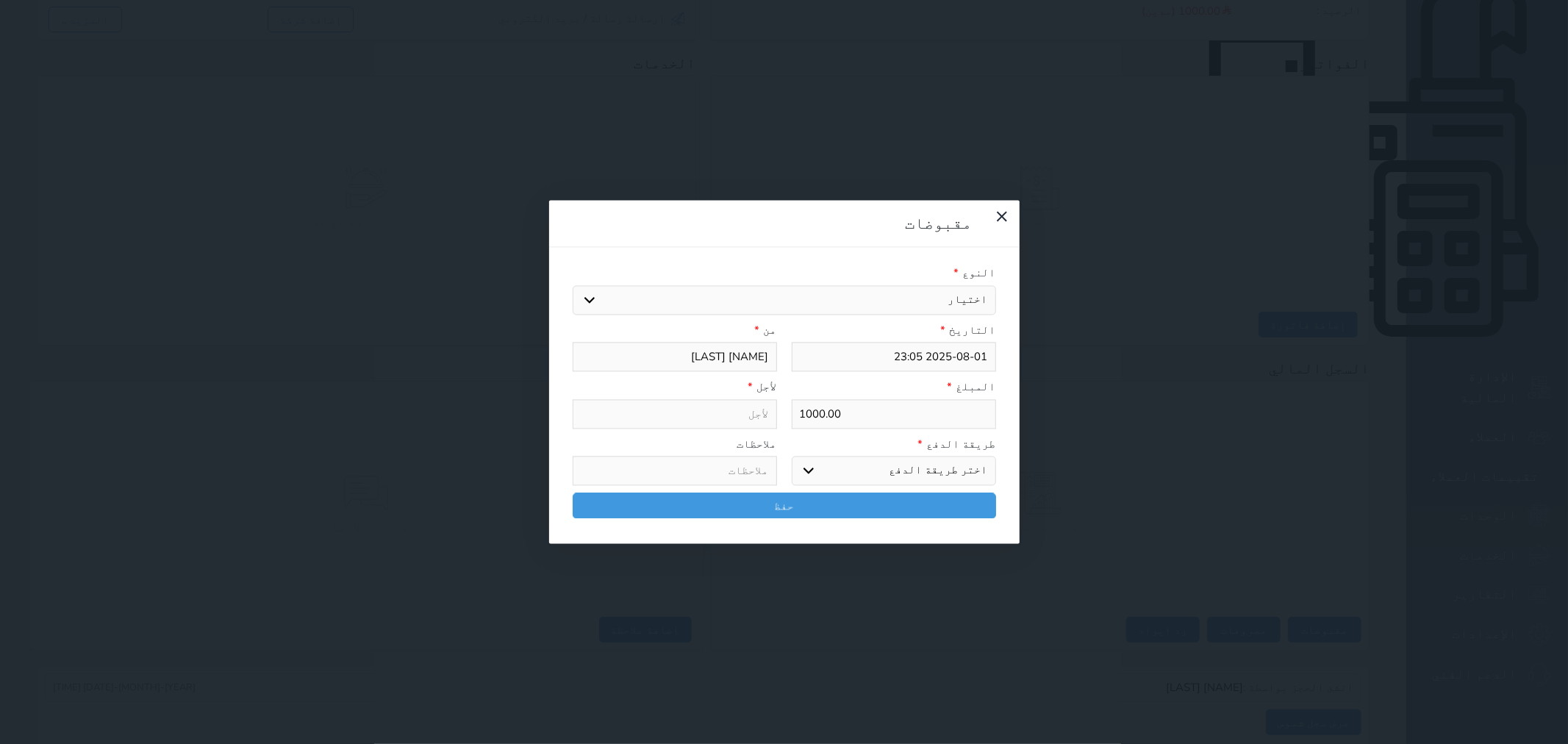 select on "cash" 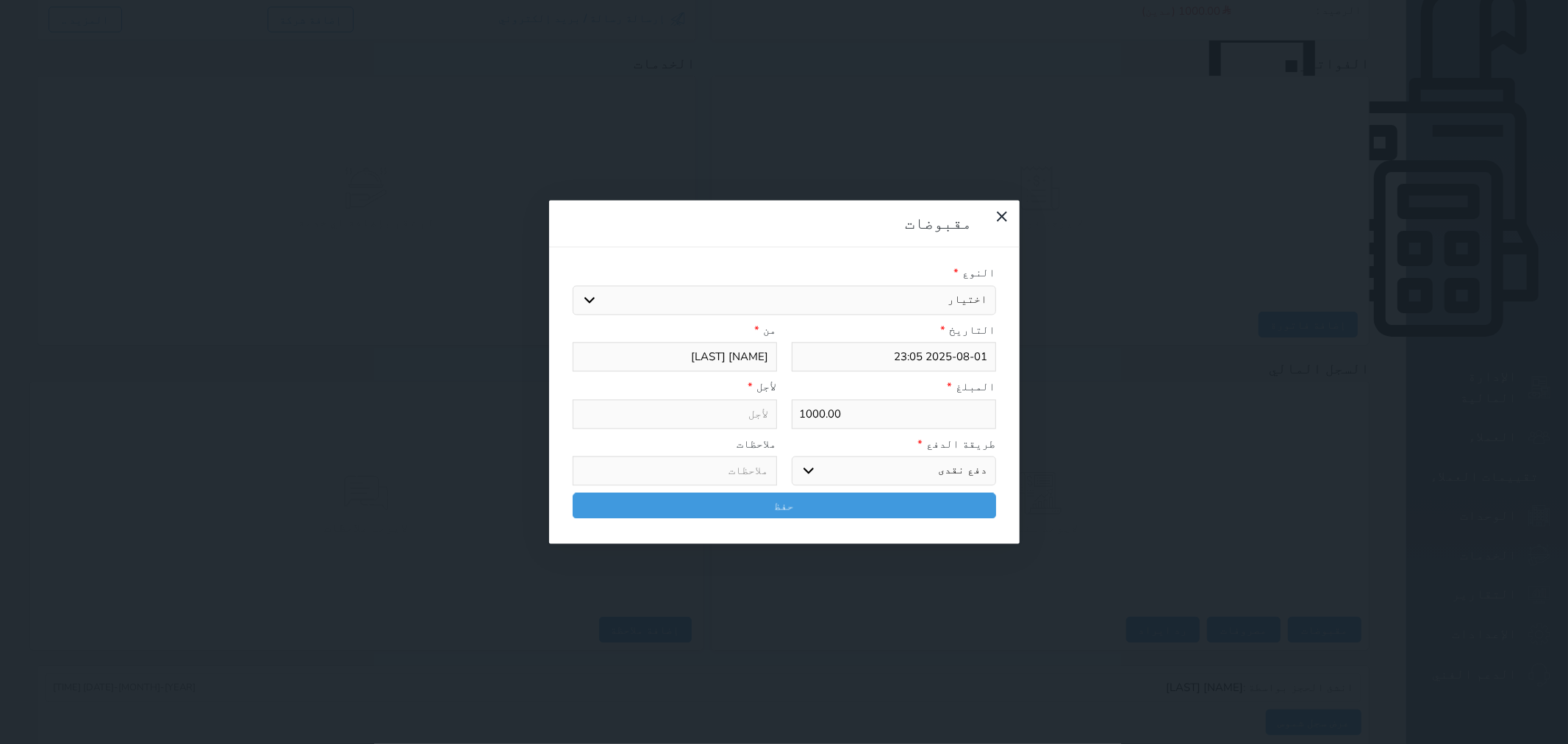 click on "اختر طريقة الدفع   دفع نقدى   تحويل بنكى   مدى   بطاقة ائتمان   آجل" at bounding box center (894, 471) 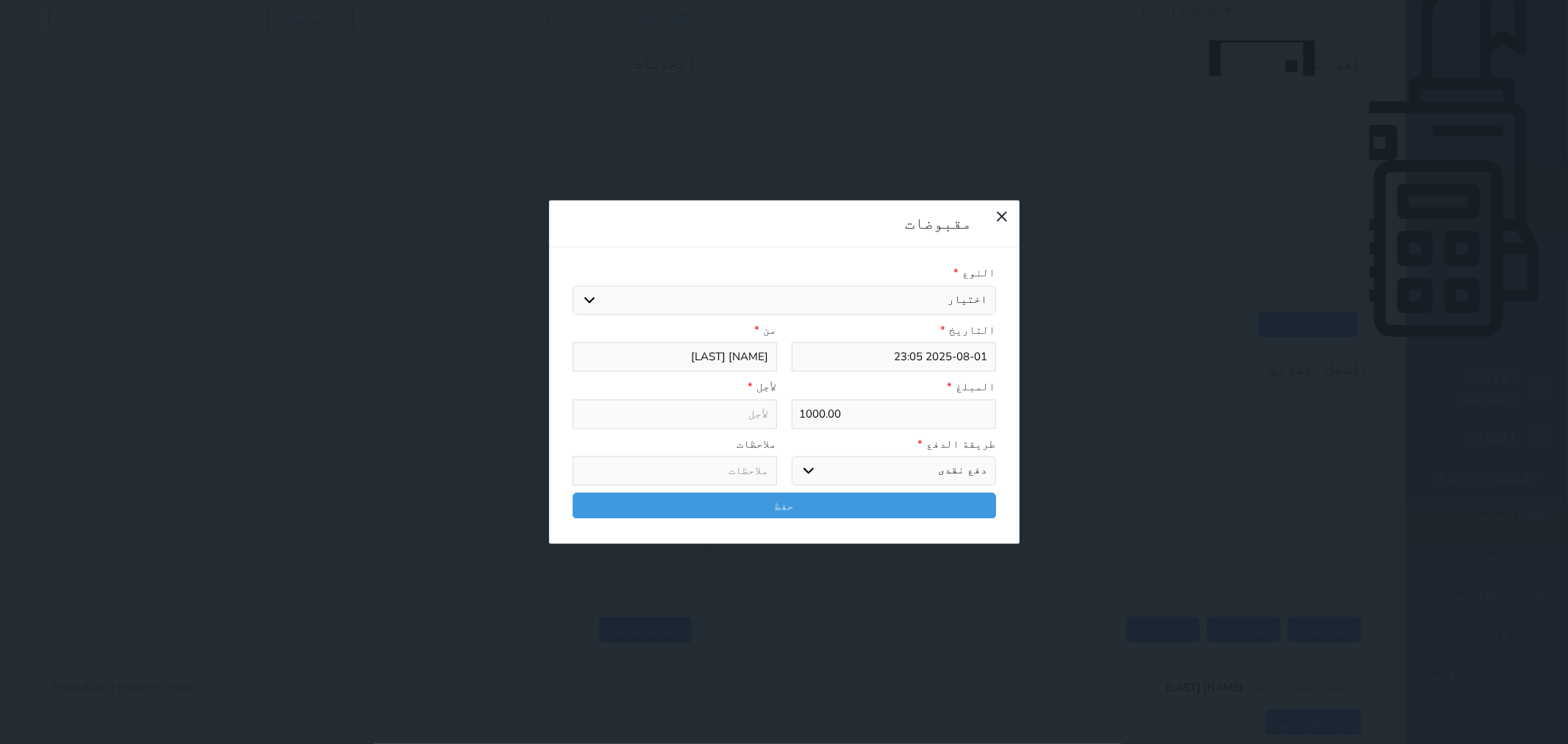 select on "[NUMBER]" 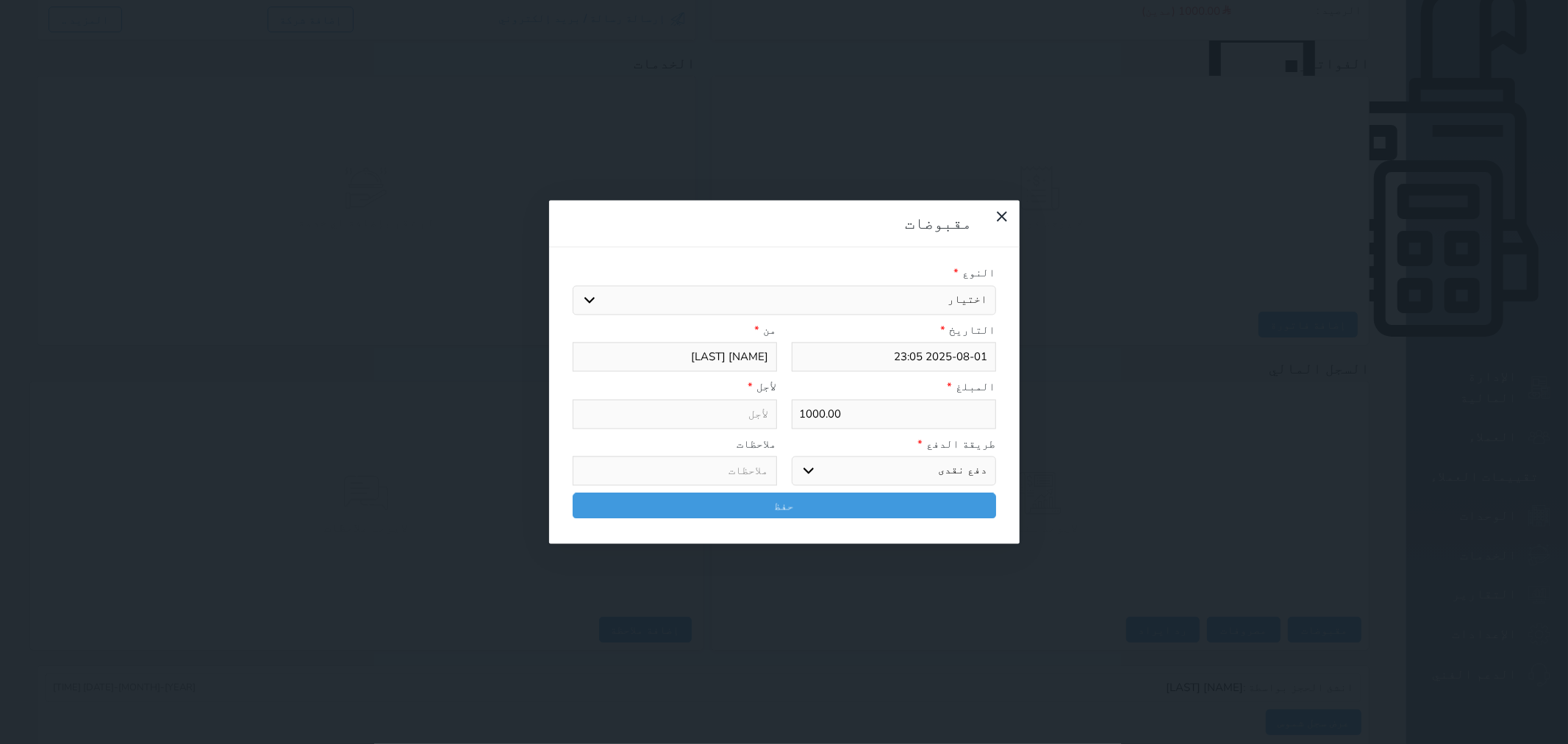 click on "اختيار   مقبوضات عامة قيمة إيجار فواتير تامين عربون لا ينطبق آخر مغسلة واي فاي - الإنترنت مواقف السيارات طعام الأغذية والمشروبات مشروبات المشروبات الباردة المشروبات الساخنة الإفطار غداء عشاء مخبز و كعك حمام سباحة الصالة الرياضية سبا و خدمات الجمال اختيار وإسقاط (خدمات النقل) ميني بار كابل - تلفزيون سرير إضافي تصفيف الشعر التسوق خدمات الجولات السياحية المنظمة خدمات الدليل السياحي" at bounding box center [784, 300] 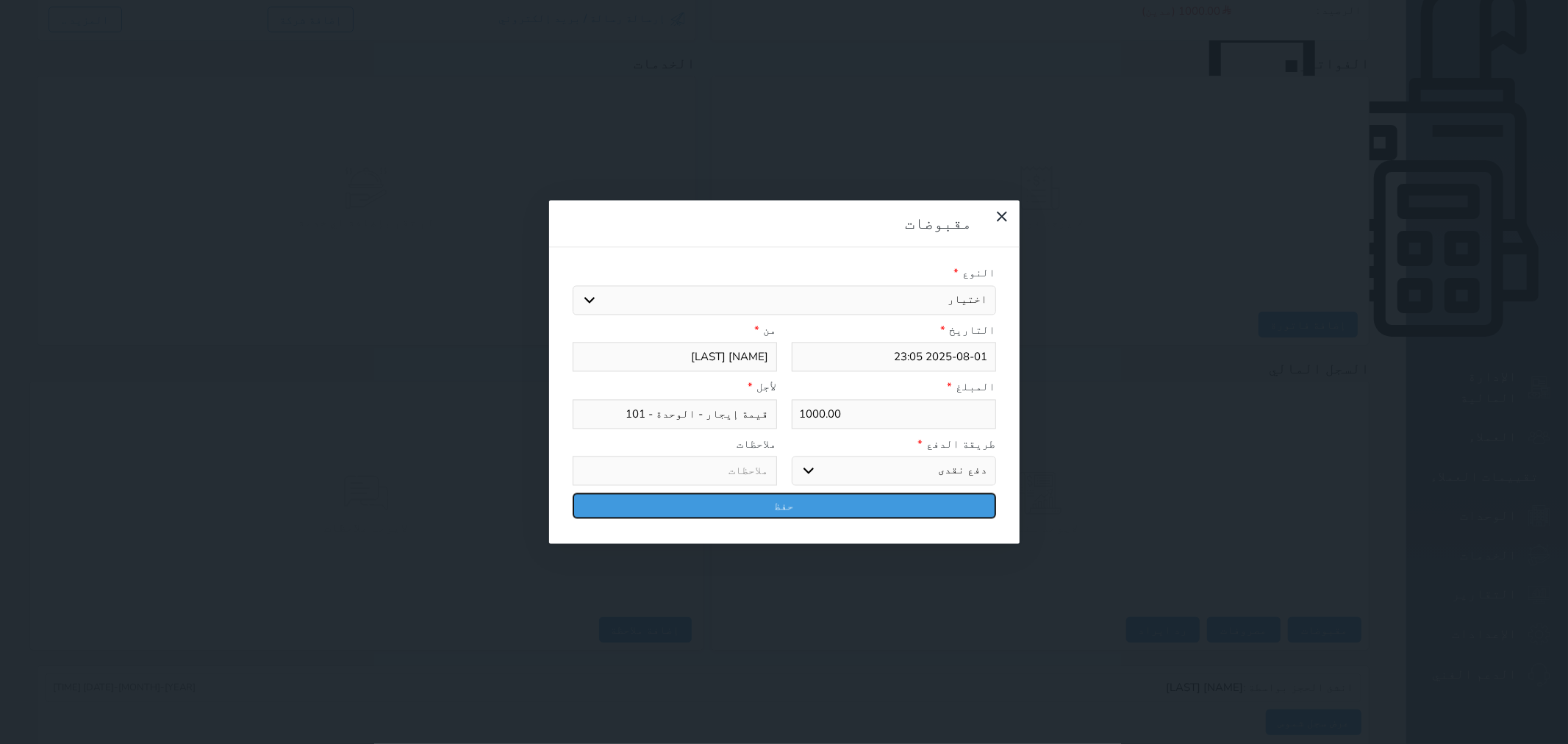 click on "حفظ" at bounding box center (784, 506) 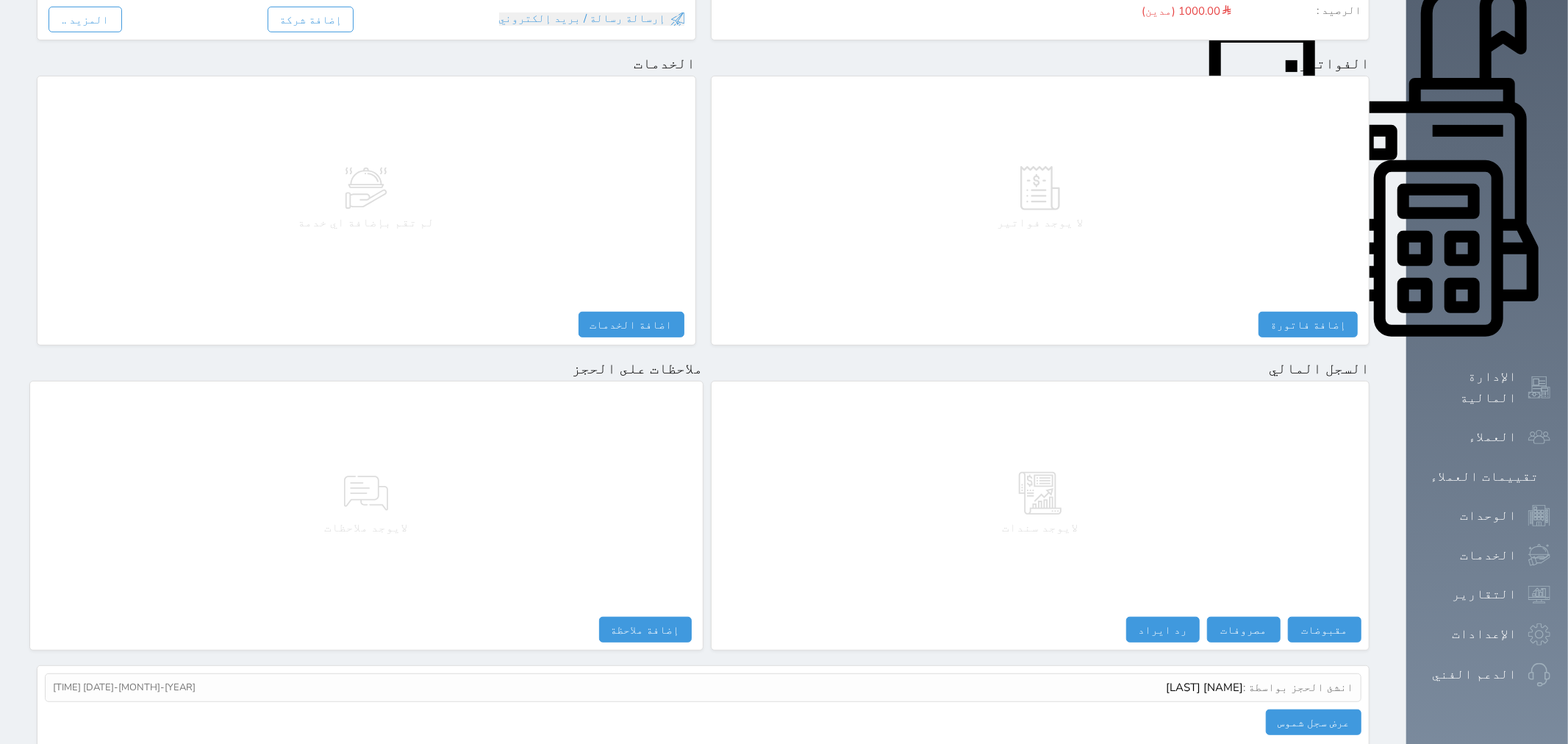 select 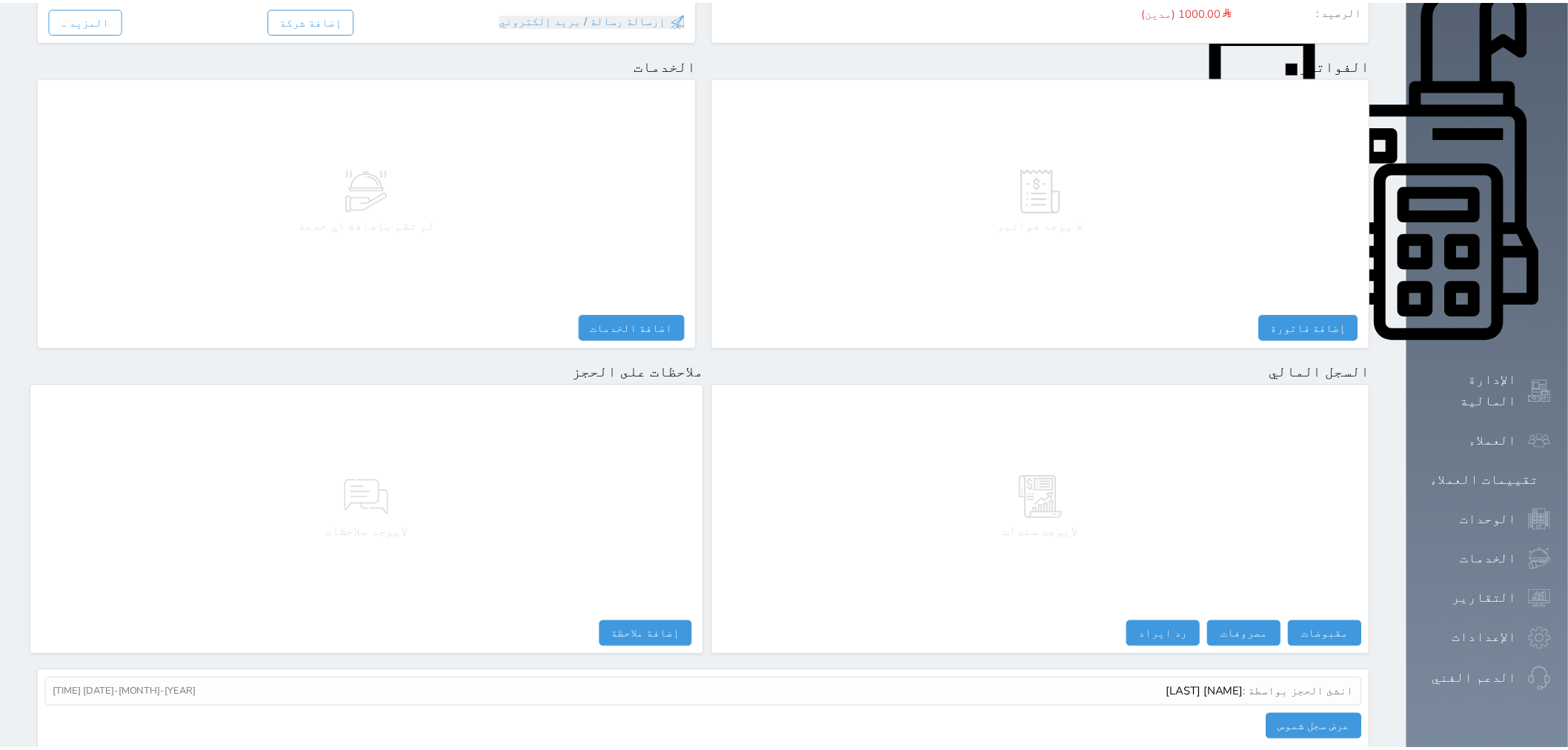 type 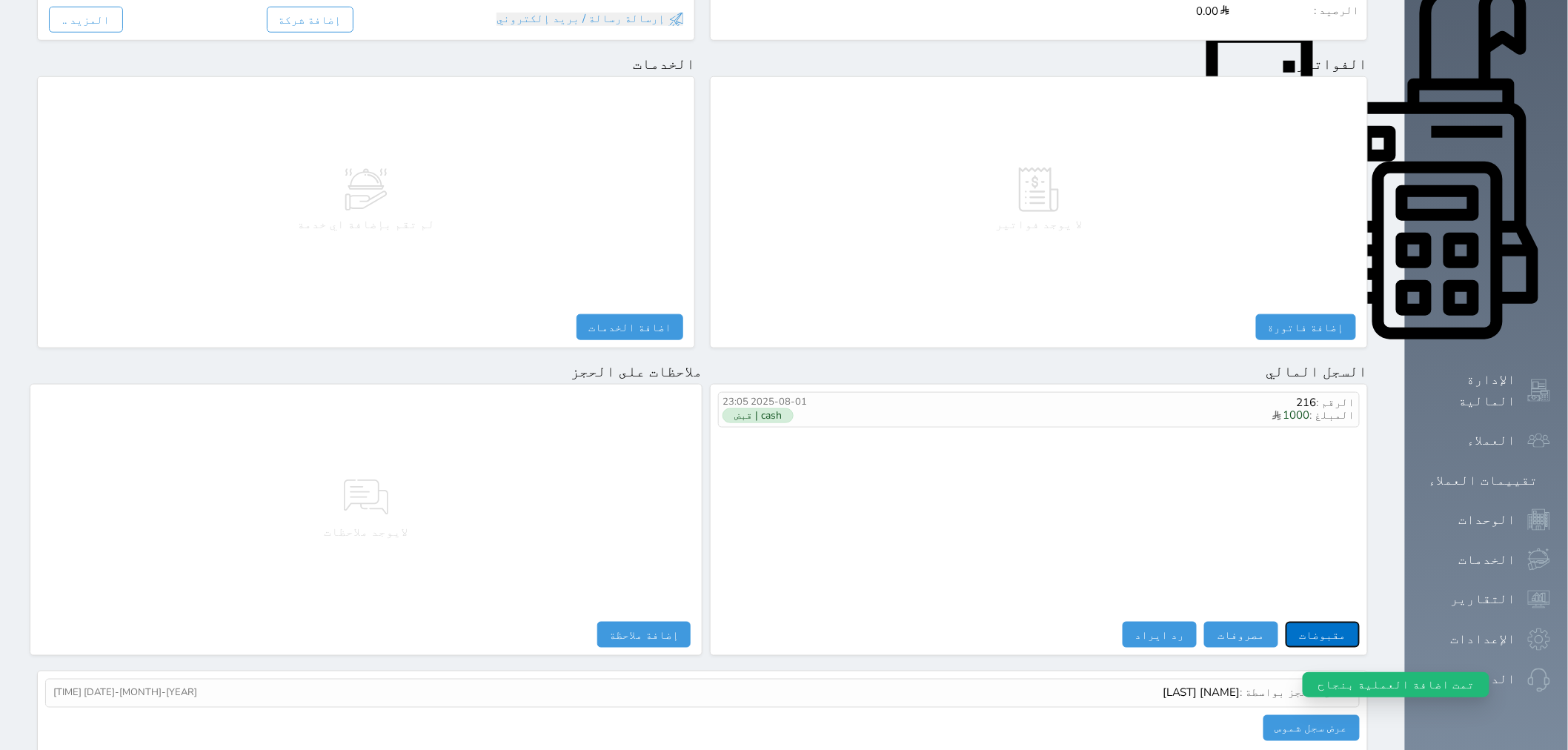 click on "مقبوضات" at bounding box center [1323, 634] 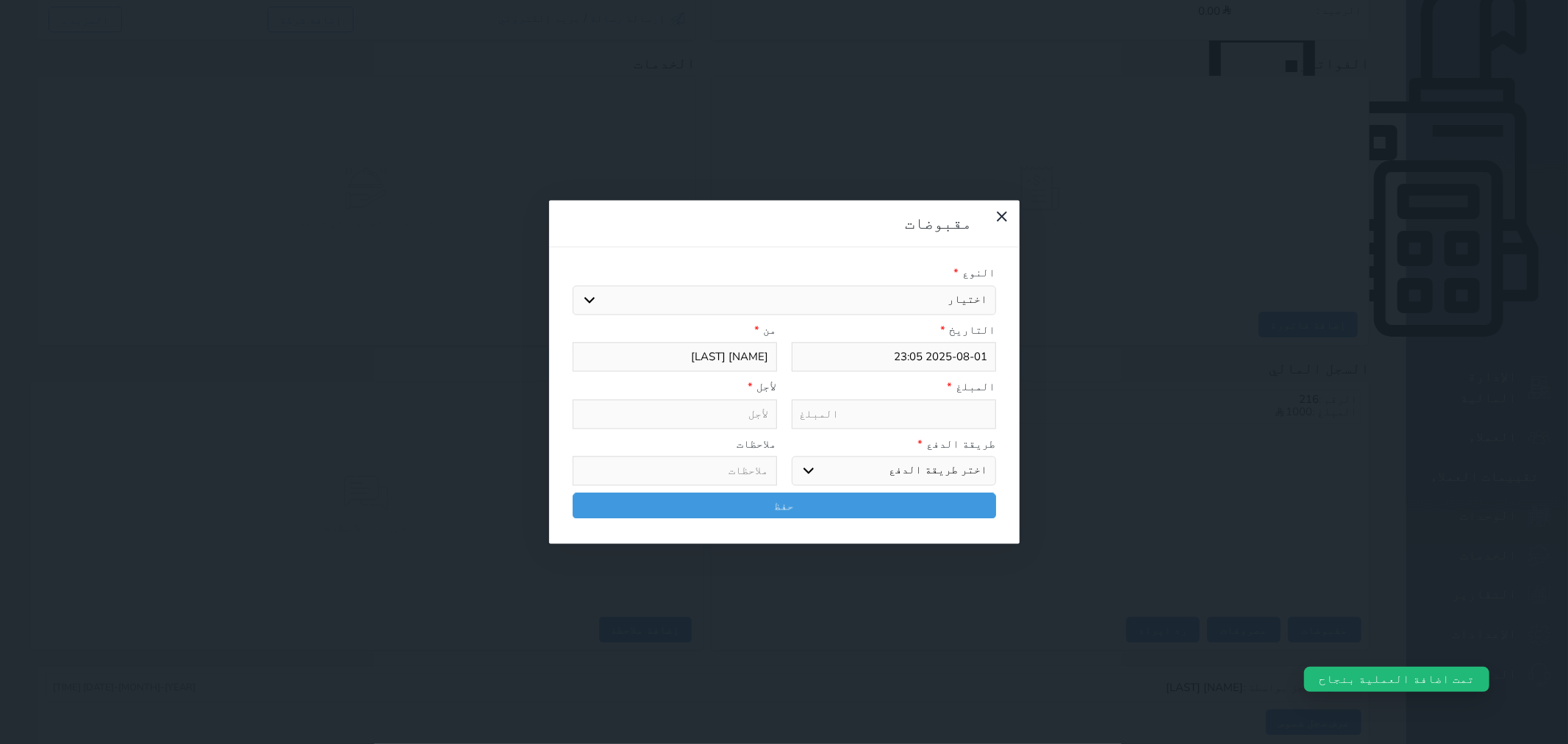 drag, startPoint x: 953, startPoint y: 100, endPoint x: 959, endPoint y: 109, distance: 10.816654 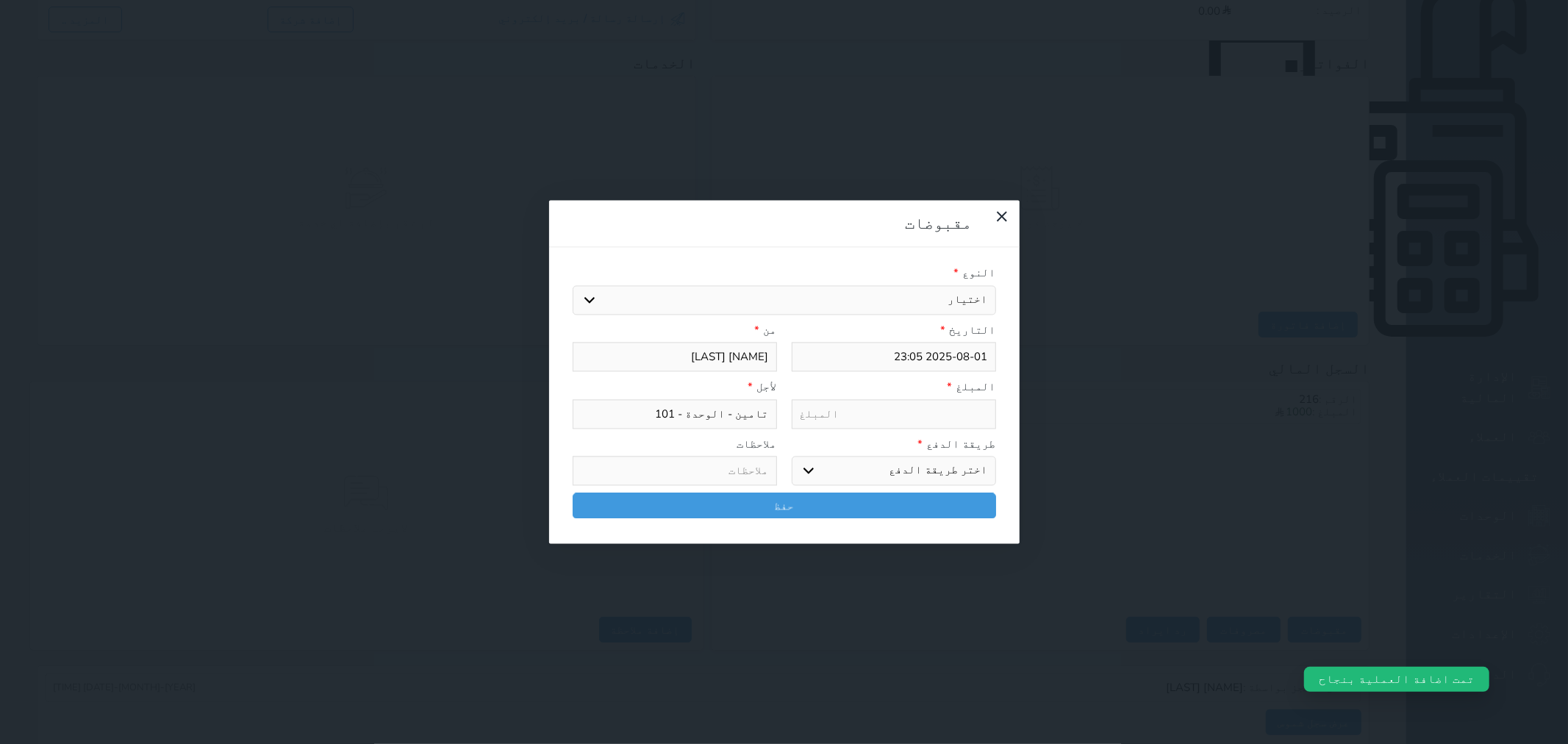 click at bounding box center [894, 414] 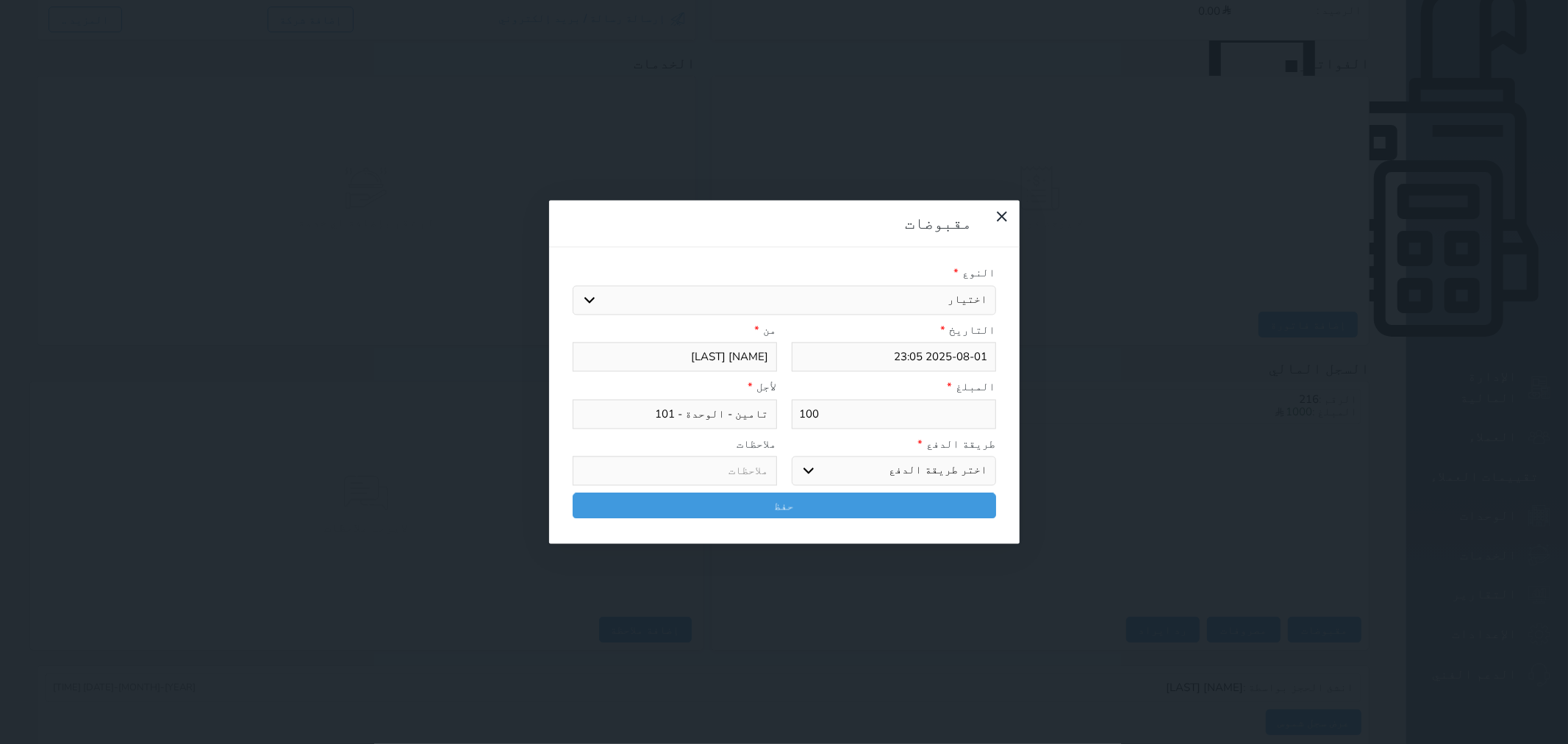 click on "اختر طريقة الدفع   دفع نقدى   تحويل بنكى   مدى   بطاقة ائتمان   آجل" at bounding box center (894, 471) 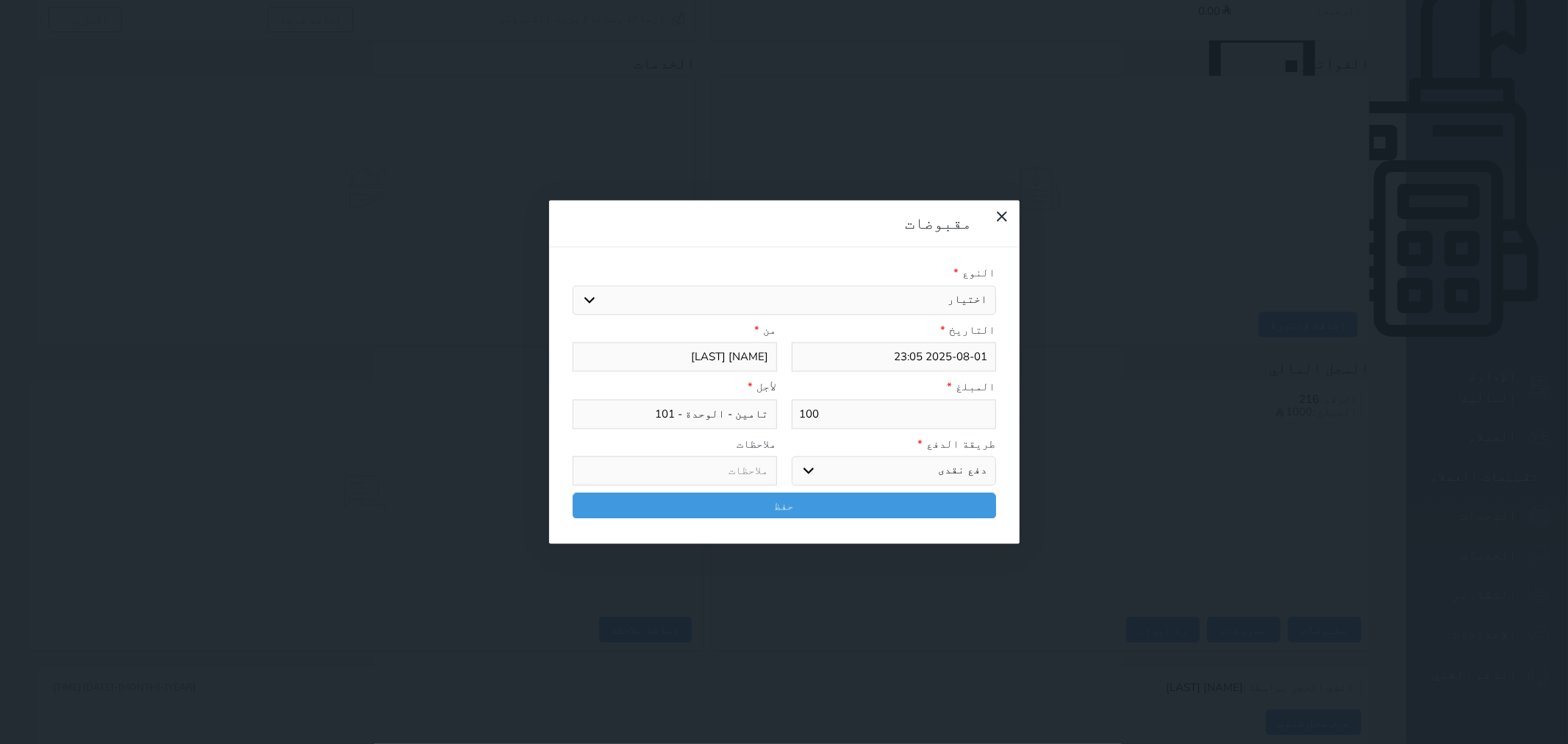 click on "اختر طريقة الدفع   دفع نقدى   تحويل بنكى   مدى   بطاقة ائتمان   آجل" at bounding box center [894, 471] 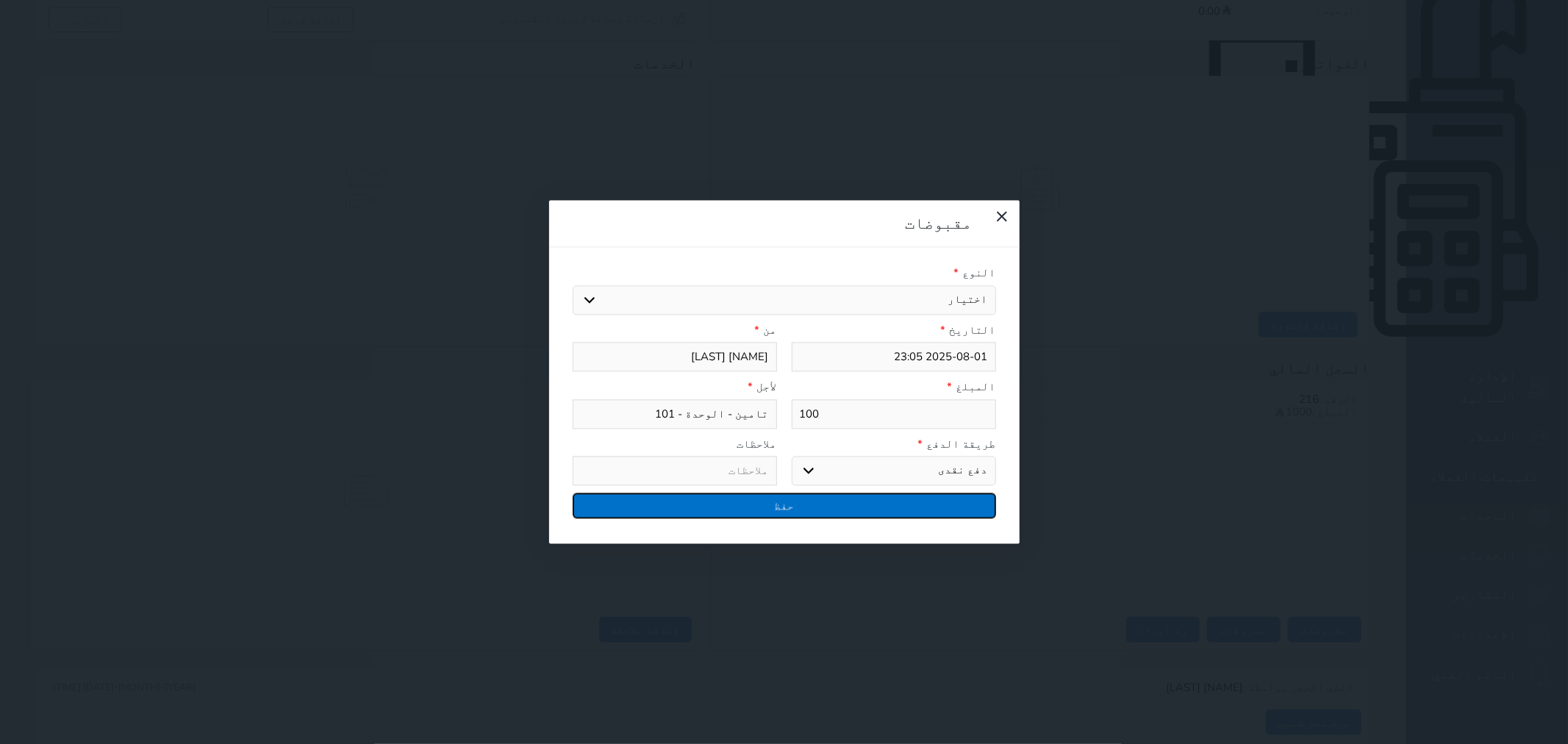 click on "حفظ" at bounding box center (784, 506) 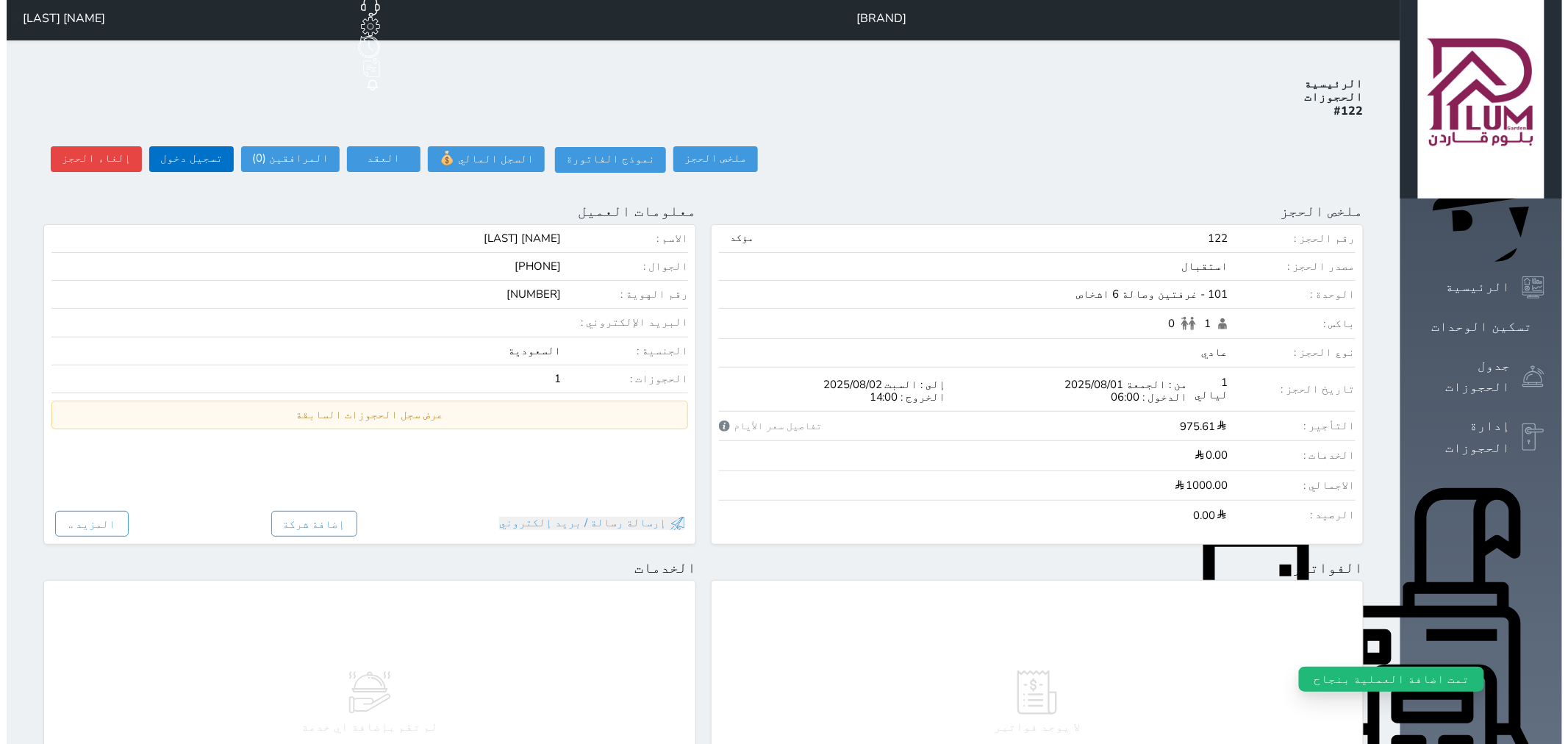 scroll, scrollTop: 0, scrollLeft: 0, axis: both 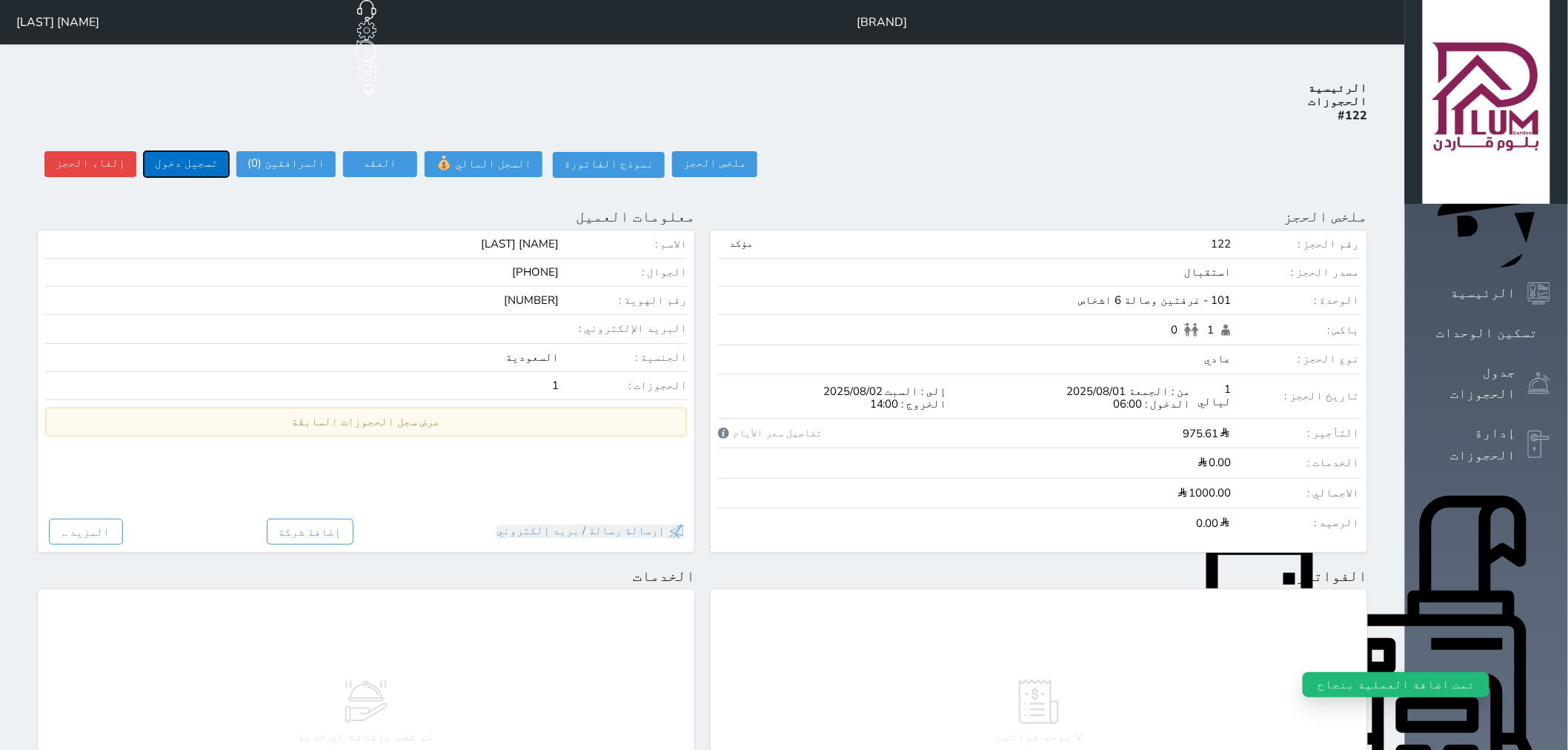 click on "تسجيل دخول" at bounding box center (186, 164) 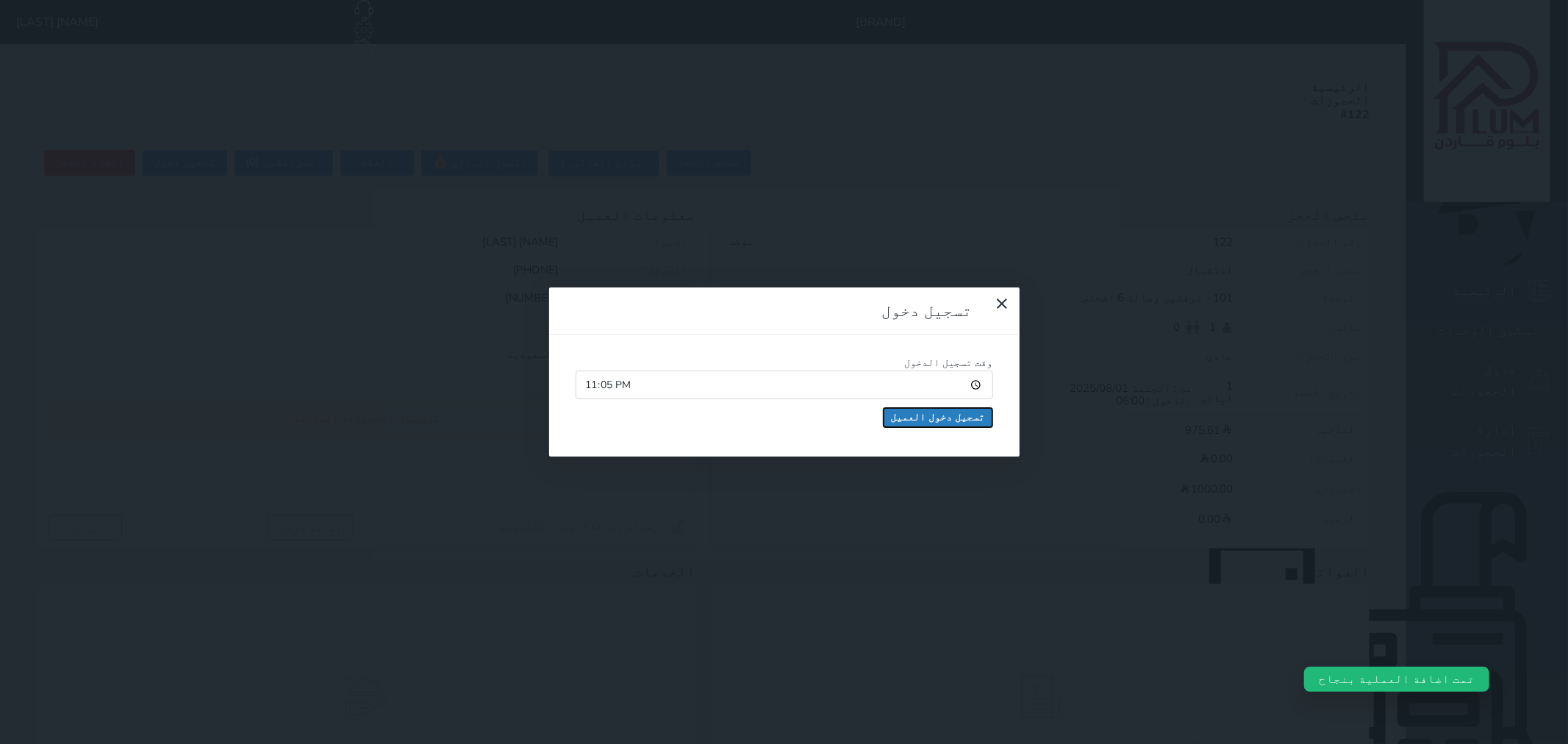 click on "تسجيل دخول العميل" at bounding box center (938, 418) 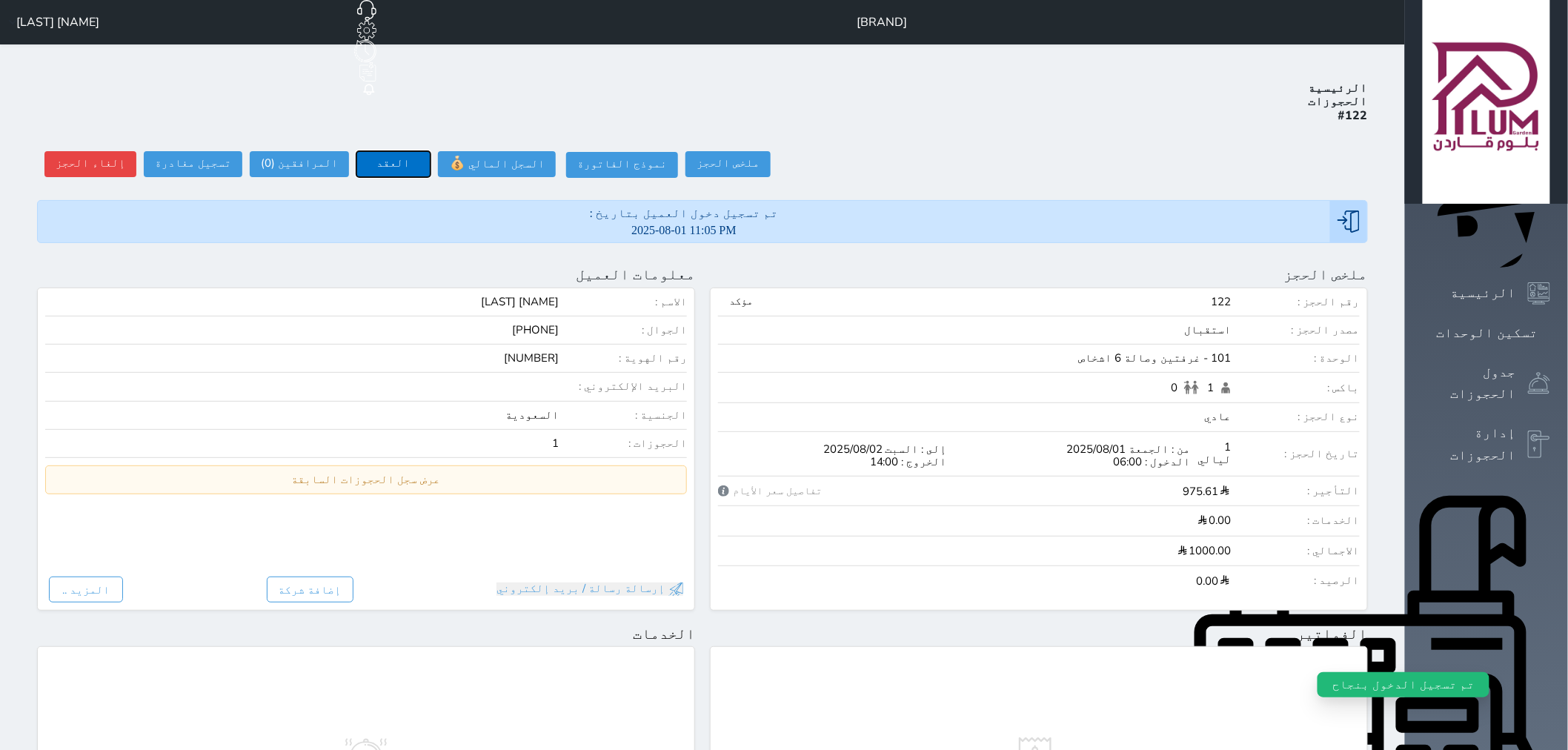 click on "العقد" at bounding box center [393, 164] 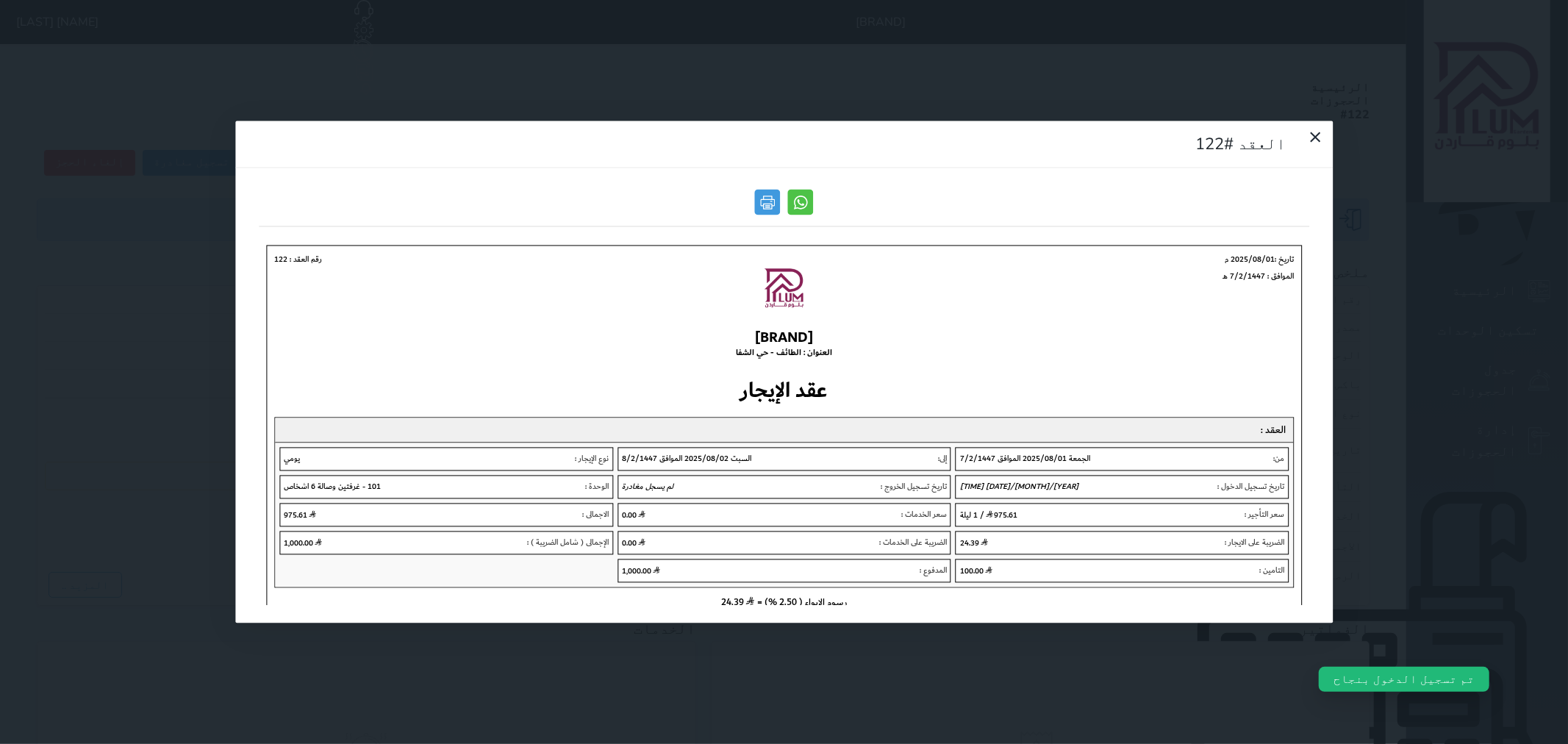 scroll, scrollTop: 0, scrollLeft: 0, axis: both 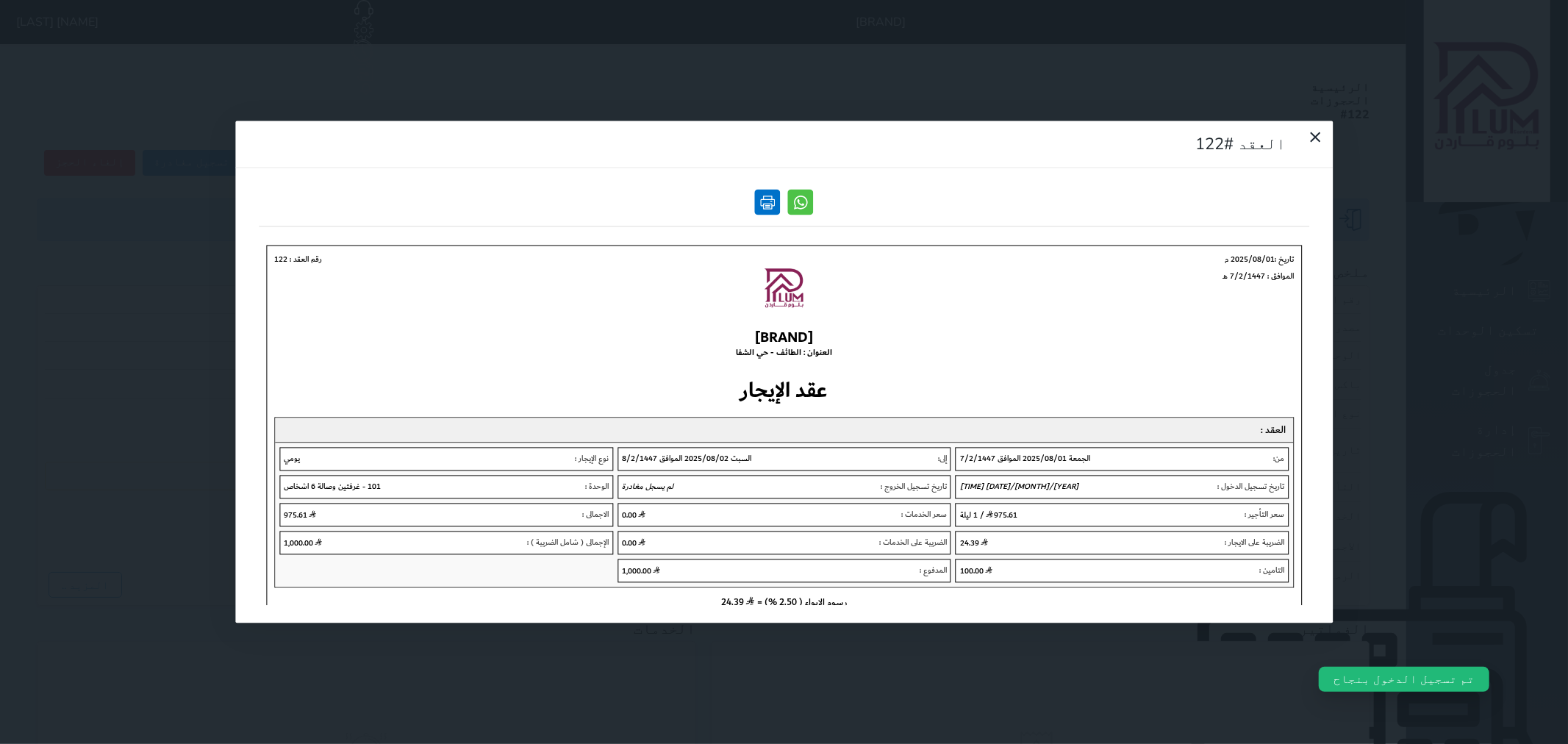 click at bounding box center [767, 202] 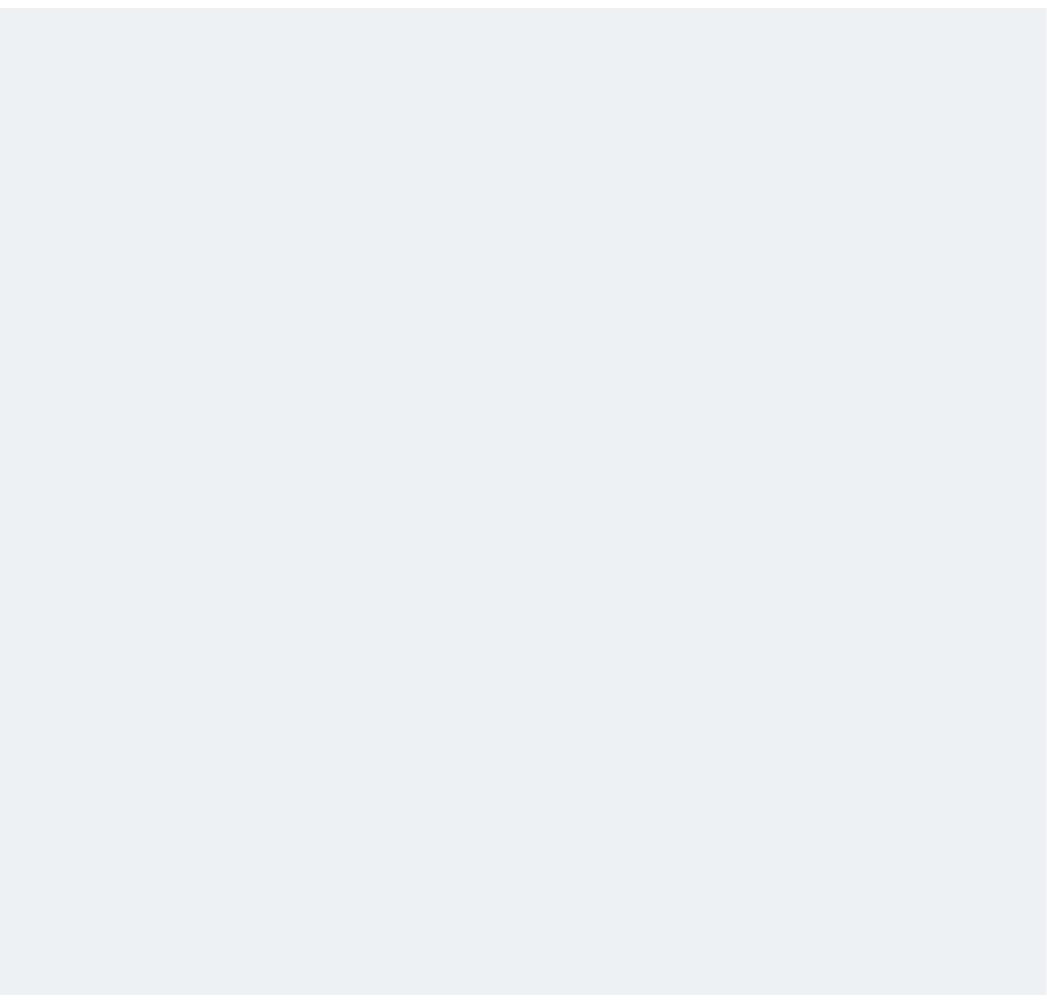 scroll, scrollTop: 0, scrollLeft: 0, axis: both 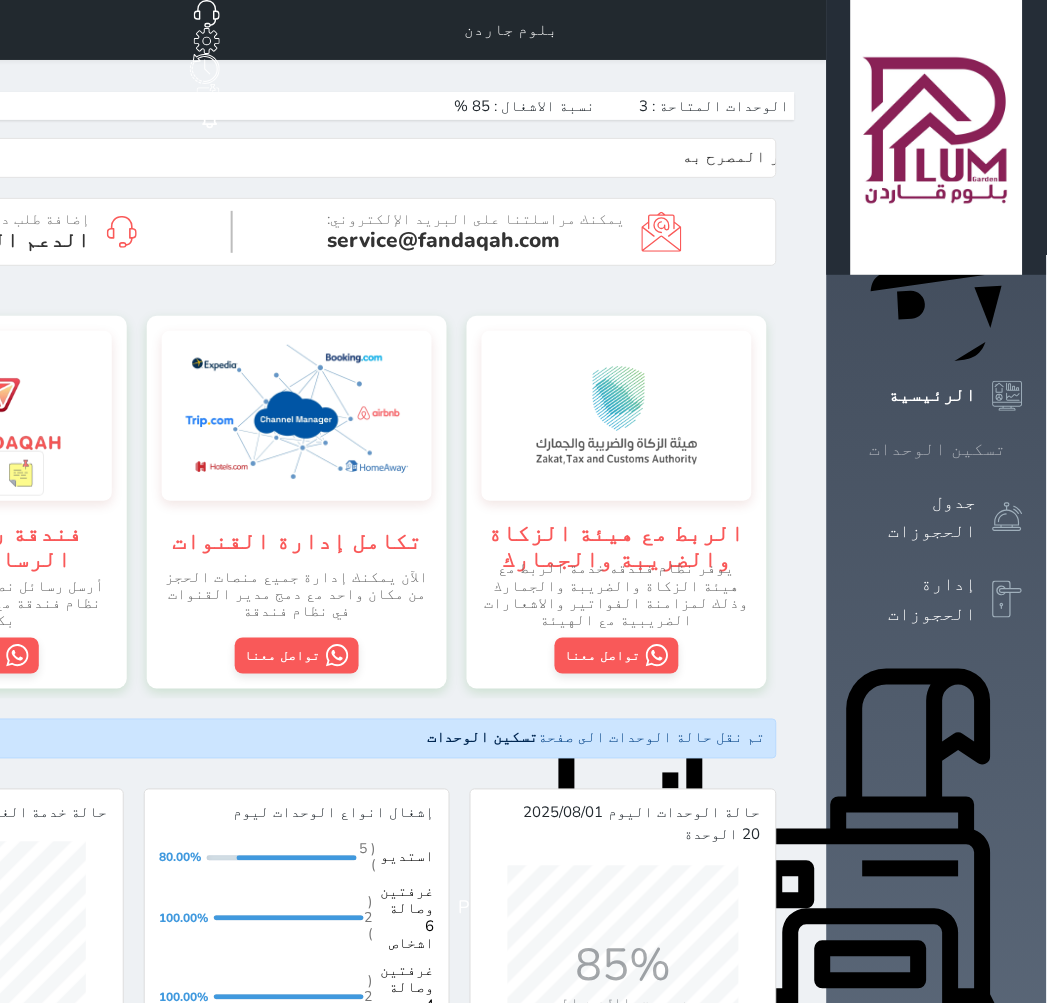 click 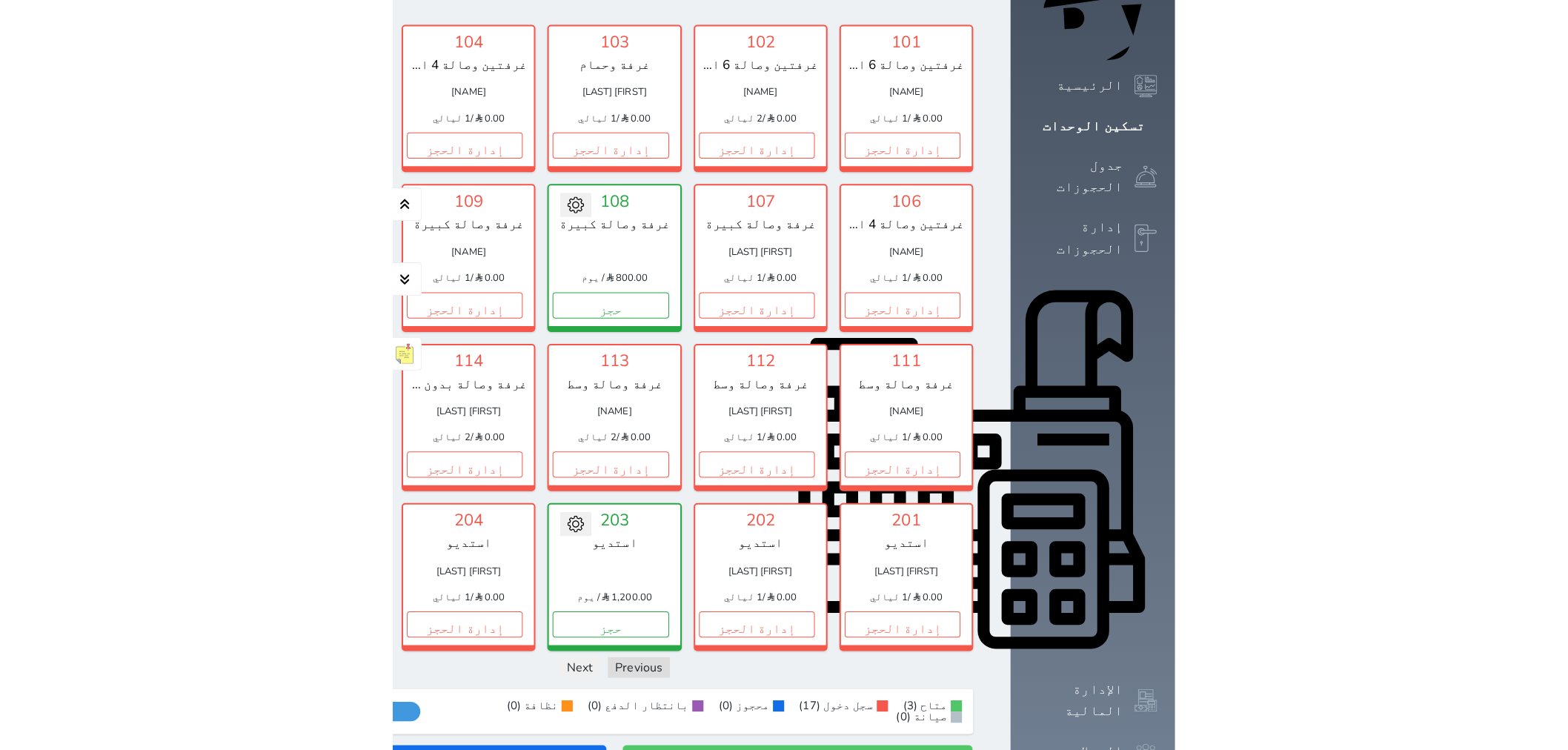 scroll, scrollTop: 57, scrollLeft: 0, axis: vertical 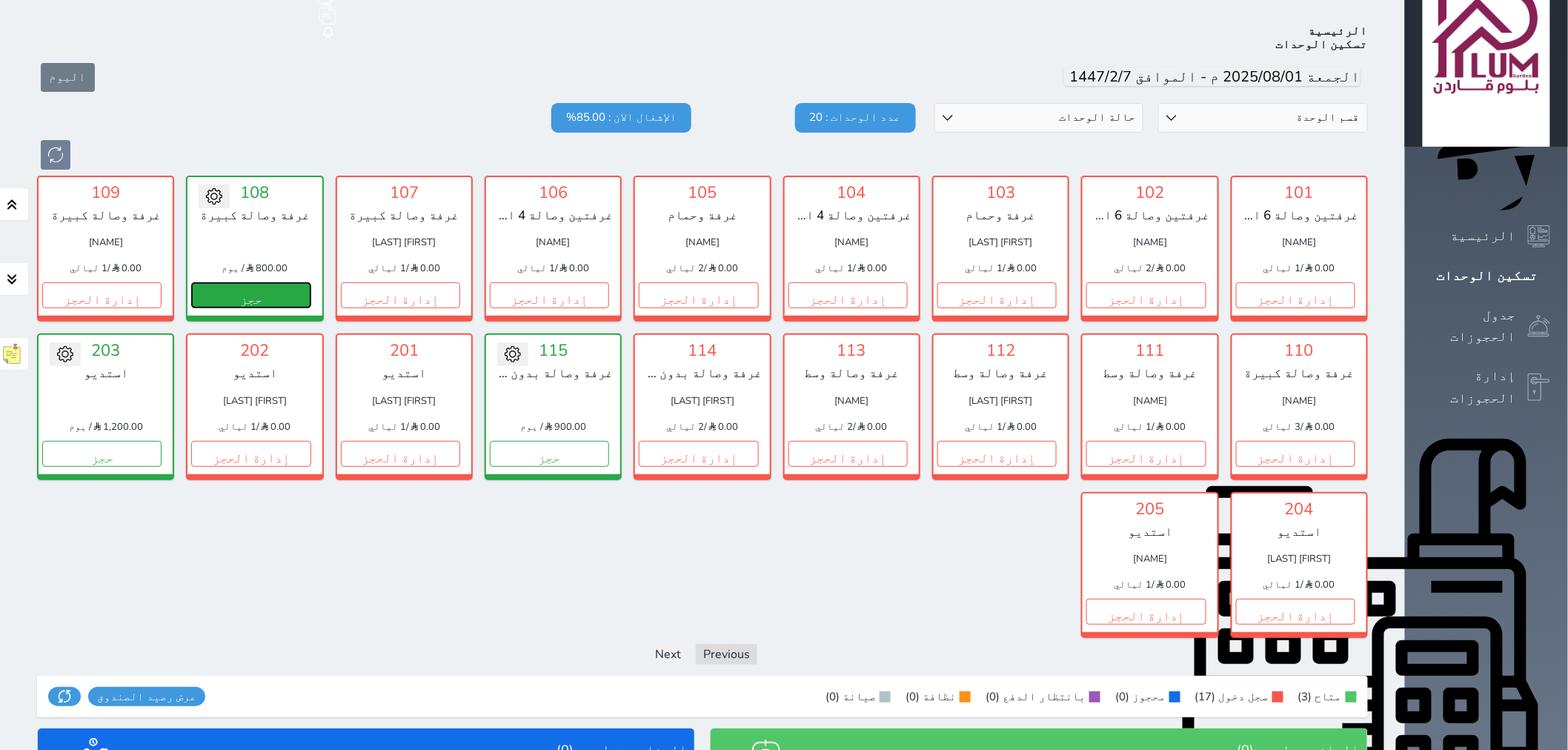 click on "حجز" at bounding box center (250, 295) 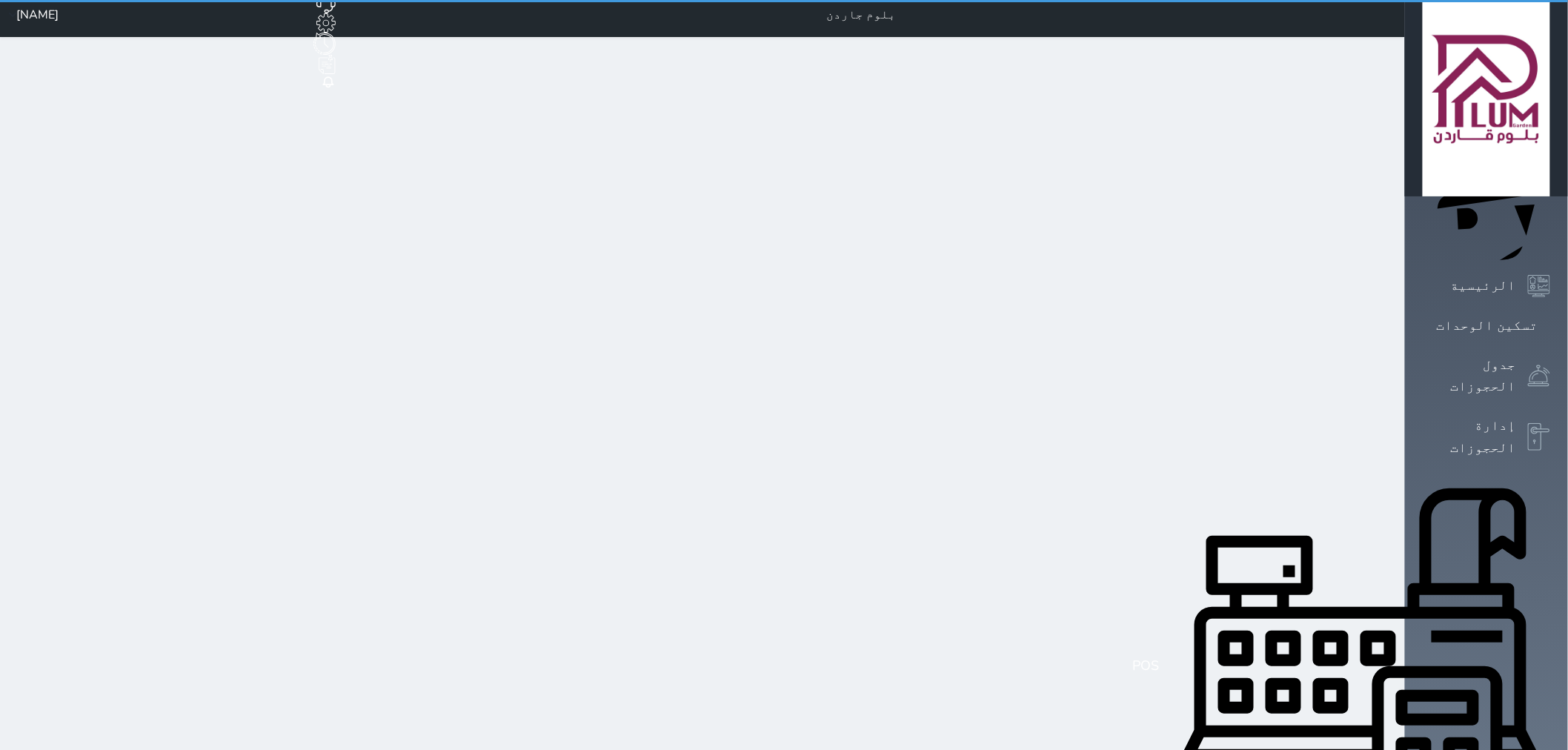 scroll, scrollTop: 0, scrollLeft: 0, axis: both 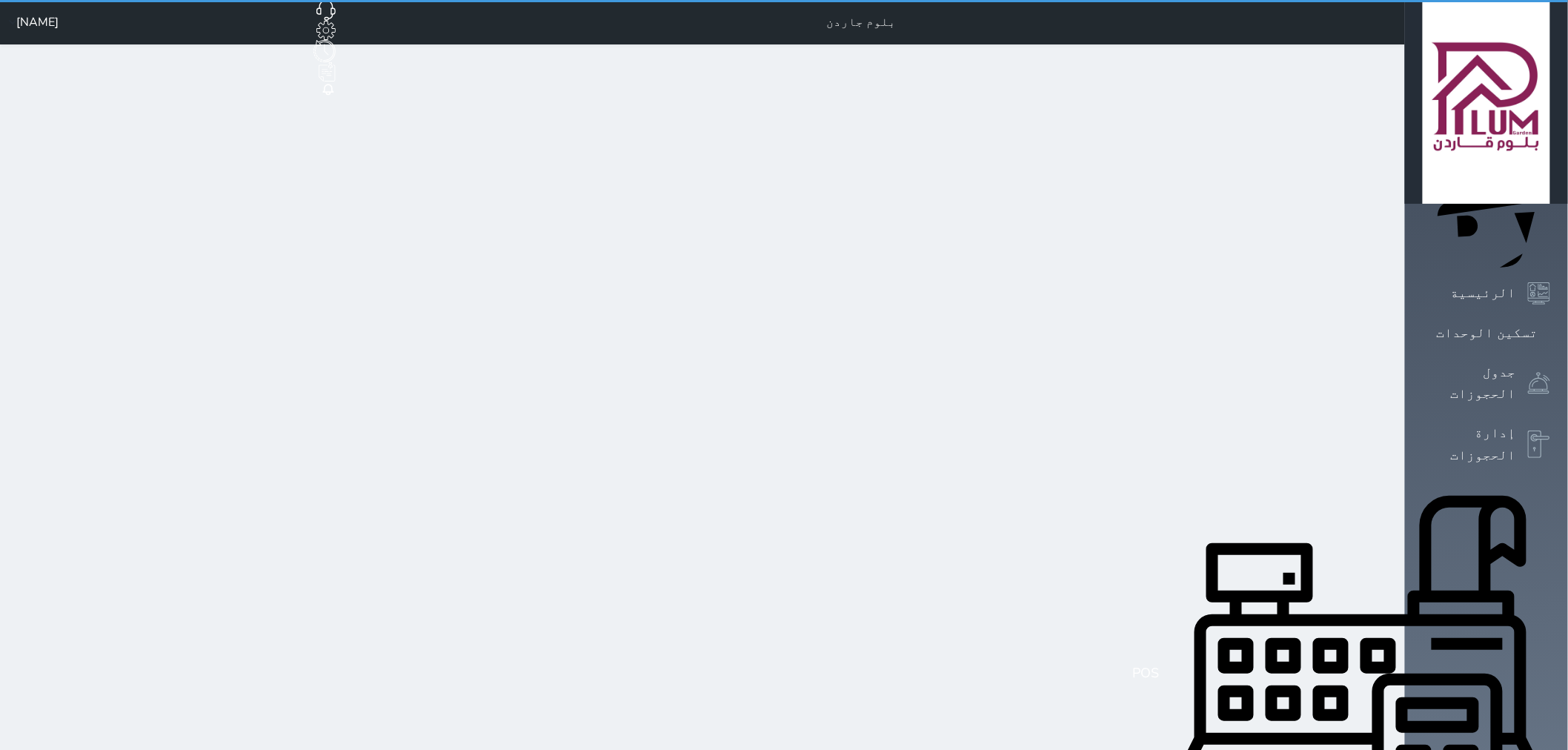select on "1" 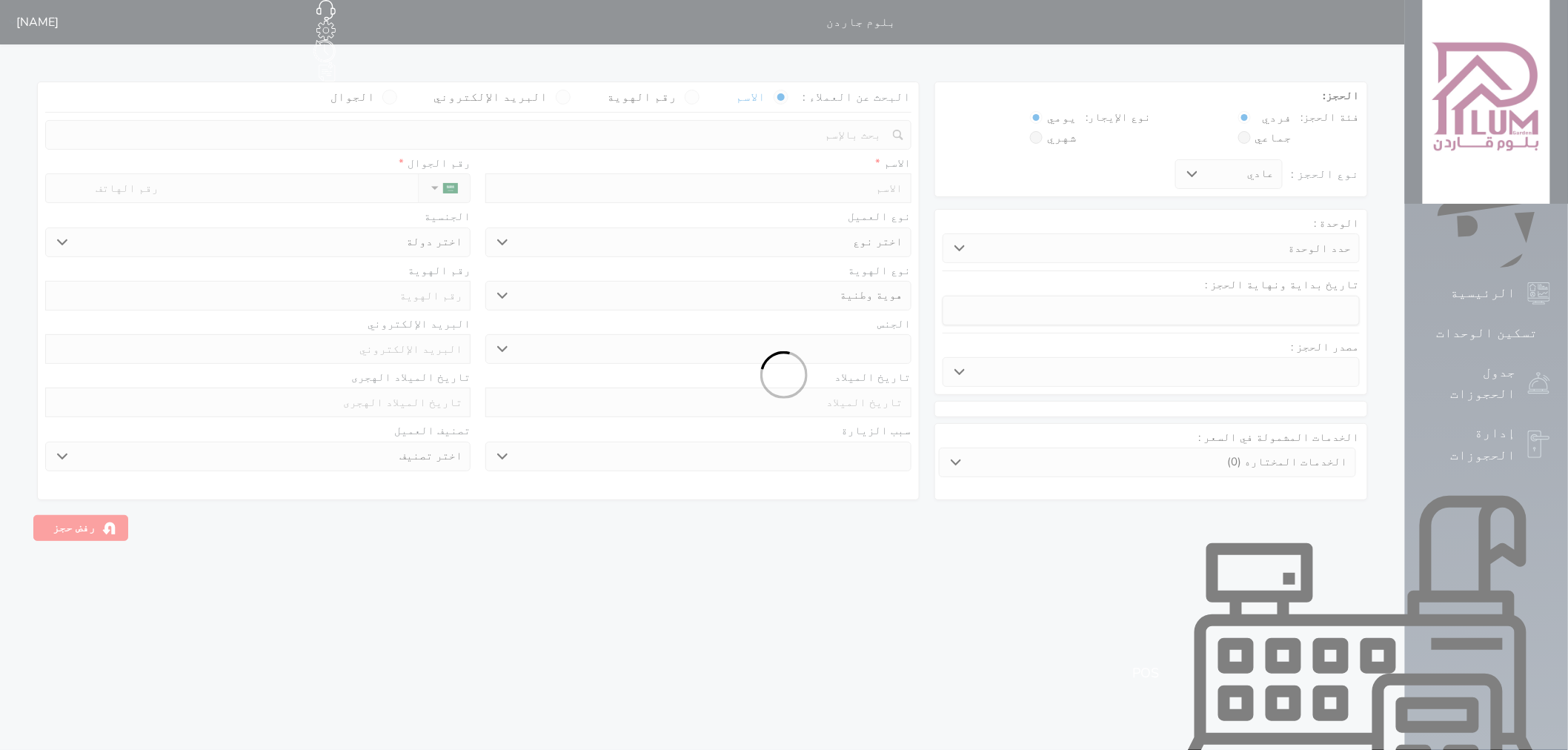 select 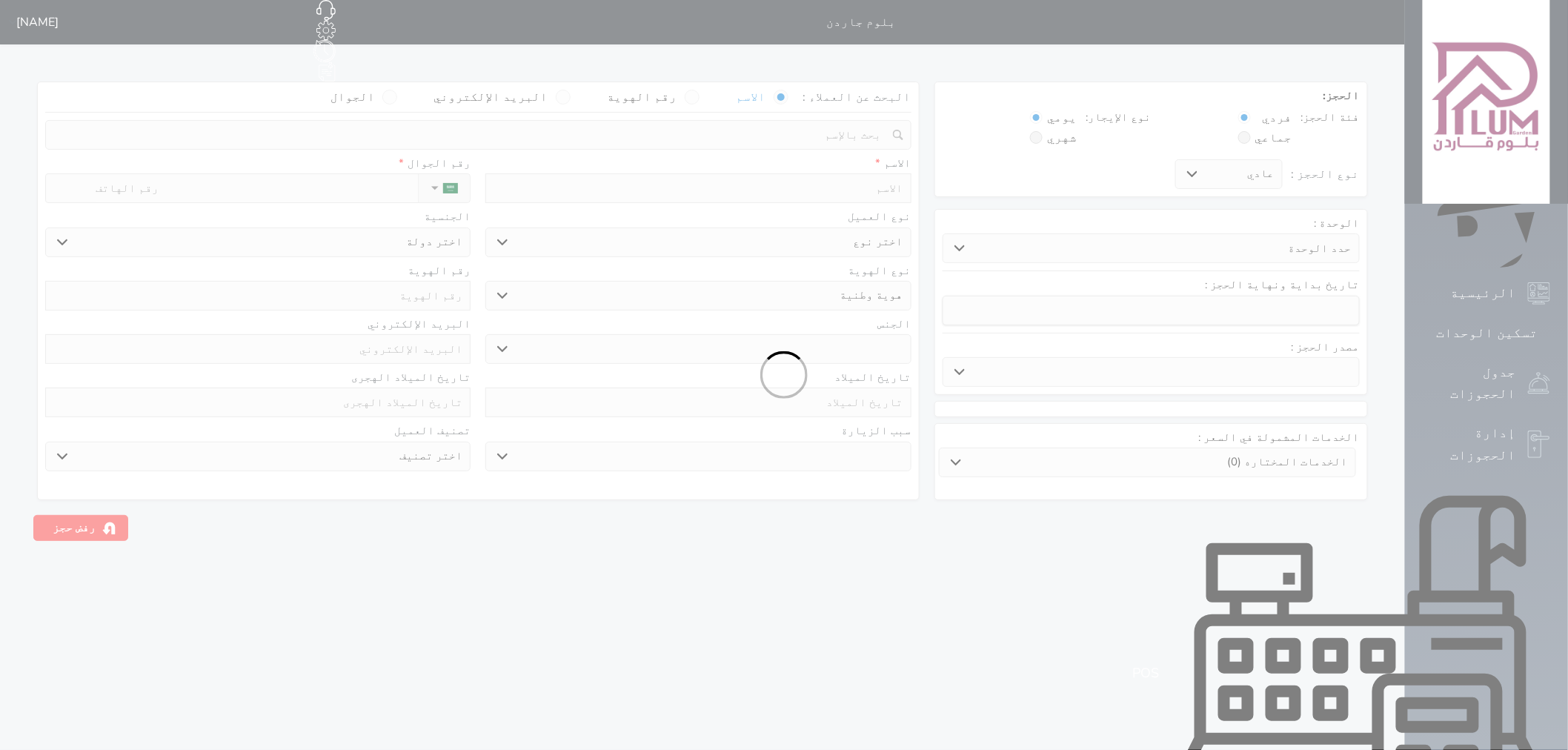 select 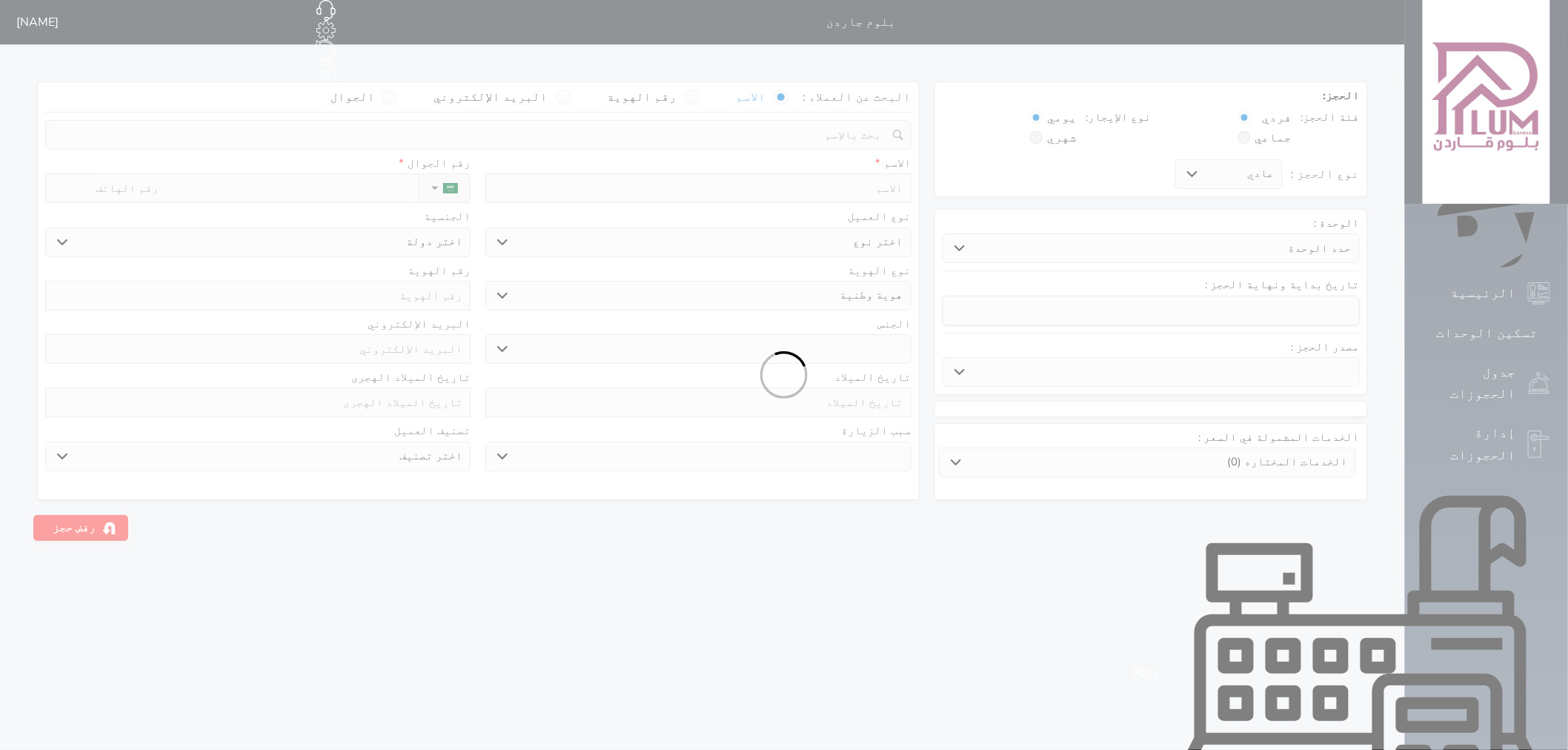 select 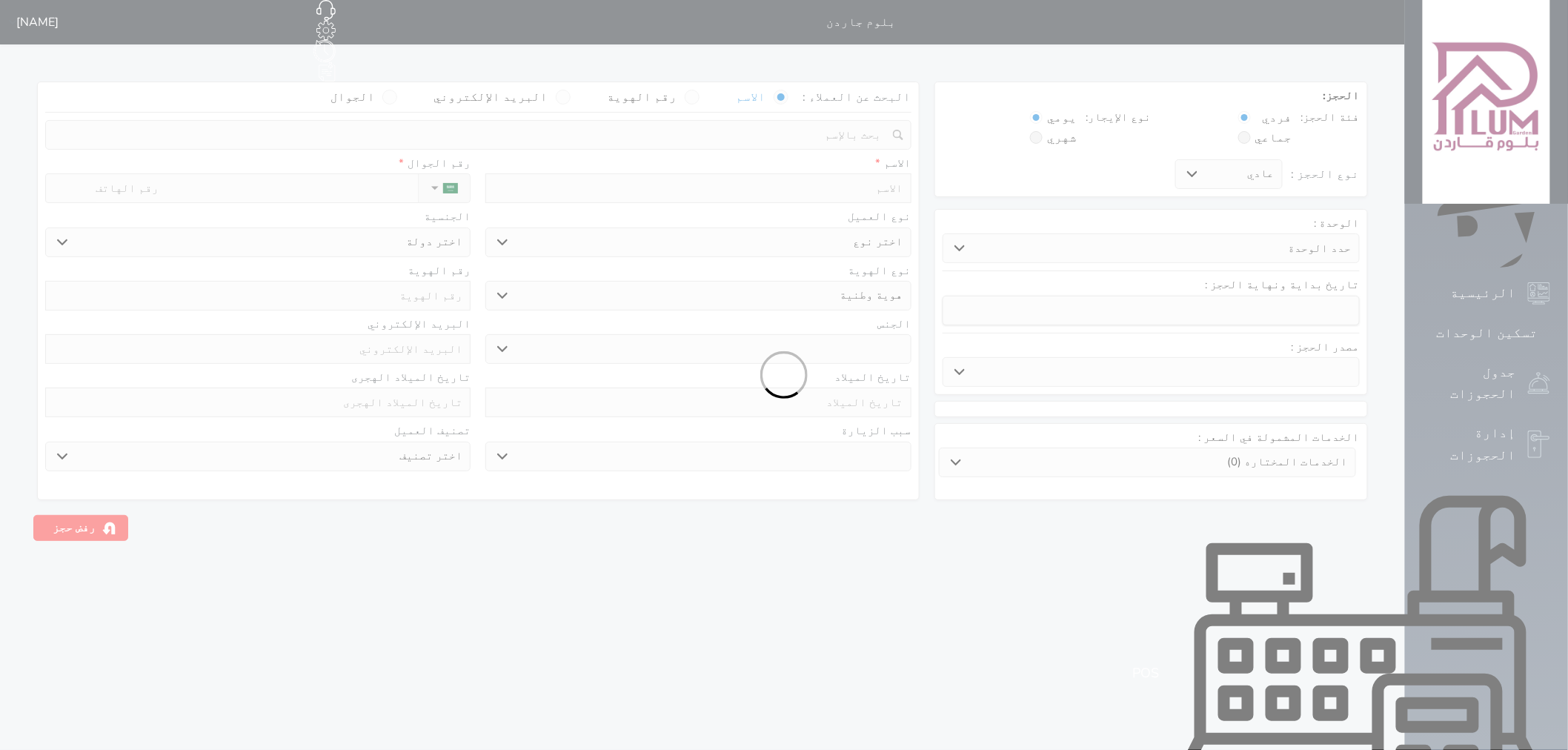 select 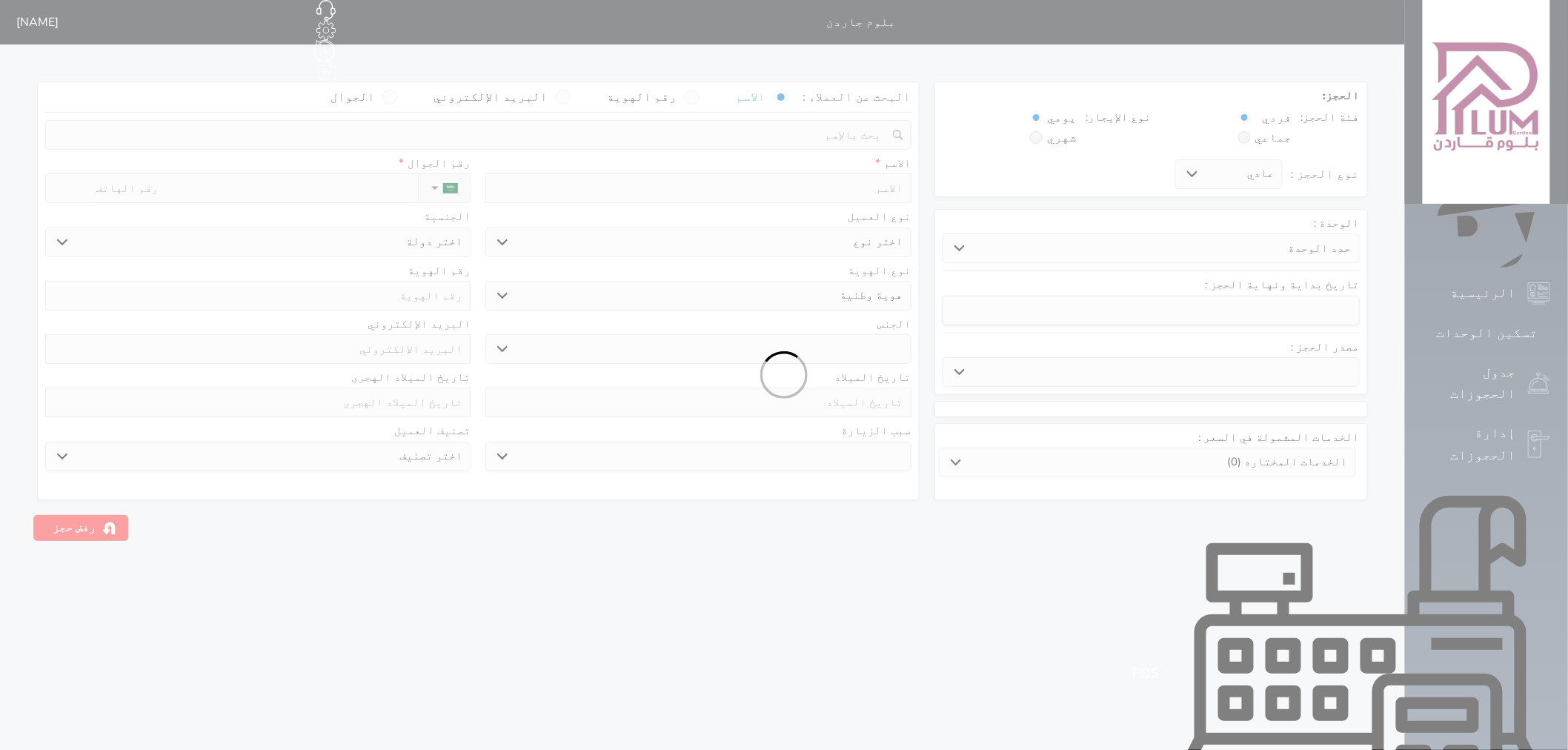 select on "113" 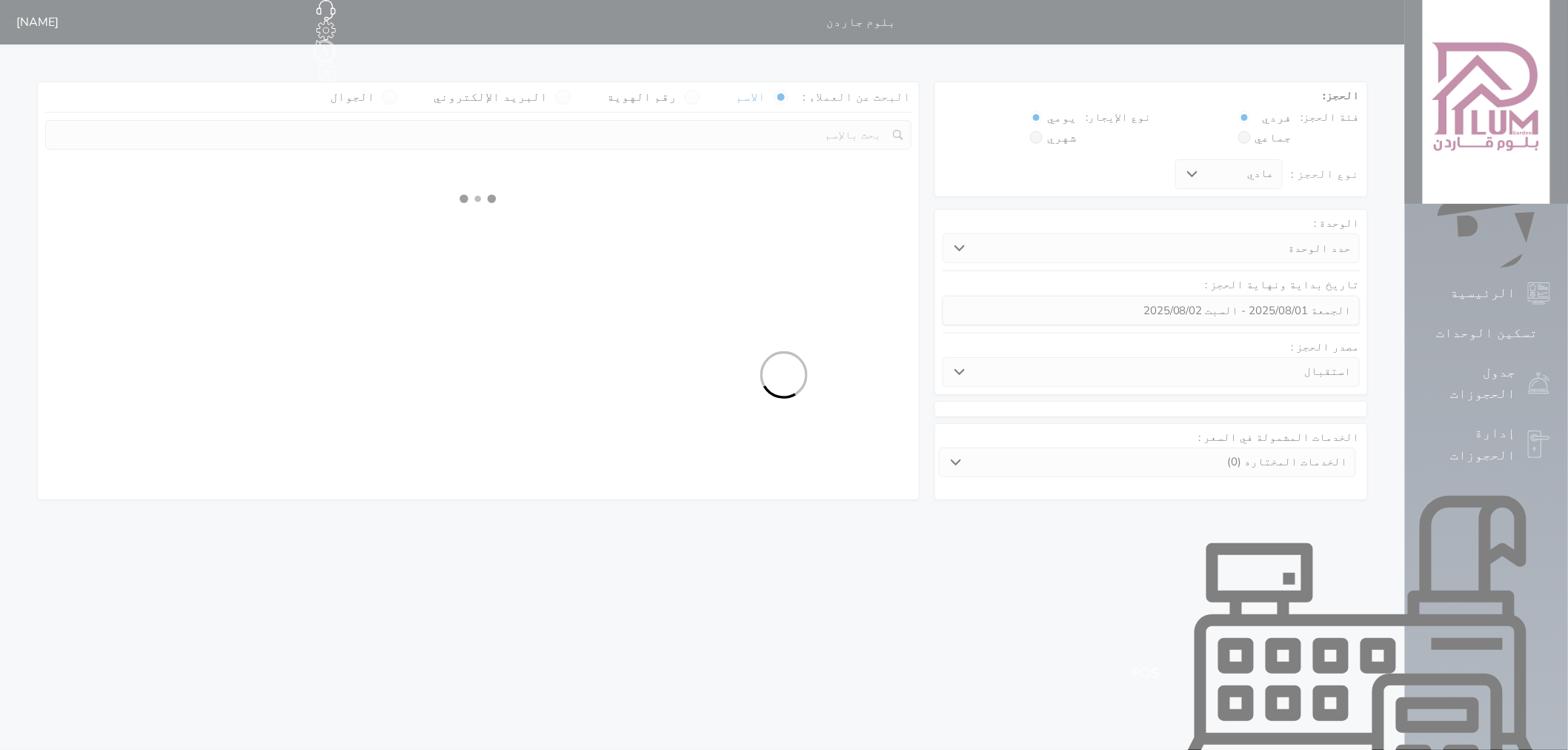 select 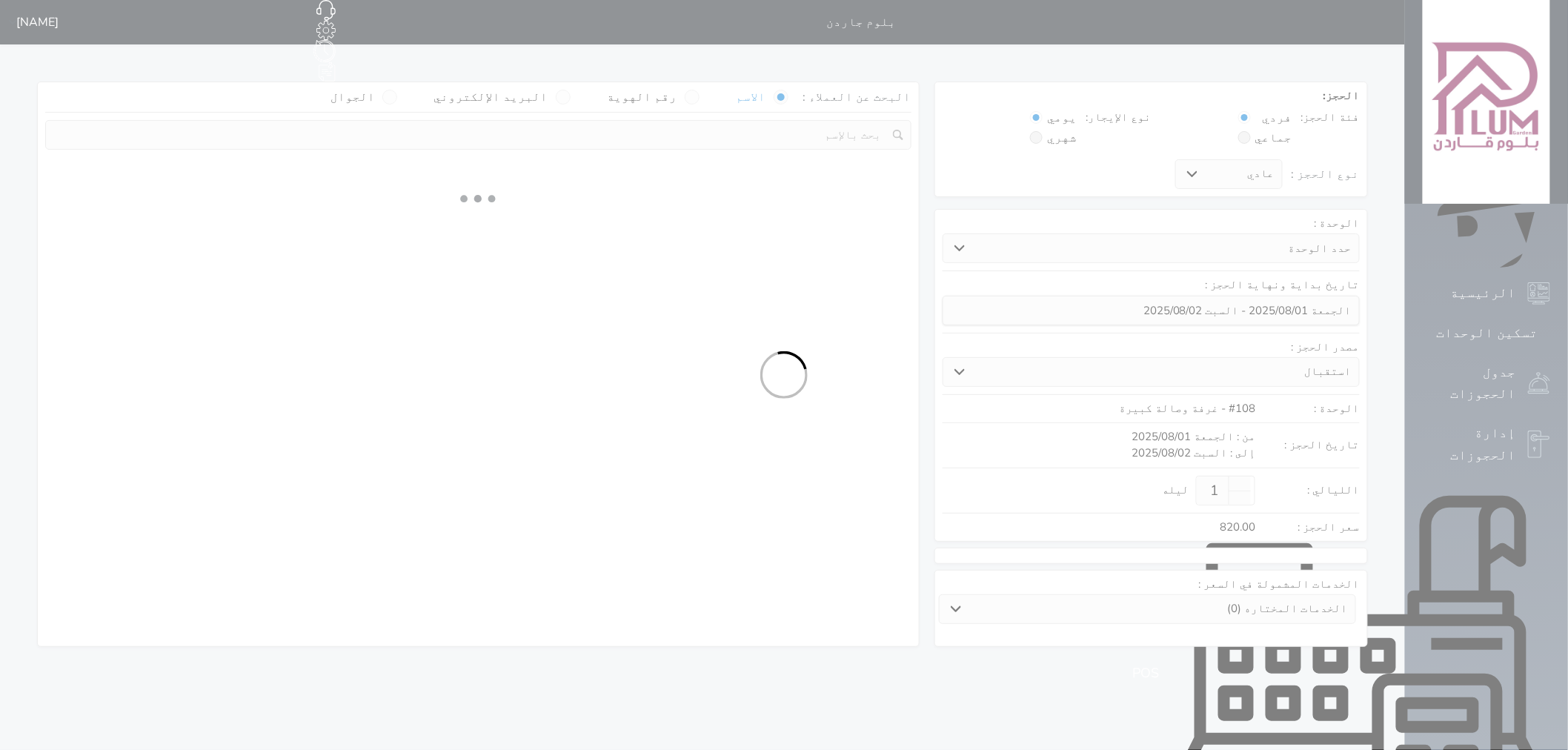 select on "1" 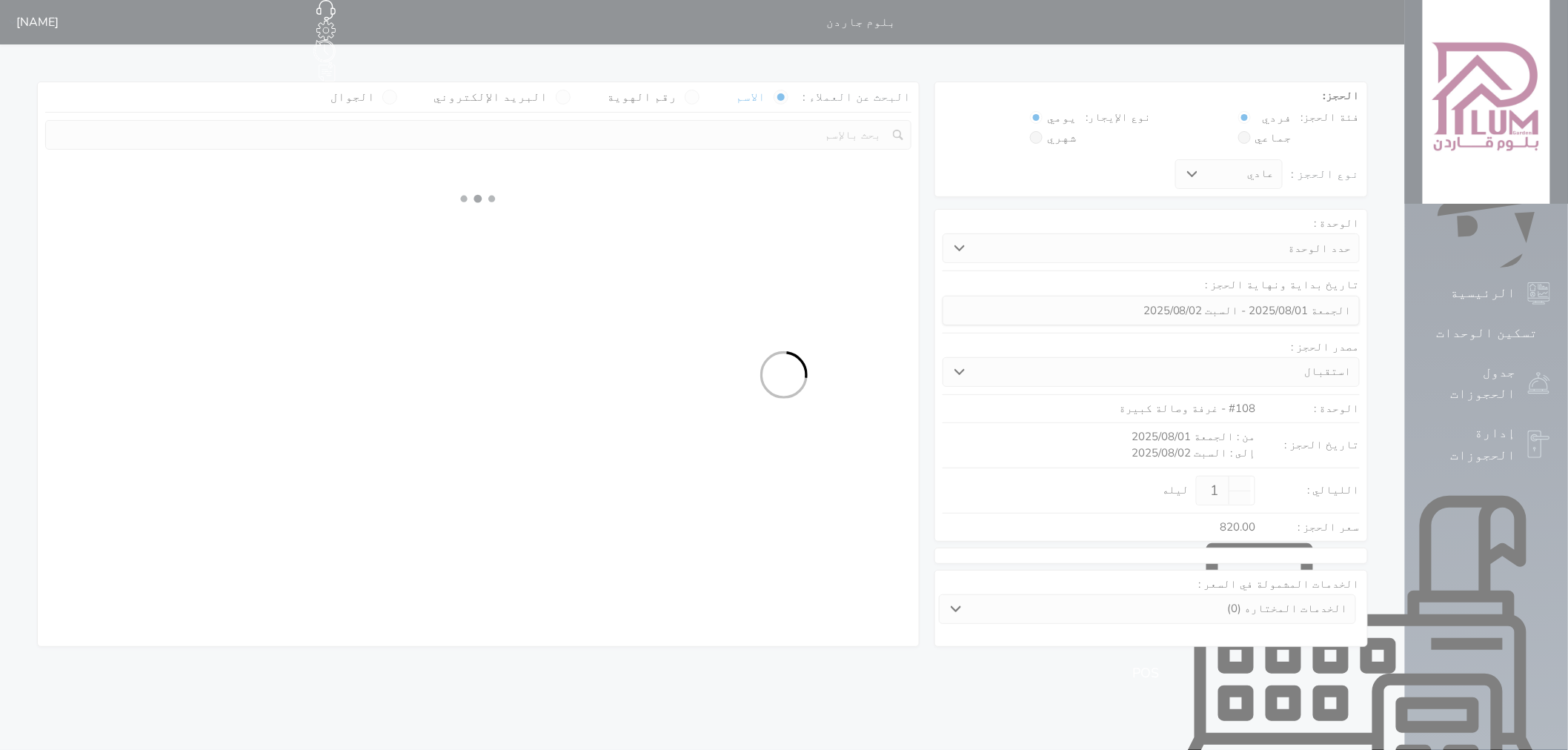select on "113" 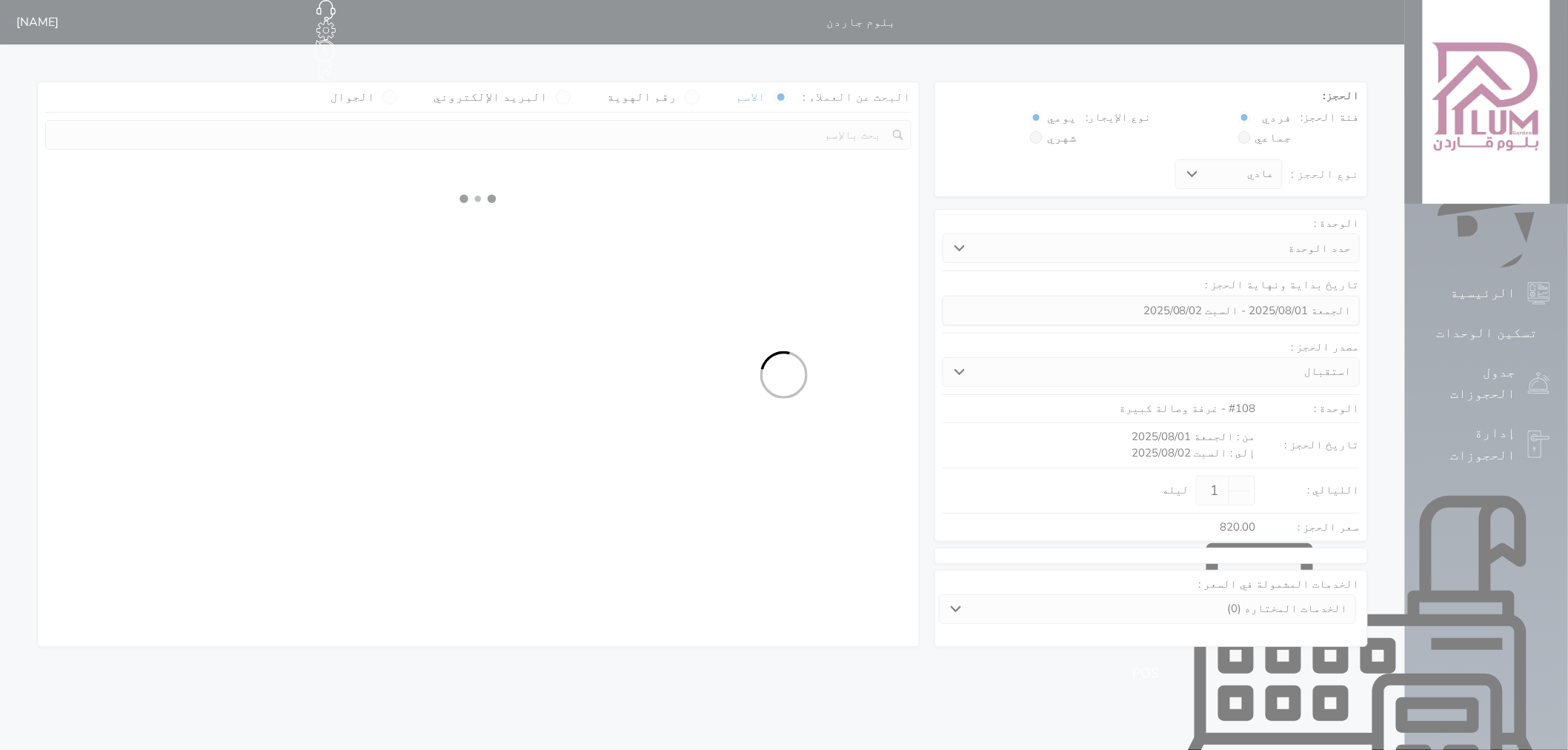 select on "1" 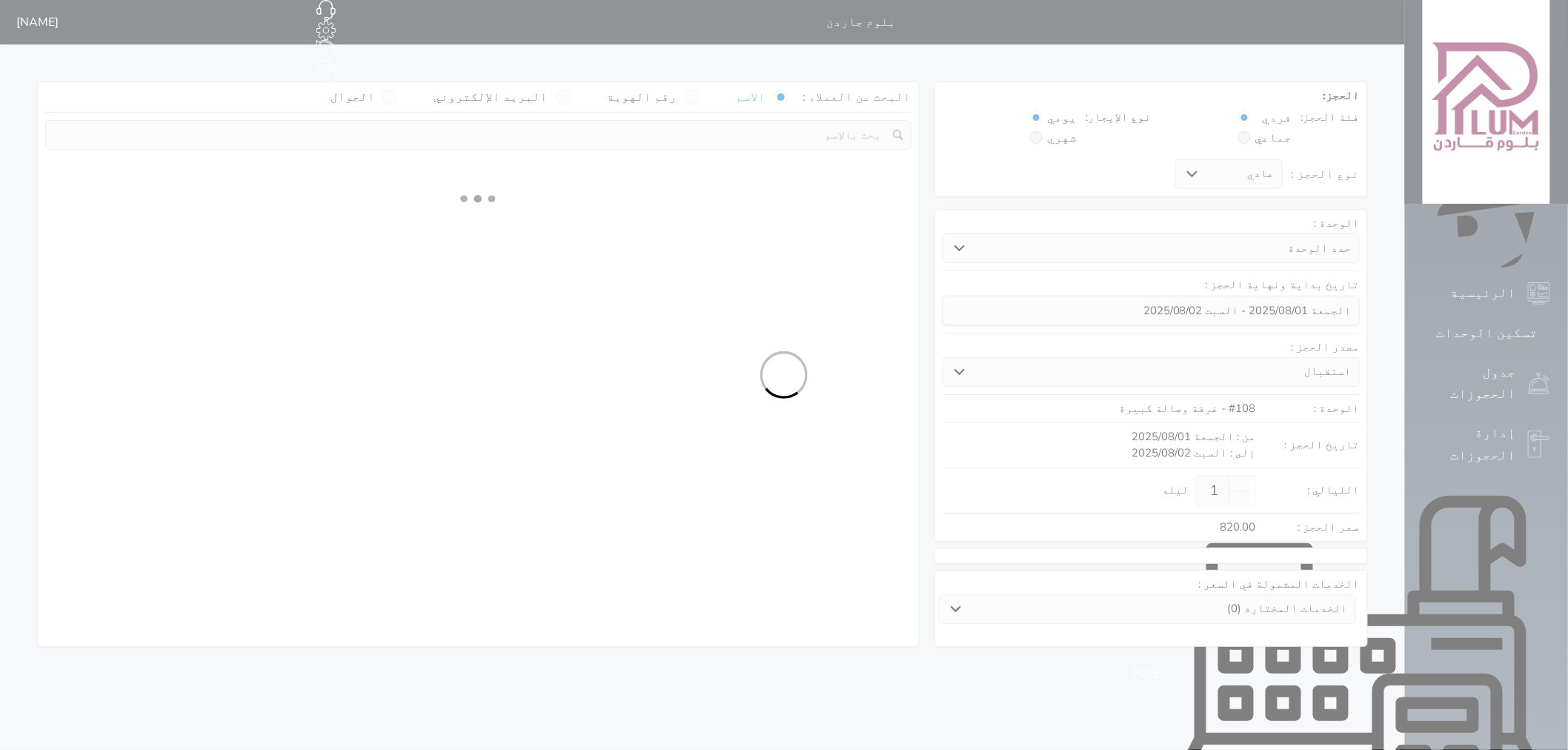 select 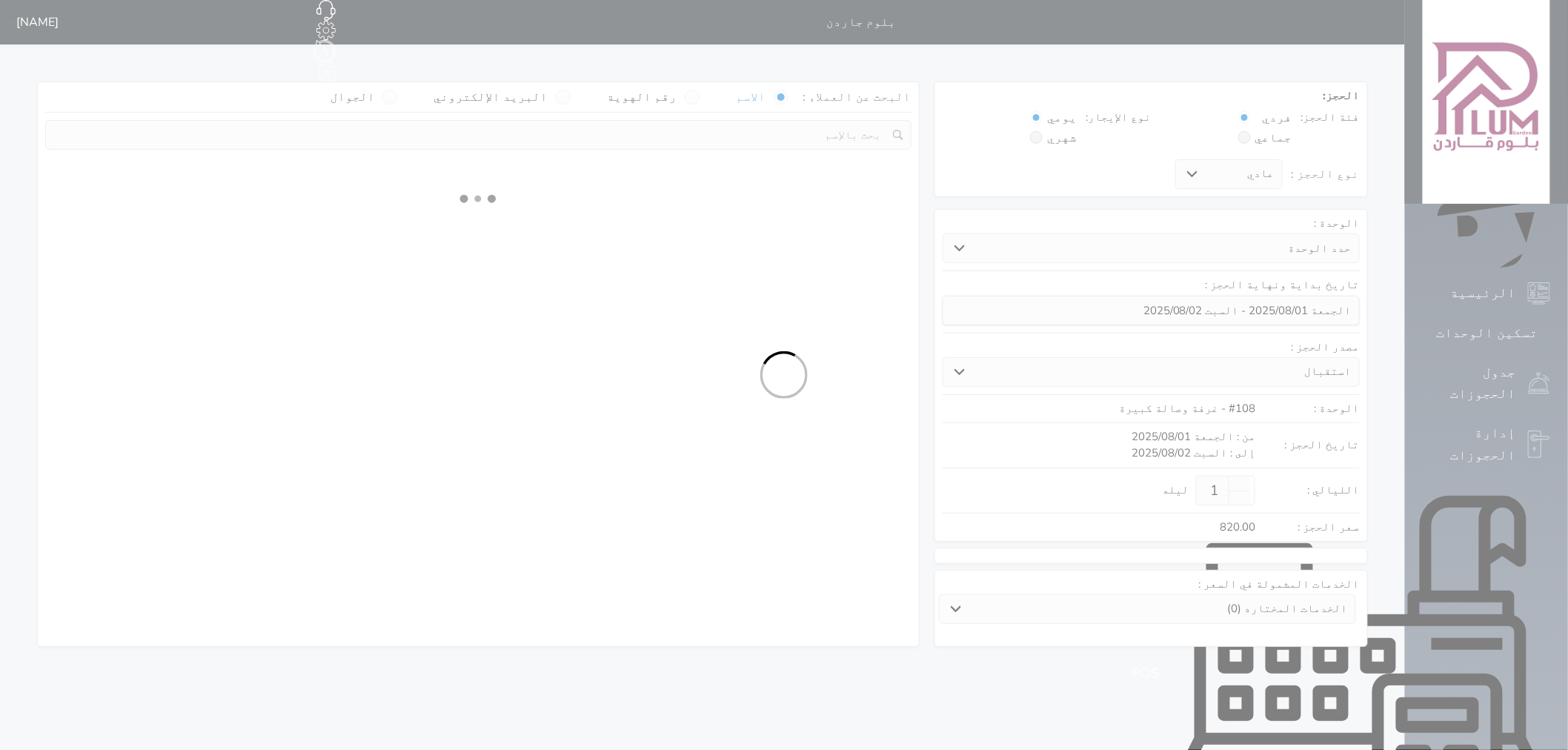 select on "7" 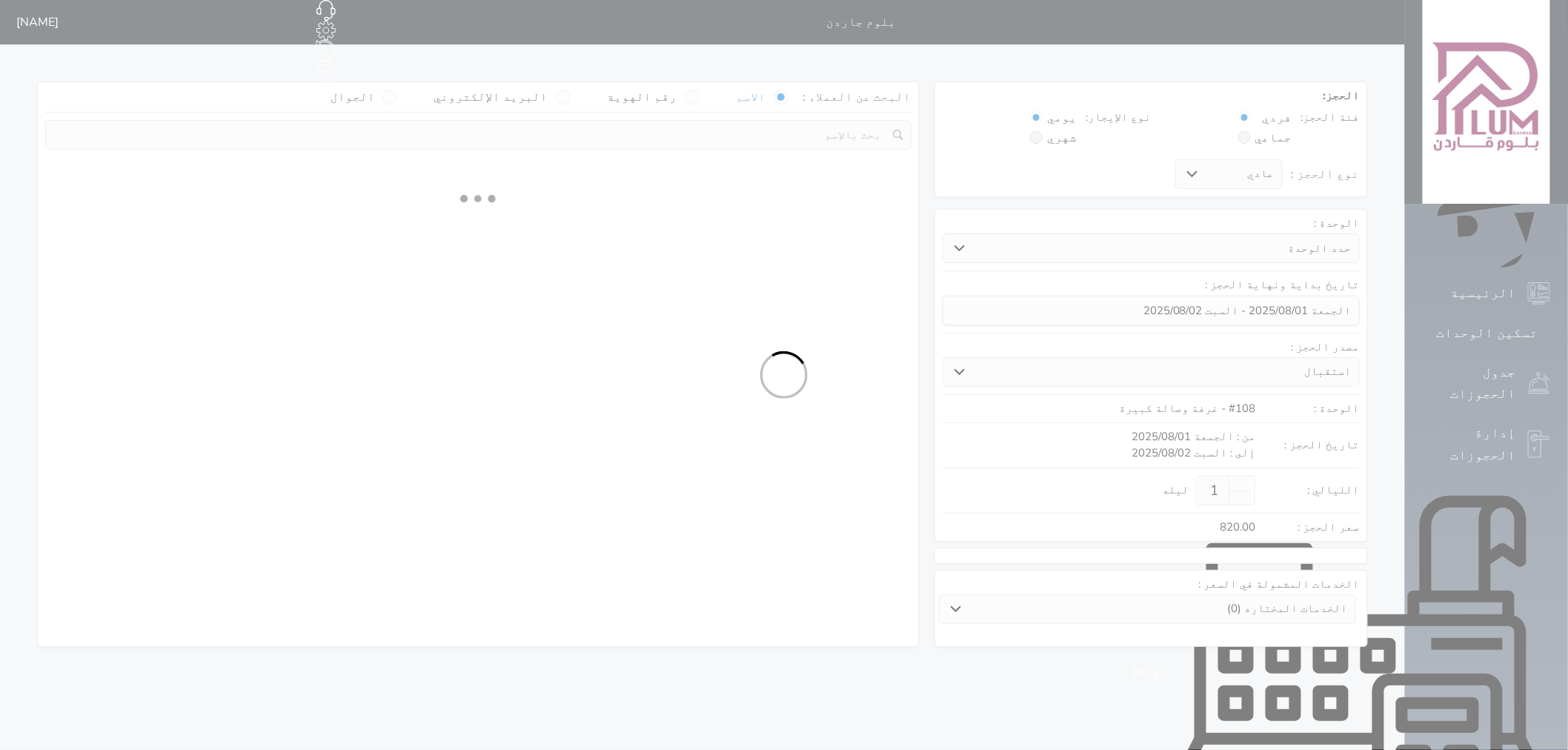 select 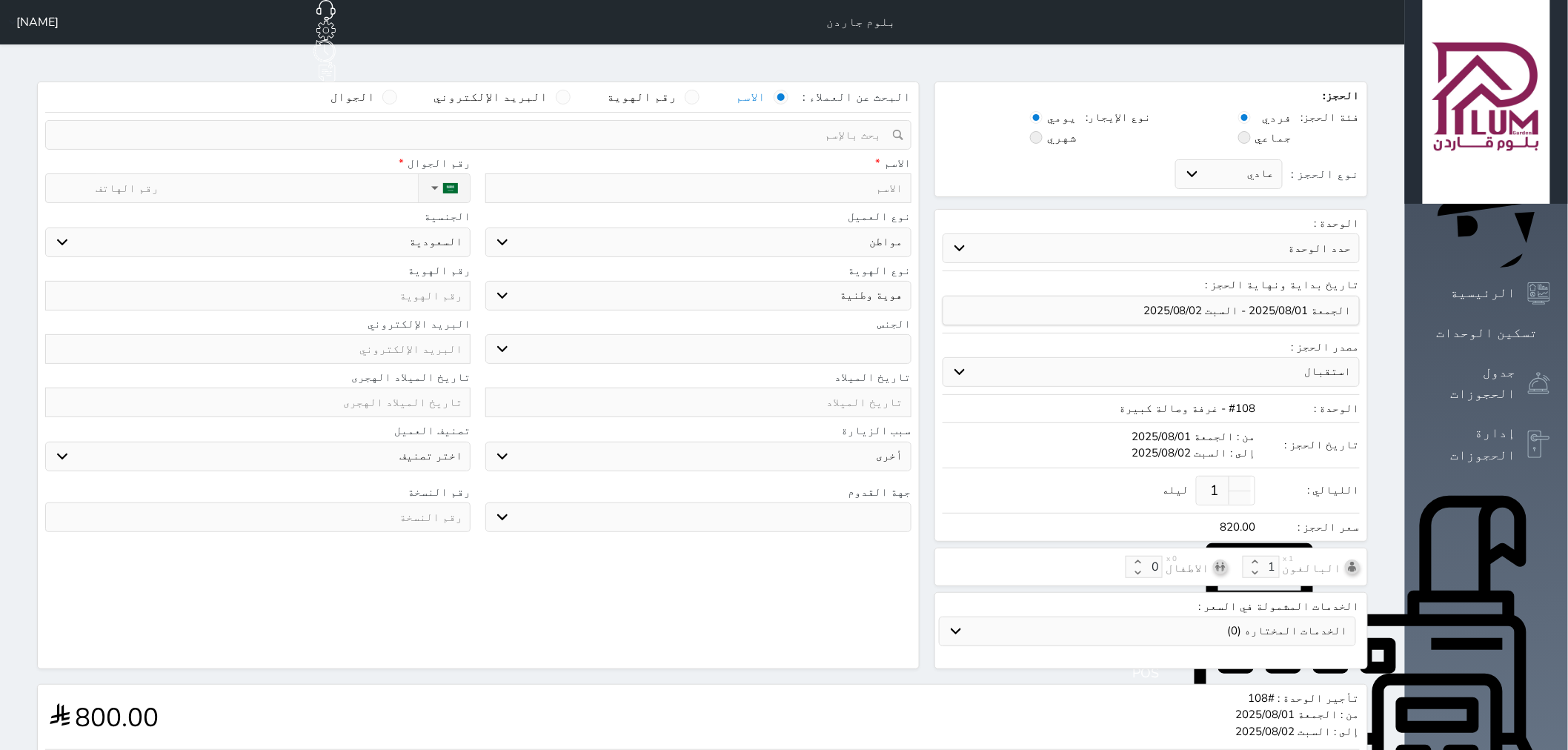 select 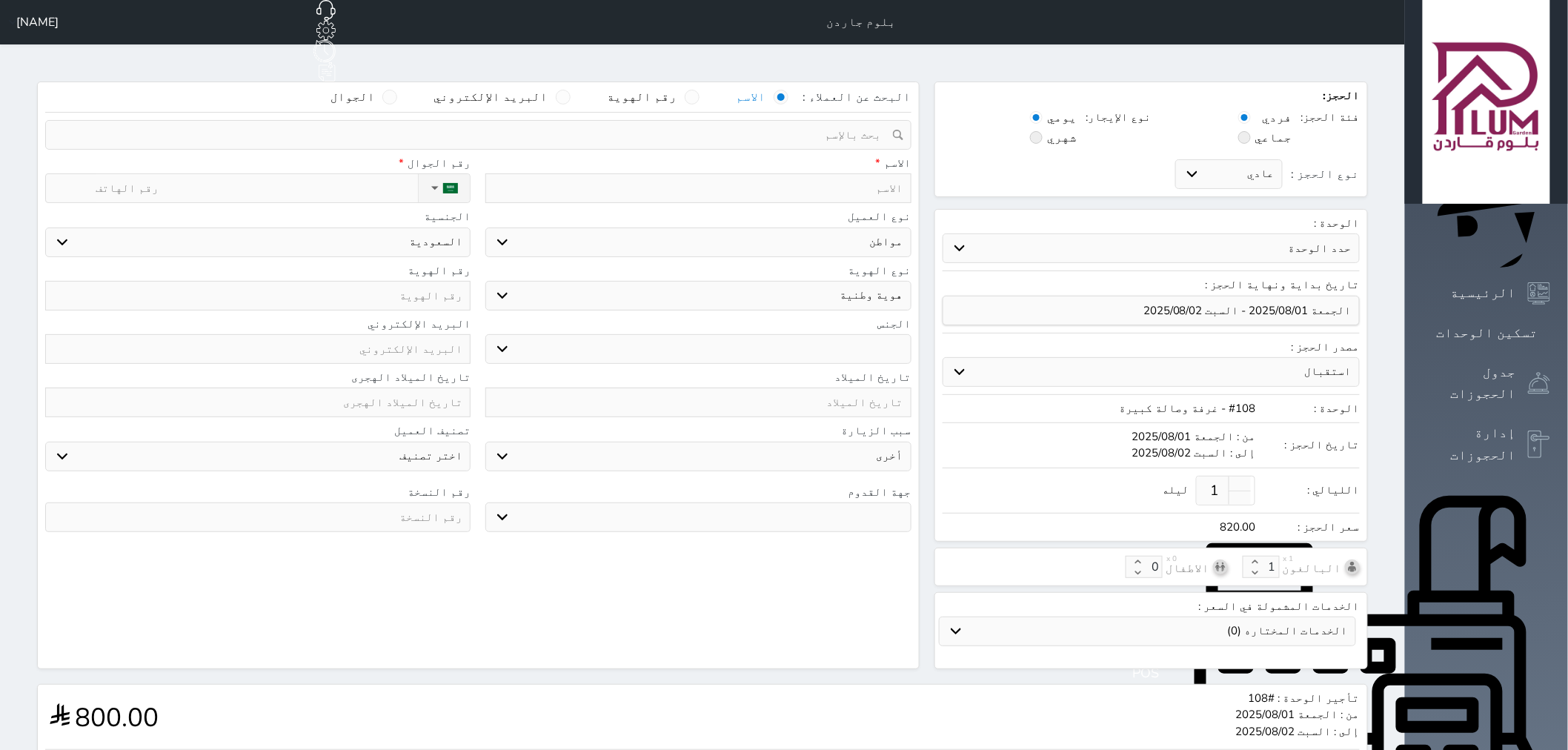 select 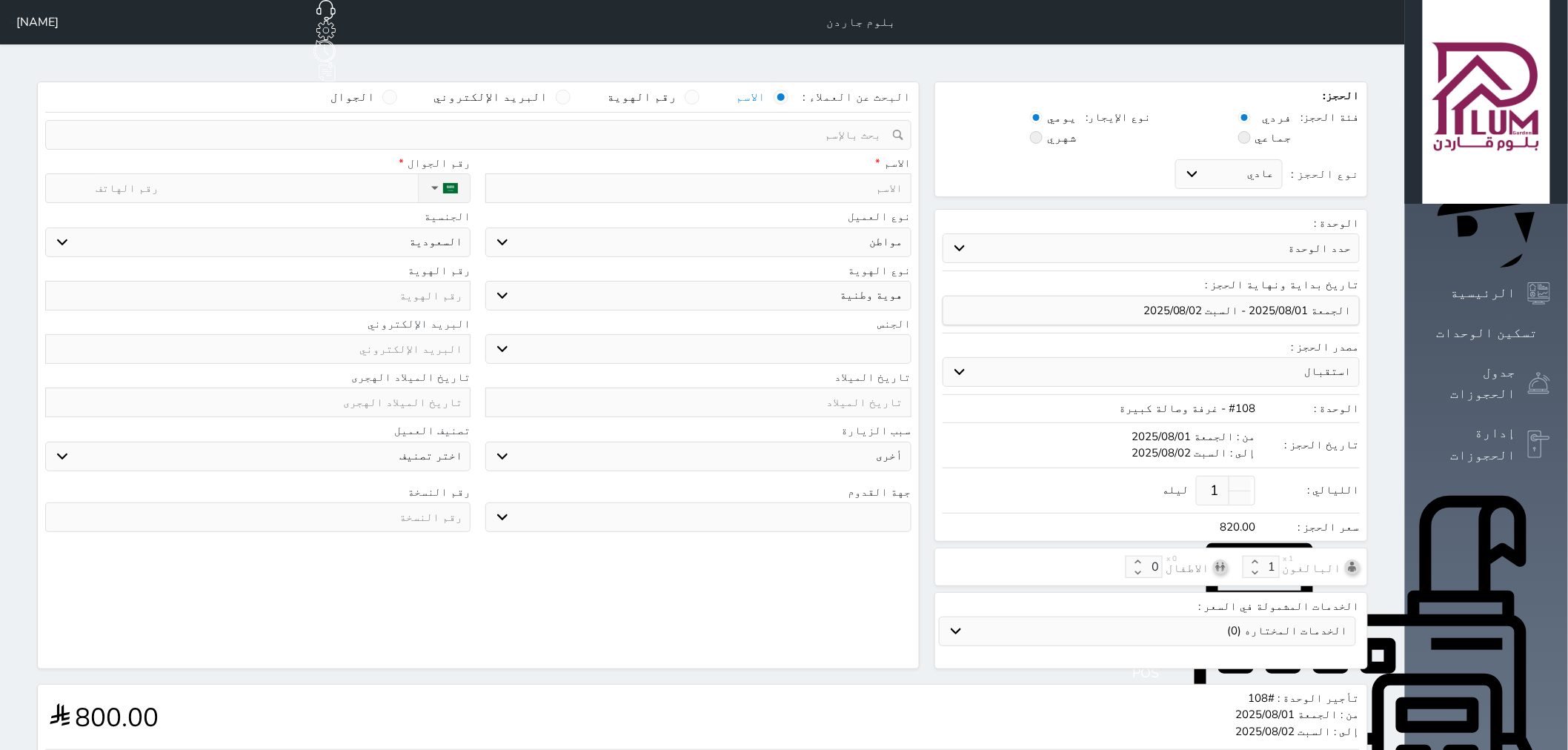 select 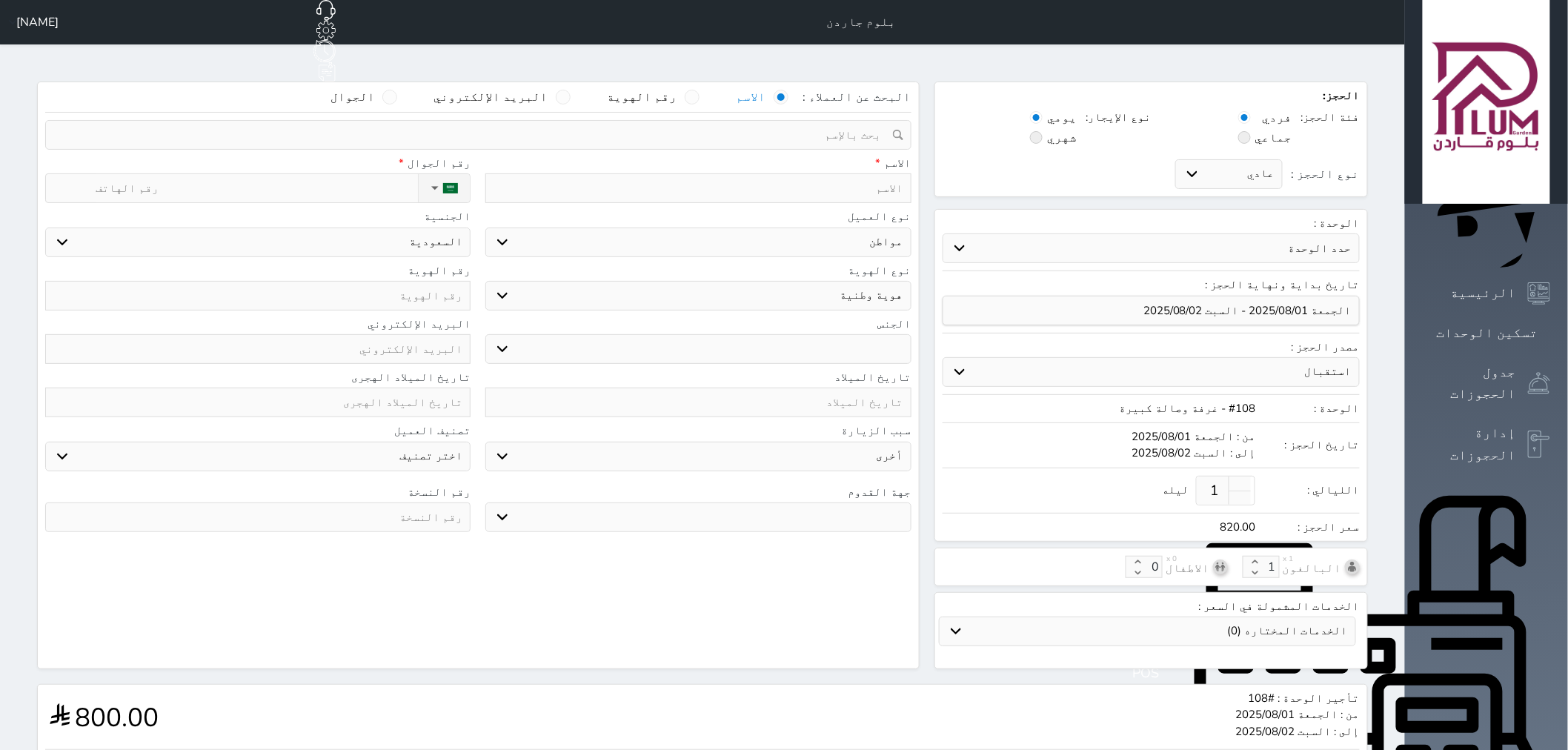 select 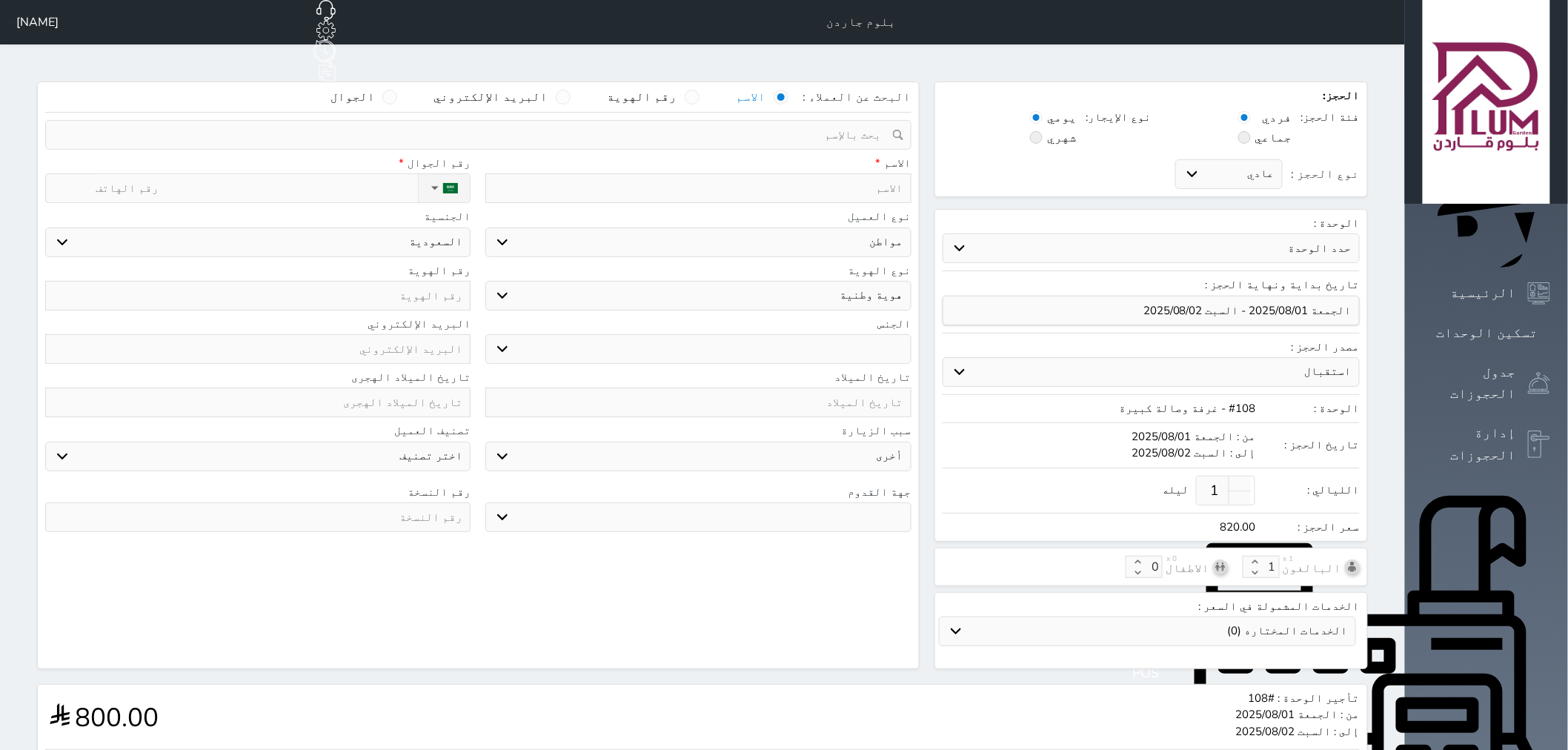 select 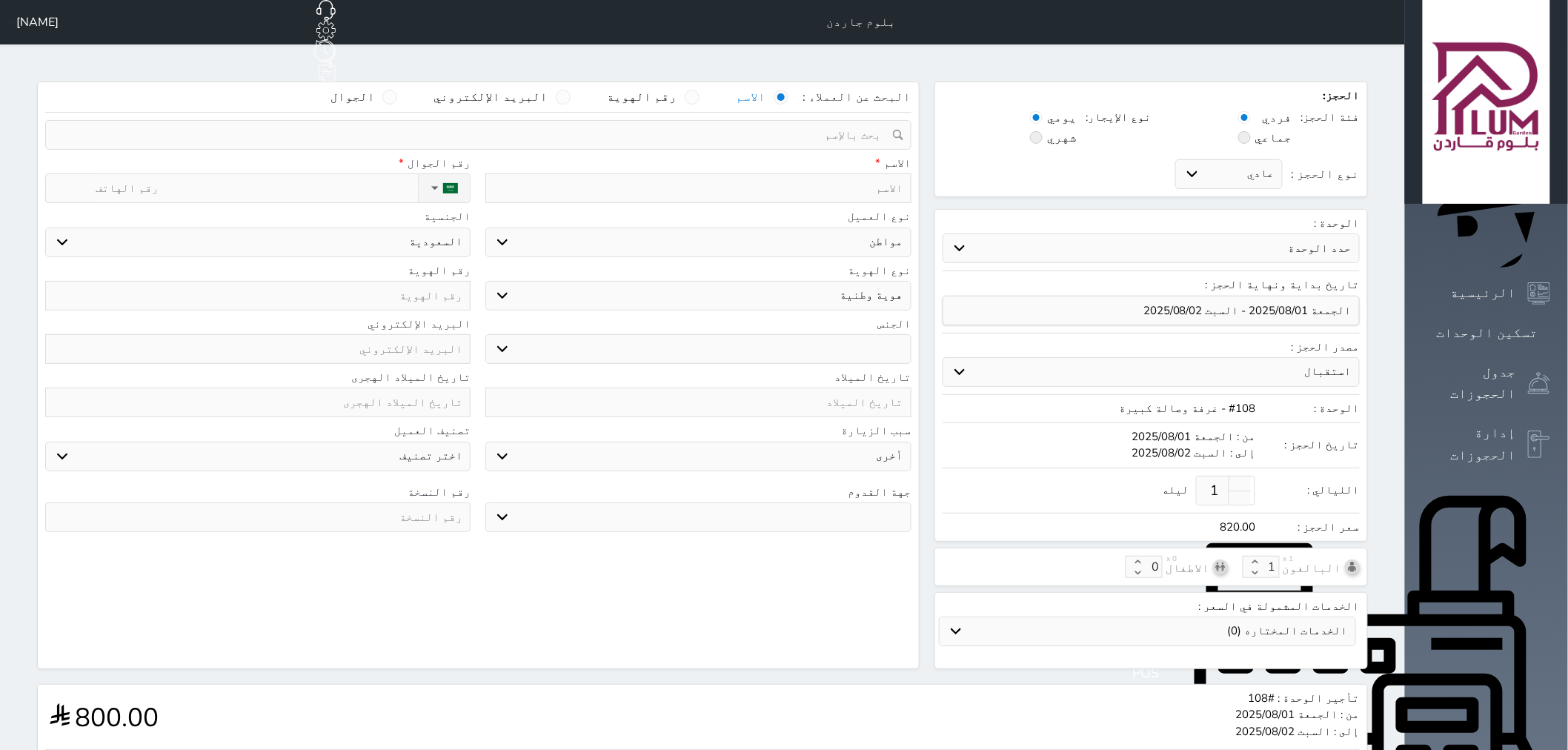 select 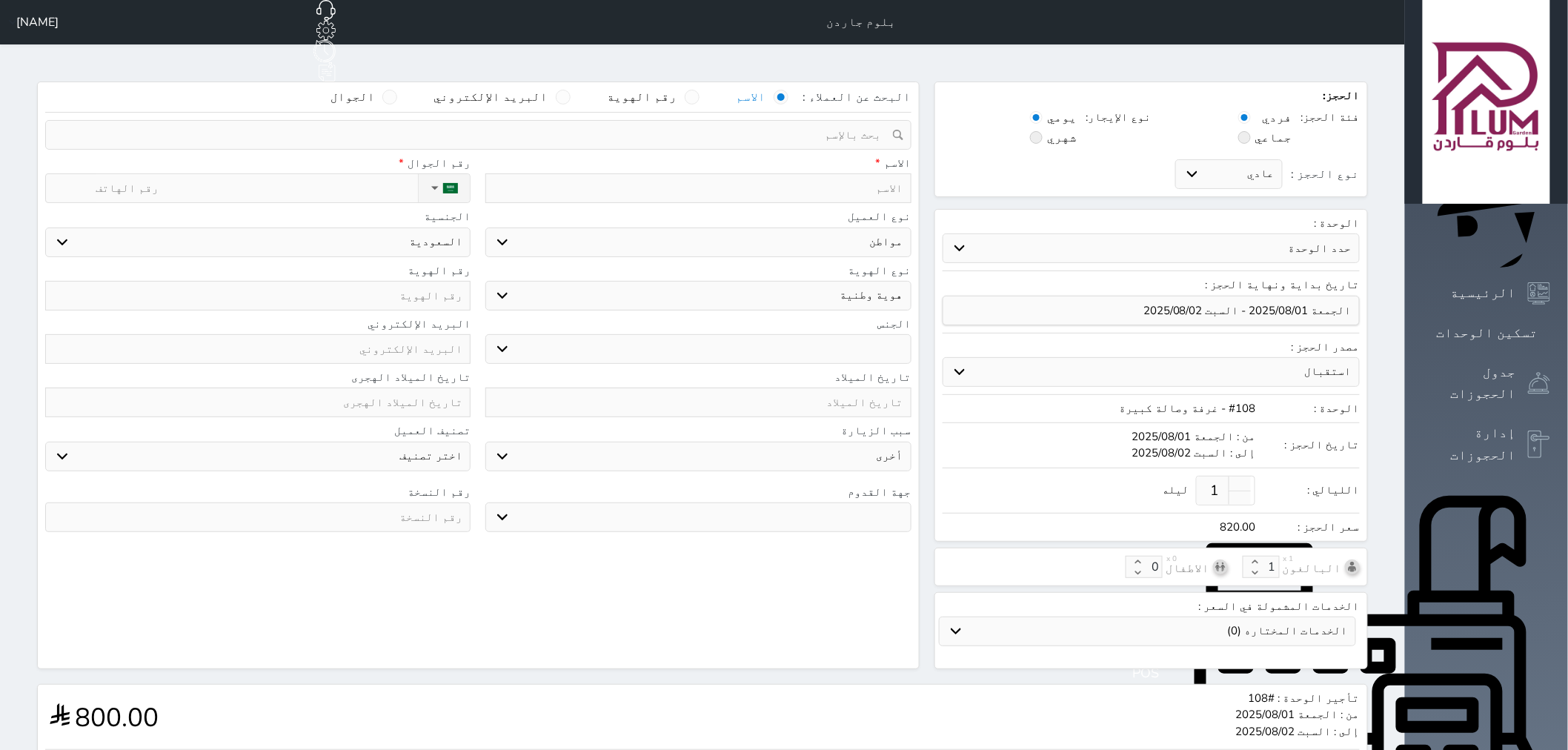 click on "الاسم *" at bounding box center [698, 163] 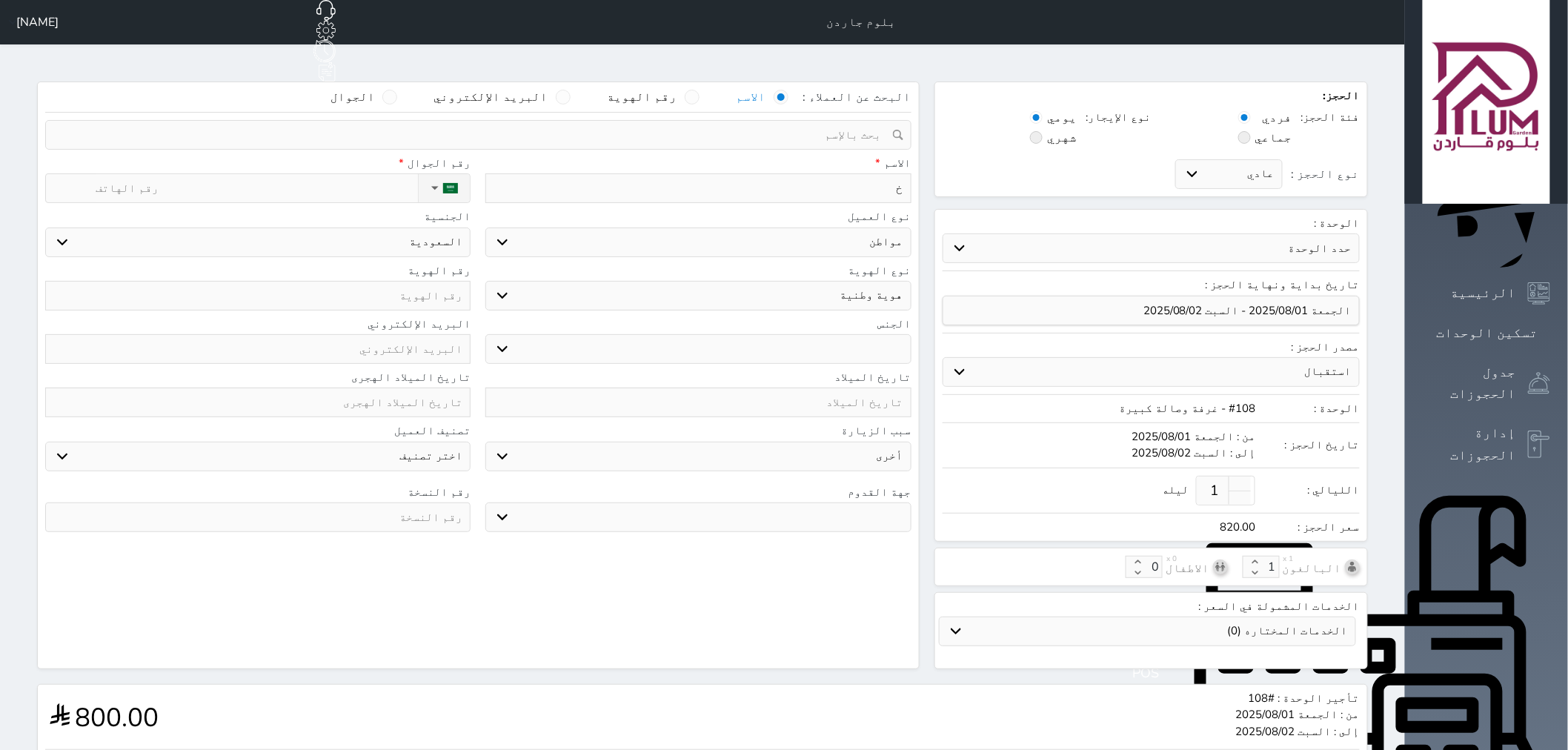 type on "[NAME]" 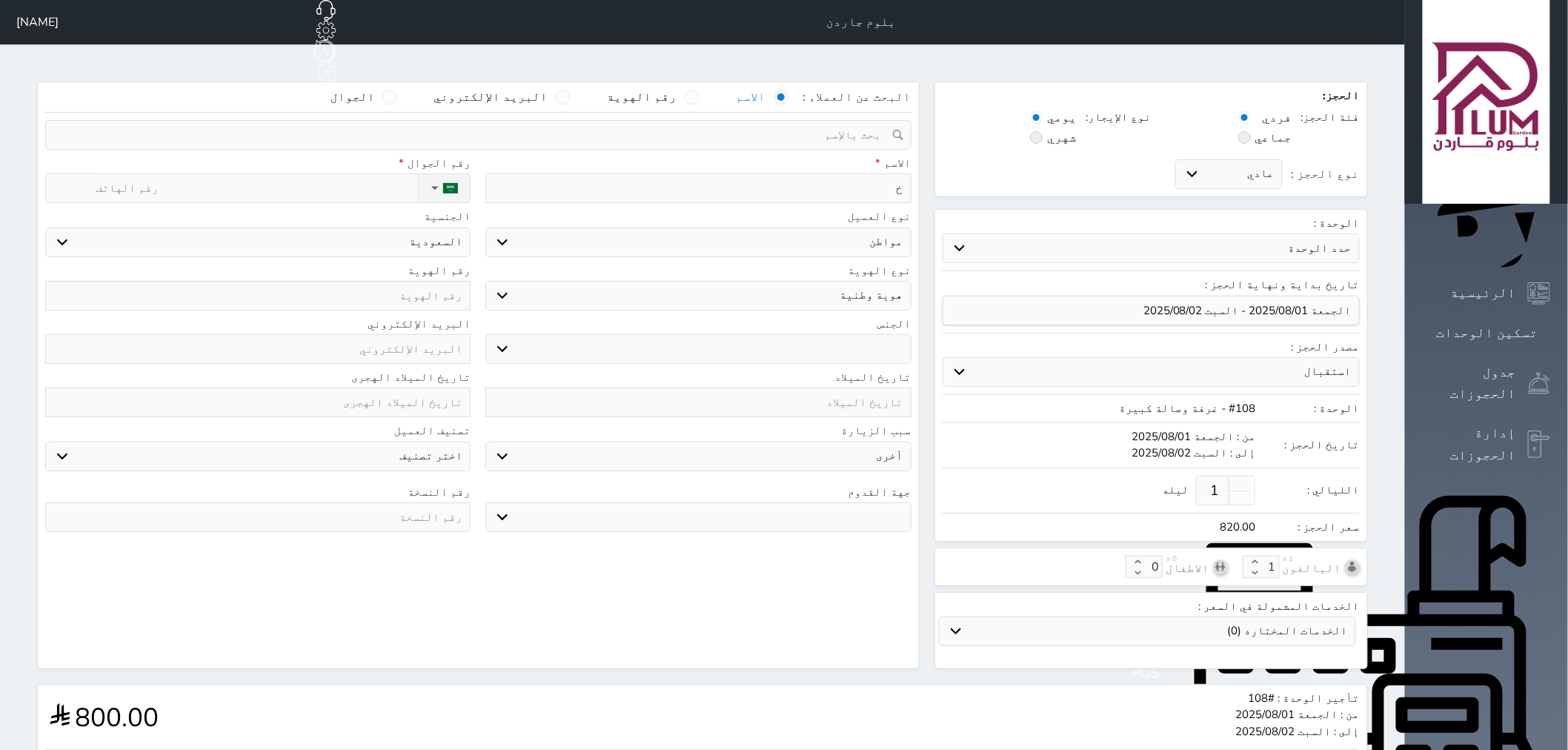 select 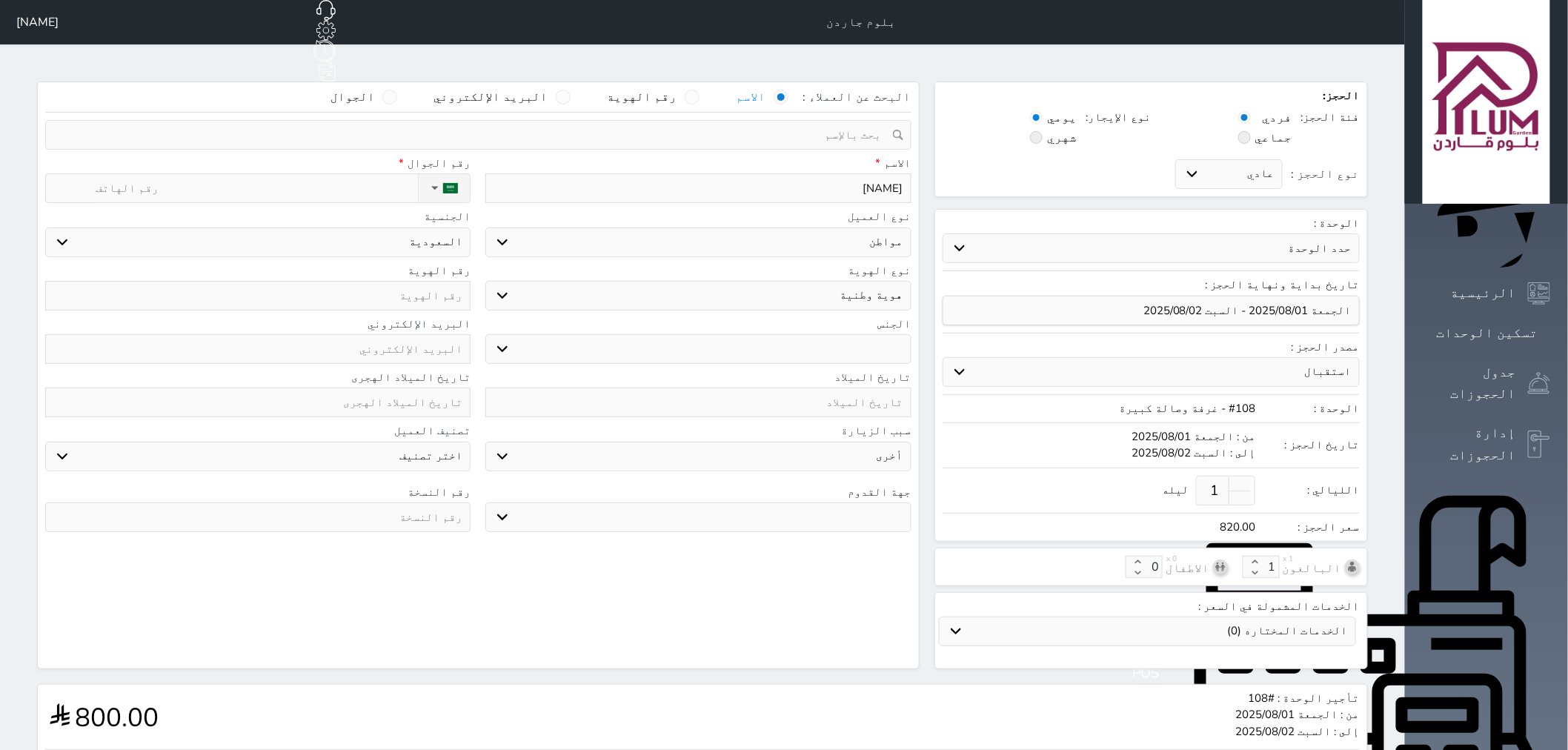 type on "[LAST]" 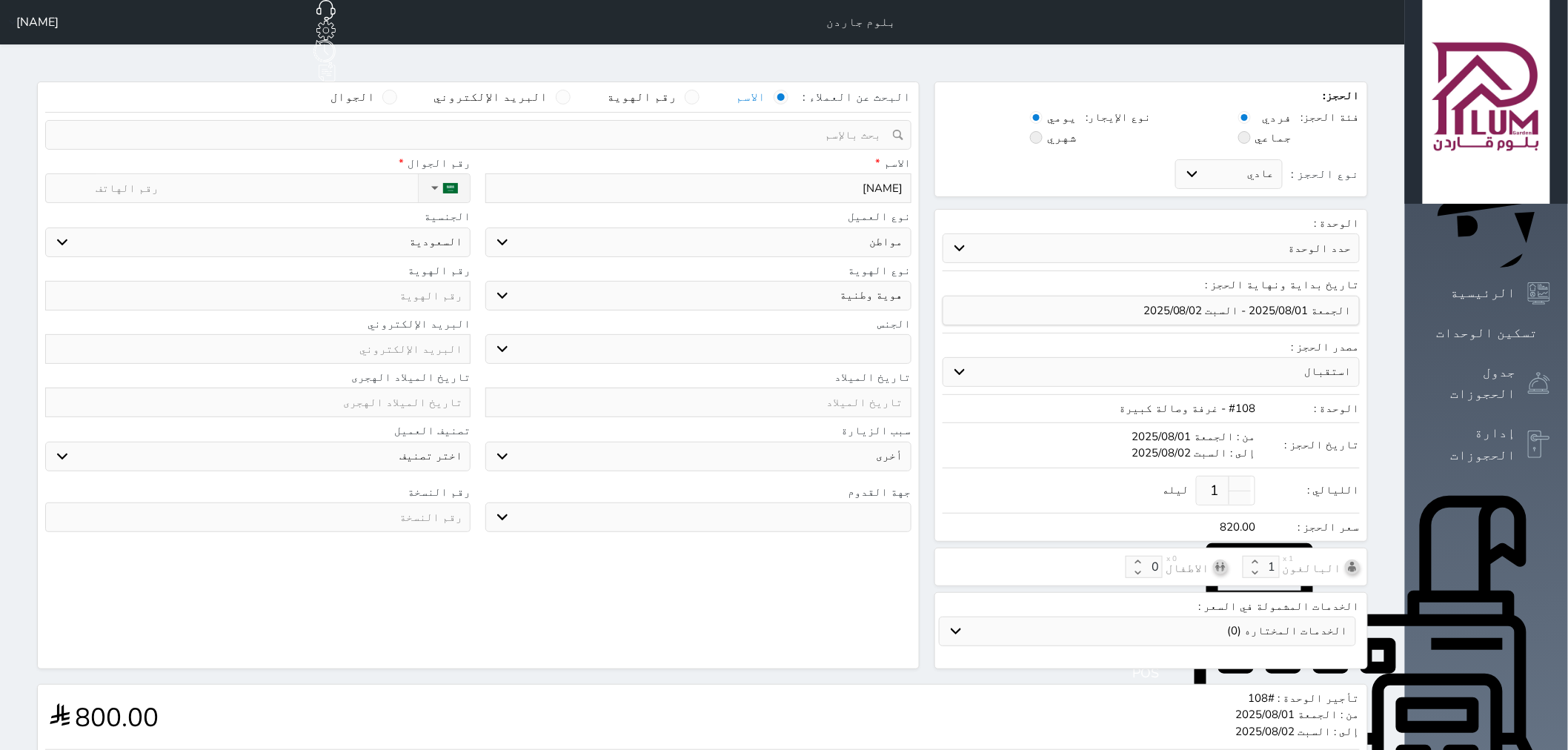 select 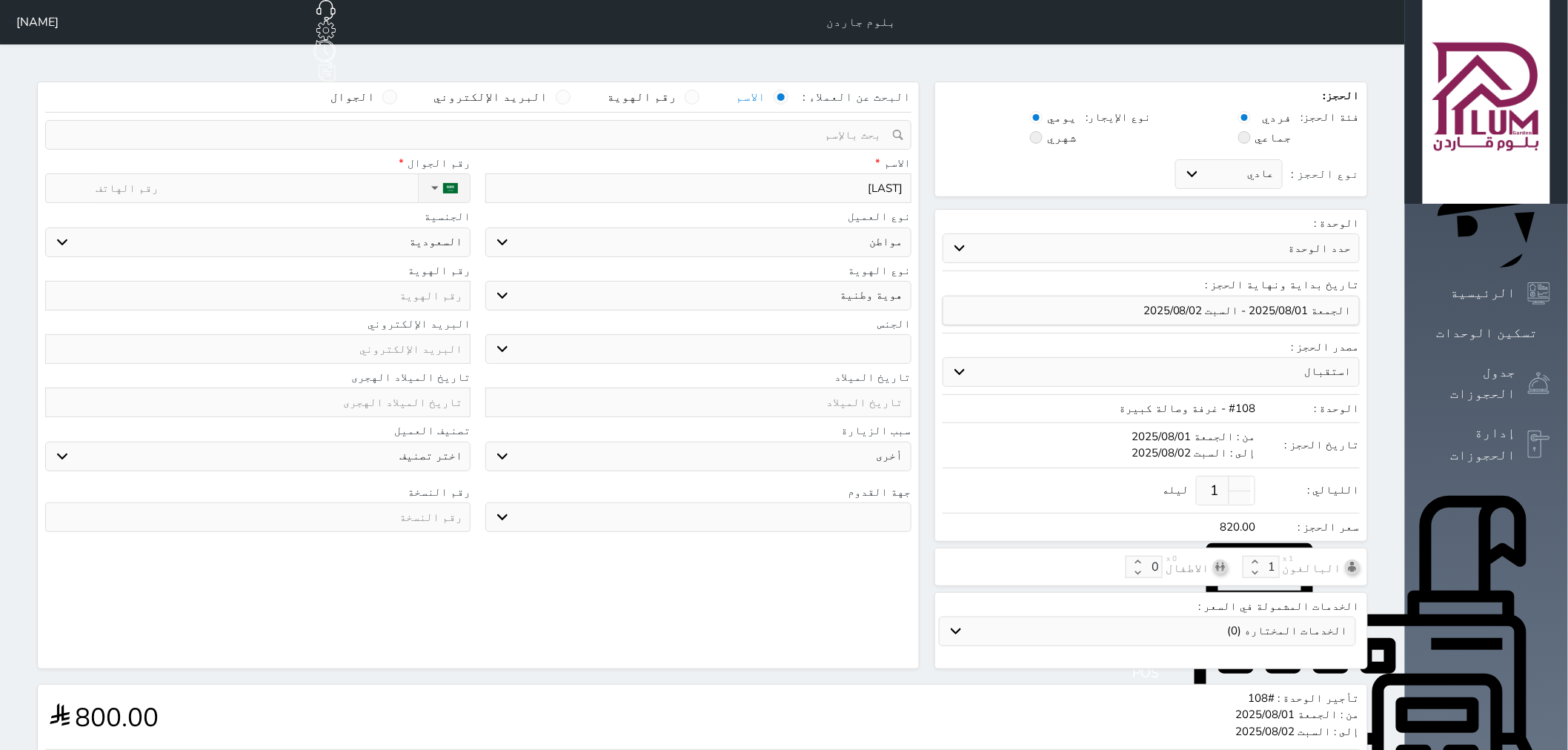 type on "[NAME]" 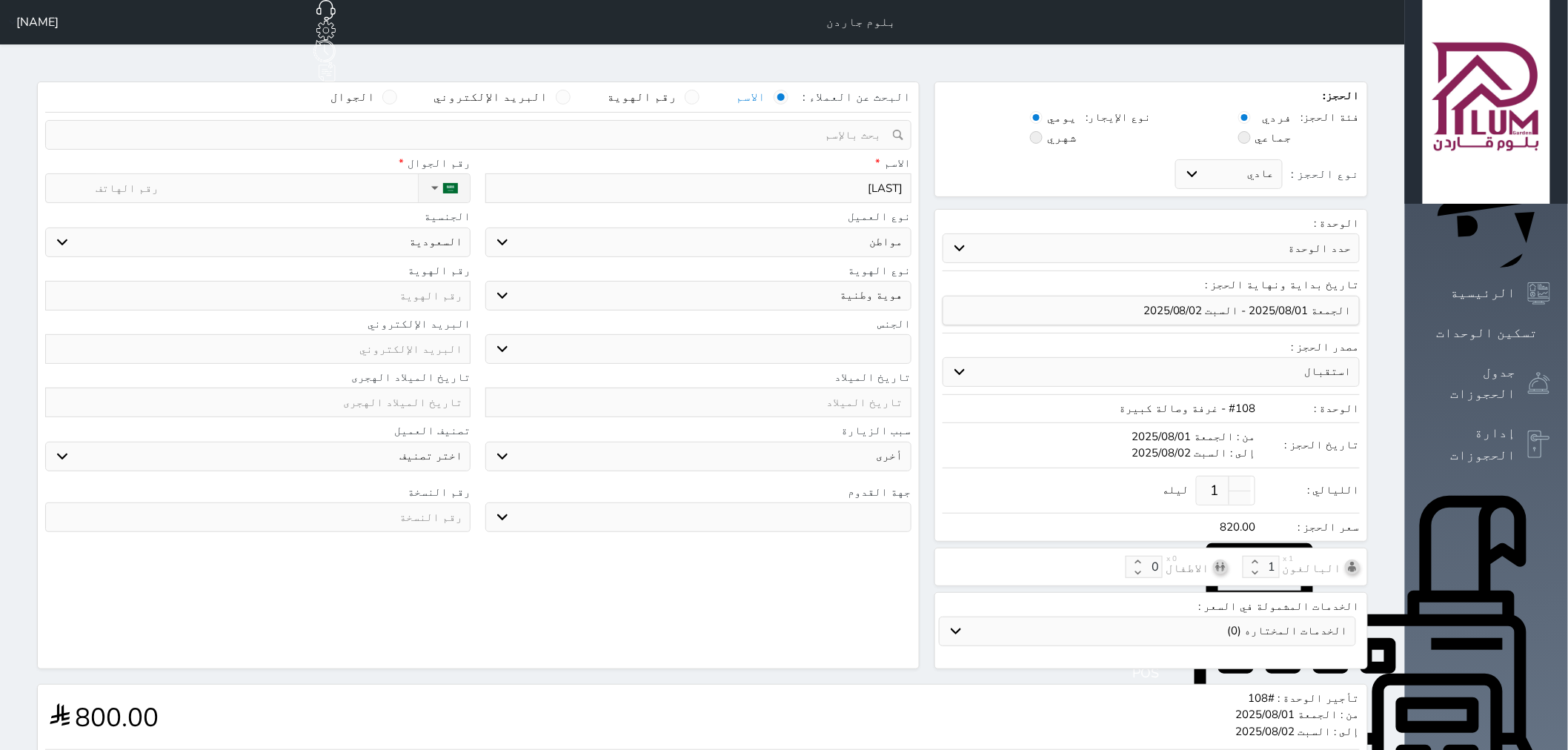 select 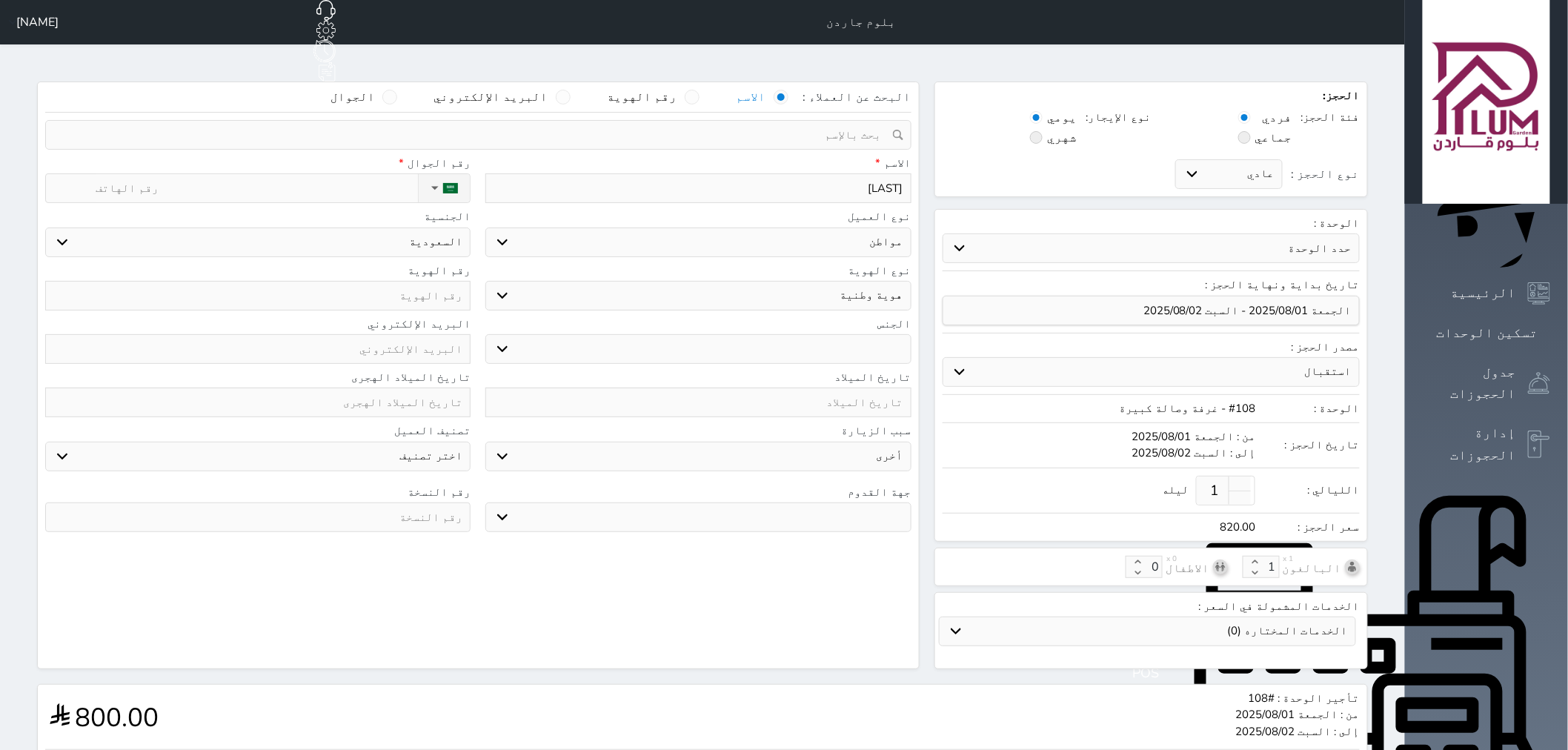 select 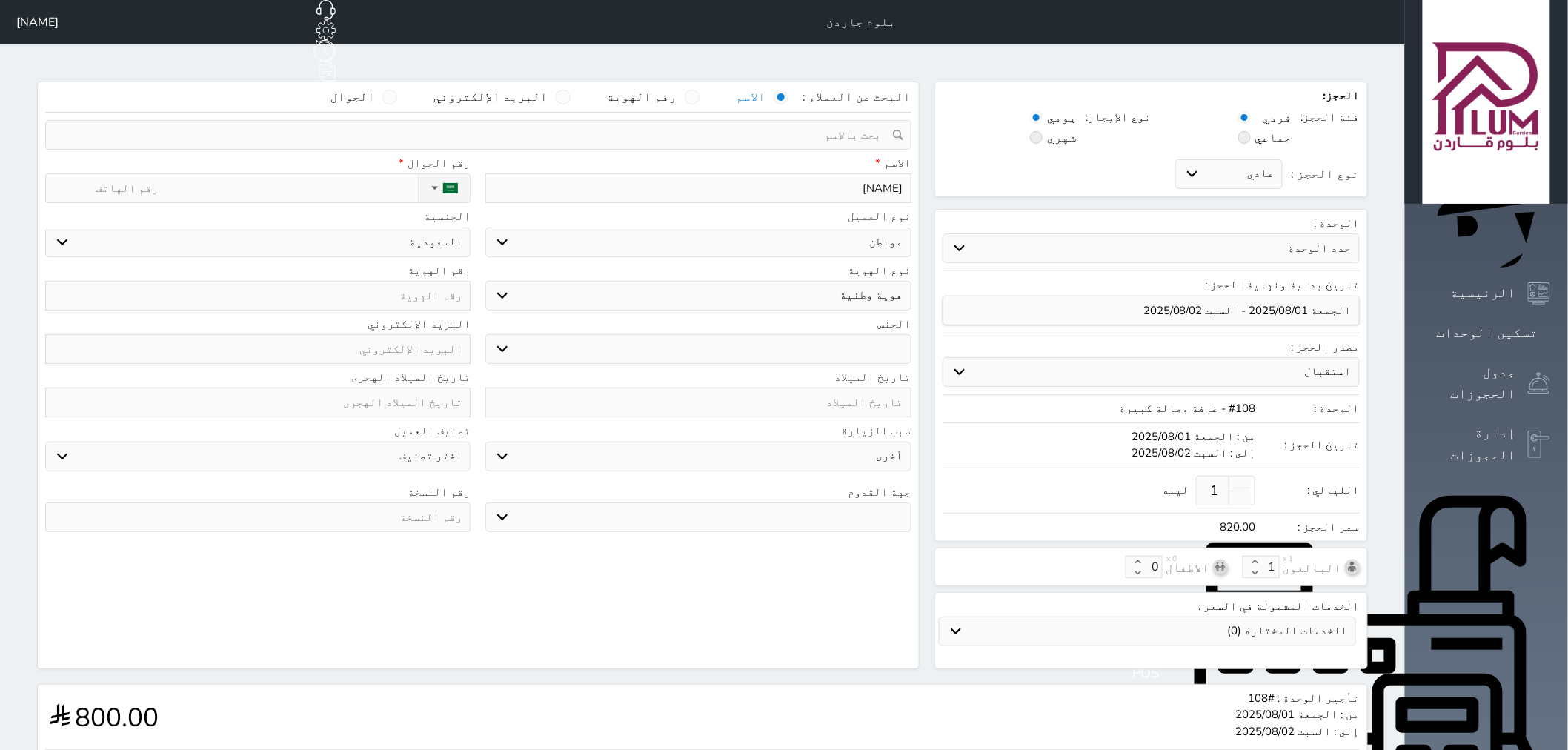 type on "[NAME]" 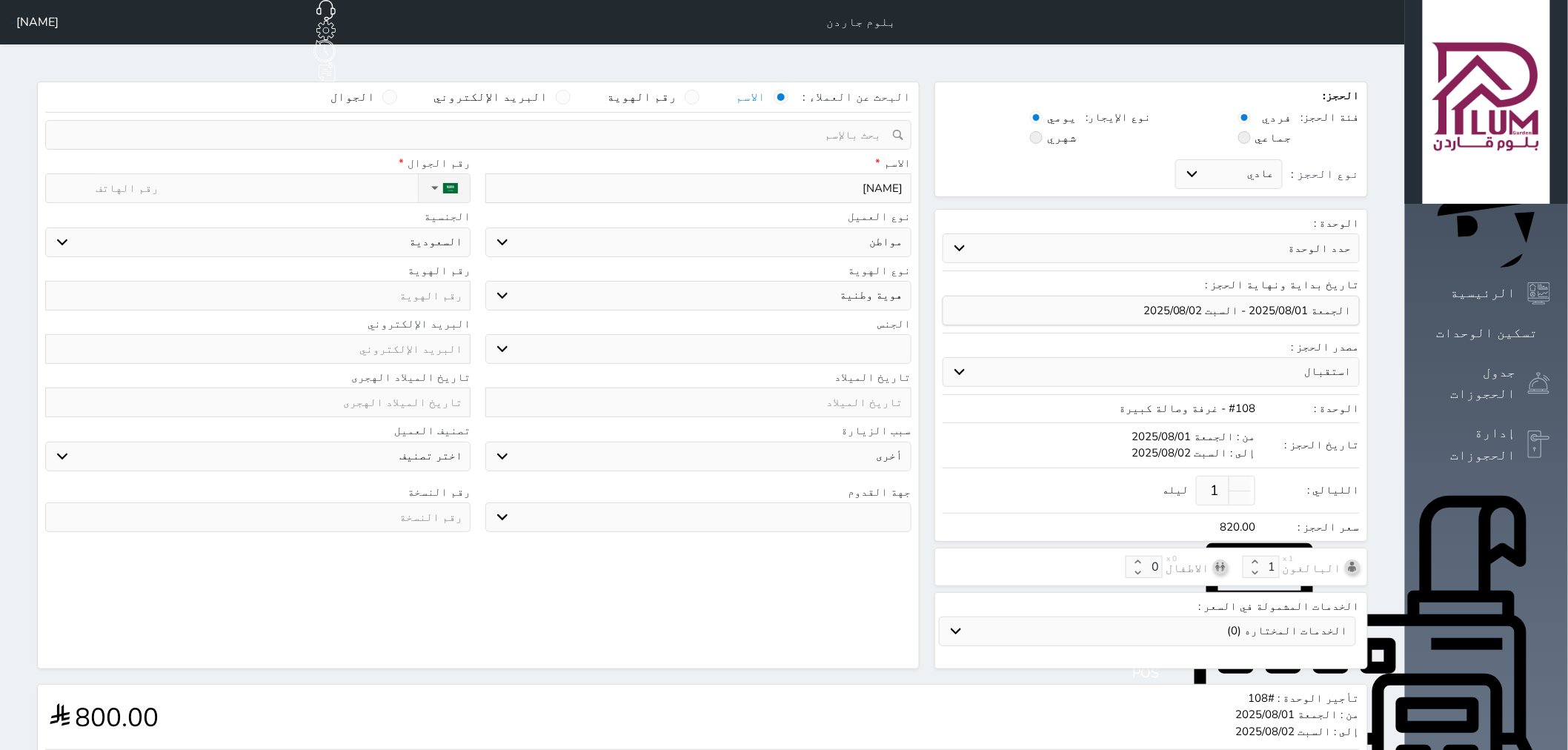 select 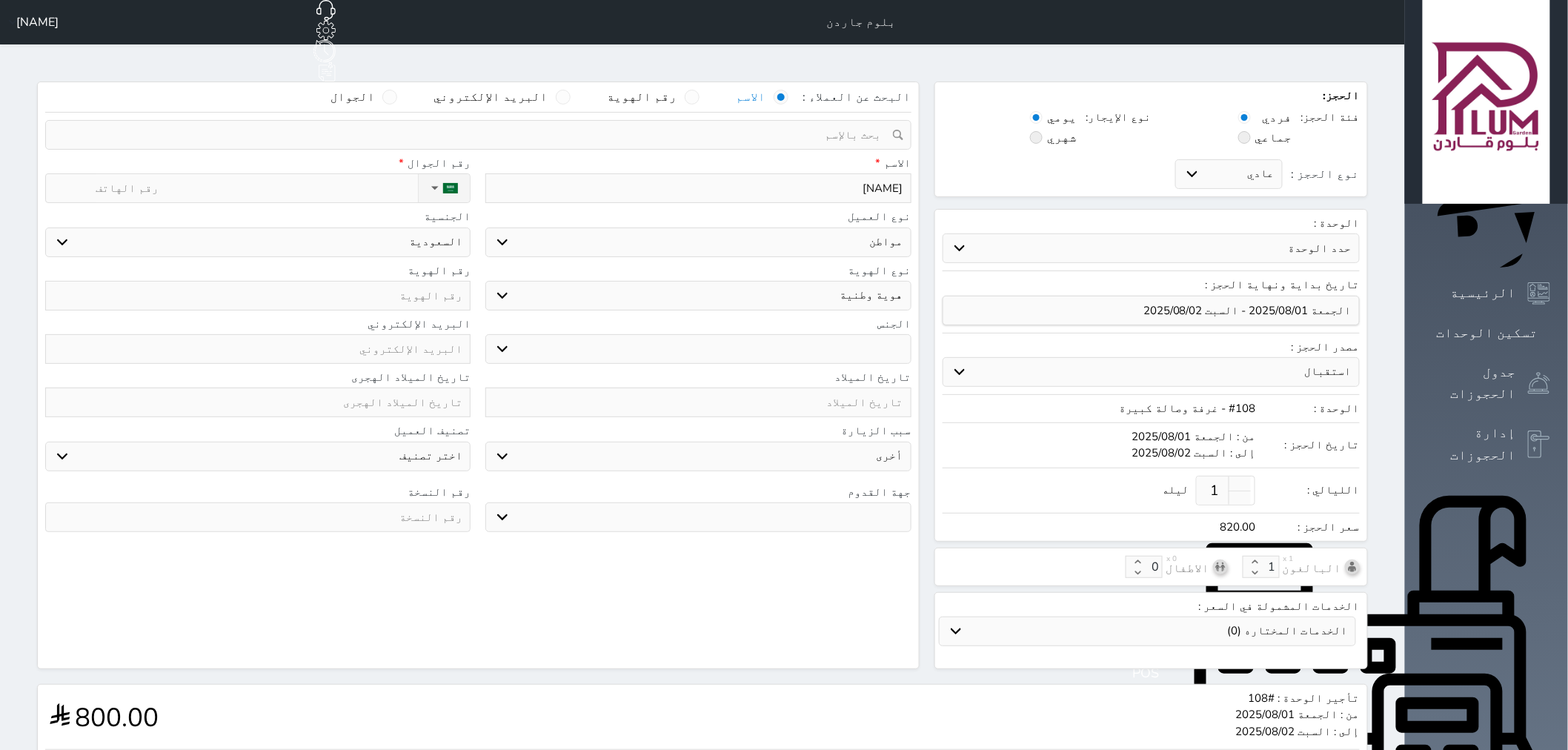 select 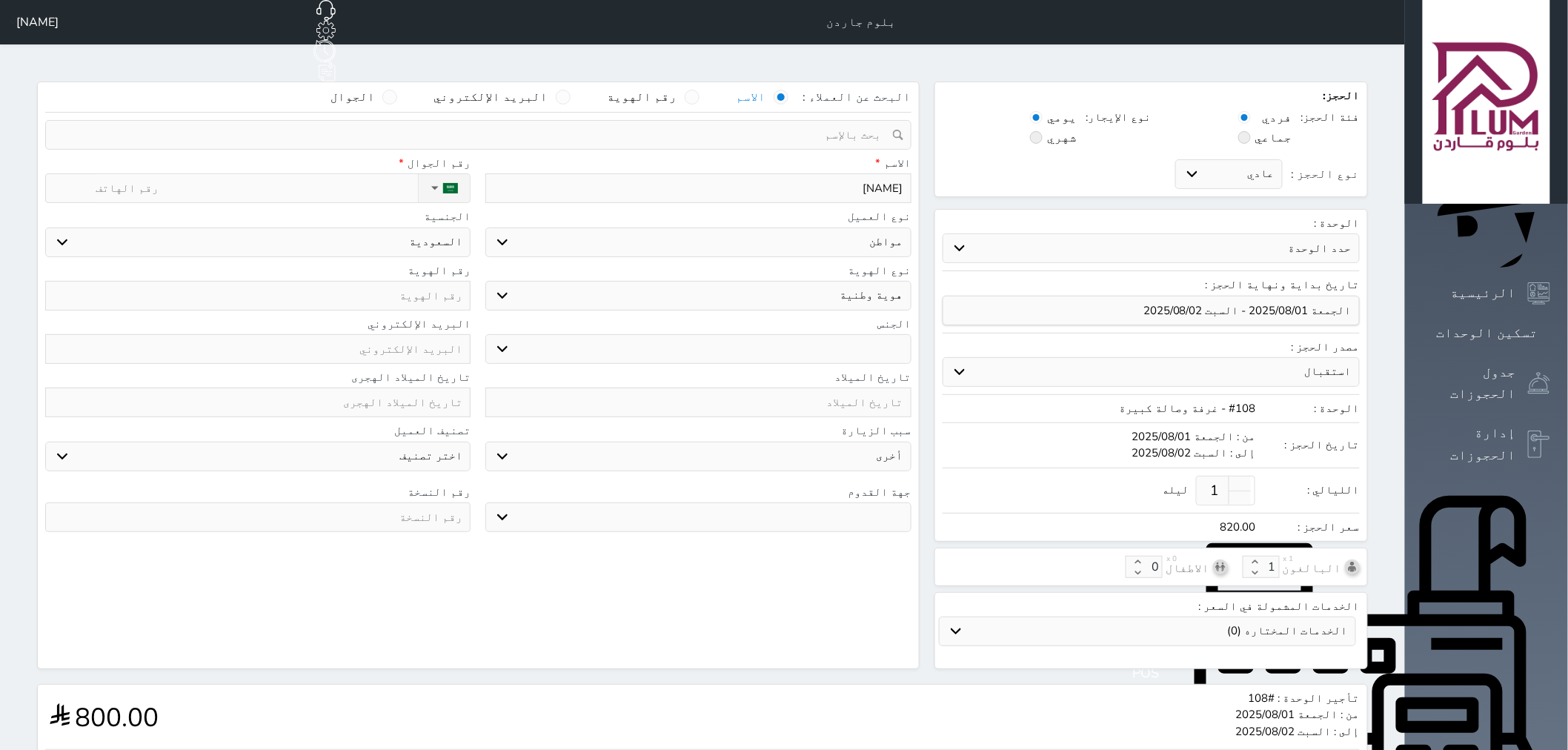 type on "[NAME]" 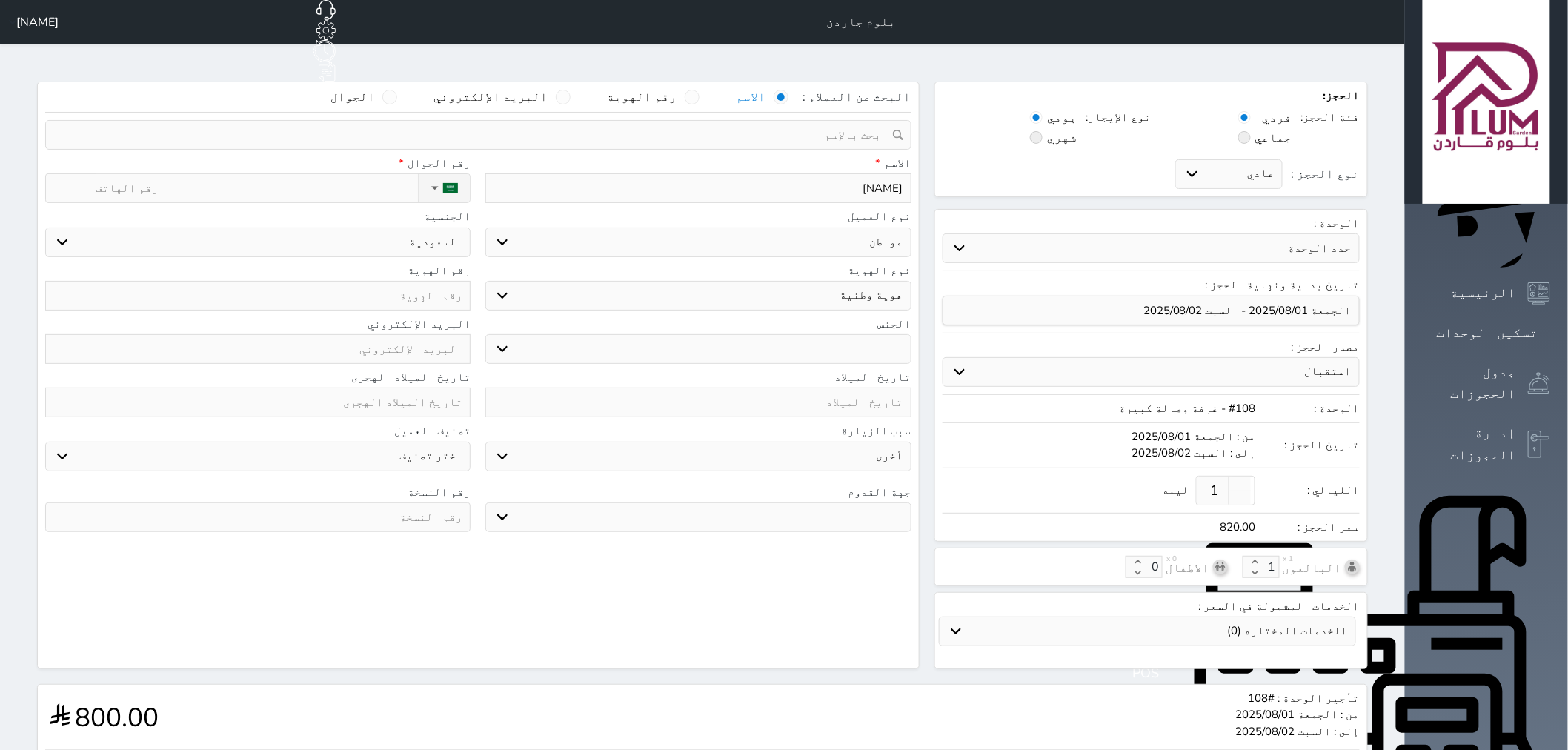 select 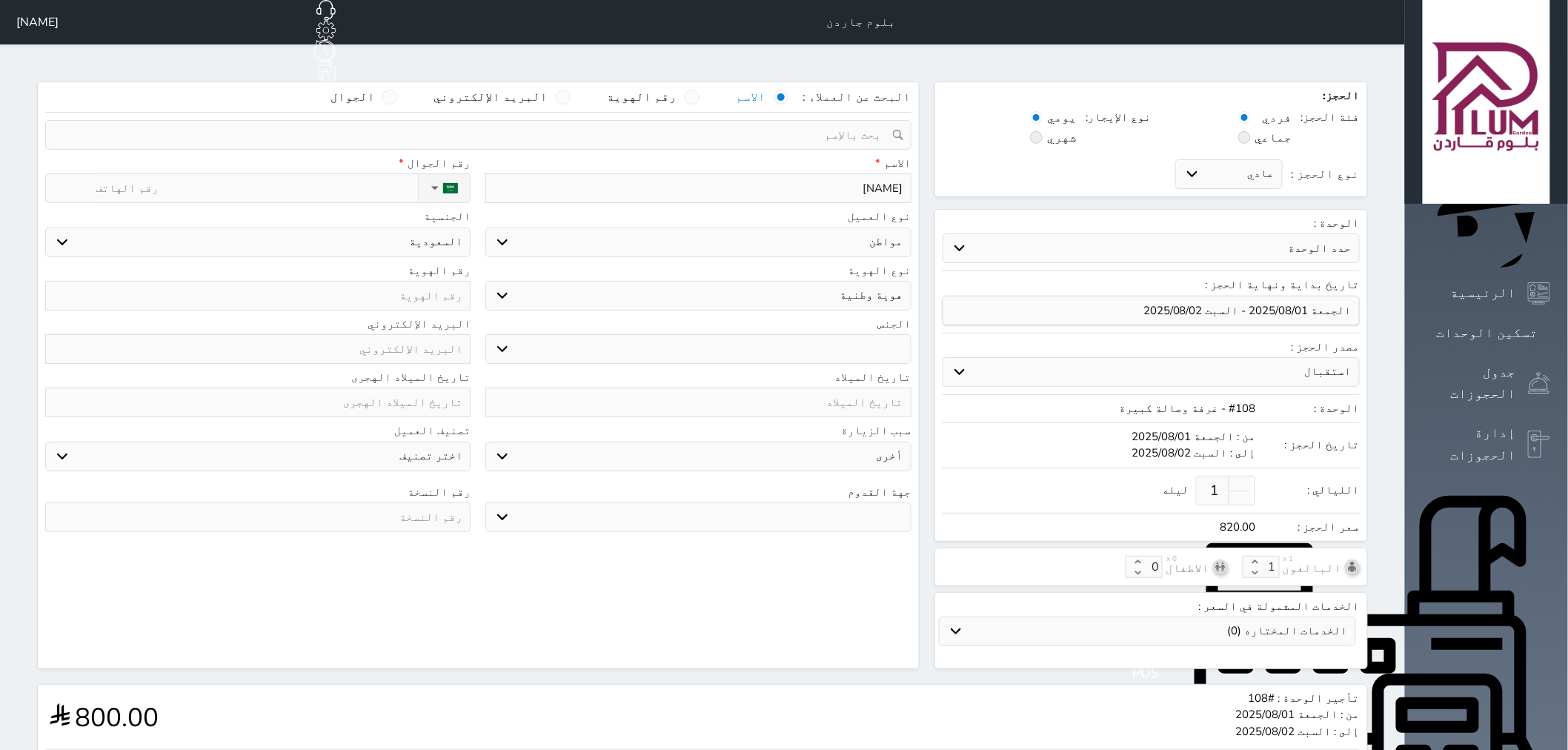 type on "[NAME]" 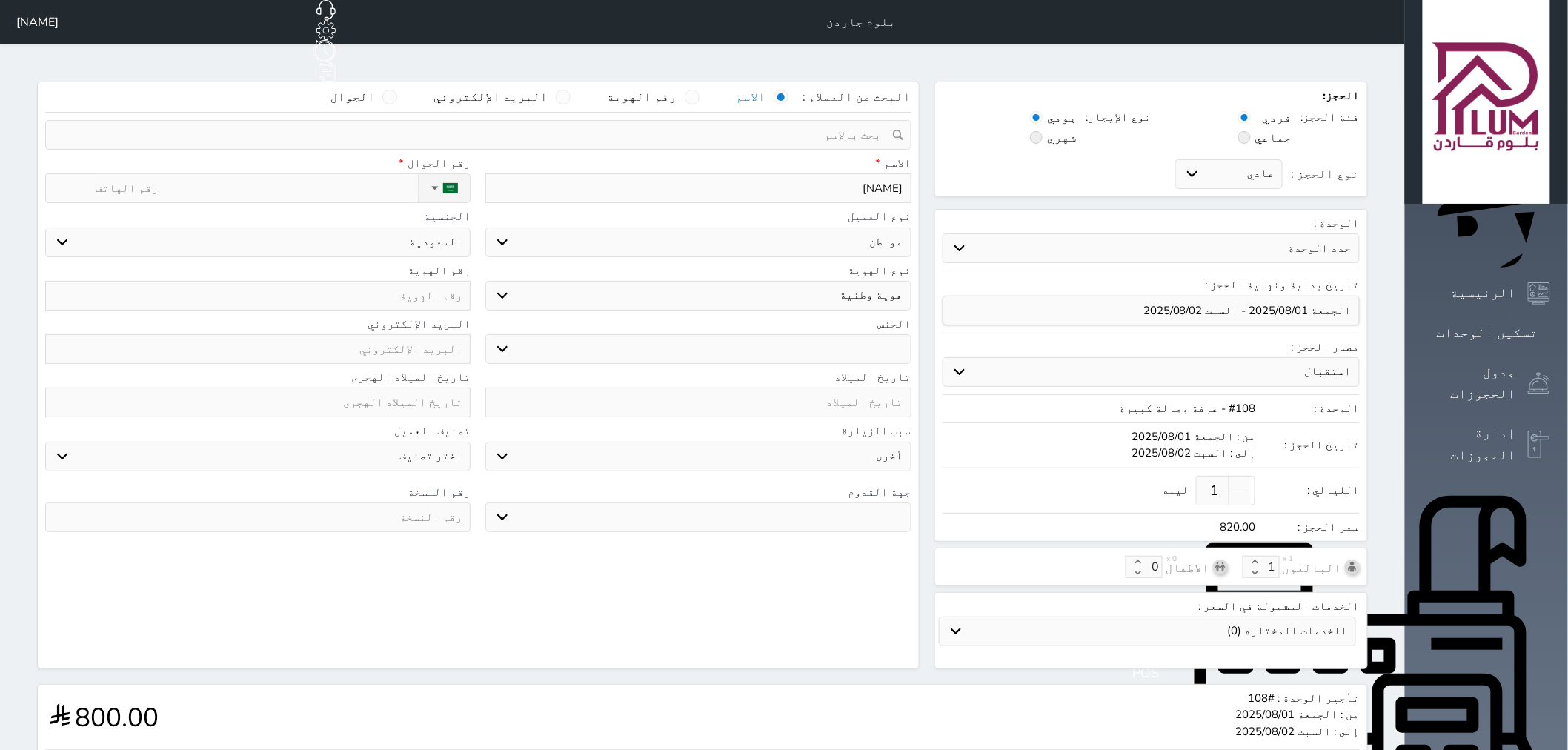 select 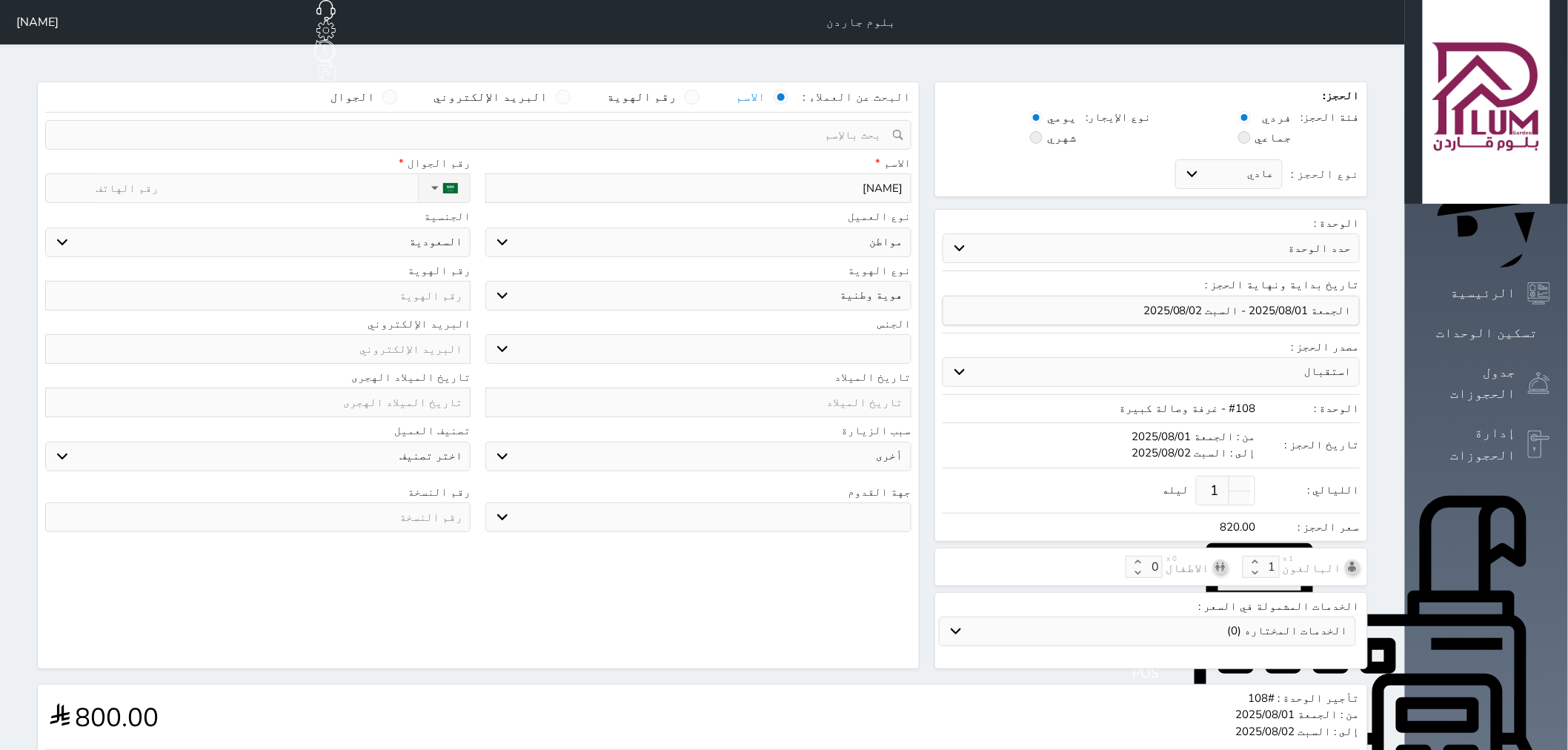 type on "[NAME]" 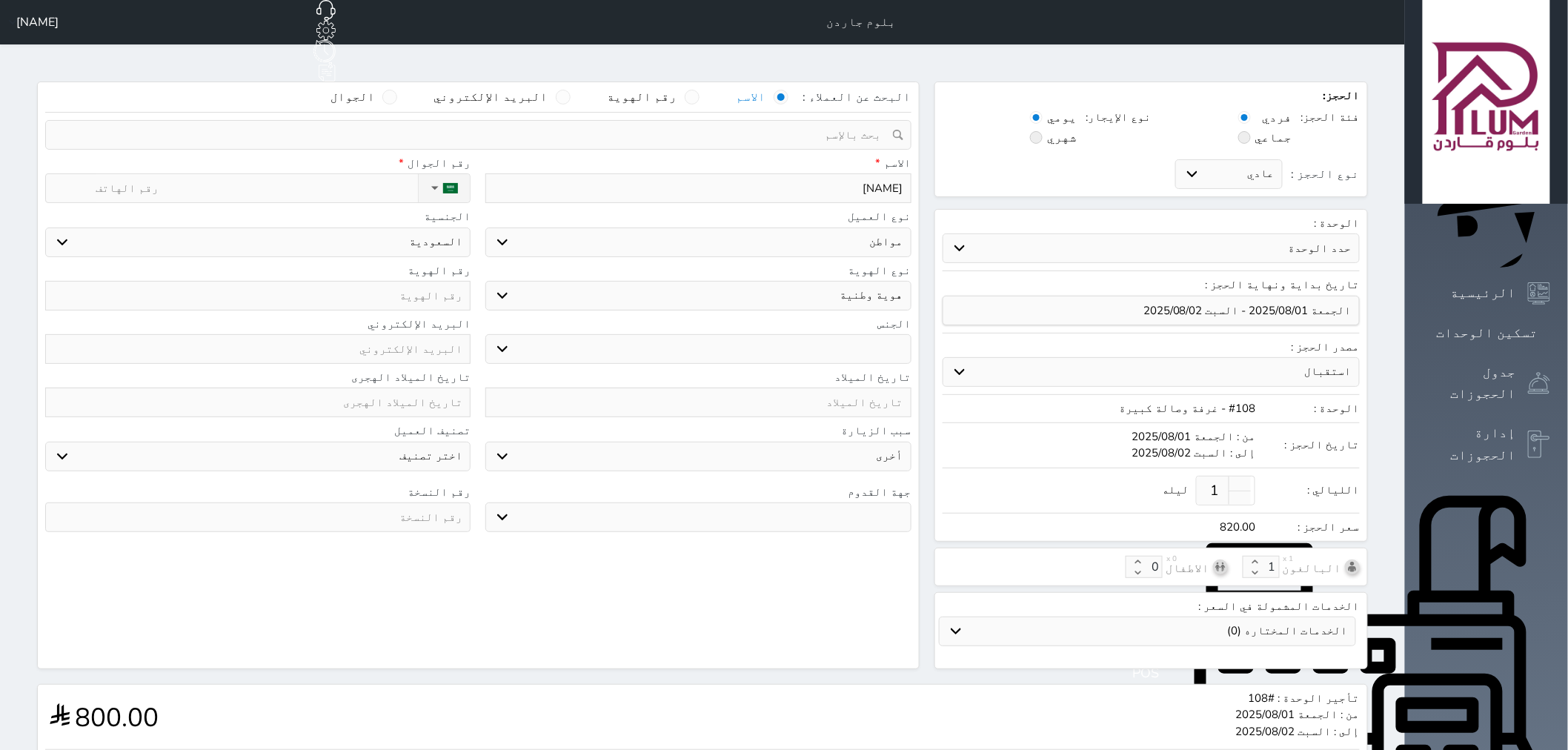 select 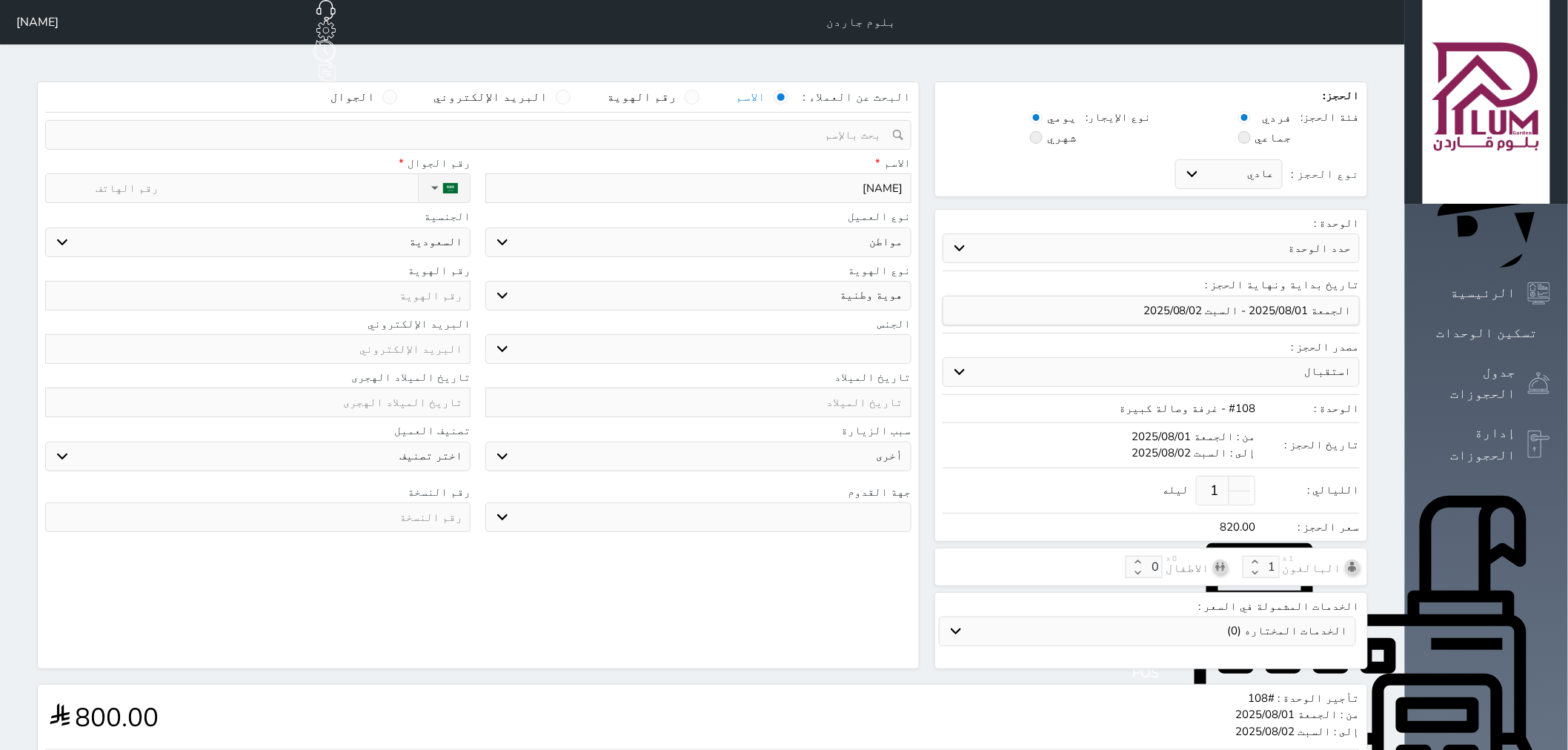 type on "[LAST]" 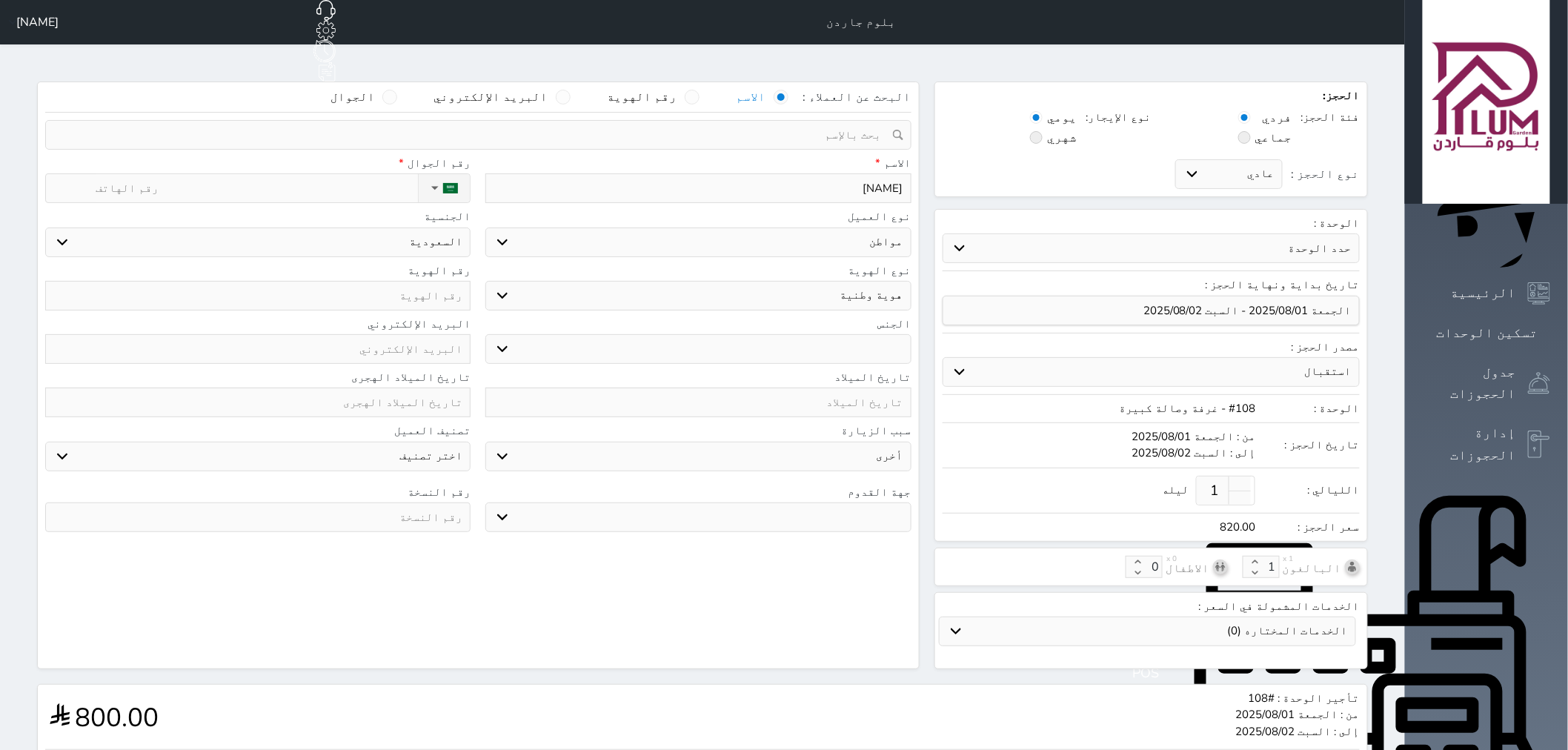 select 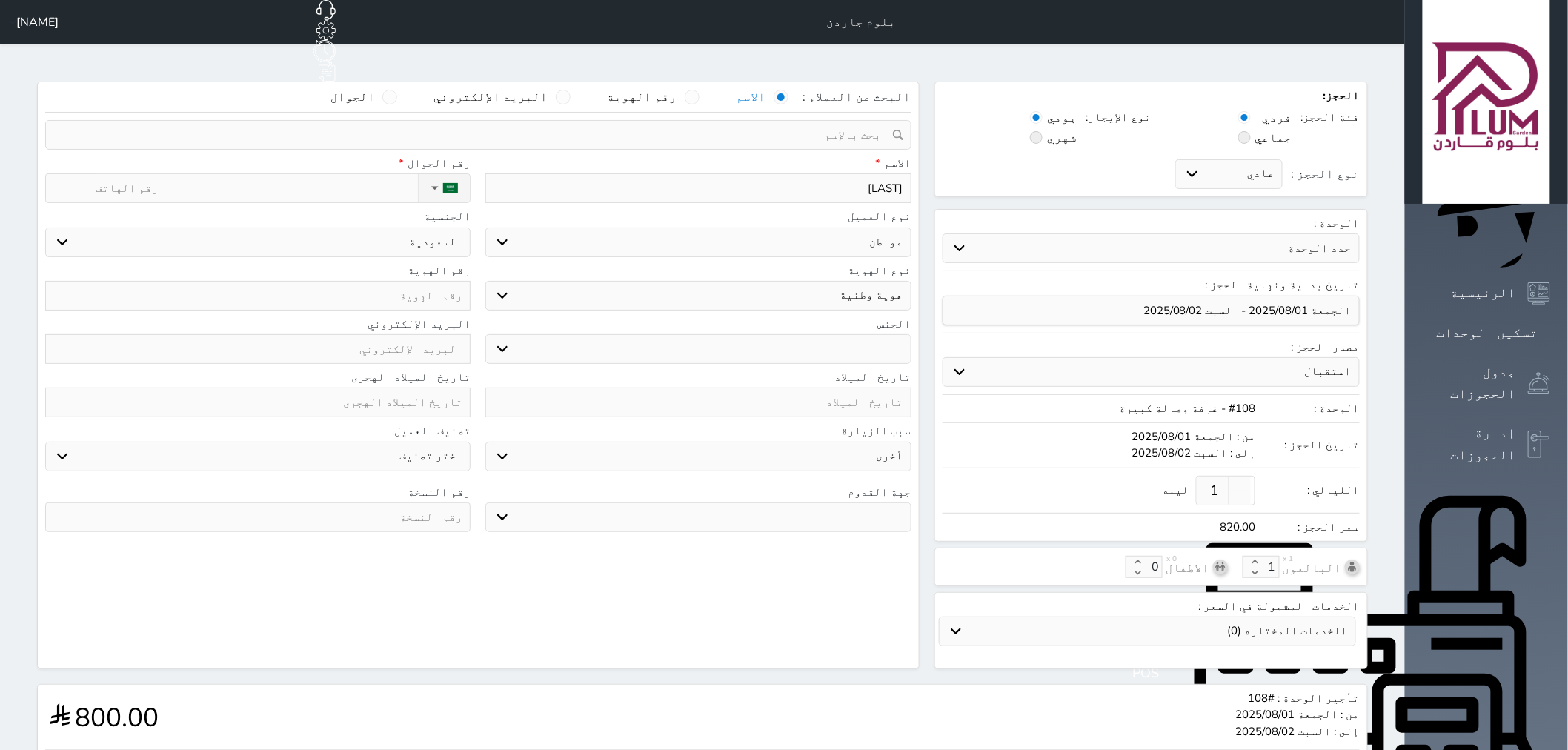 type on "[NAME]" 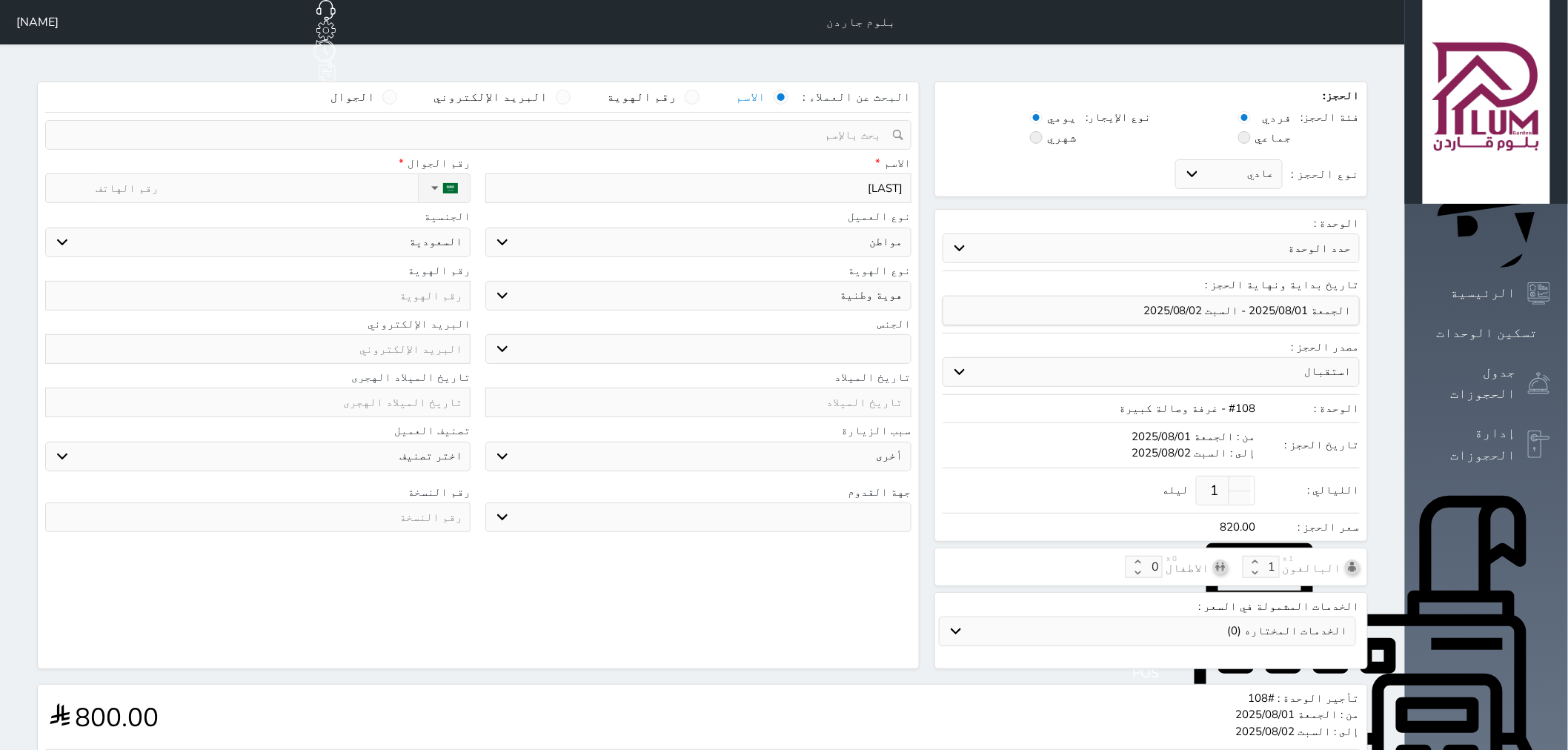 select 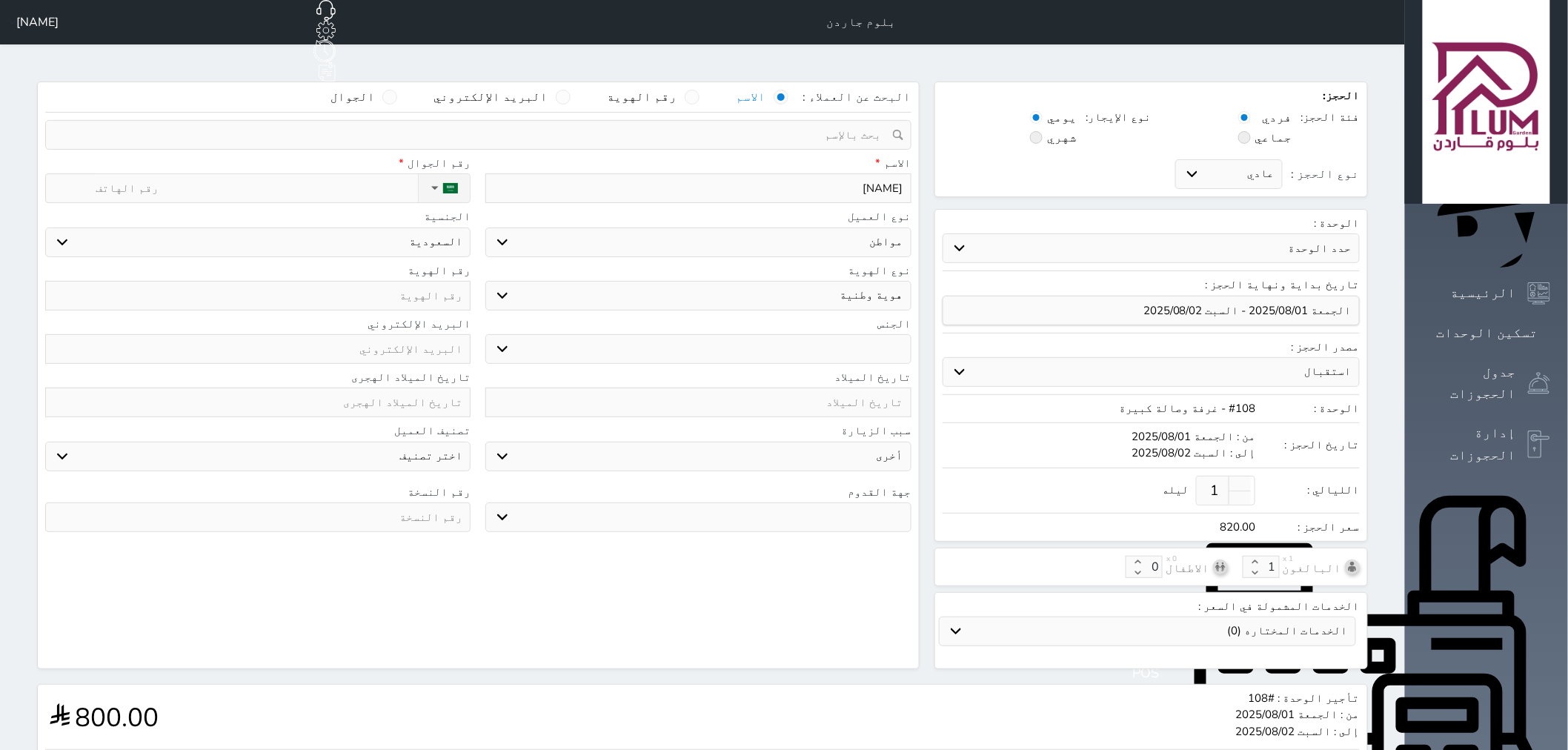 type on "[NAME]" 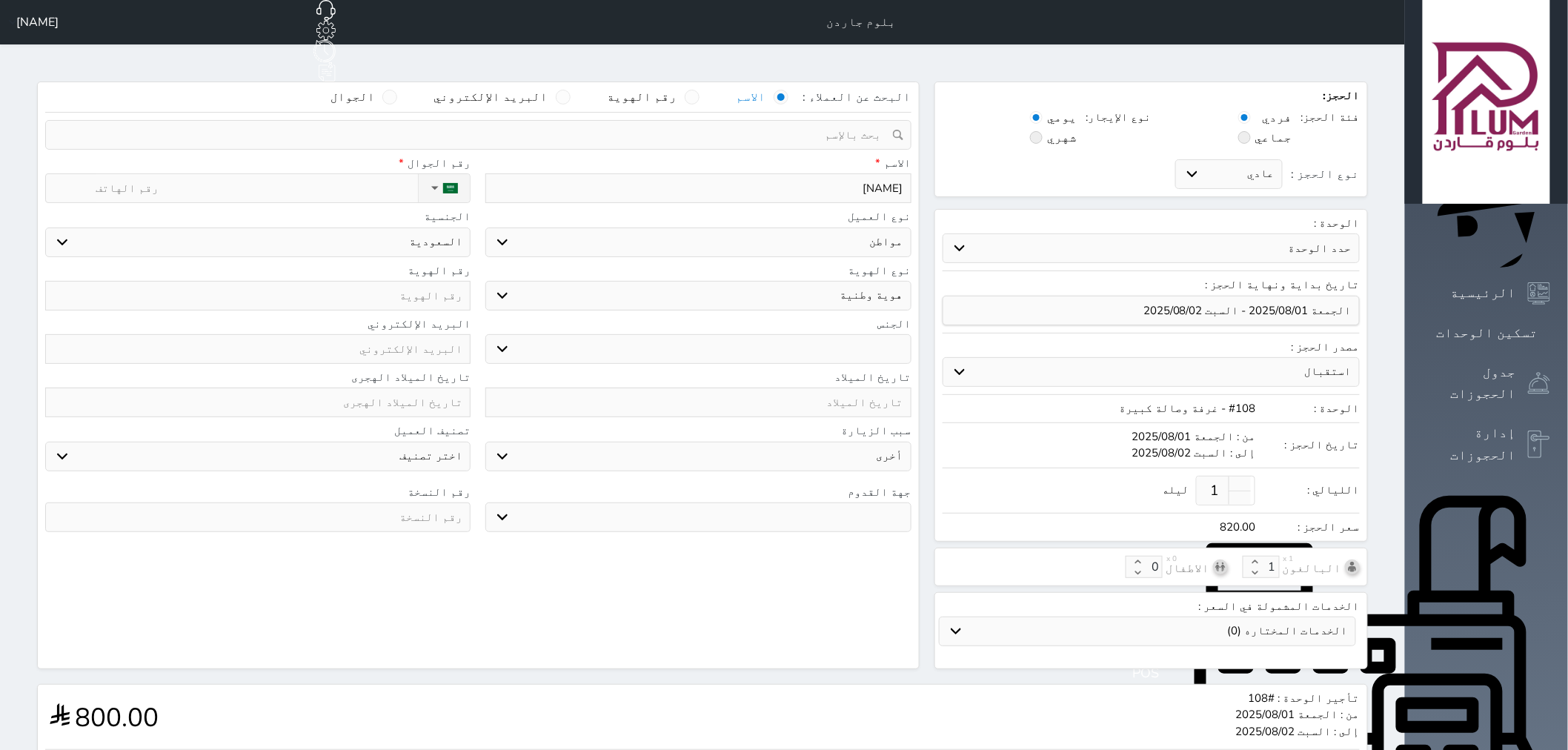select 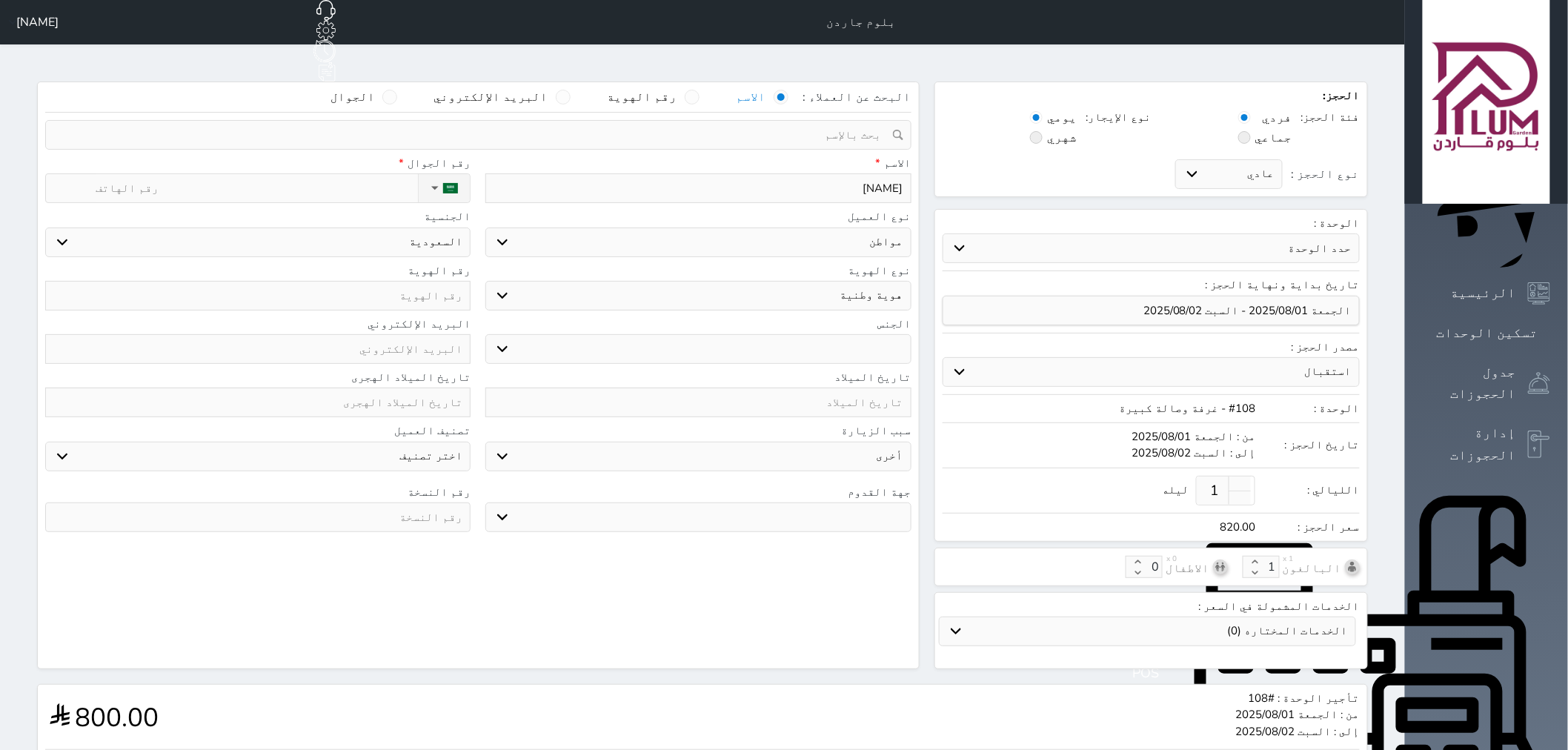 select 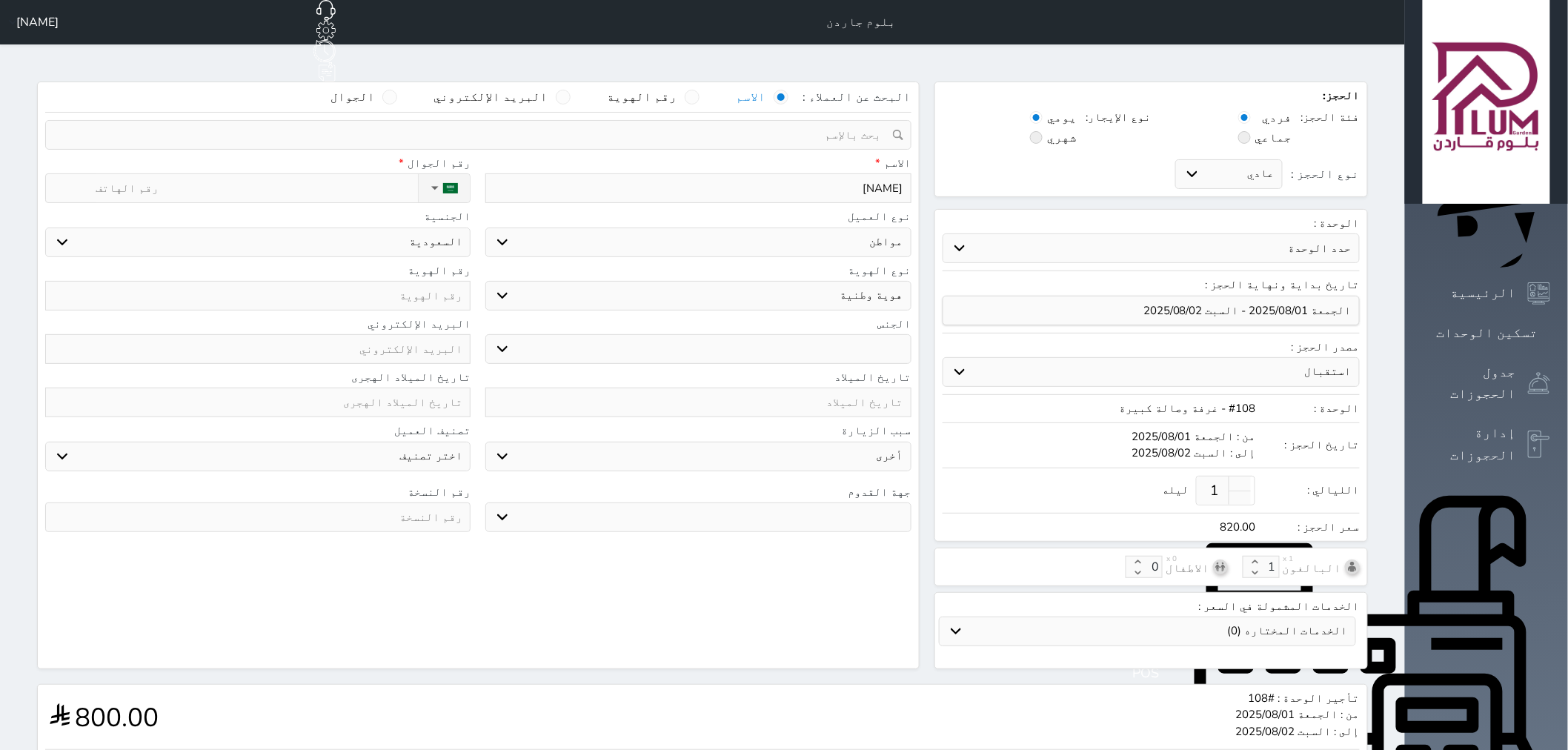 type on "[LAST]" 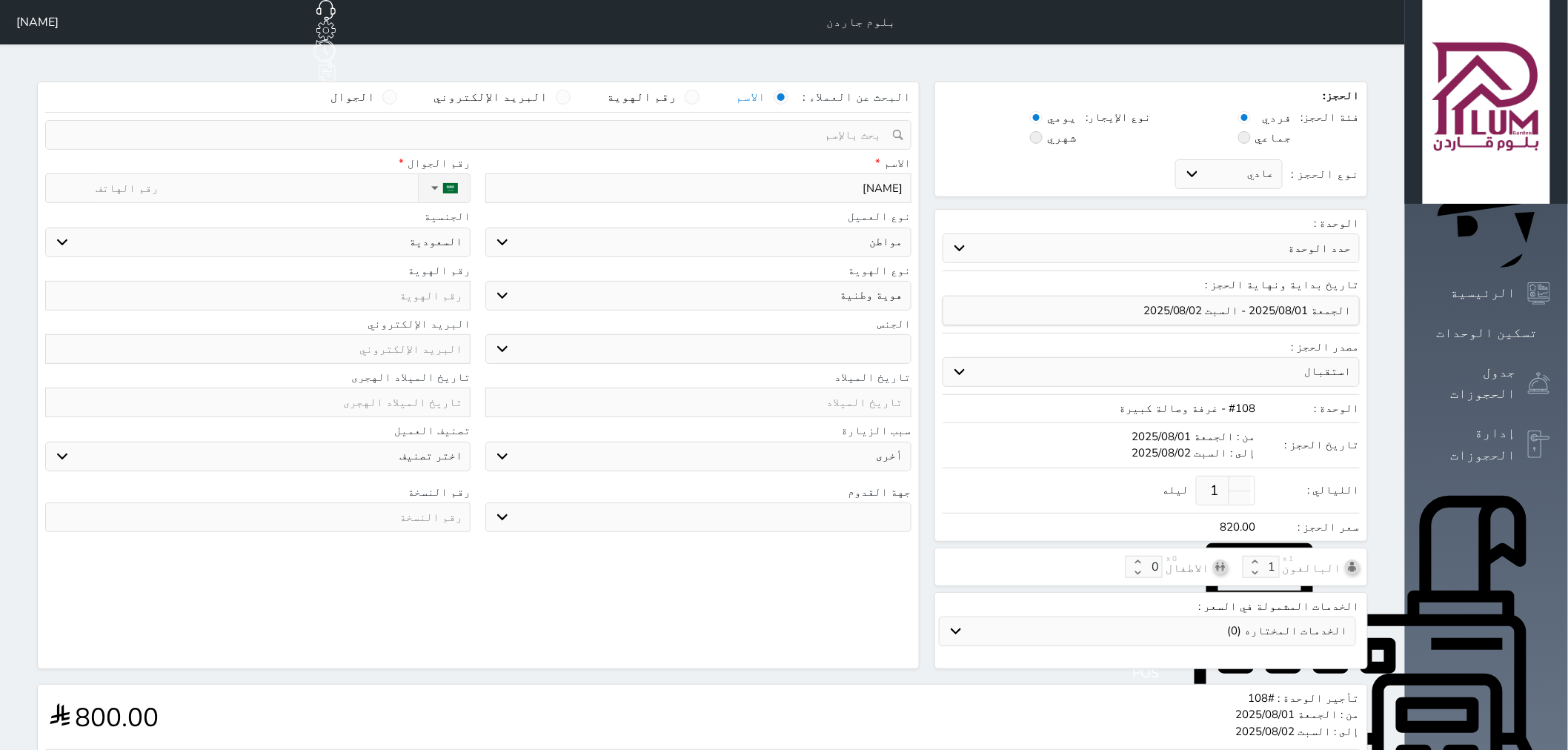 select 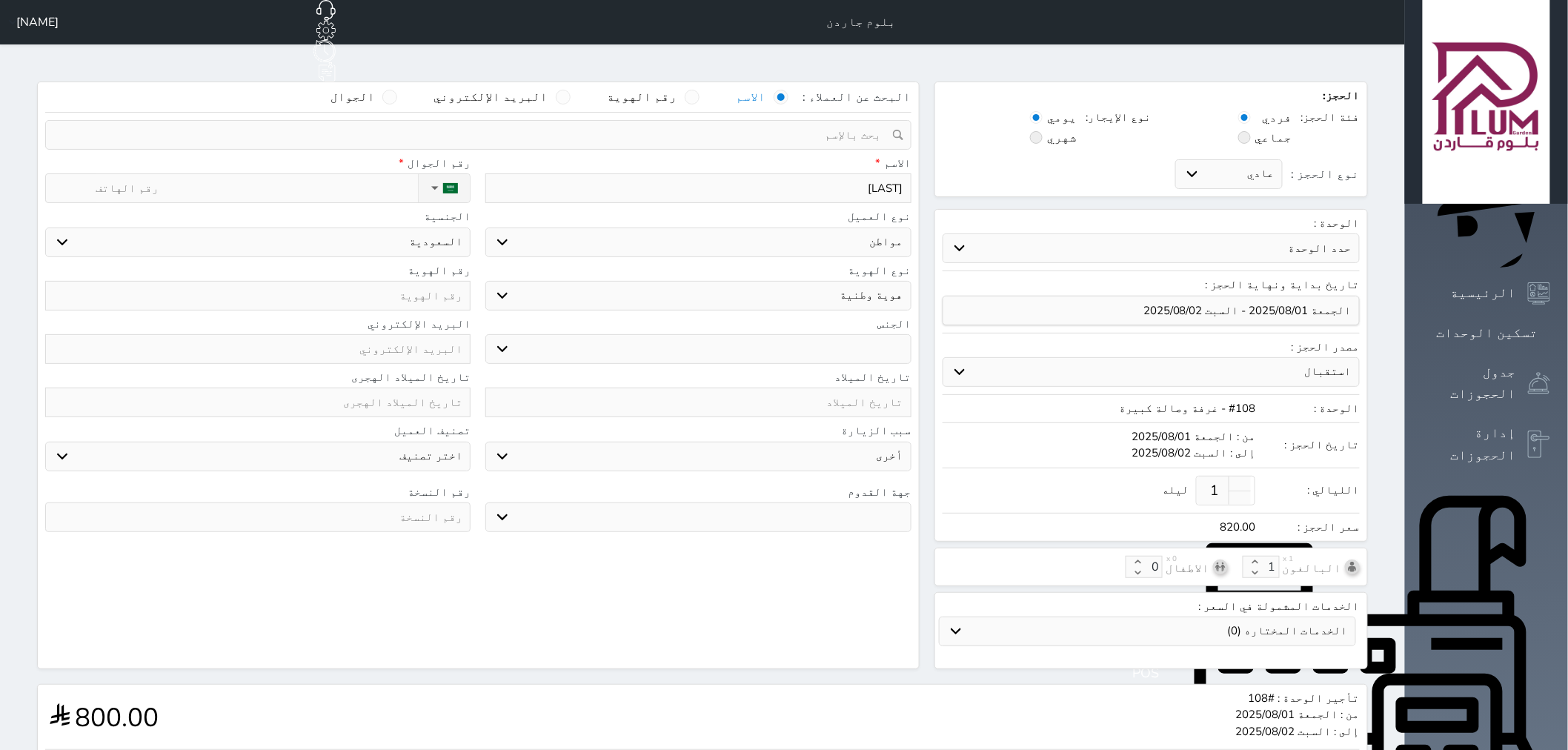 click on "[LAST]" at bounding box center [698, 188] 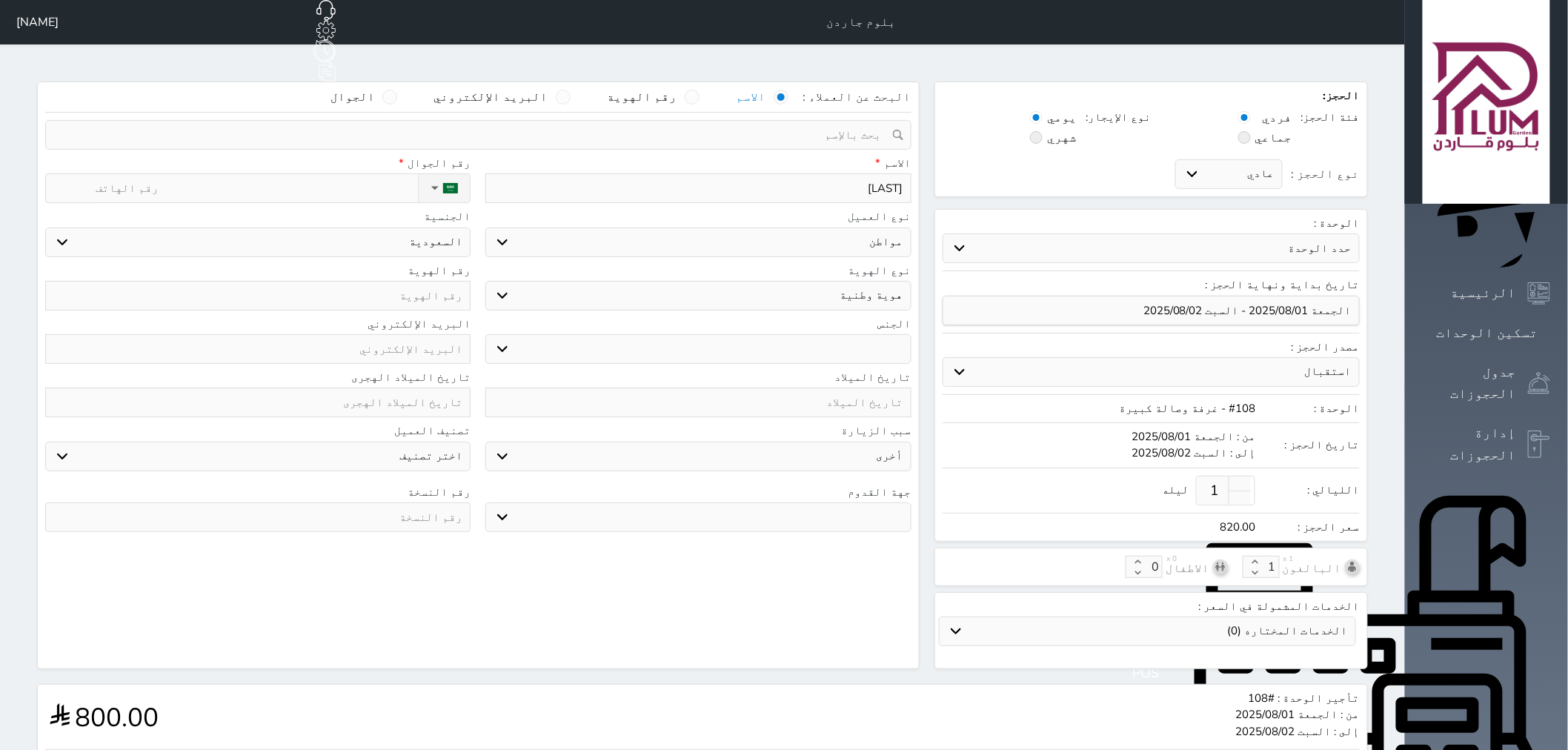 type on "[NAME]" 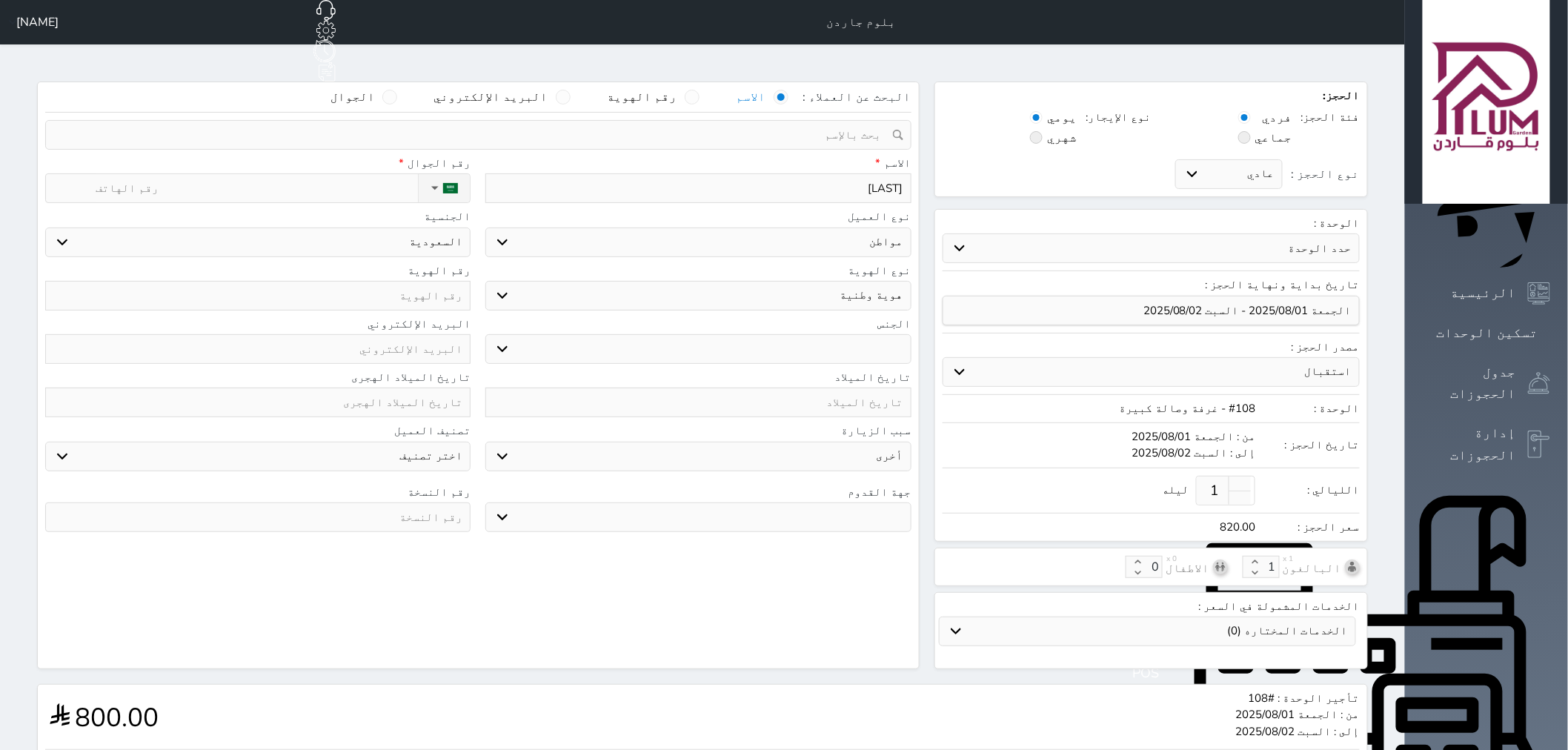 select 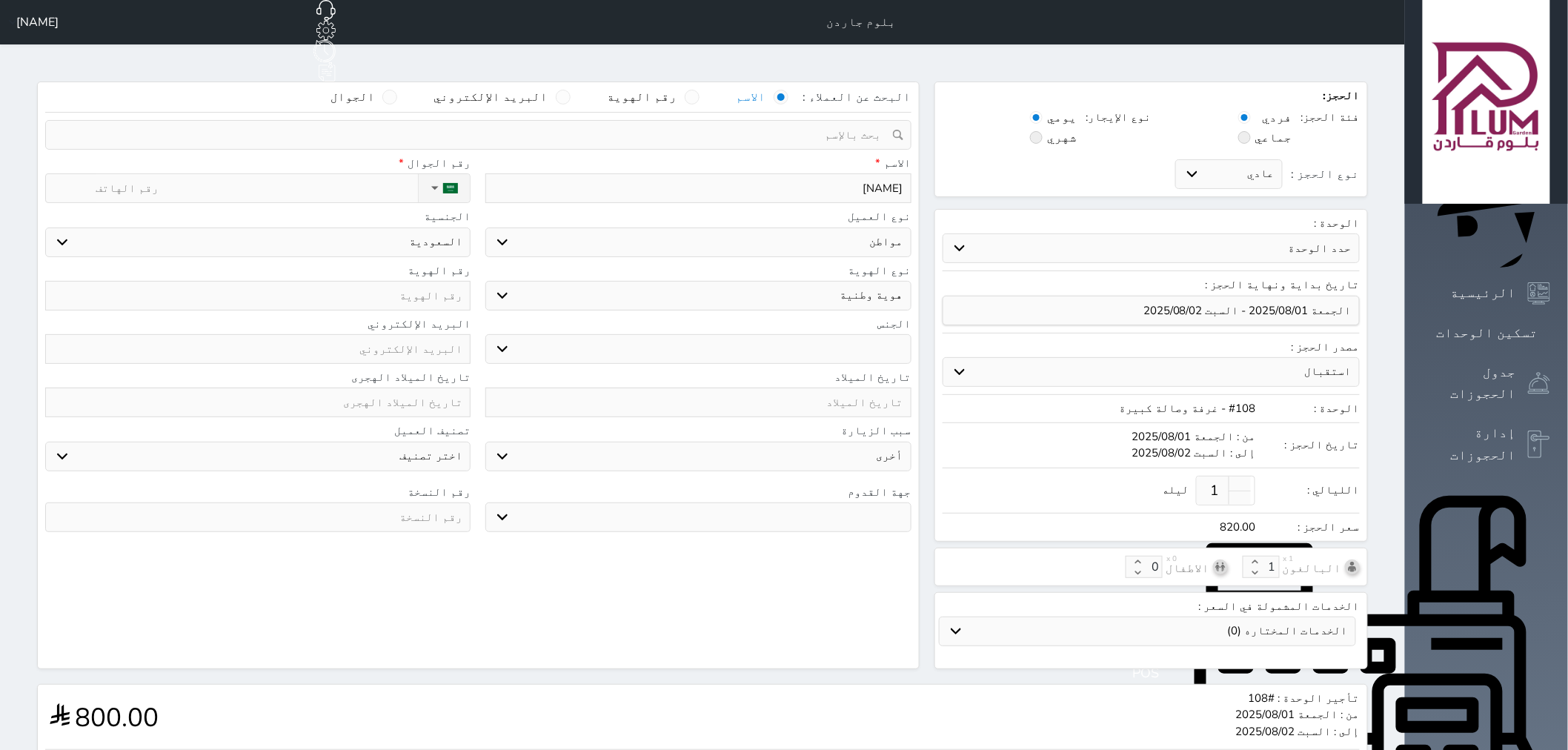 type on "[LAST]" 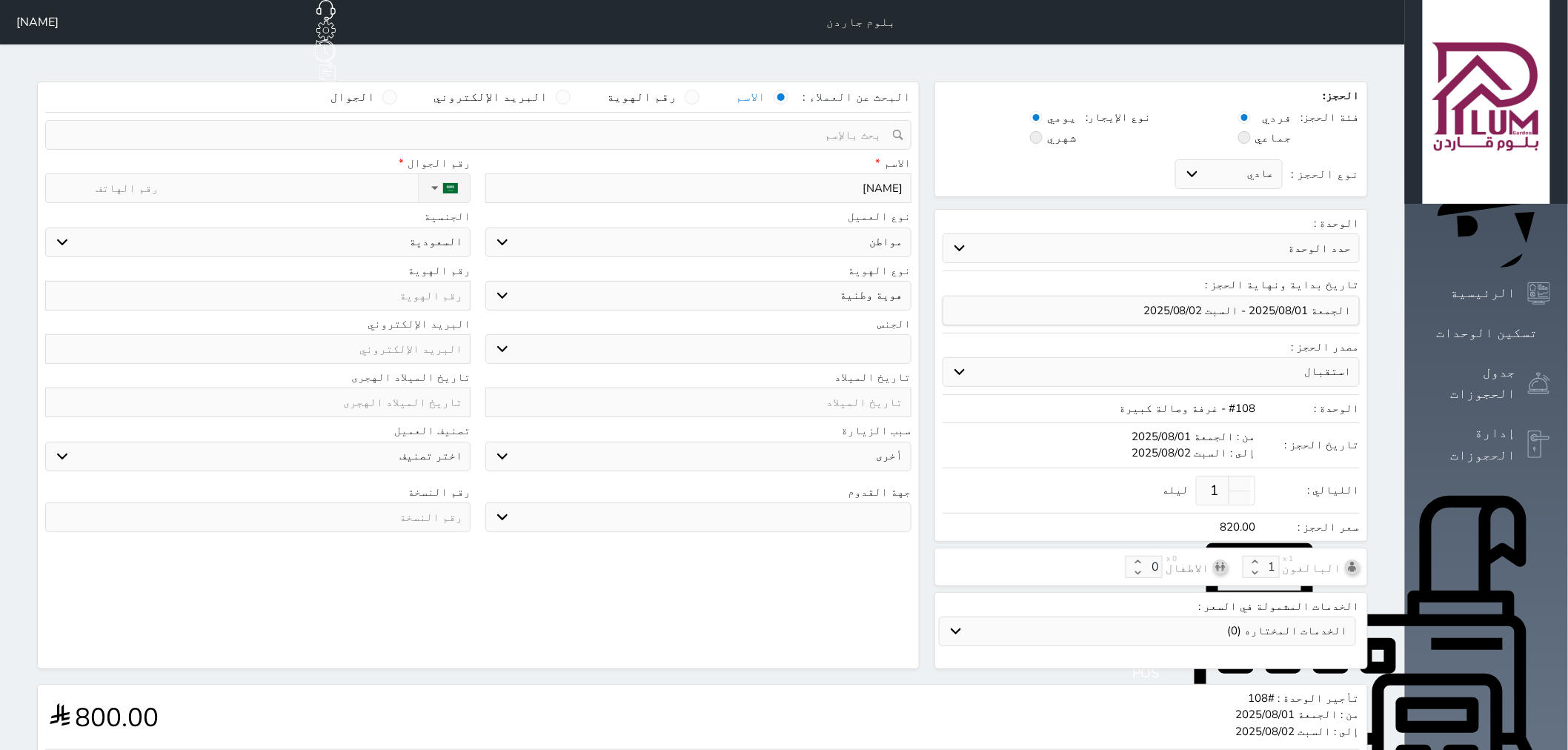 select 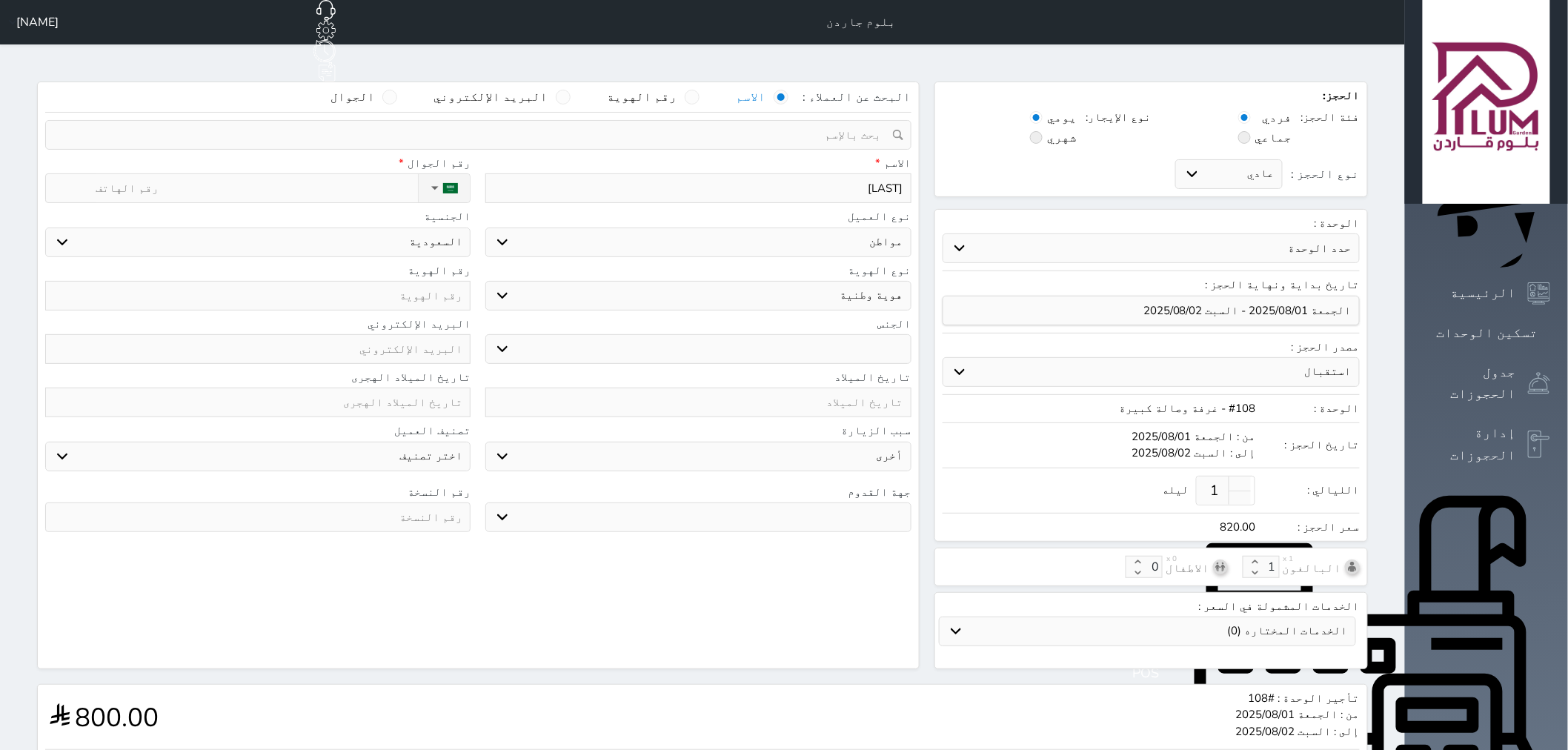 type on "[LAST]" 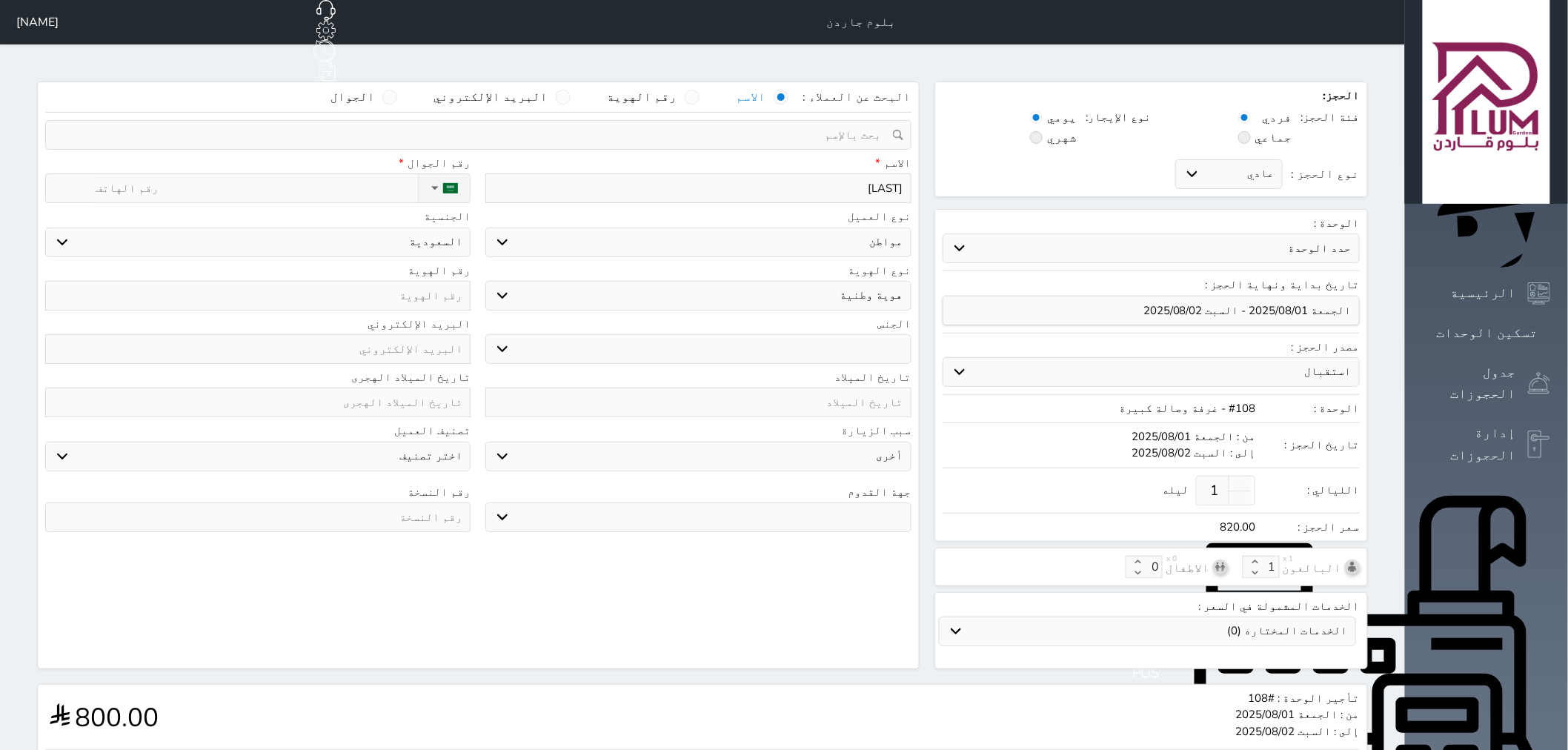 select 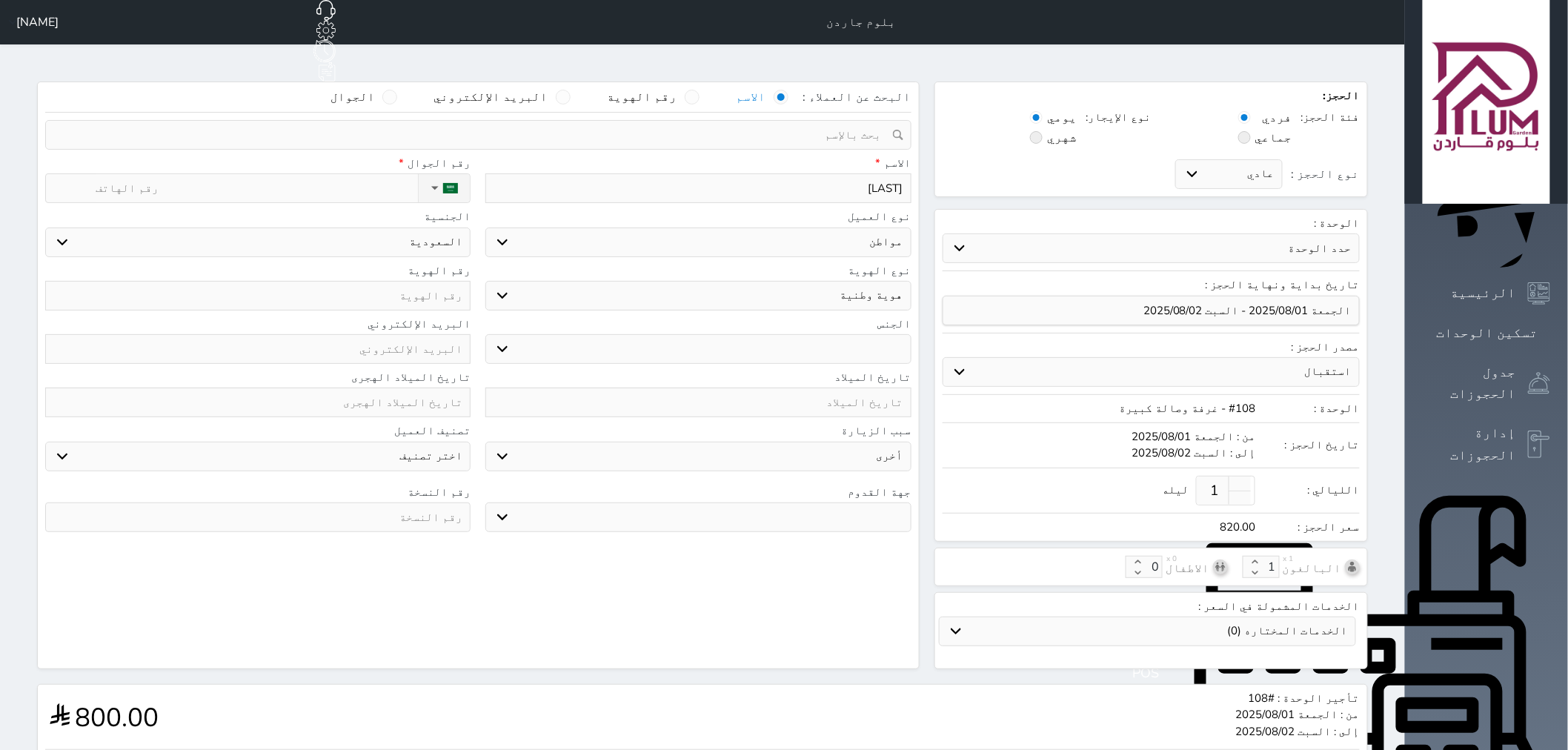type on "[NAME]" 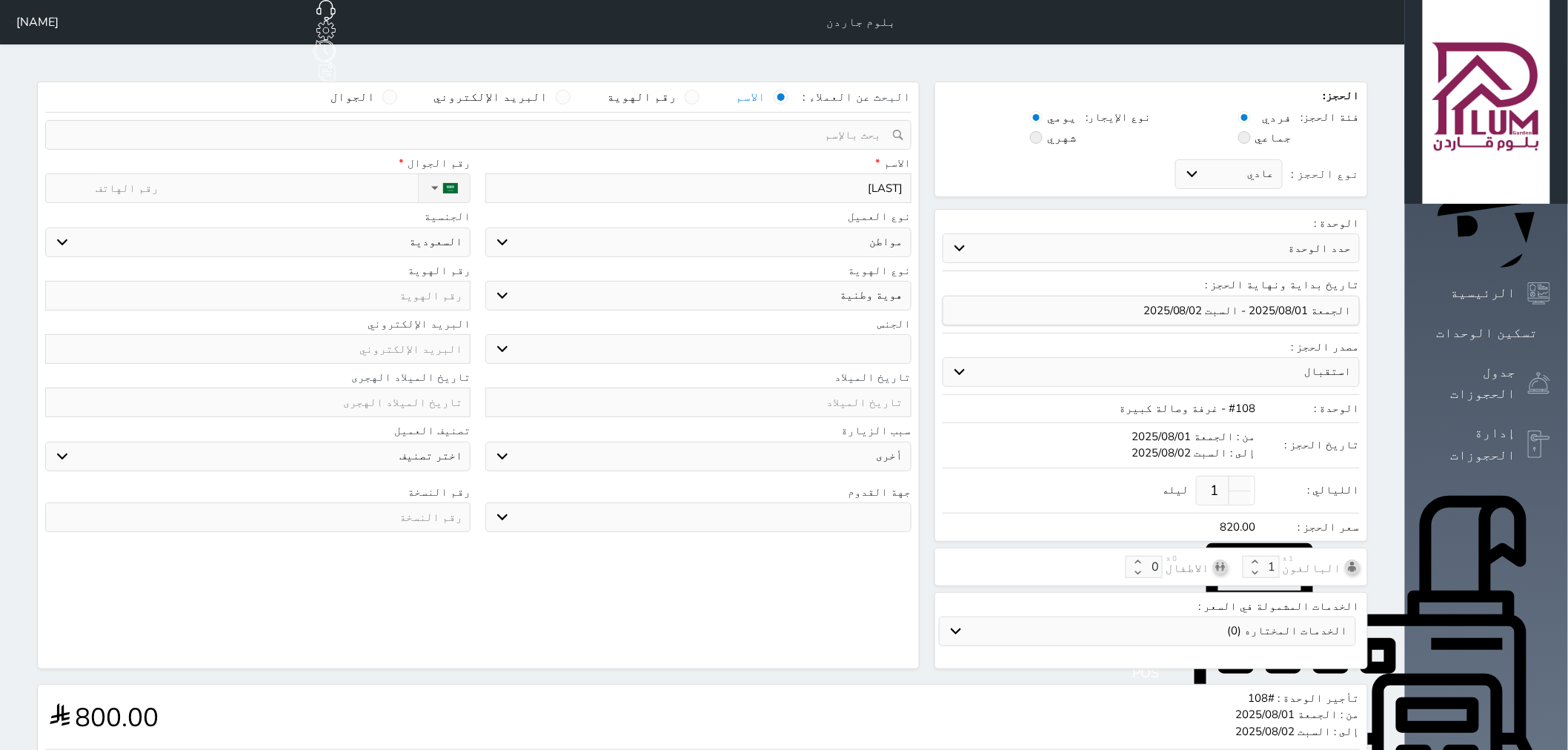 select 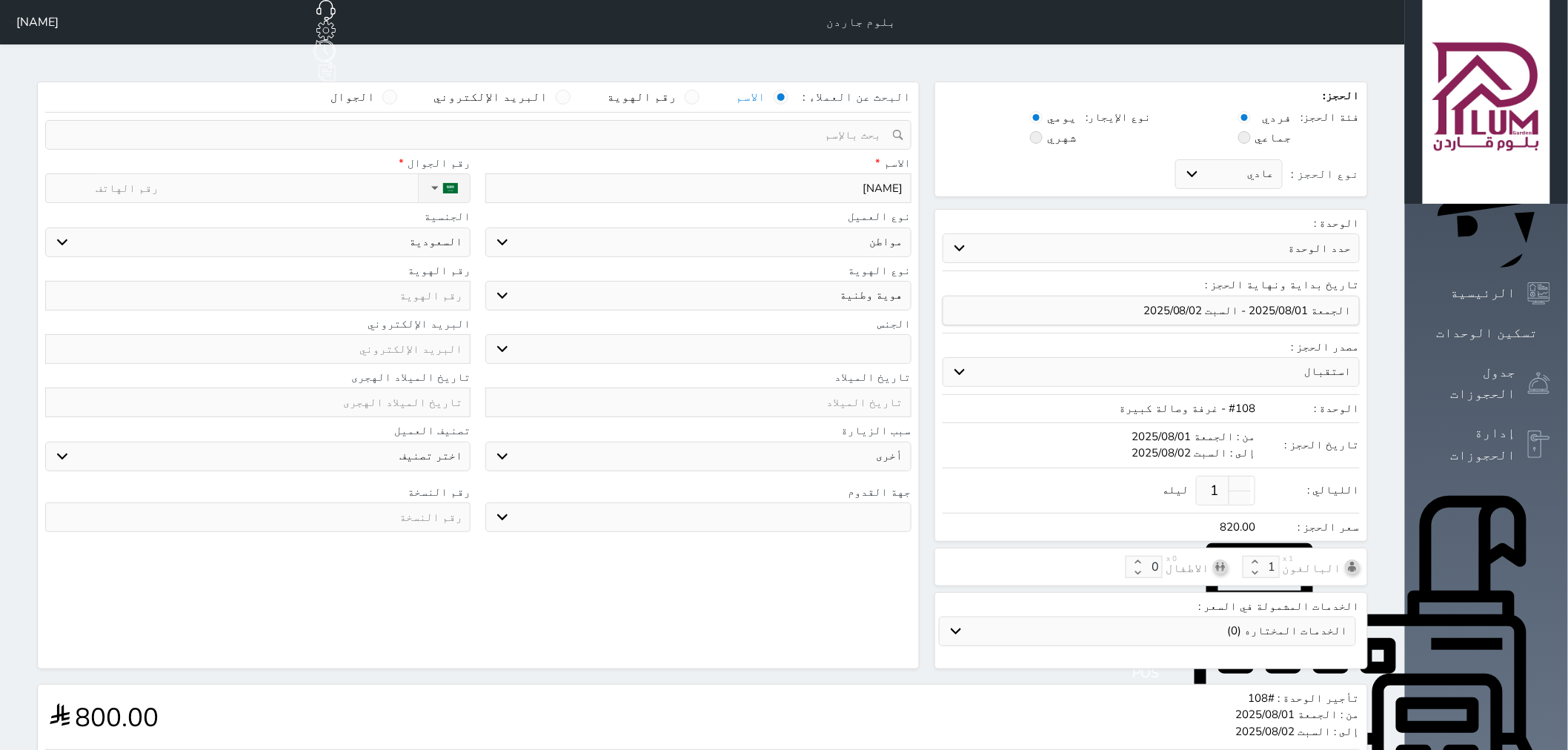 type on "[NAME]" 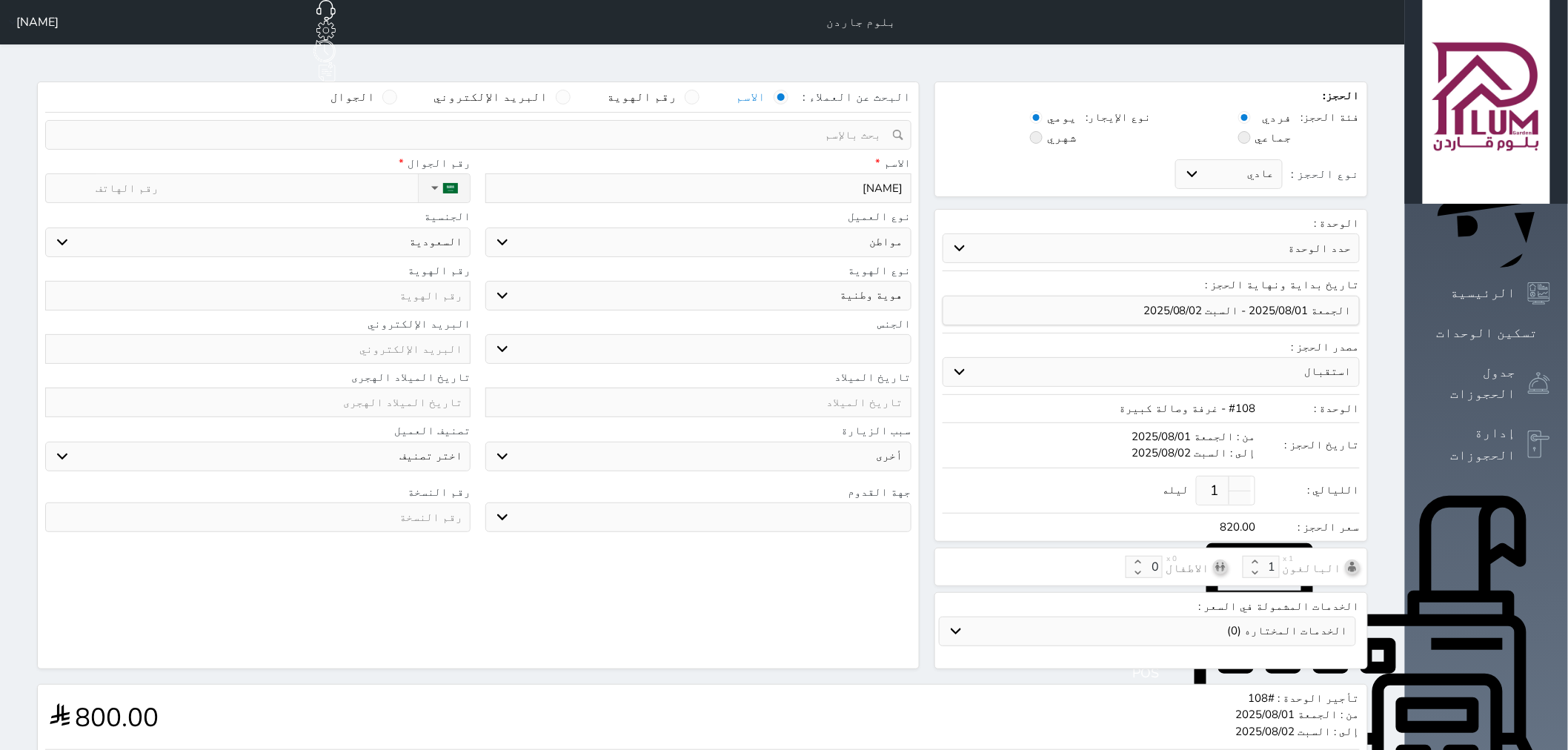 click at bounding box center (258, 296) 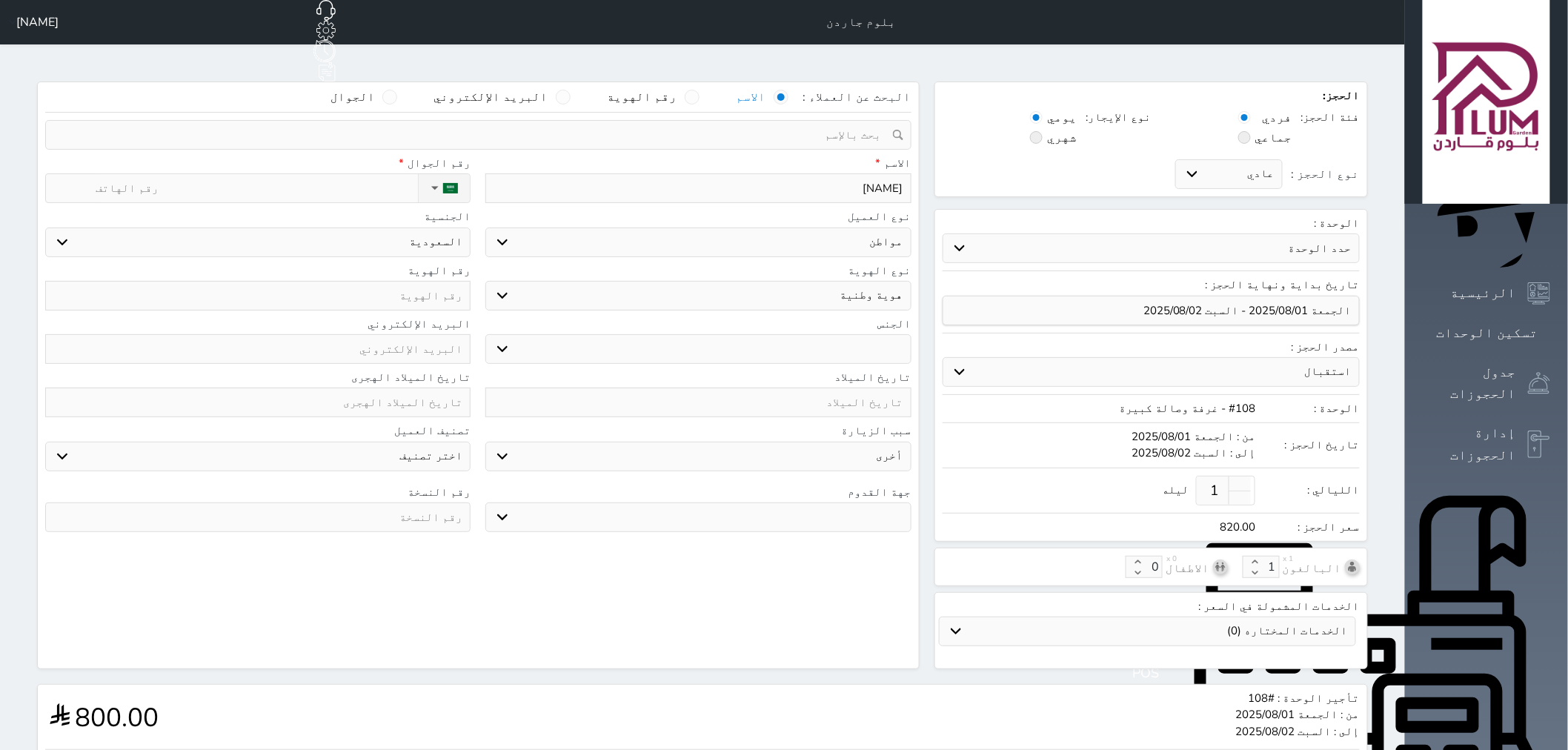 select 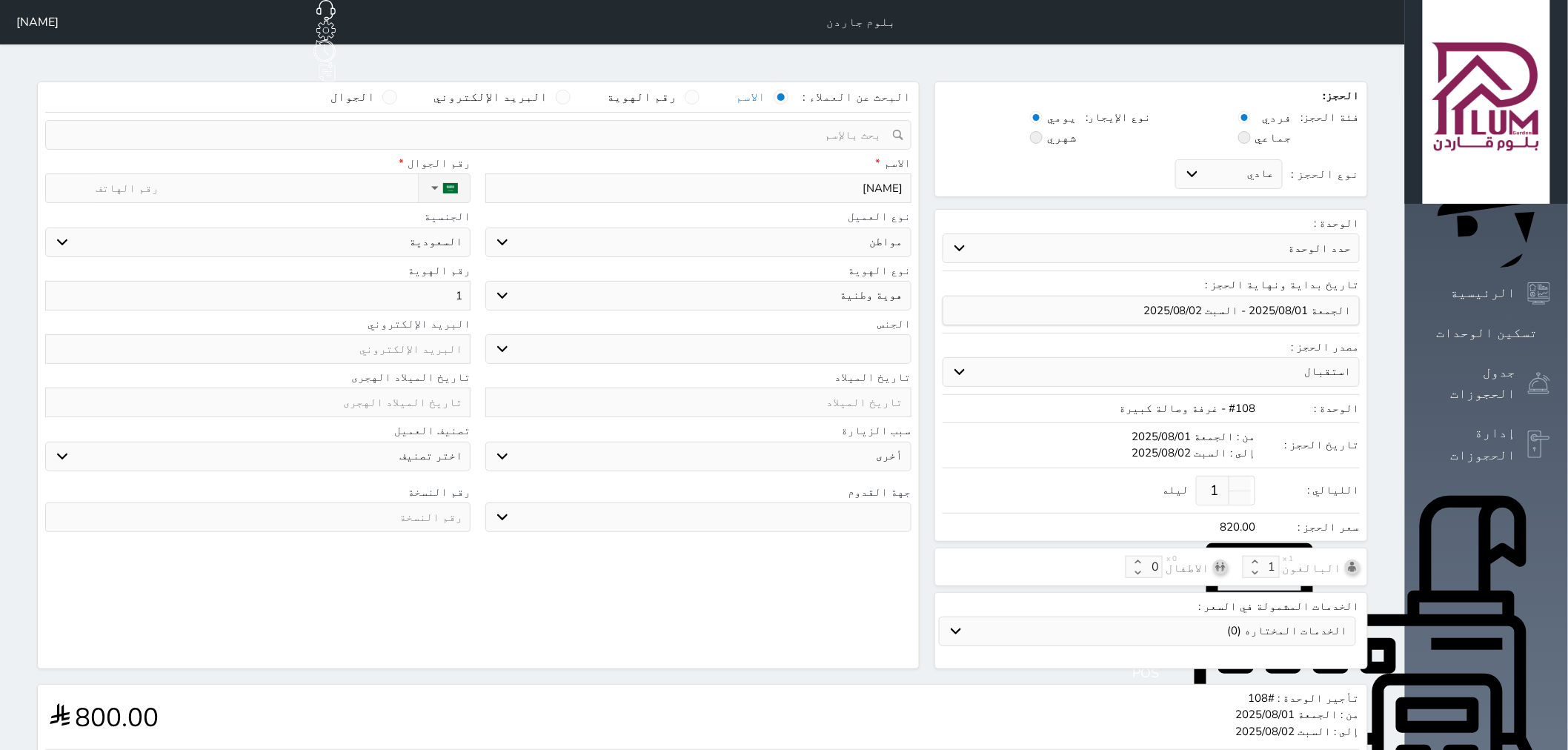 type on "10" 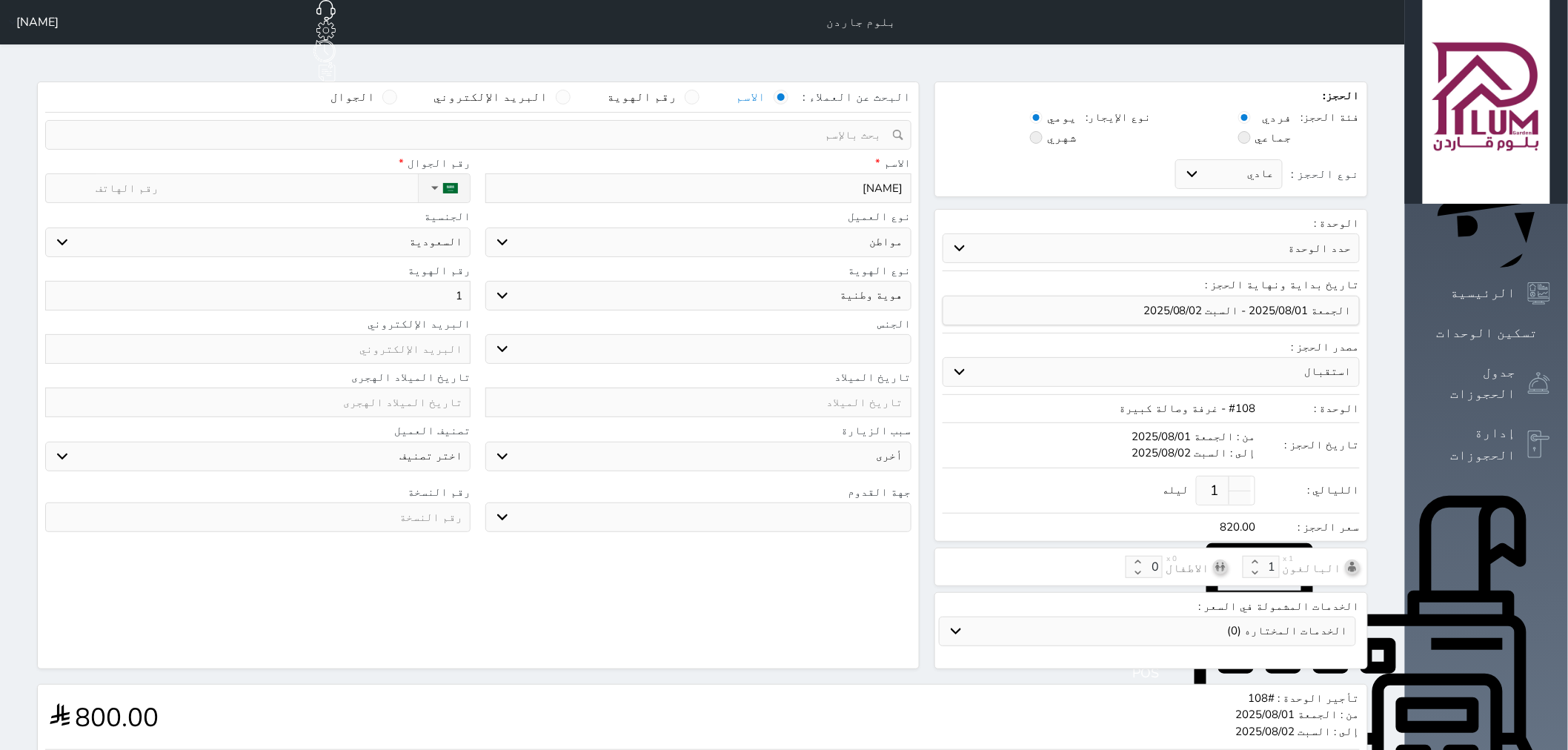 select 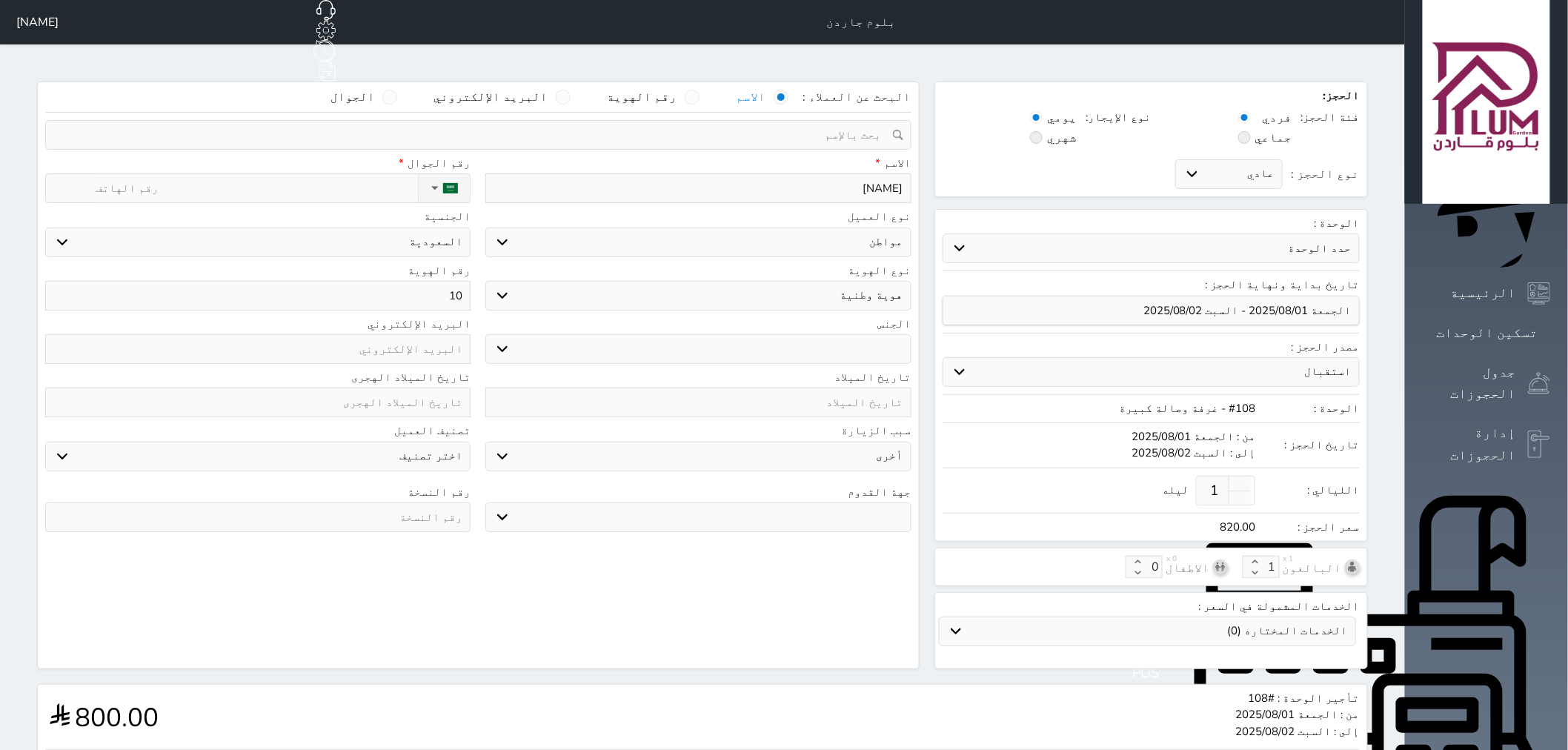 type on "105" 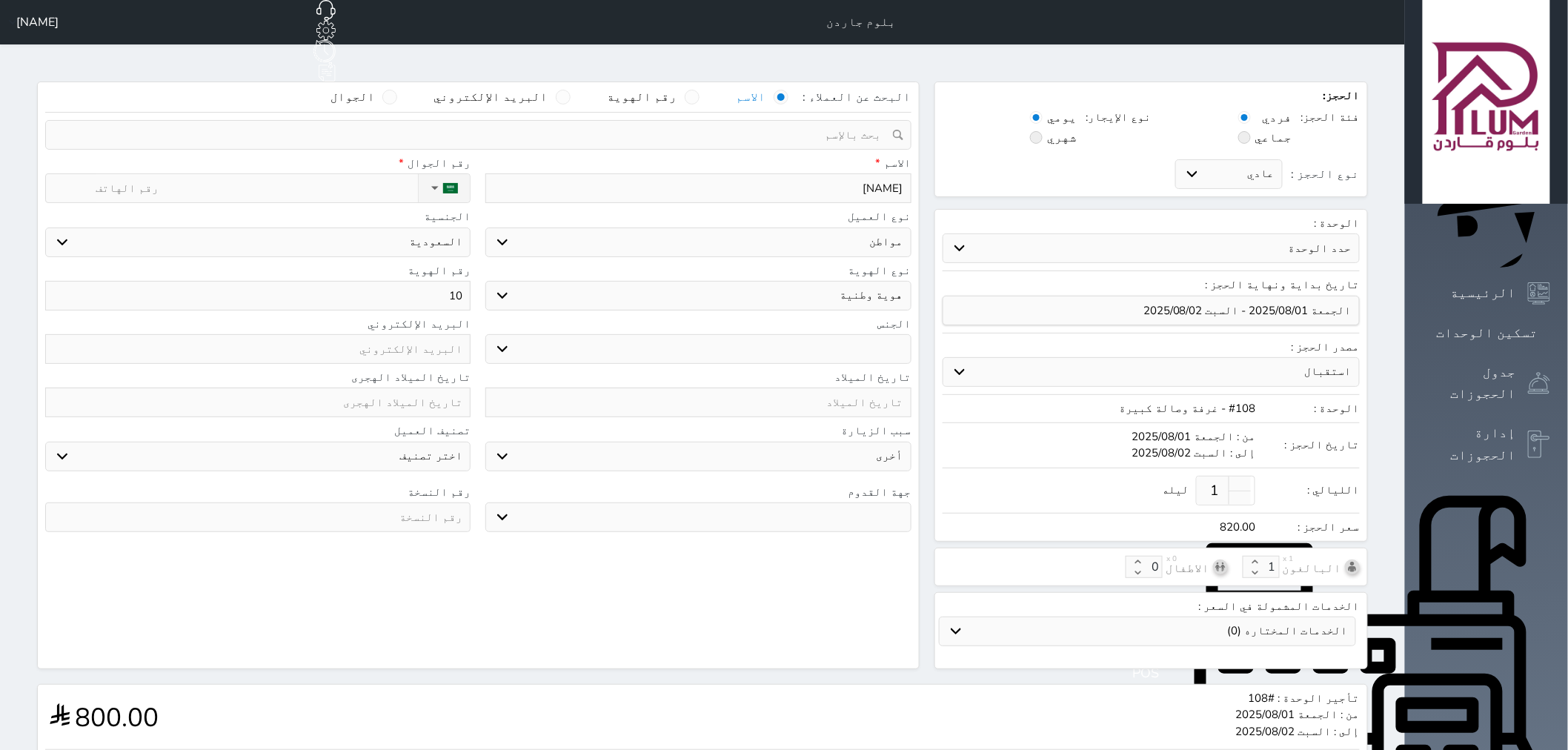 select 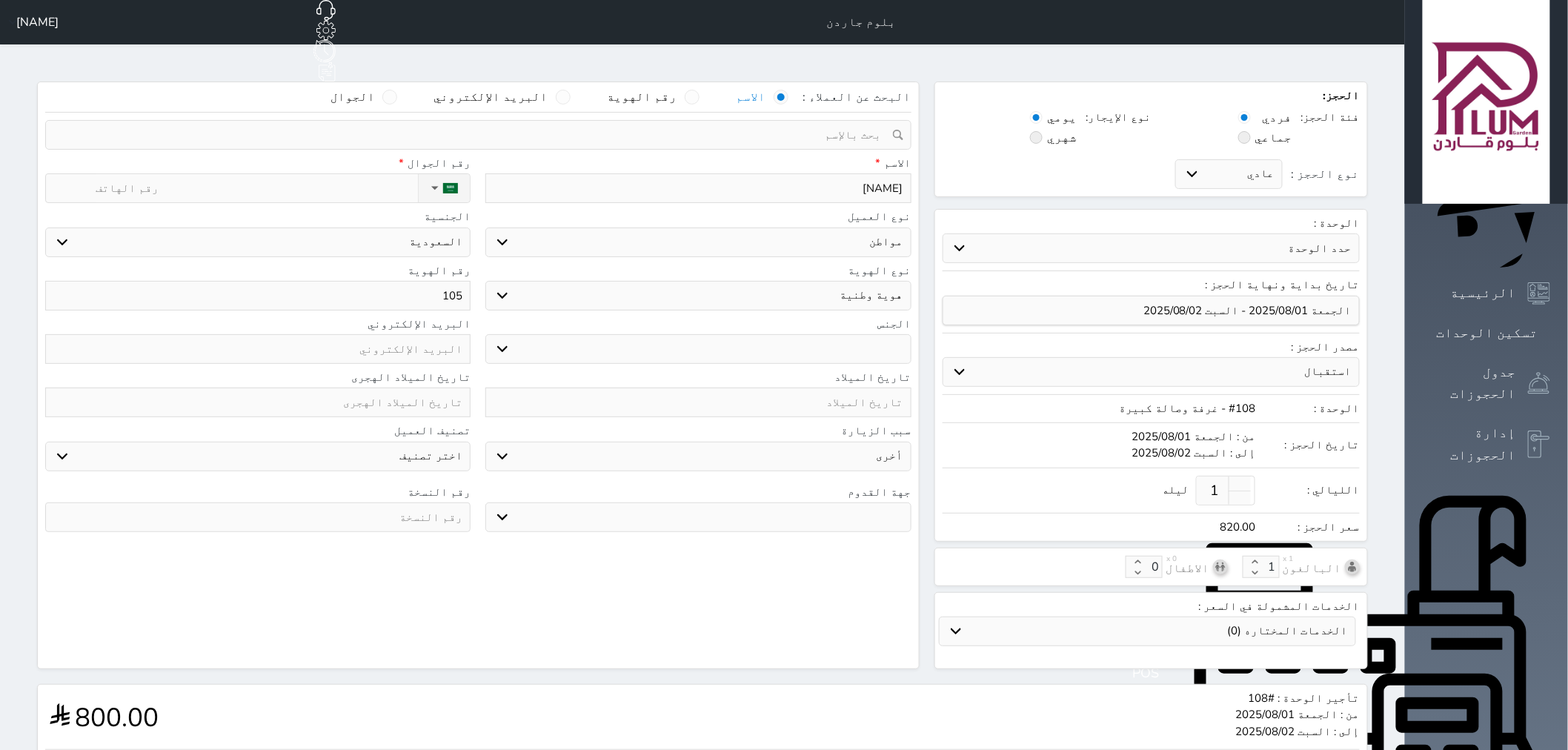 type on "1051" 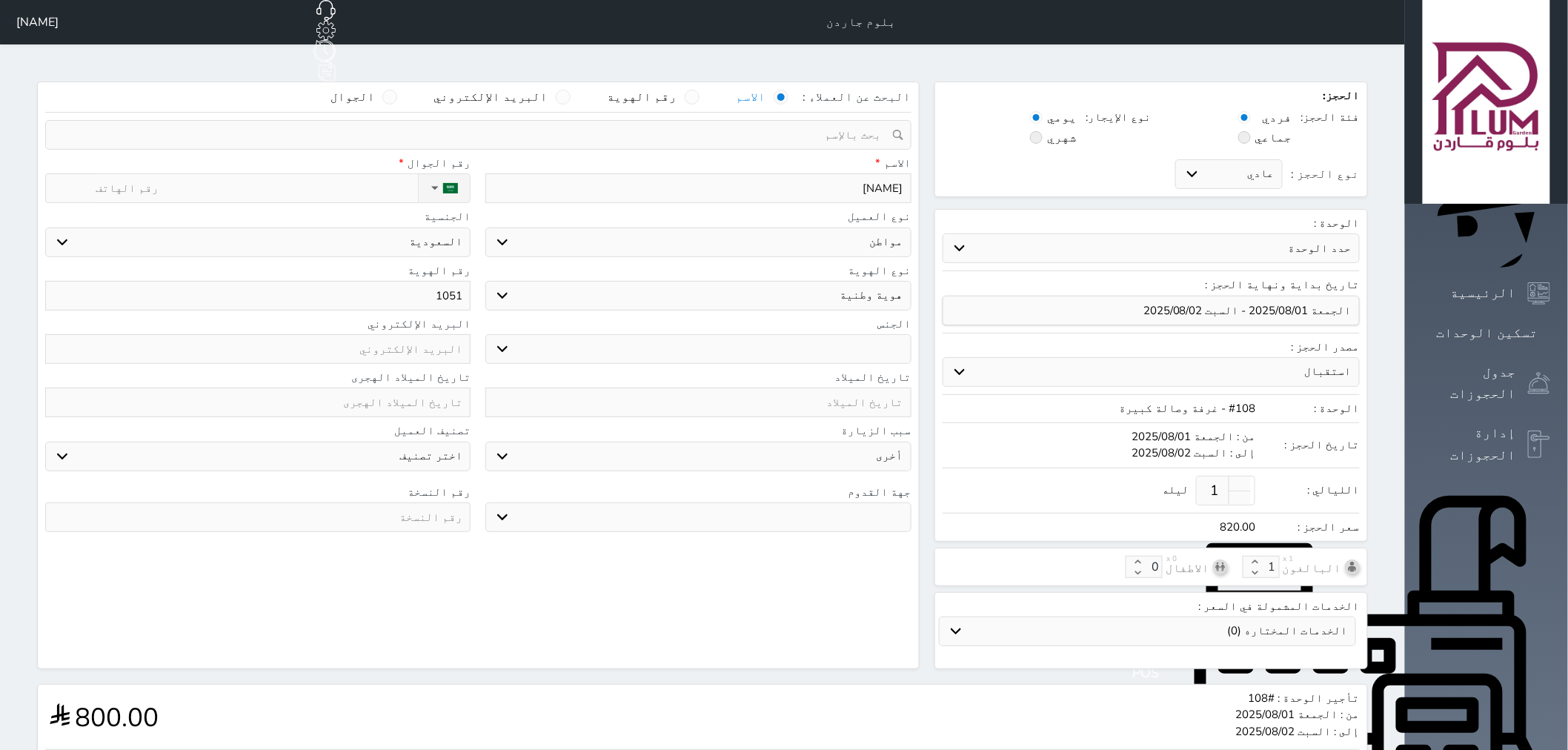 select 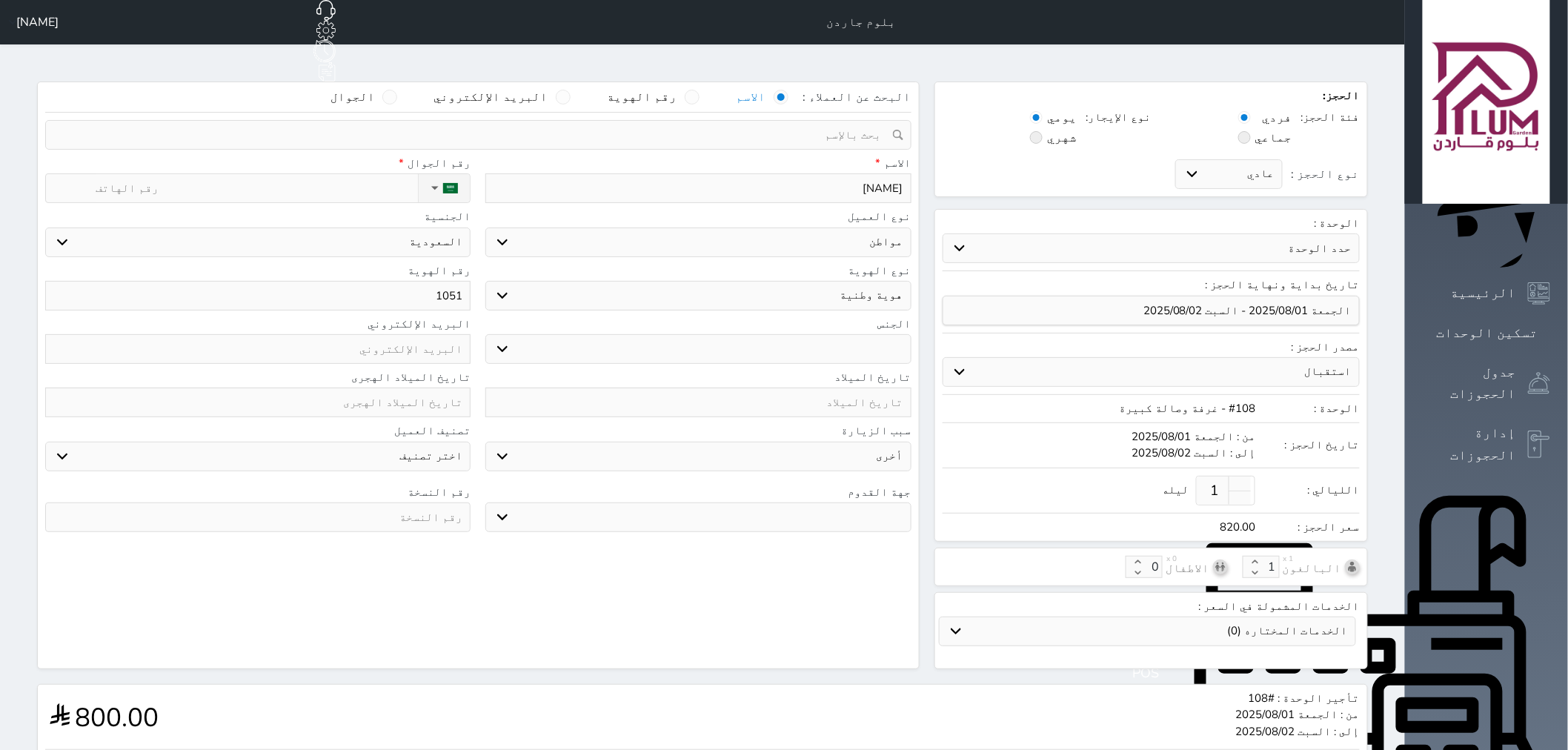 type on "[NUMBER]" 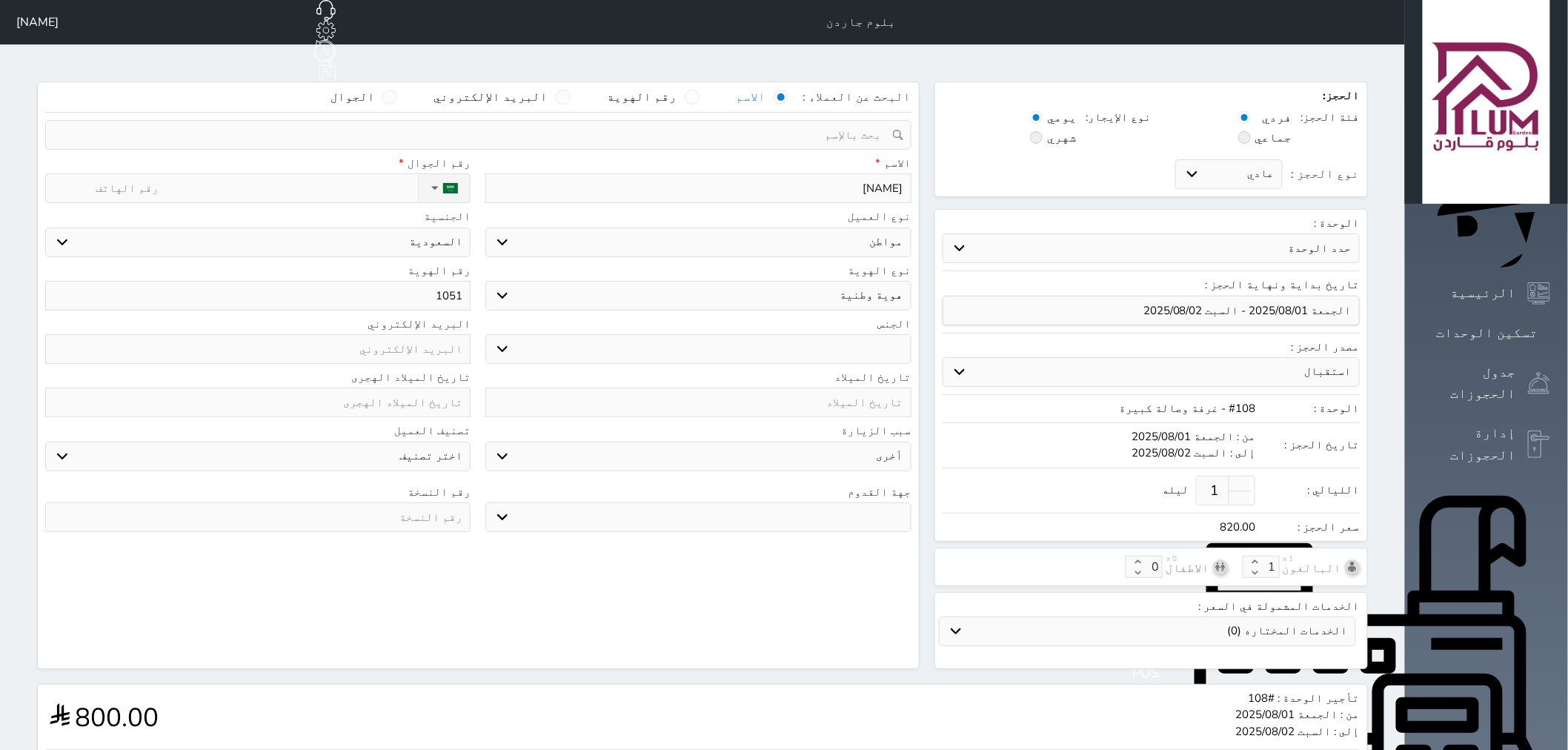 select 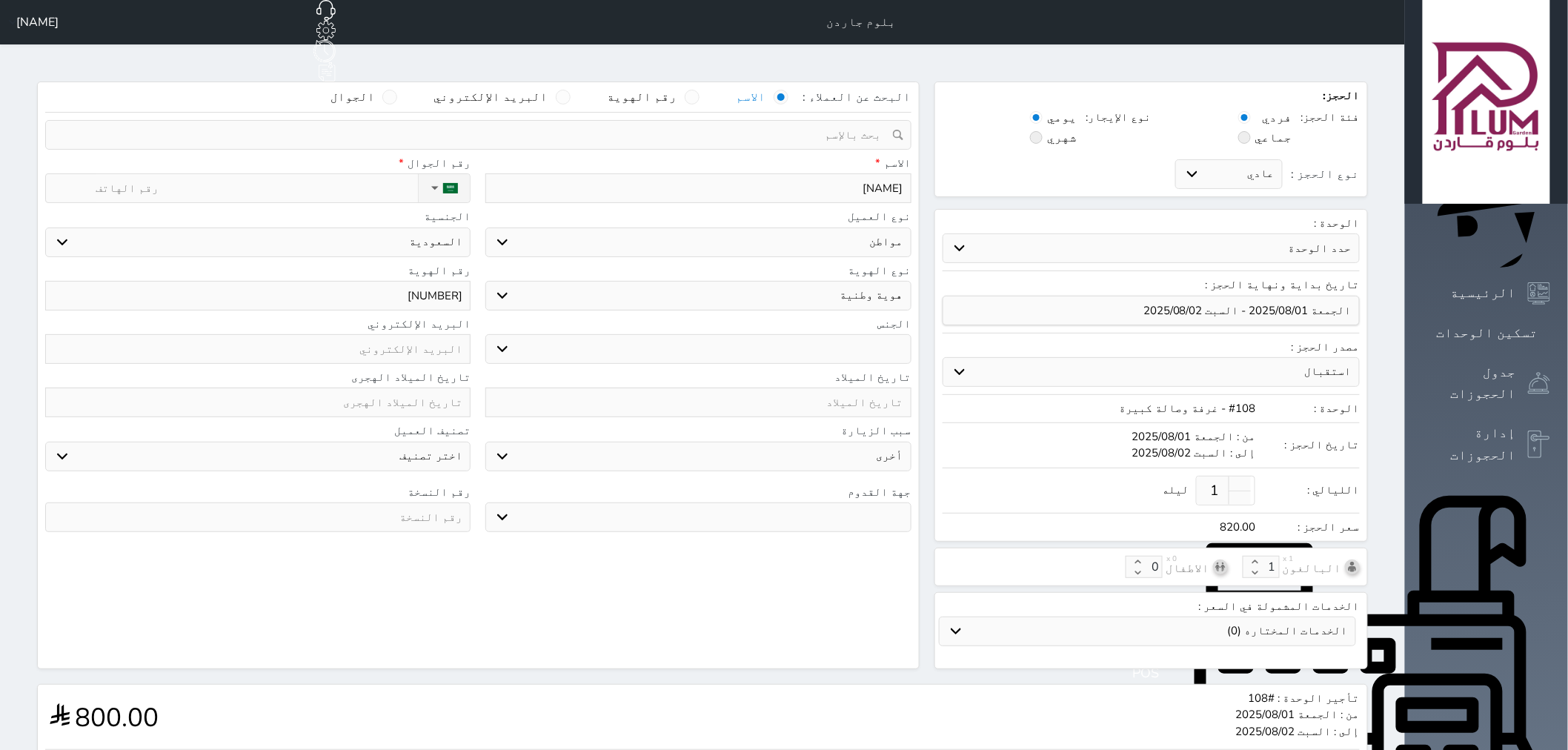 type on "[NUMBER]" 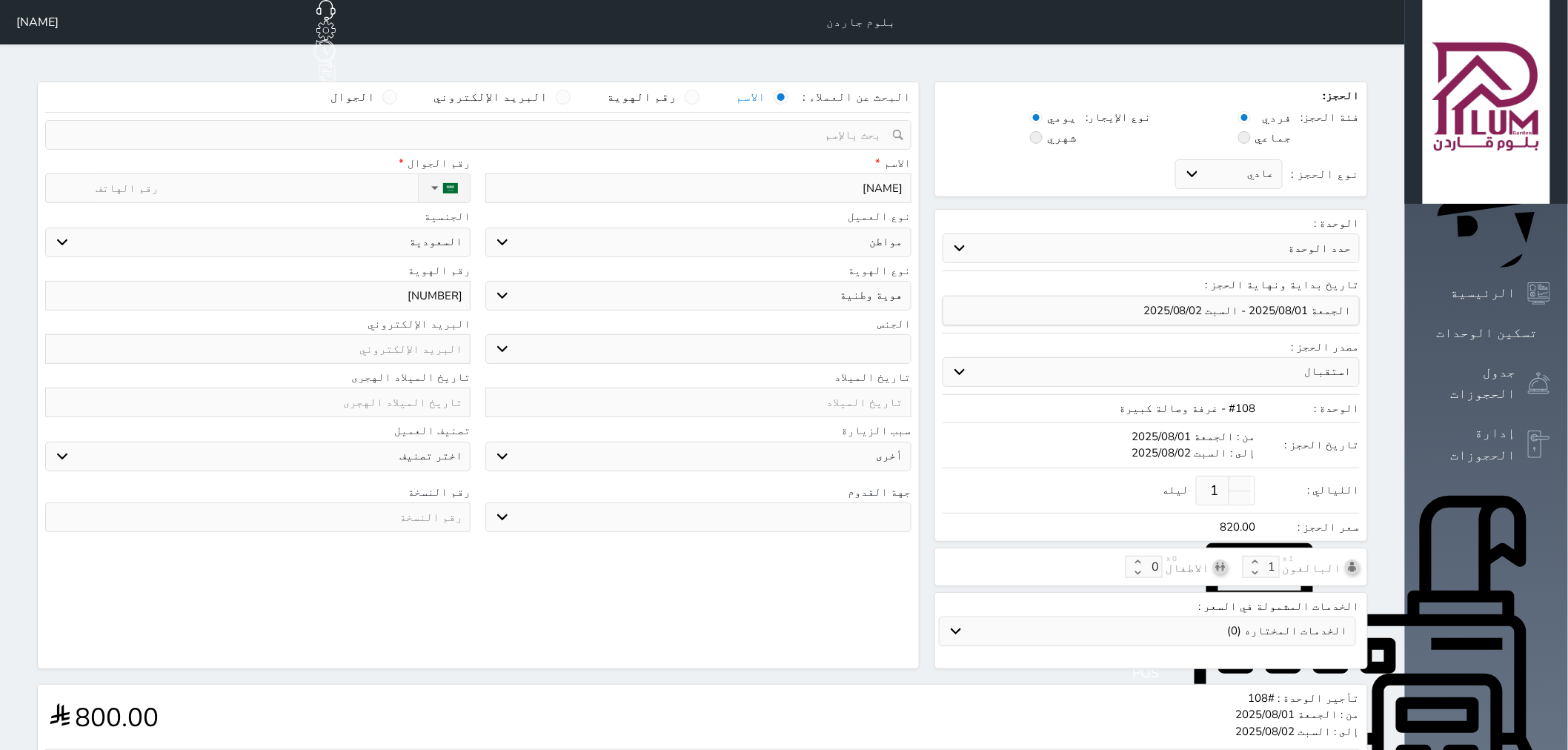 select 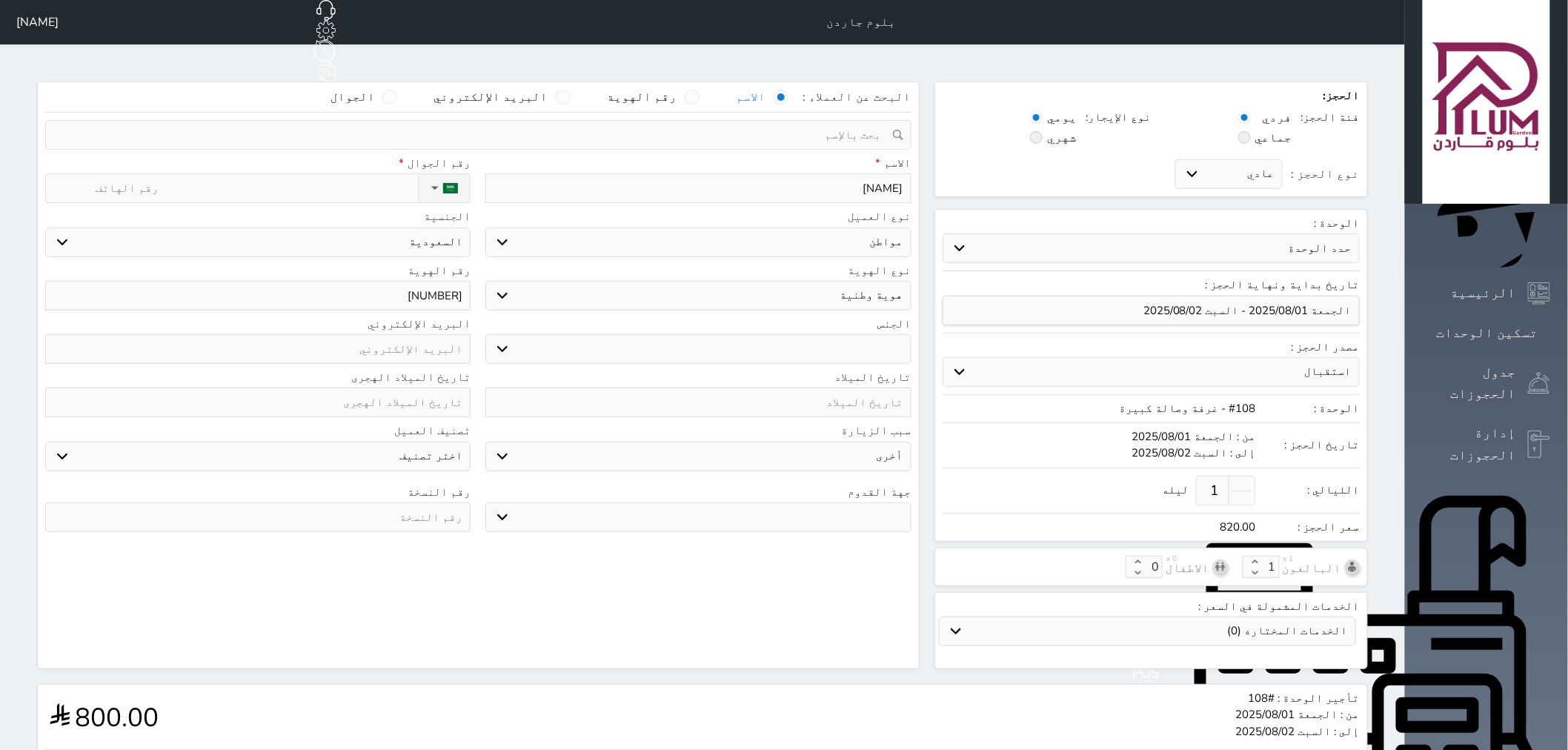 select 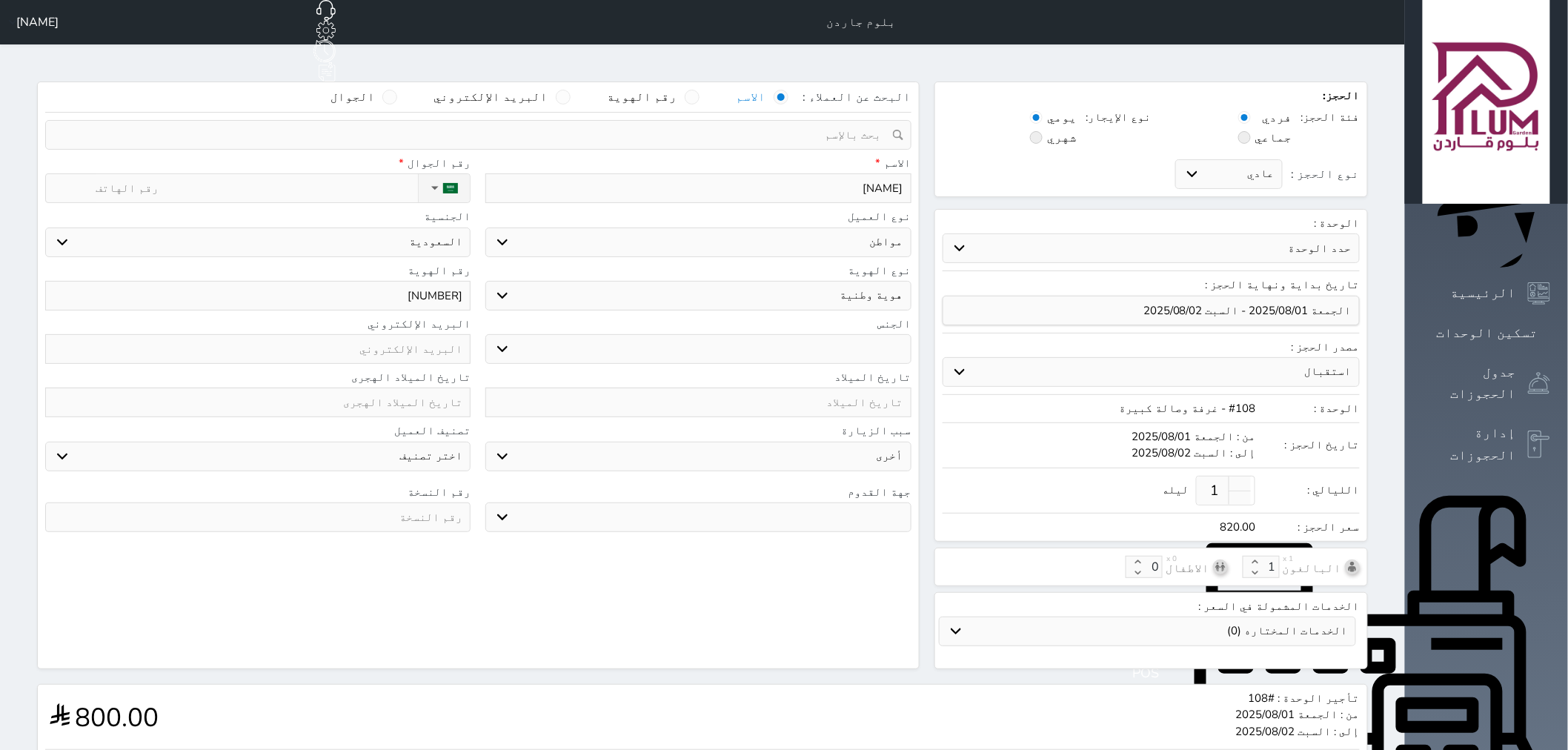type on "[NUMBER]" 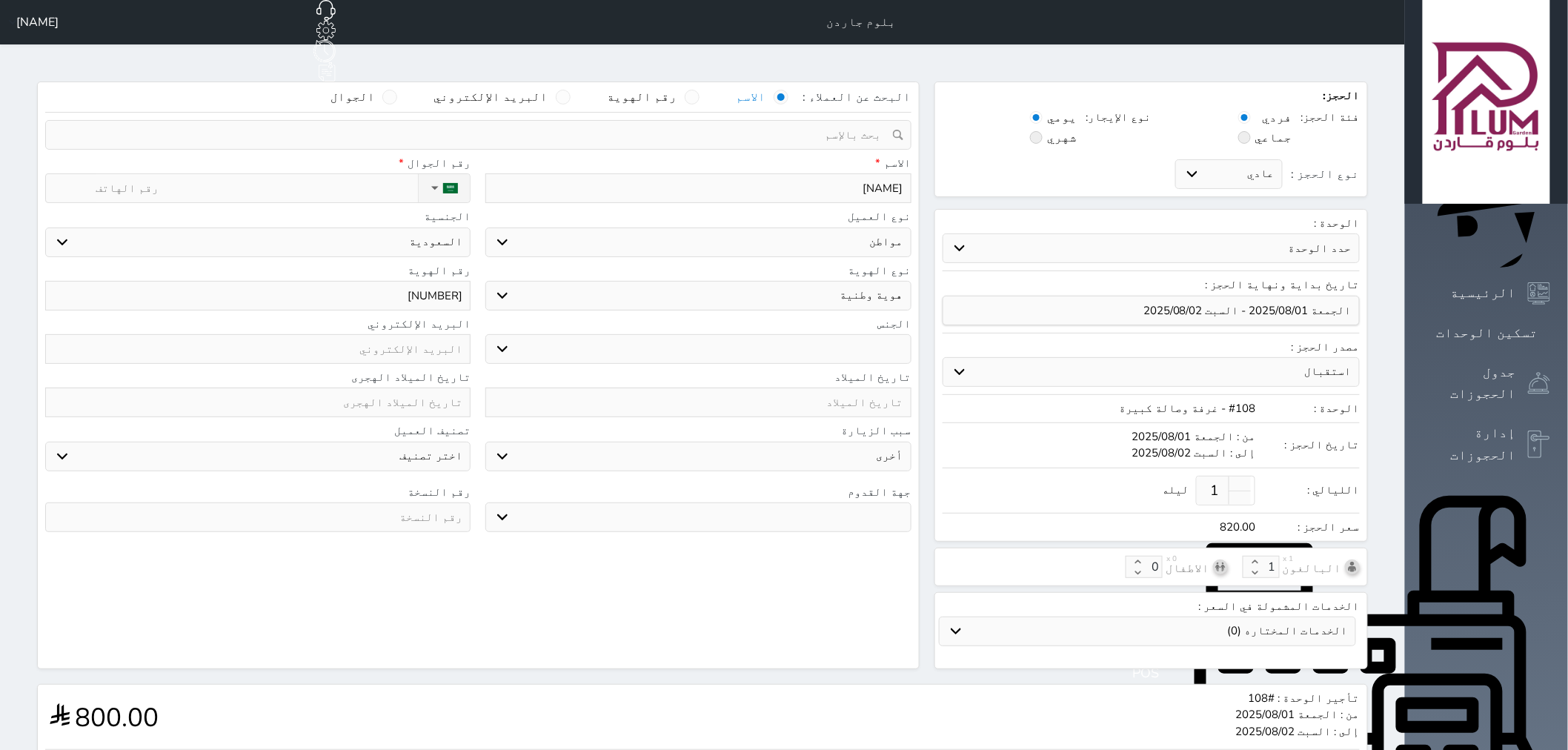 select 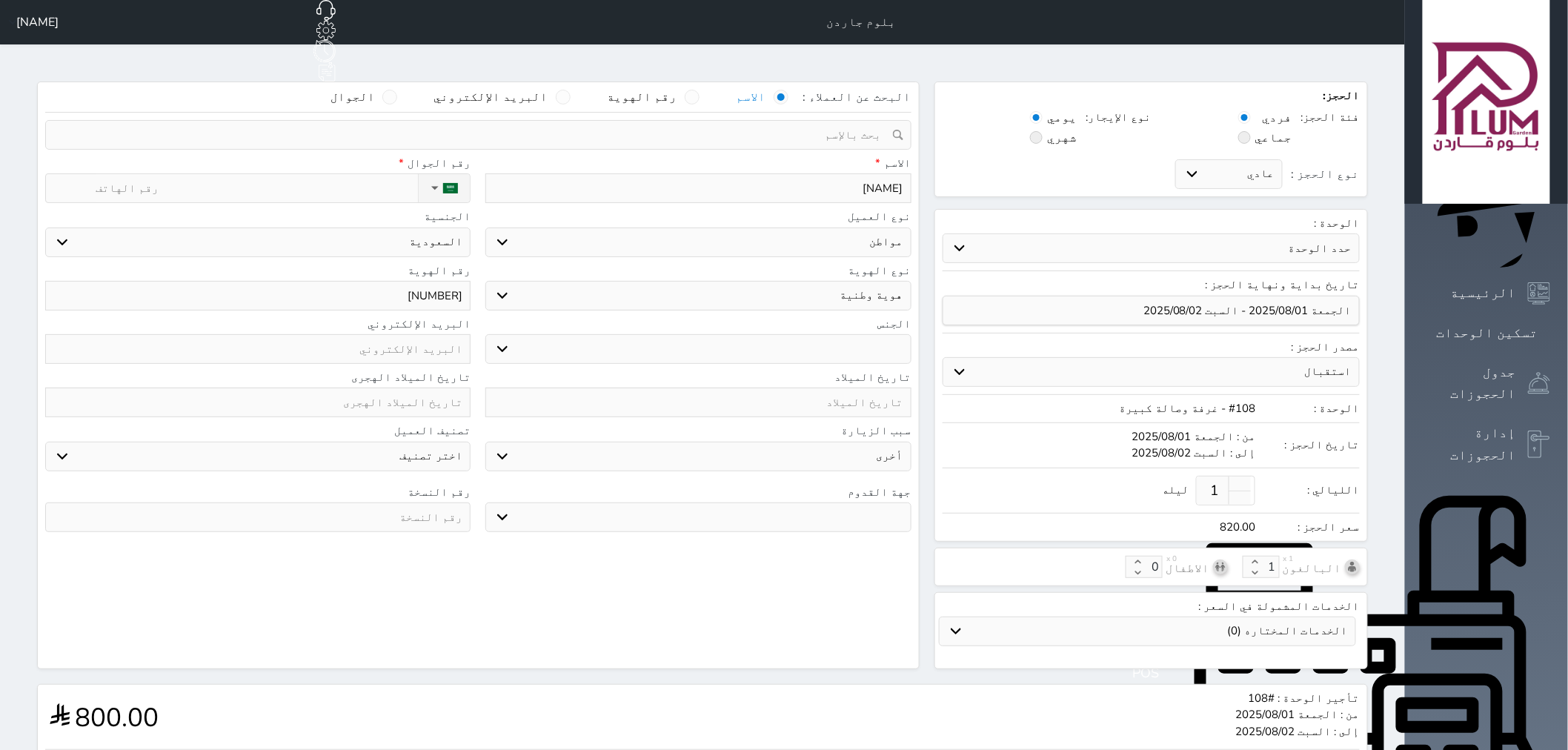 type on "[NUMBER]" 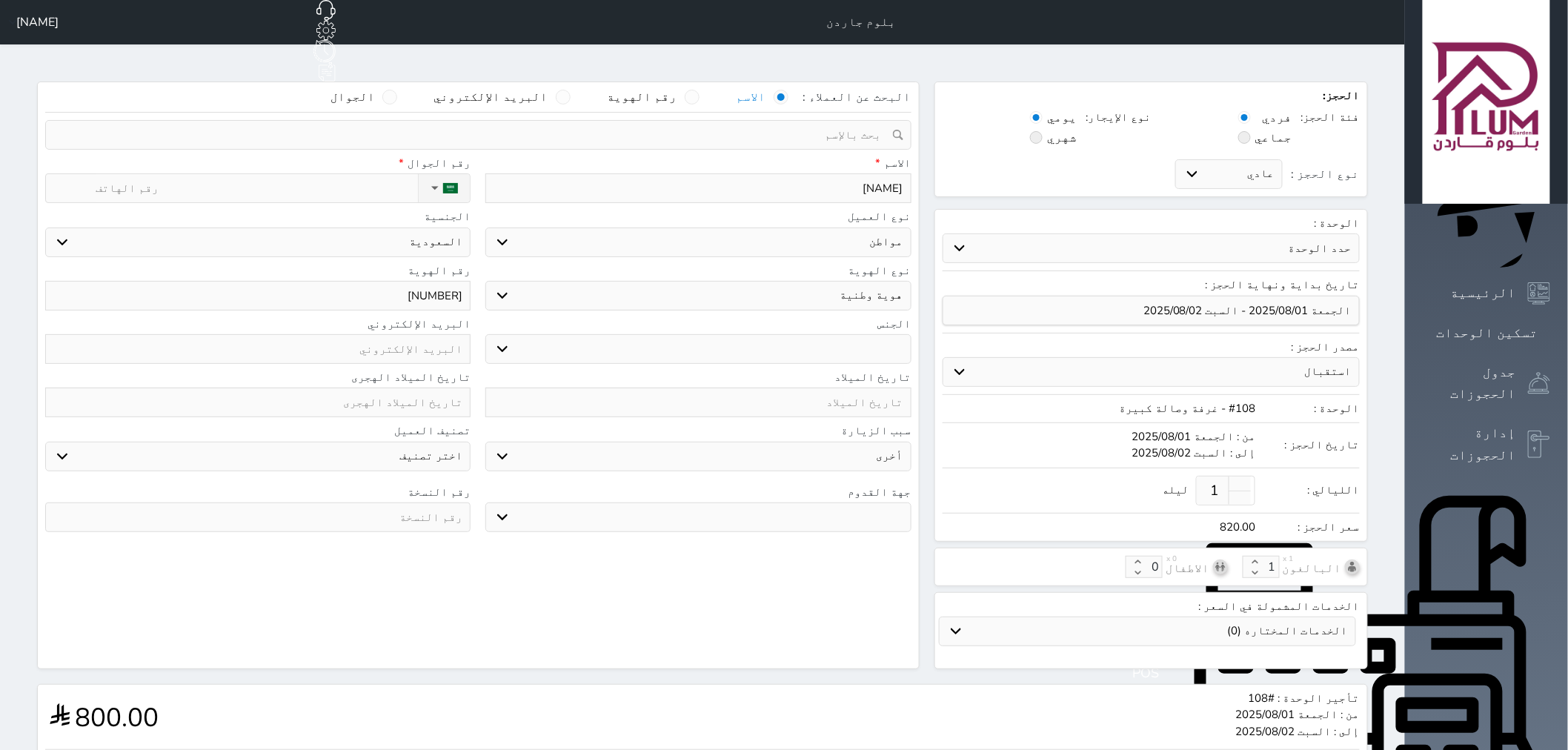 select 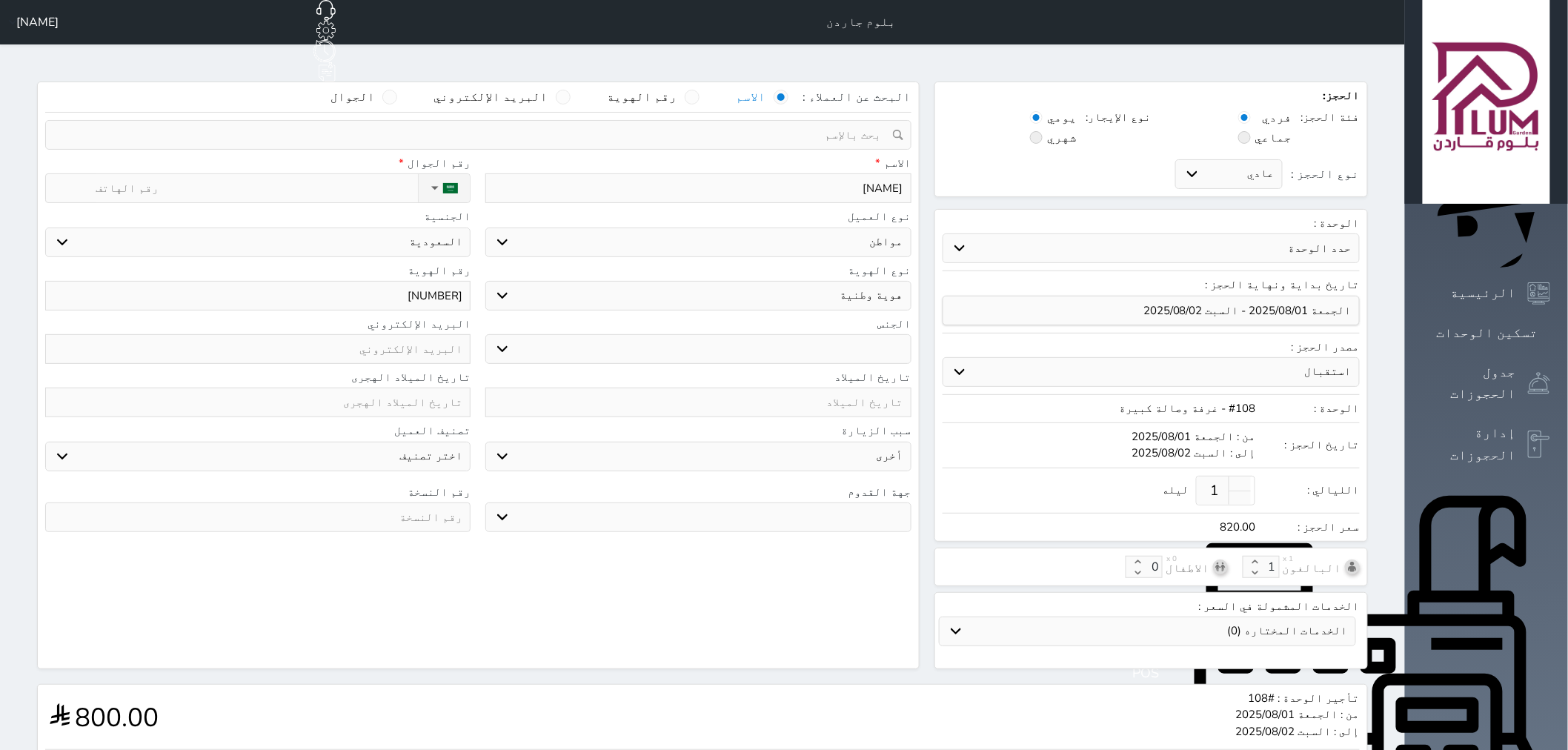 type on "[NUMBER]" 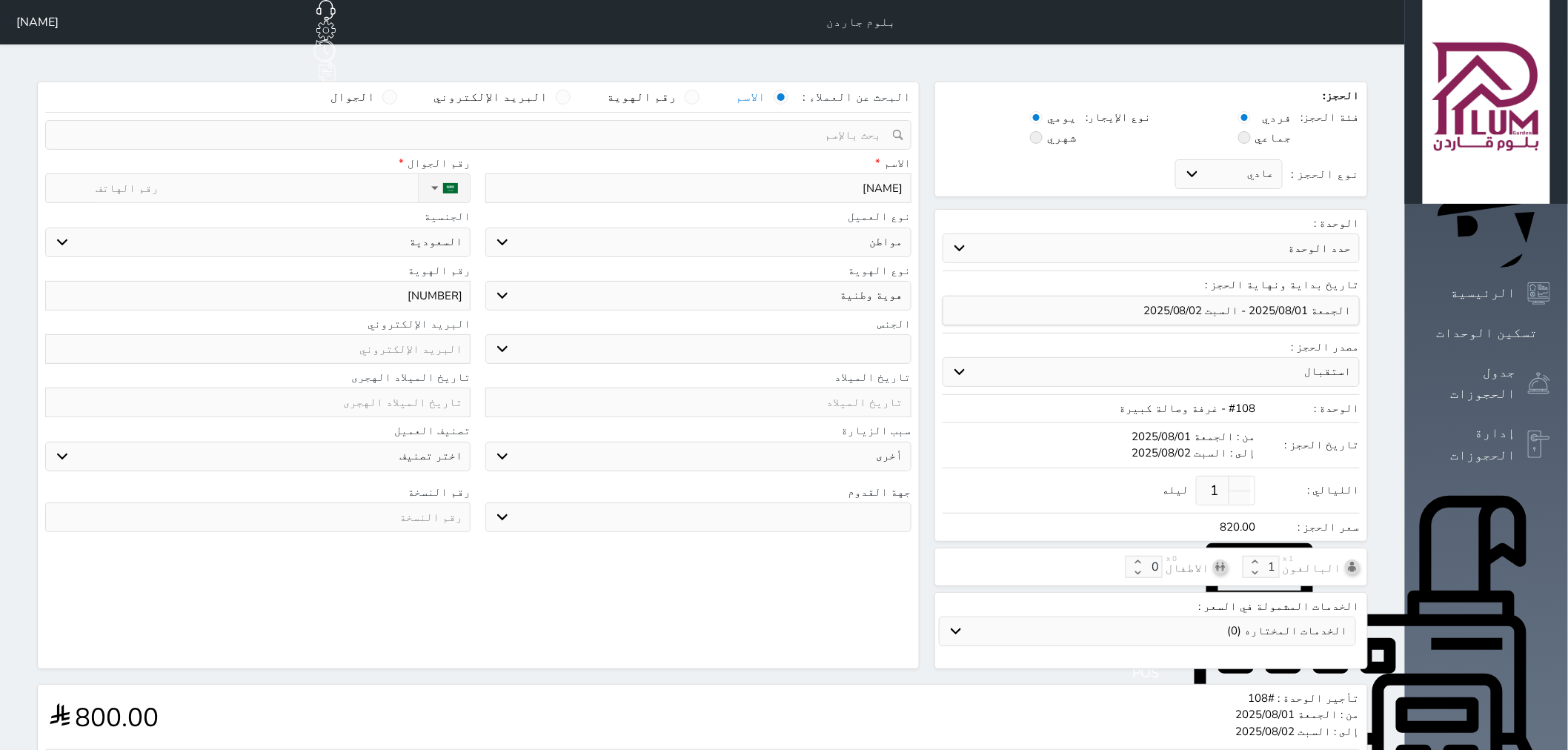 select 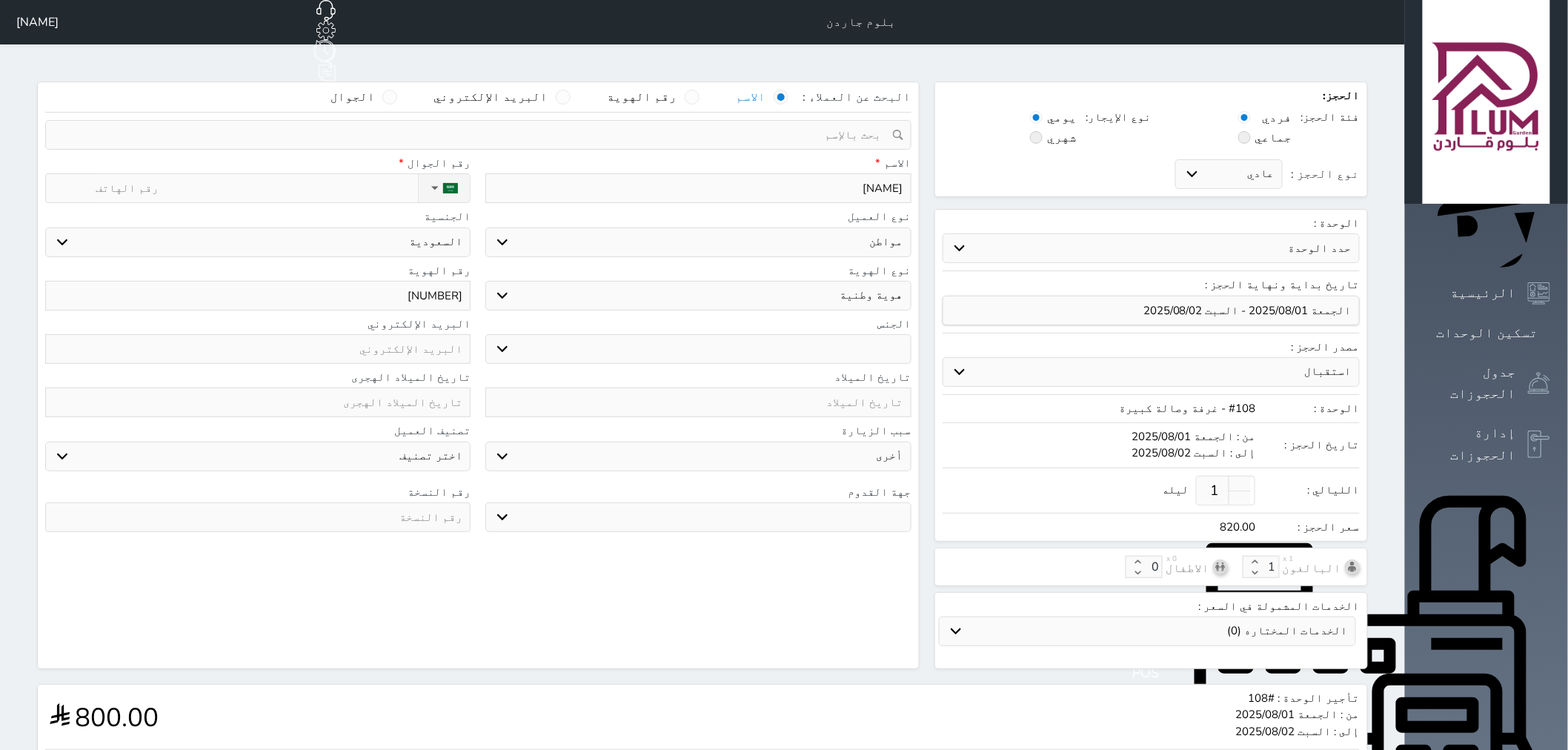 type on "[NUMBER]" 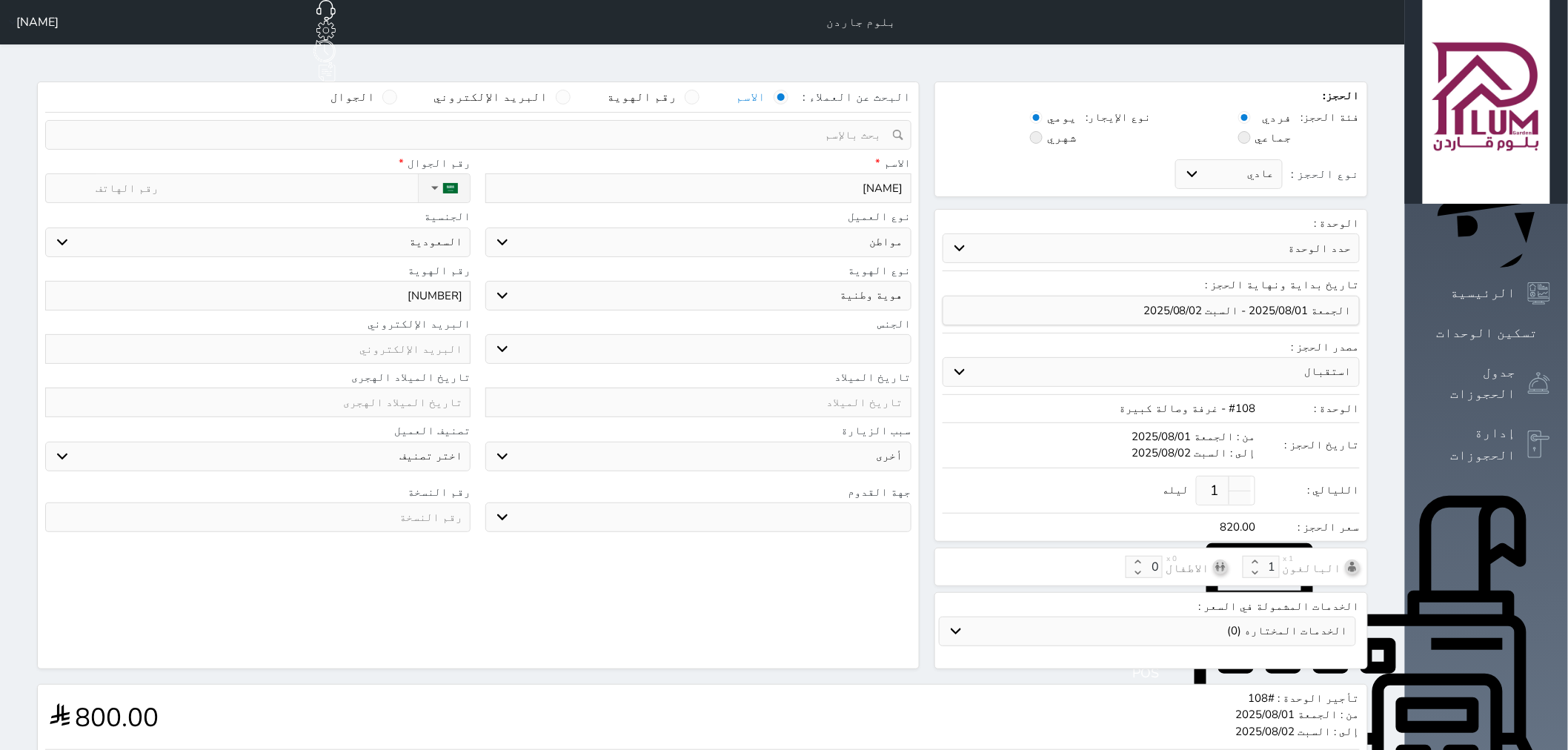 select 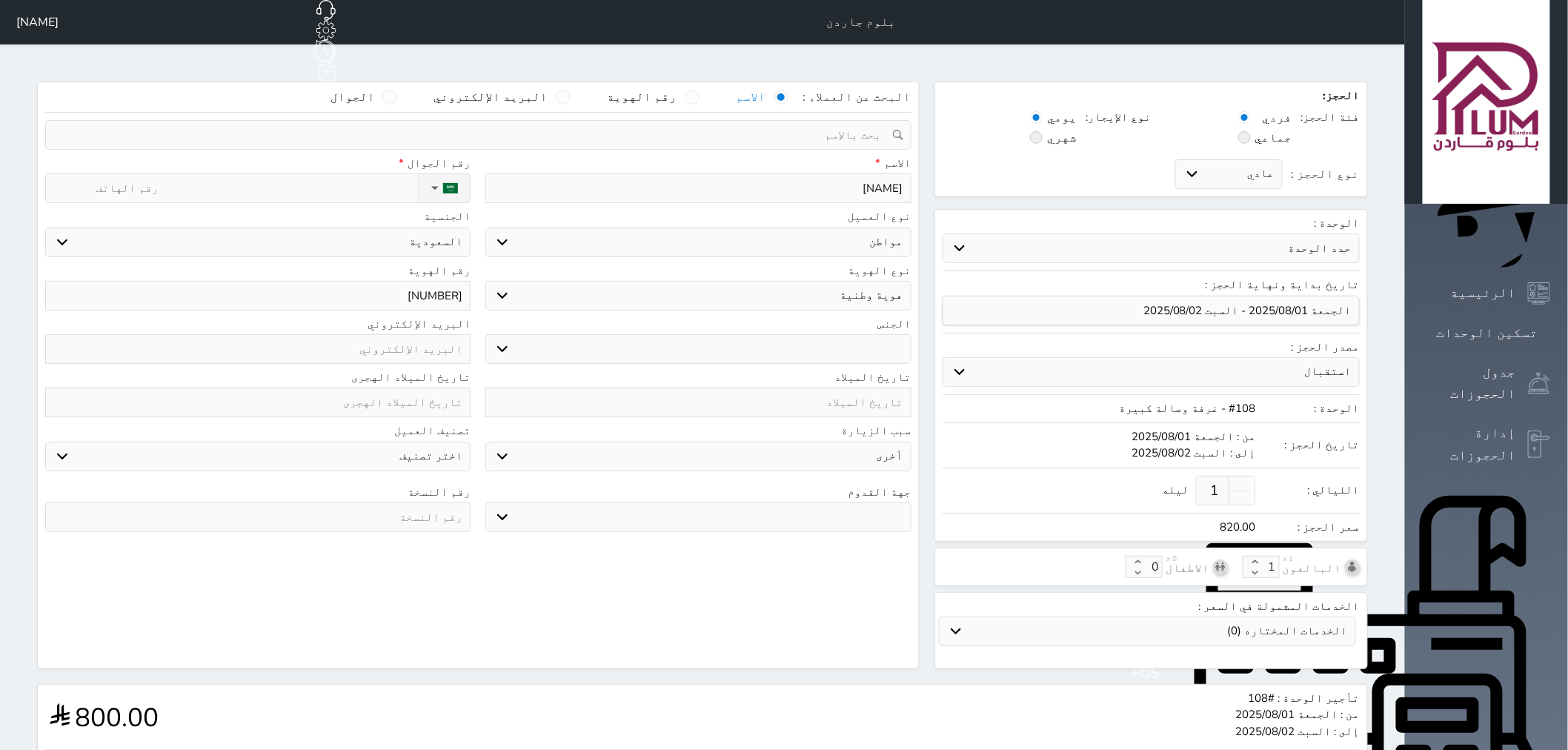 type on "[NUMBER]" 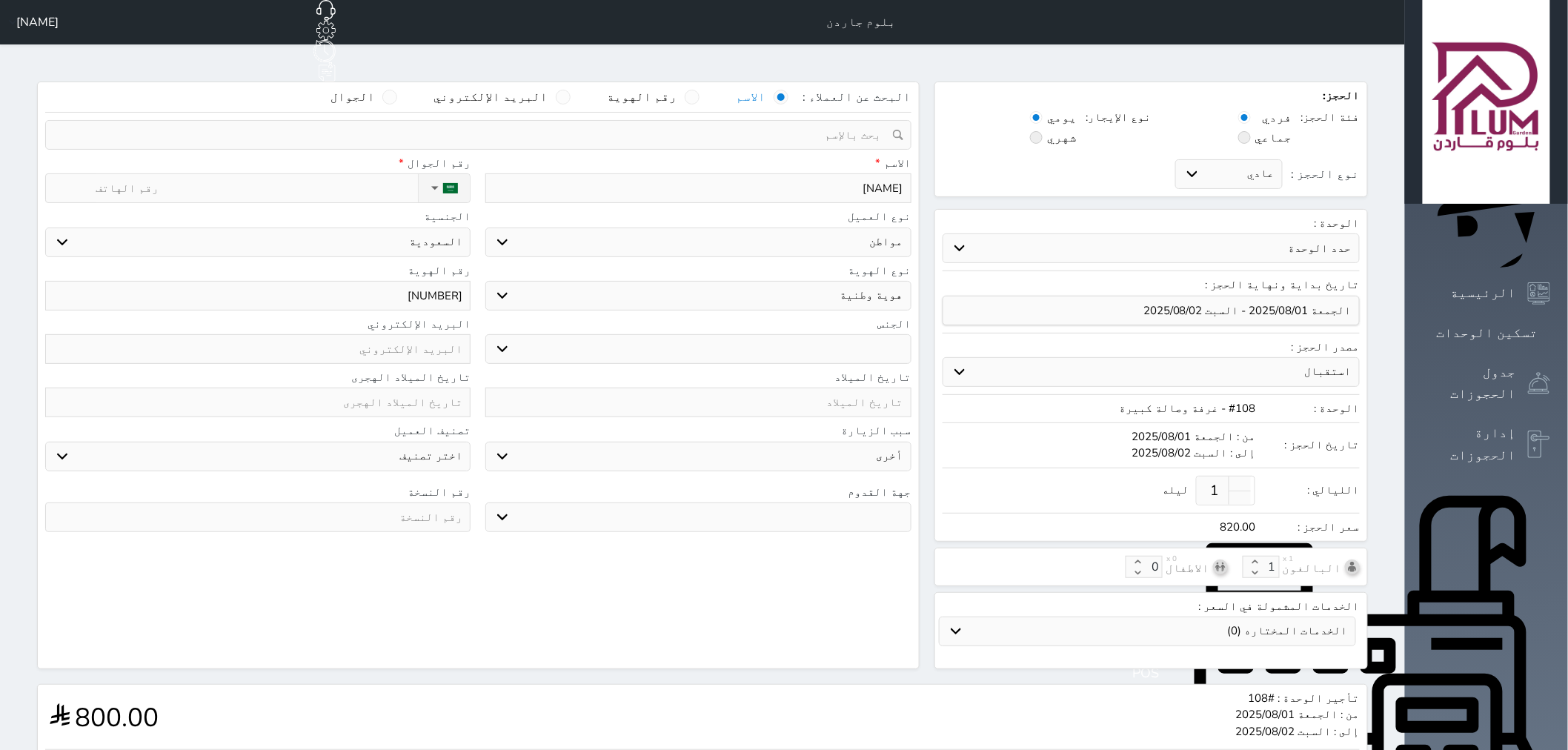 type on "0" 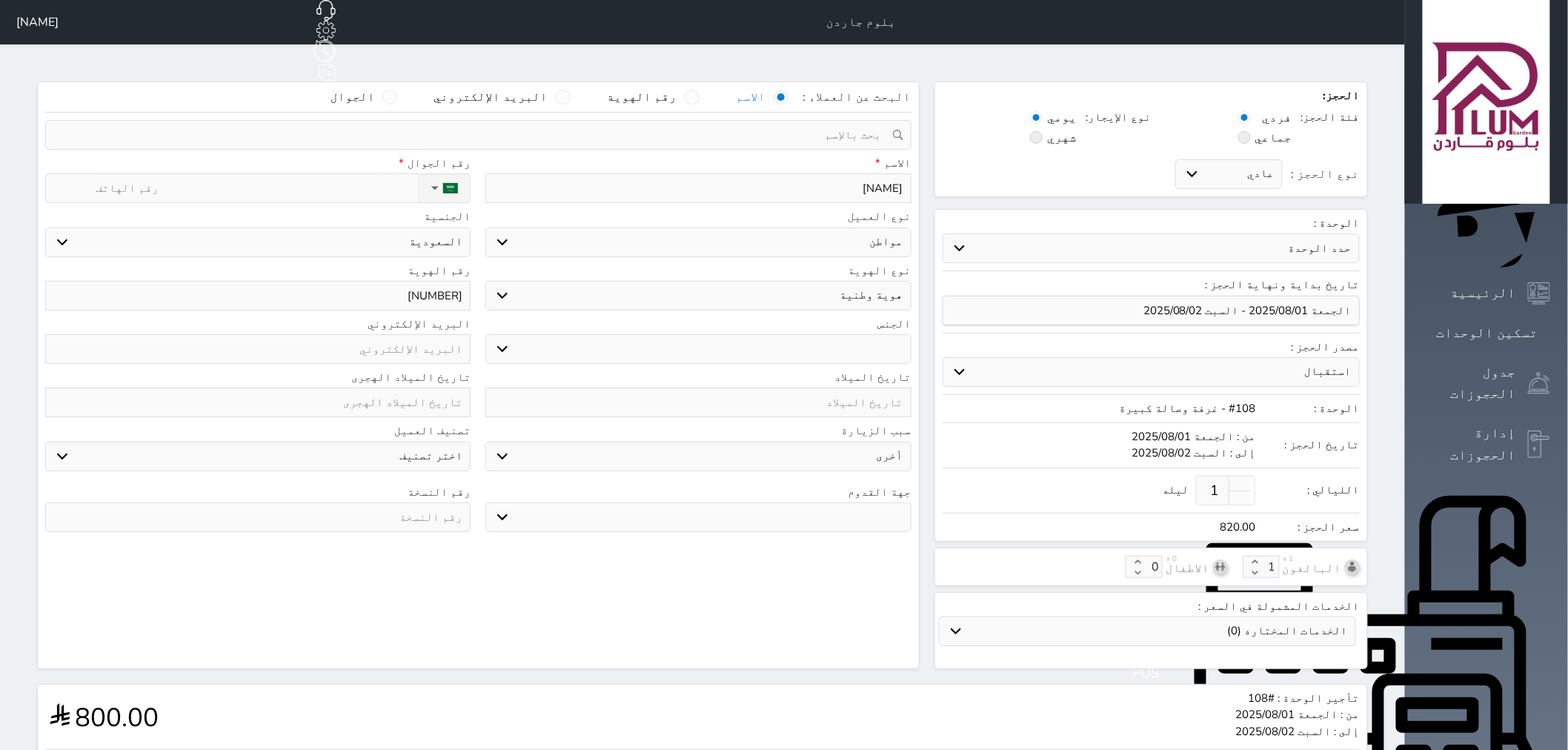 select 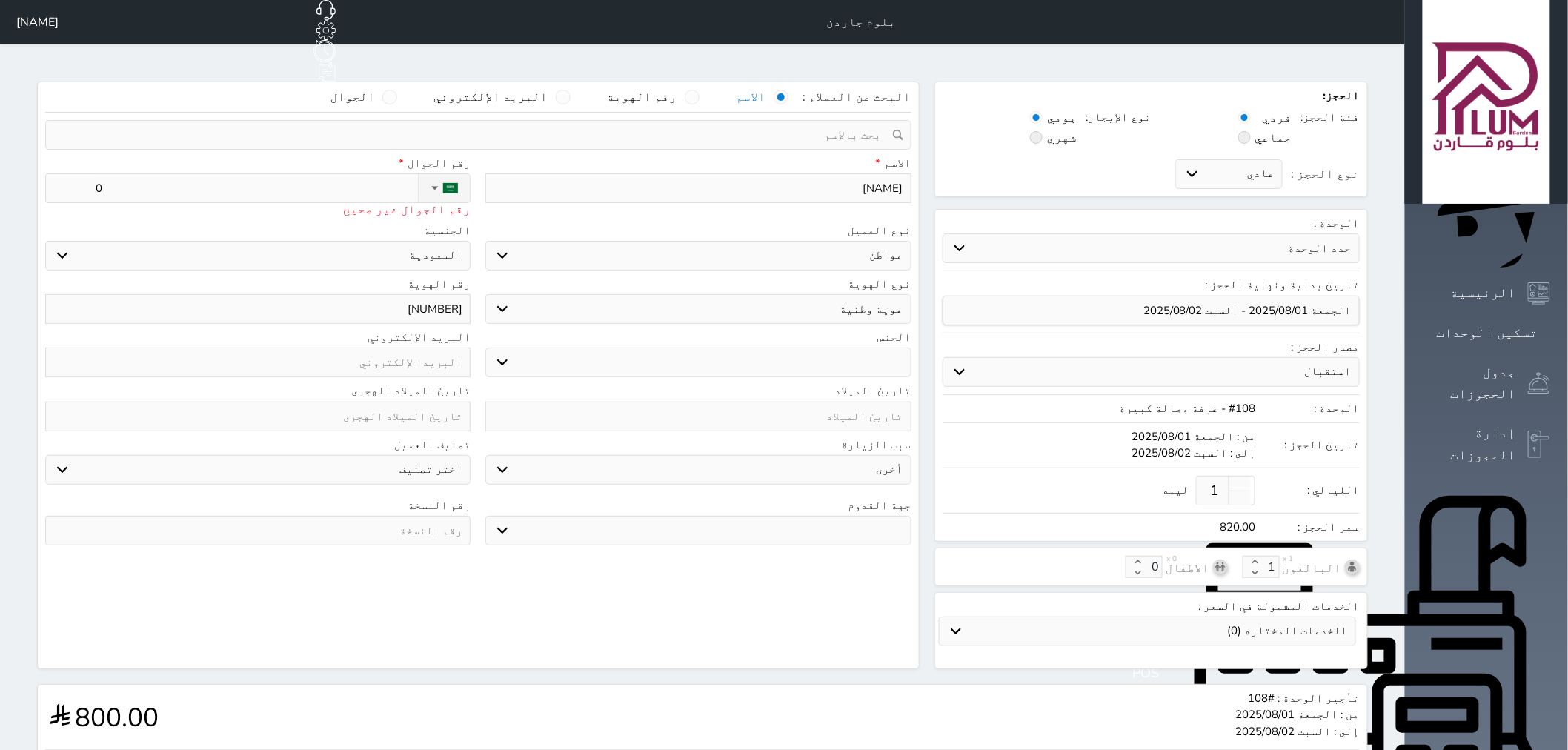 type on "05" 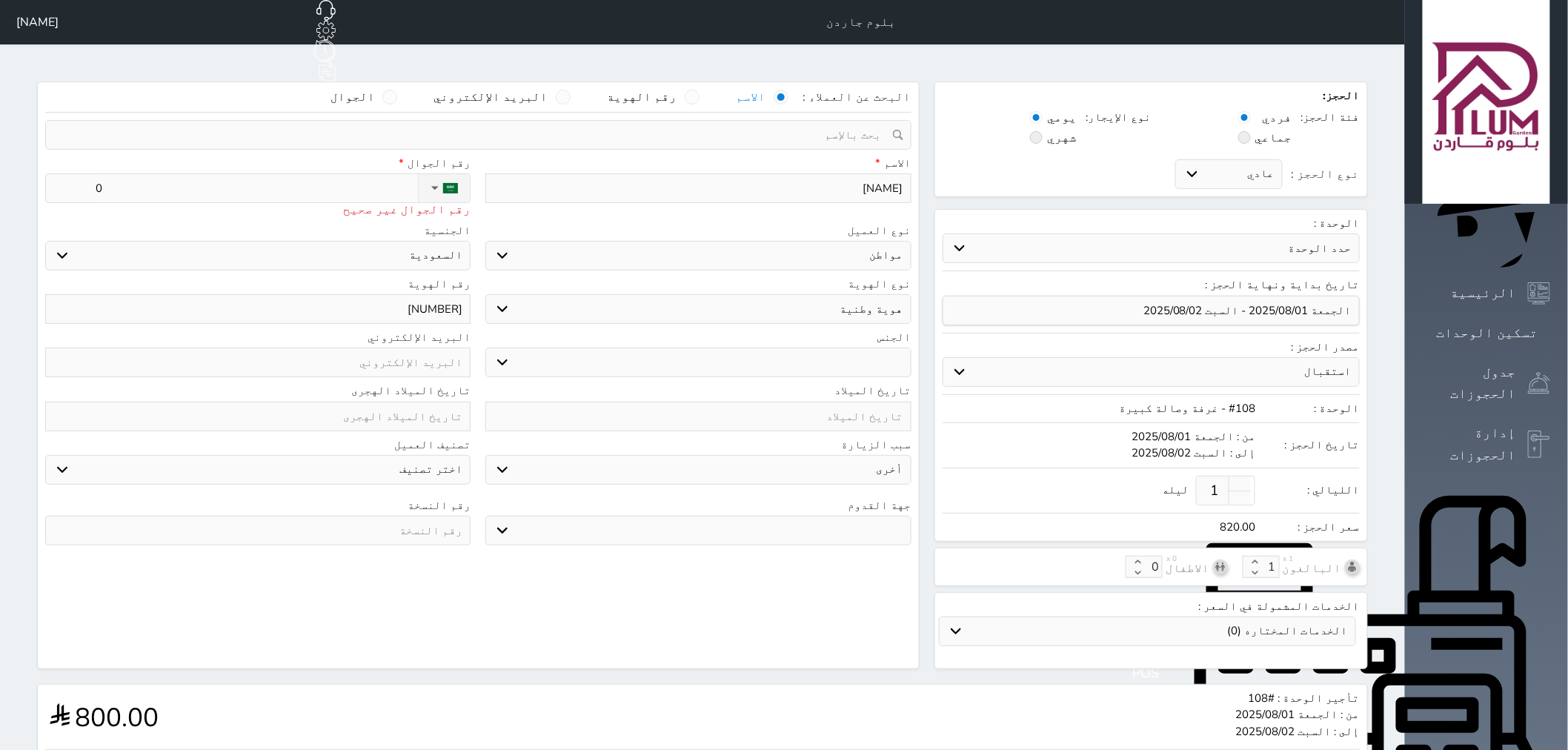 select 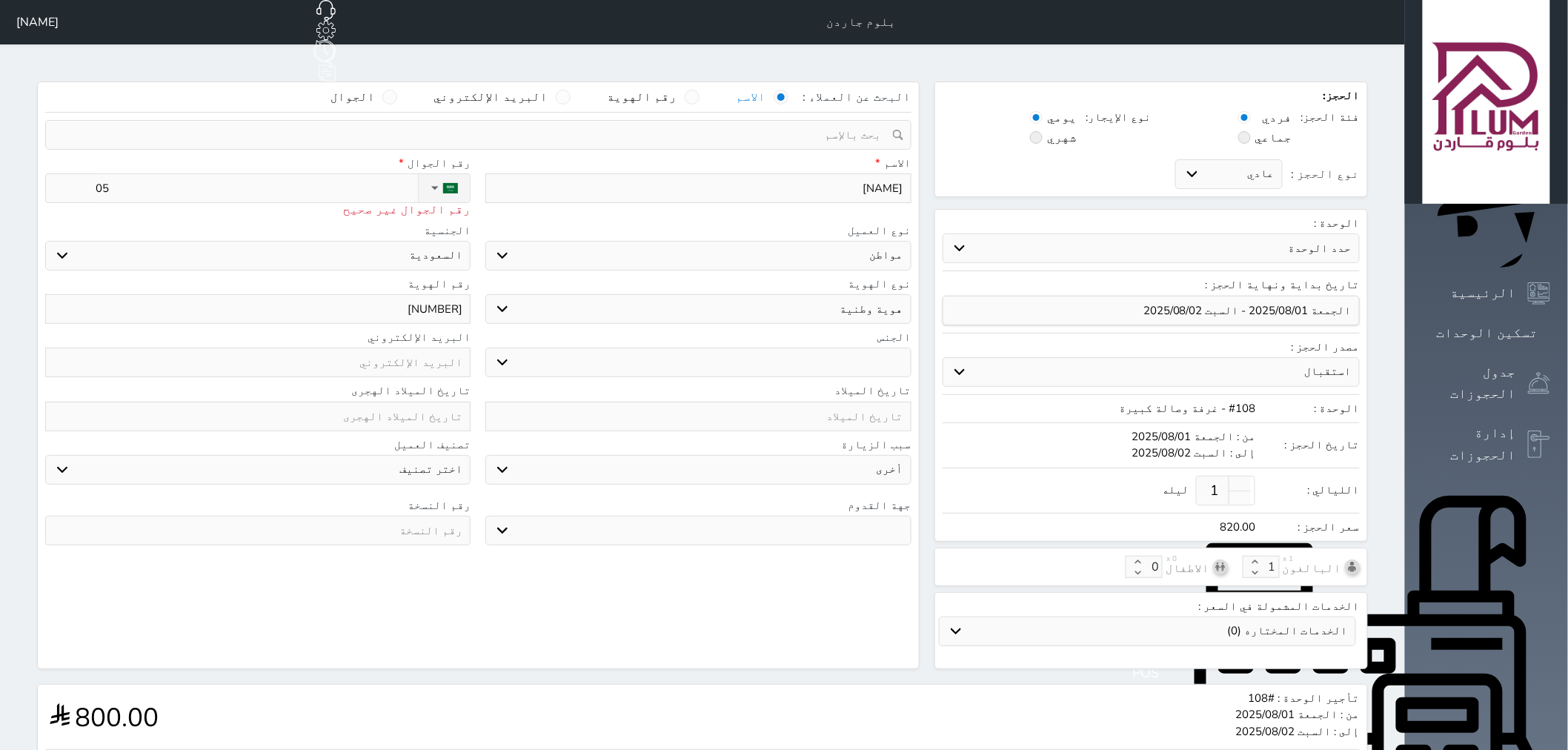 type on "050" 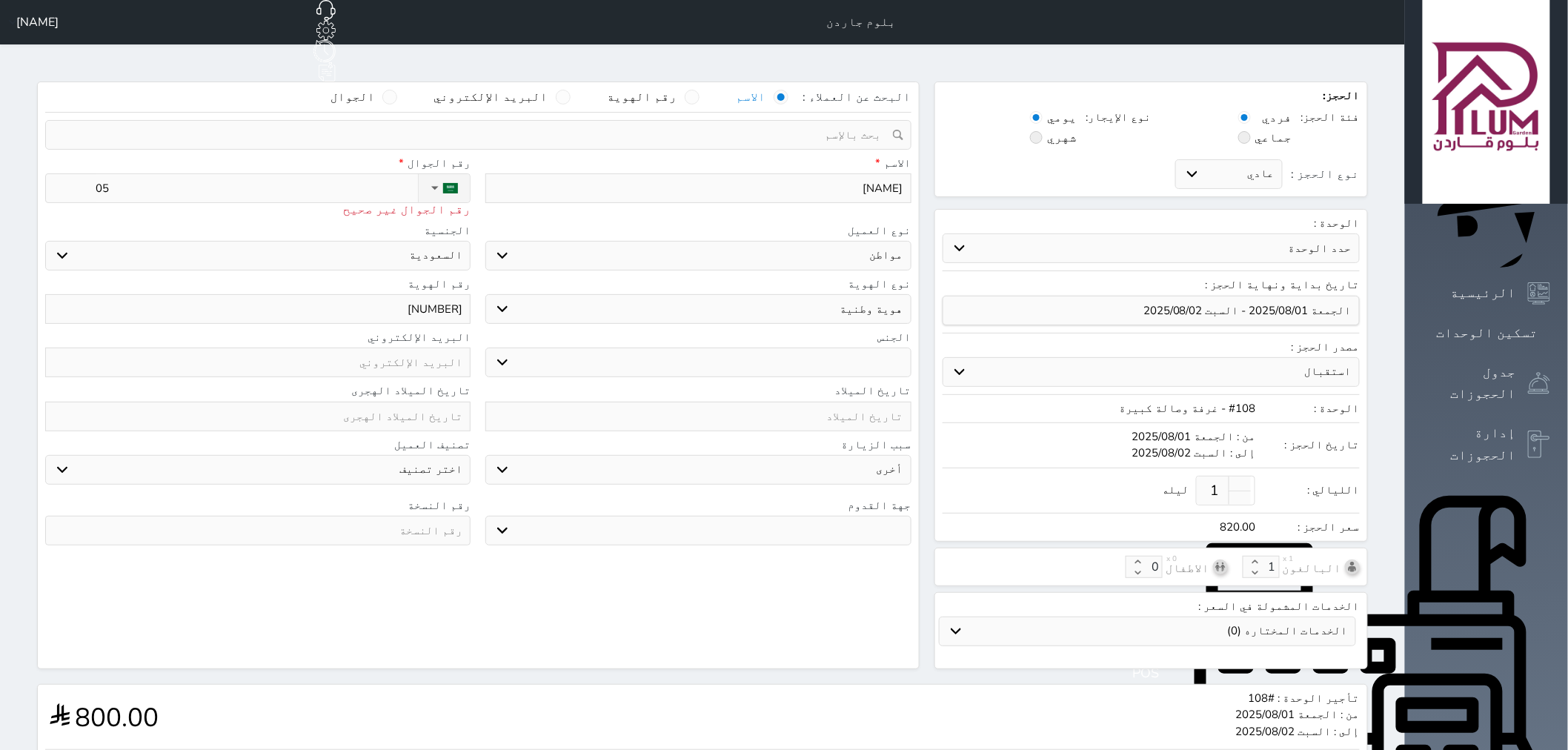 select 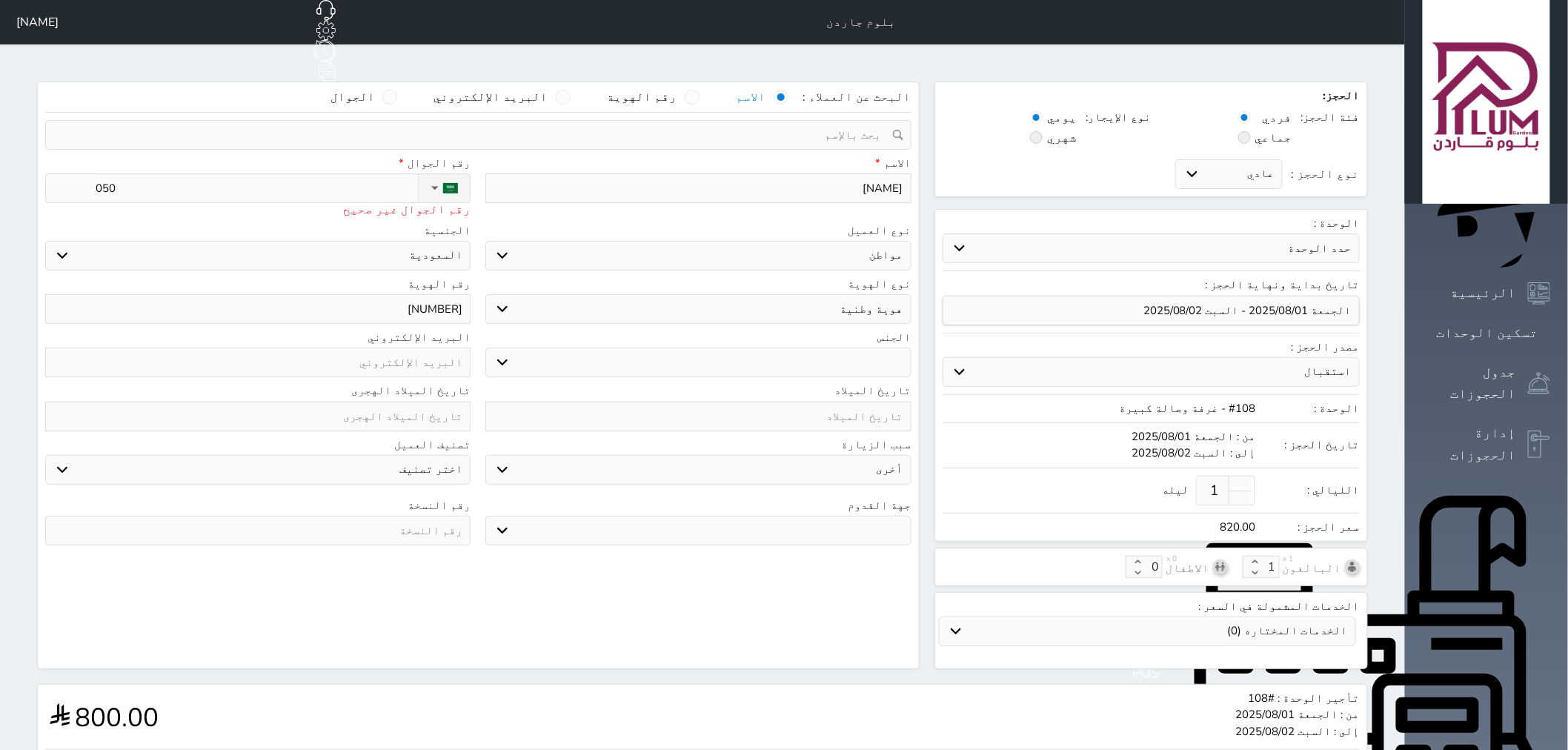 type on "0504" 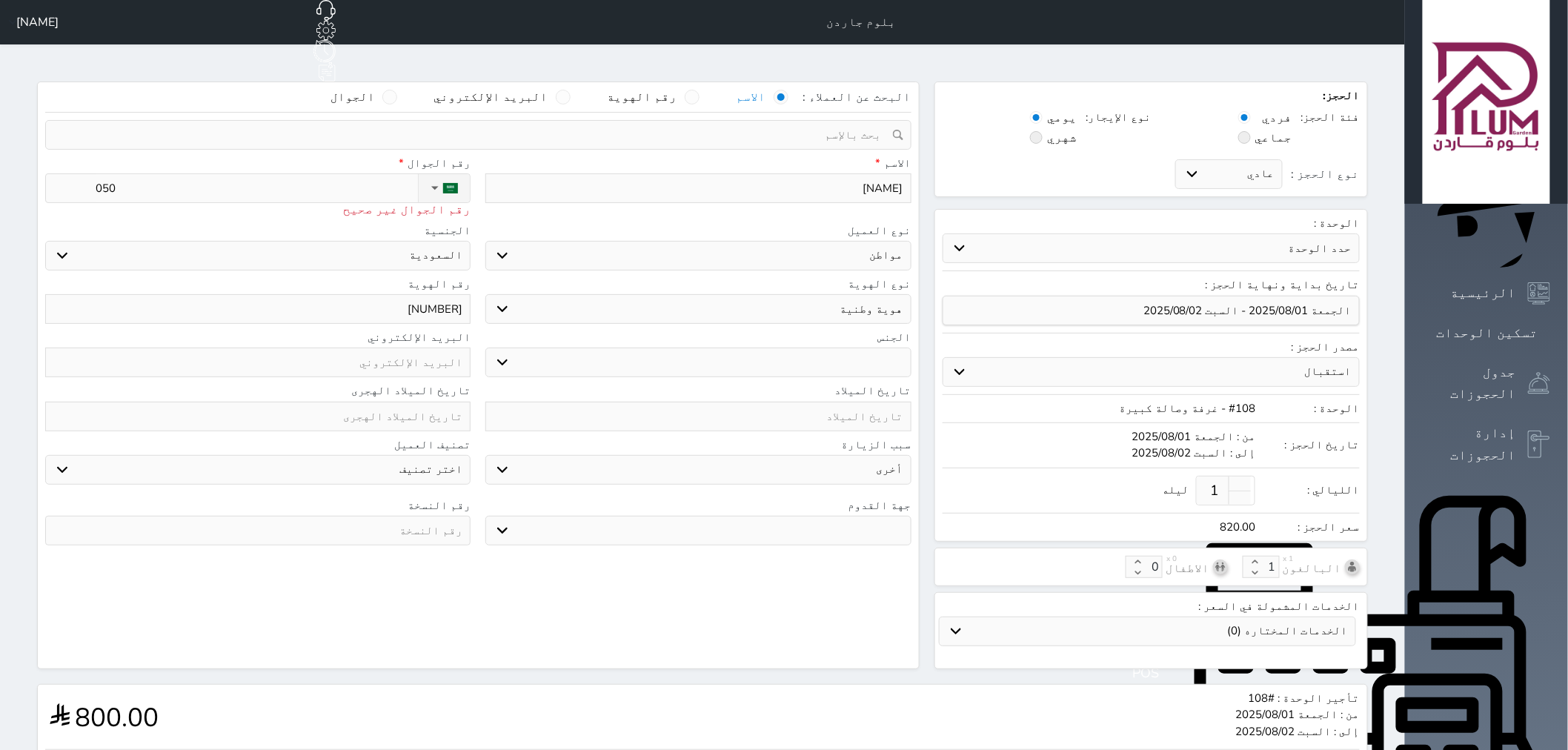 select 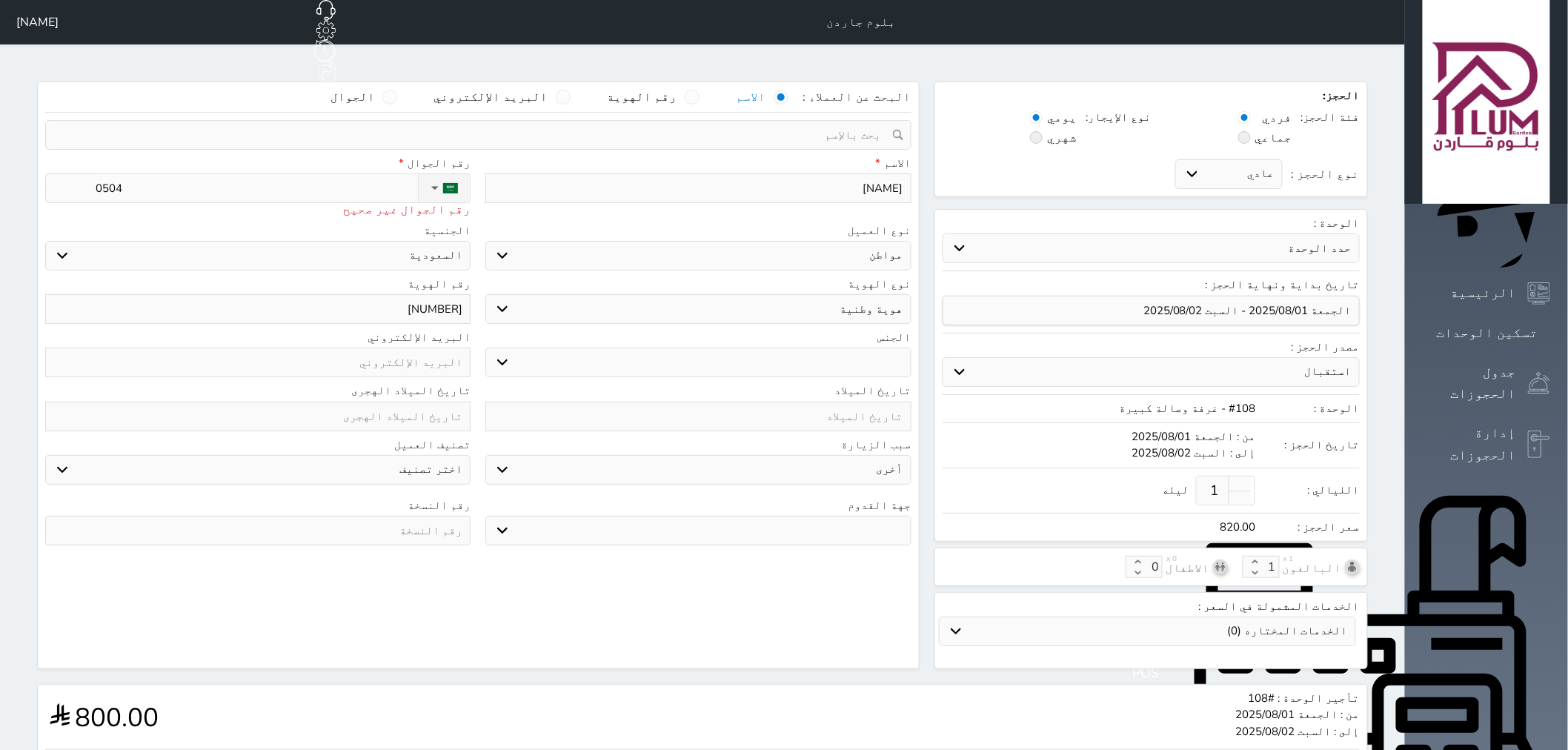 type on "[PHONE]" 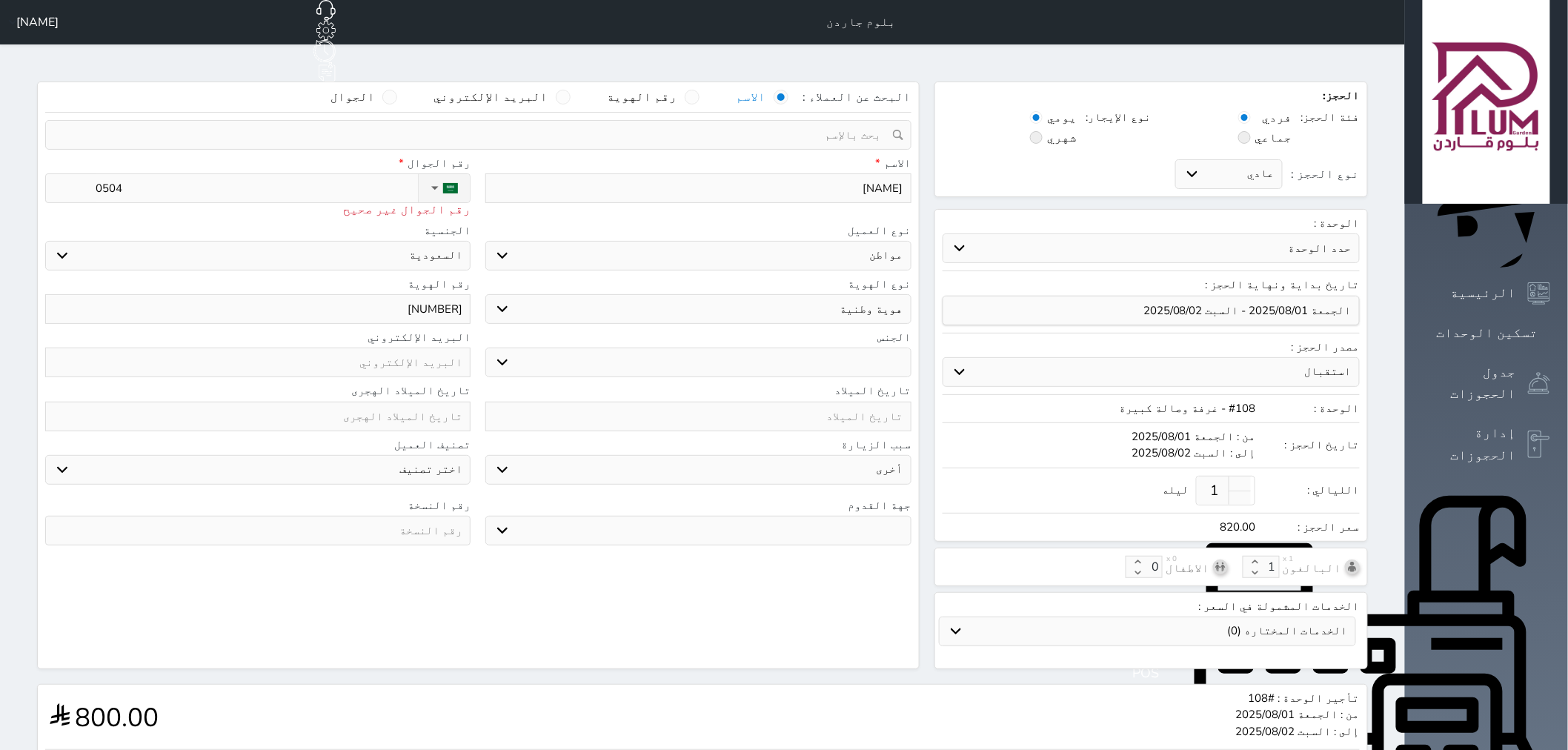 select 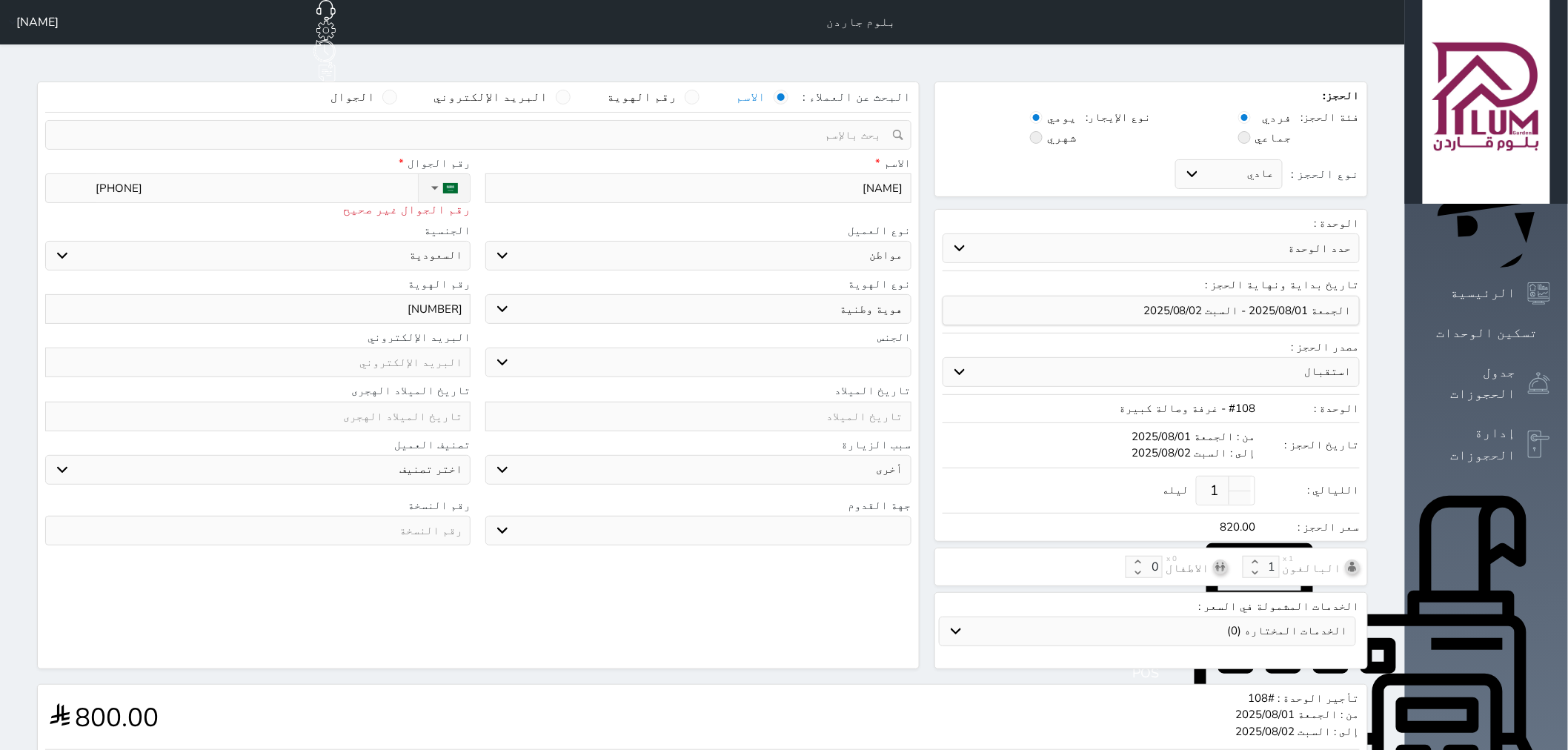 type on "[NUMBER]" 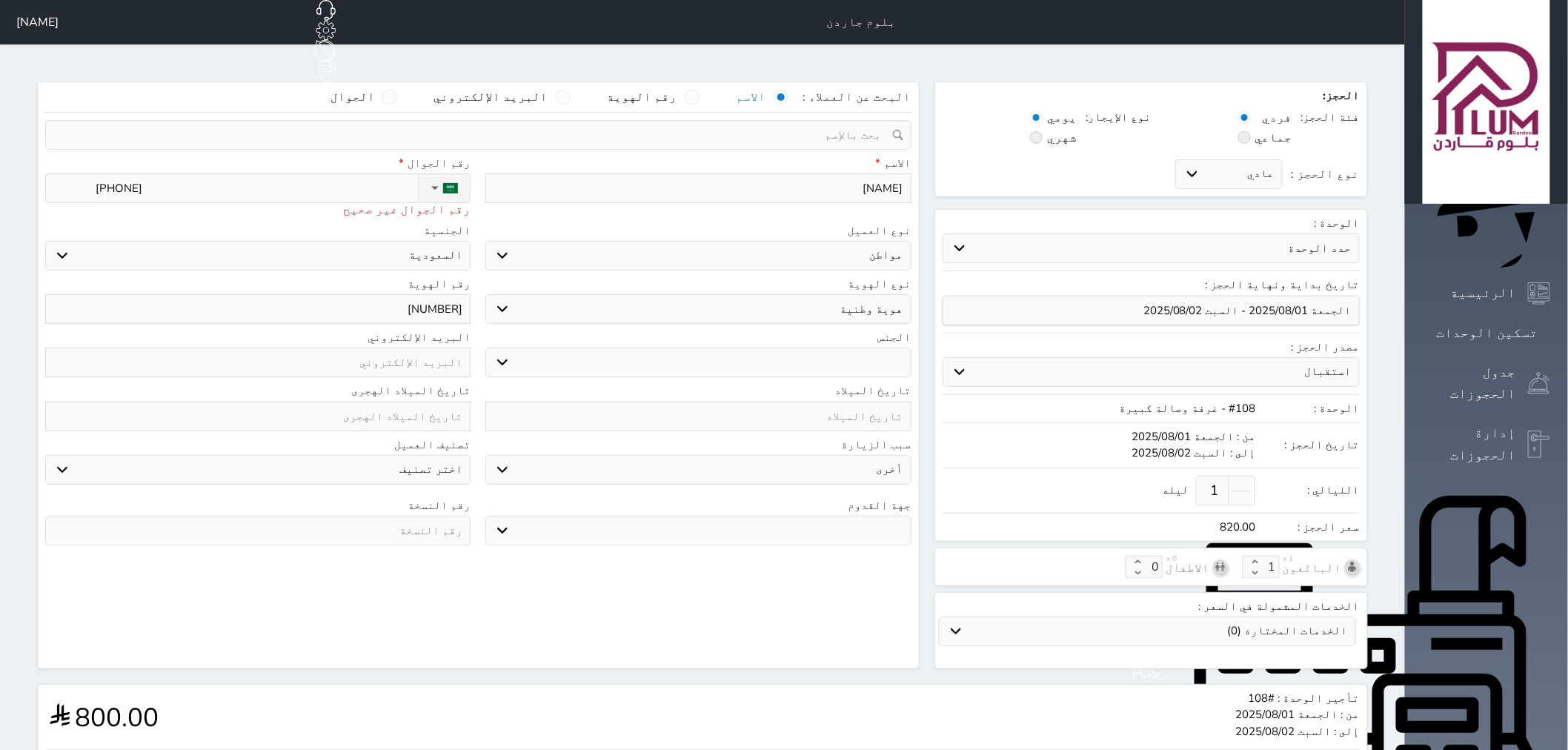 select 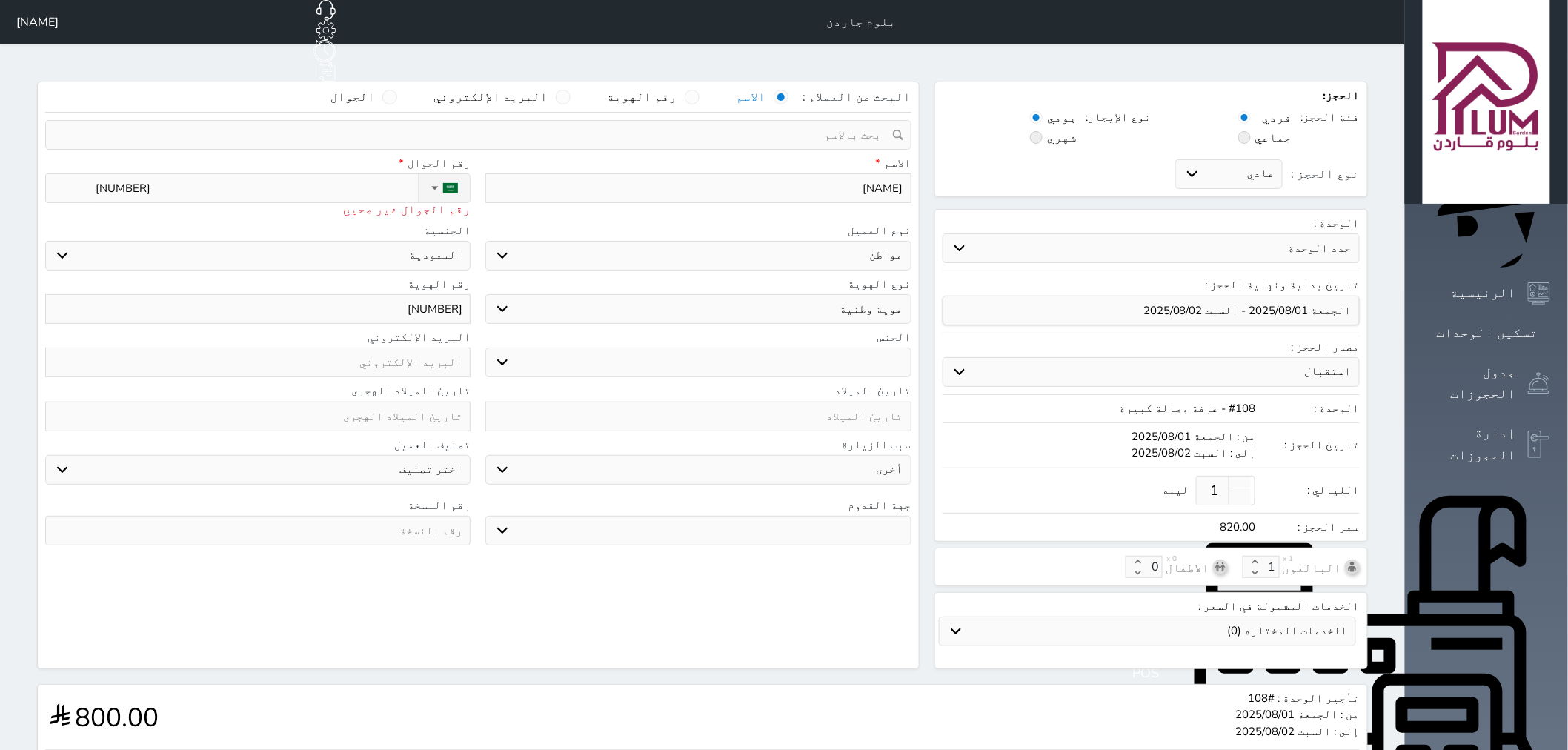 type on "[PHONE]" 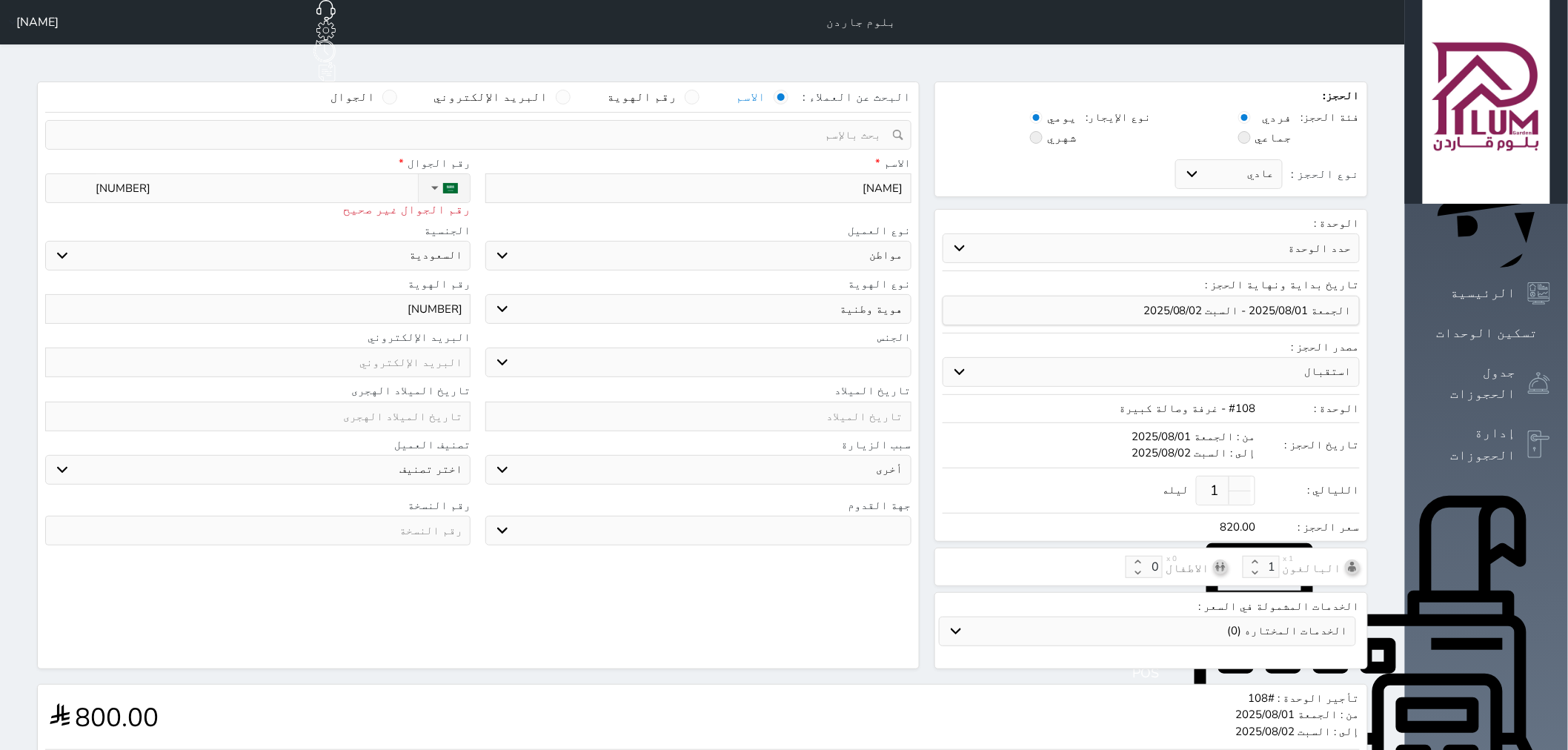 select 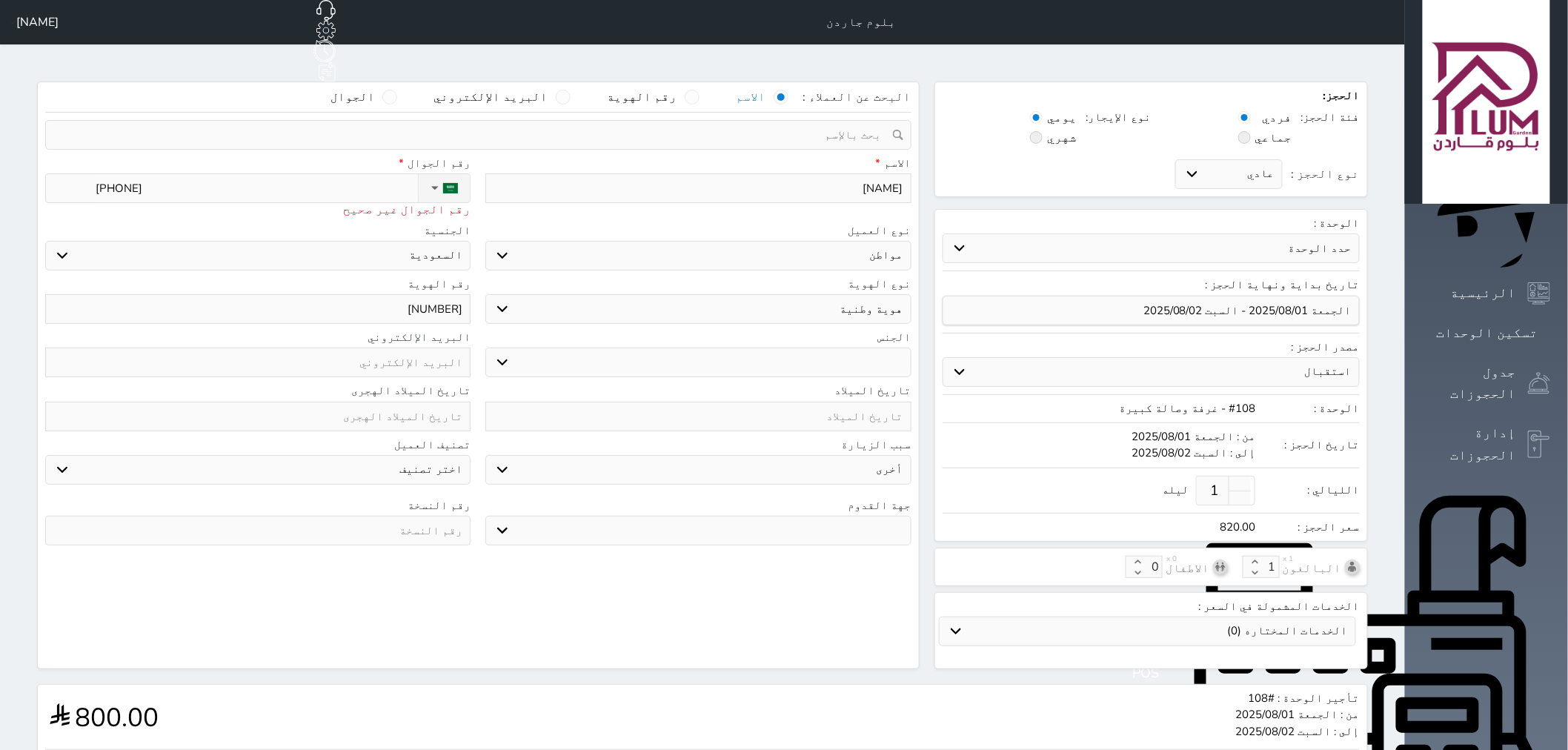 type on "[NUMBER]" 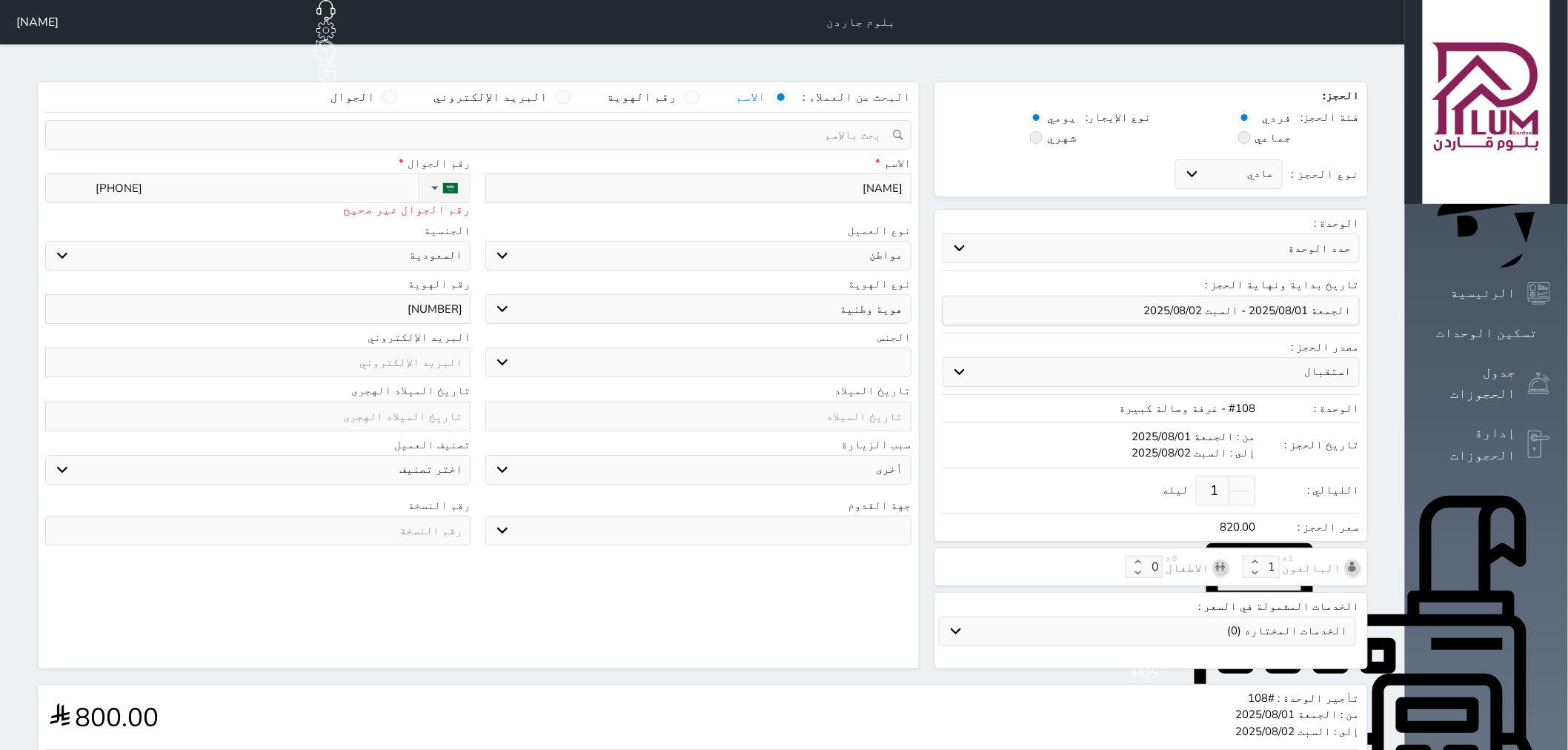 select 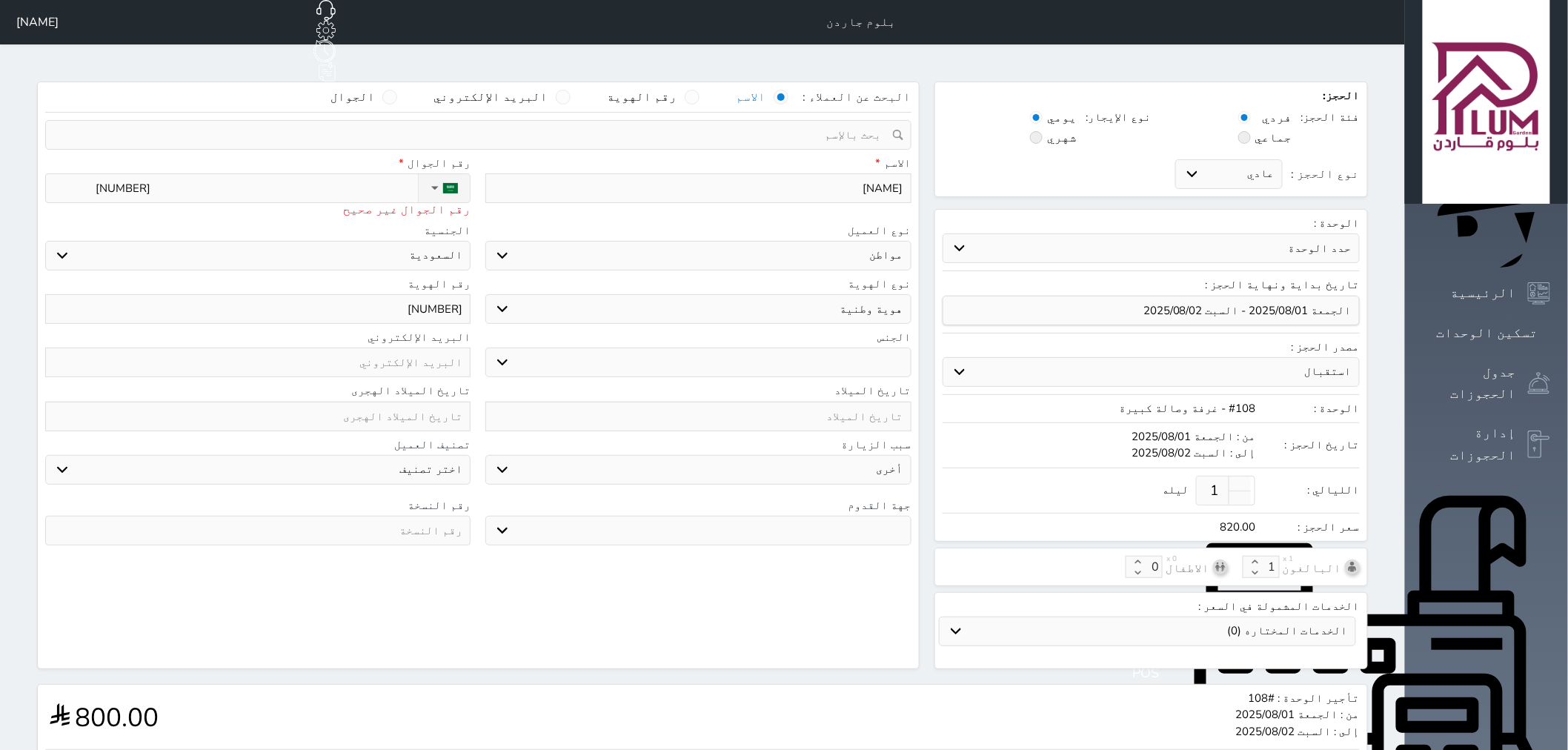 type on "[PHONE]" 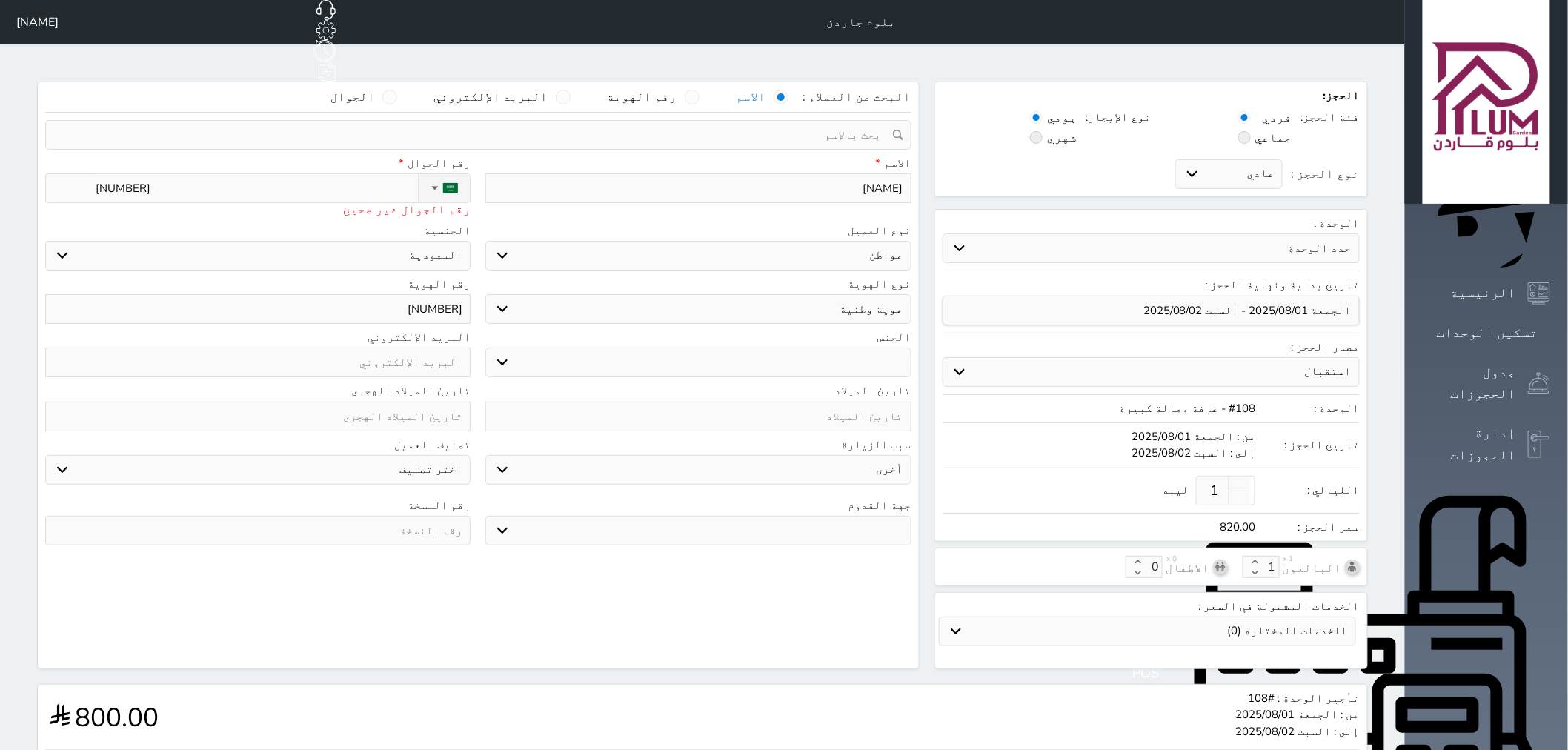 select 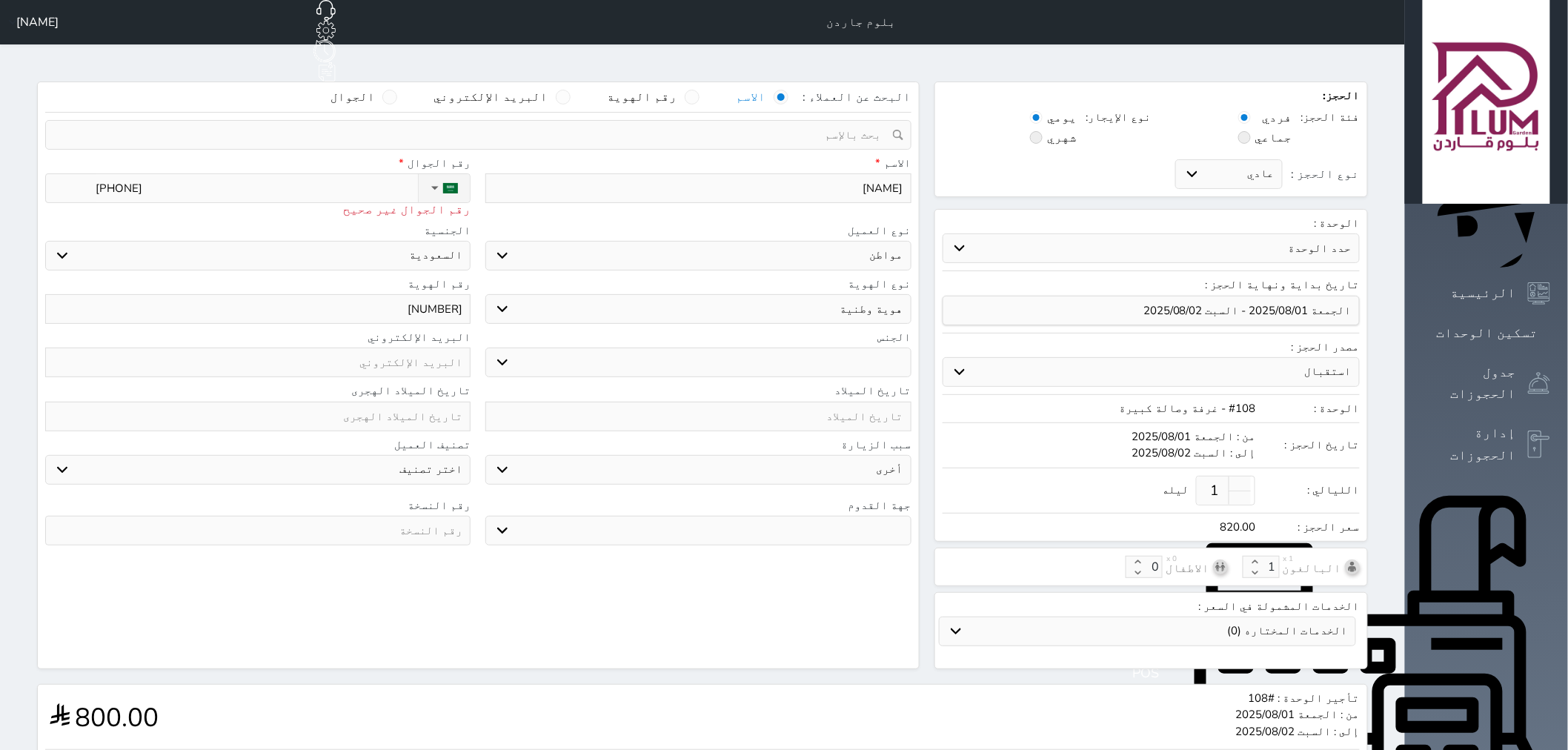 type on "[PHONE]" 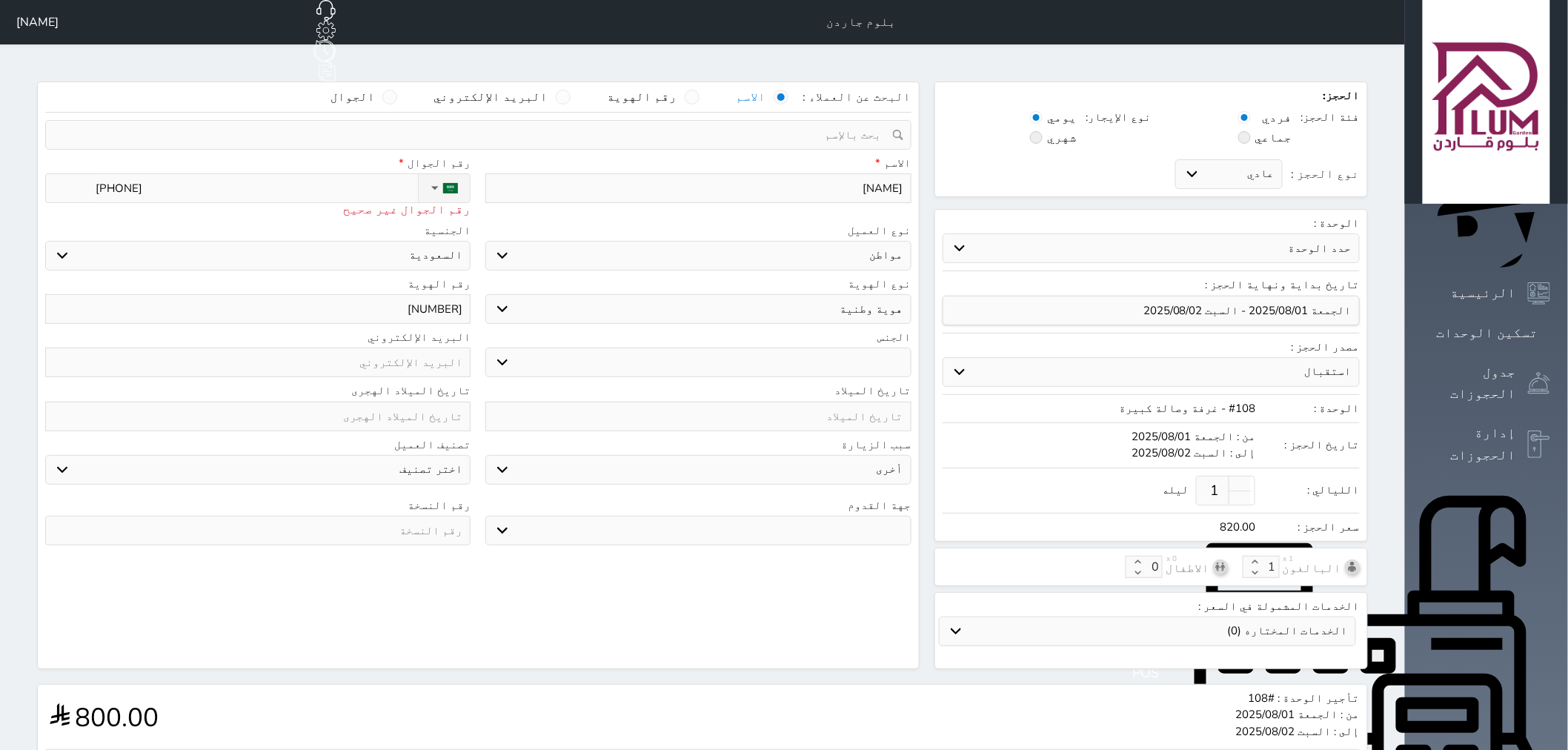 select 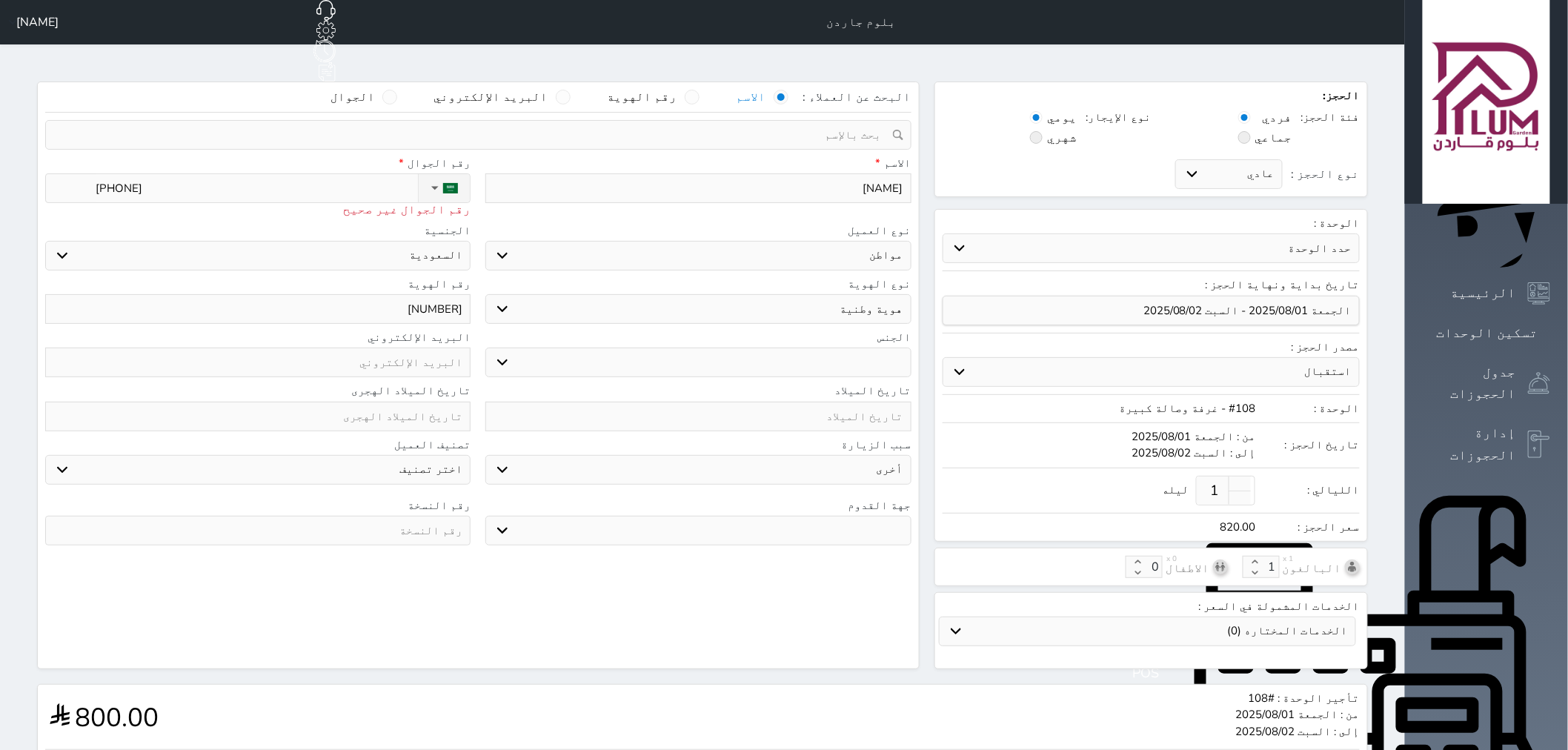 type on "[PHONE]" 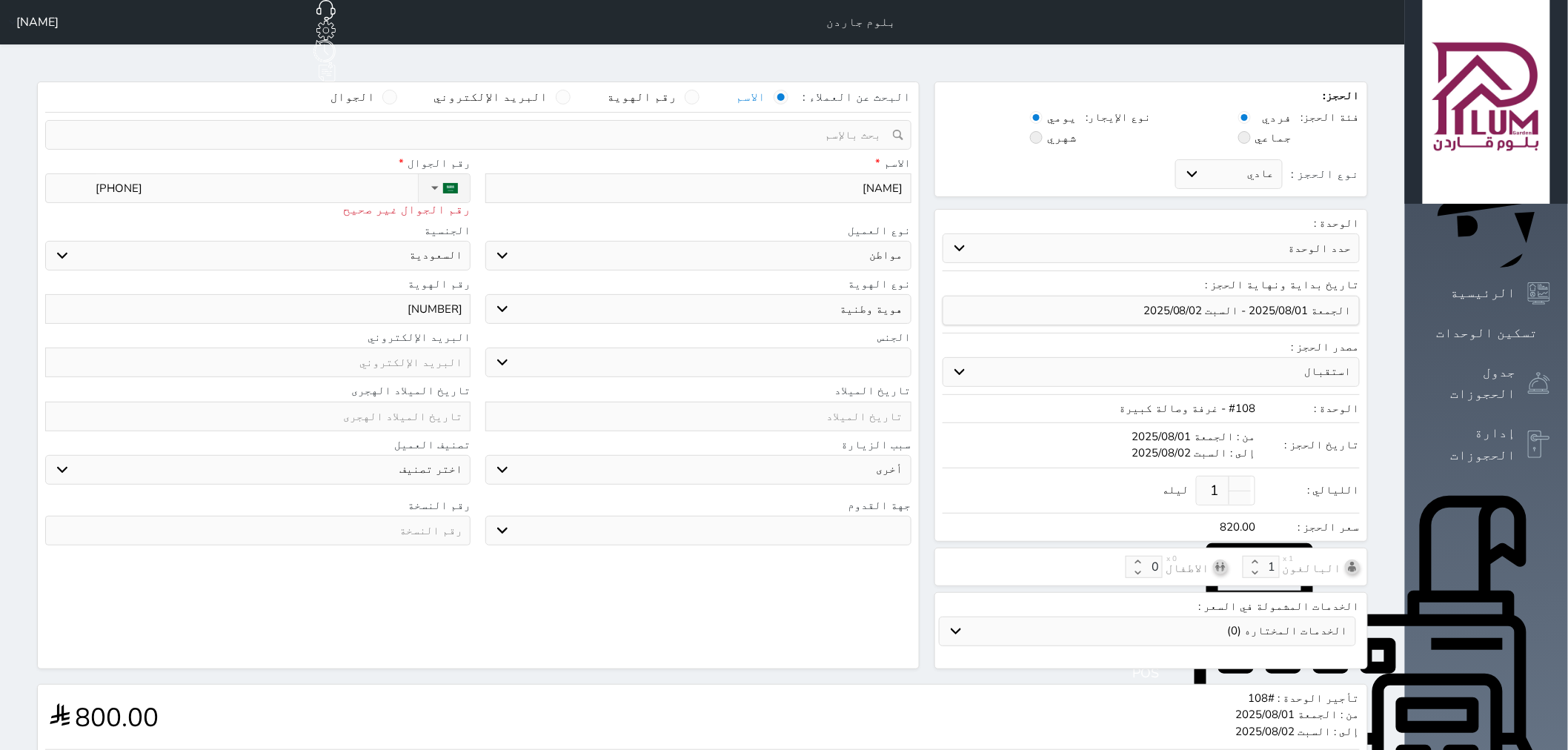 select 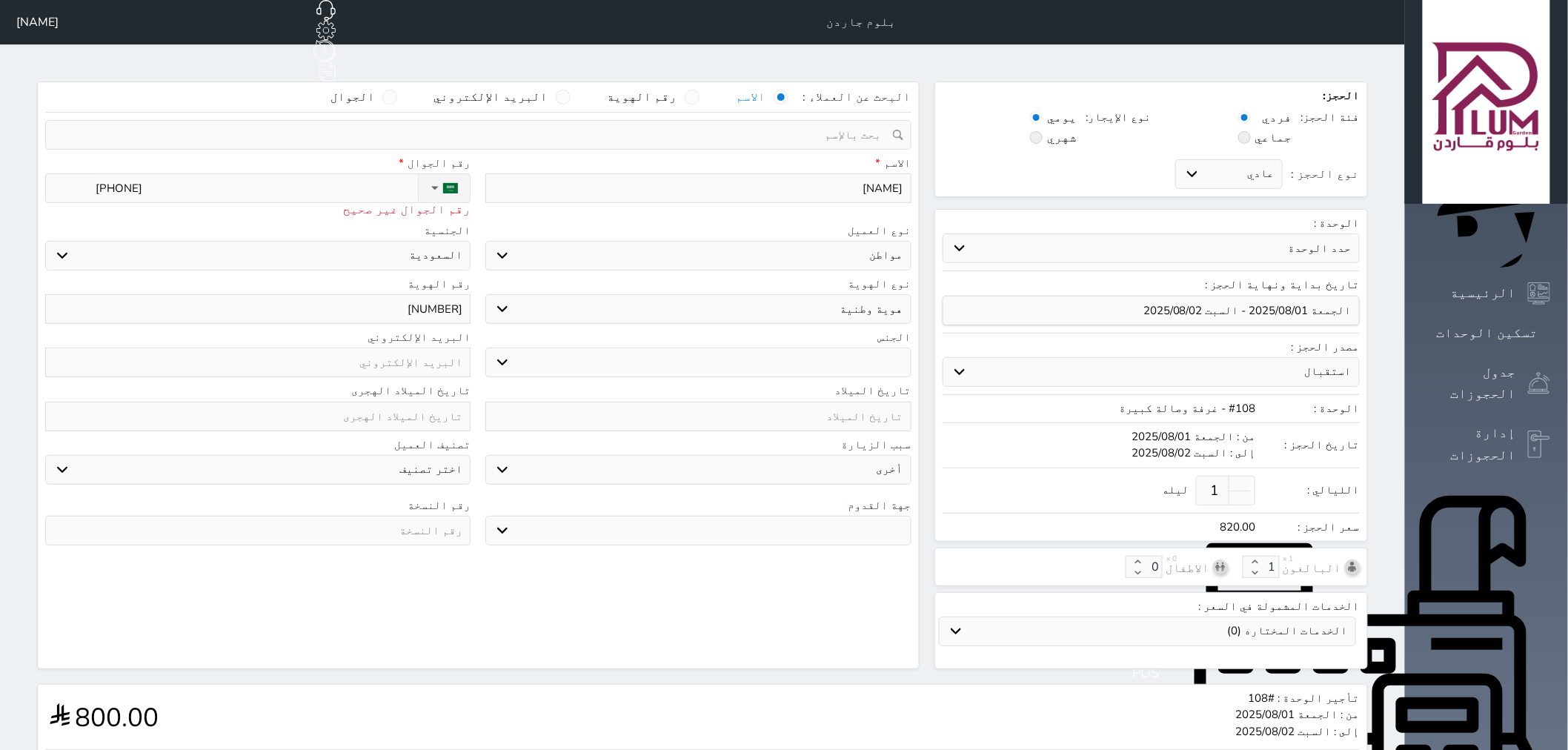 type on "+[PHONE] [PHONE]" 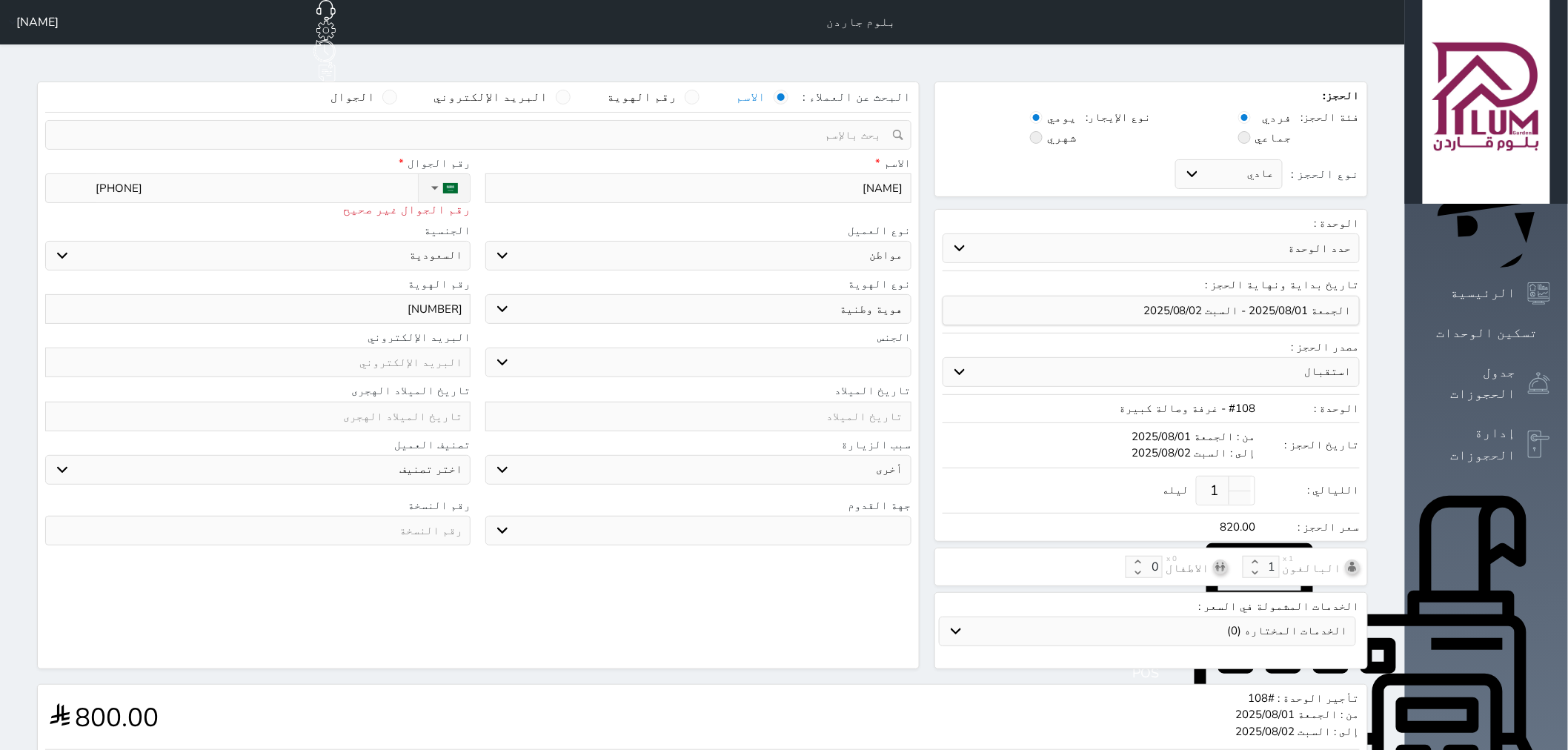 select 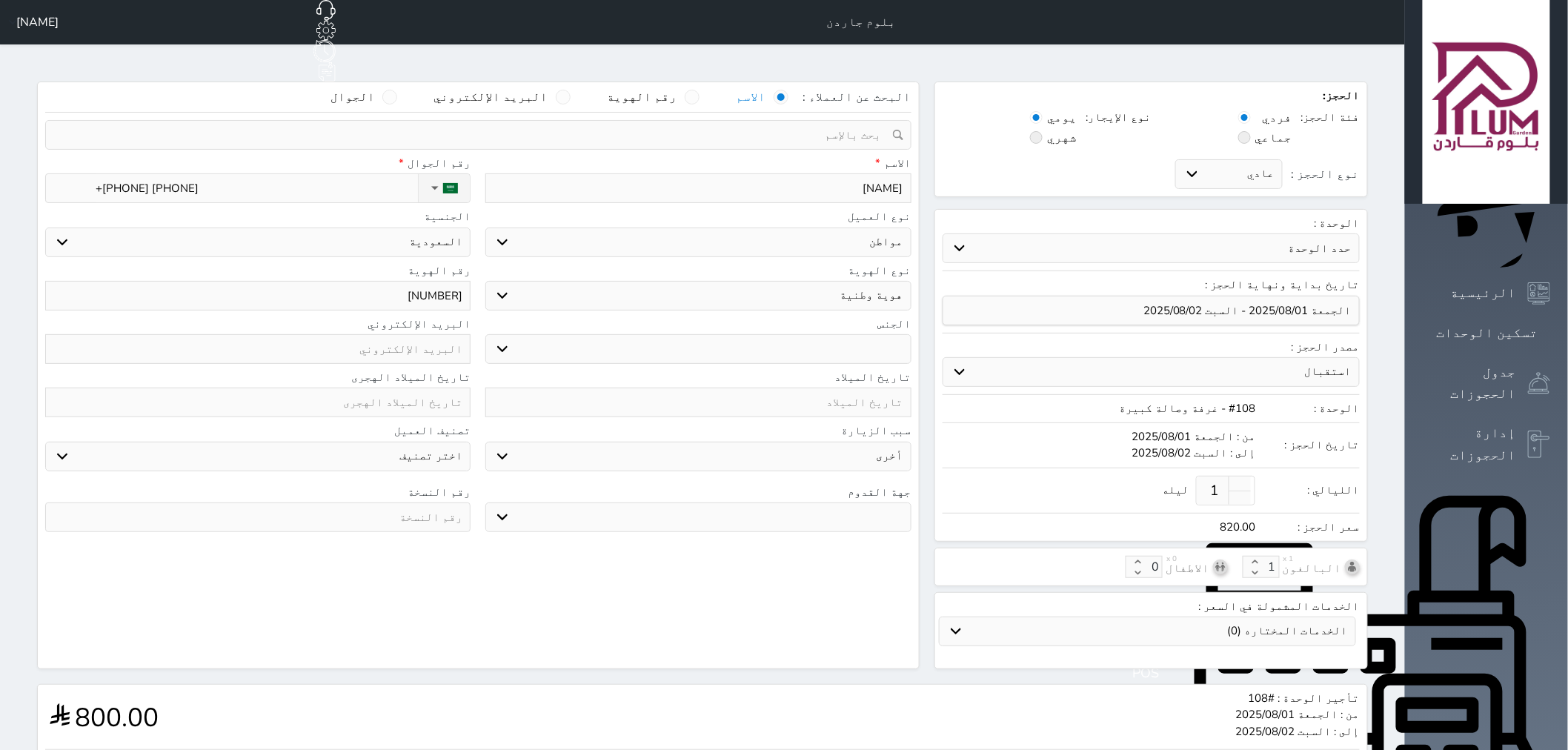 type on "+[PHONE] [PHONE]" 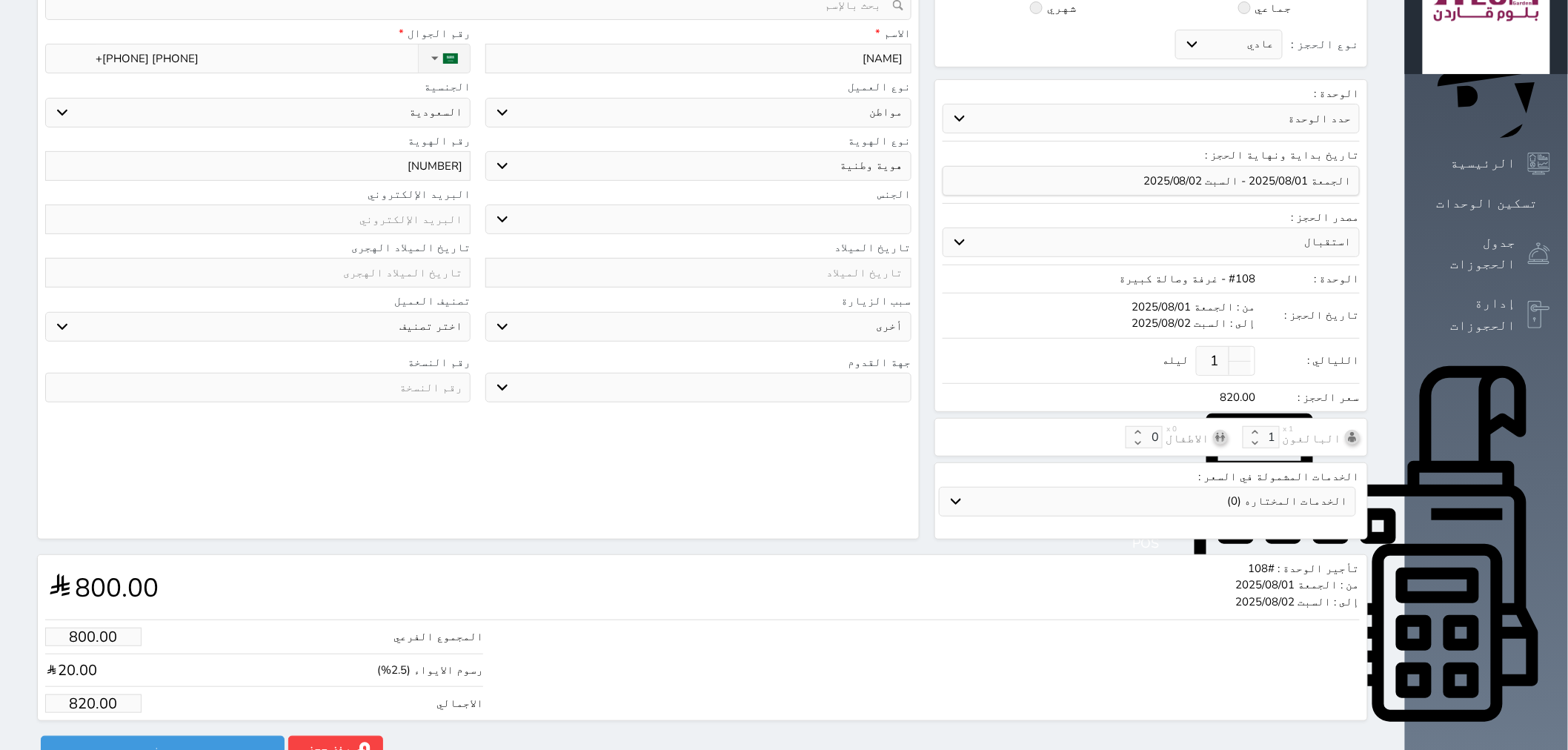 scroll, scrollTop: 132, scrollLeft: 0, axis: vertical 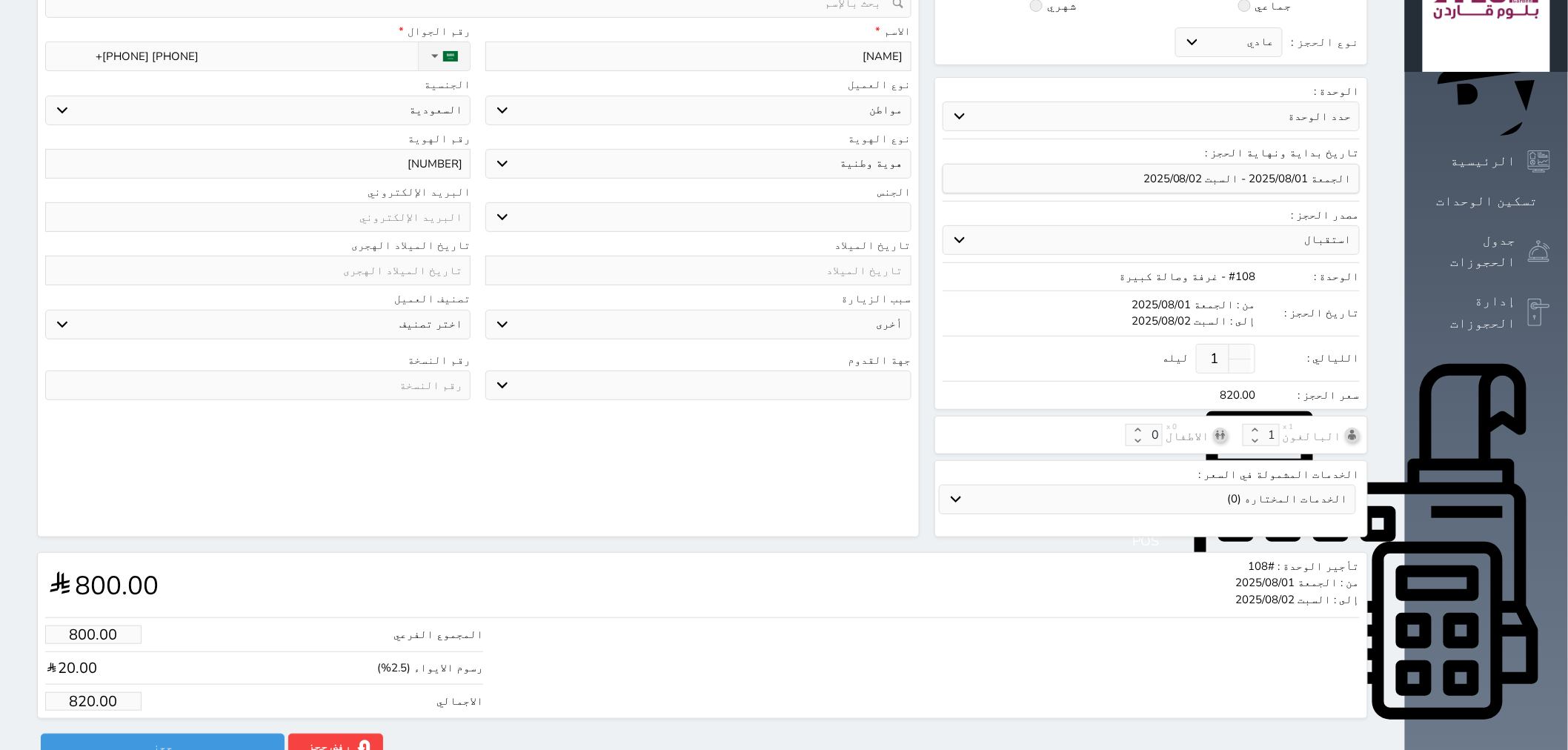 click on "820.00" at bounding box center (93, 701) 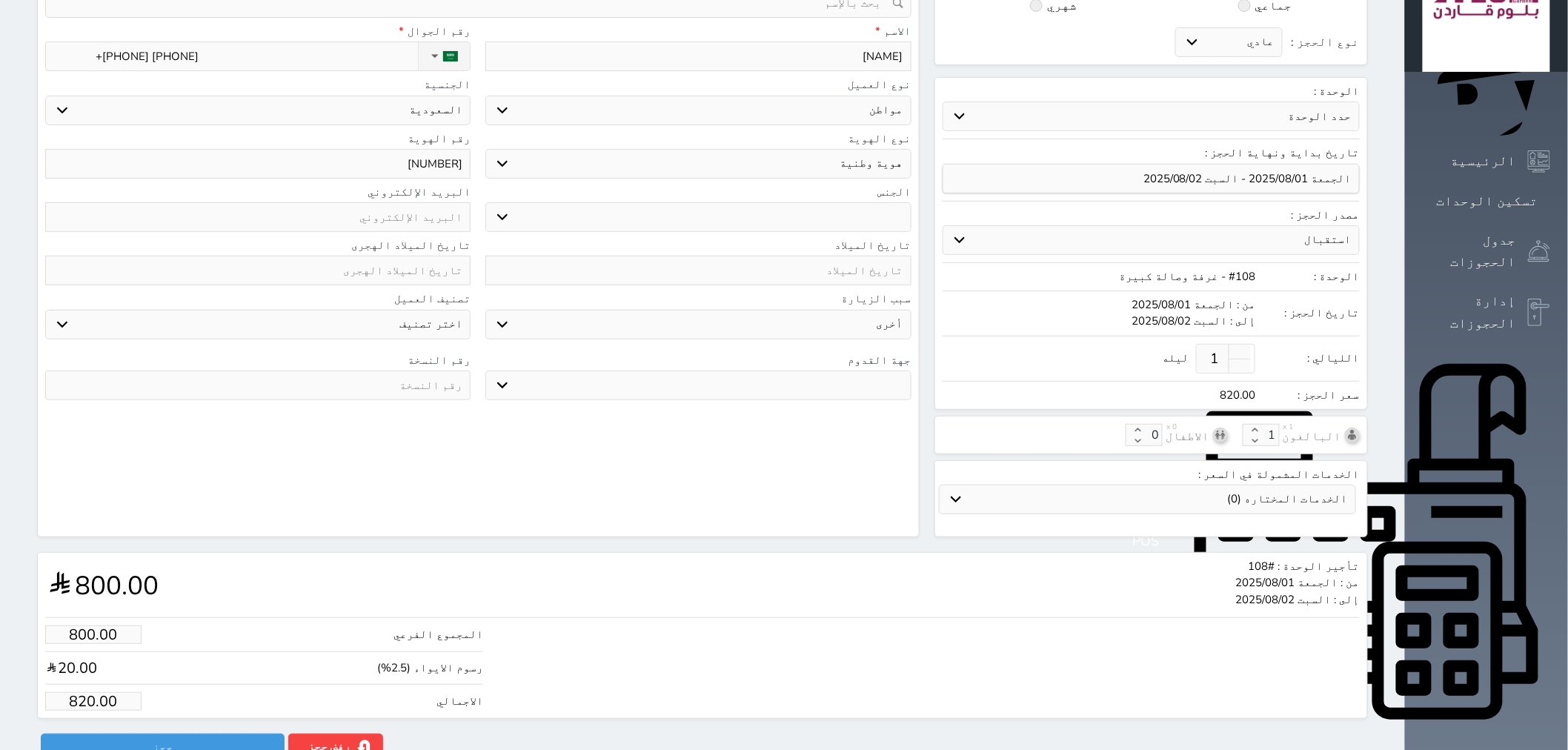click on "820.00" at bounding box center (93, 701) 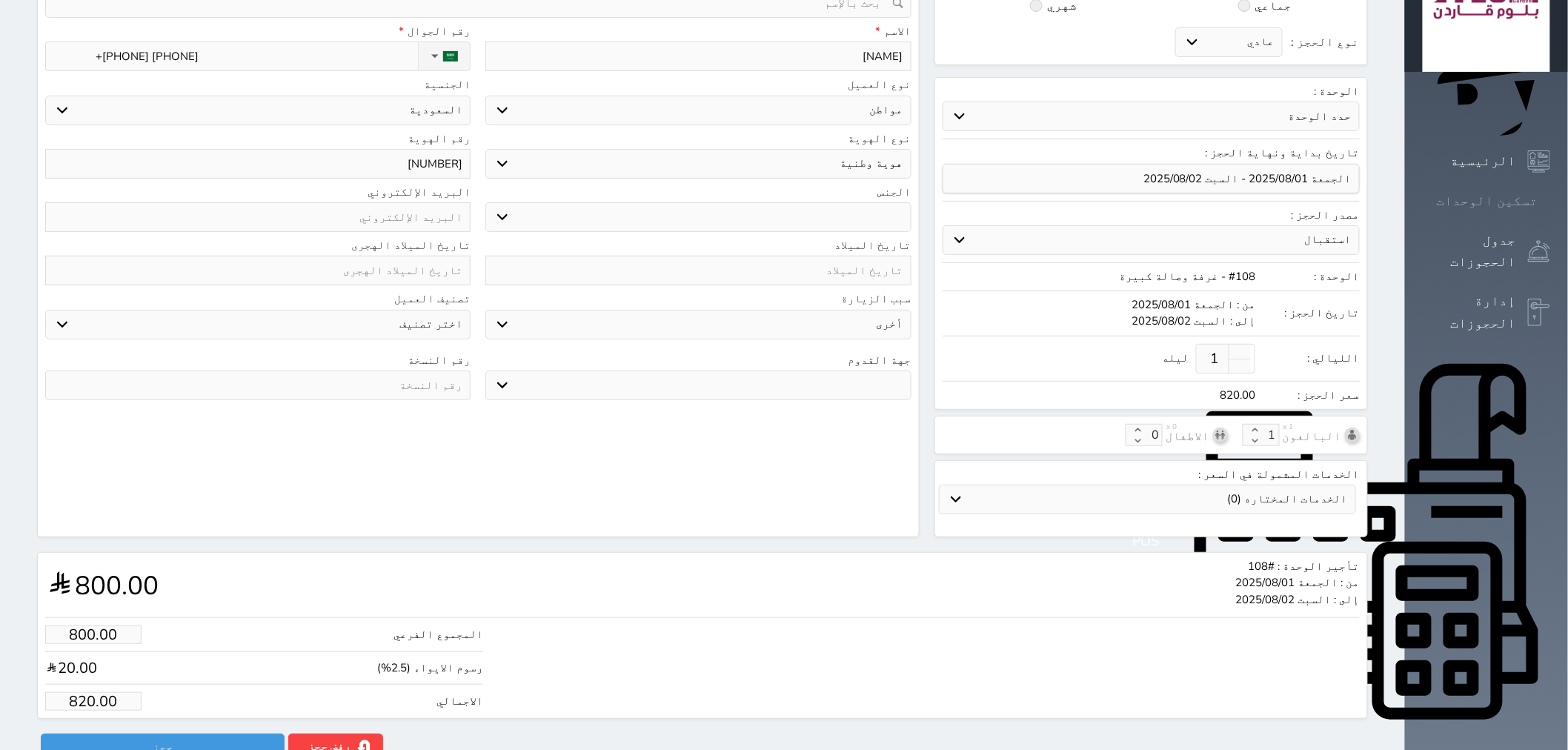 type on "6.83" 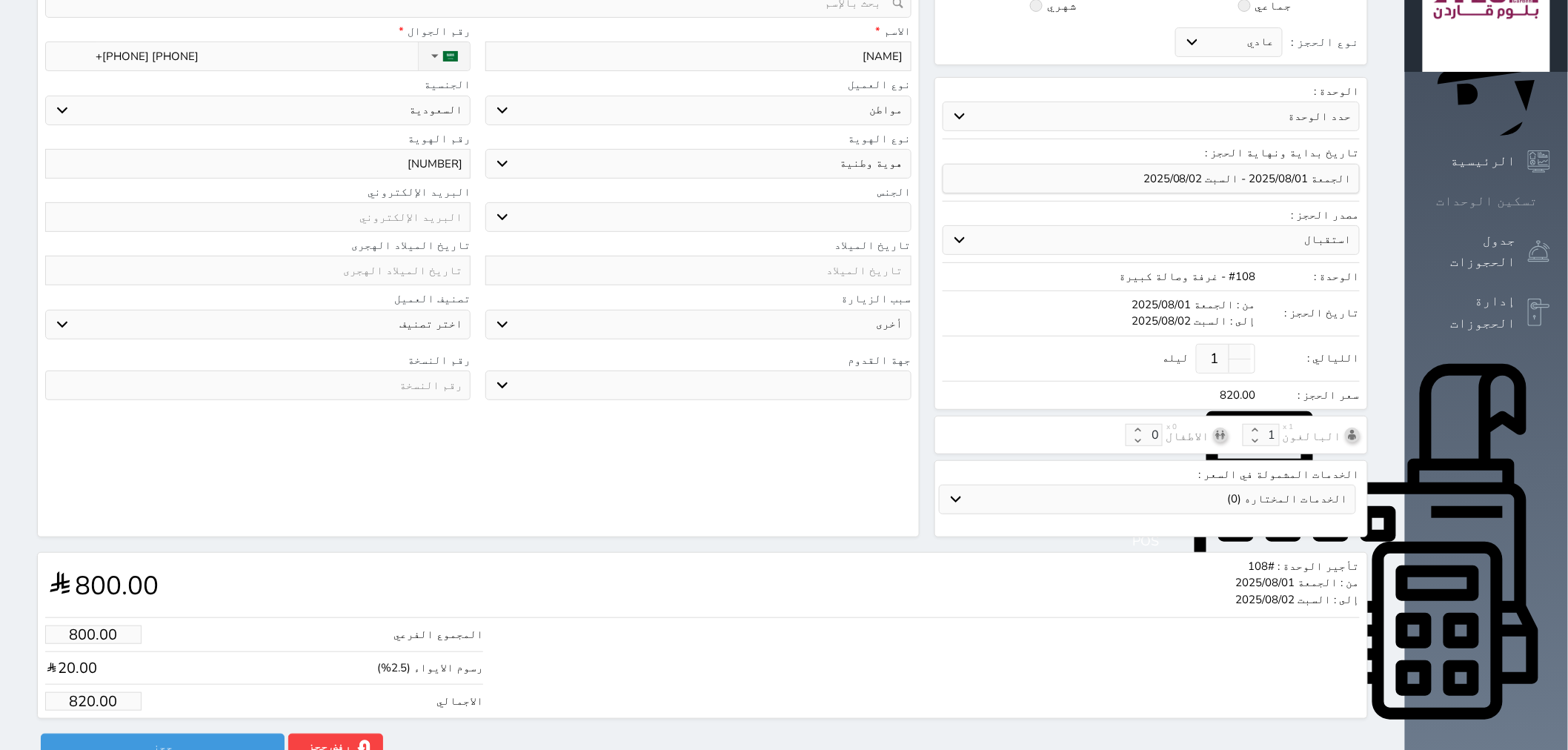 type on "7" 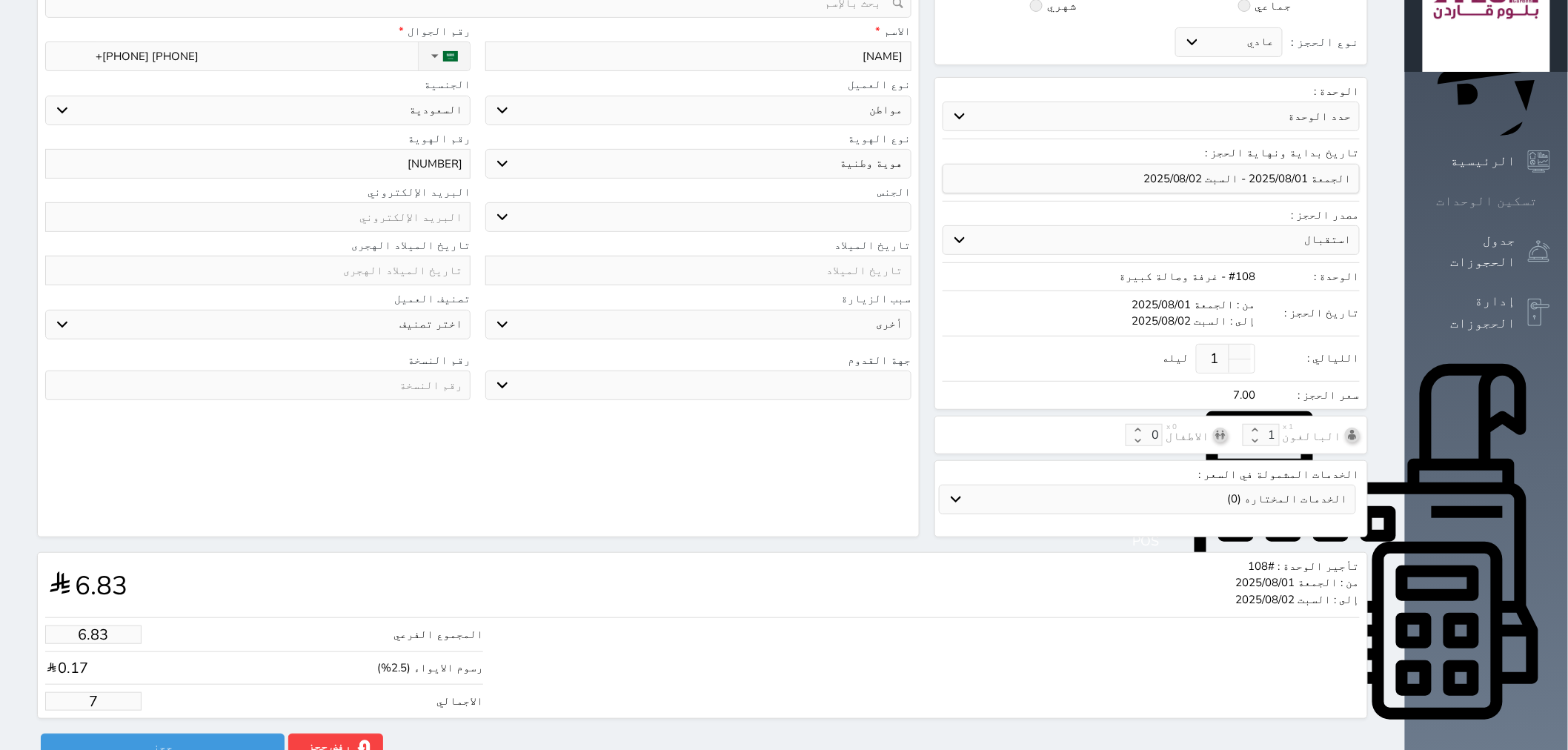 type on "68.29" 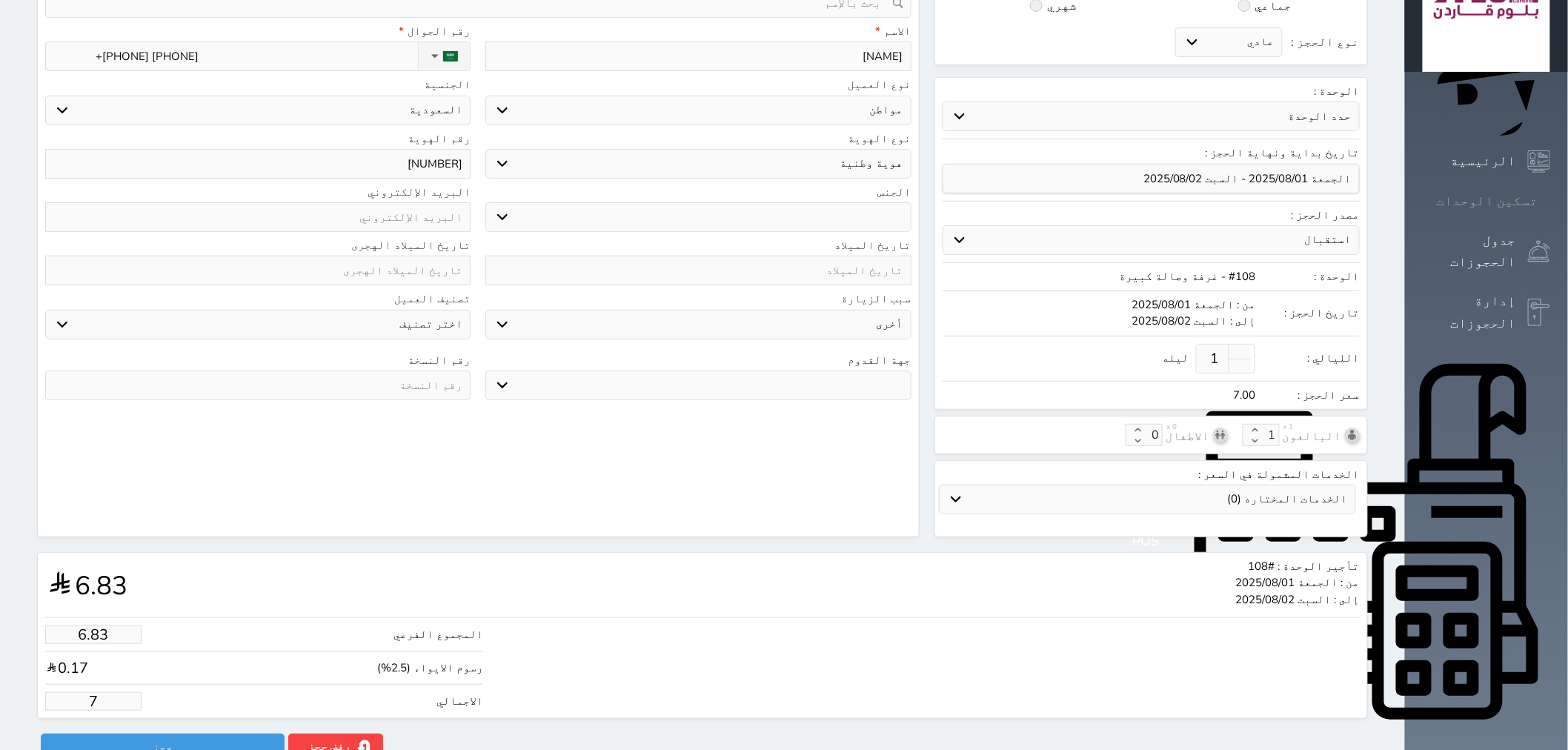 type on "70" 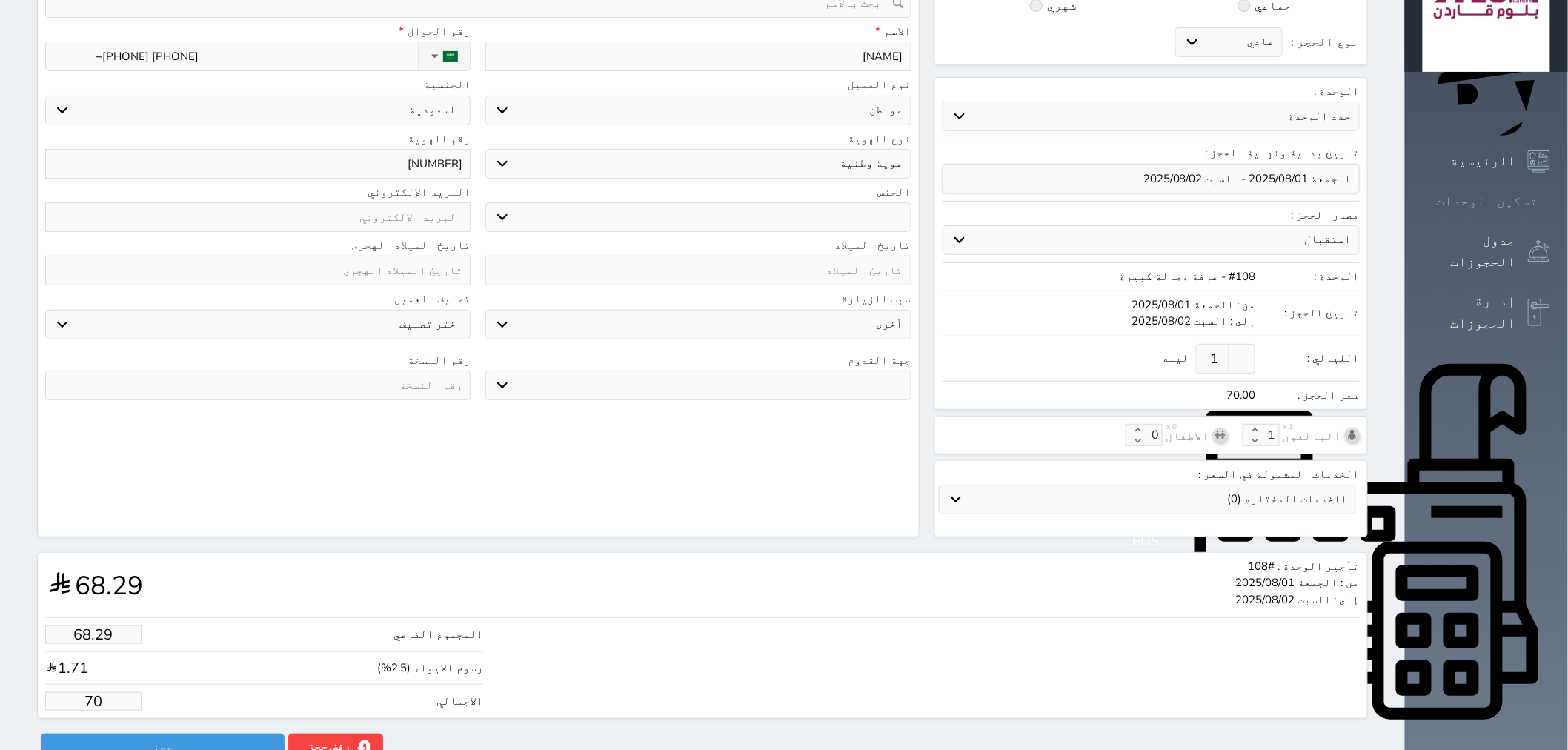 type on "682.93" 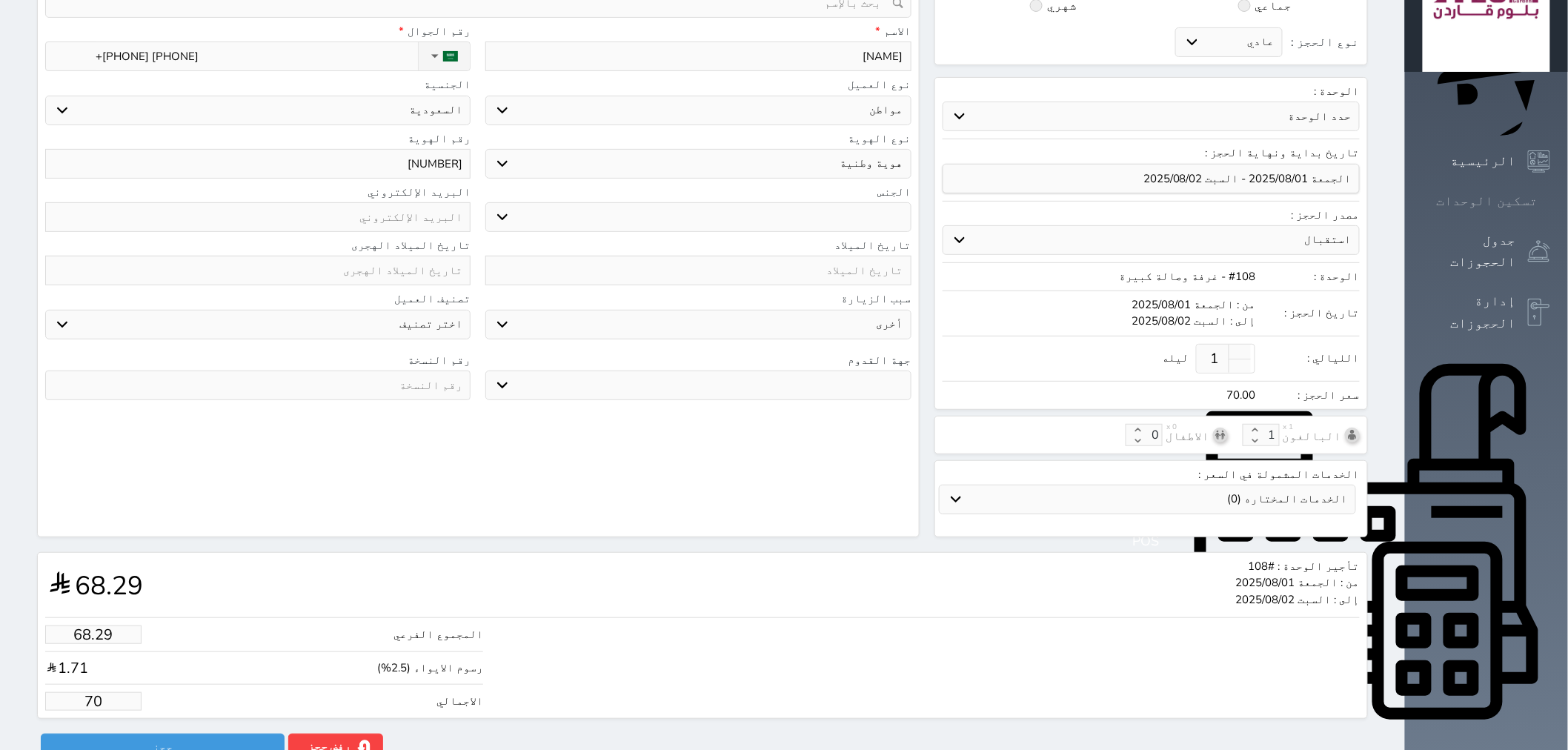 type on "700" 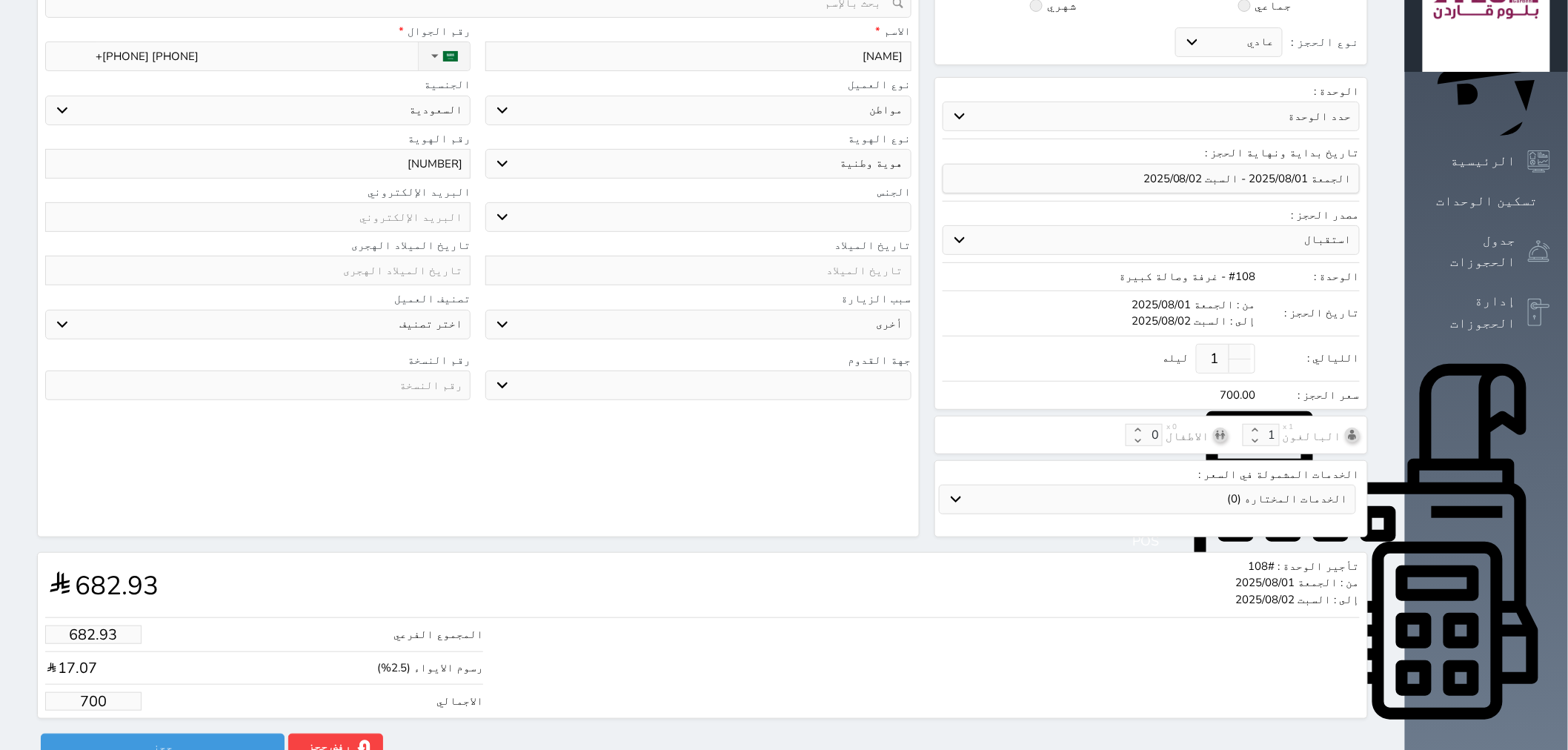 scroll, scrollTop: 0, scrollLeft: 0, axis: both 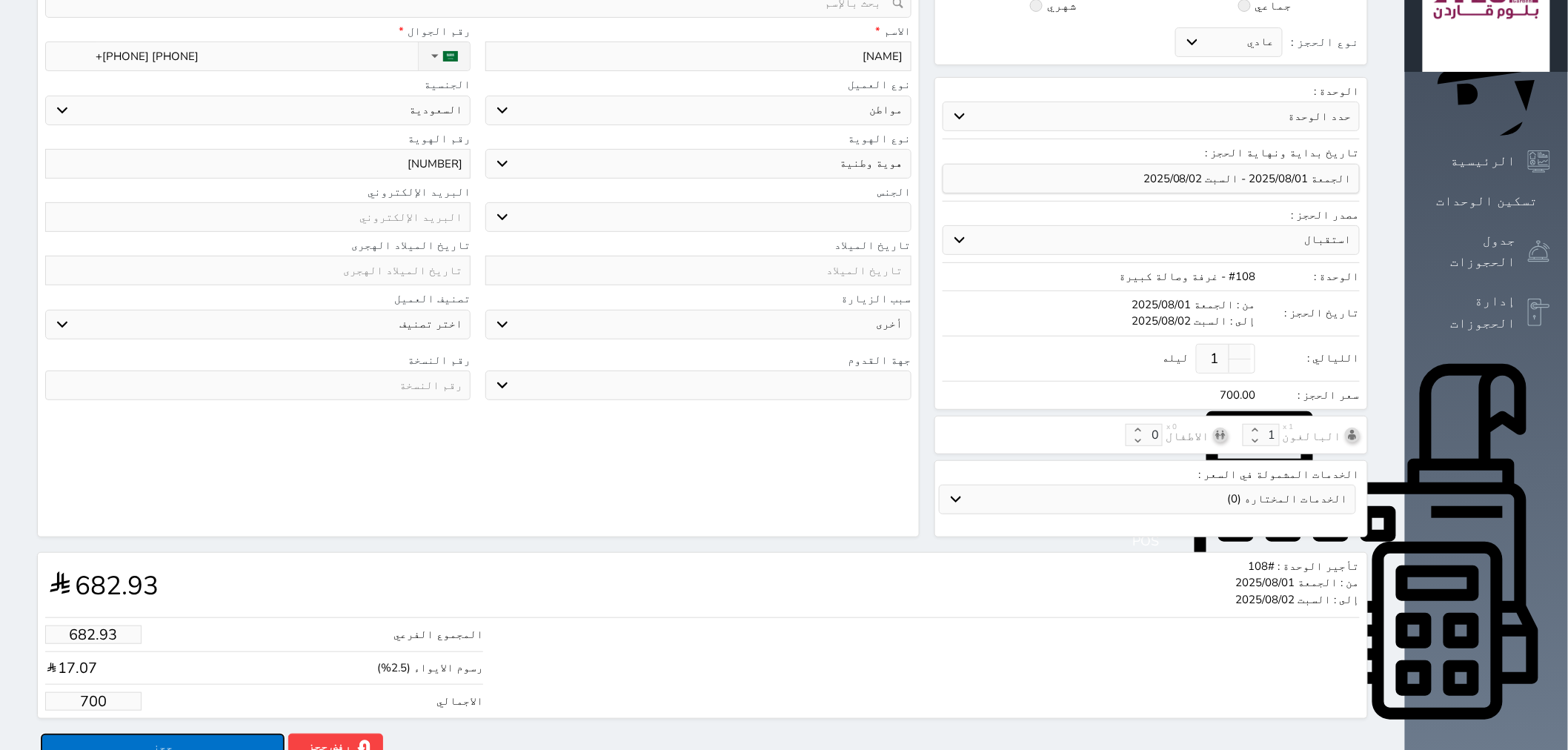 type on "700.00" 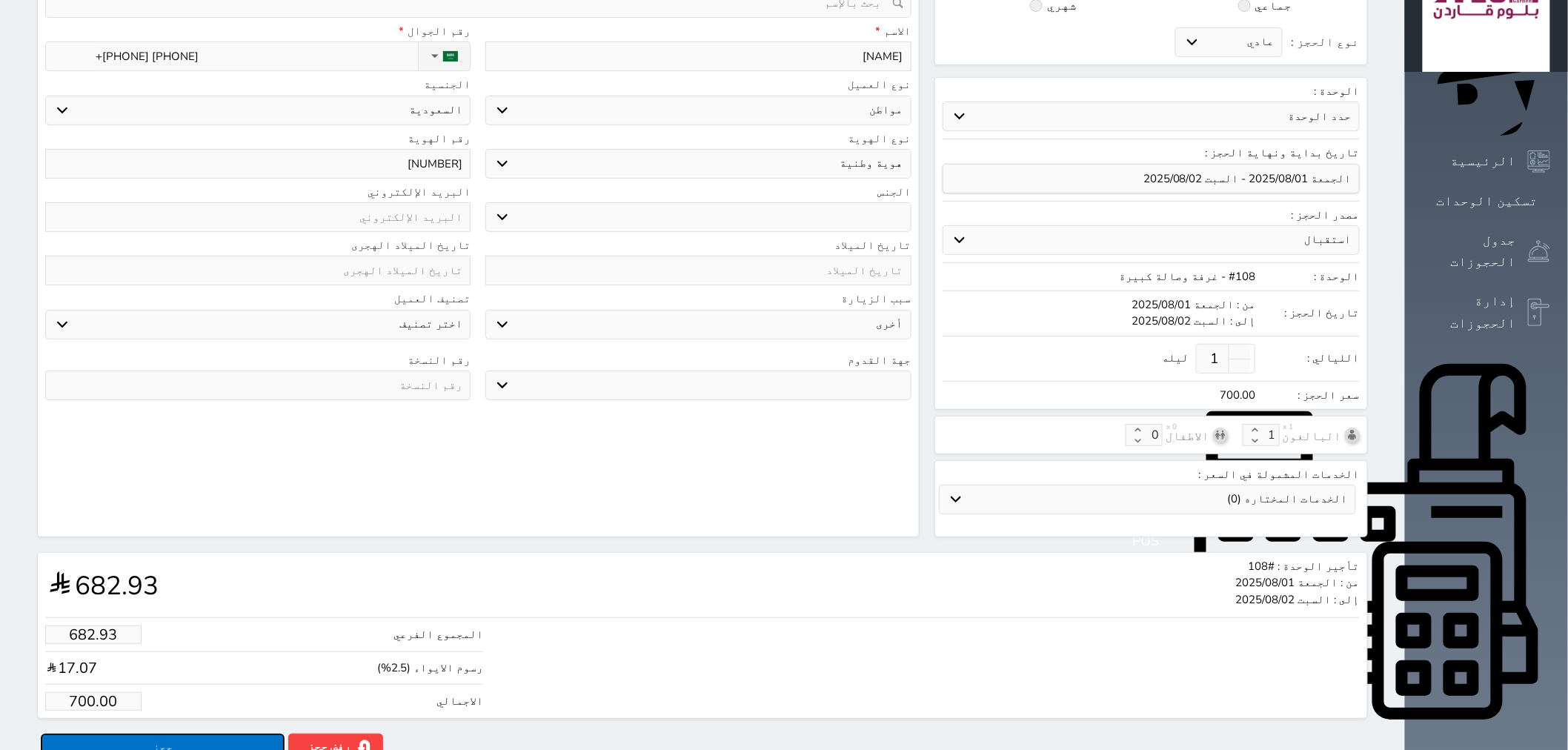 click on "حجز" at bounding box center [162, 746] 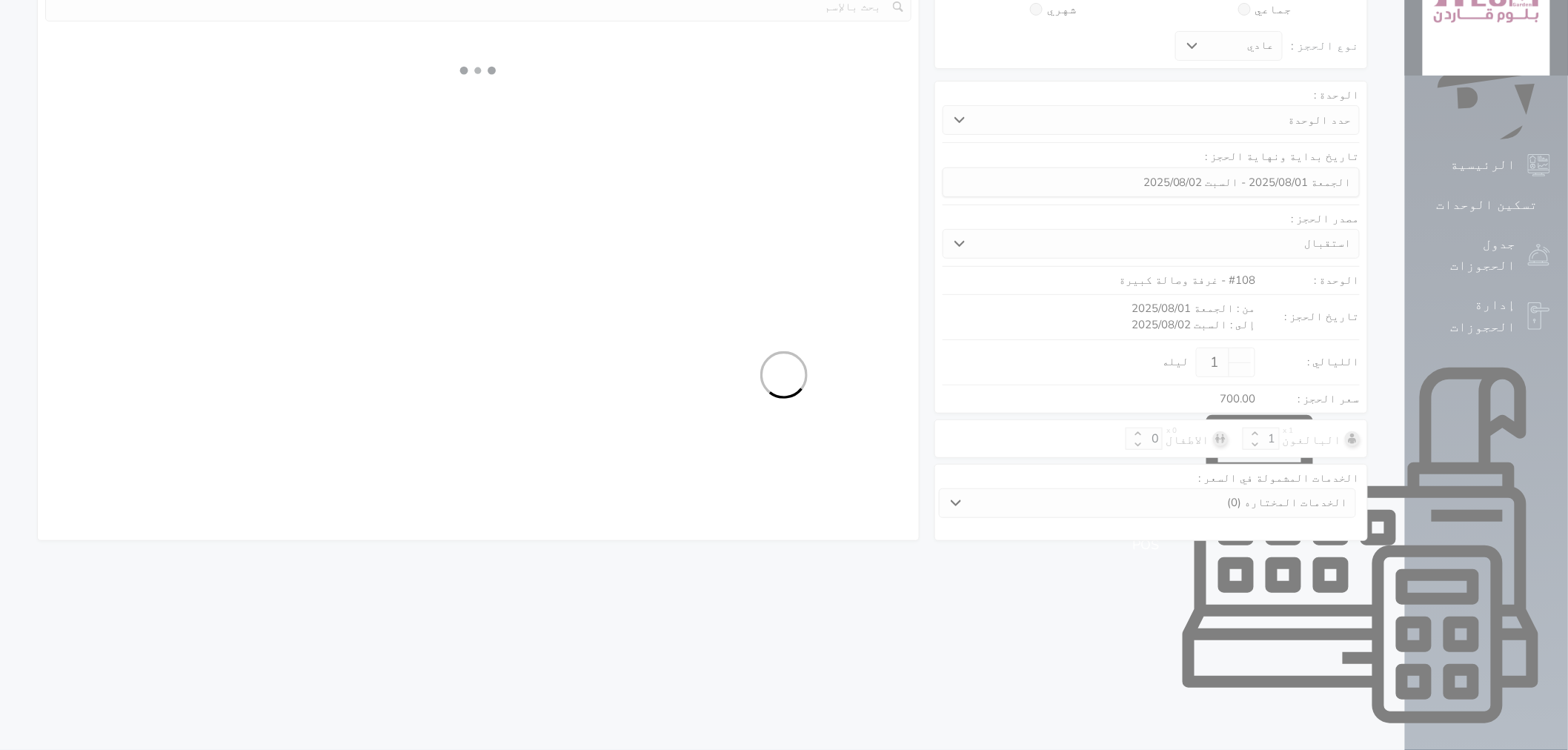 select on "1" 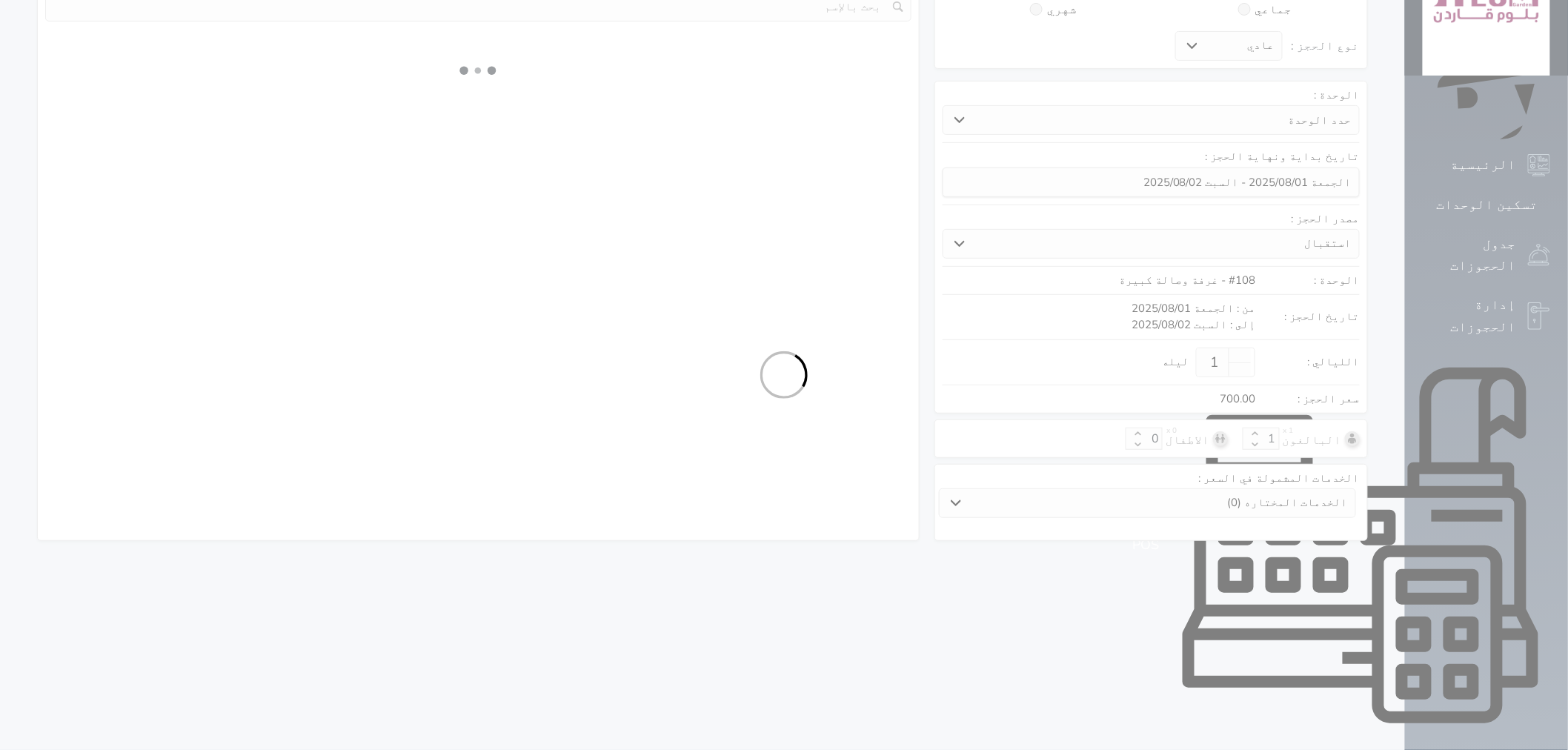 select on "113" 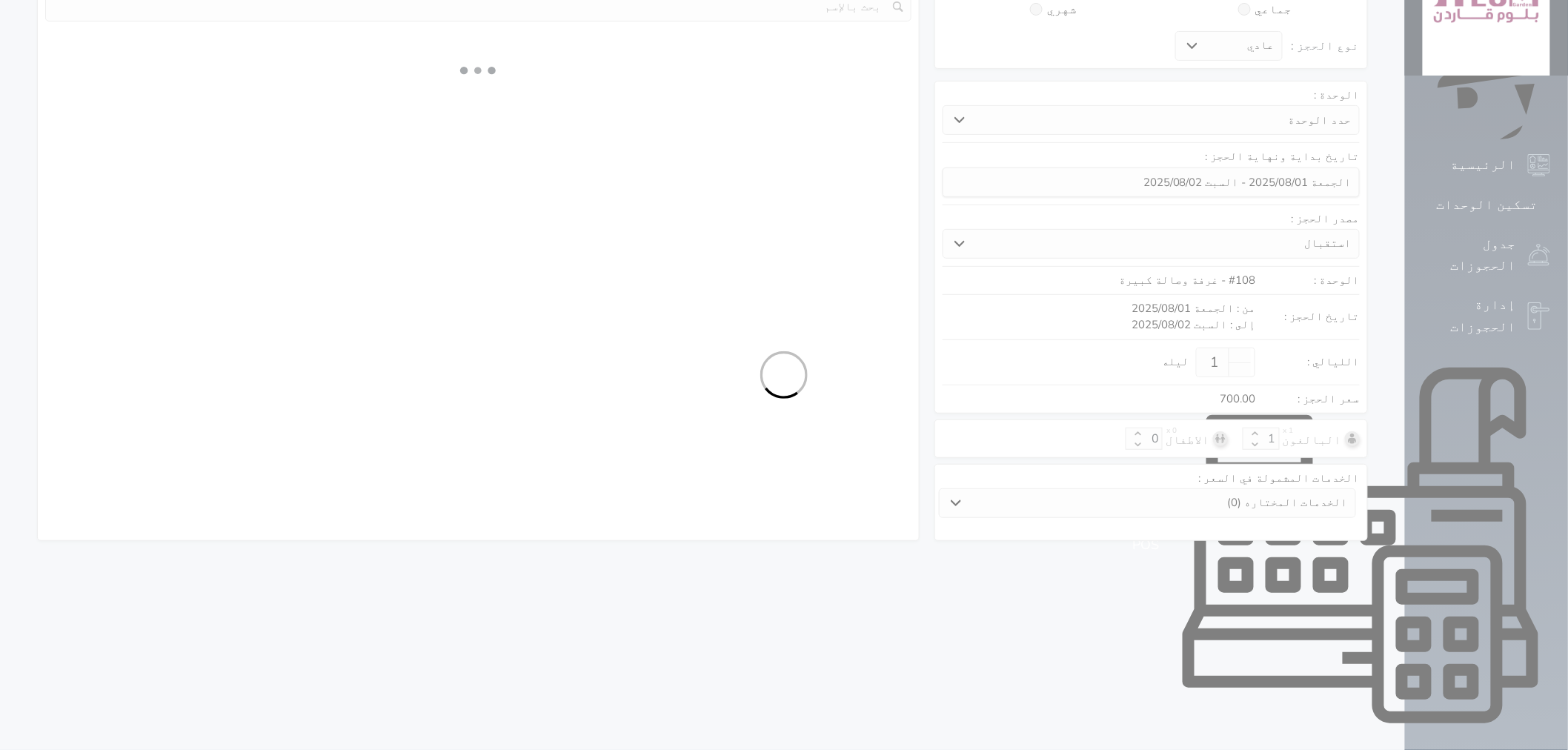 select on "1" 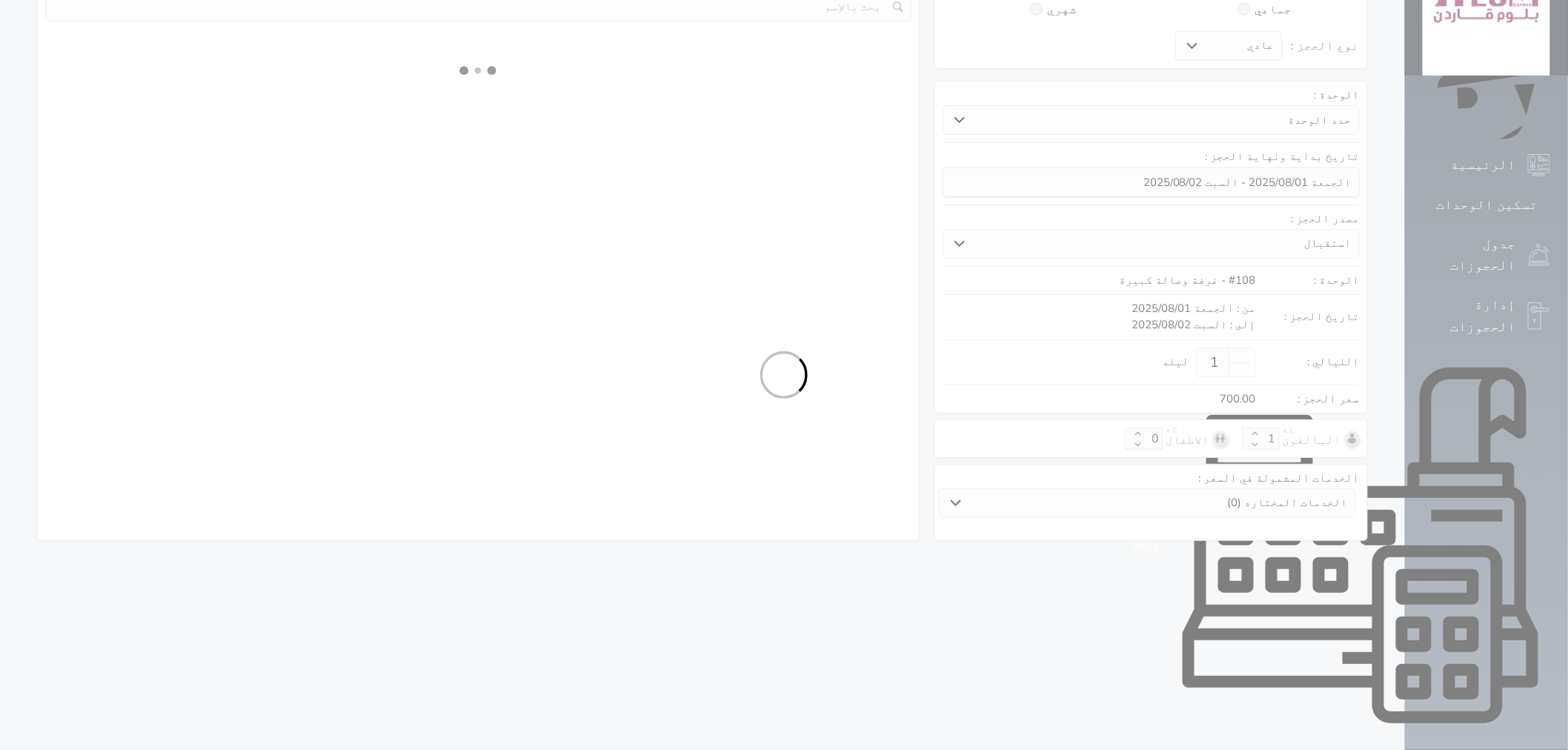 select 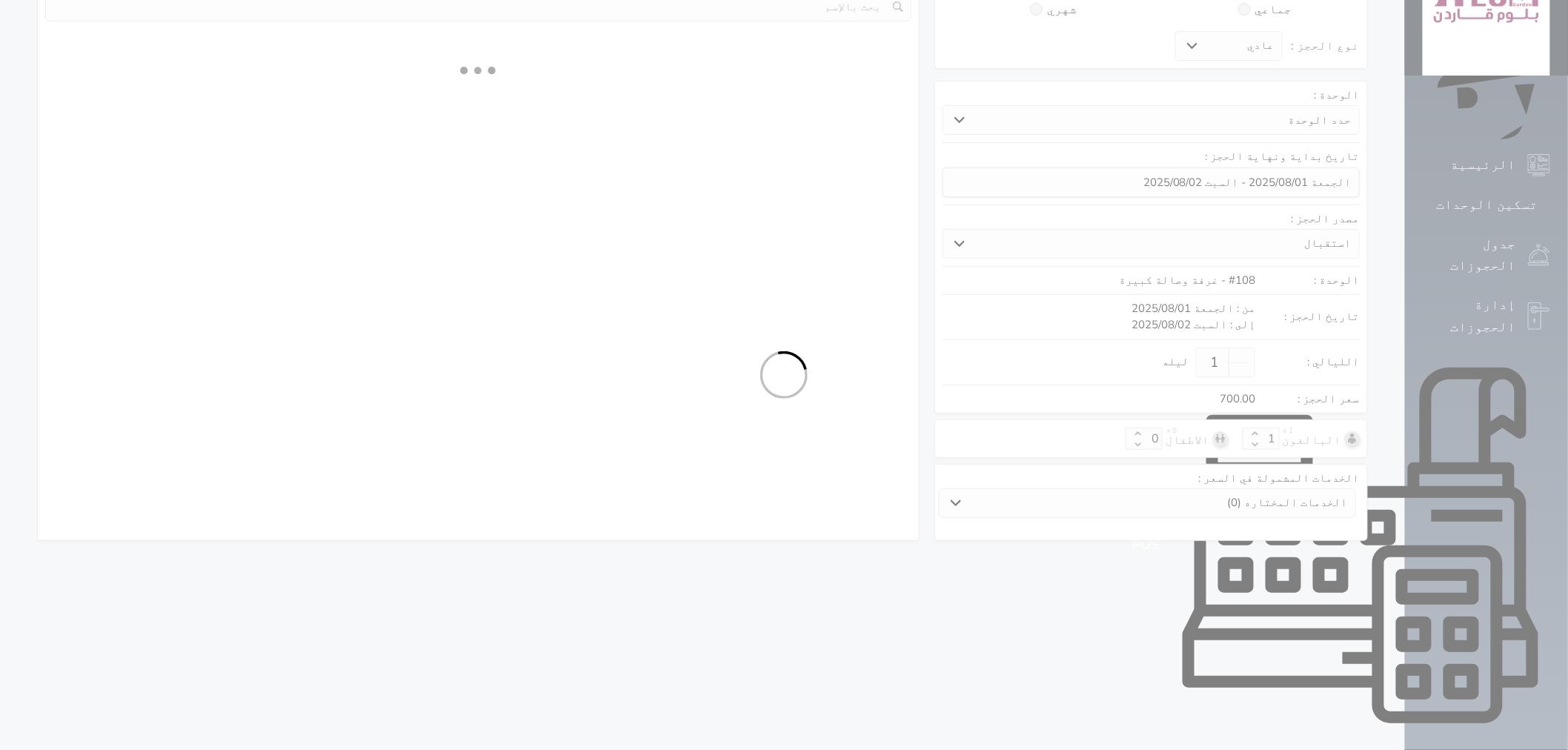 select on "7" 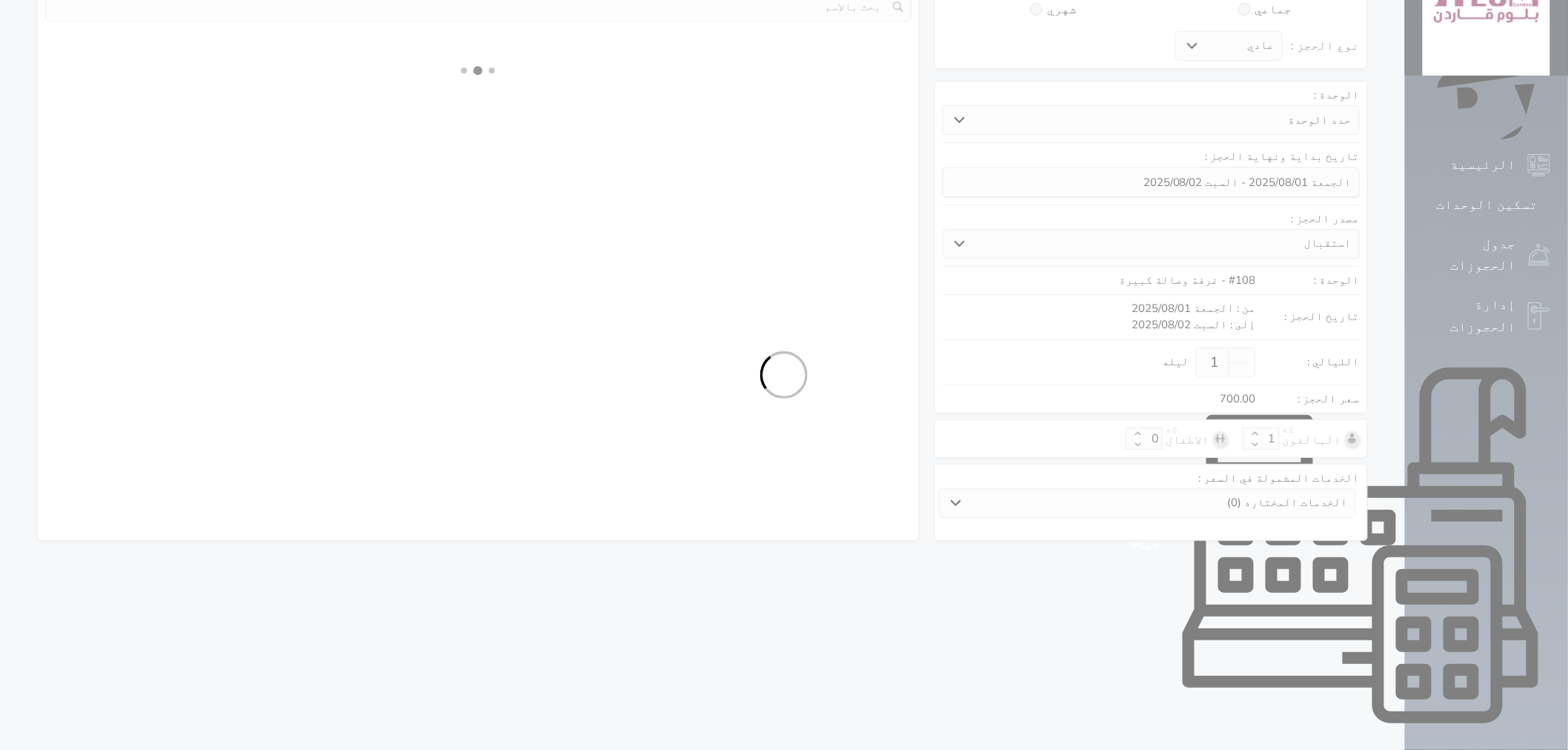 select 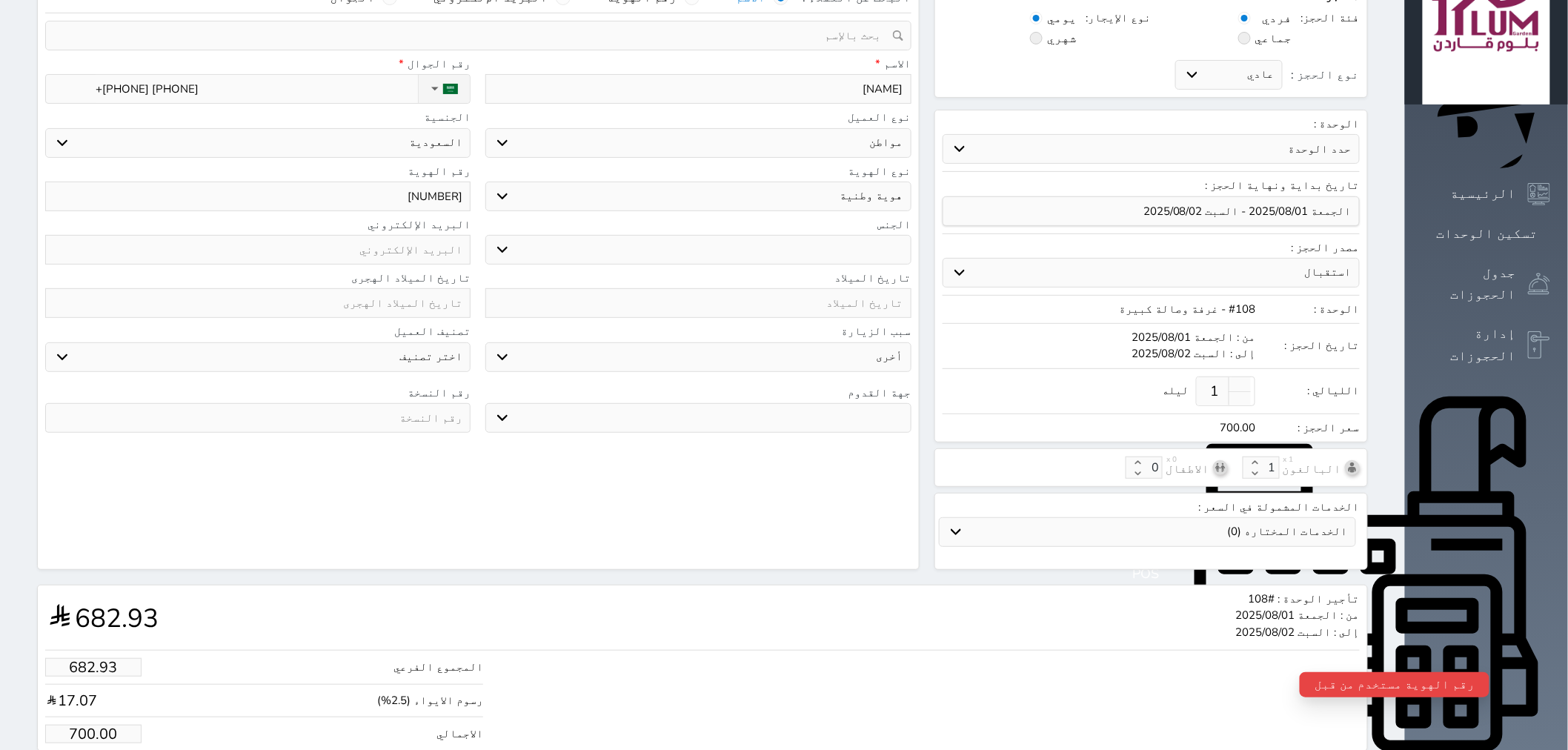 scroll, scrollTop: 132, scrollLeft: 0, axis: vertical 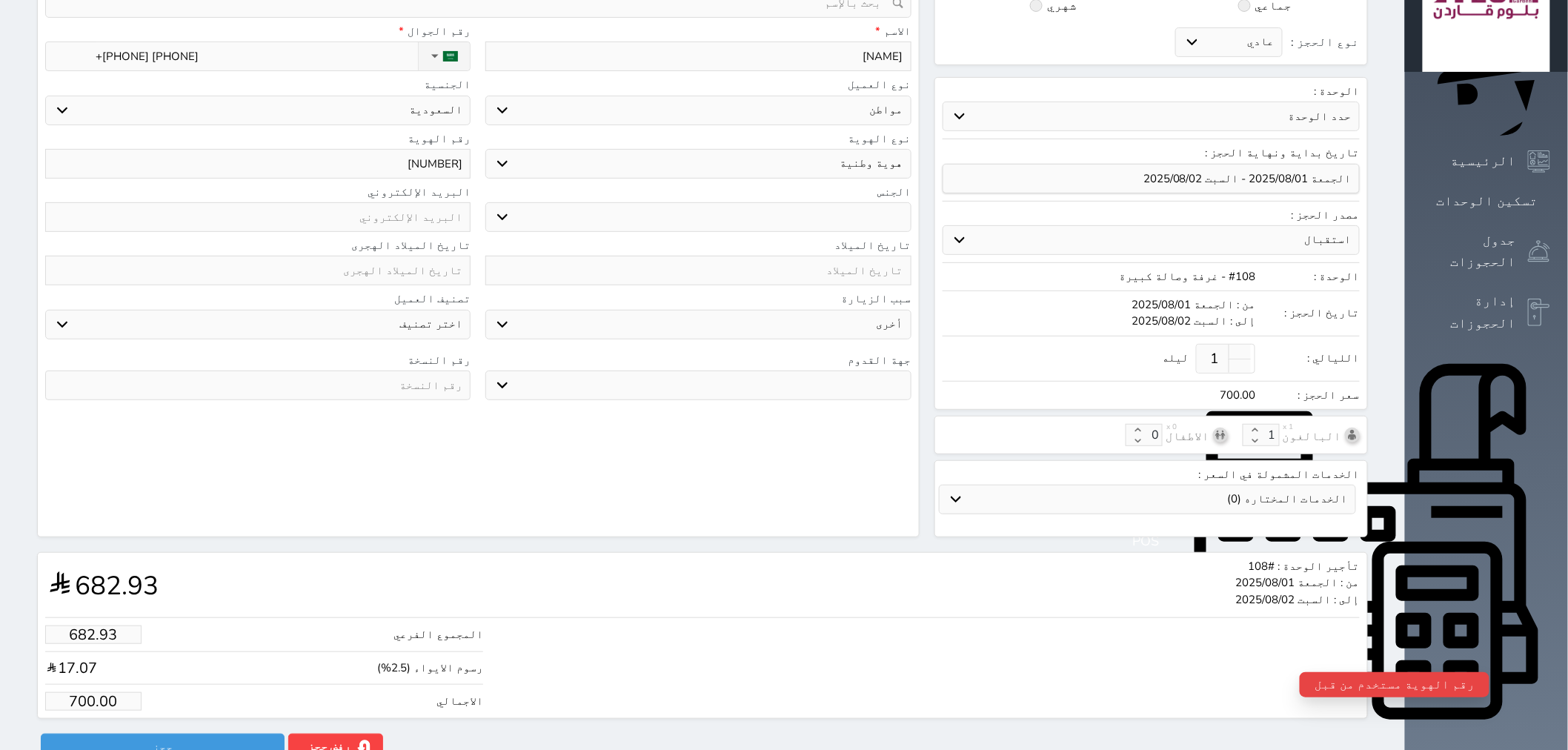 click on "[NUMBER]" at bounding box center [258, 164] 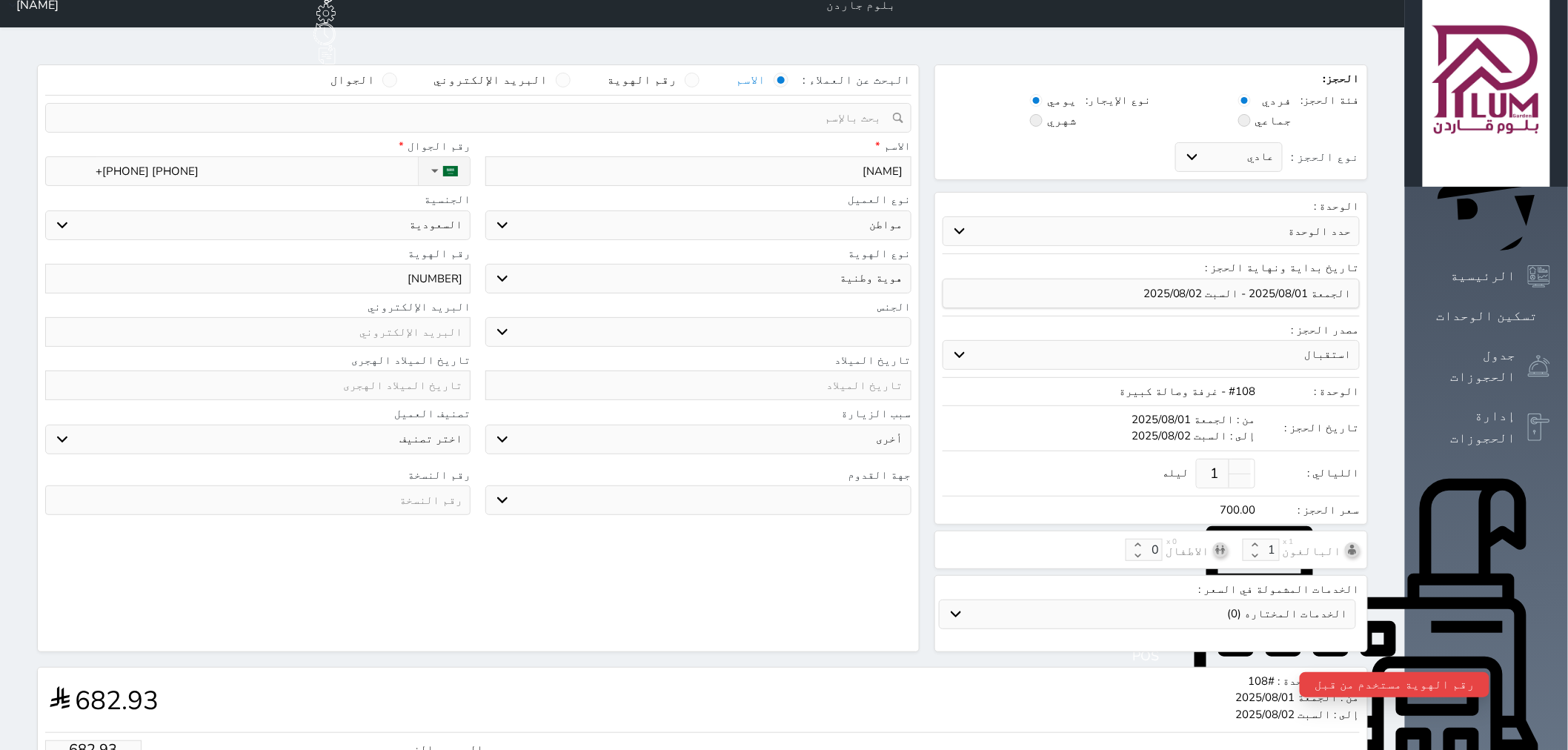 scroll, scrollTop: 0, scrollLeft: 0, axis: both 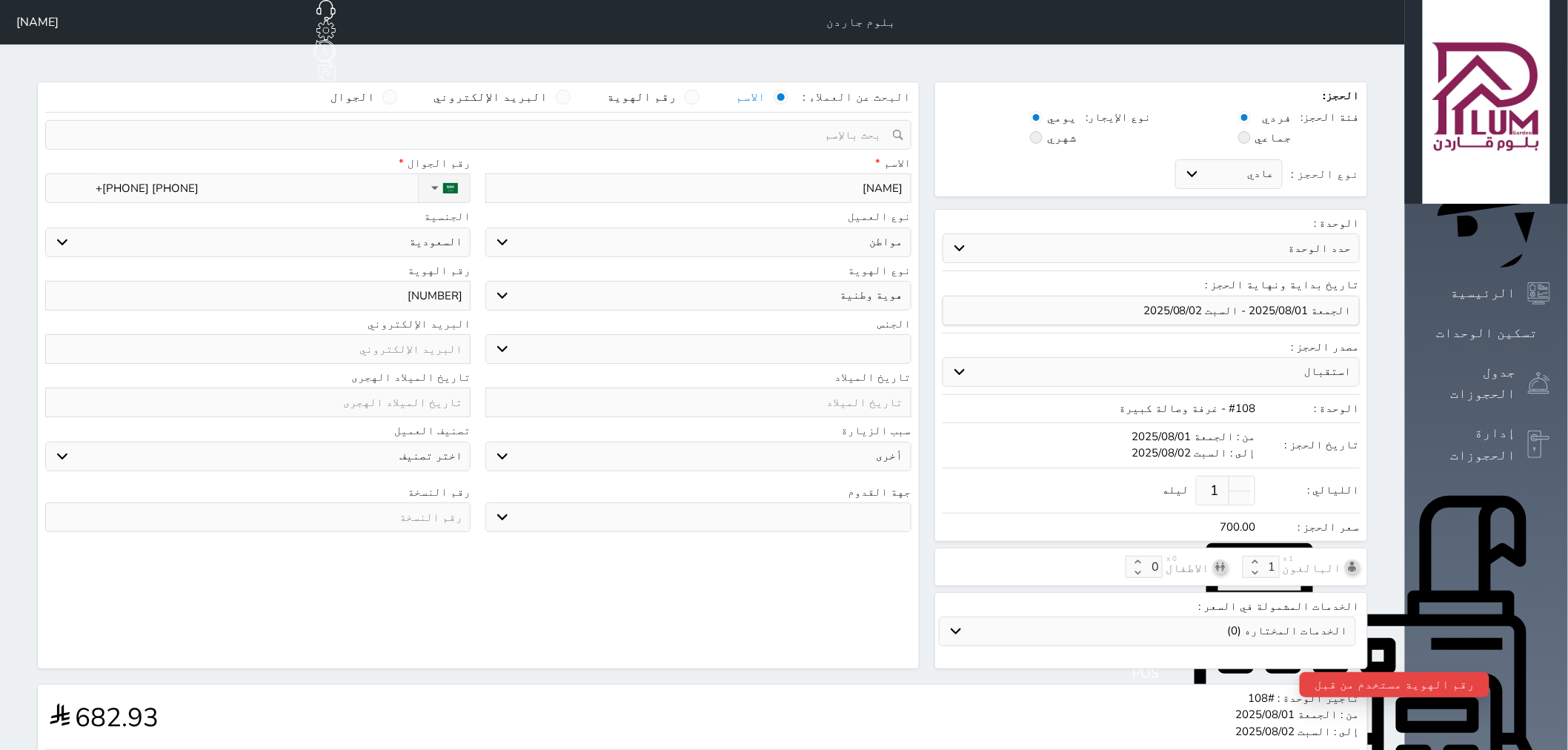 click at bounding box center [473, 135] 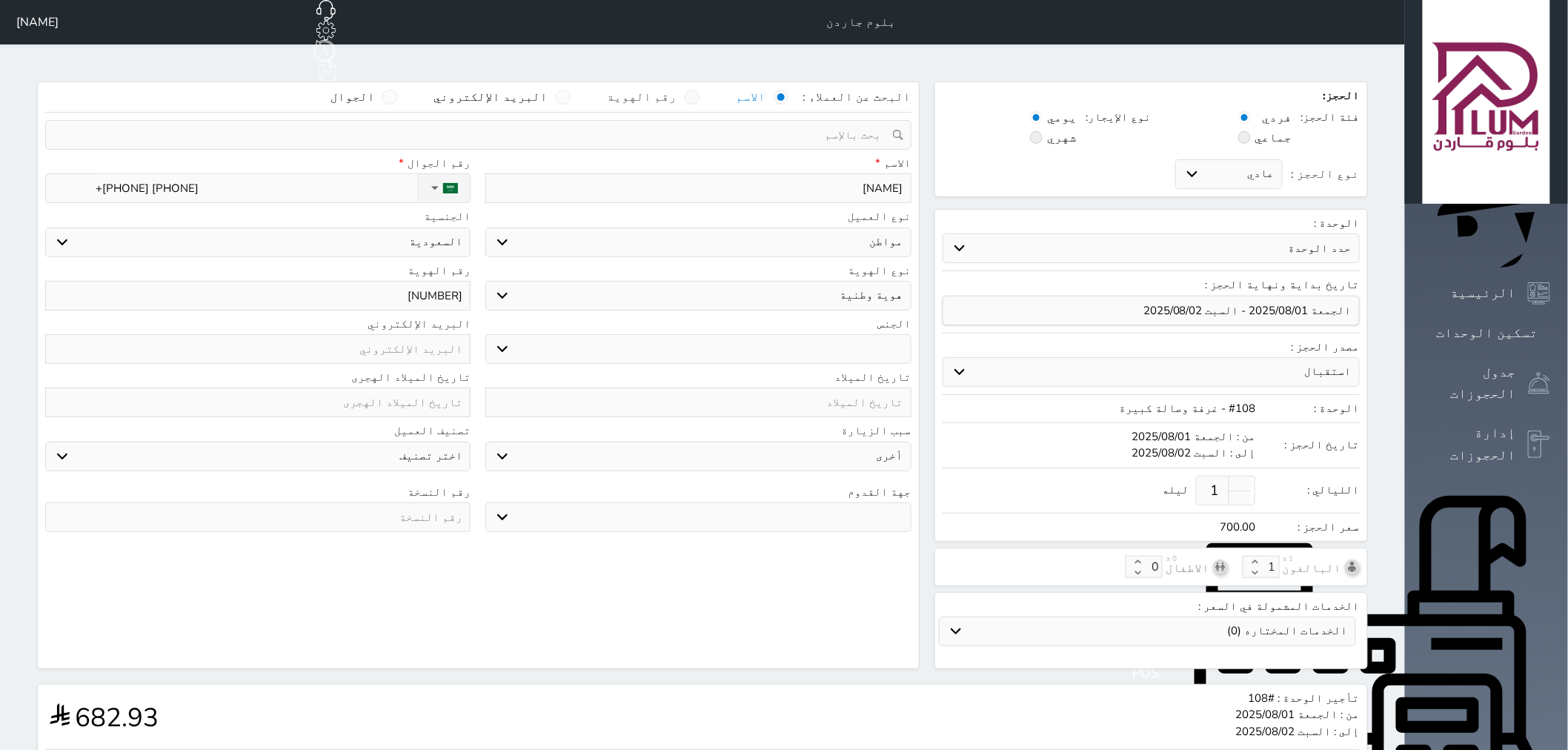 click at bounding box center [692, 97] 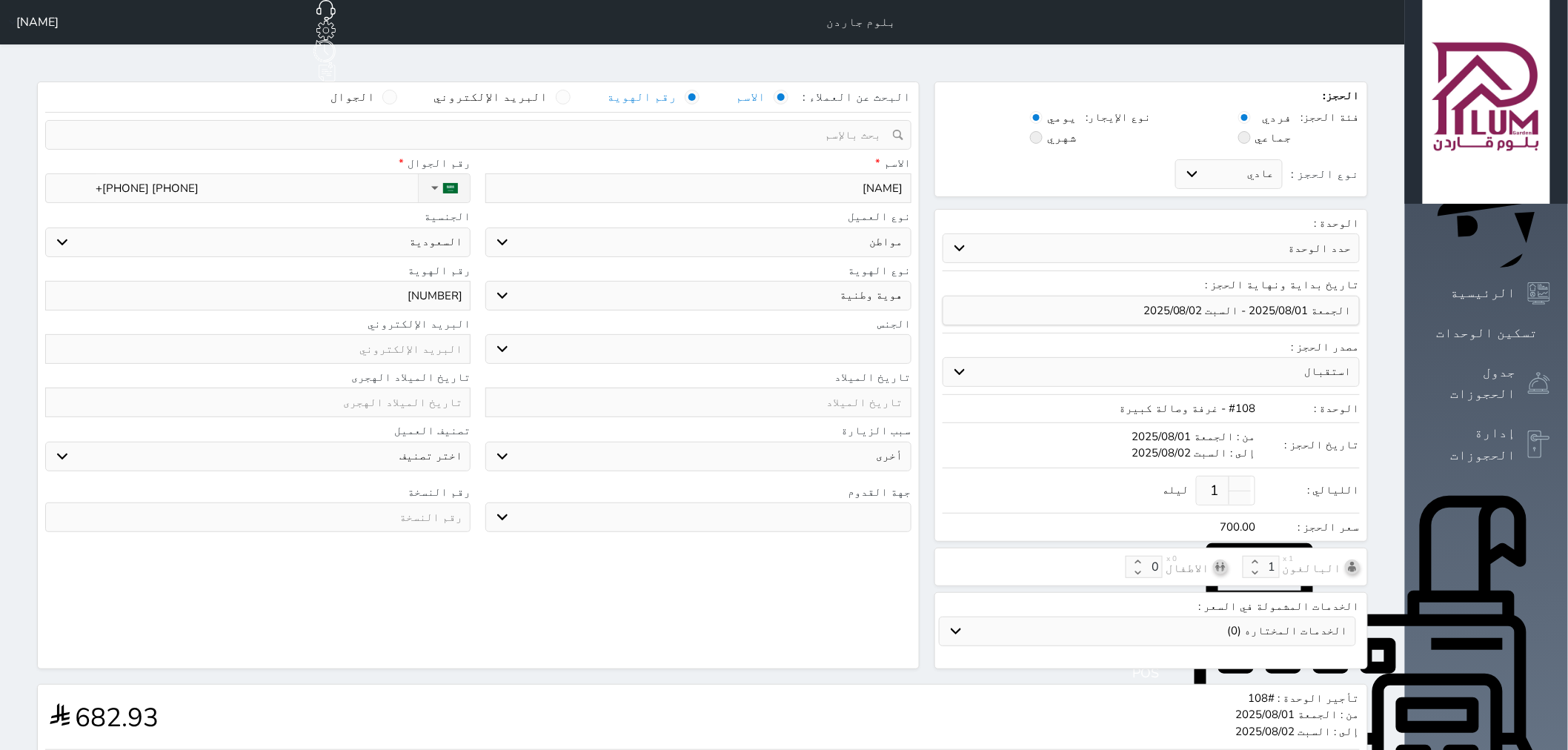 select 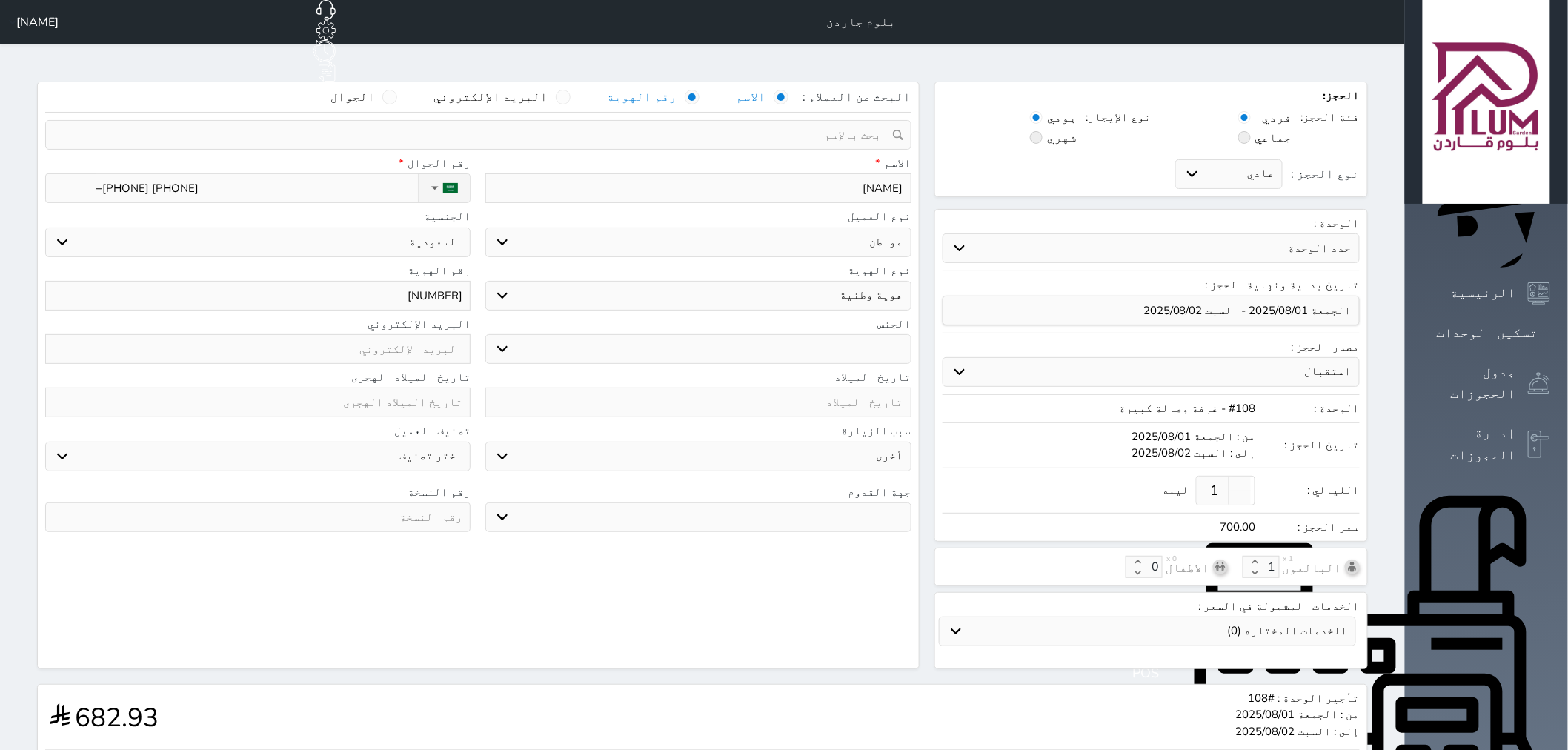 select 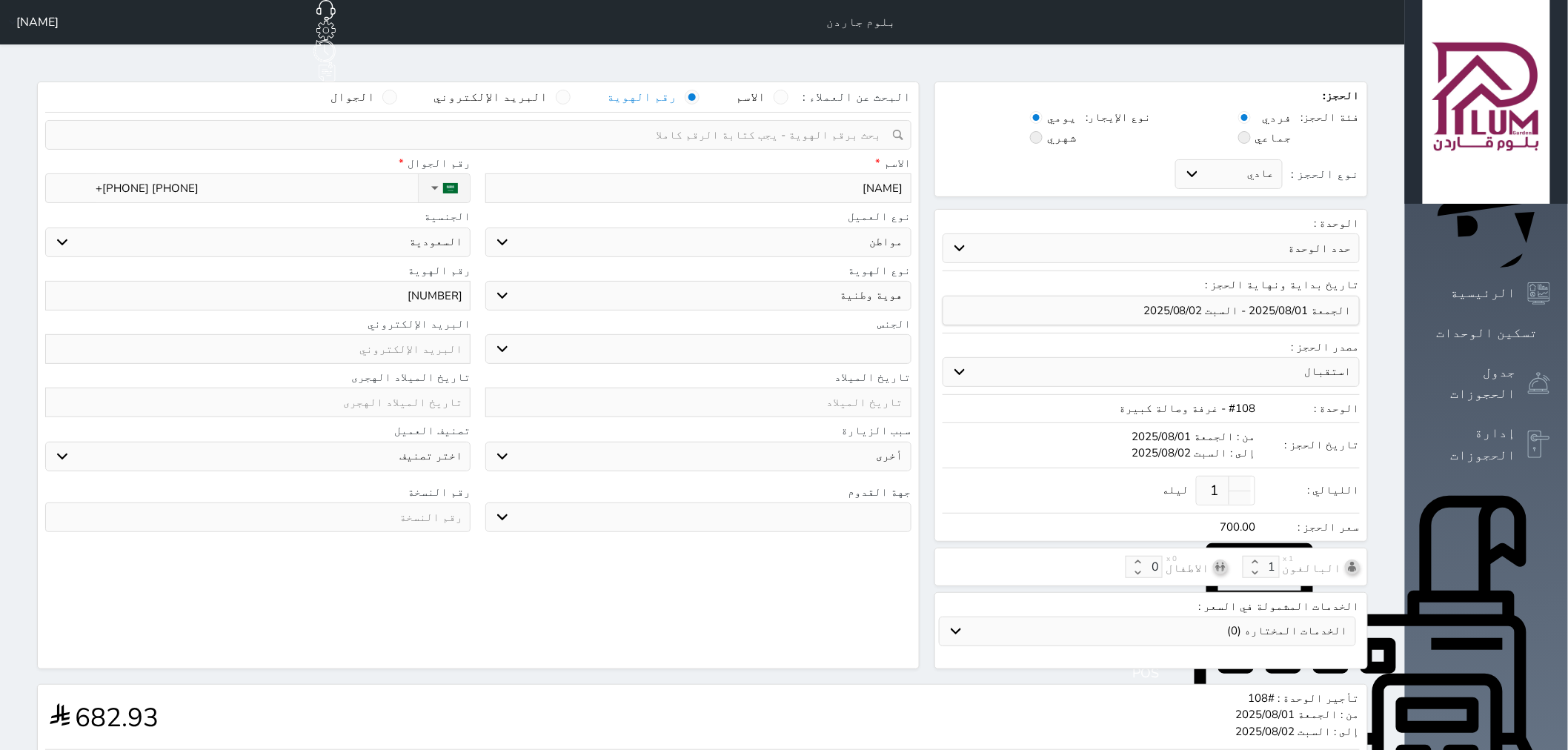 click at bounding box center [473, 135] 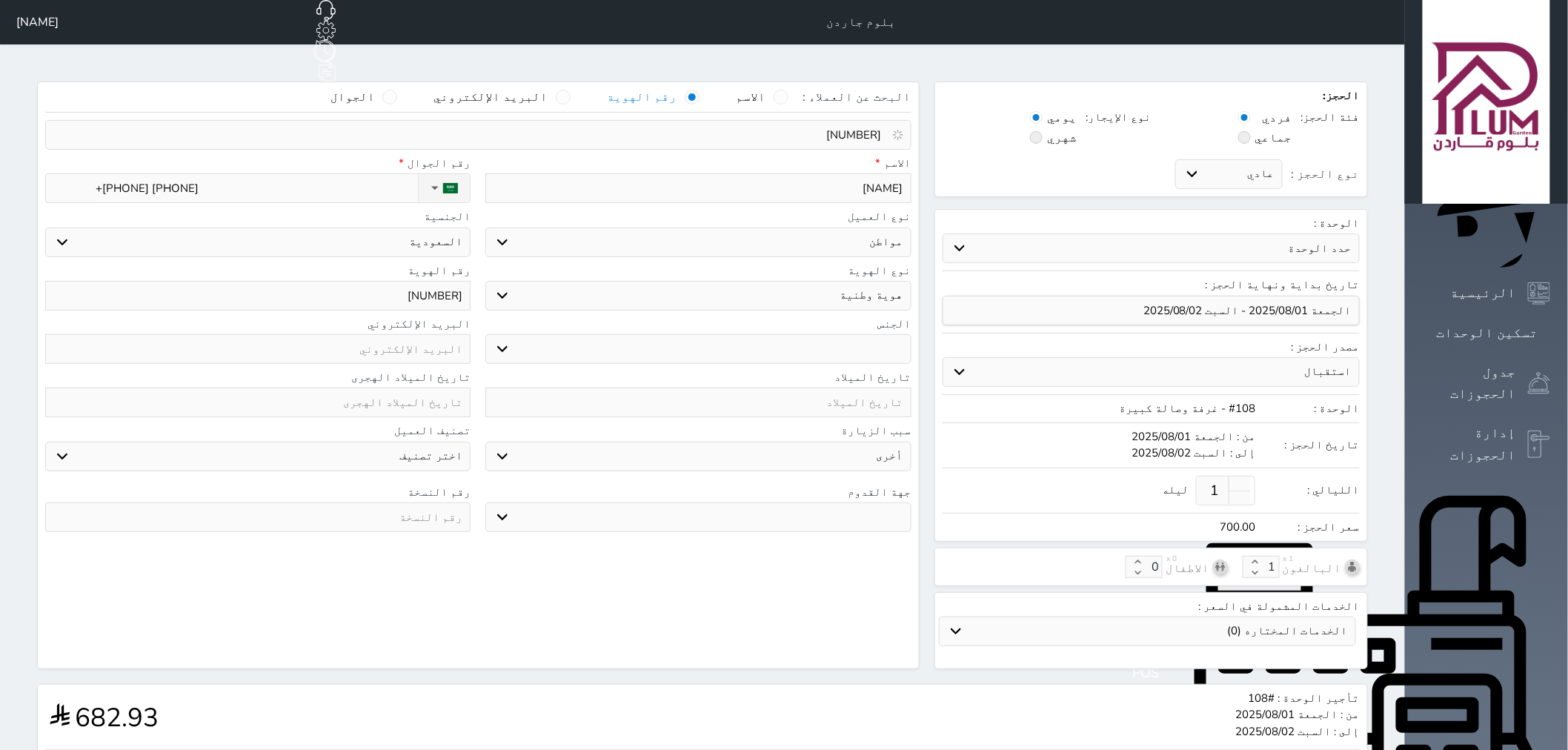 click on "[NUMBER]" at bounding box center [473, 135] 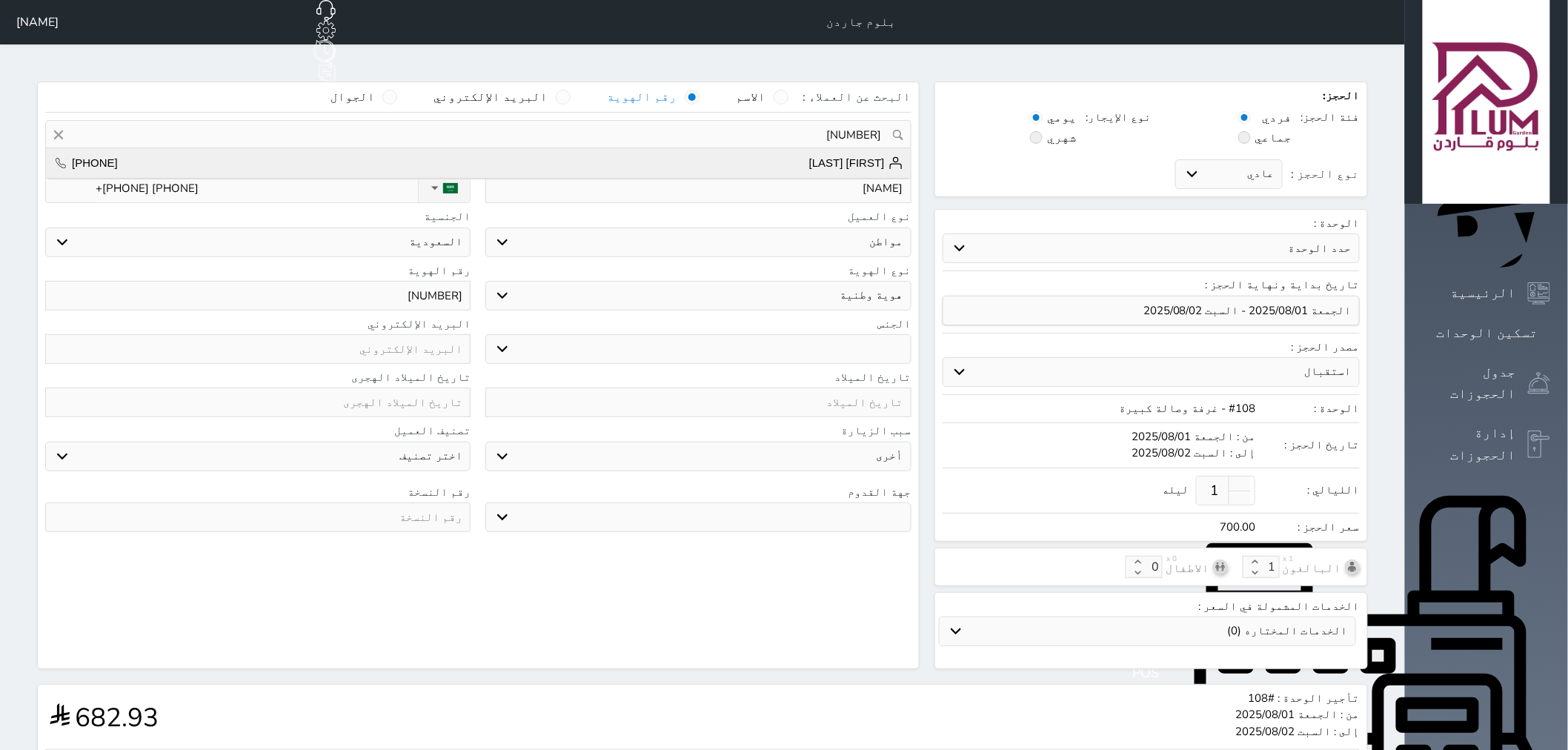 click on "[FIRST] [LAST]" at bounding box center (856, 163) 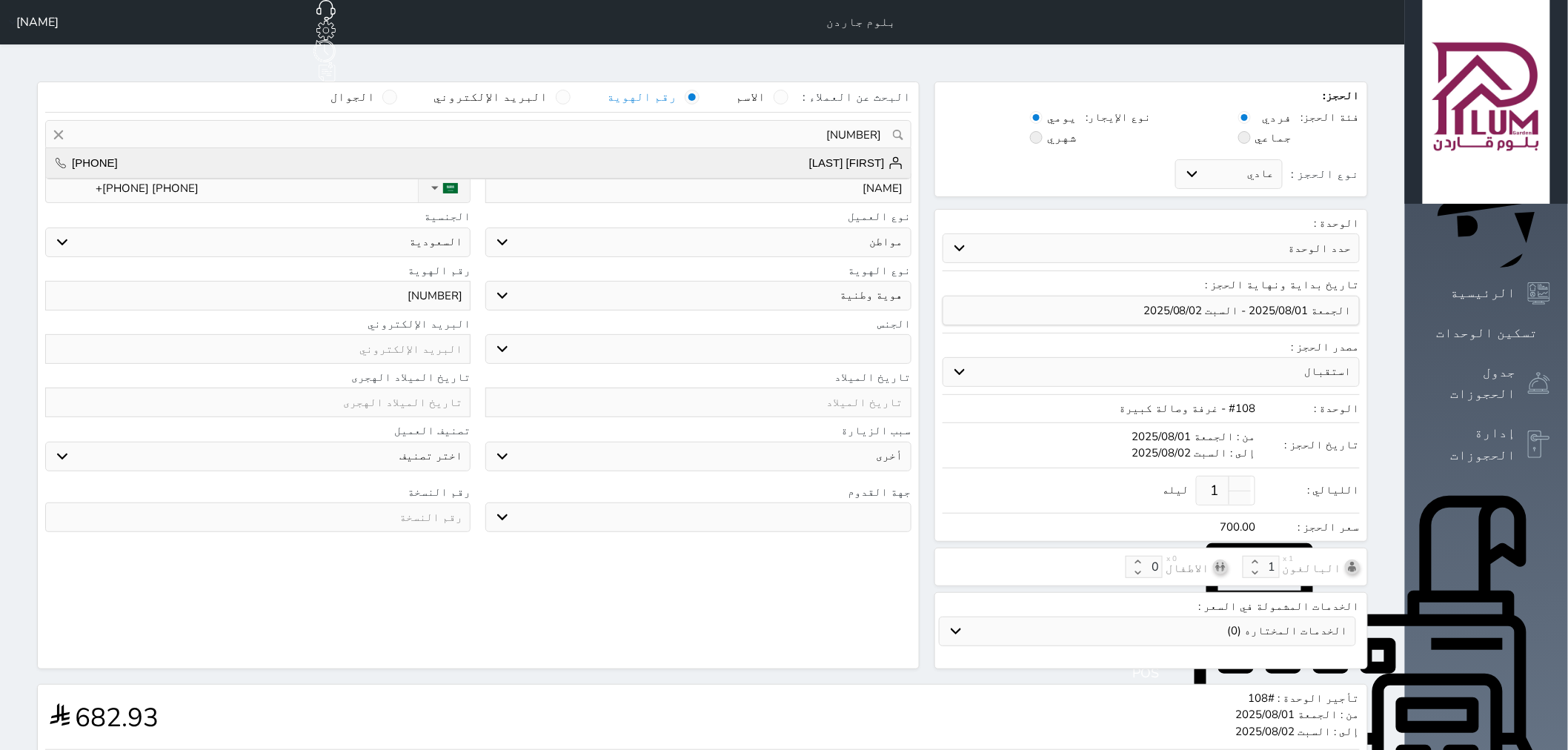 type on "[FIRST] [LAST]  ||  +[PHONE]" 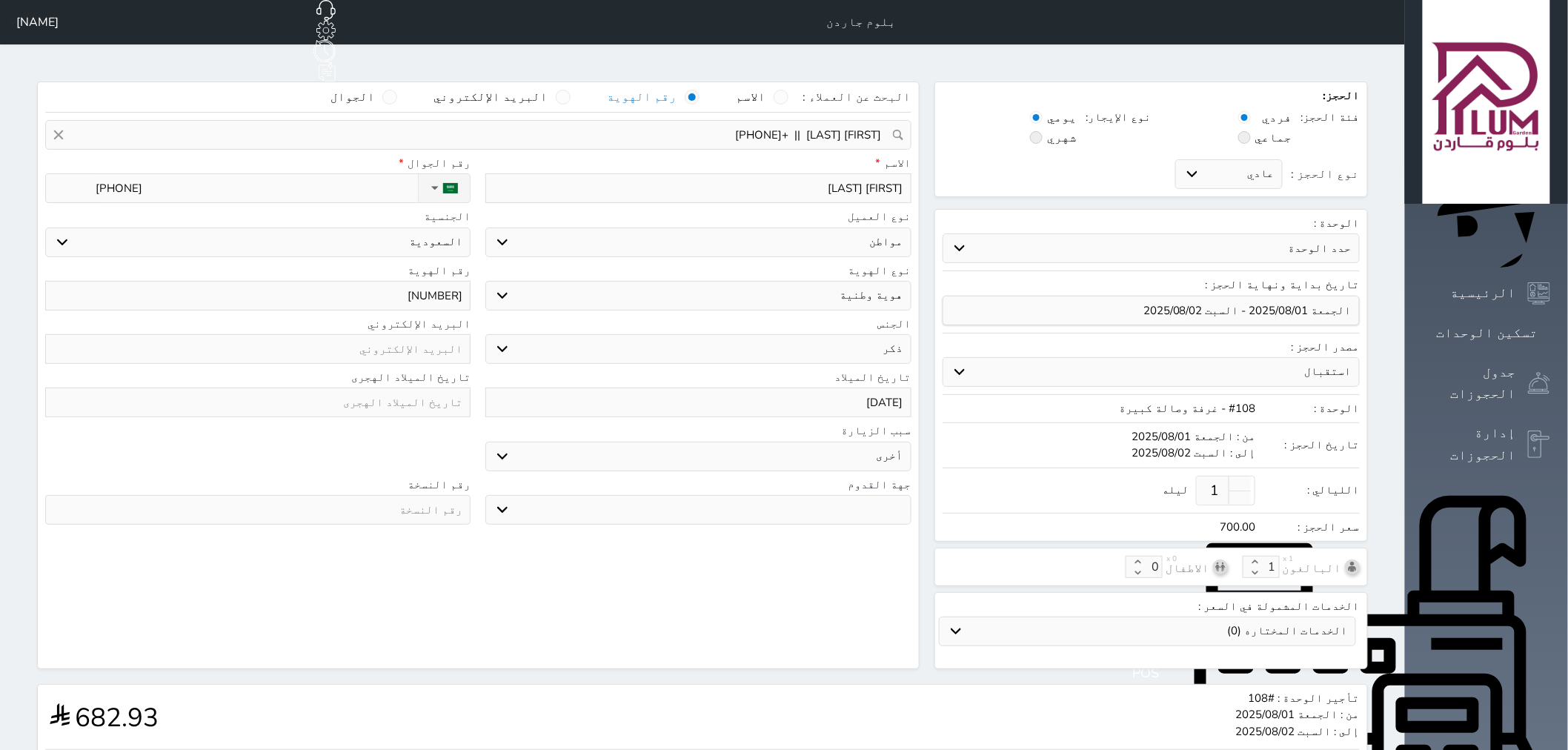 select 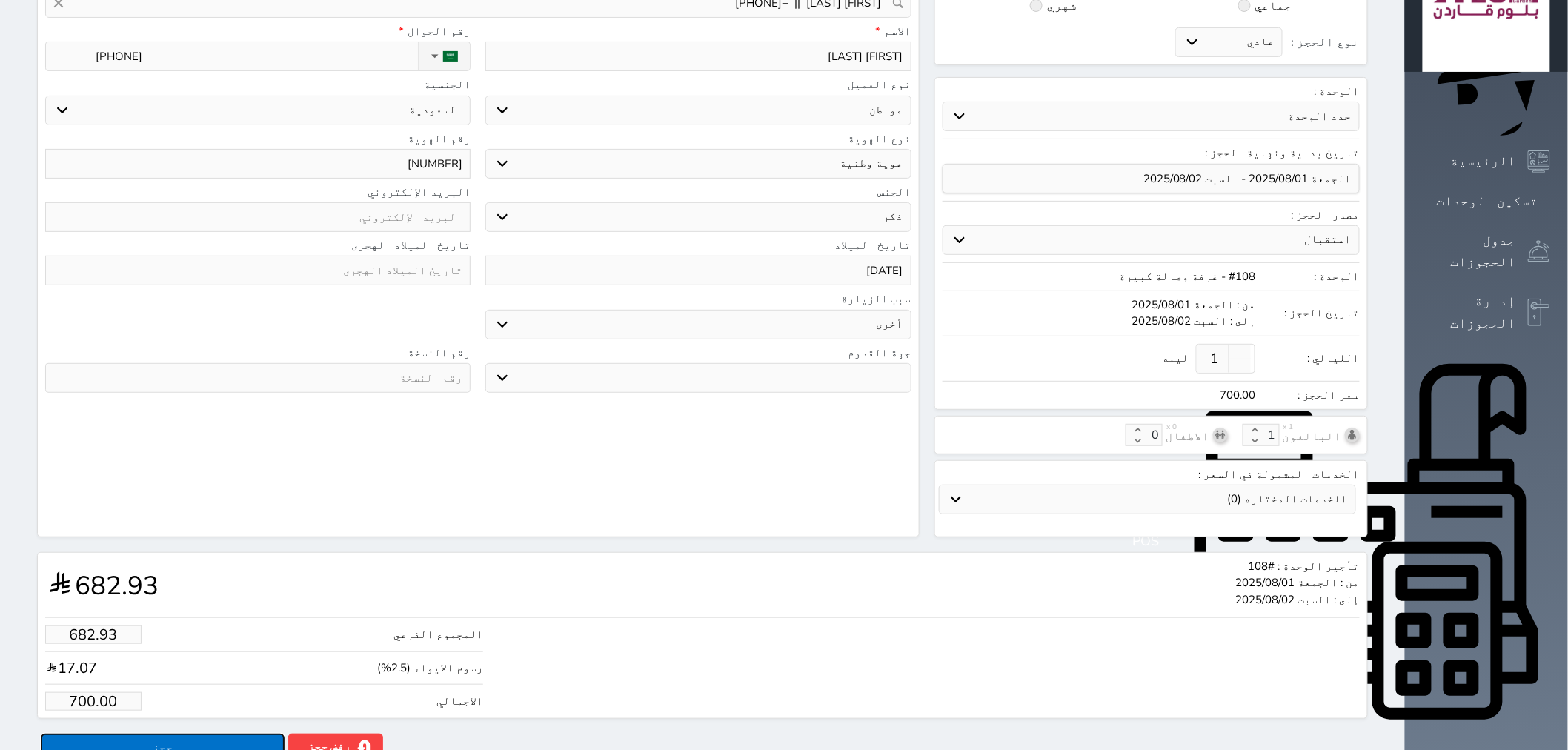click on "حجز" at bounding box center [162, 746] 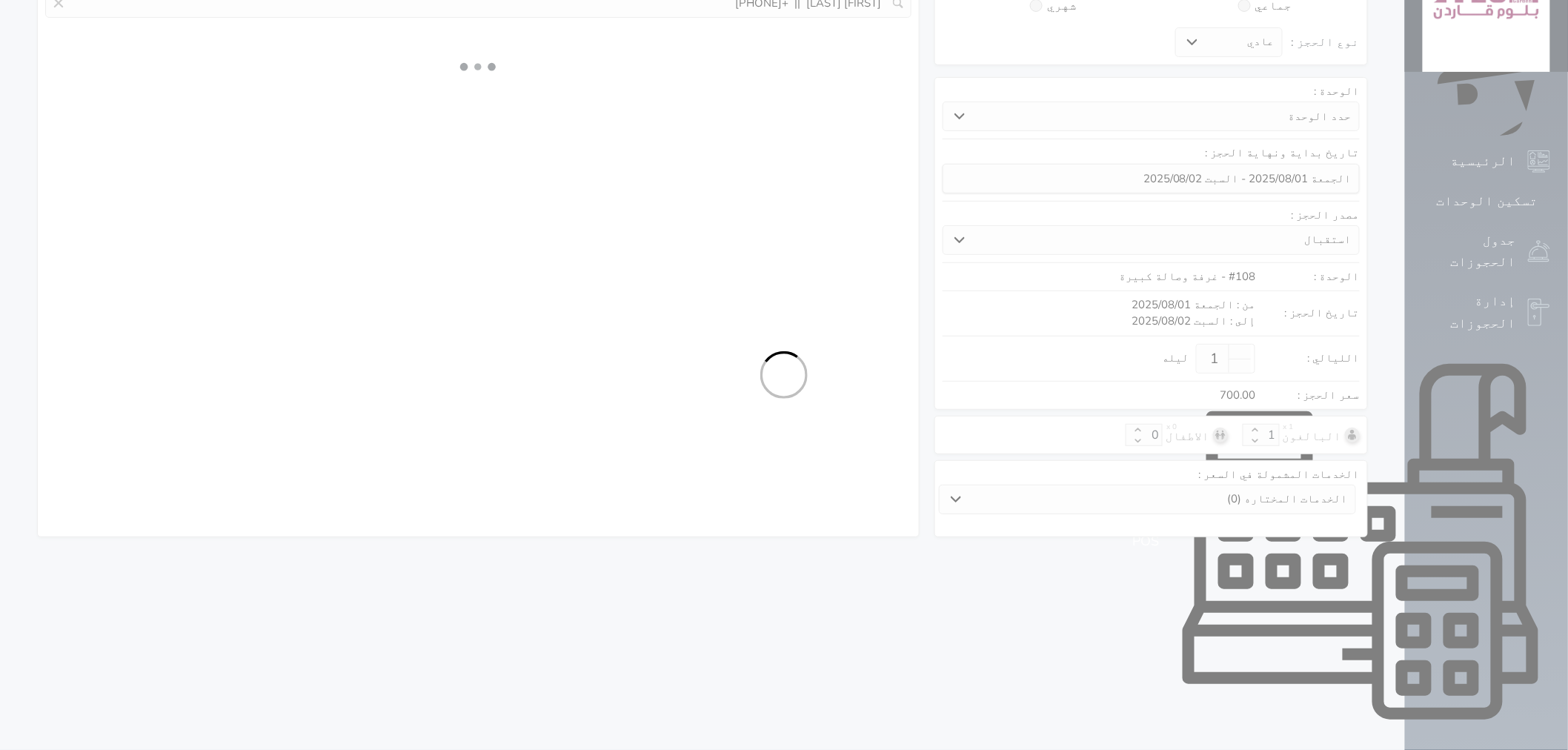 scroll, scrollTop: 128, scrollLeft: 0, axis: vertical 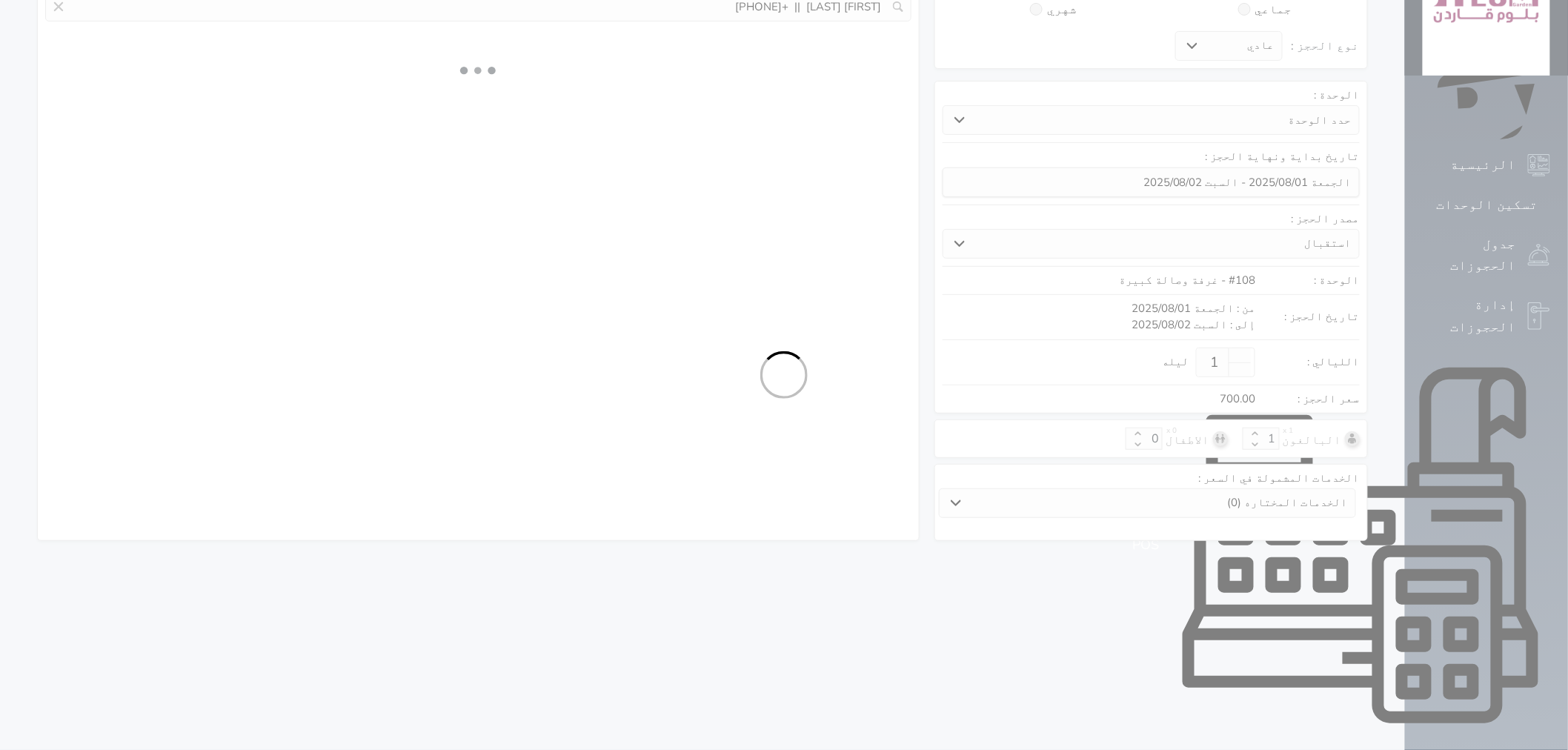 select on "1" 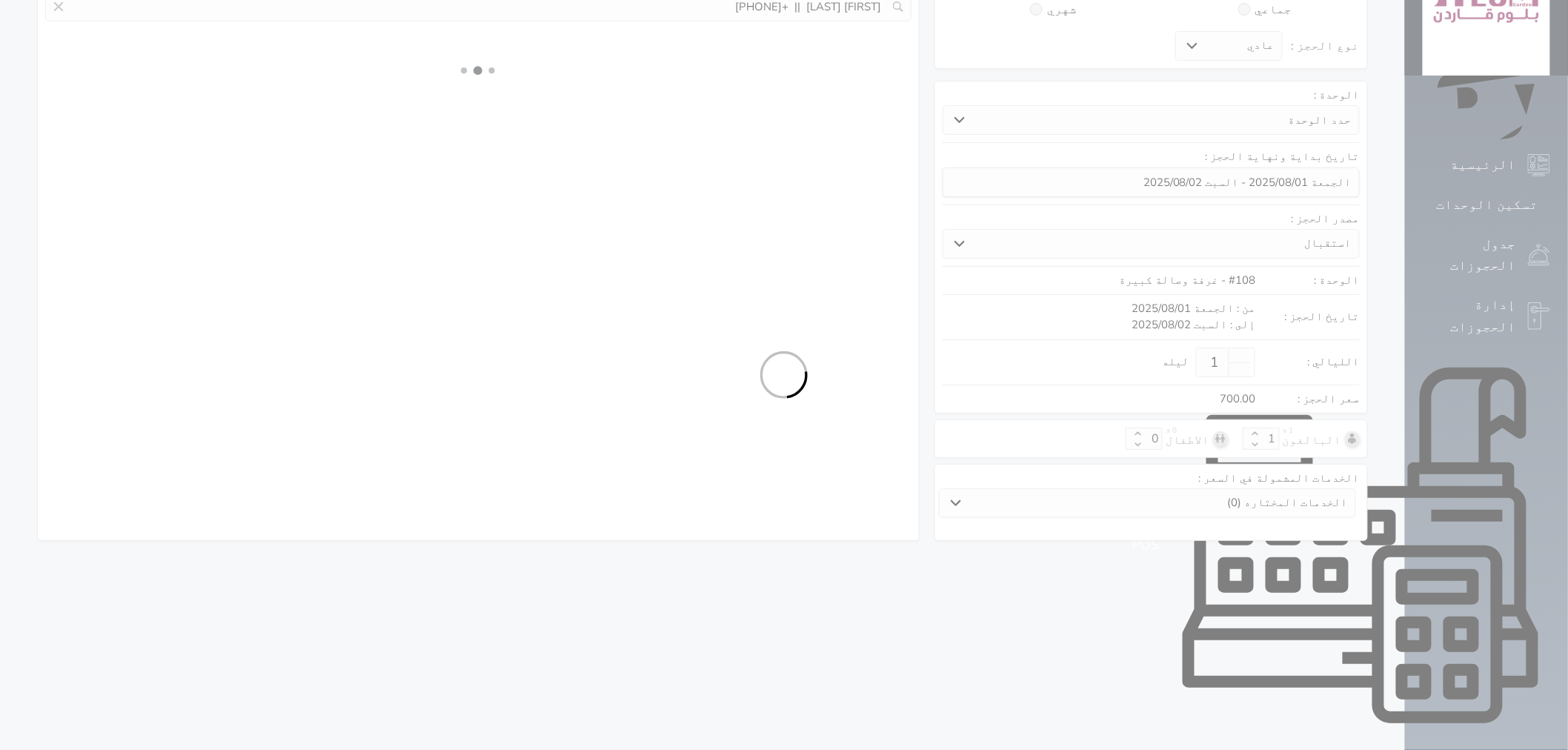 select on "113" 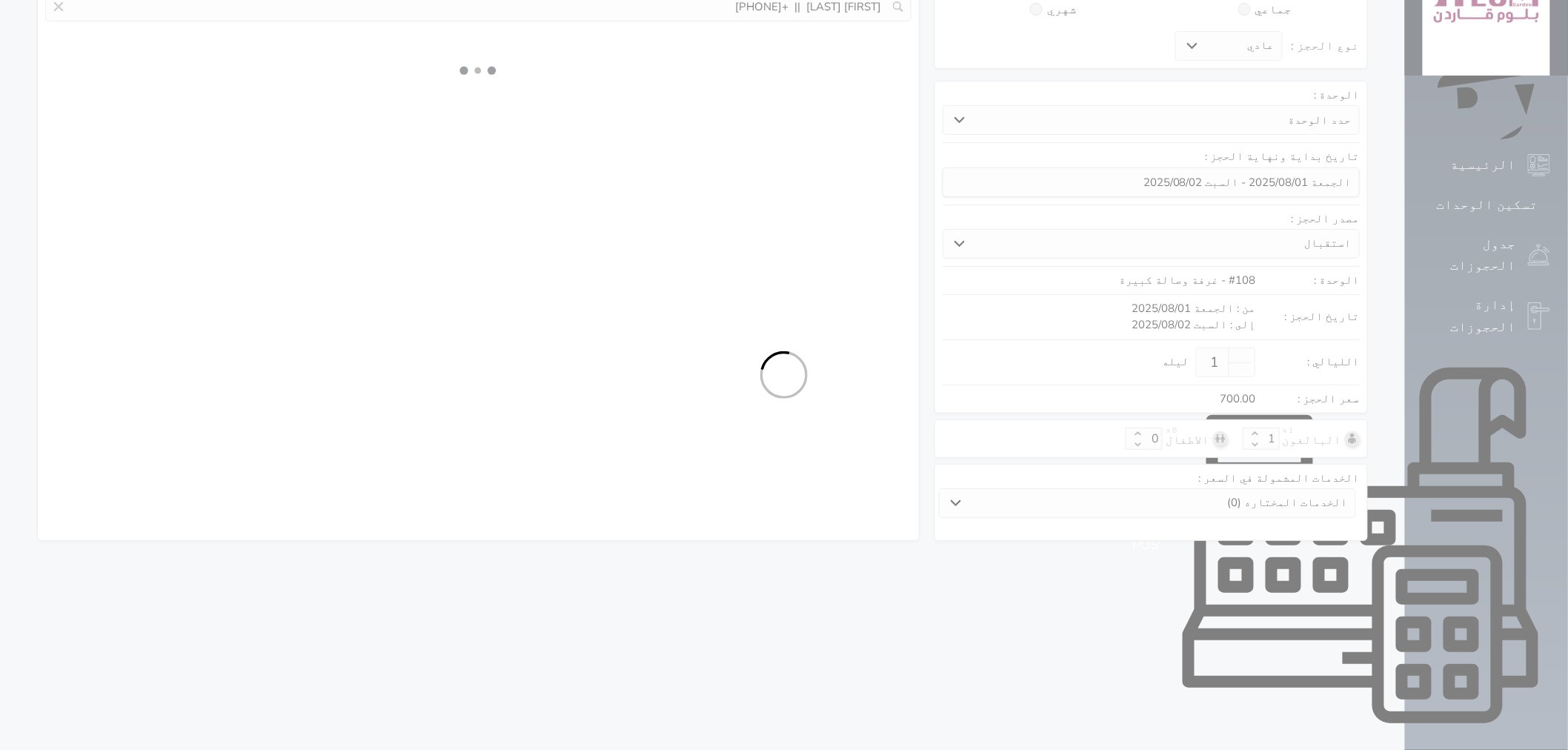 select on "1" 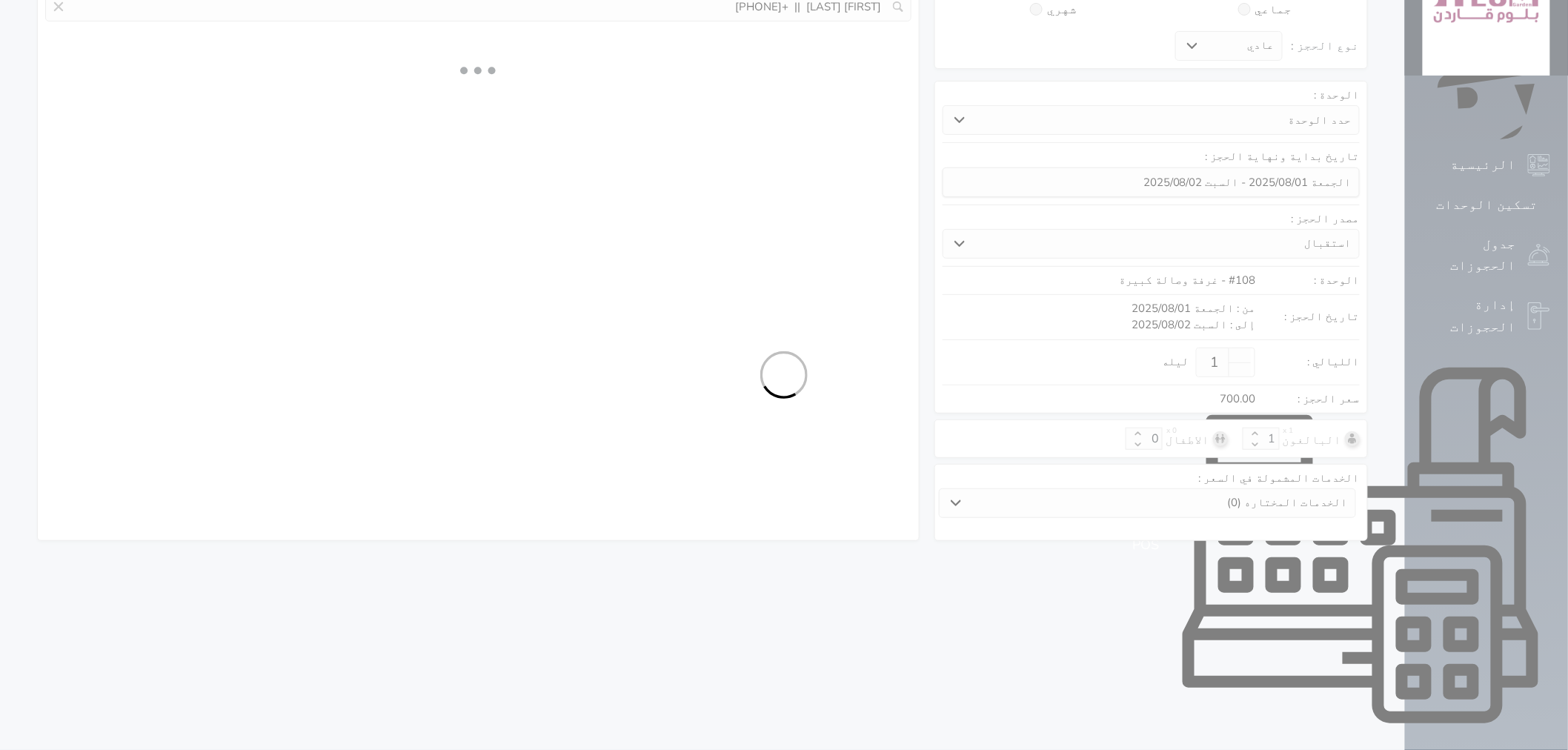 select on "7" 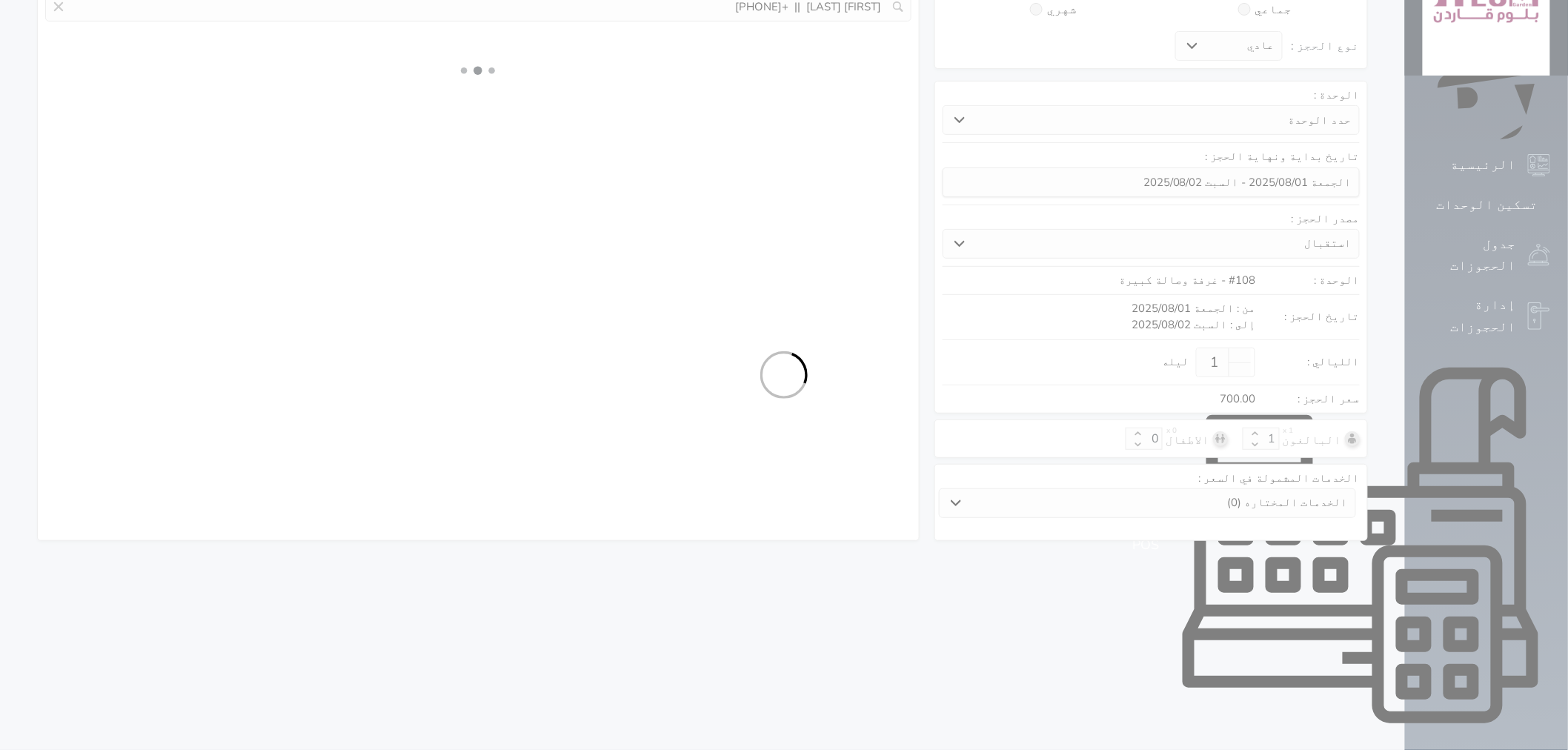 select 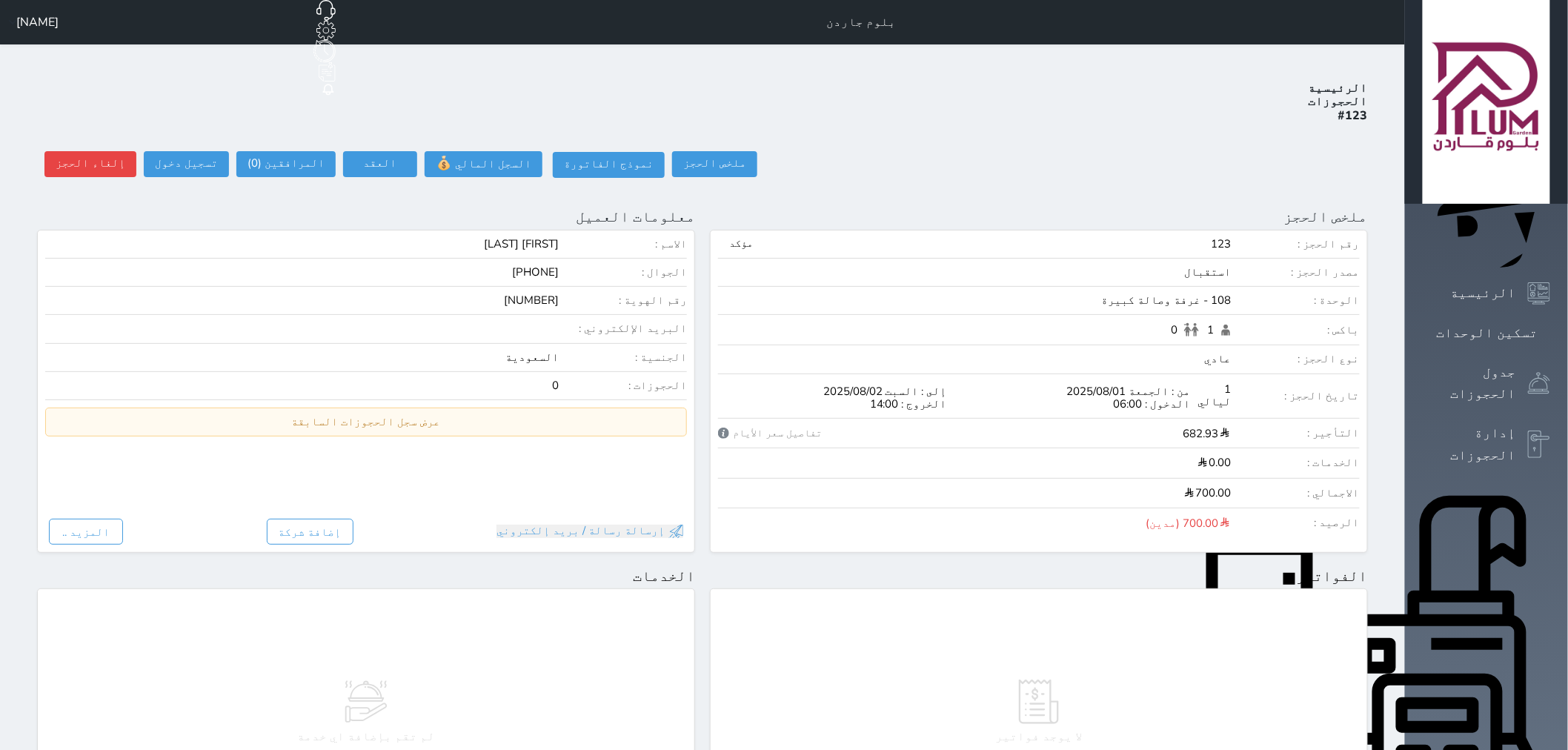 scroll, scrollTop: 512, scrollLeft: 0, axis: vertical 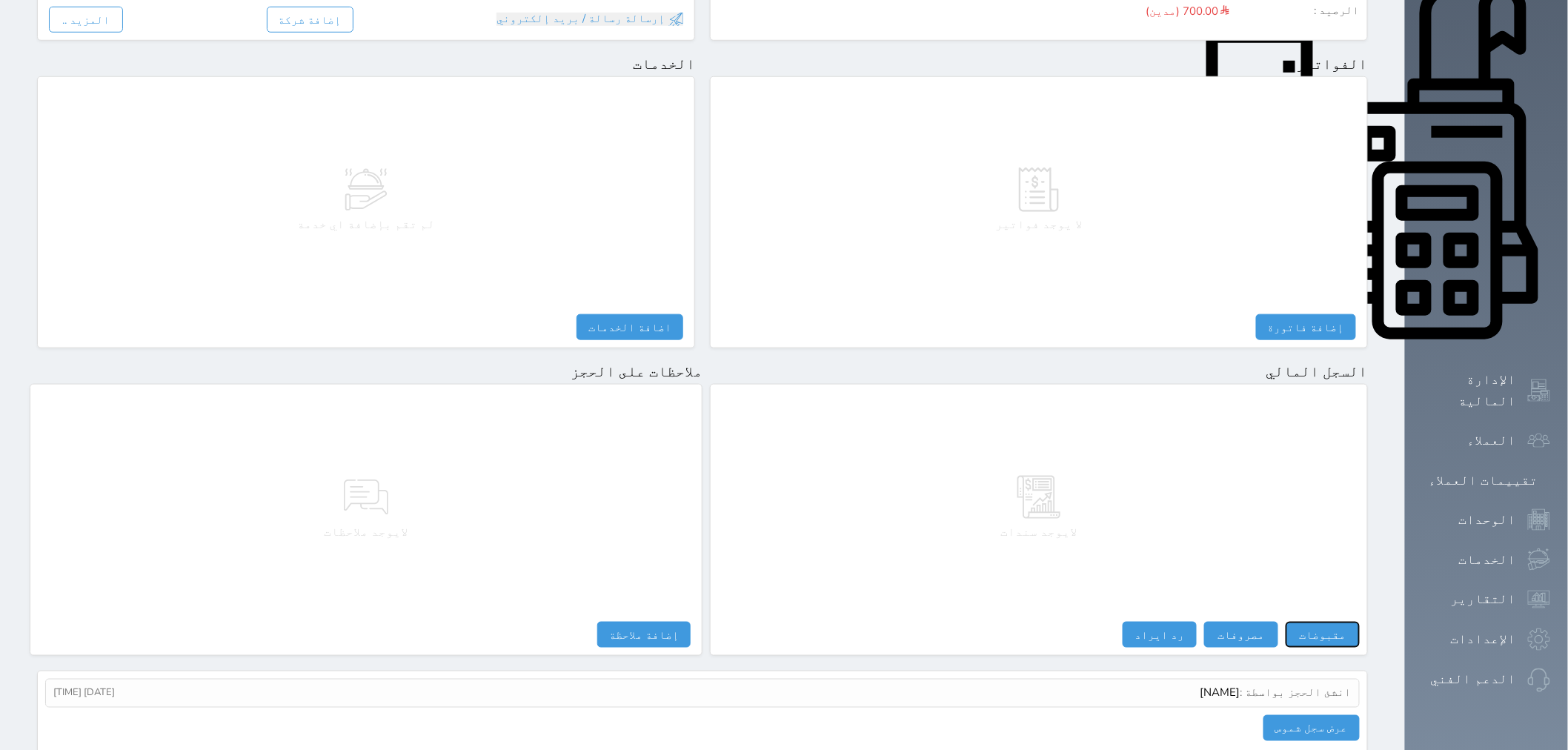 click on "مقبوضات" at bounding box center (1323, 634) 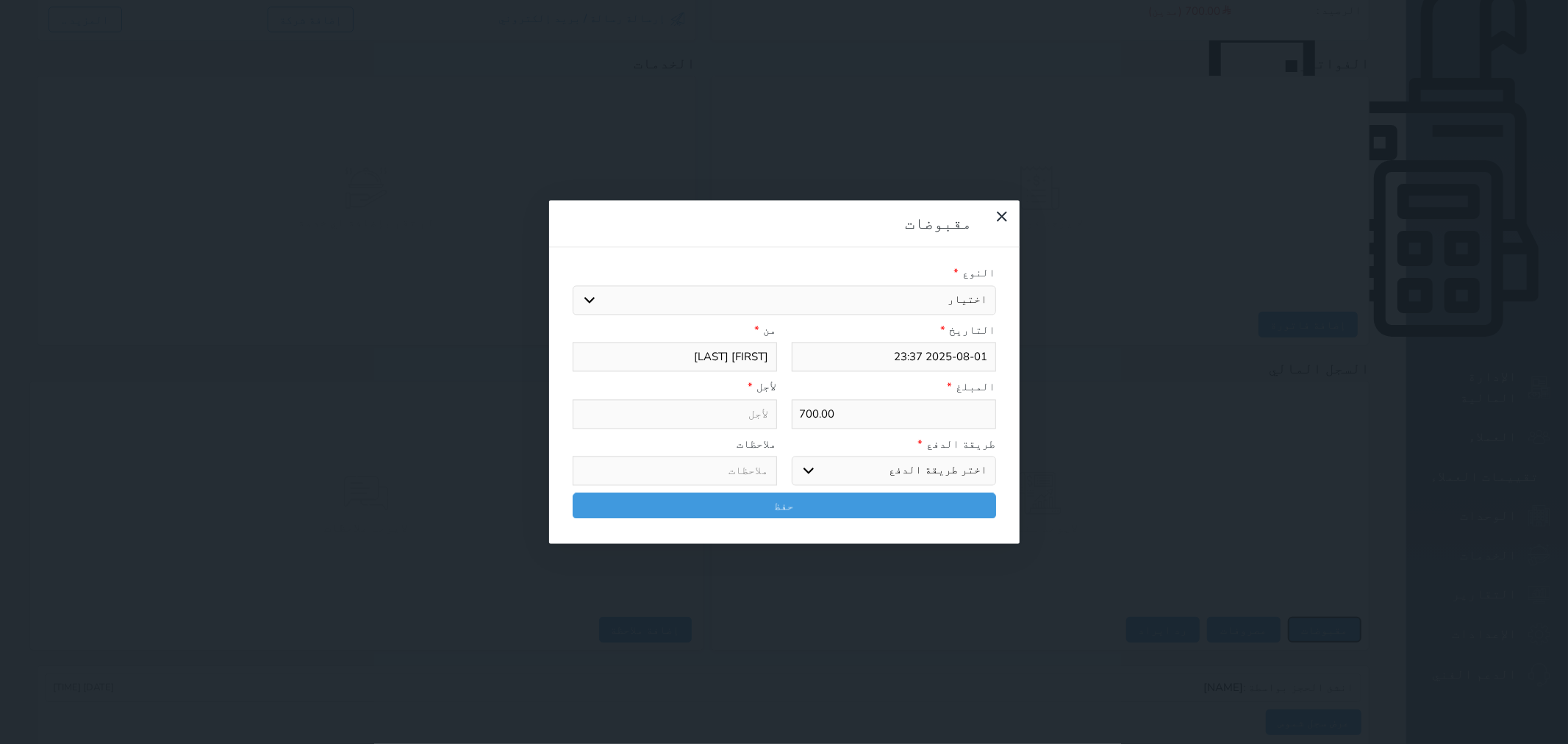 select 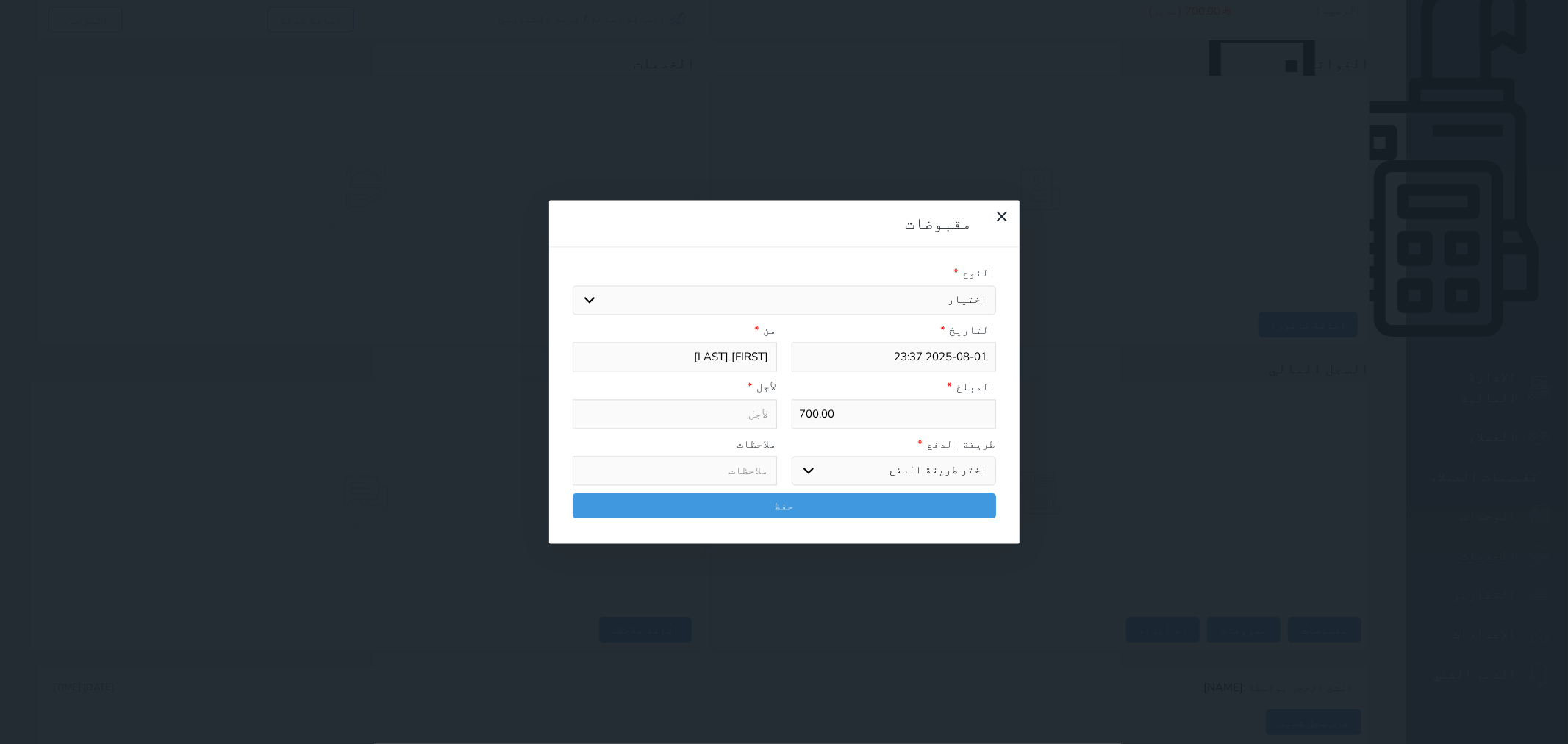 click on "النوع  *    اختيار   مقبوضات عامة قيمة إيجار فواتير تامين عربون لا ينطبق آخر مغسلة واي فاي - الإنترنت مواقف السيارات طعام الأغذية والمشروبات مشروبات المشروبات الباردة المشروبات الساخنة الإفطار غداء عشاء مخبز و كعك حمام سباحة الصالة الرياضية سبا و خدمات الجمال اختيار وإسقاط (خدمات النقل) ميني بار كابل - تلفزيون سرير إضافي تصفيف الشعر التسوق خدمات الجولات السياحية المنظمة خدمات الدليل السياحي" at bounding box center [784, 290] 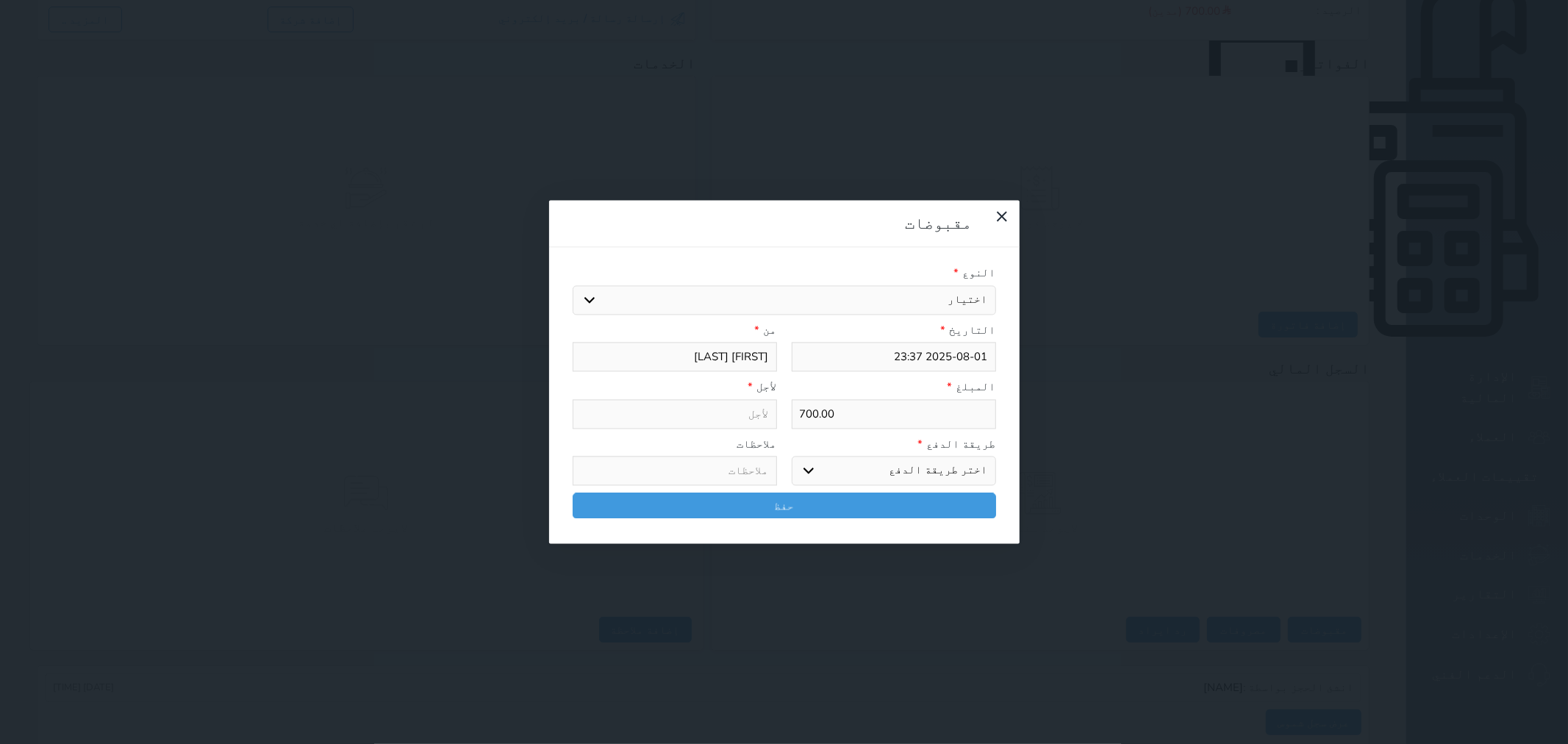 click on "اختيار   مقبوضات عامة قيمة إيجار فواتير تامين عربون لا ينطبق آخر مغسلة واي فاي - الإنترنت مواقف السيارات طعام الأغذية والمشروبات مشروبات المشروبات الباردة المشروبات الساخنة الإفطار غداء عشاء مخبز و كعك حمام سباحة الصالة الرياضية سبا و خدمات الجمال اختيار وإسقاط (خدمات النقل) ميني بار كابل - تلفزيون سرير إضافي تصفيف الشعر التسوق خدمات الجولات السياحية المنظمة خدمات الدليل السياحي" at bounding box center [784, 300] 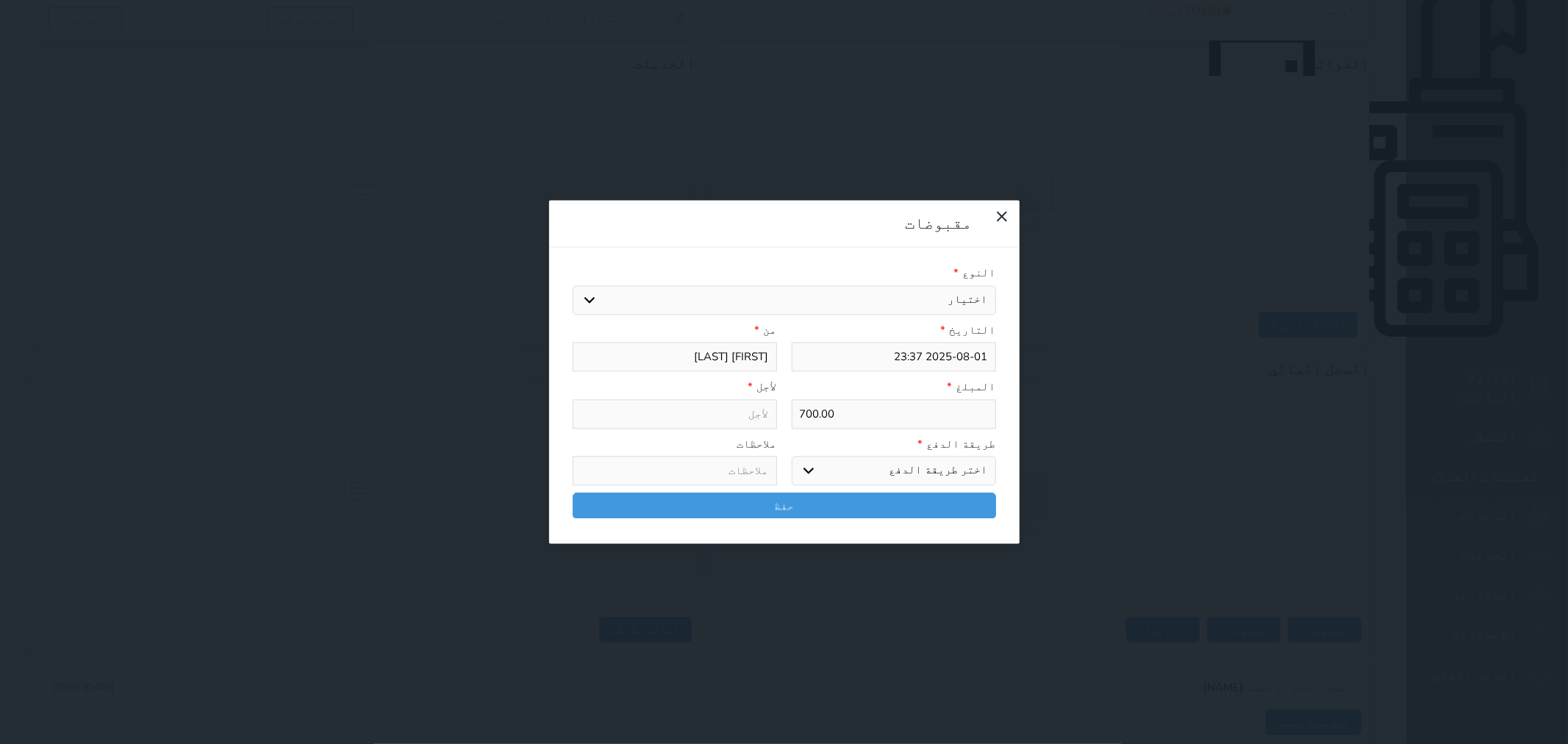 select on "[NUMBER]" 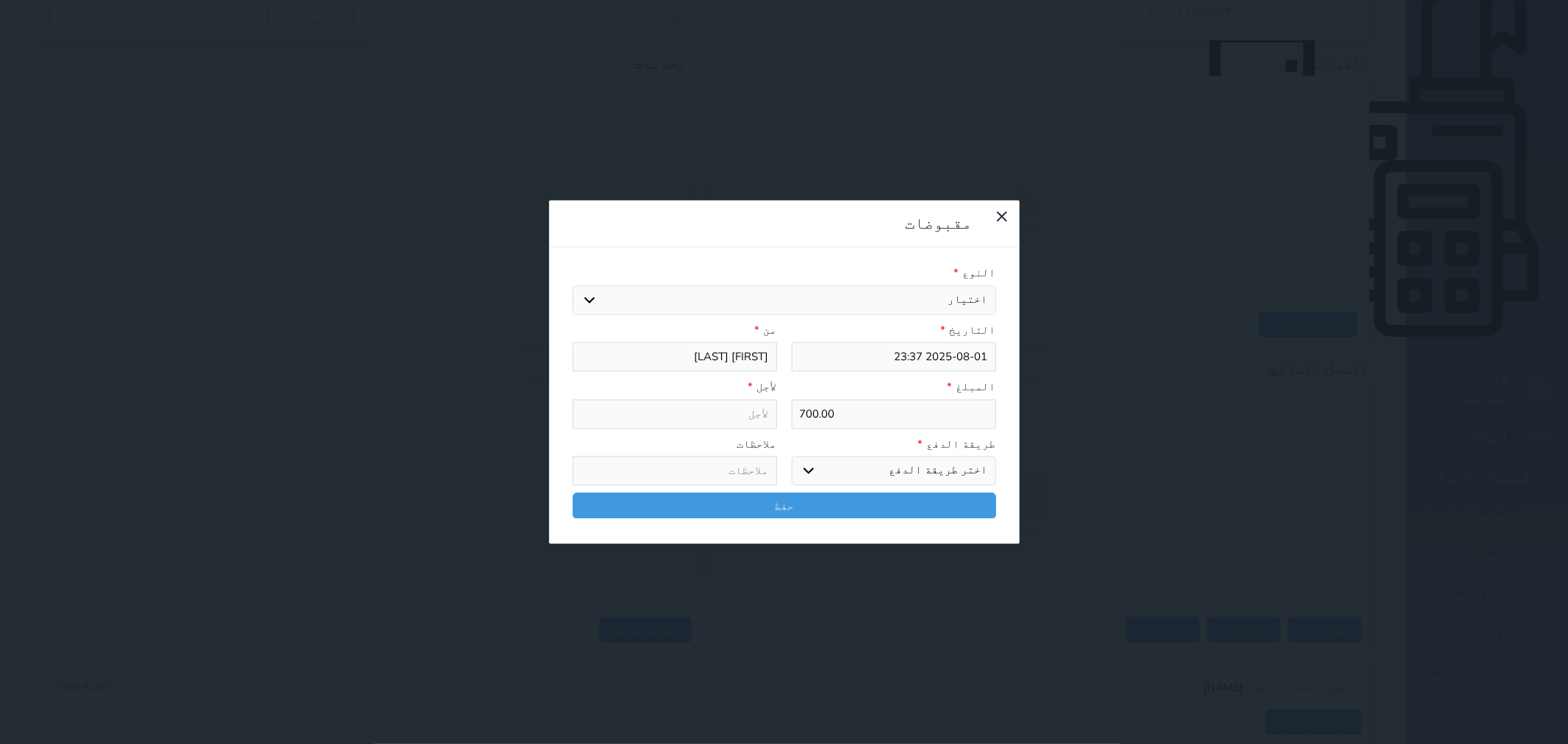 click on "اختيار   مقبوضات عامة قيمة إيجار فواتير تامين عربون لا ينطبق آخر مغسلة واي فاي - الإنترنت مواقف السيارات طعام الأغذية والمشروبات مشروبات المشروبات الباردة المشروبات الساخنة الإفطار غداء عشاء مخبز و كعك حمام سباحة الصالة الرياضية سبا و خدمات الجمال اختيار وإسقاط (خدمات النقل) ميني بار كابل - تلفزيون سرير إضافي تصفيف الشعر التسوق خدمات الجولات السياحية المنظمة خدمات الدليل السياحي" at bounding box center (784, 300) 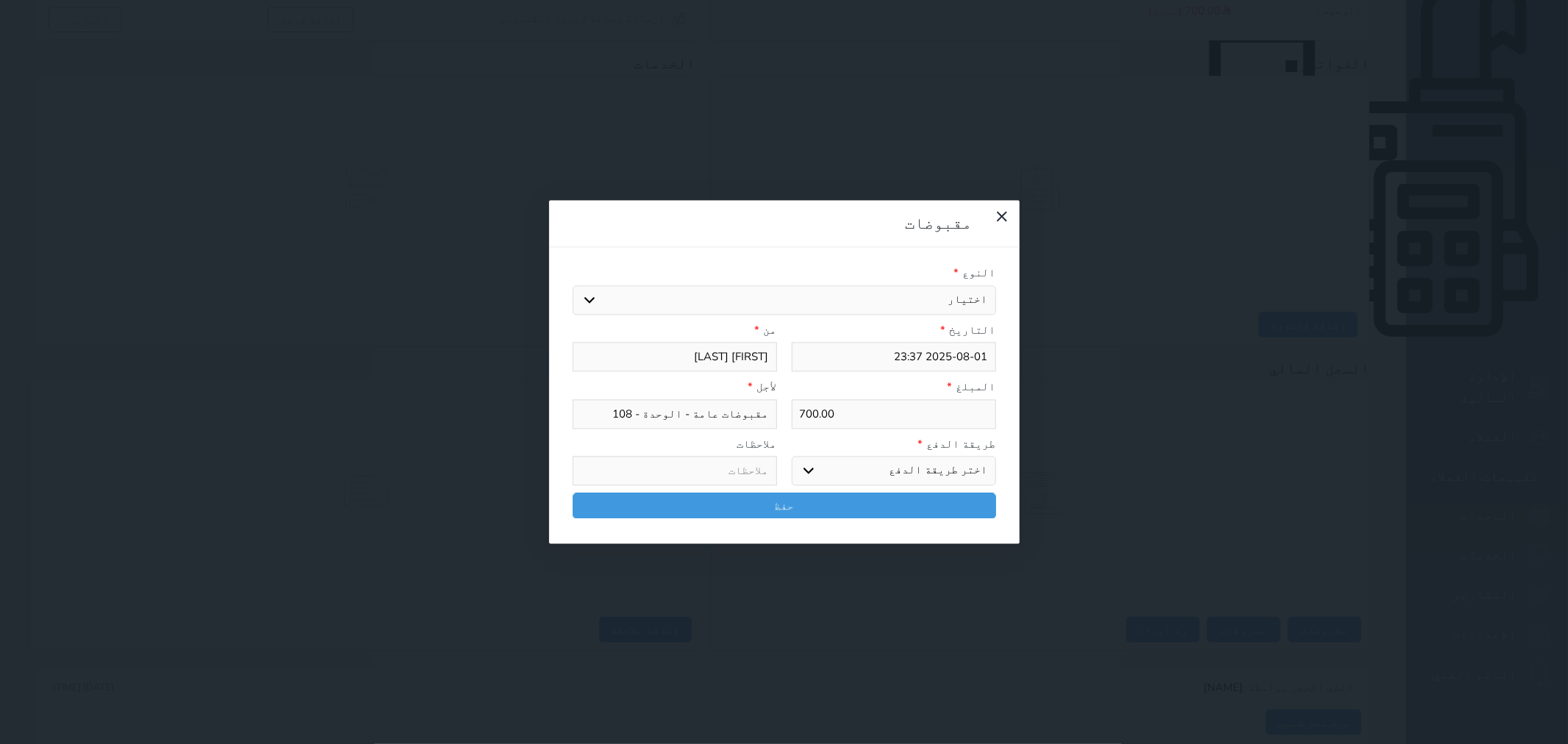 click on "اختيار   مقبوضات عامة قيمة إيجار فواتير تامين عربون لا ينطبق آخر مغسلة واي فاي - الإنترنت مواقف السيارات طعام الأغذية والمشروبات مشروبات المشروبات الباردة المشروبات الساخنة الإفطار غداء عشاء مخبز و كعك حمام سباحة الصالة الرياضية سبا و خدمات الجمال اختيار وإسقاط (خدمات النقل) ميني بار كابل - تلفزيون سرير إضافي تصفيف الشعر التسوق خدمات الجولات السياحية المنظمة خدمات الدليل السياحي" at bounding box center (784, 300) 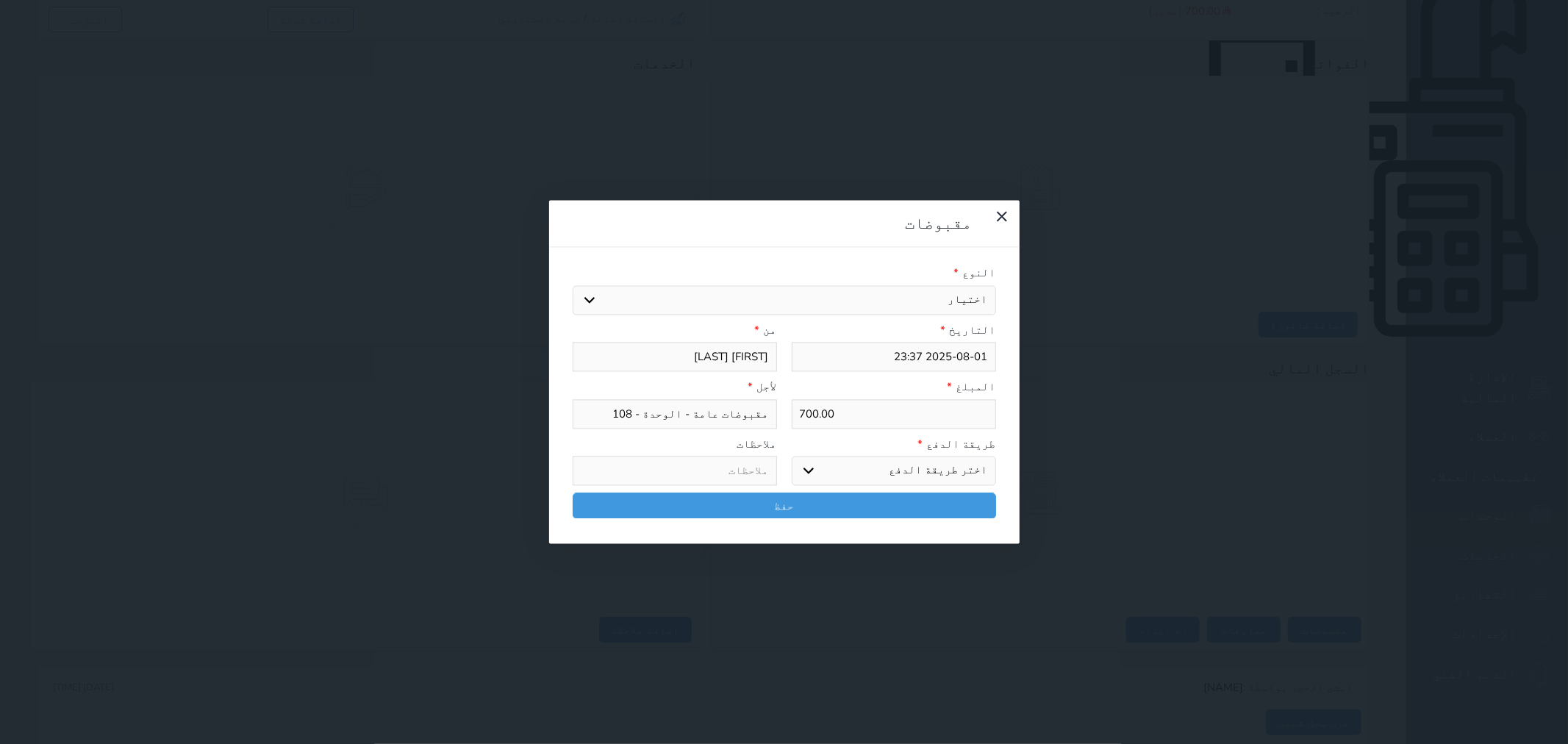 click on "اختيار   مقبوضات عامة قيمة إيجار فواتير تامين عربون لا ينطبق آخر مغسلة واي فاي - الإنترنت مواقف السيارات طعام الأغذية والمشروبات مشروبات المشروبات الباردة المشروبات الساخنة الإفطار غداء عشاء مخبز و كعك حمام سباحة الصالة الرياضية سبا و خدمات الجمال اختيار وإسقاط (خدمات النقل) ميني بار كابل - تلفزيون سرير إضافي تصفيف الشعر التسوق خدمات الجولات السياحية المنظمة خدمات الدليل السياحي" at bounding box center (784, 300) 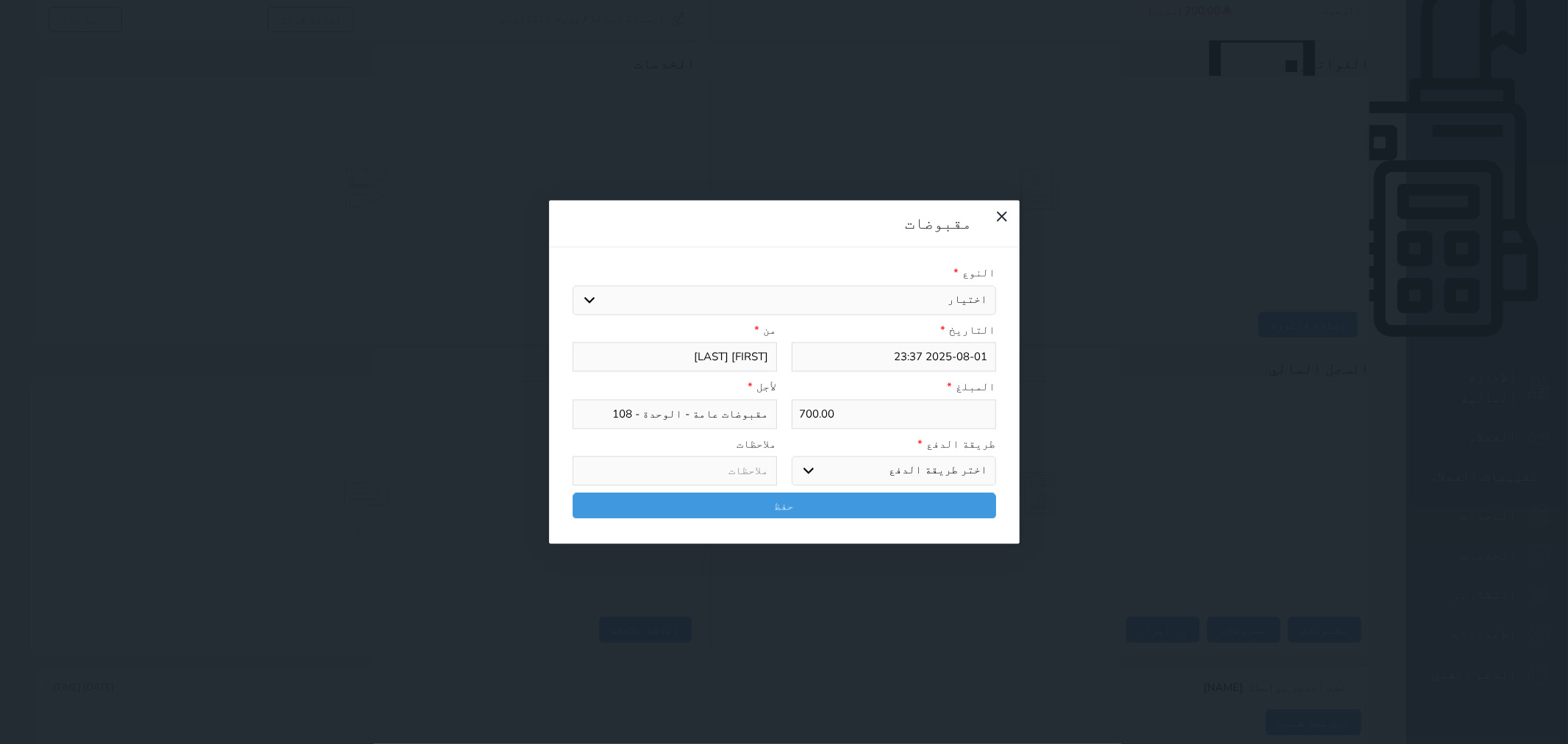 select 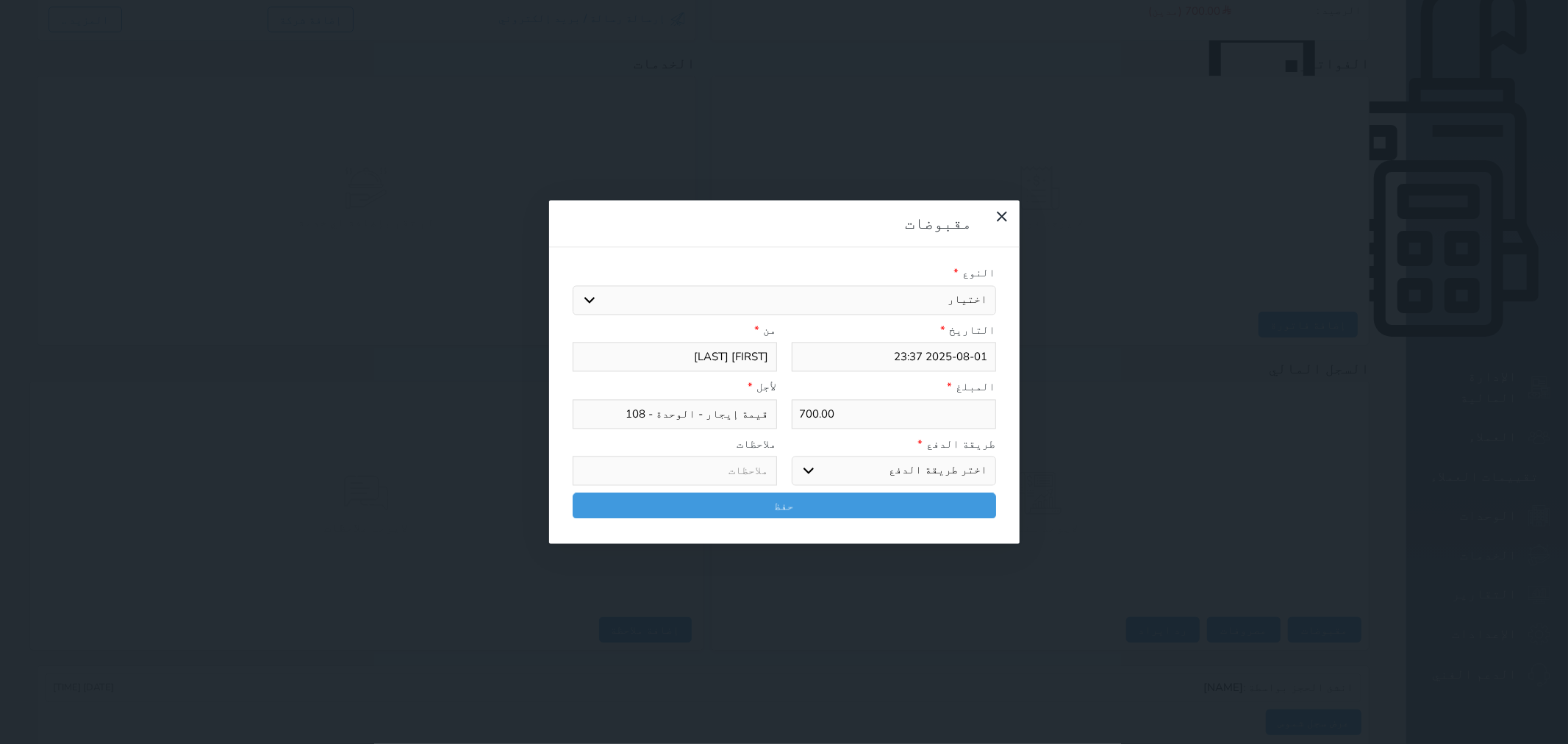 click on "طريقة الدفع *" at bounding box center [894, 444] 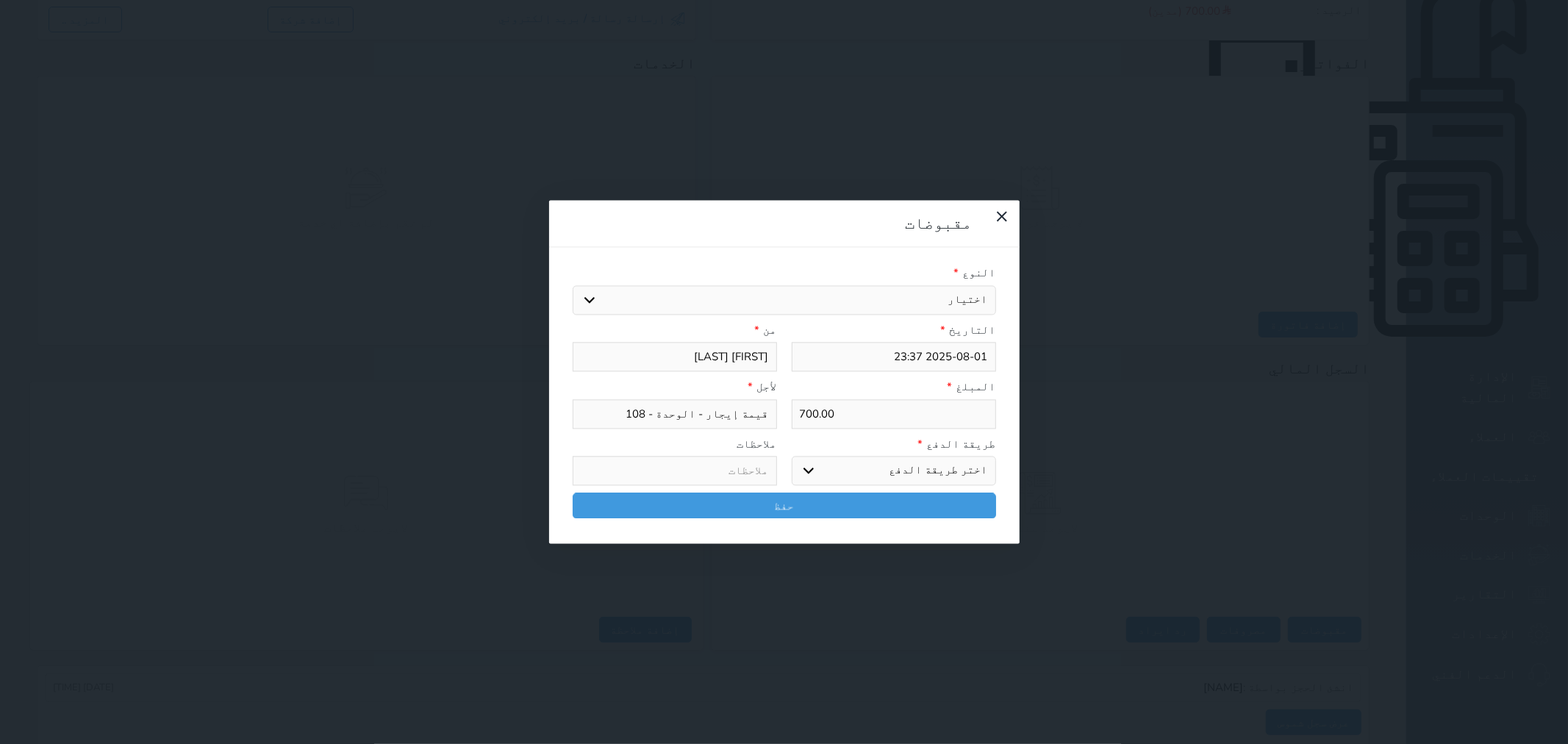 drag, startPoint x: 980, startPoint y: 267, endPoint x: 985, endPoint y: 285, distance: 19 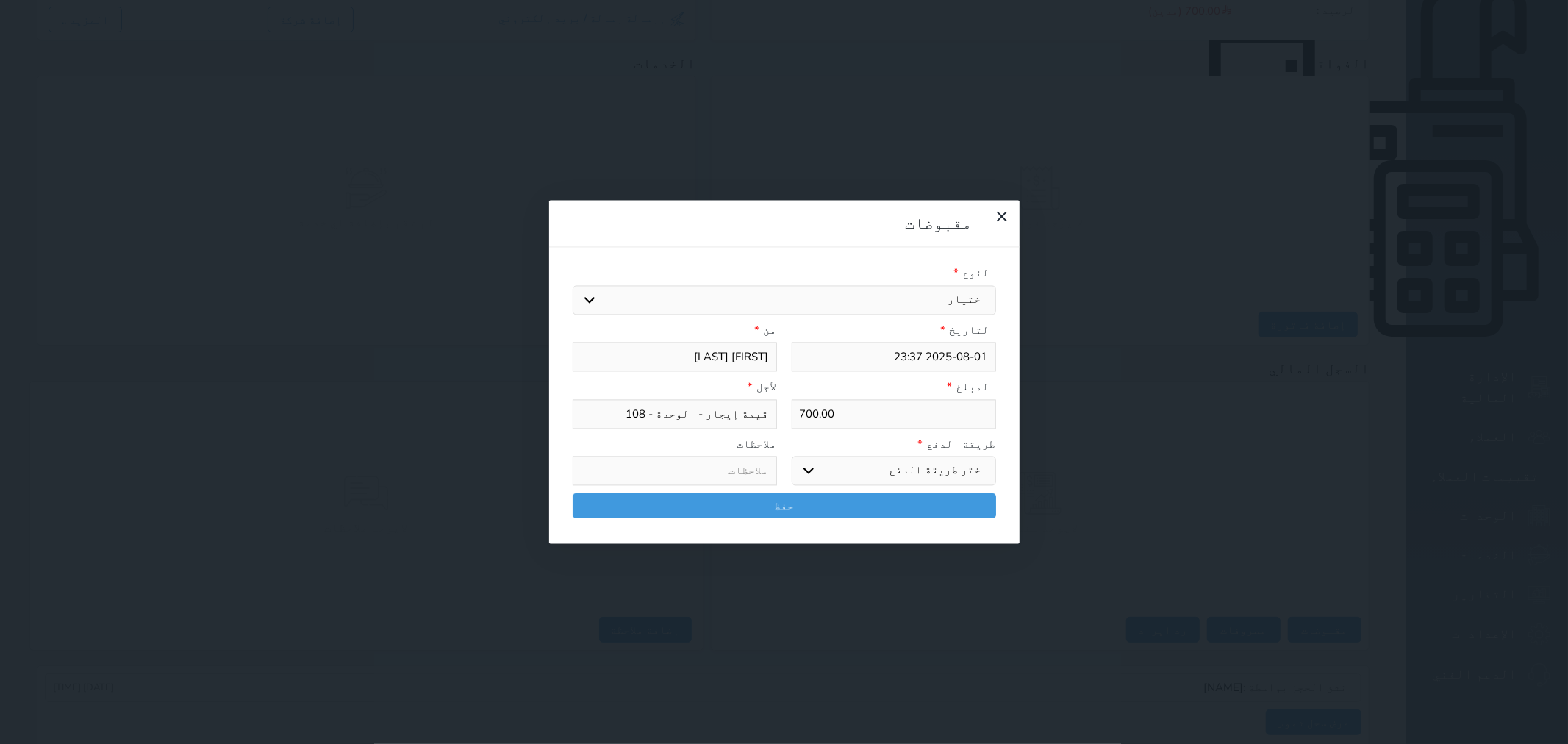 click on "اختر طريقة الدفع   دفع نقدى   تحويل بنكى   مدى   بطاقة ائتمان   آجل" at bounding box center [894, 471] 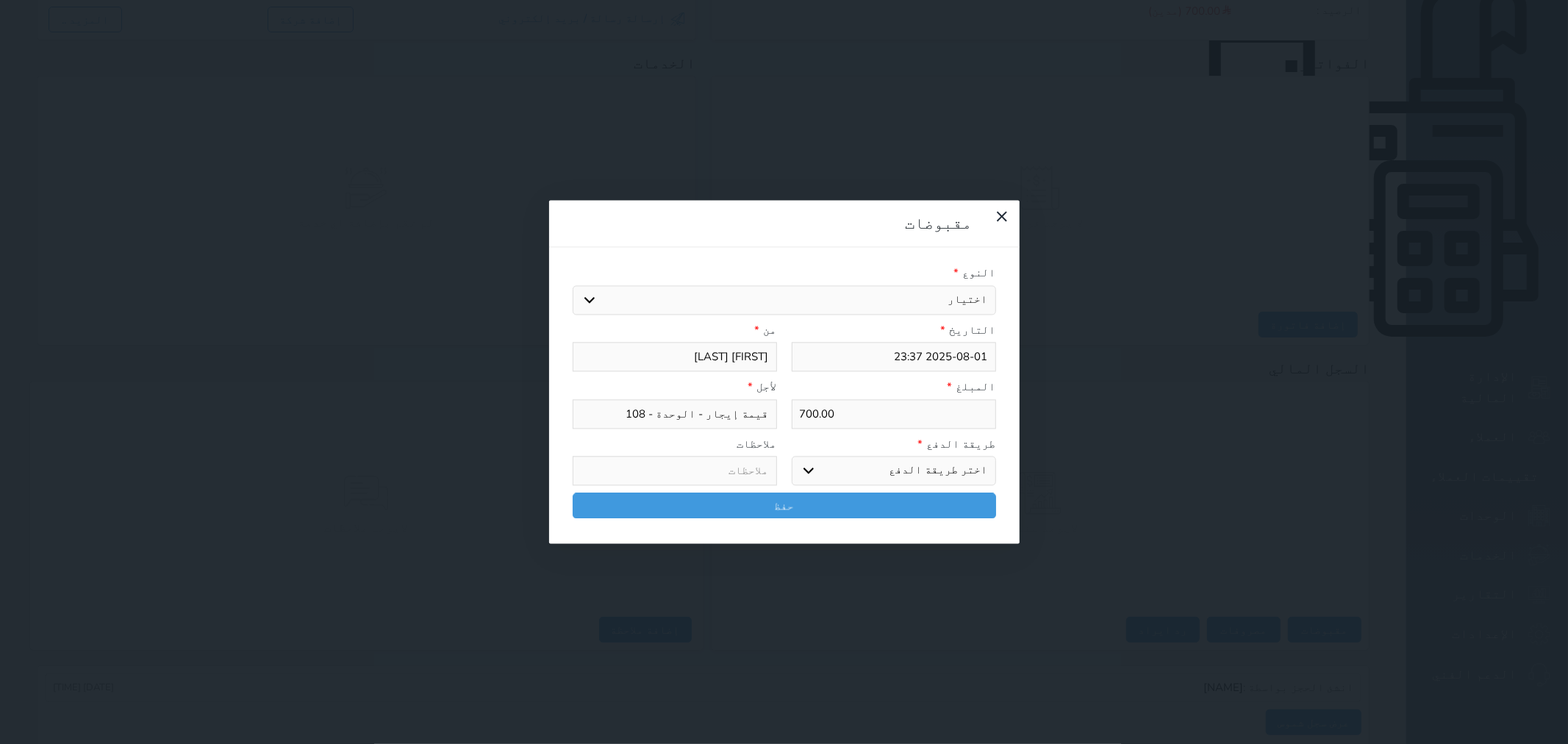 select on "cash" 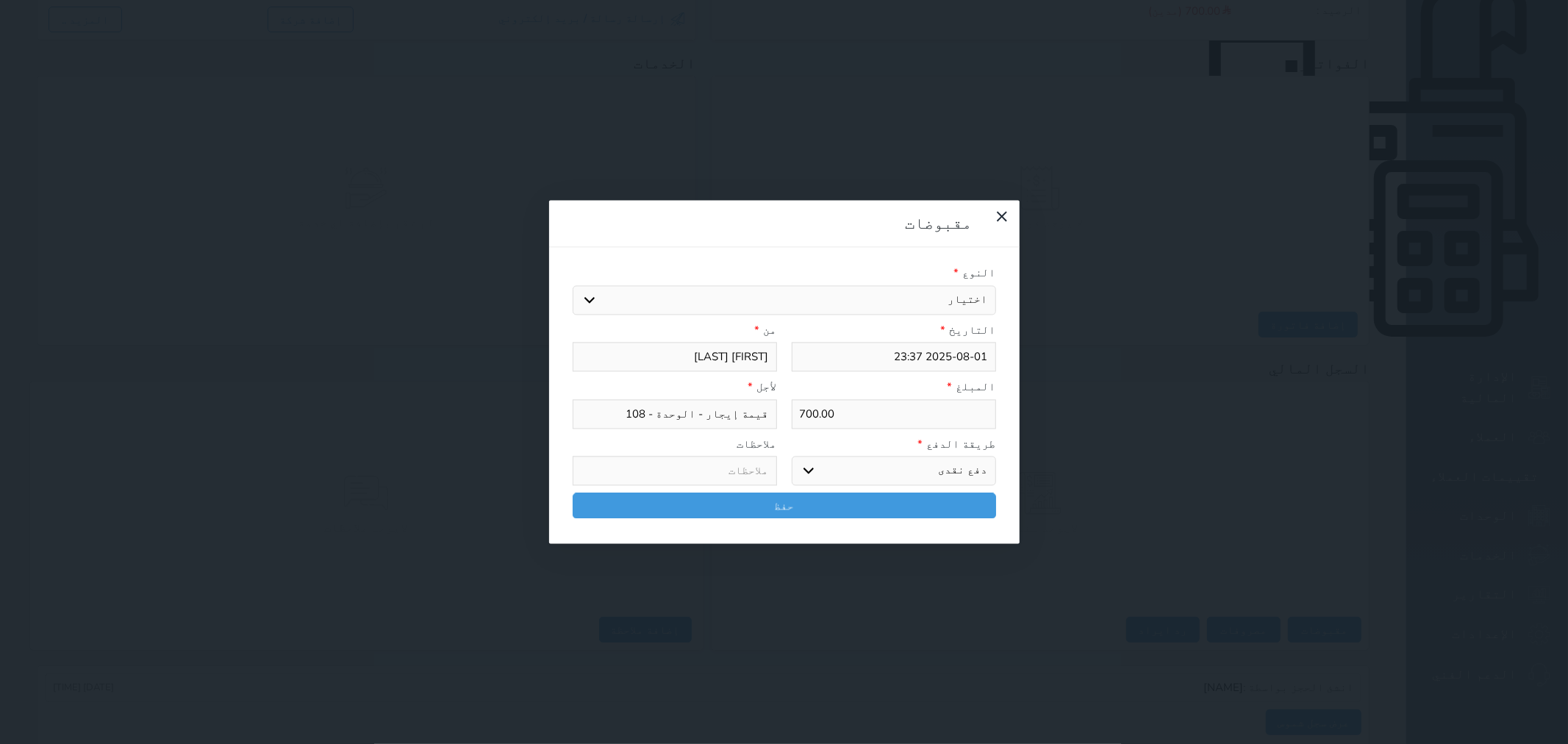 click on "اختر طريقة الدفع   دفع نقدى   تحويل بنكى   مدى   بطاقة ائتمان   آجل" at bounding box center (894, 471) 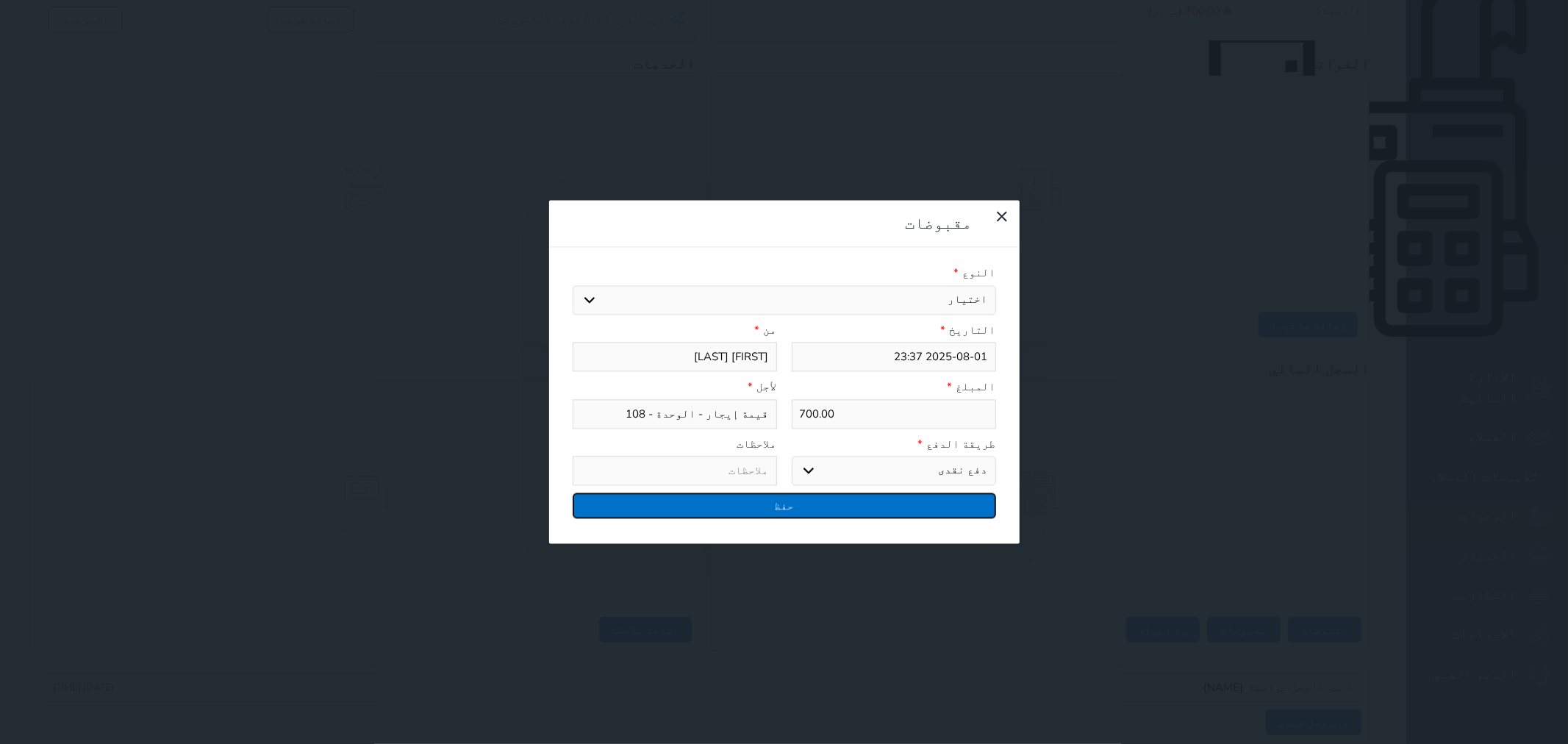 click on "حفظ" at bounding box center (784, 506) 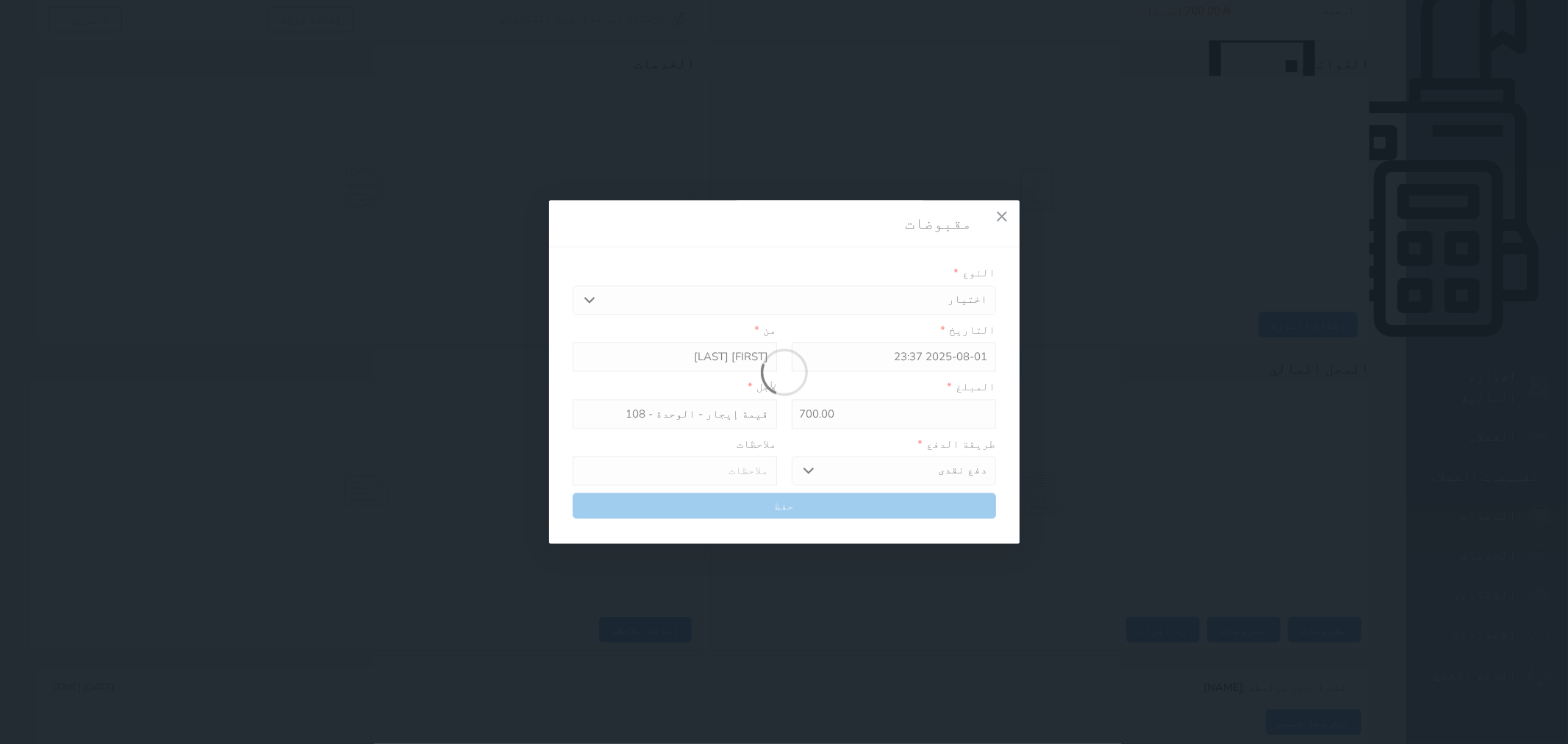 select 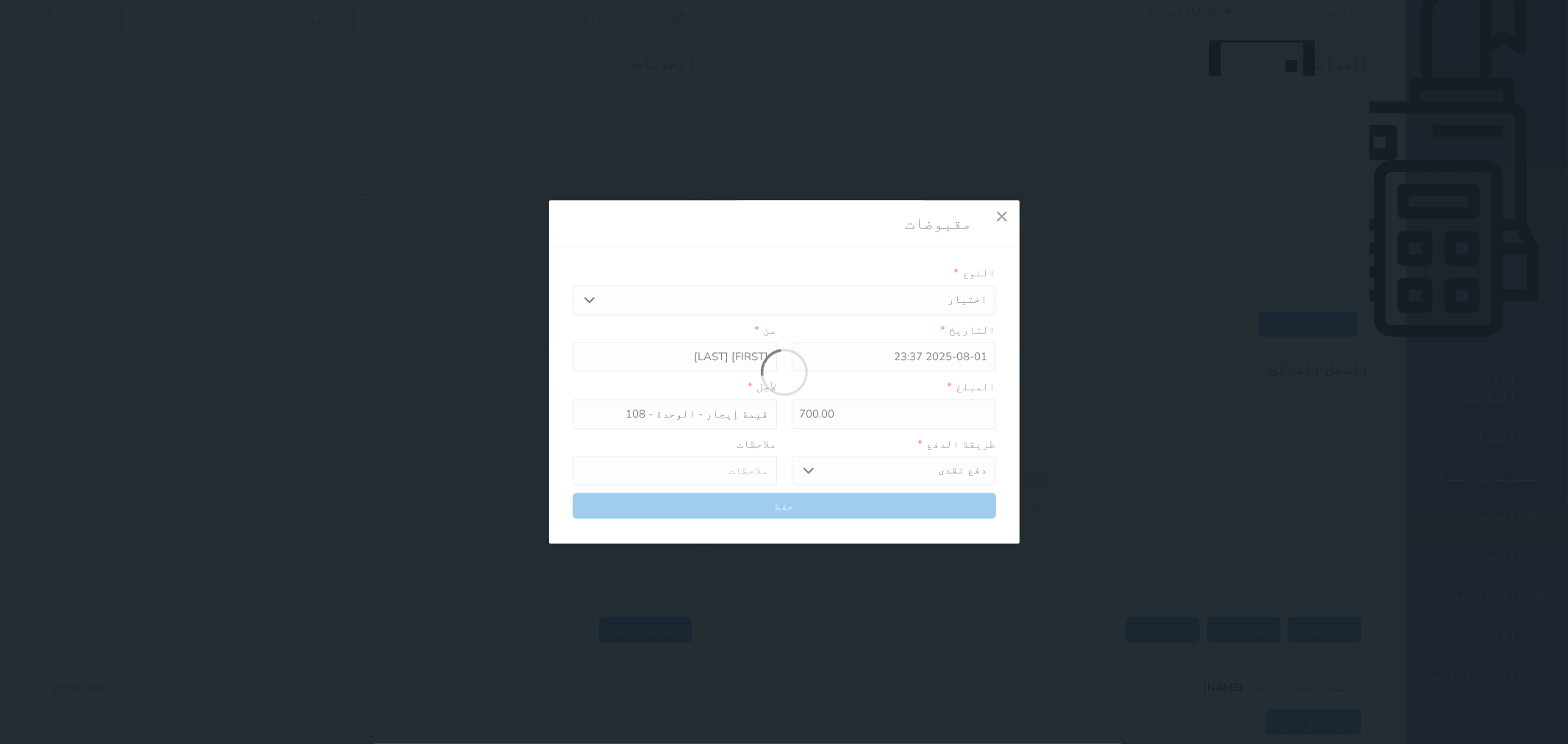 type 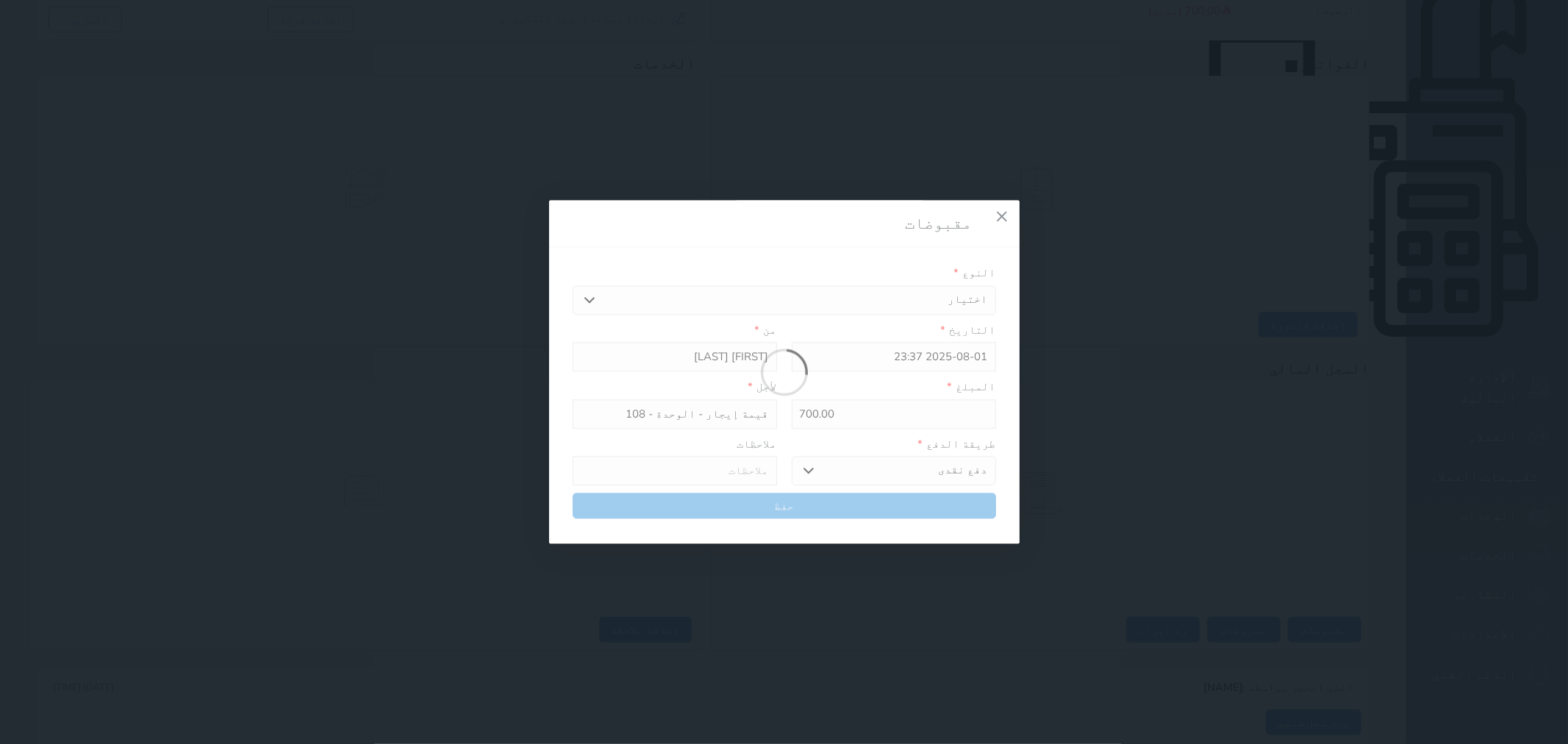 type on "0" 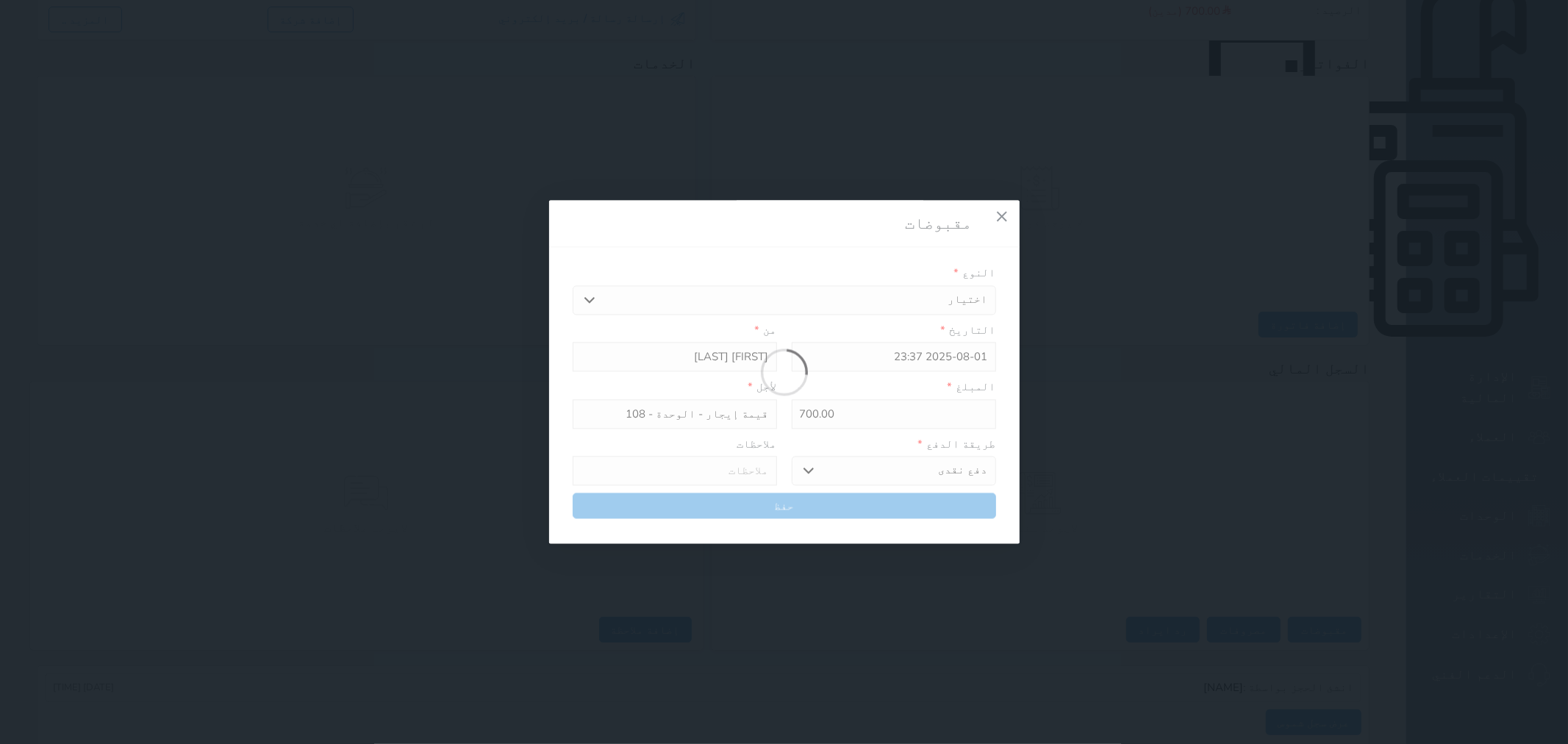 select 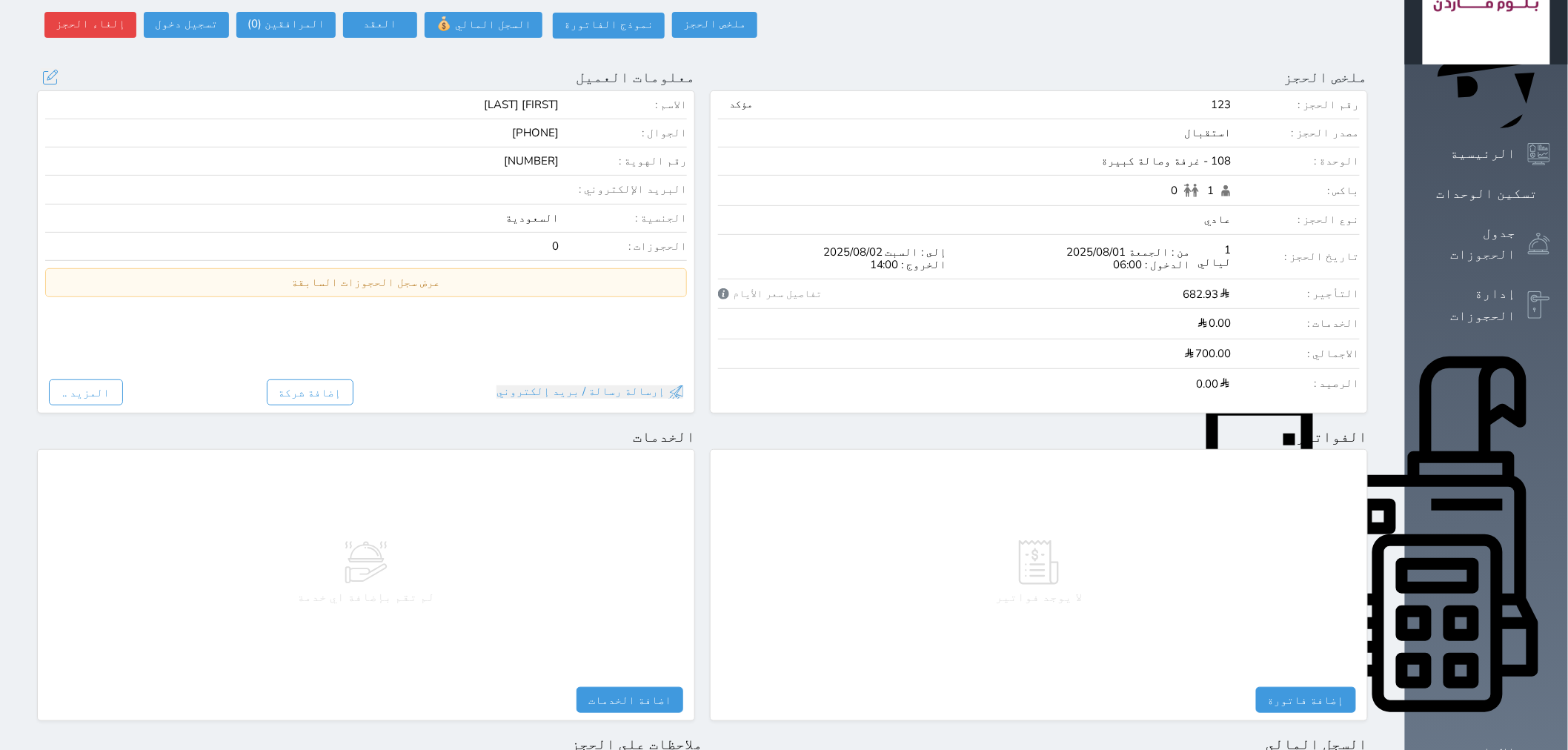 scroll, scrollTop: 0, scrollLeft: 0, axis: both 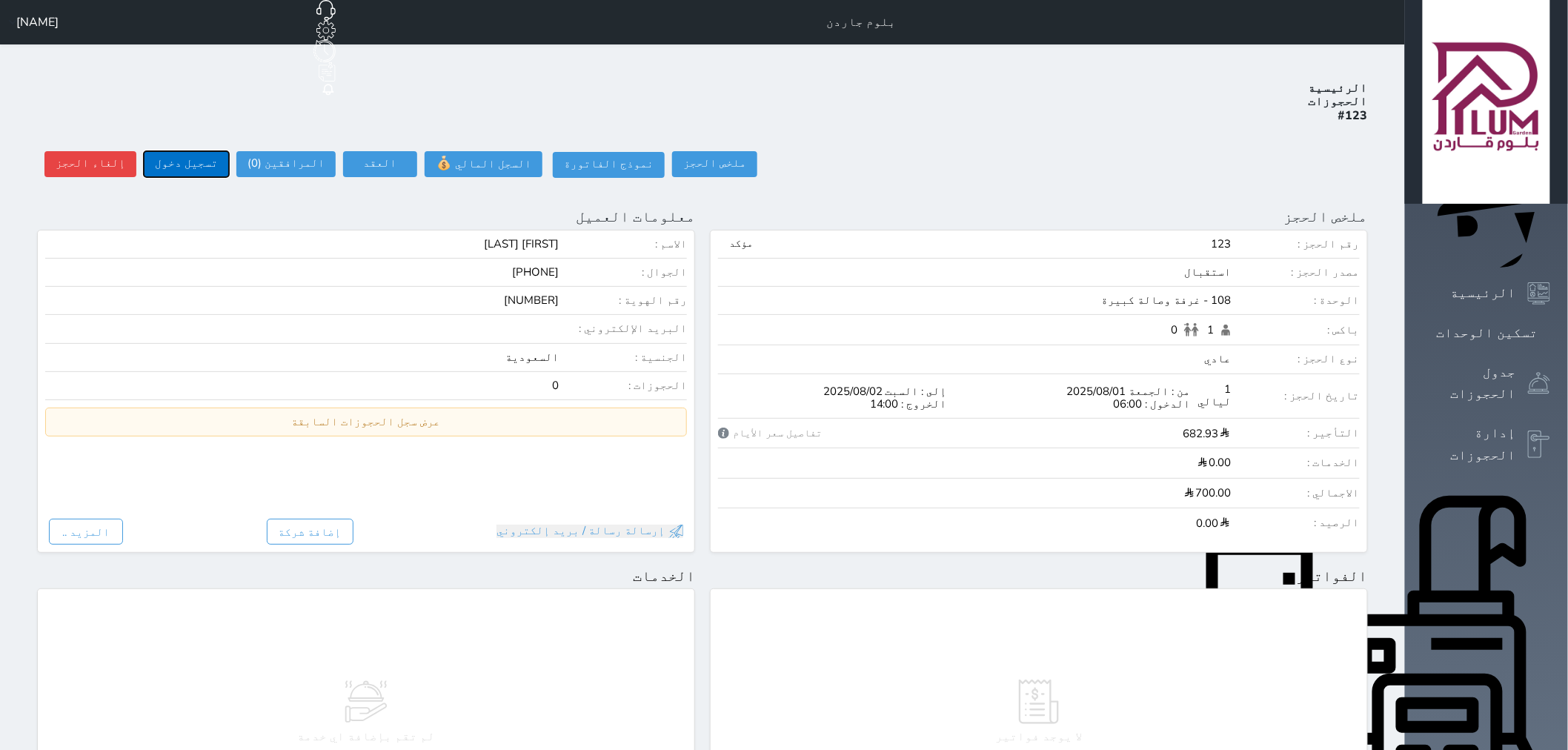 click on "تسجيل دخول" at bounding box center (186, 164) 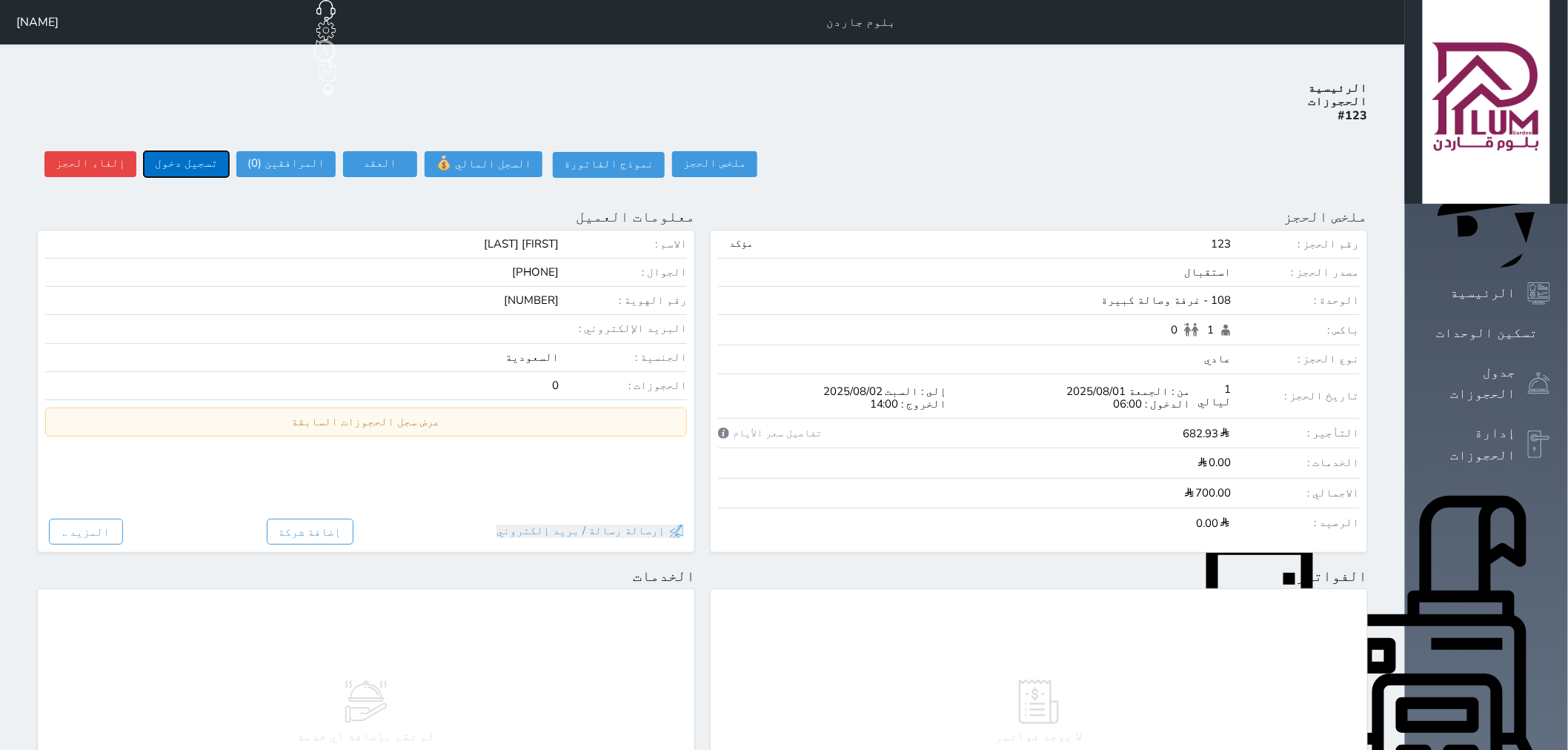 click on "تسجيل دخول" at bounding box center [186, 164] 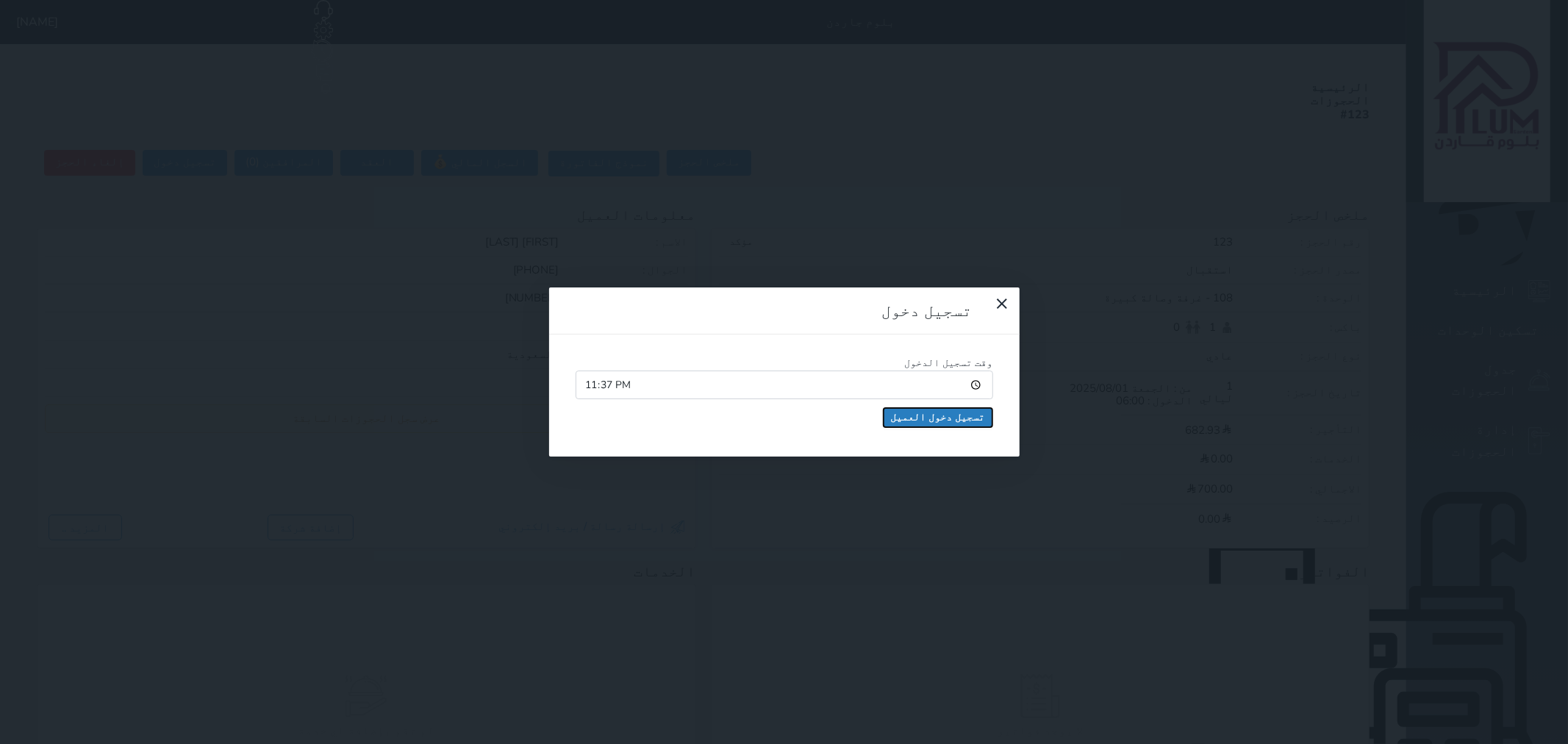 click on "تسجيل دخول العميل" at bounding box center (938, 418) 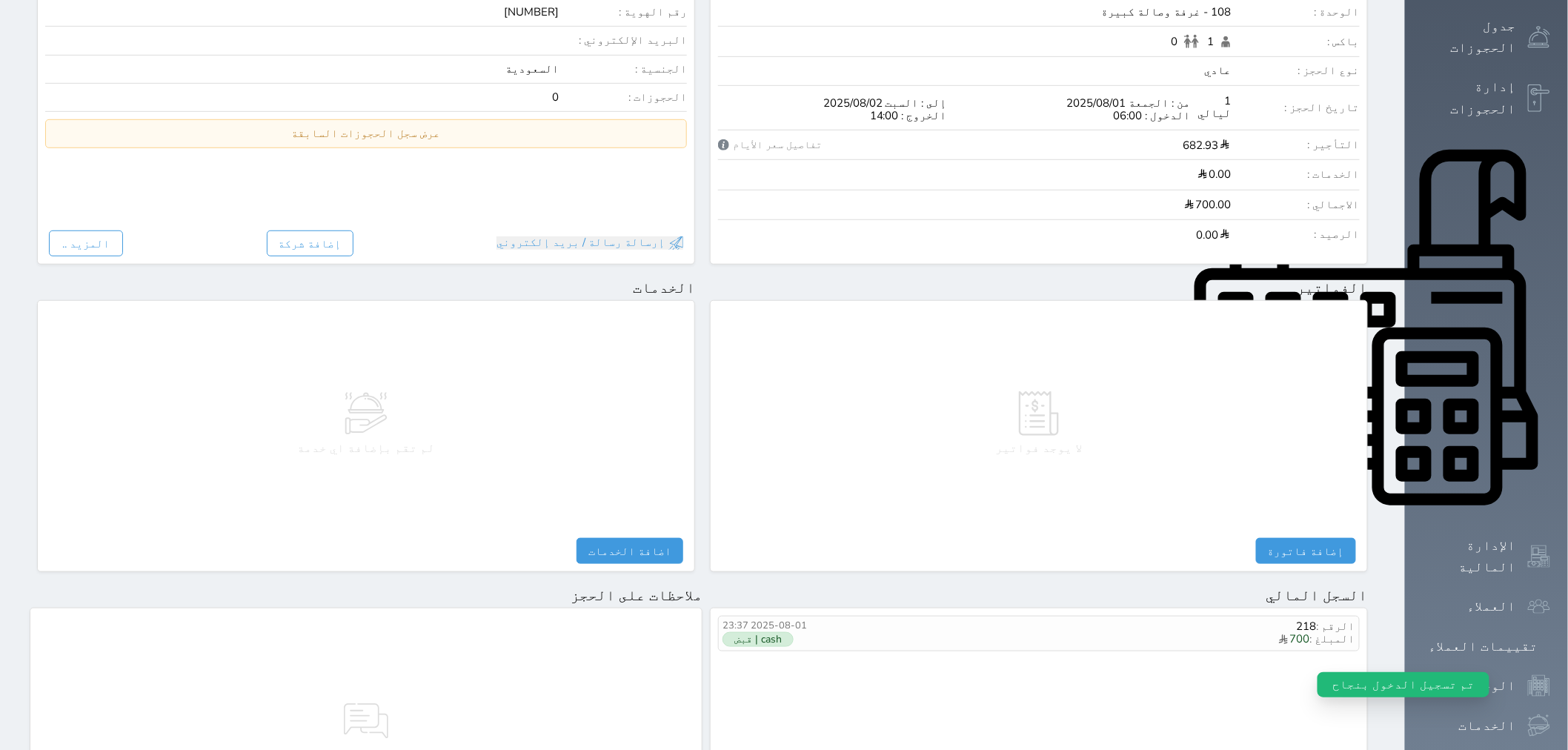 scroll, scrollTop: 494, scrollLeft: 0, axis: vertical 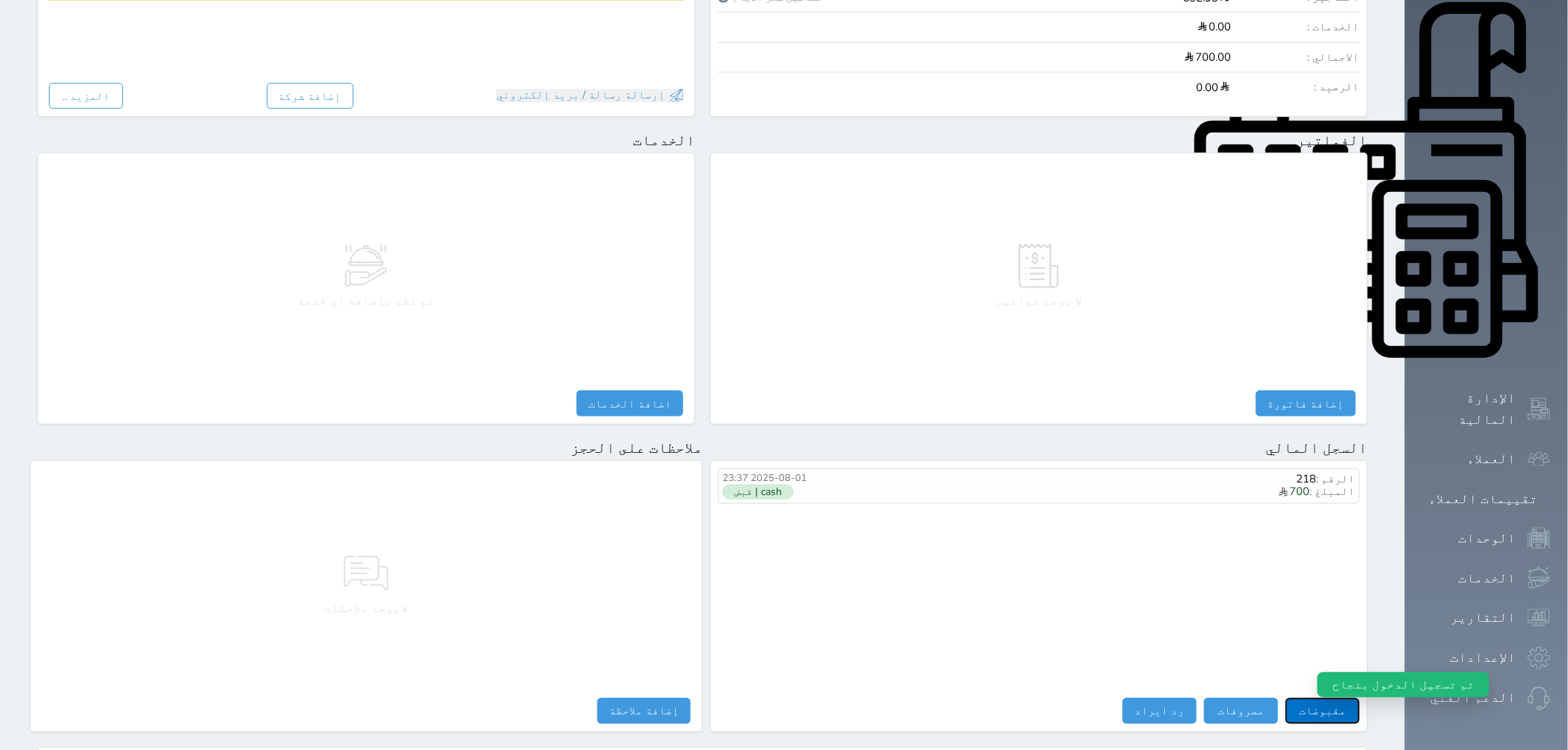 click on "مقبوضات" at bounding box center (1323, 711) 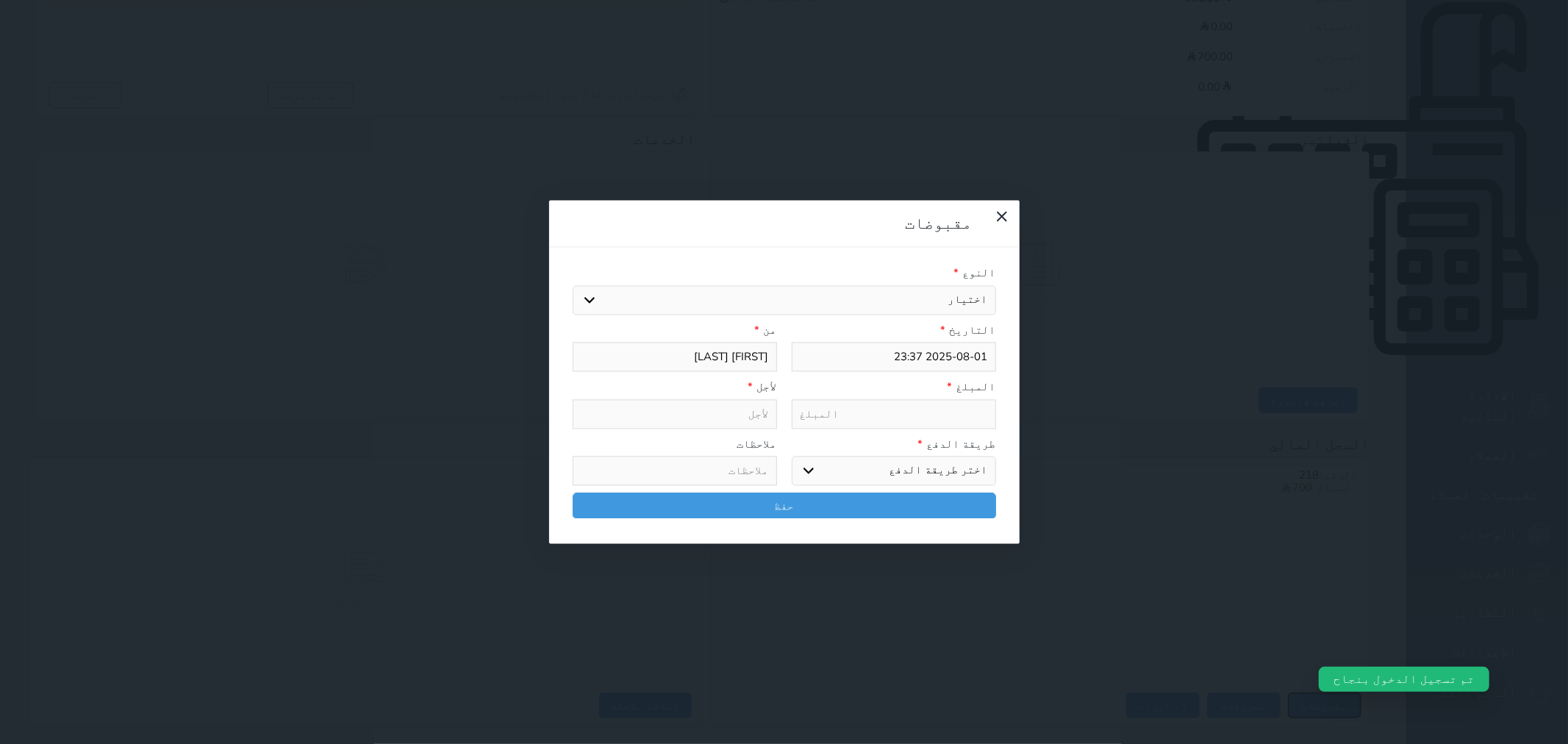 select 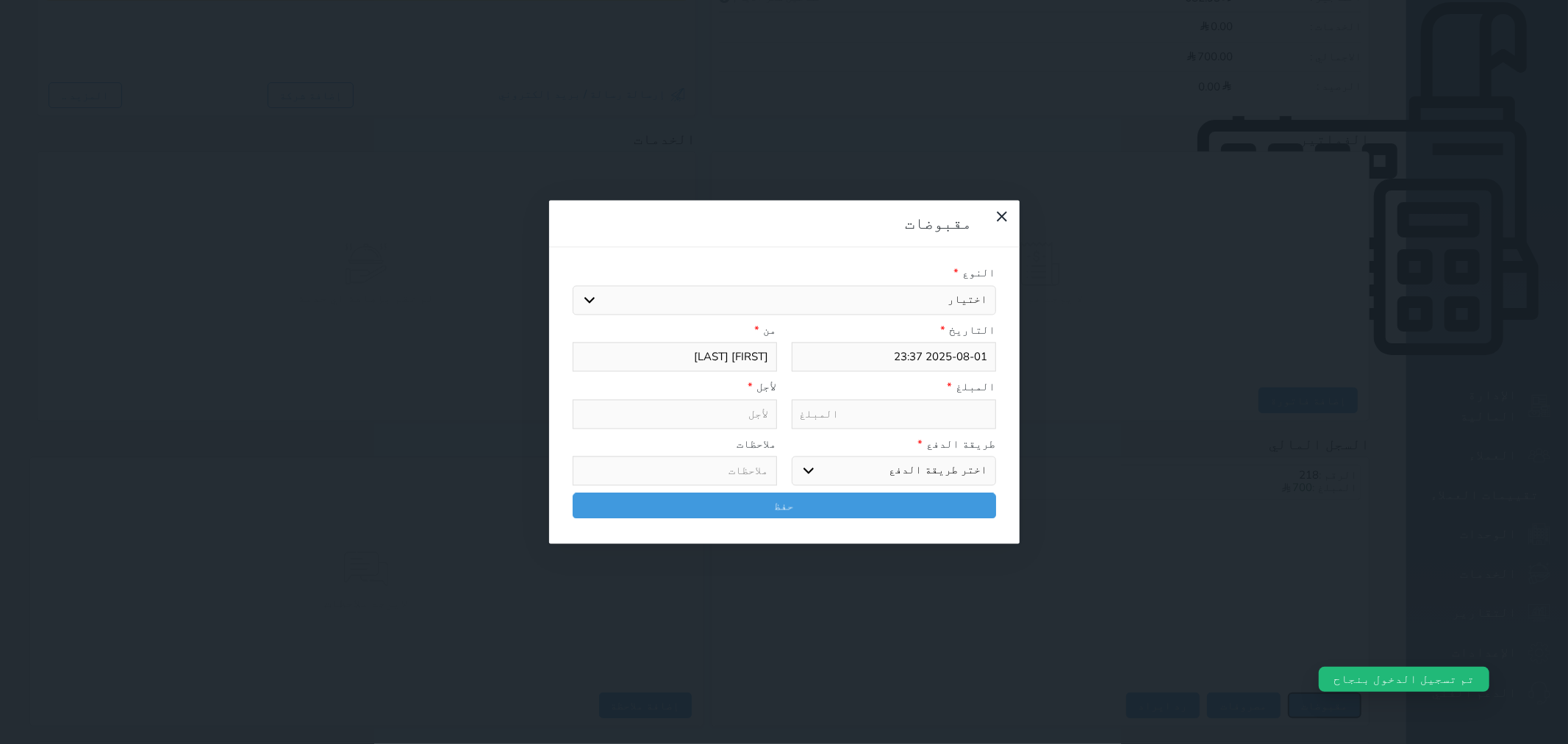 select 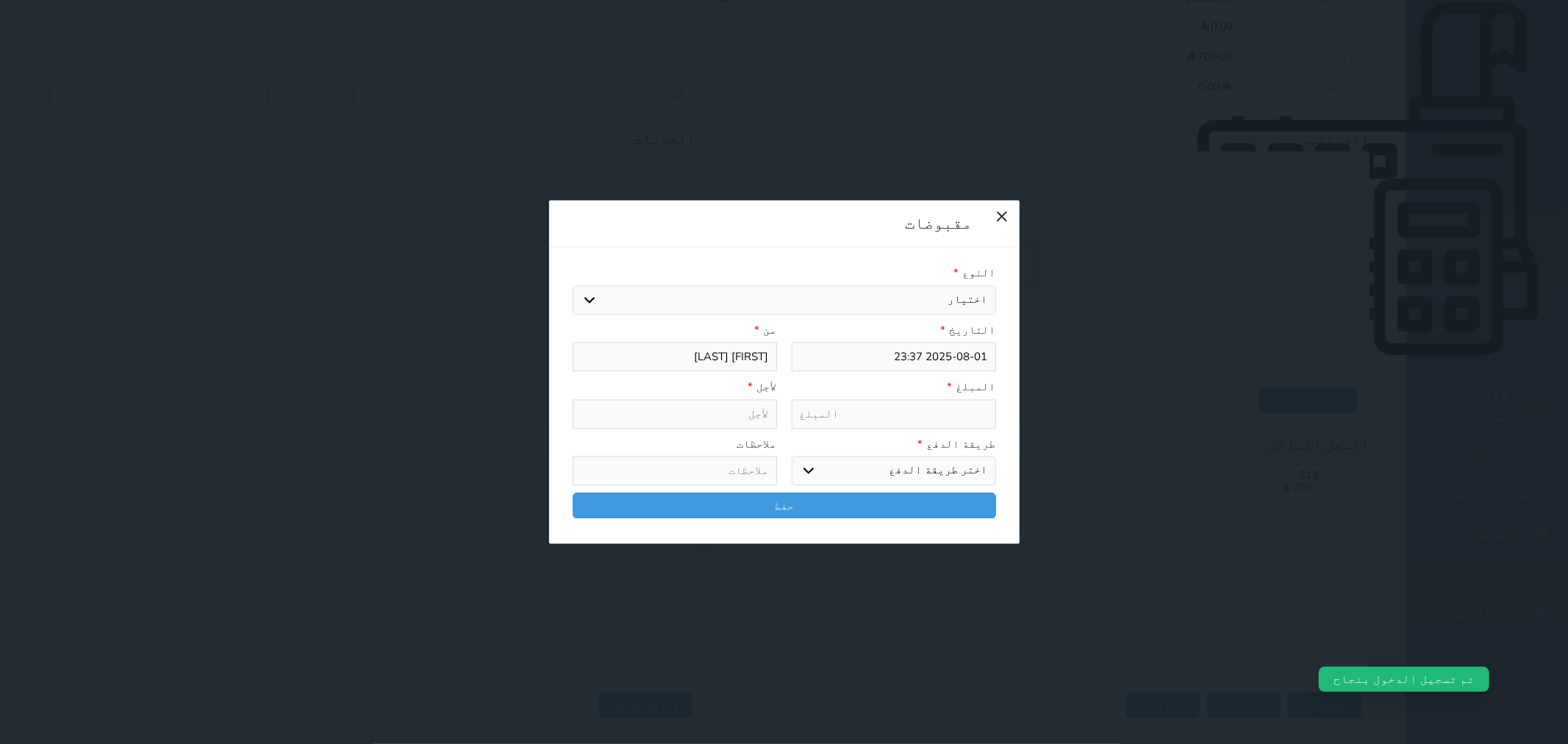 click on "اختيار   مقبوضات عامة قيمة إيجار فواتير تامين عربون لا ينطبق آخر مغسلة واي فاي - الإنترنت مواقف السيارات طعام الأغذية والمشروبات مشروبات المشروبات الباردة المشروبات الساخنة الإفطار غداء عشاء مخبز و كعك حمام سباحة الصالة الرياضية سبا و خدمات الجمال اختيار وإسقاط (خدمات النقل) ميني بار كابل - تلفزيون سرير إضافي تصفيف الشعر التسوق خدمات الجولات السياحية المنظمة خدمات الدليل السياحي" at bounding box center (784, 300) 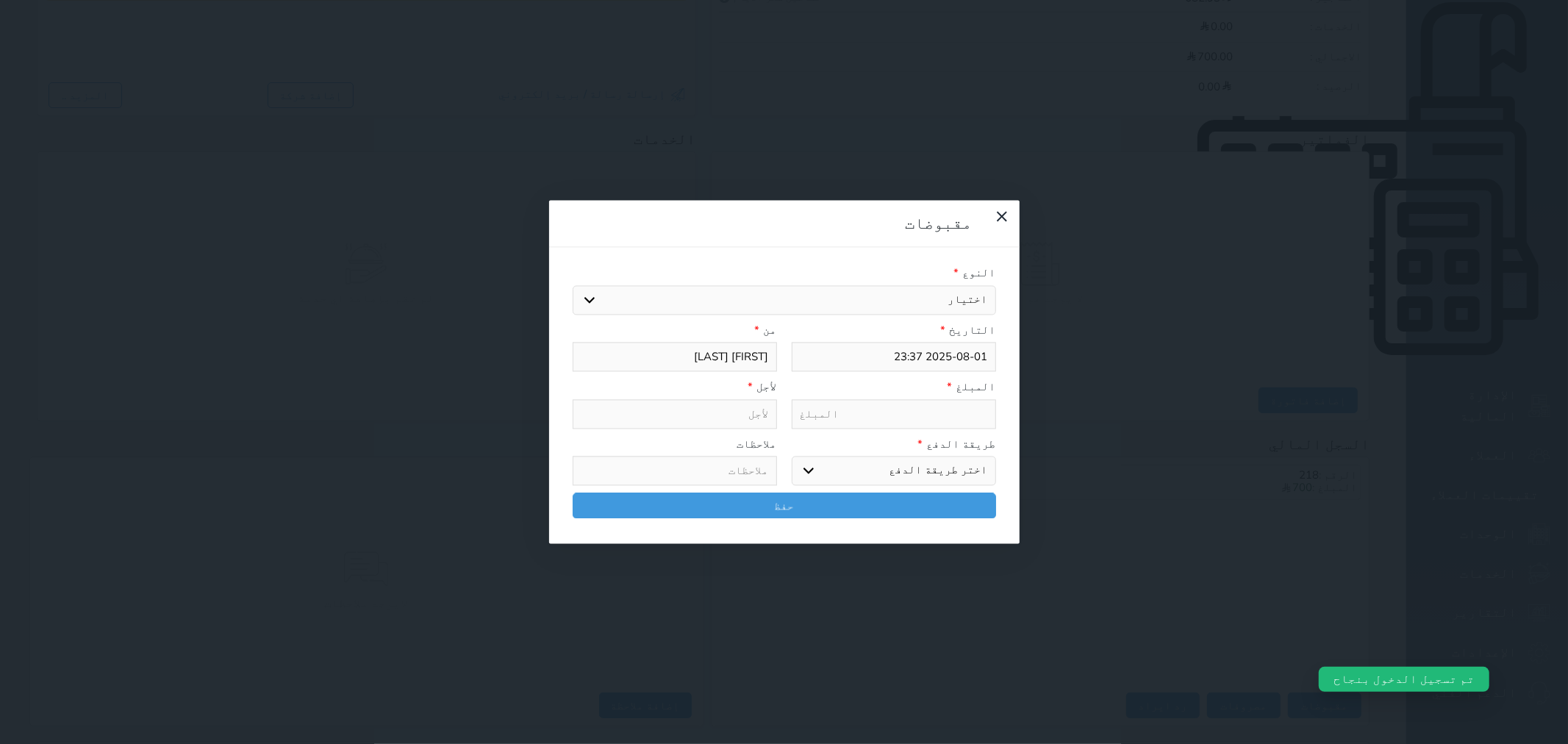 click on "اختيار   مقبوضات عامة قيمة إيجار فواتير تامين عربون لا ينطبق آخر مغسلة واي فاي - الإنترنت مواقف السيارات طعام الأغذية والمشروبات مشروبات المشروبات الباردة المشروبات الساخنة الإفطار غداء عشاء مخبز و كعك حمام سباحة الصالة الرياضية سبا و خدمات الجمال اختيار وإسقاط (خدمات النقل) ميني بار كابل - تلفزيون سرير إضافي تصفيف الشعر التسوق خدمات الجولات السياحية المنظمة خدمات الدليل السياحي" at bounding box center [784, 300] 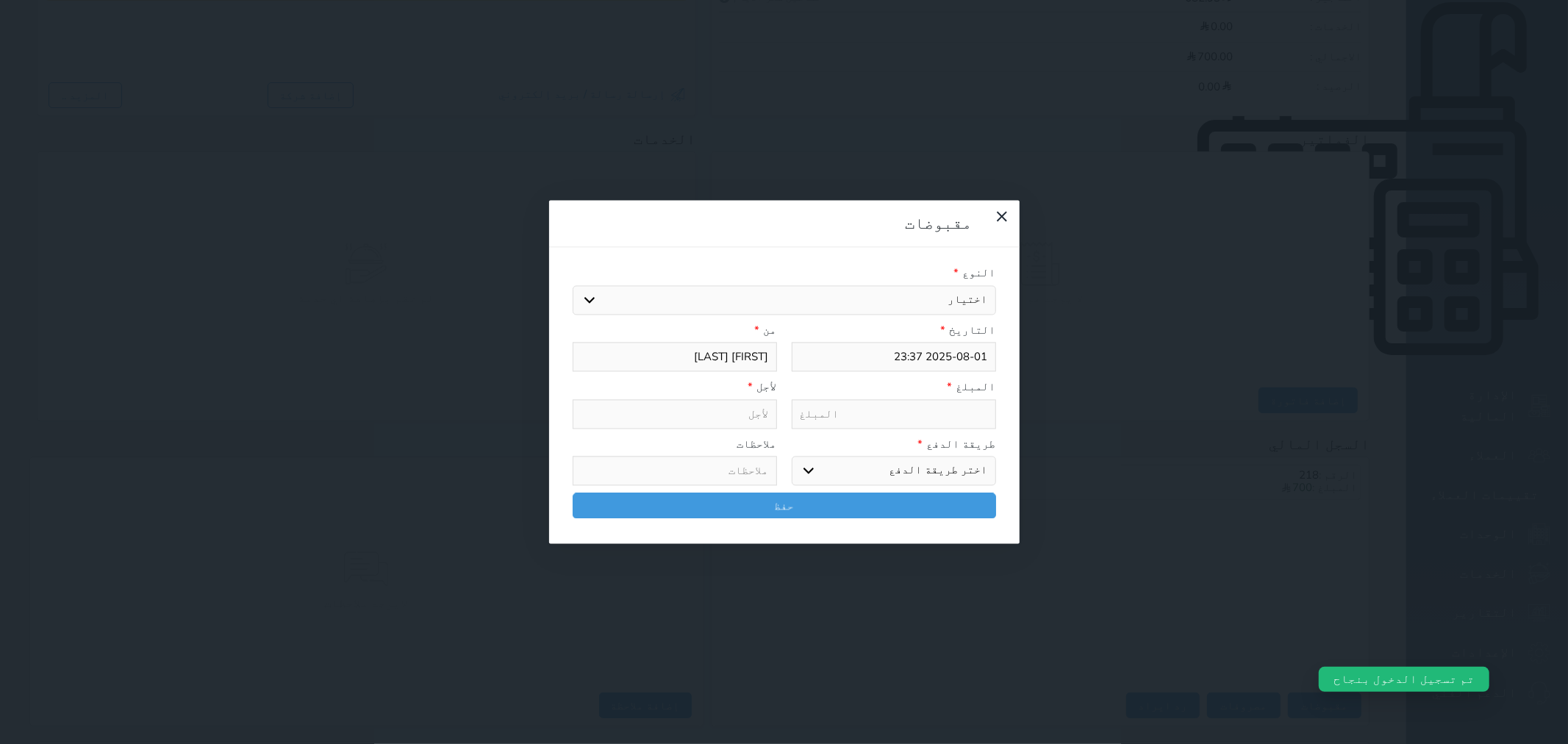 click on "المبلغ *     لأجل *" at bounding box center (784, 408) 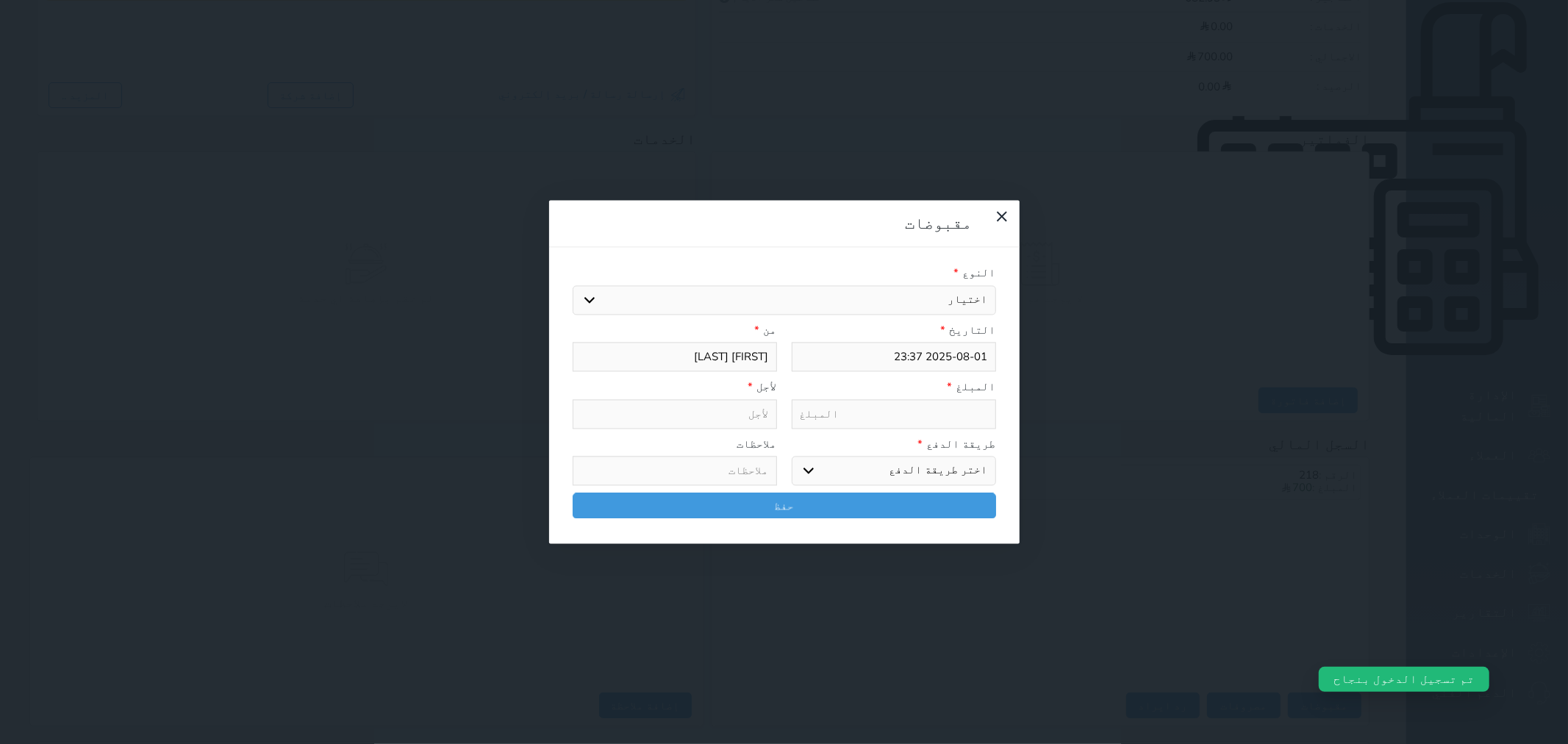 type on "تامين - الوحدة - 108" 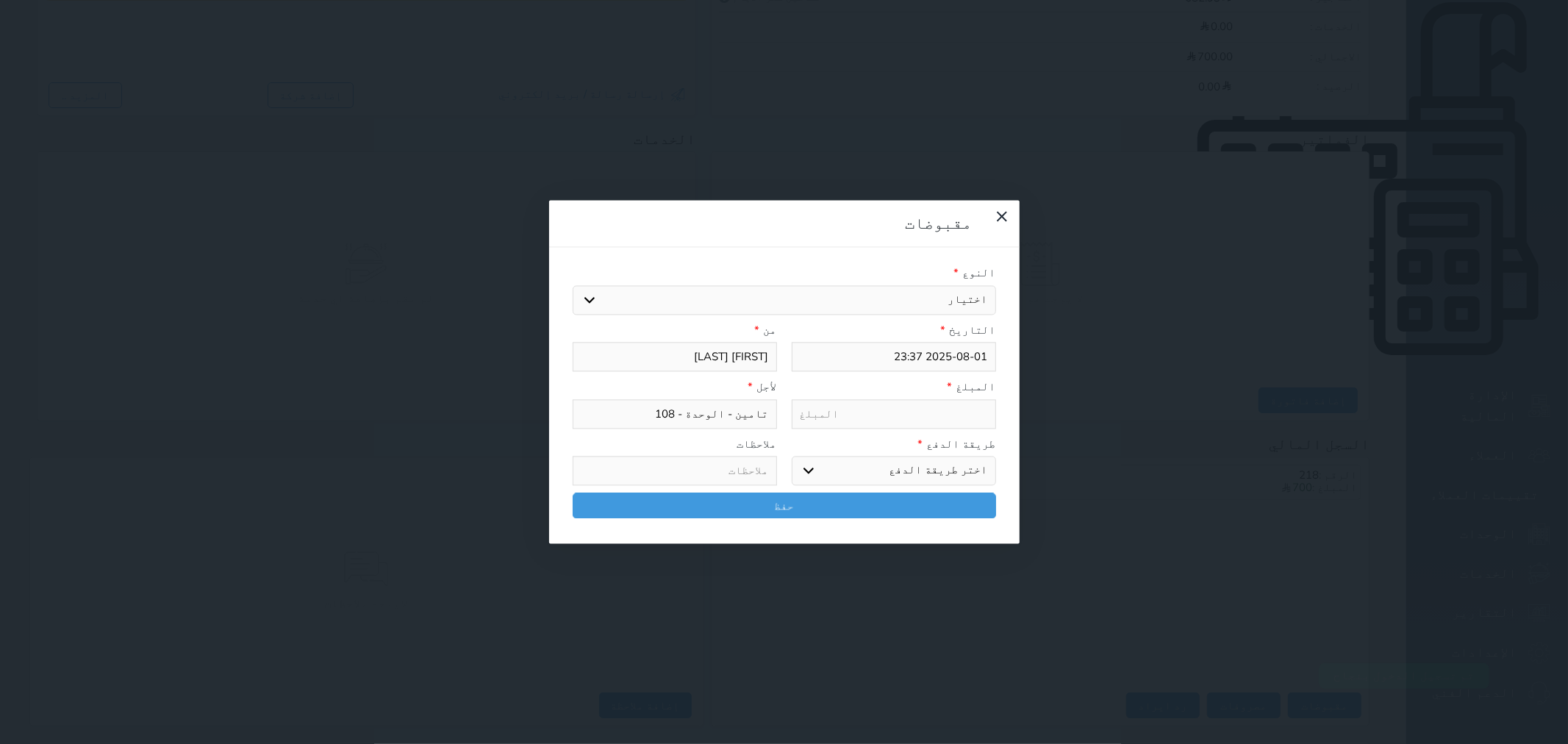 click at bounding box center (894, 414) 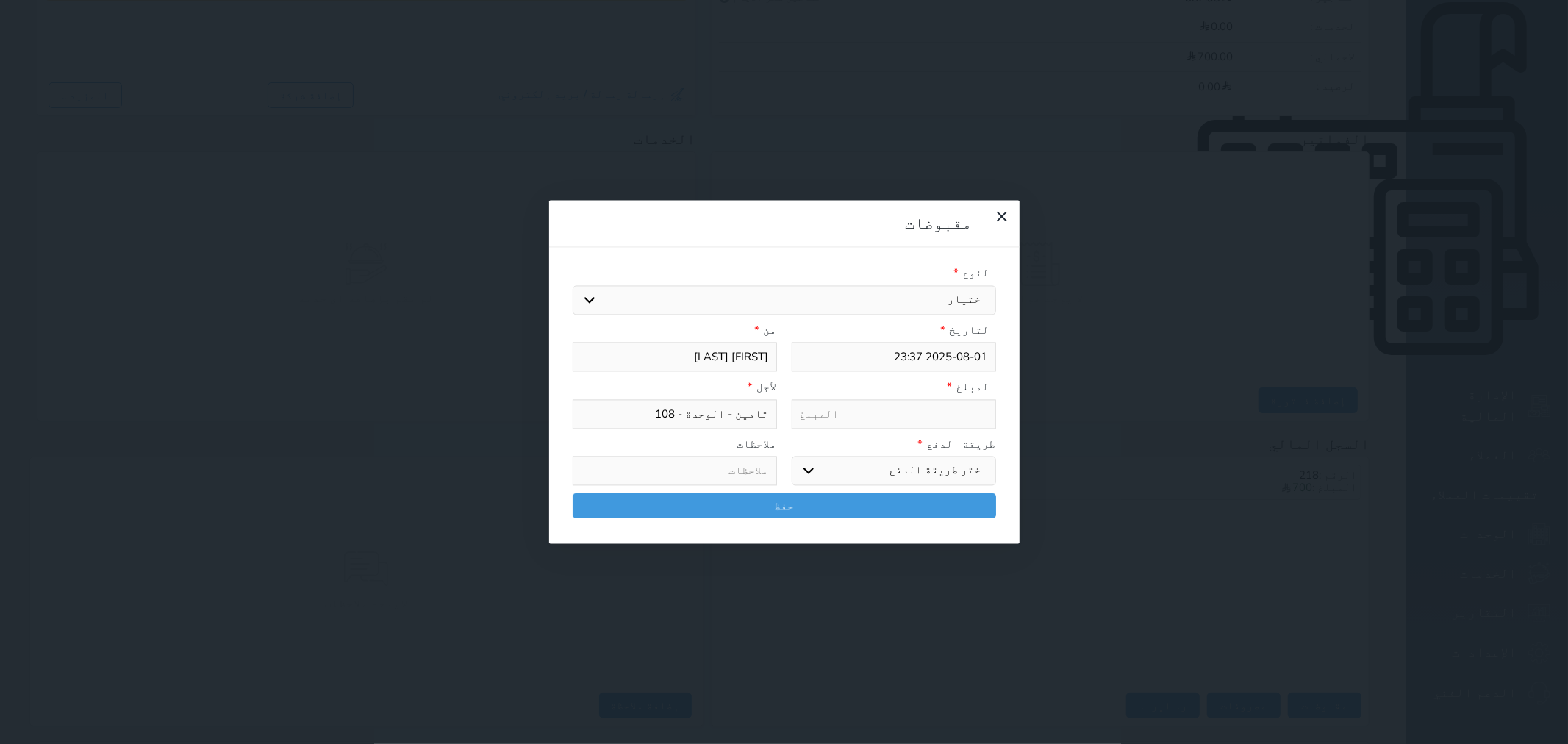 type on "5" 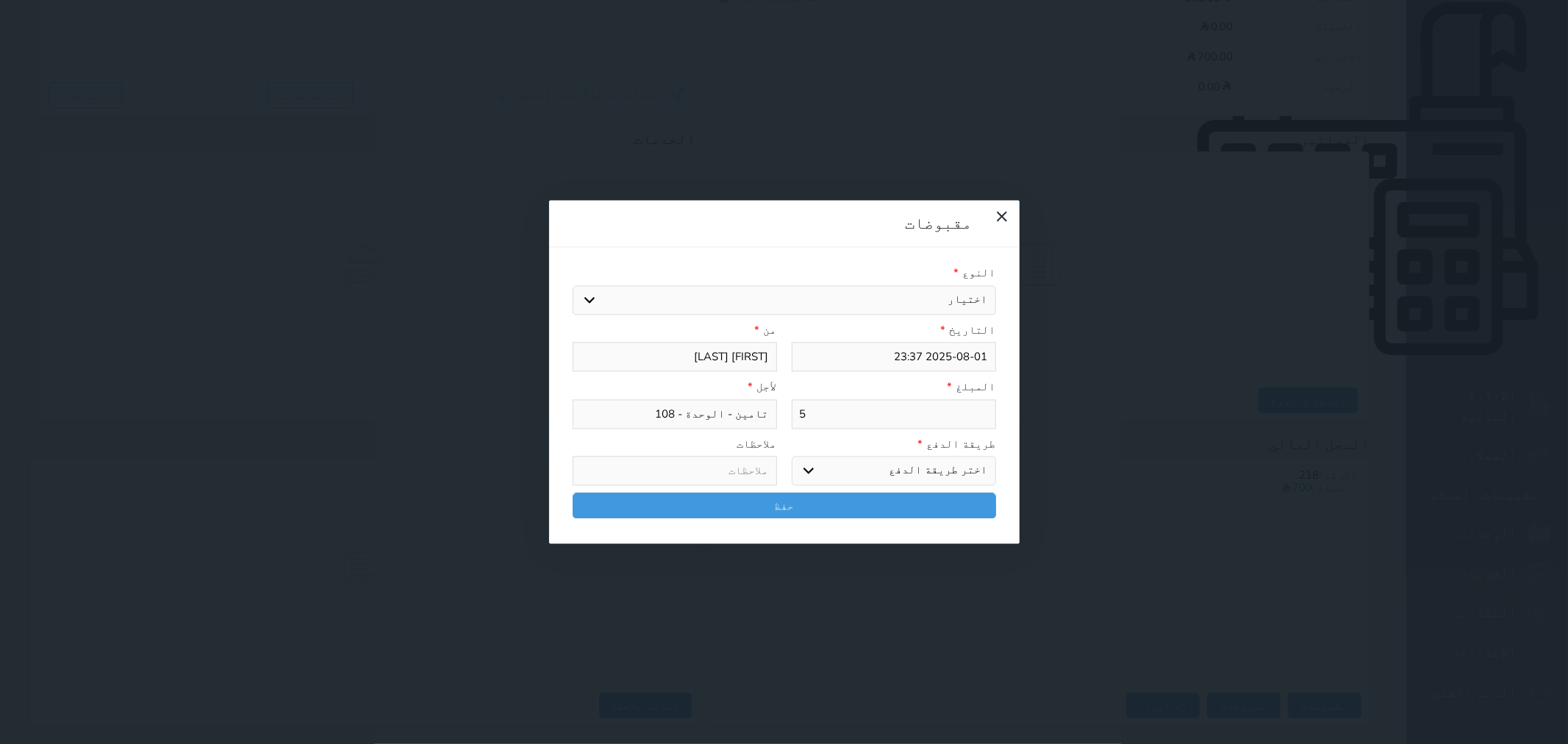 type 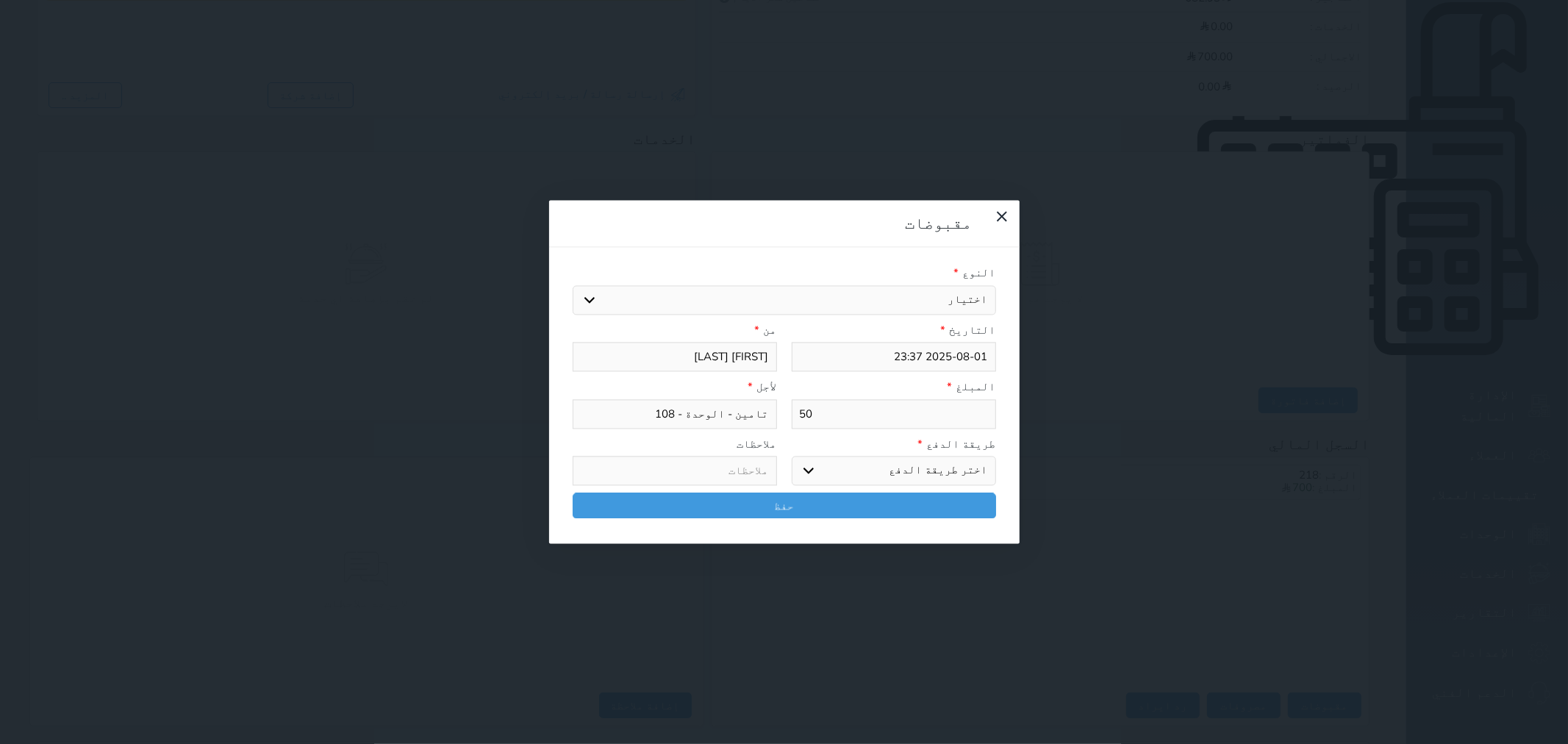 click on "[NUMBER] [LAST] - [NUMBER] - [NUMBER]" at bounding box center [784, 408] 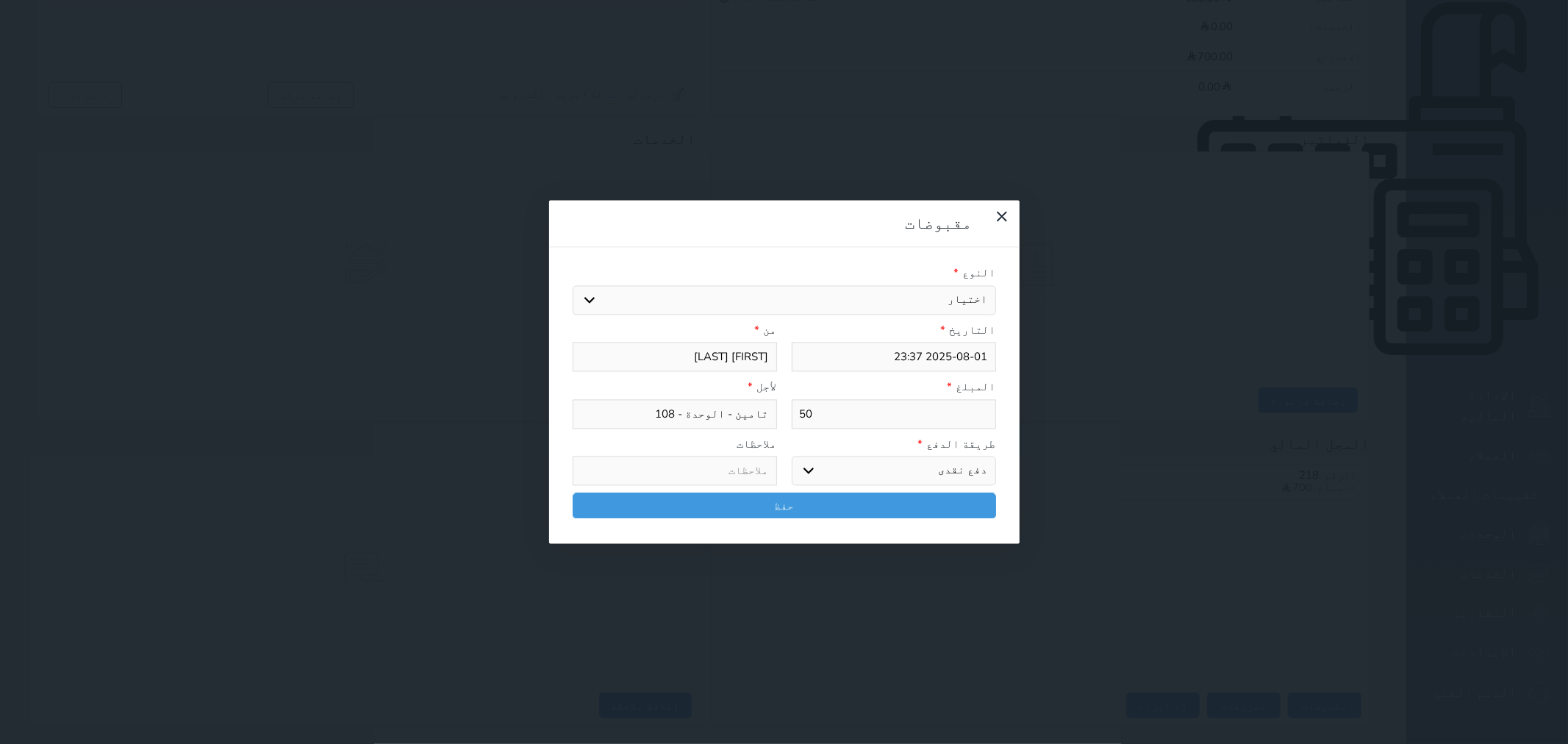 click on "اختر طريقة الدفع   دفع نقدى   تحويل بنكى   مدى   بطاقة ائتمان   آجل" at bounding box center [894, 471] 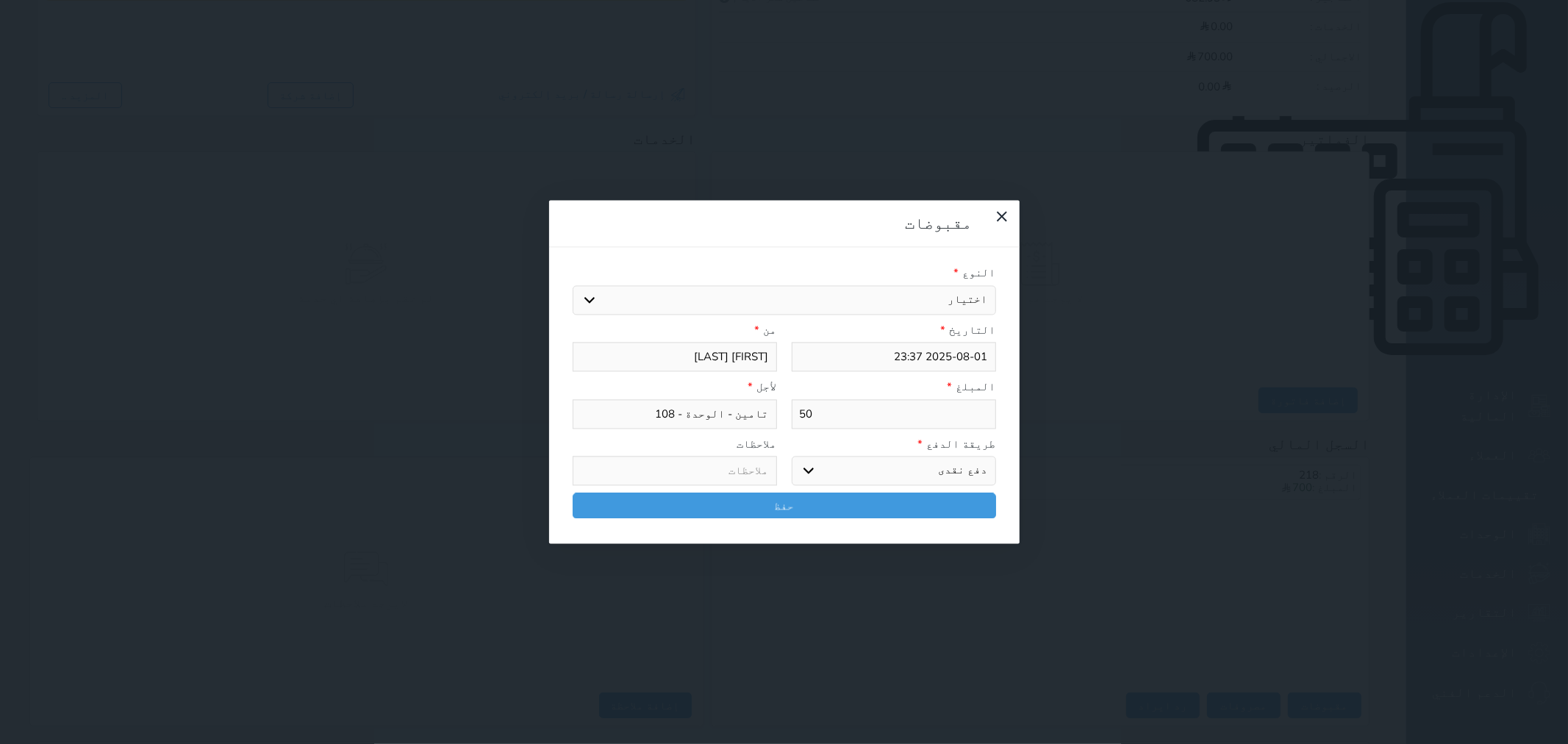 click on "اختر طريقة الدفع   دفع نقدى   تحويل بنكى   مدى   بطاقة ائتمان   آجل" at bounding box center [894, 471] 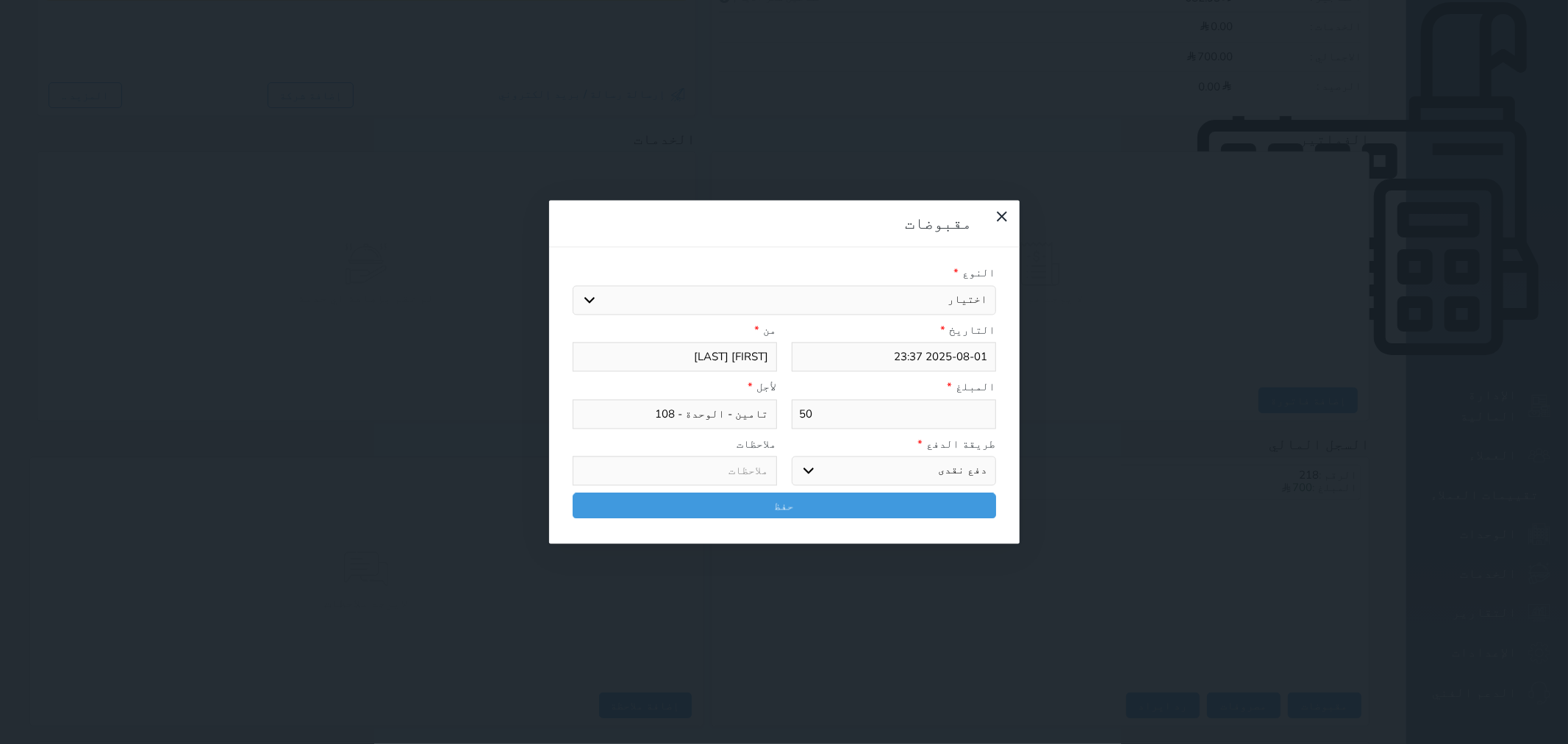 click on "اختر طريقة الدفع   دفع نقدى   تحويل بنكى   مدى   بطاقة ائتمان   آجل" at bounding box center (894, 471) 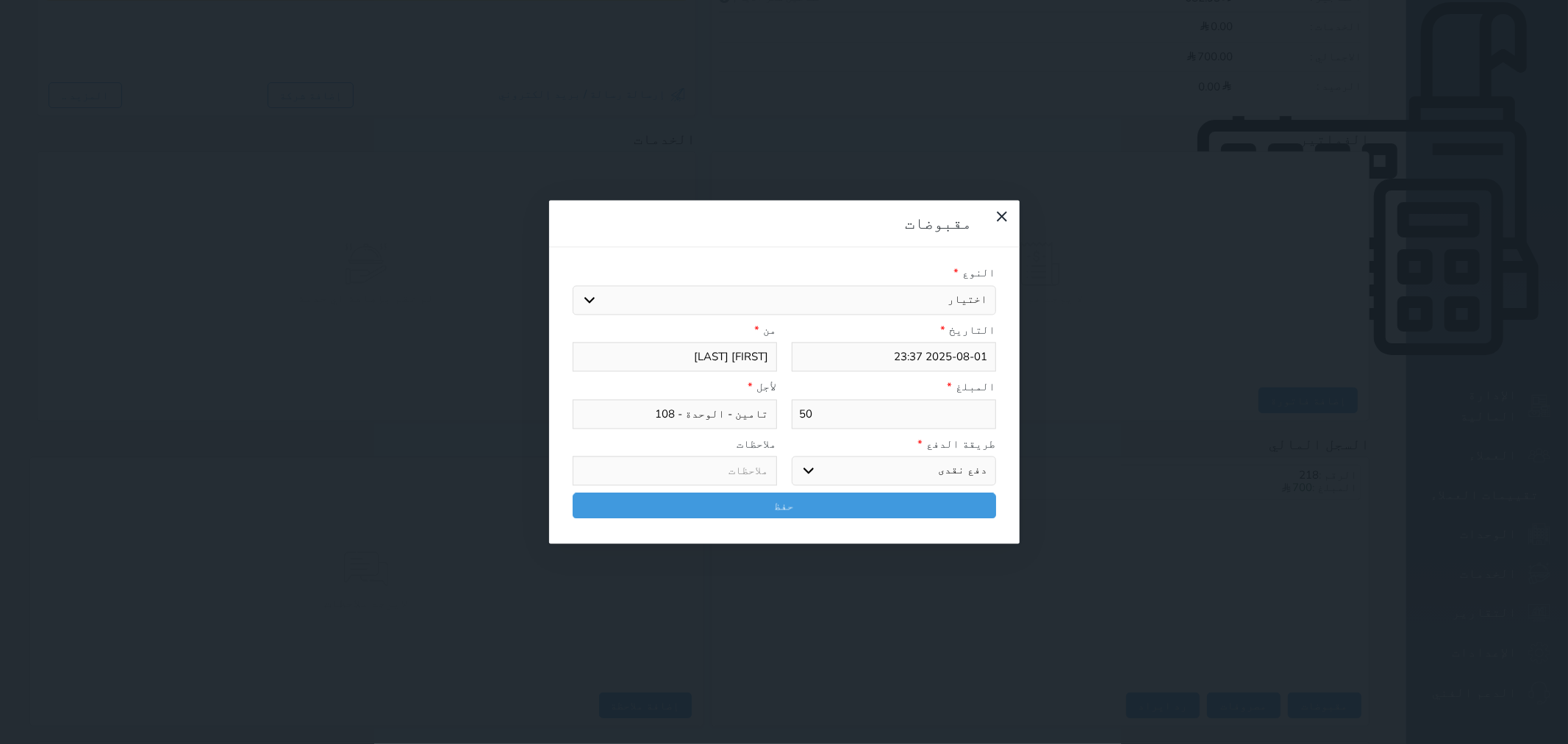 click on "اختر طريقة الدفع   دفع نقدى   تحويل بنكى   مدى   بطاقة ائتمان   آجل" at bounding box center (894, 471) 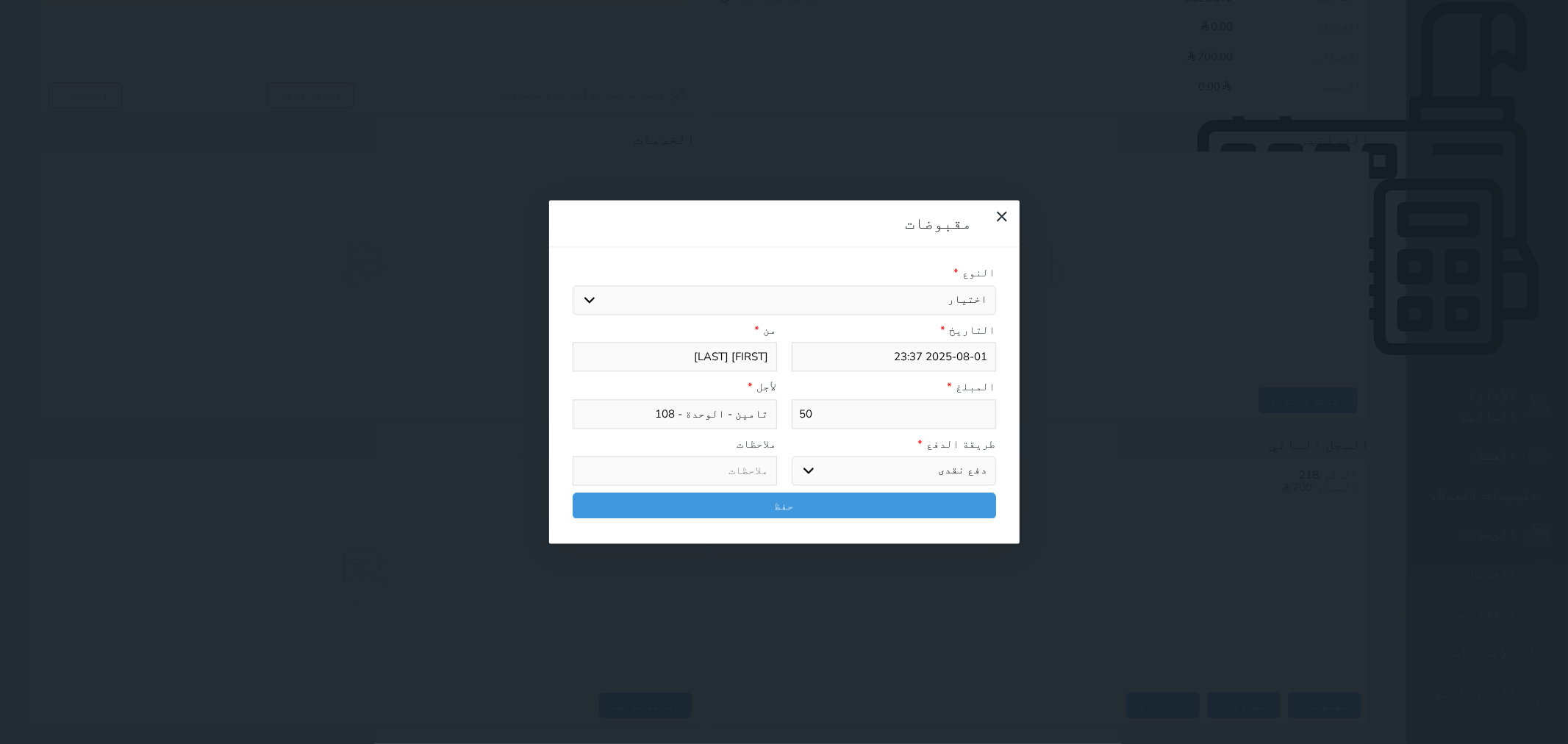 click on "طريقة الدفع *" at bounding box center (894, 444) 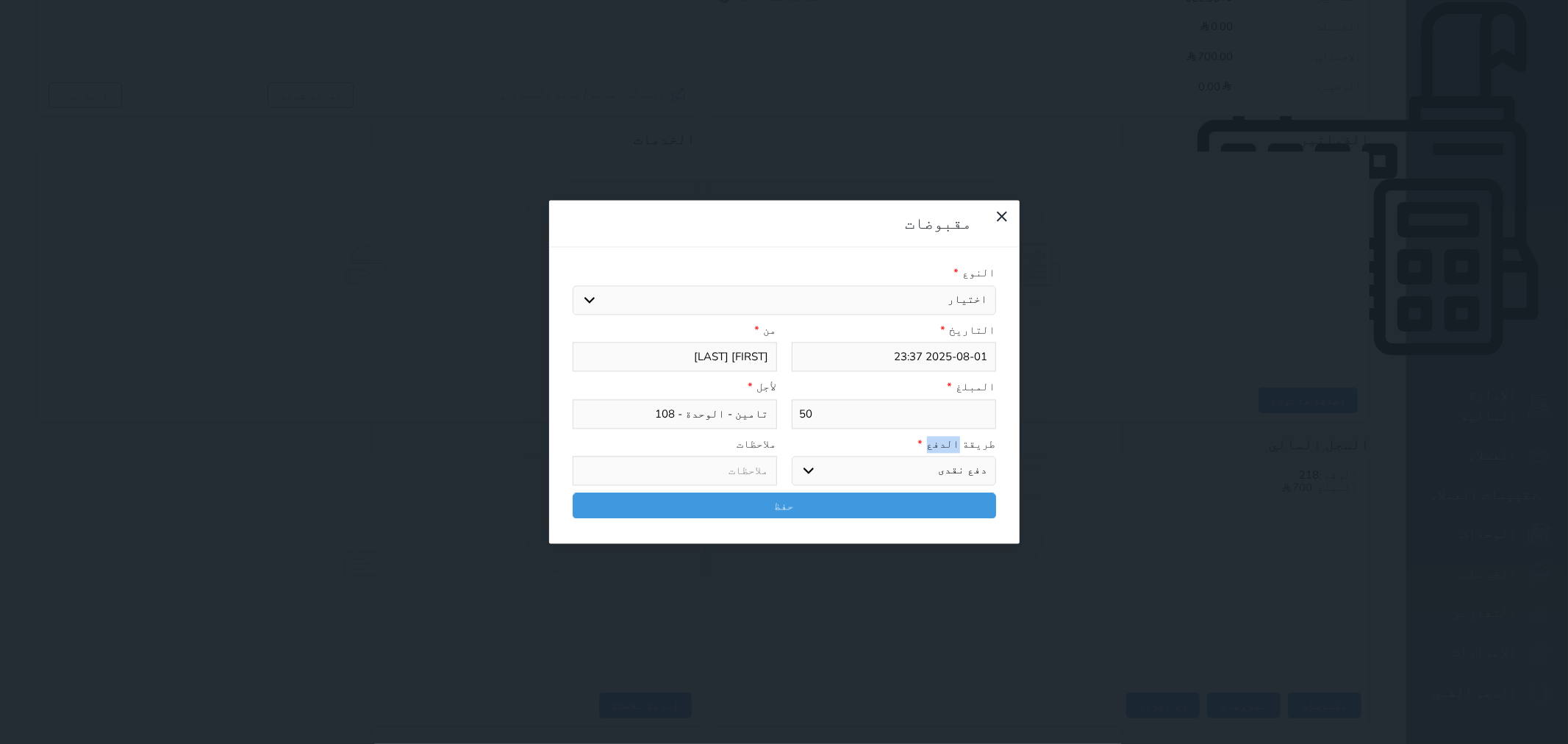 click on "طريقة الدفع *" at bounding box center (894, 444) 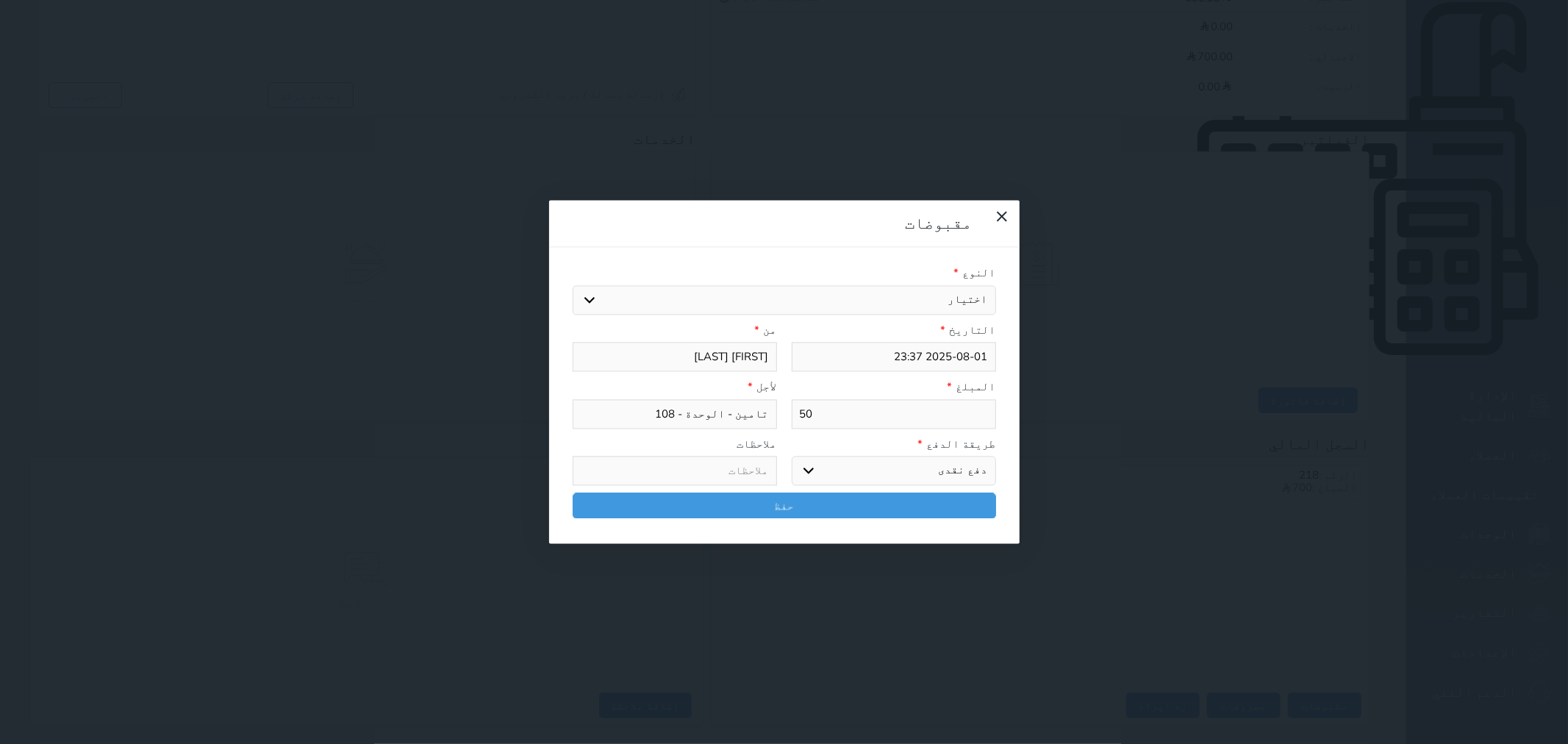 click on "طريقة الدفع *" at bounding box center [894, 444] 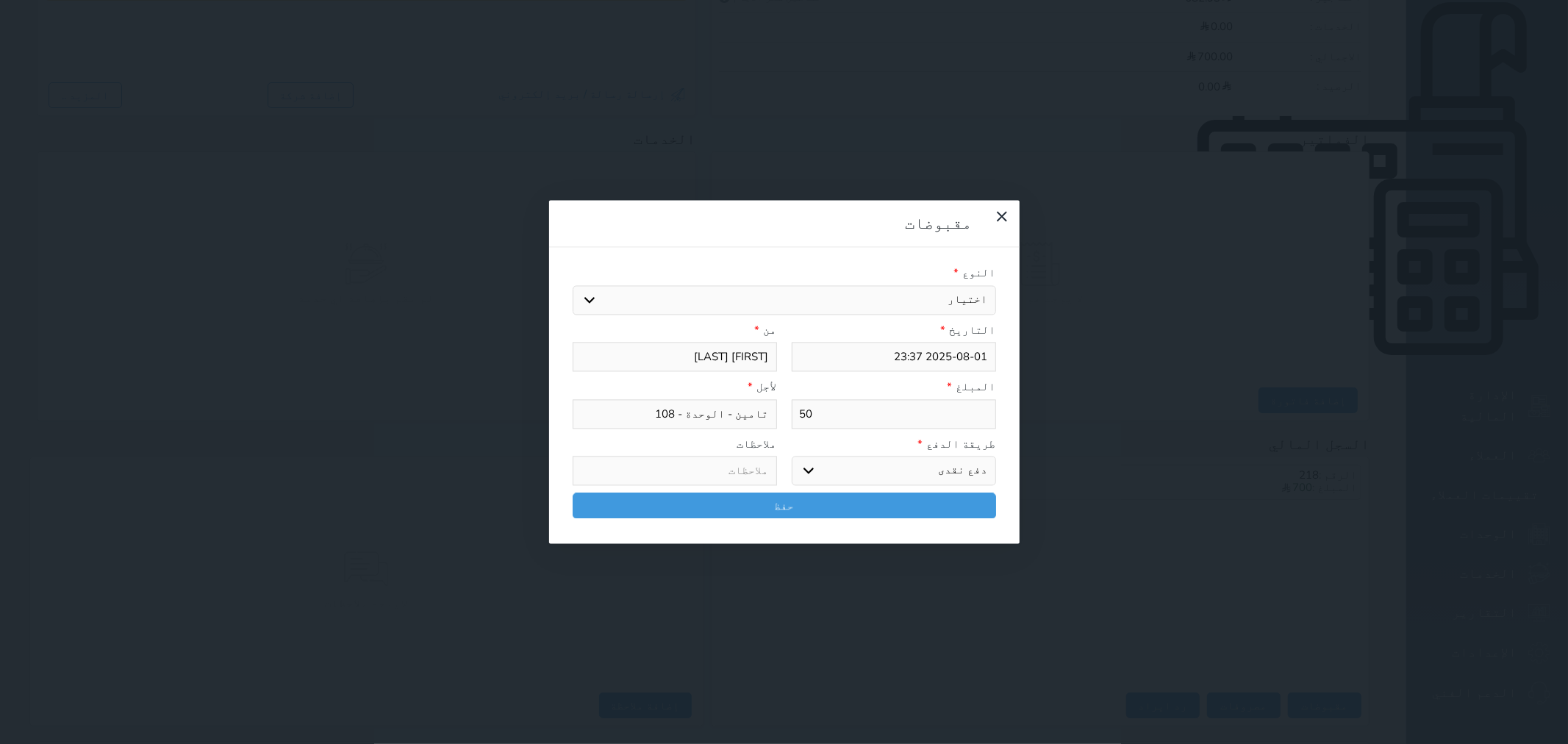 click on "طريقة الدفع *" at bounding box center [894, 444] 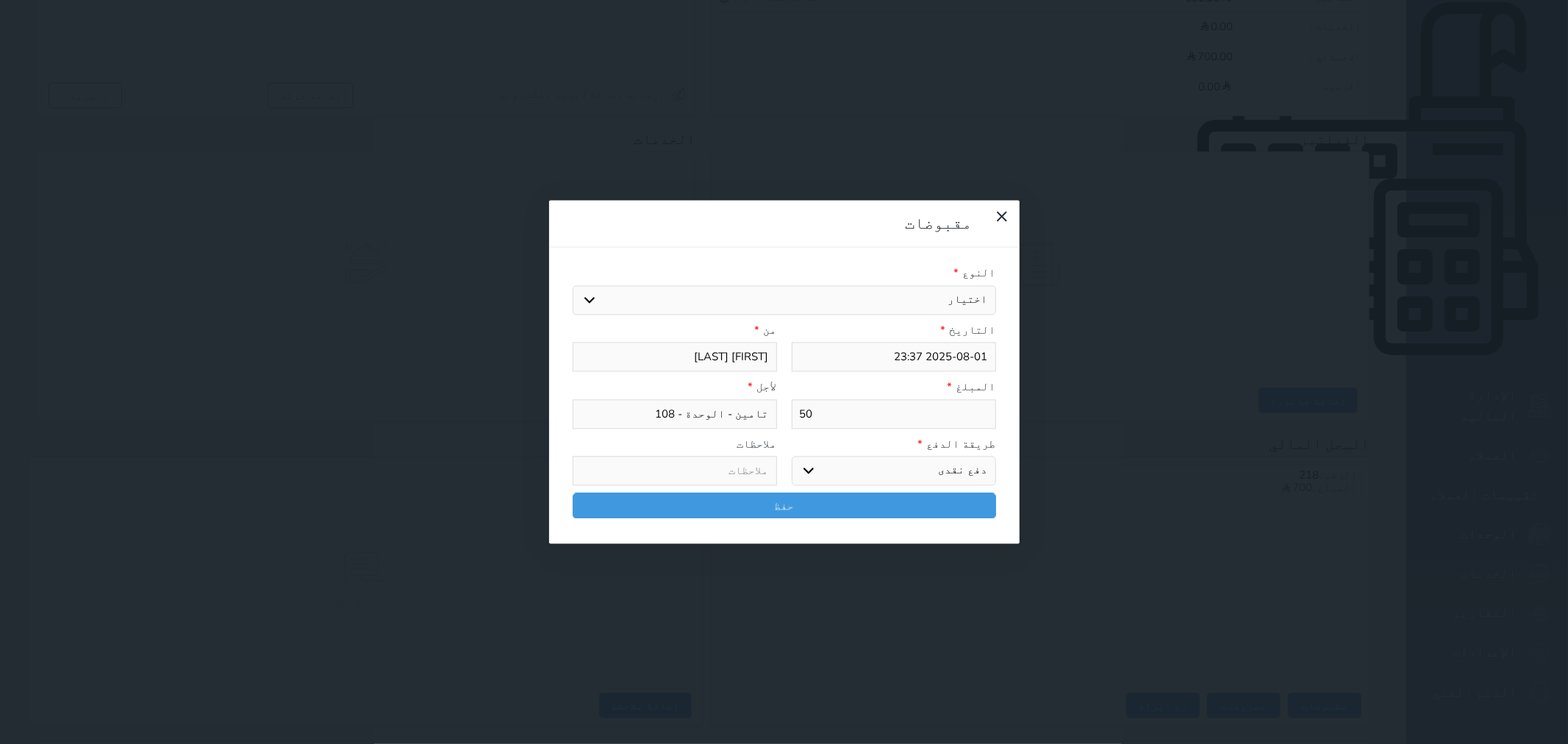 click on "طريقة الدفع *" at bounding box center [894, 444] 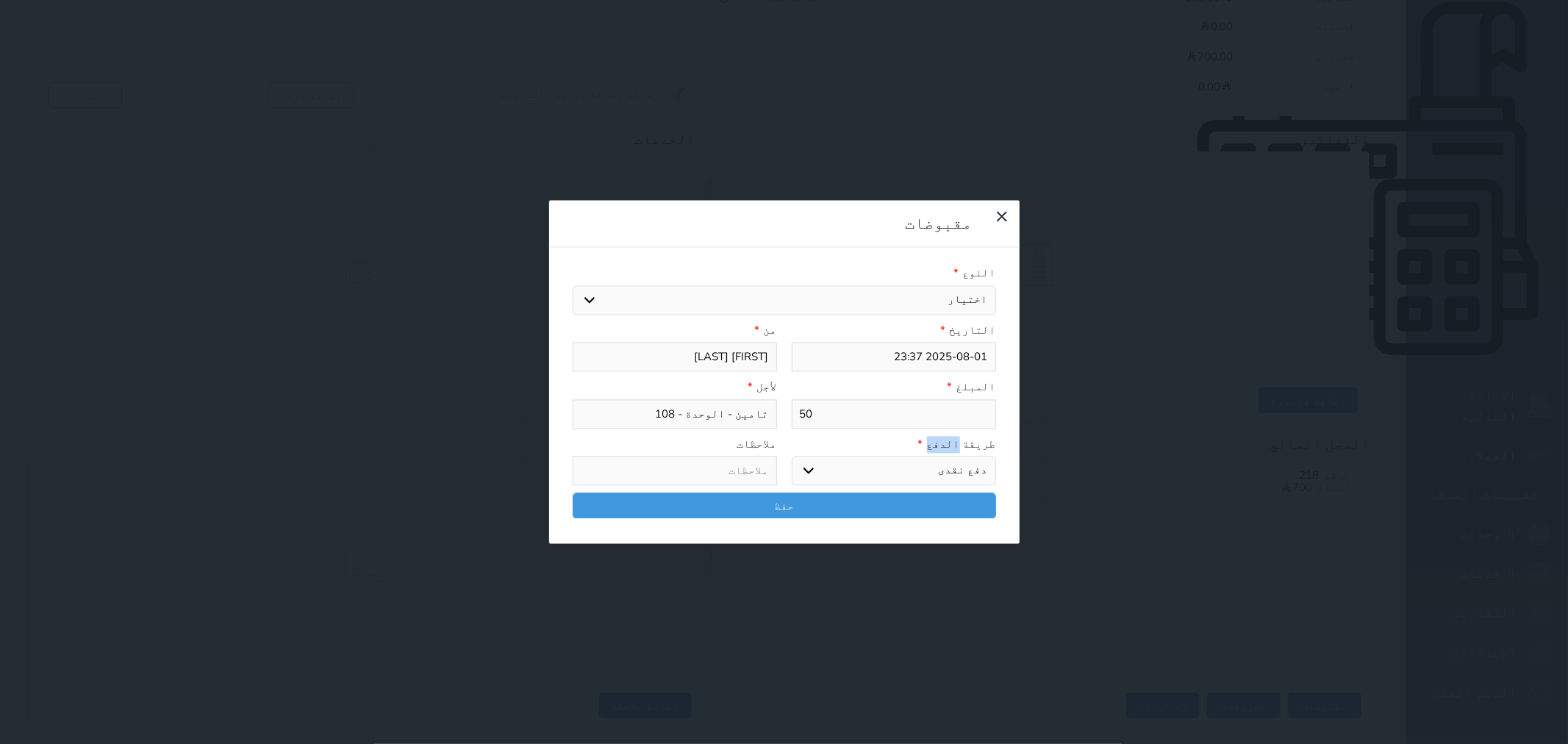 click on "طريقة الدفع *" at bounding box center (894, 444) 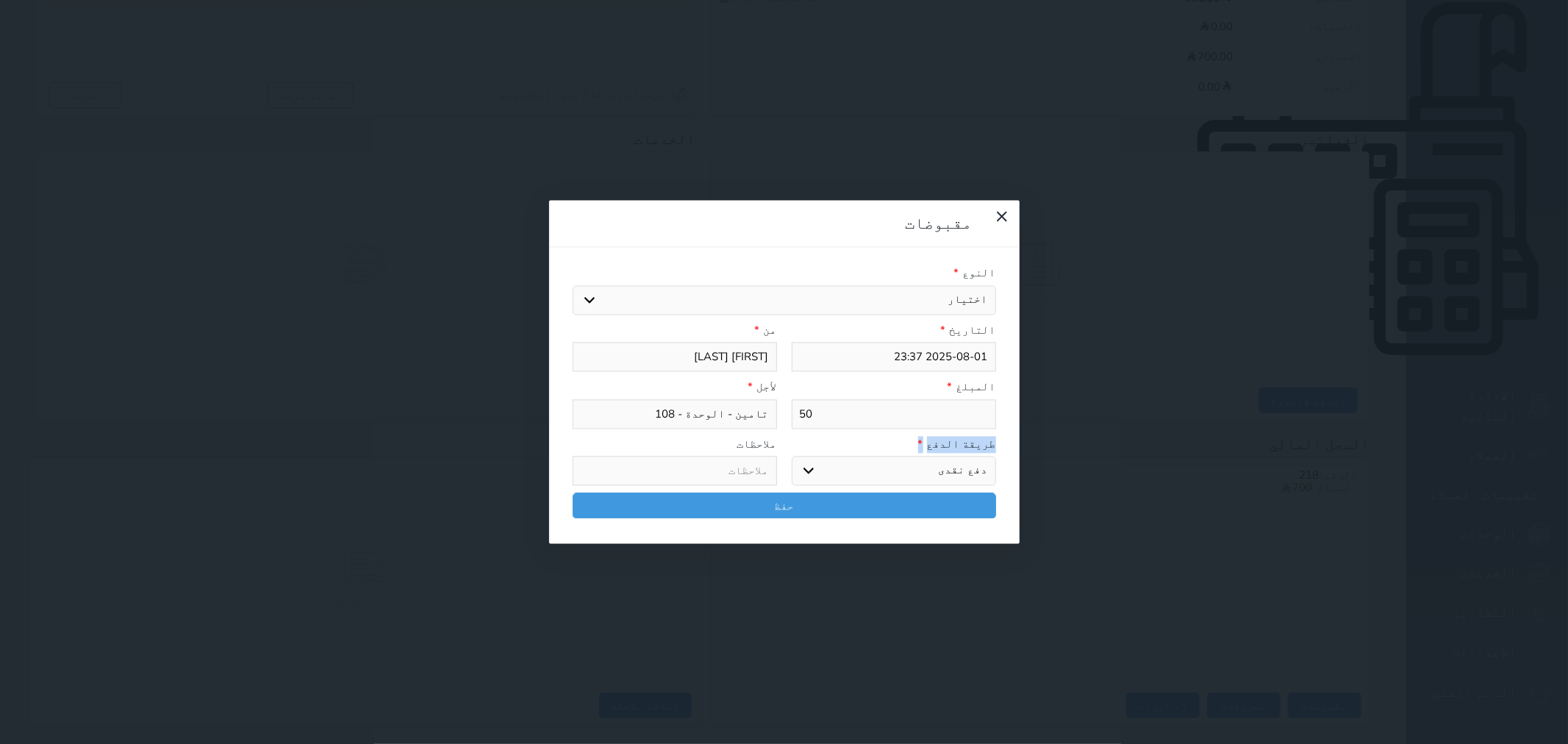 click on "طريقة الدفع *" at bounding box center [894, 444] 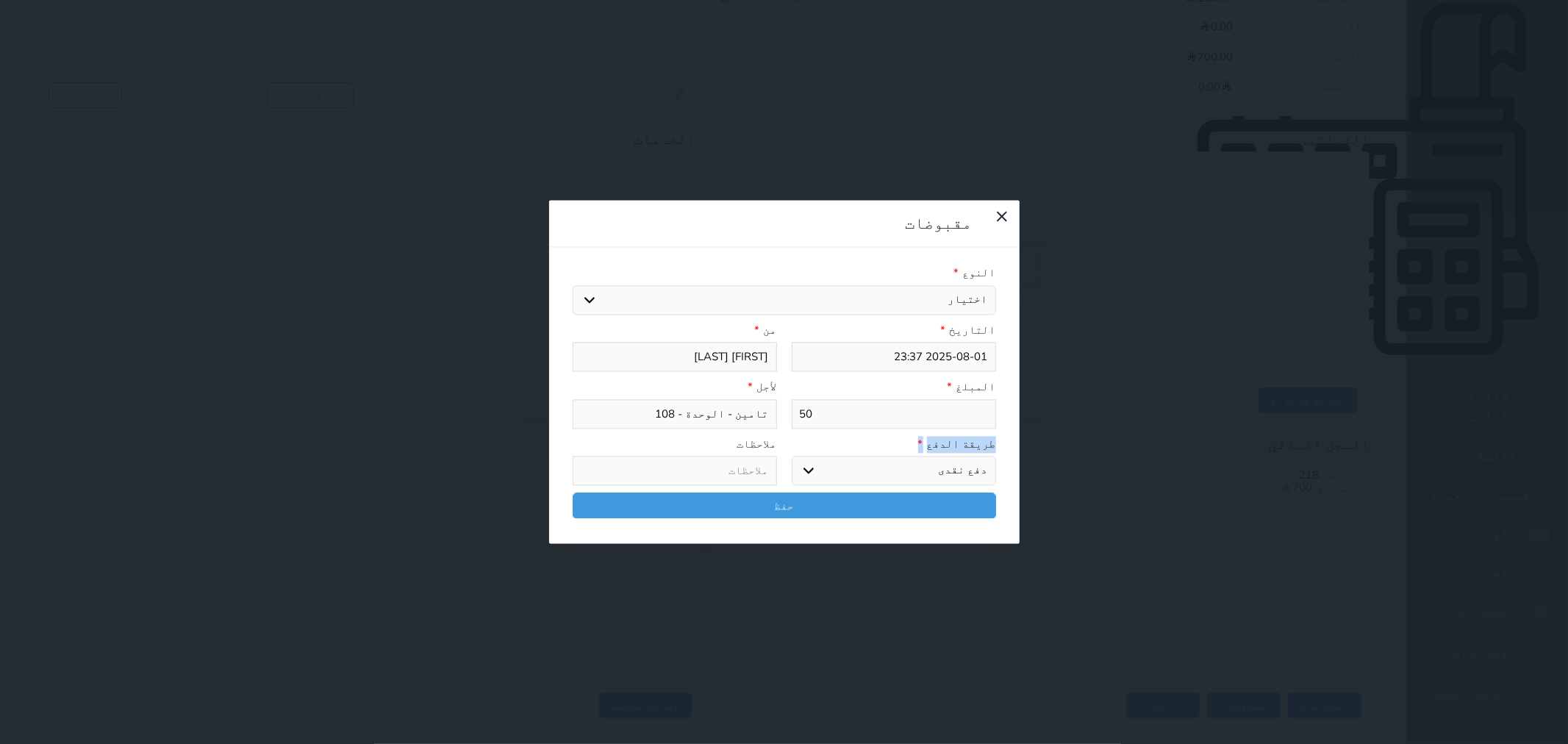 click on "طريقة الدفع *" at bounding box center [894, 444] 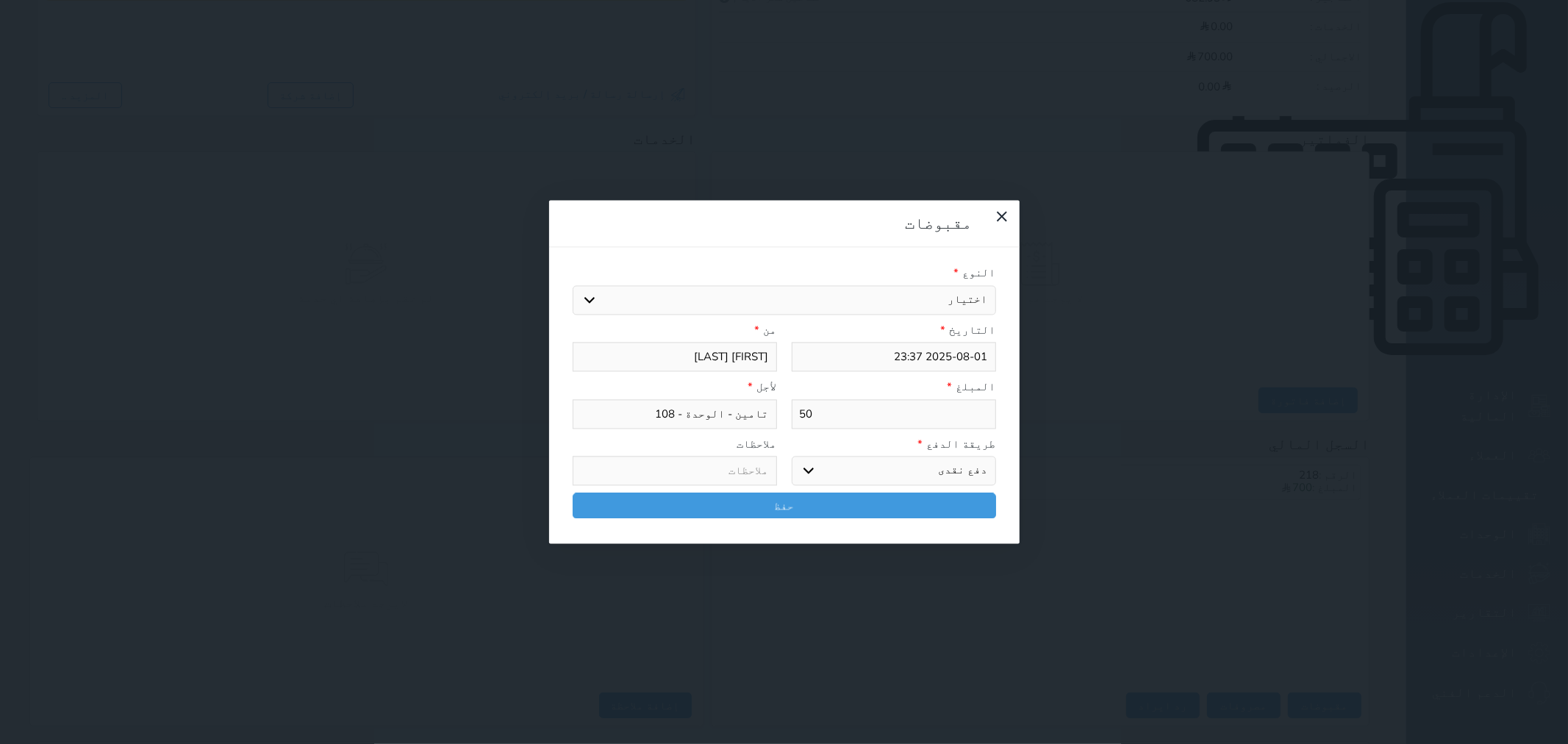 click on "من *" at bounding box center (675, 330) 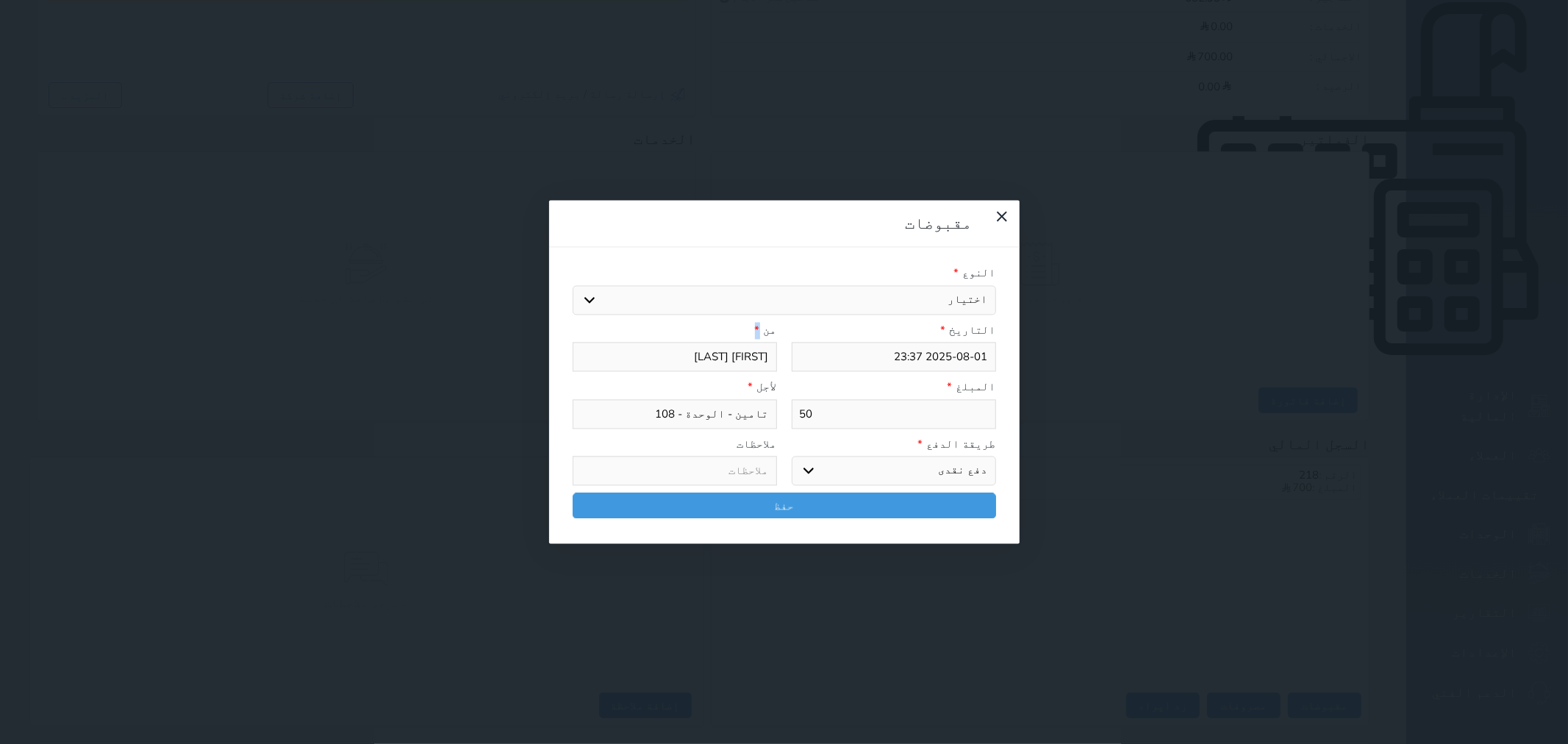 drag, startPoint x: 766, startPoint y: 121, endPoint x: 768, endPoint y: 133, distance: 12.165525 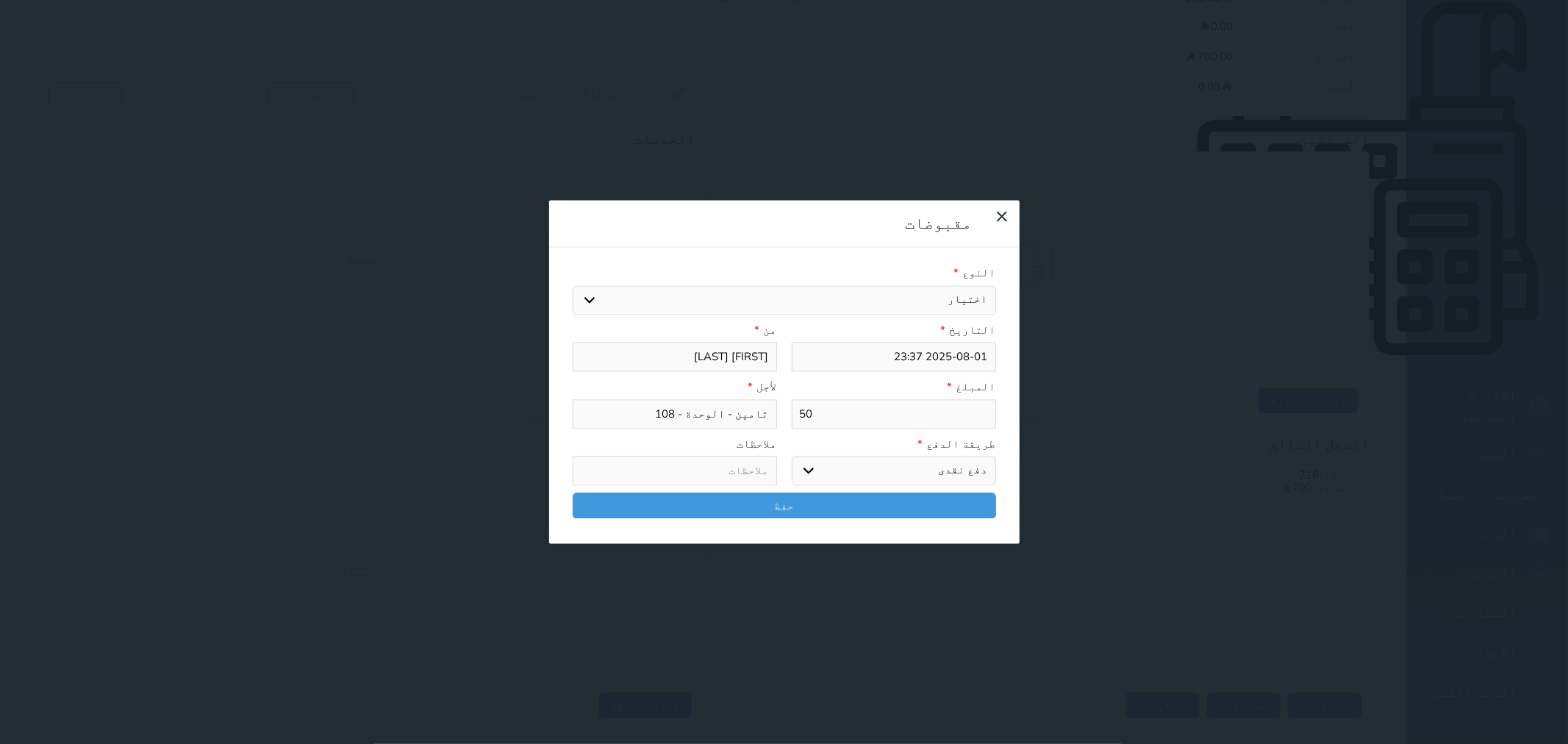 click on "من *" at bounding box center (675, 330) 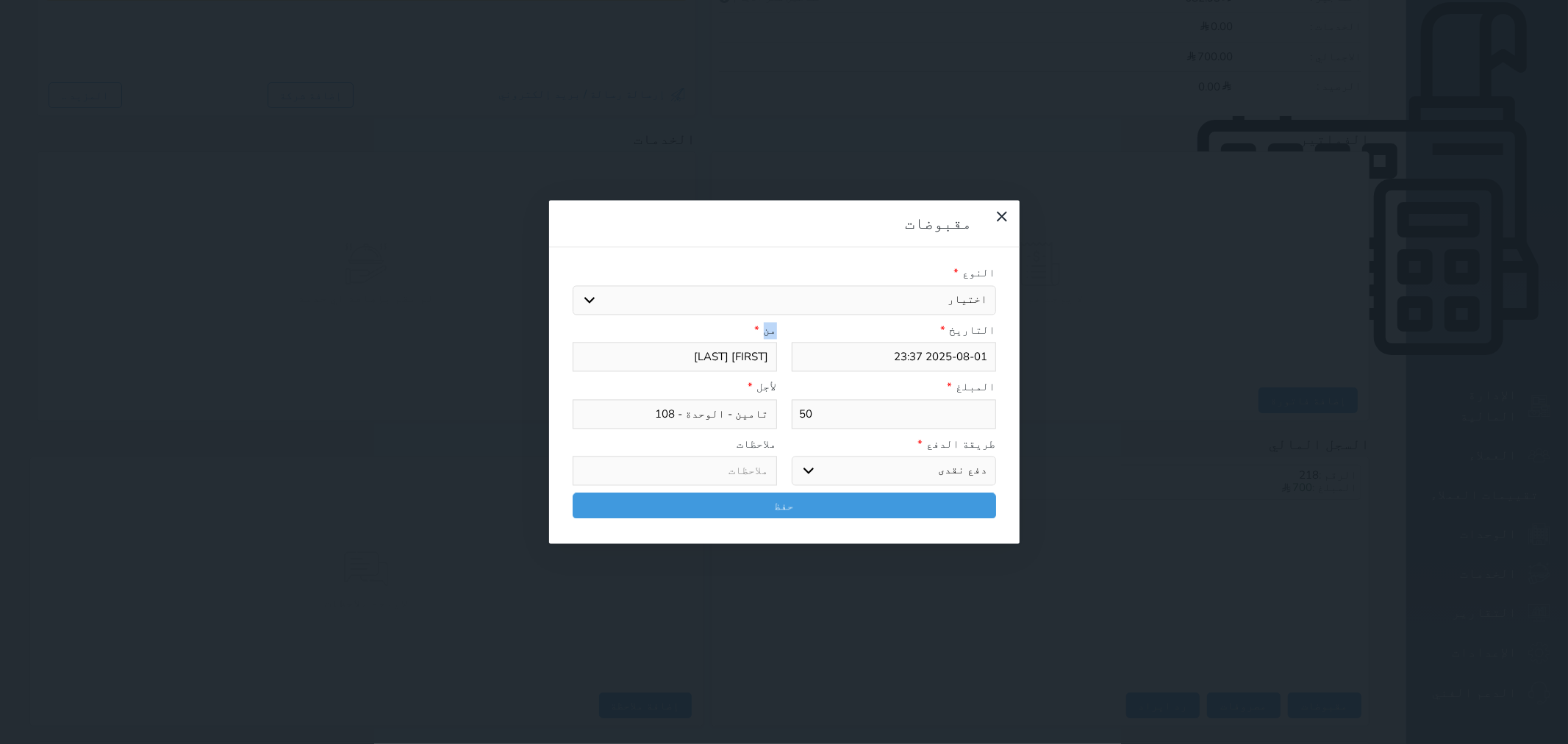 click on "من *" at bounding box center [675, 330] 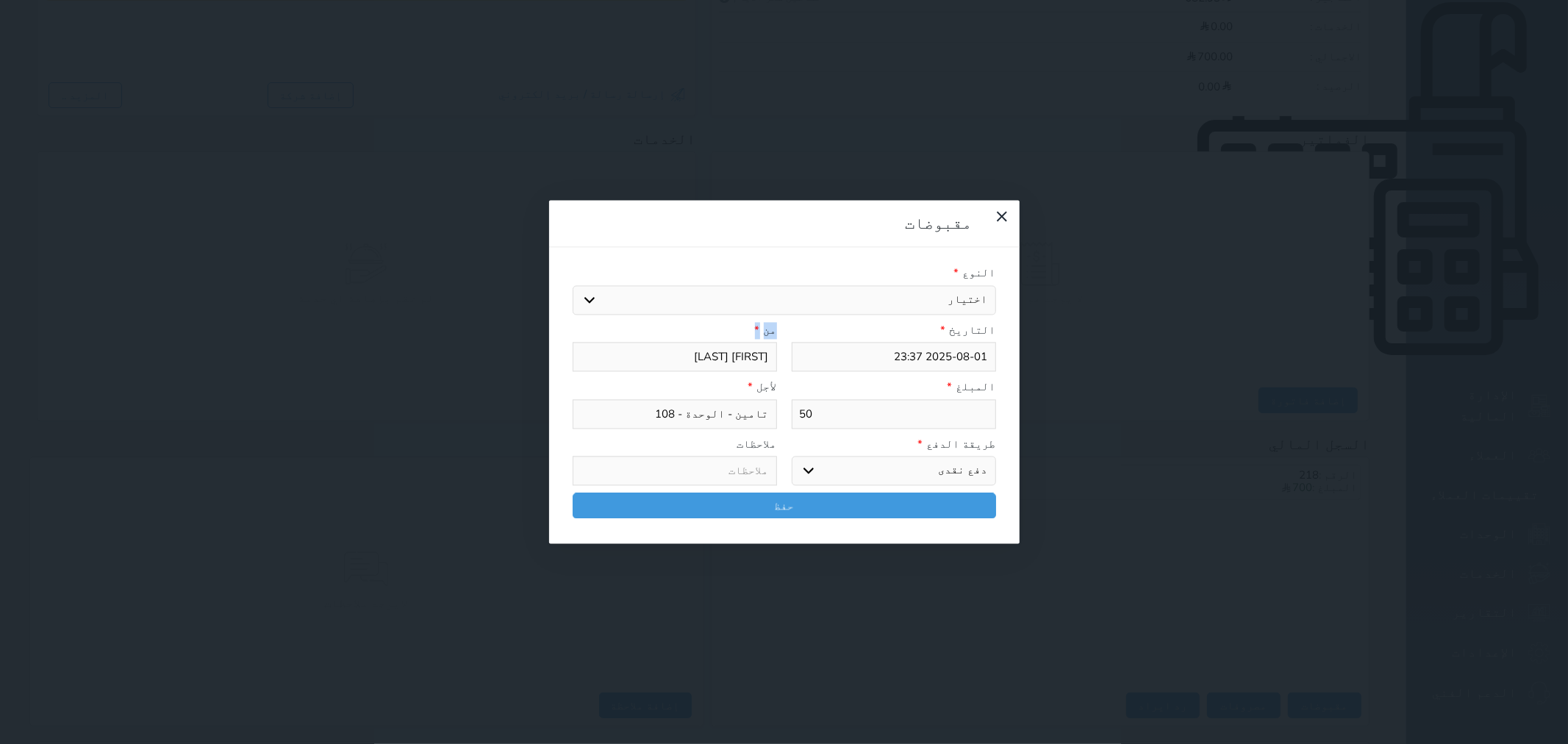 click on "من *" at bounding box center [675, 330] 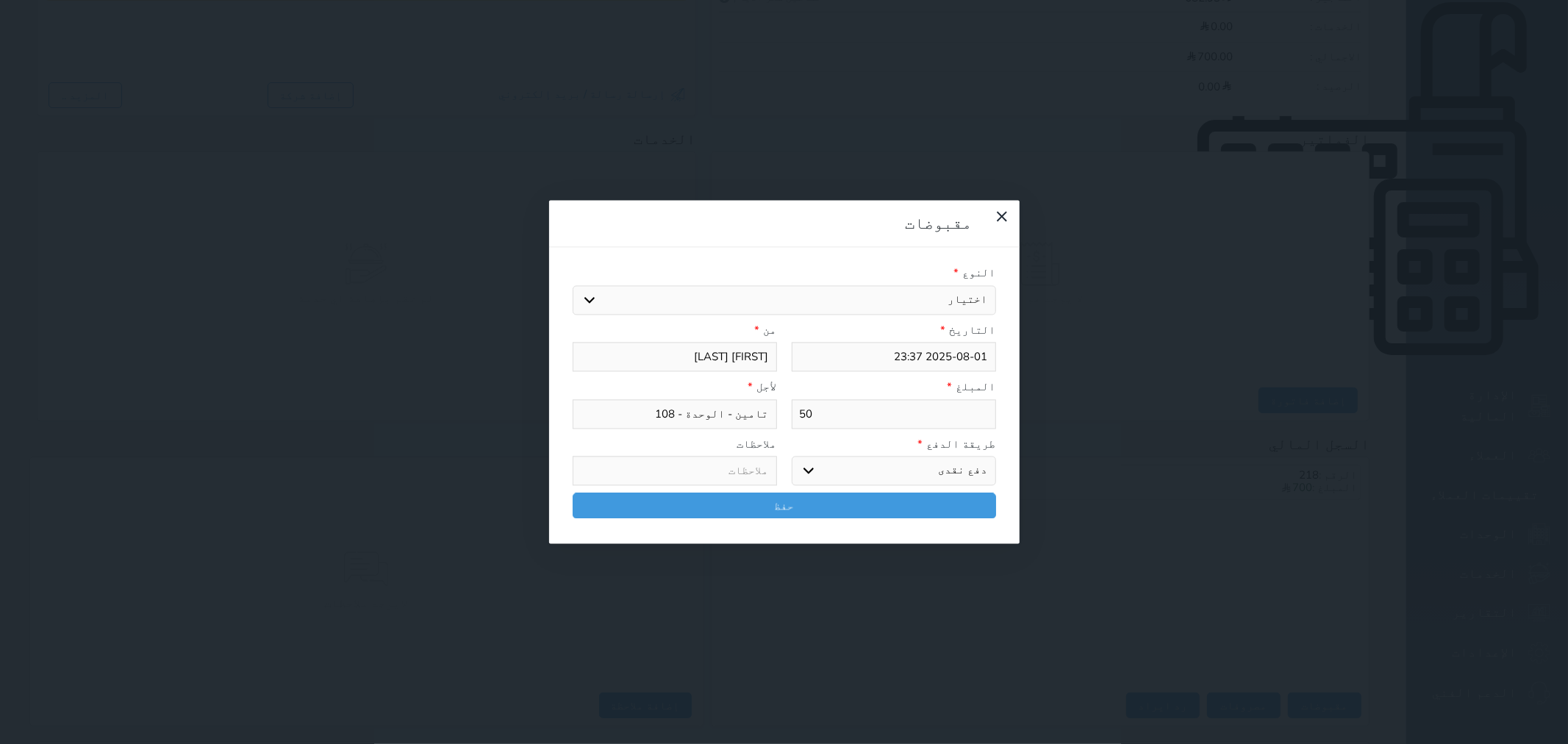 click on "النوع  *" at bounding box center [784, 273] 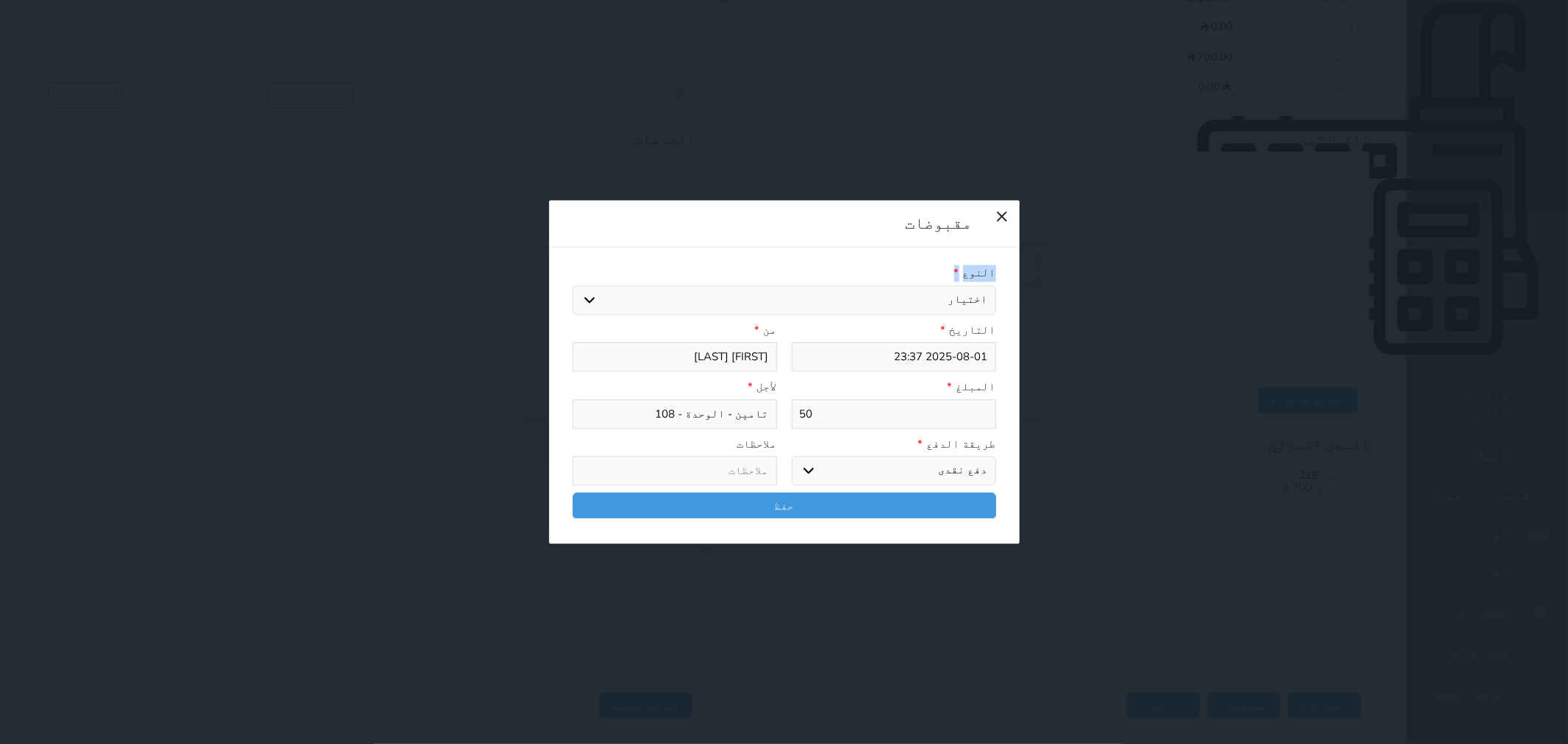 click on "النوع  *" at bounding box center [784, 273] 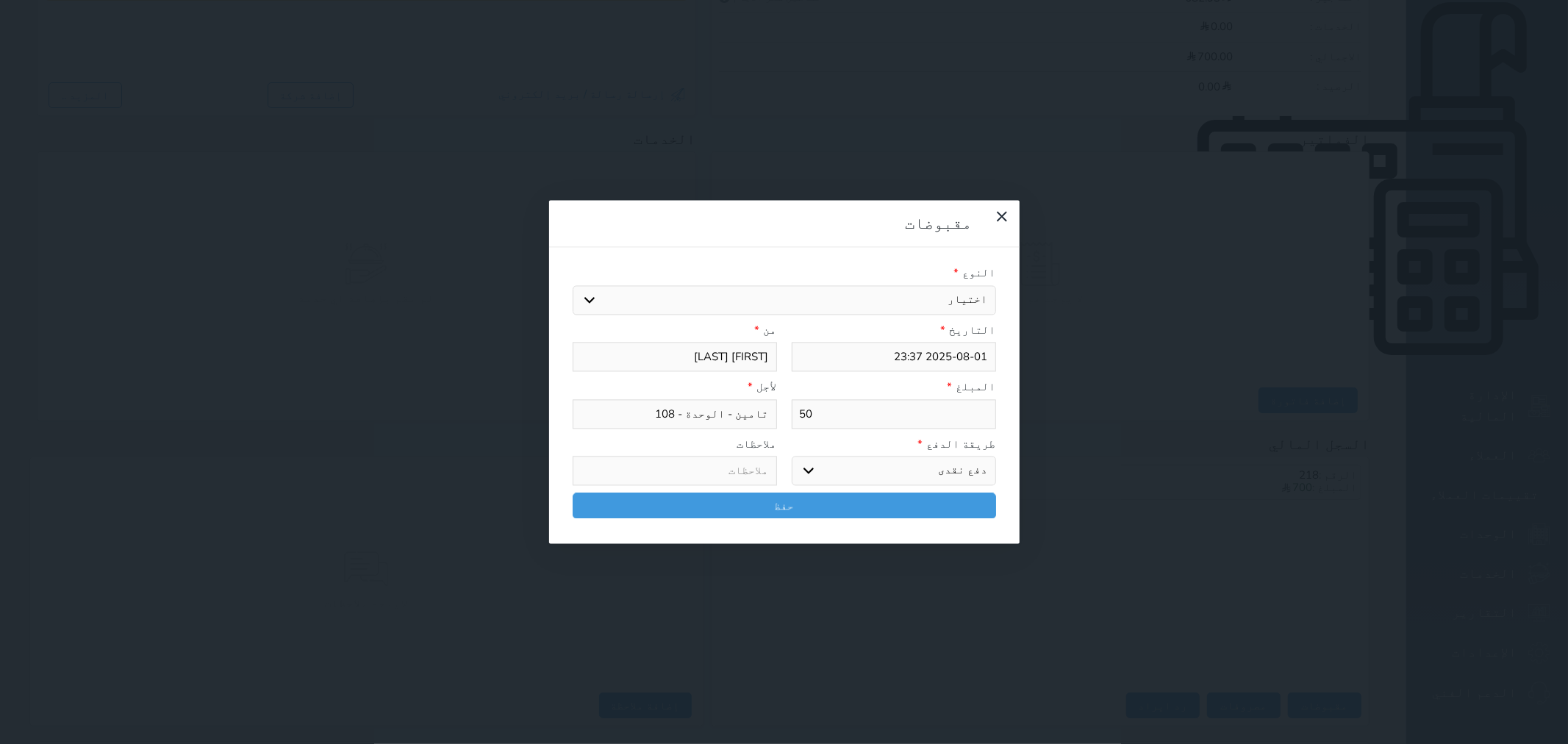 click on "التاريخ *" at bounding box center [894, 330] 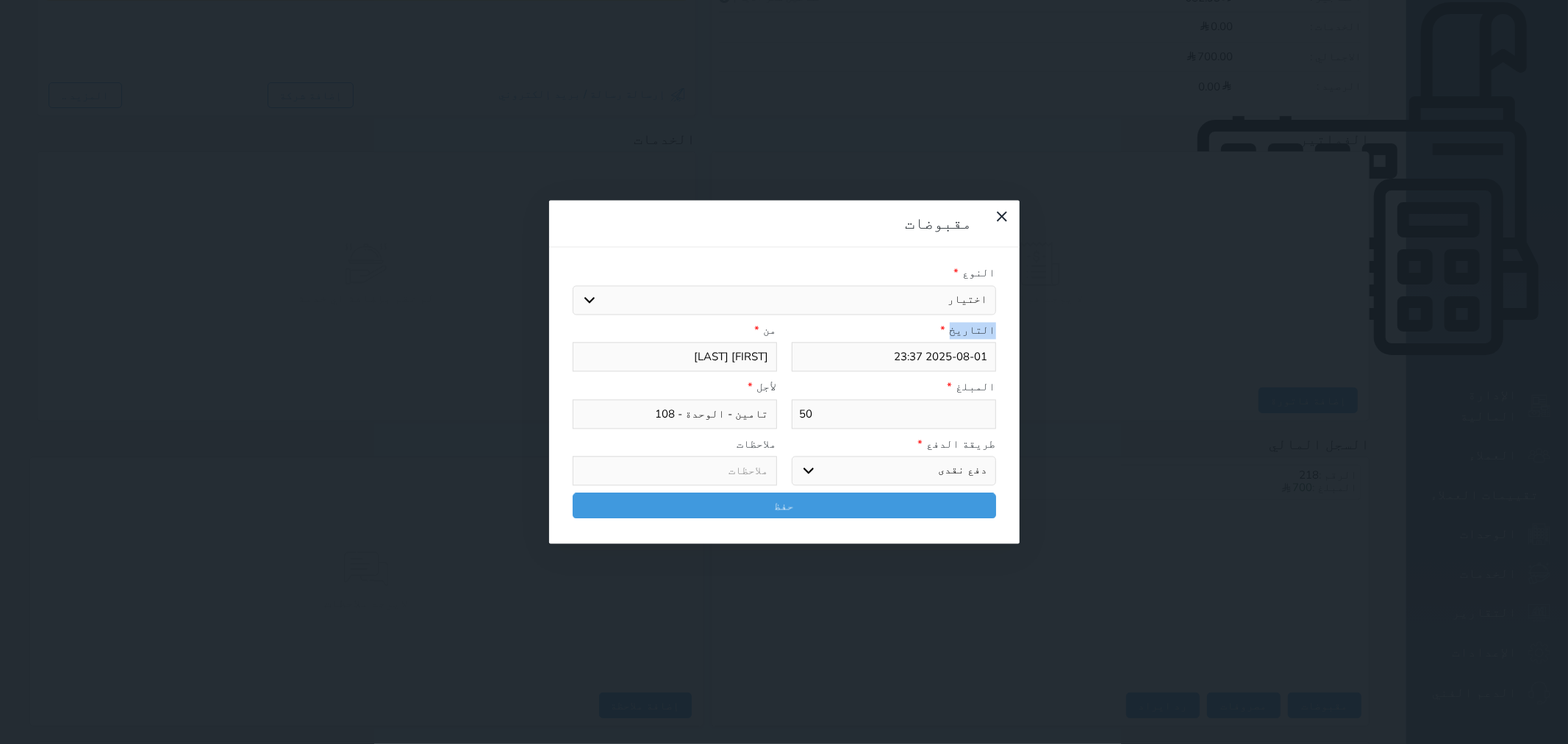 click on "التاريخ *" at bounding box center (894, 330) 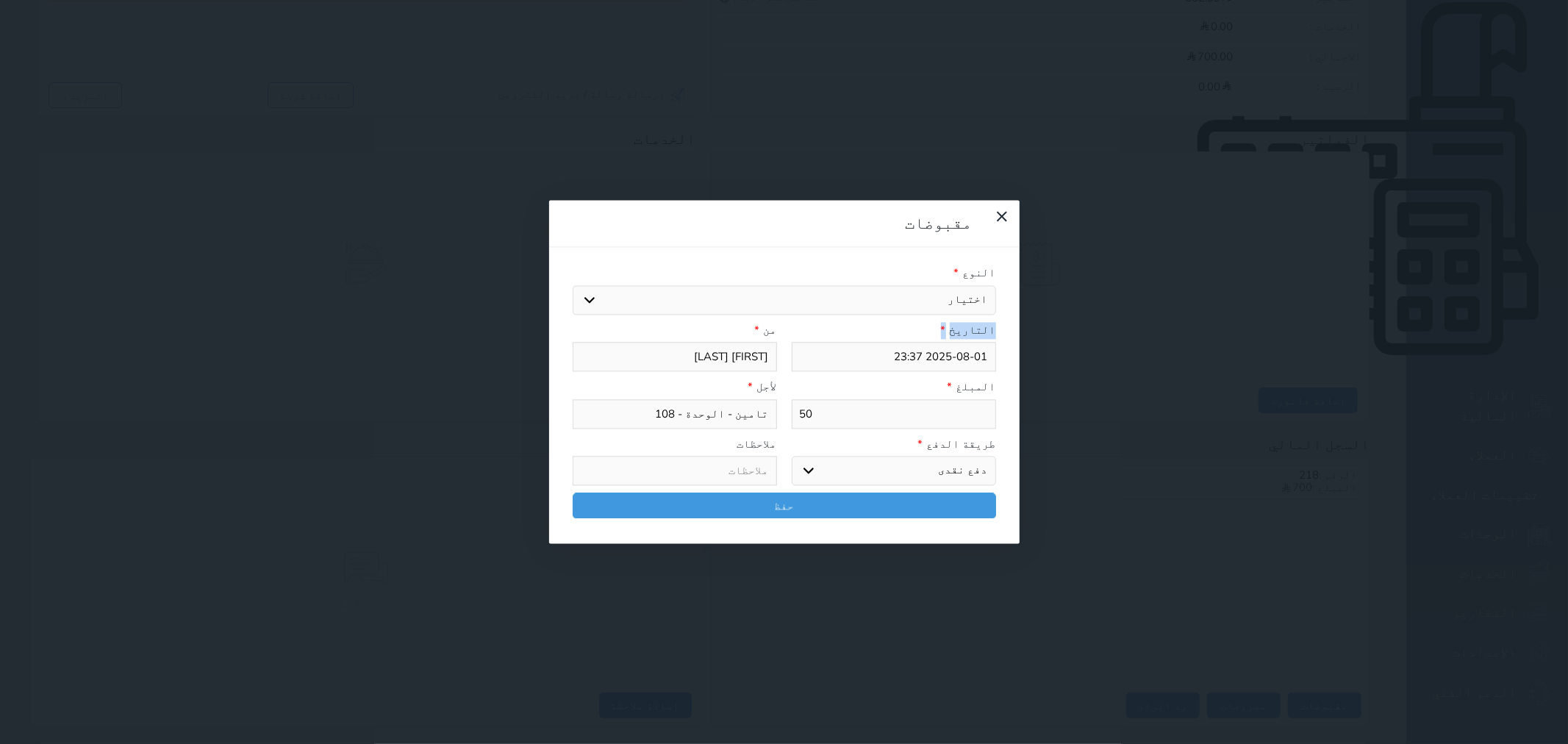 click on "التاريخ *" at bounding box center [894, 330] 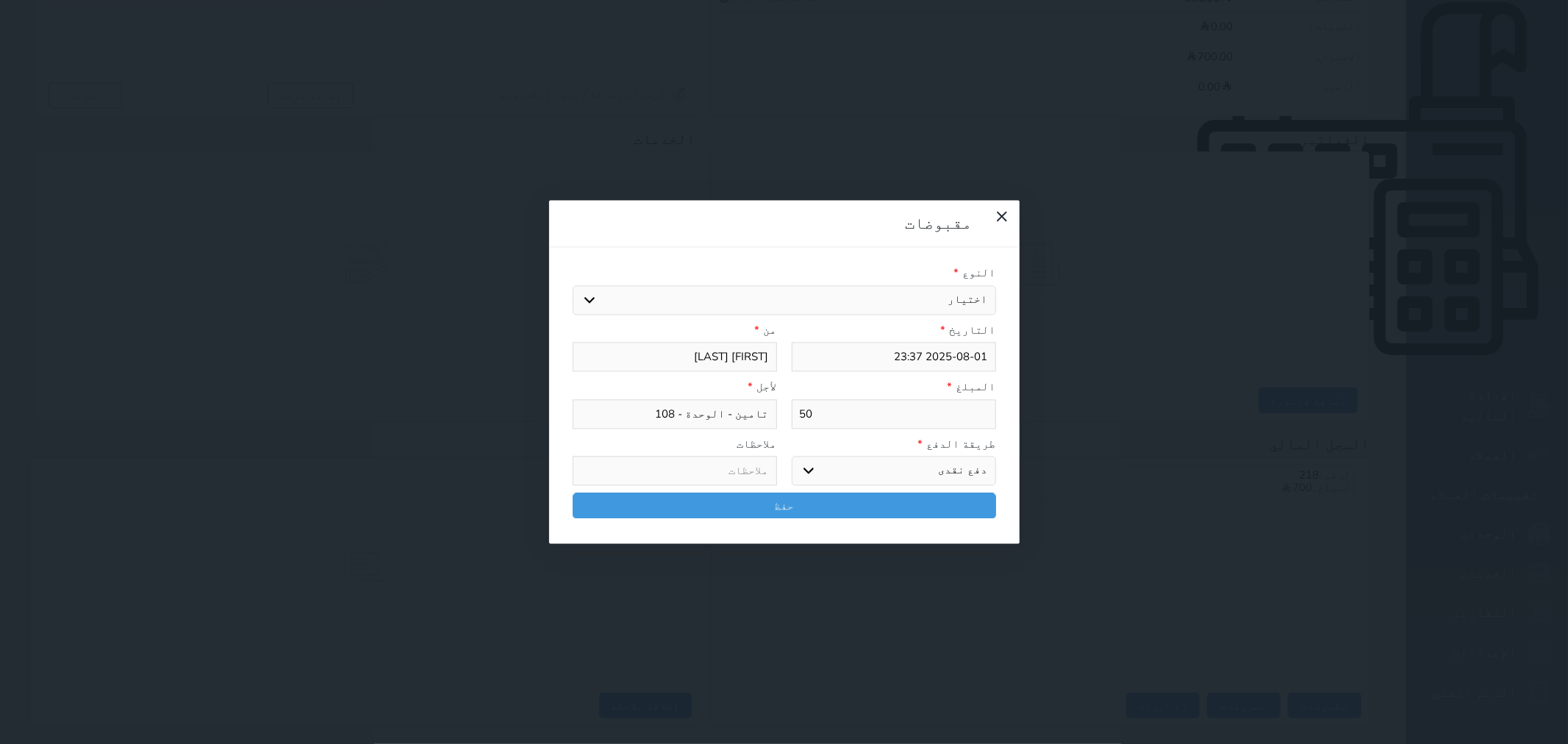 click on "لأجل *" at bounding box center (675, 387) 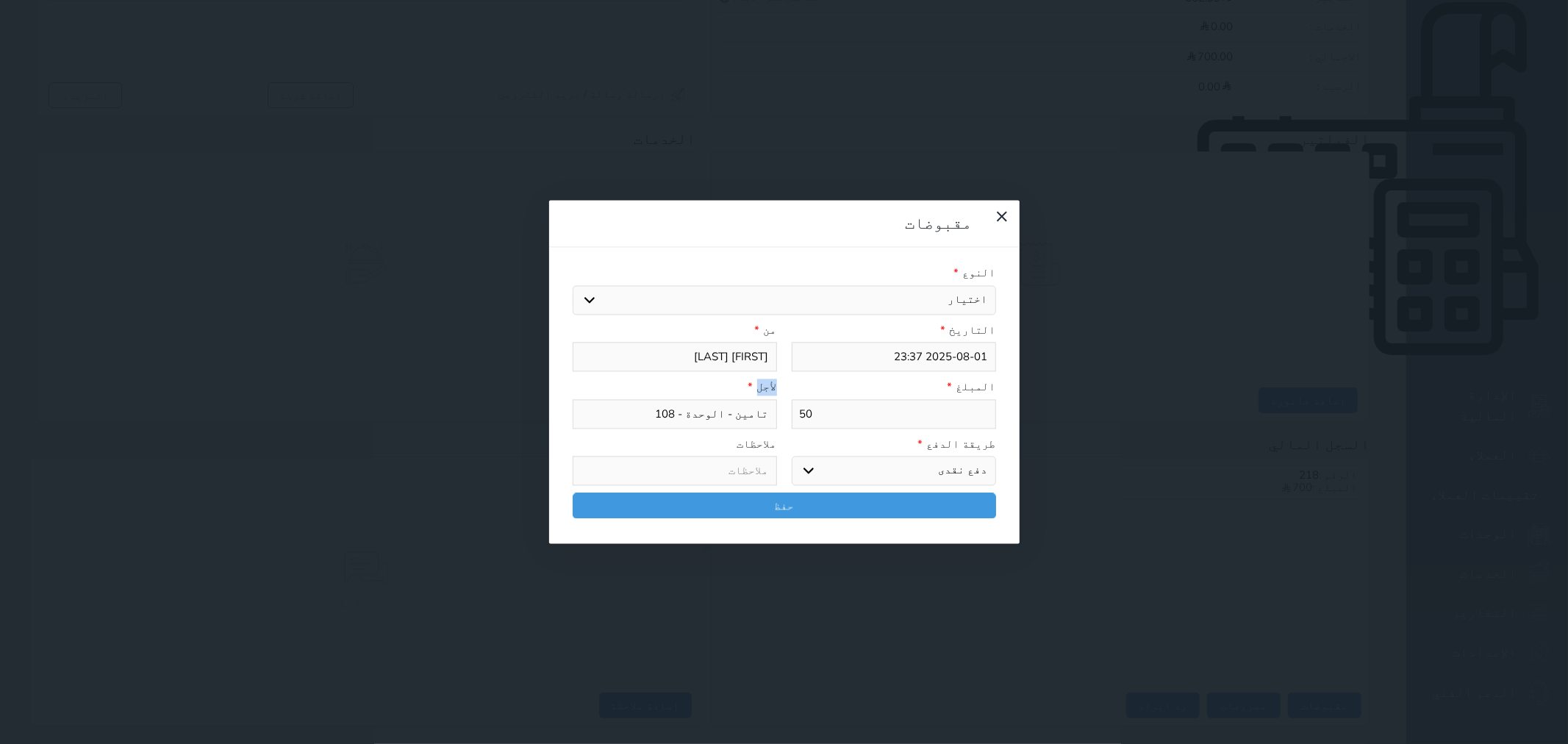 click on "لأجل *" at bounding box center (675, 387) 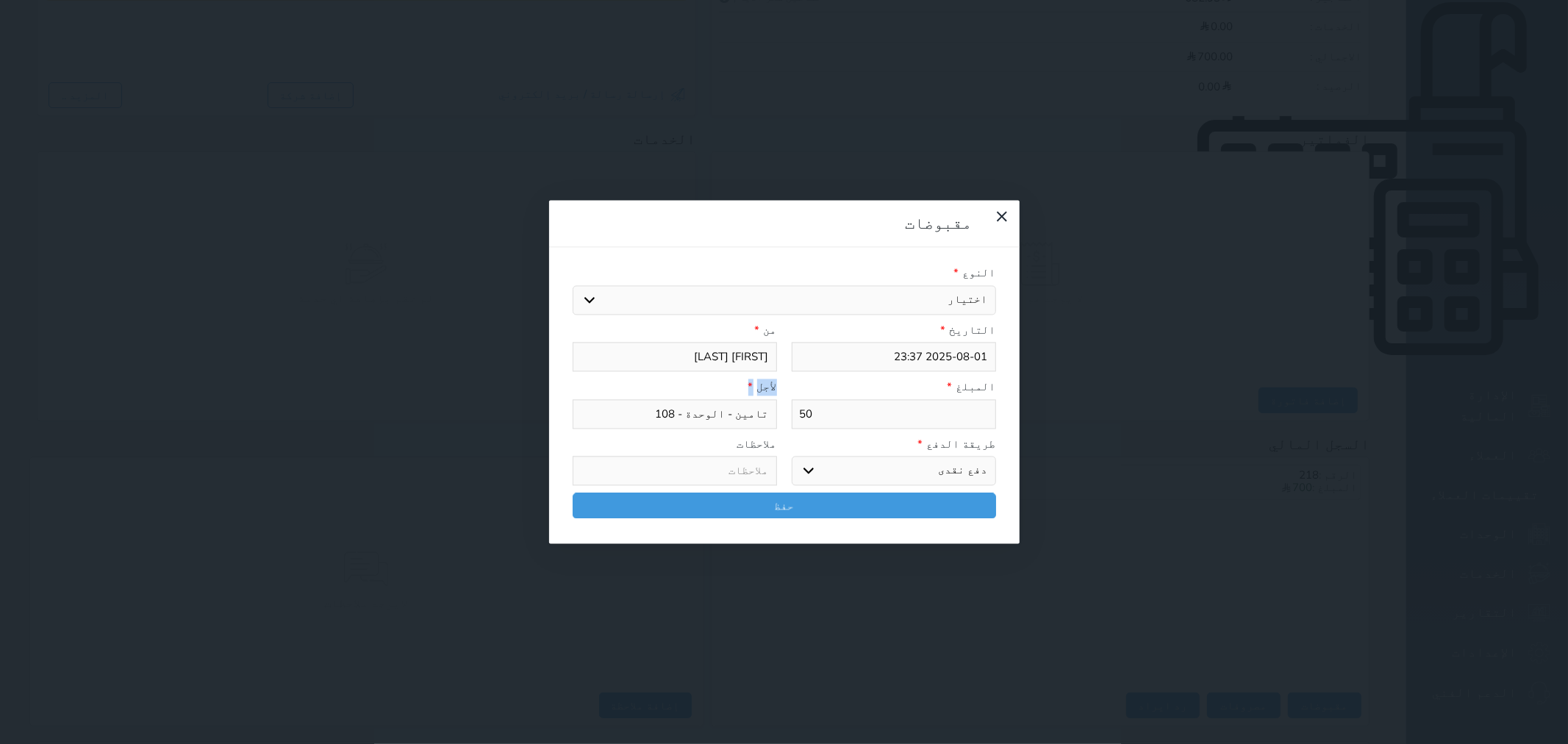 click on "لأجل *" at bounding box center [675, 387] 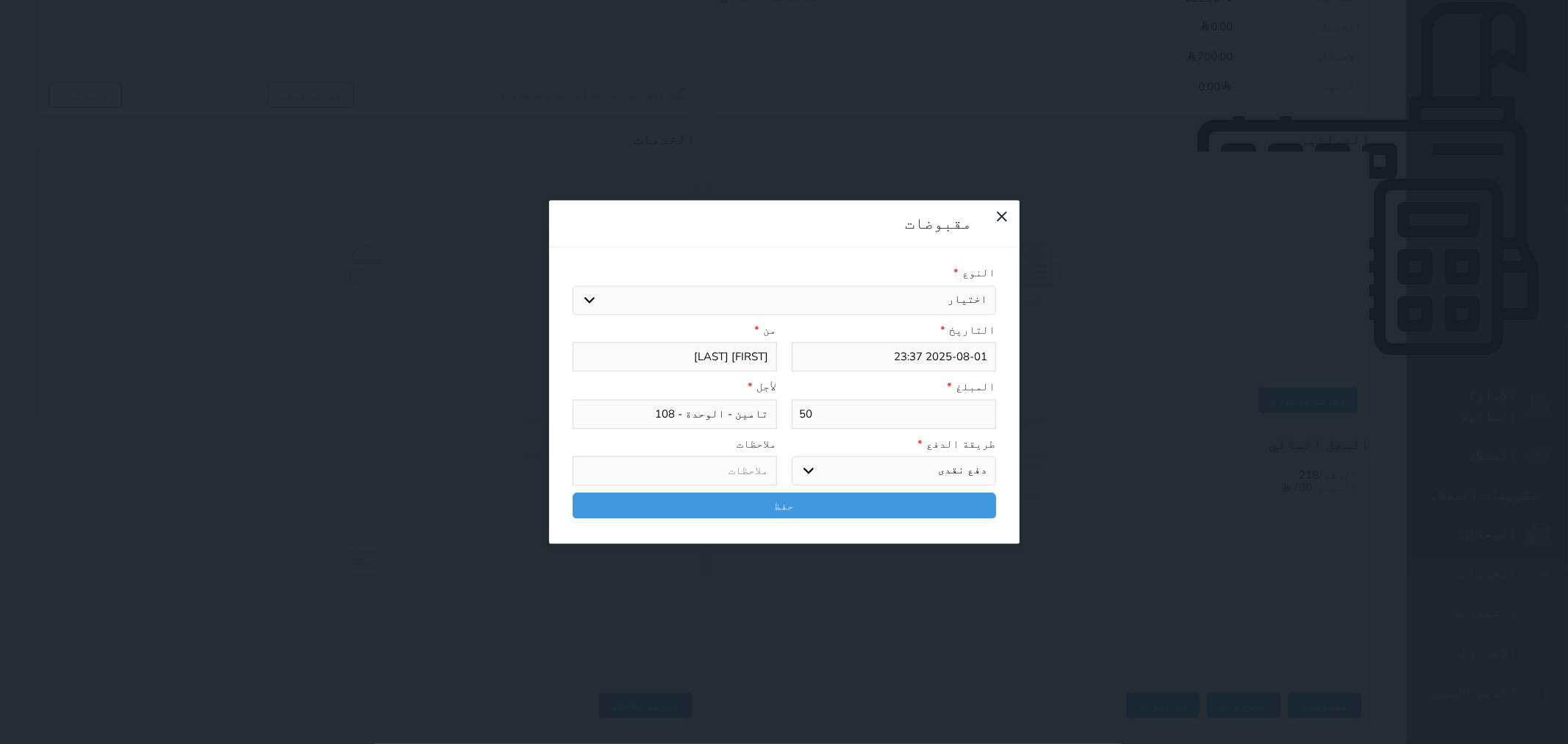 click on "المبلغ *" at bounding box center [894, 387] 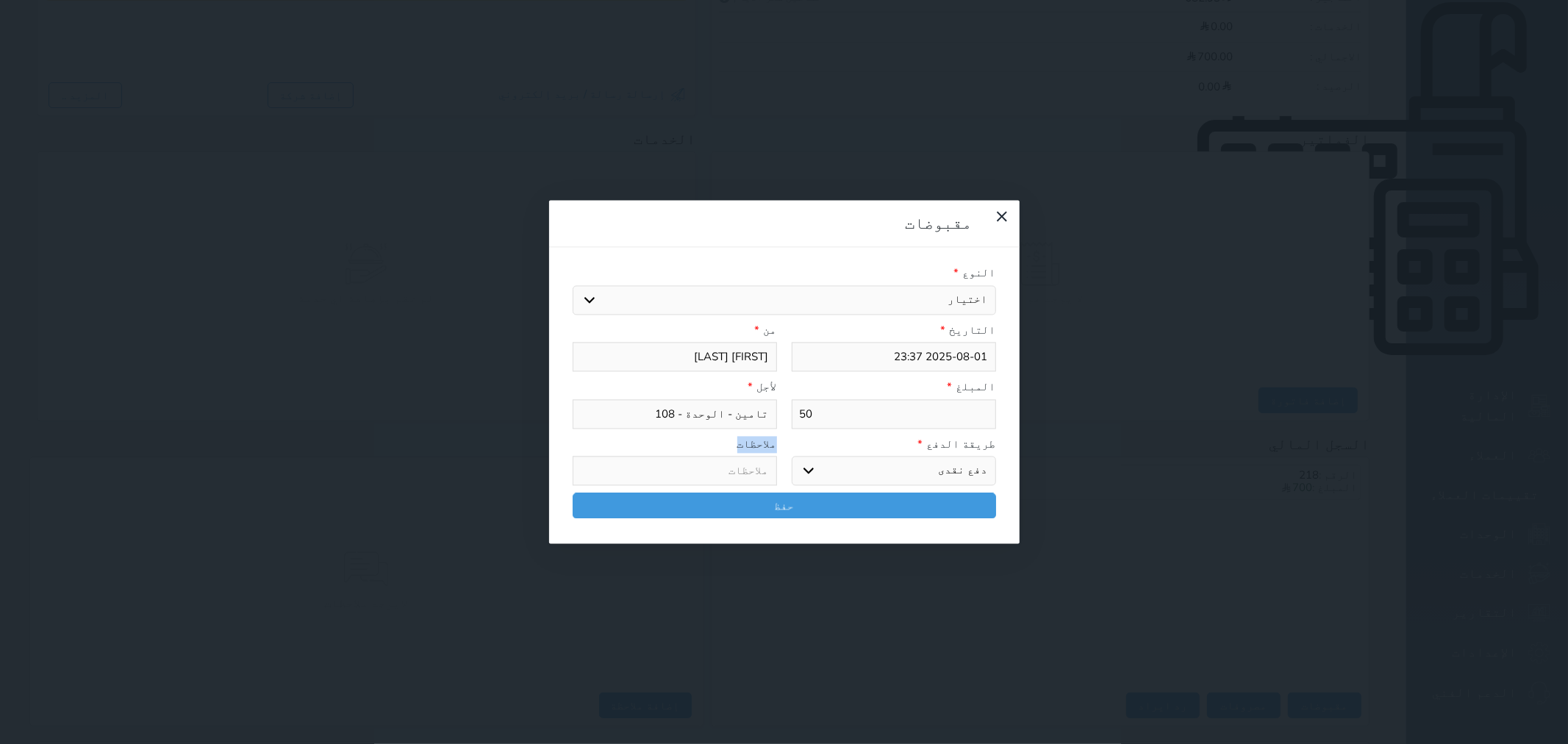 click on "ملاحظات" at bounding box center (675, 444) 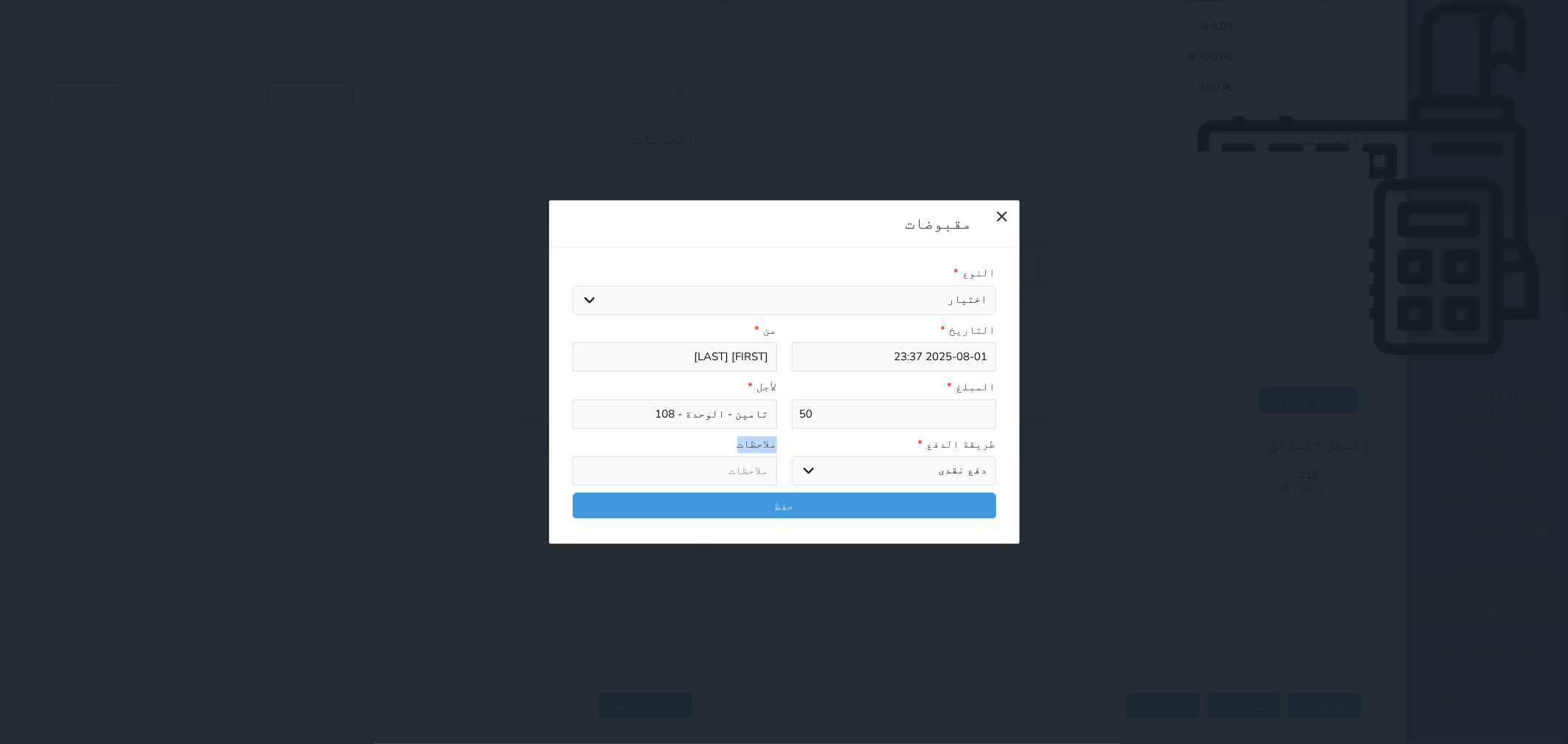 click on "اختر طريقة الدفع   دفع نقدى   تحويل بنكى   مدى   بطاقة ائتمان   آجل" at bounding box center (894, 471) 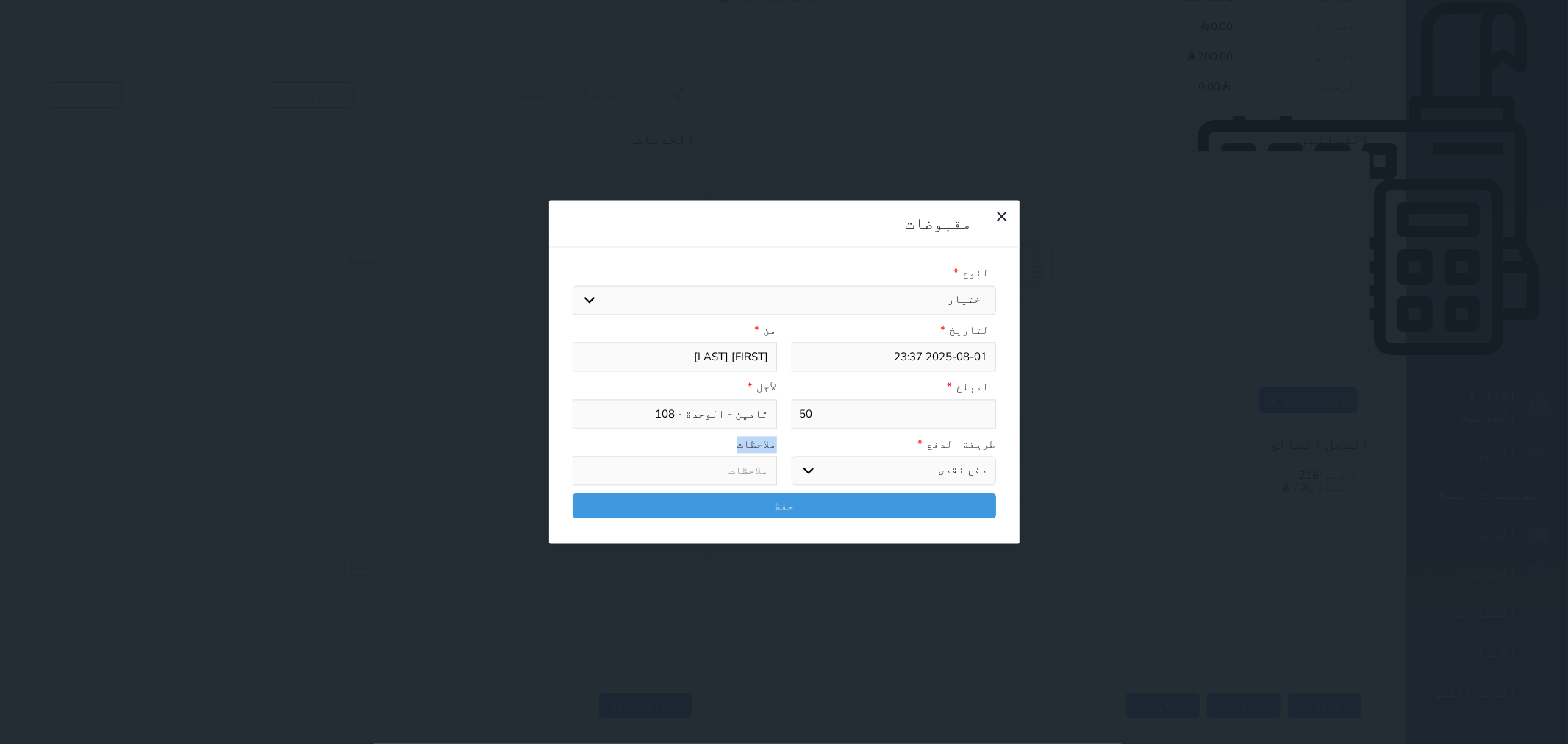 click on "اختر طريقة الدفع   دفع نقدى   تحويل بنكى   مدى   بطاقة ائتمان   آجل" at bounding box center [894, 471] 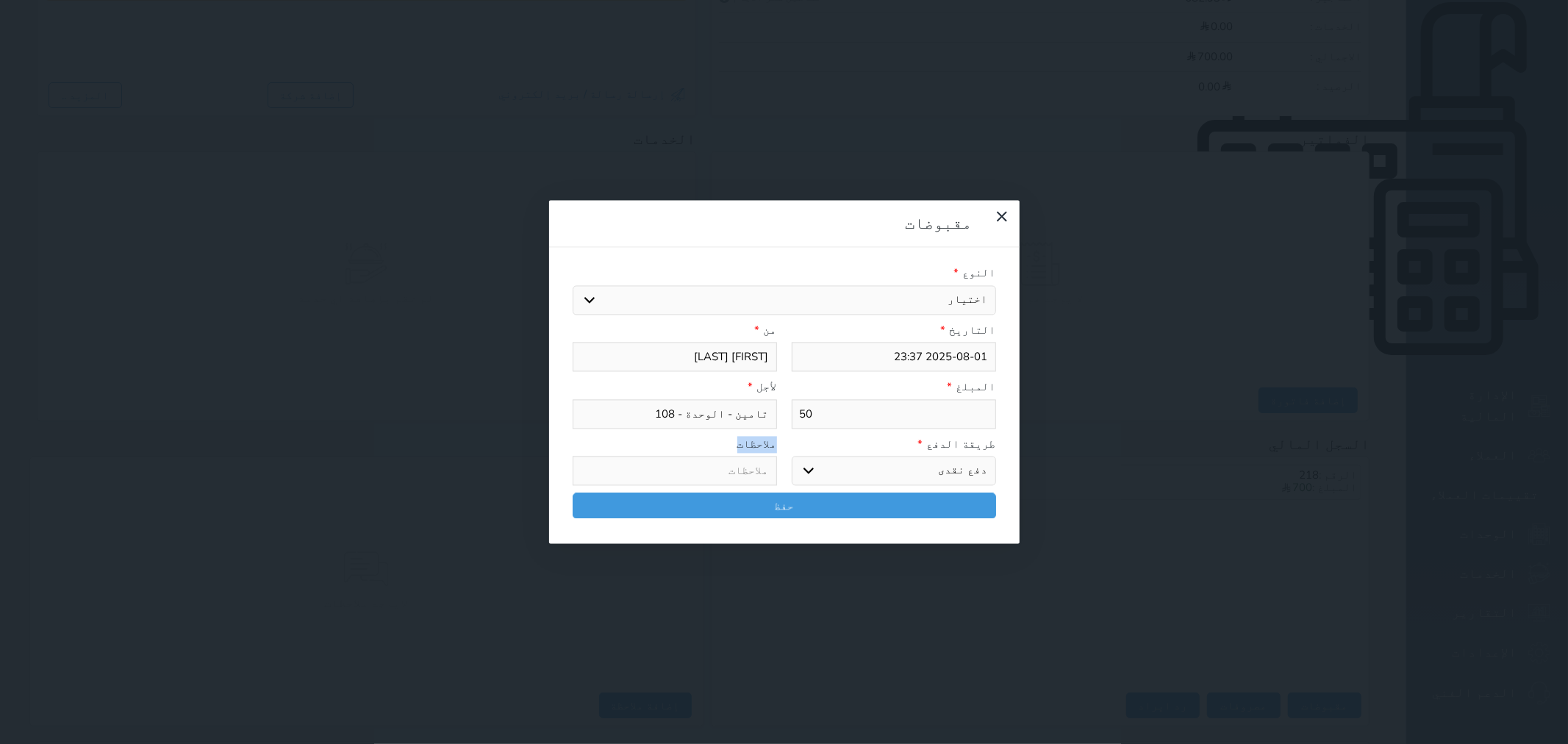 click on "ملاحظات" at bounding box center (675, 444) 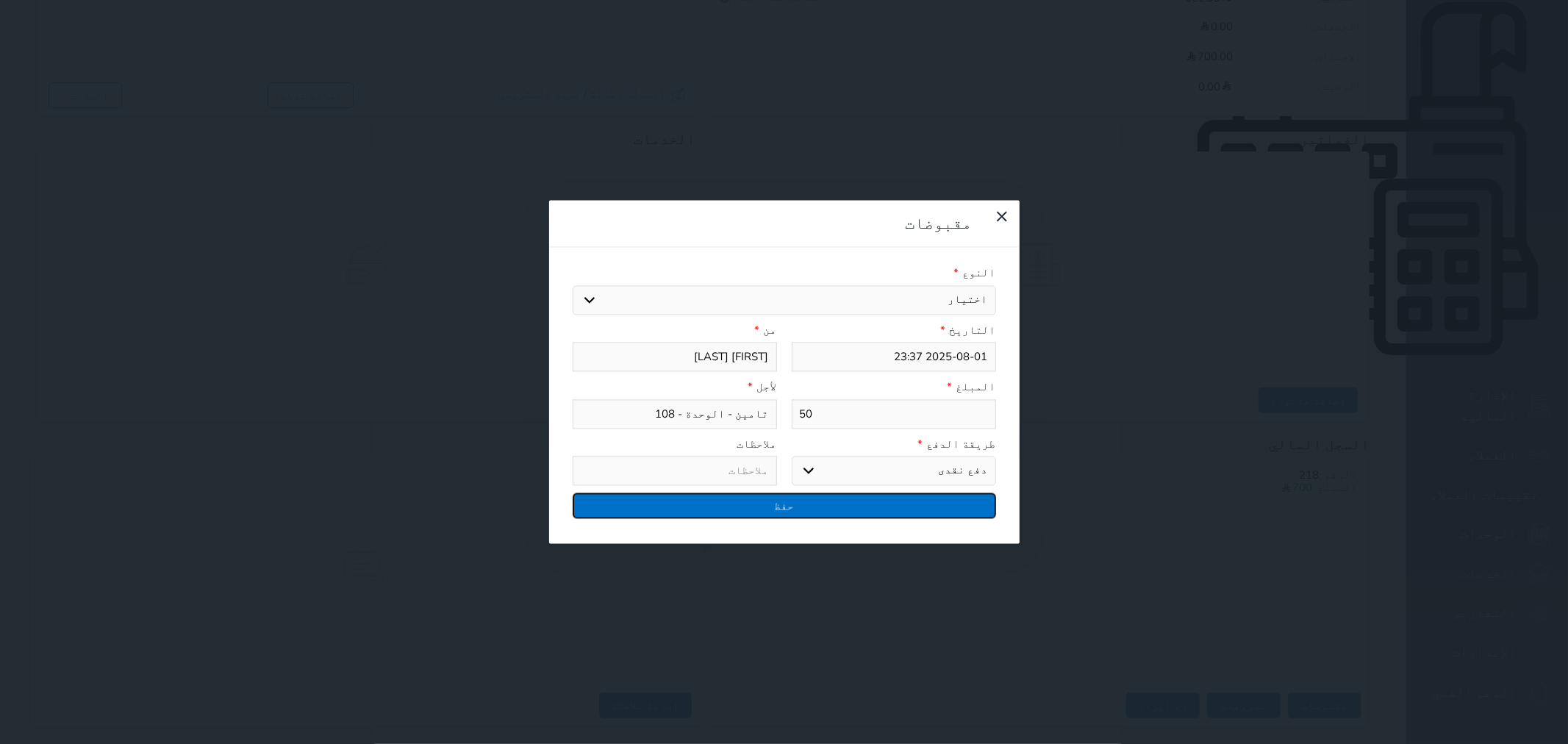 click on "حفظ" at bounding box center (784, 506) 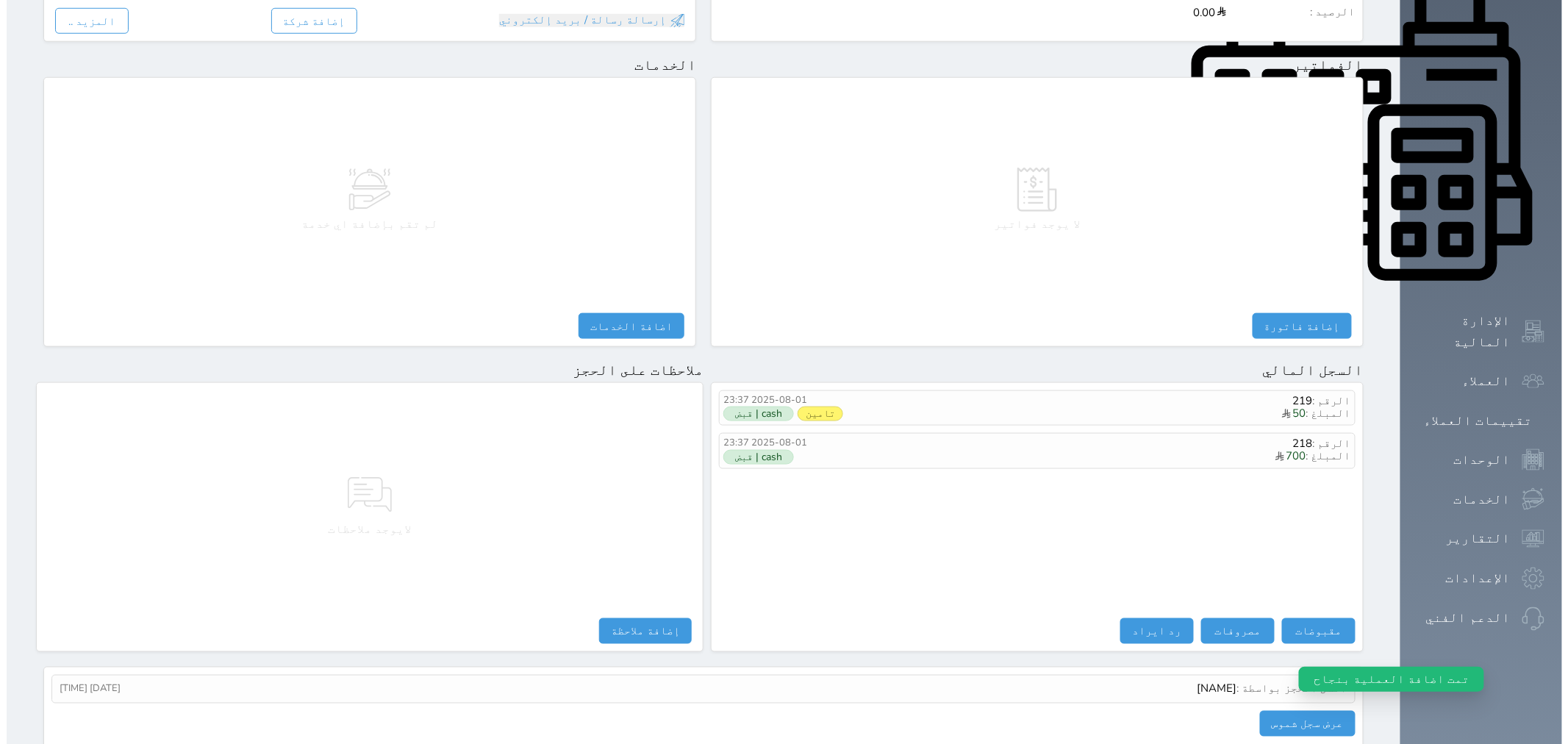 scroll, scrollTop: 566, scrollLeft: 0, axis: vertical 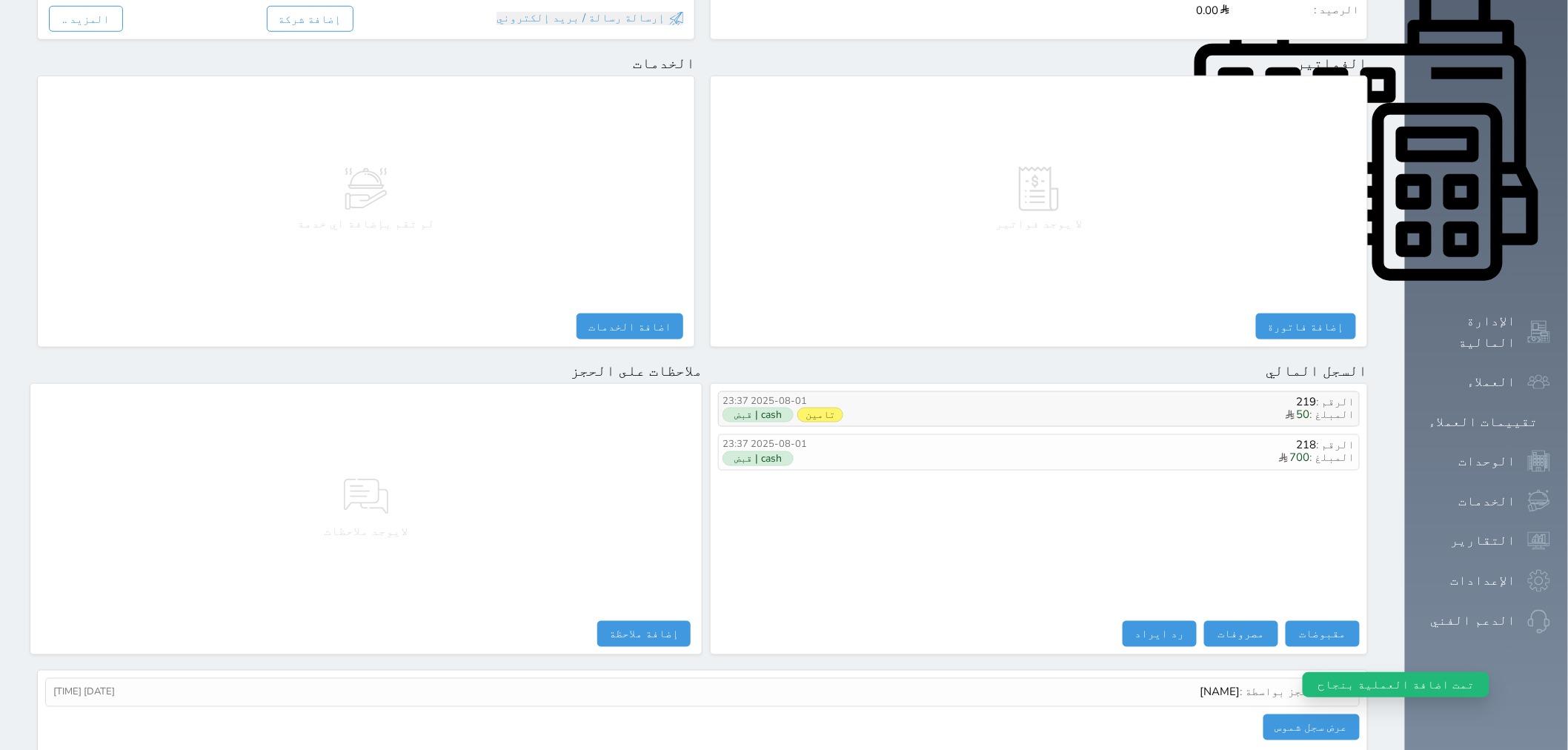 click on "المبلغ :  50" at bounding box center [1134, 415] 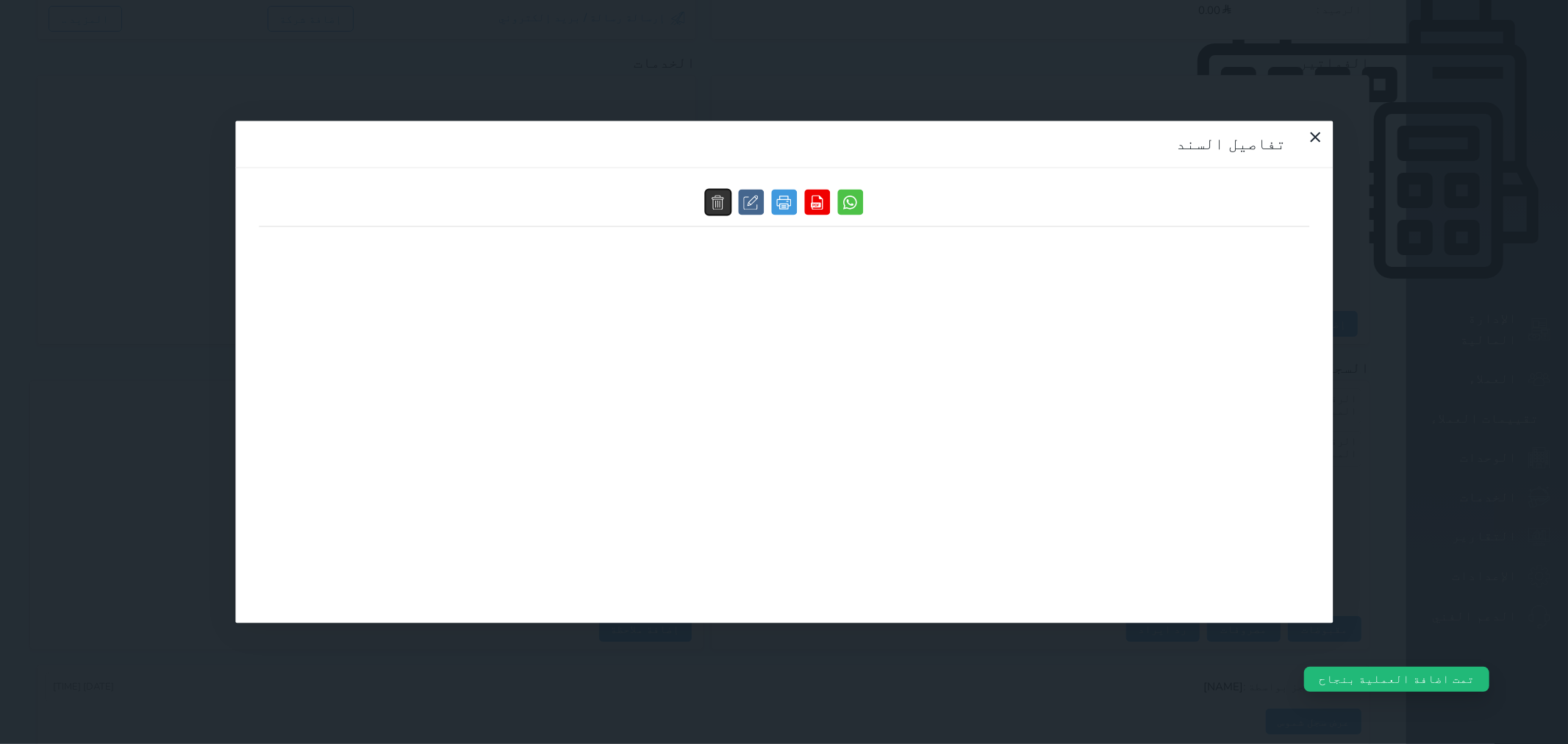 click at bounding box center (717, 202) 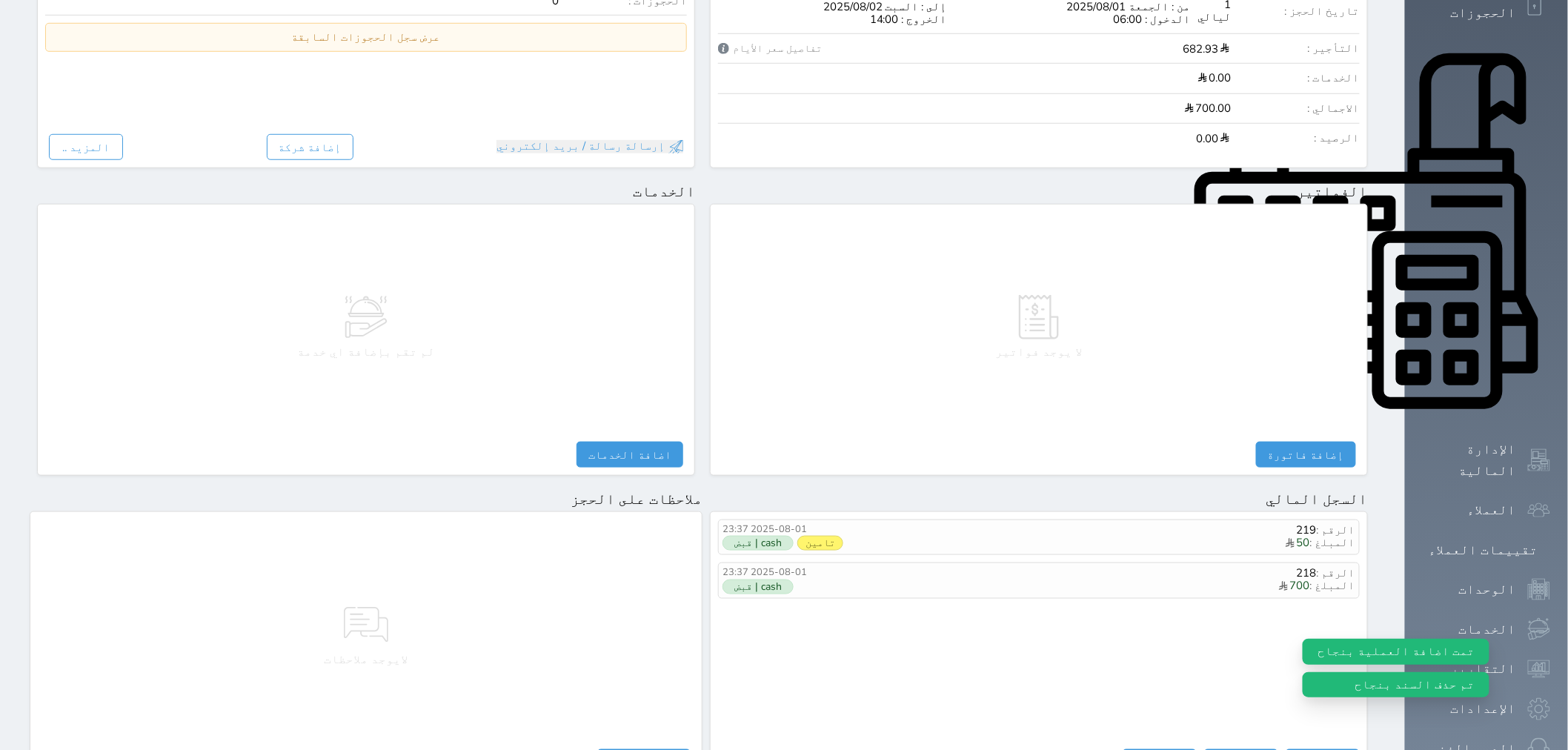scroll, scrollTop: 457, scrollLeft: 0, axis: vertical 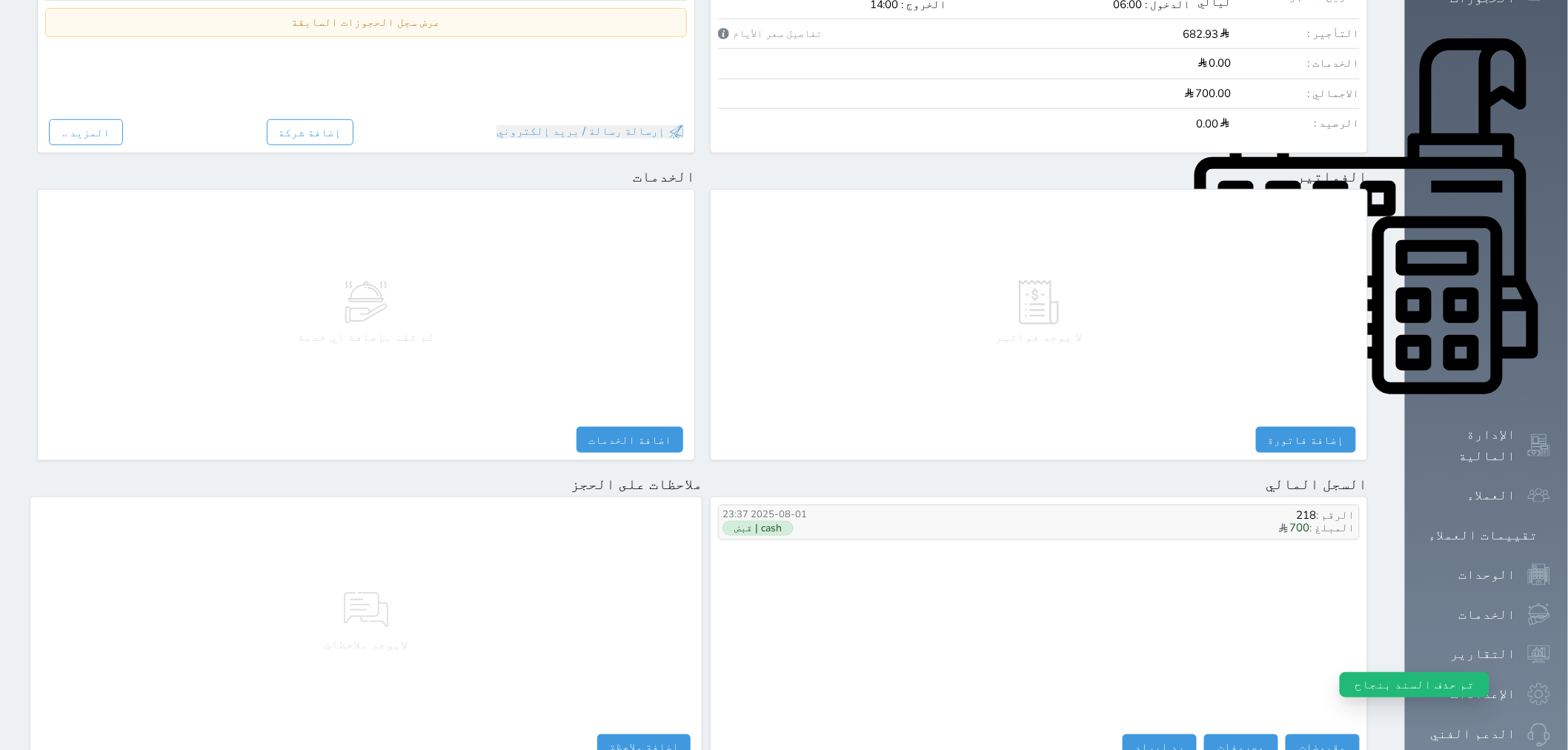 click on "cash | قبض" at bounding box center (817, 528) 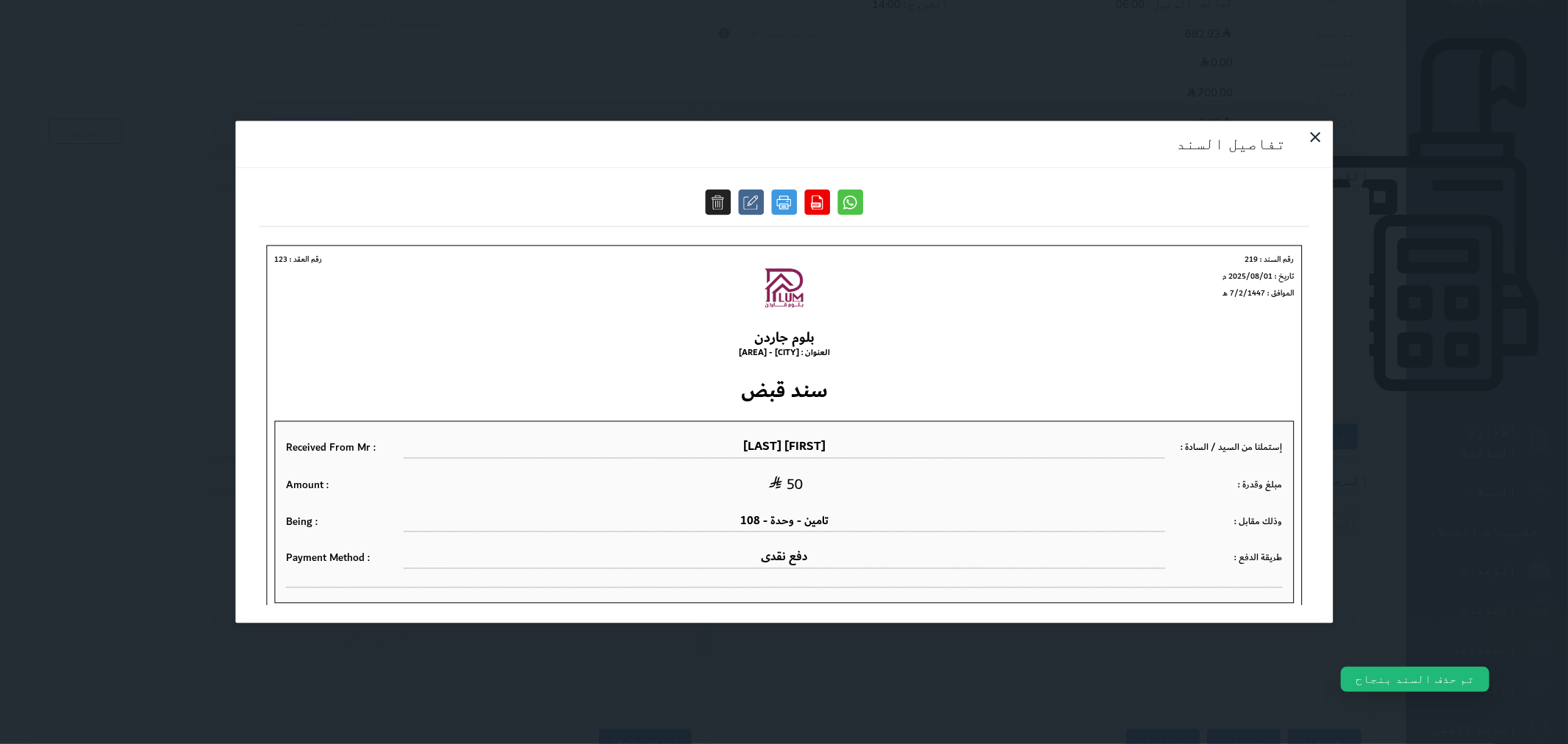 click on "تفاصيل السند" at bounding box center (784, 372) 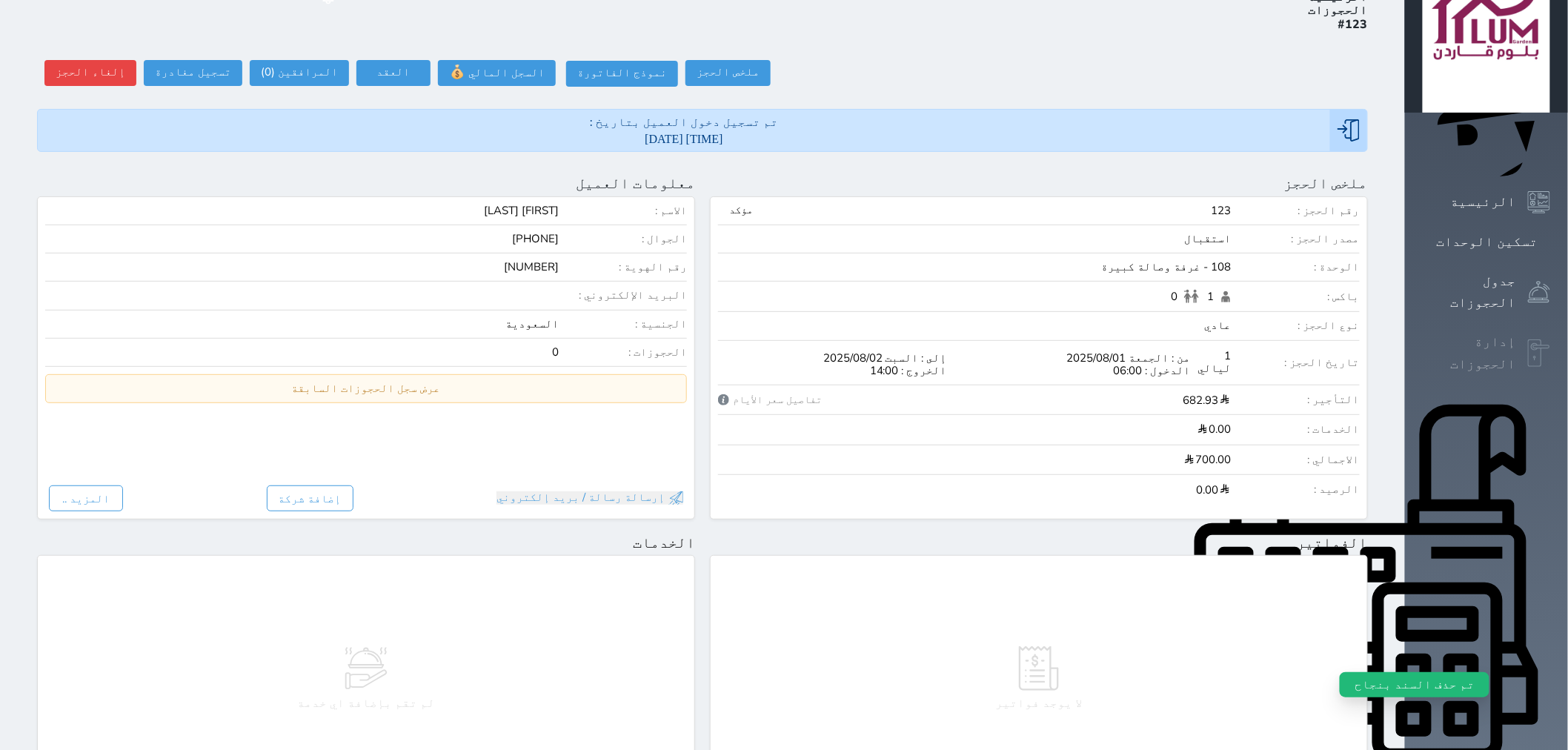 scroll, scrollTop: 0, scrollLeft: 0, axis: both 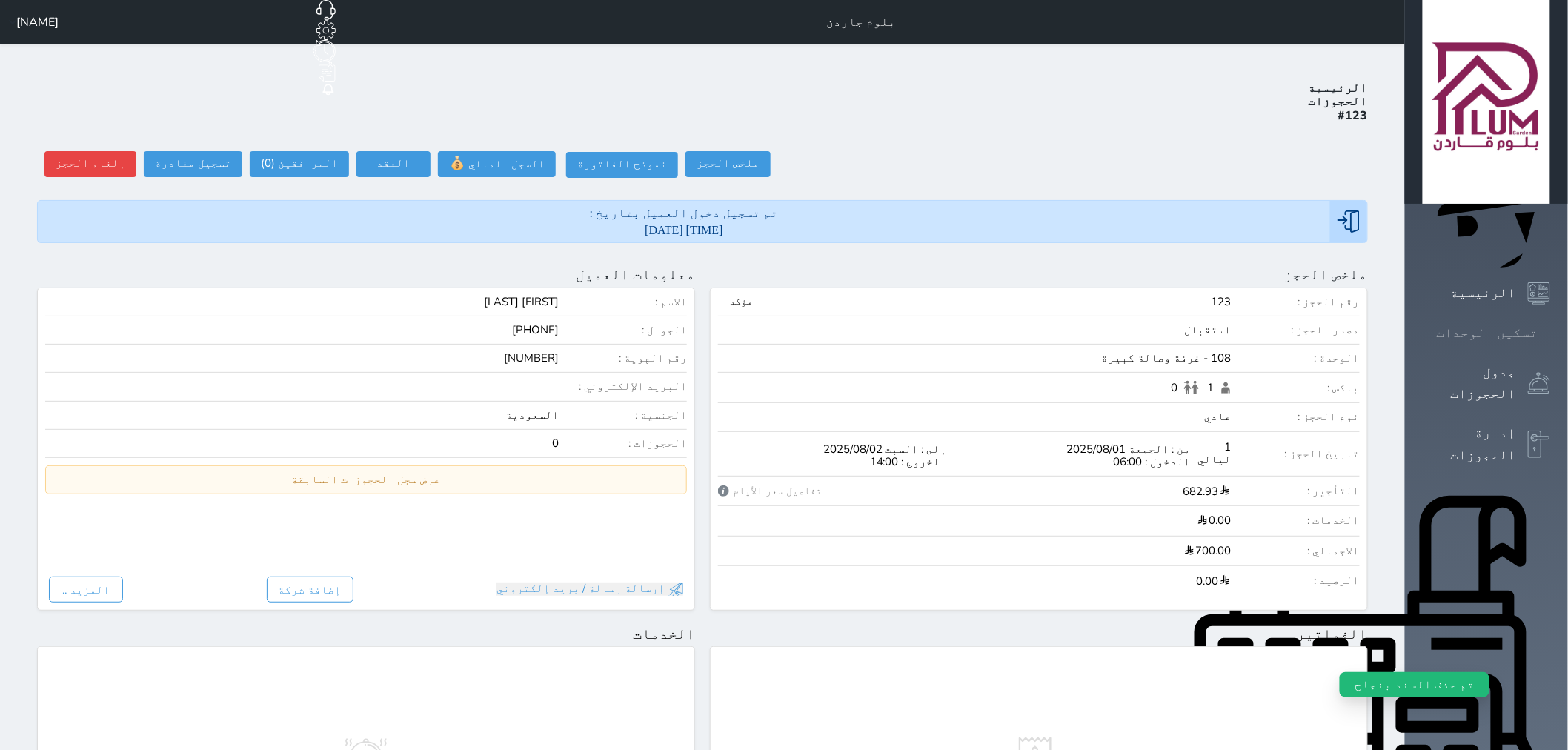 click 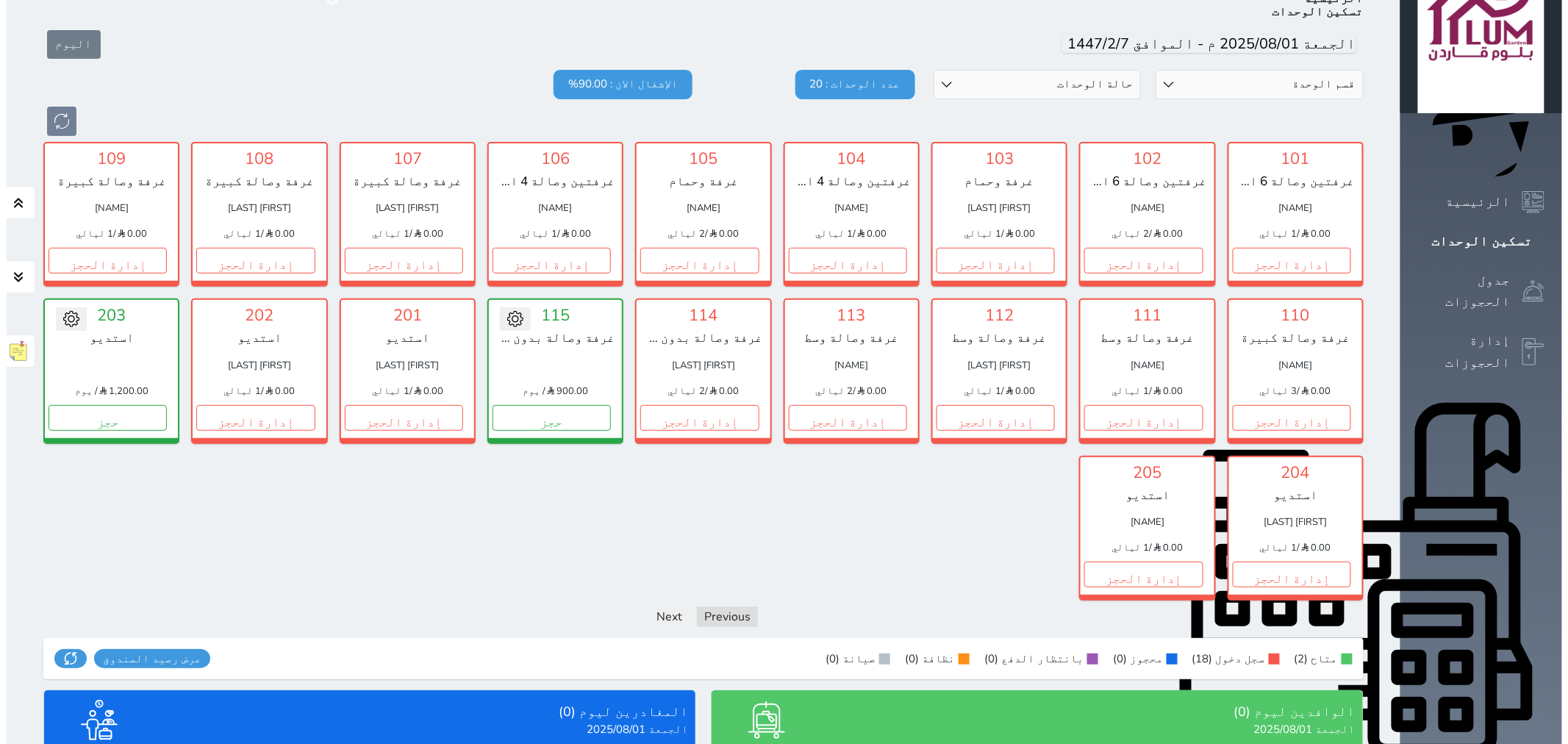 scroll, scrollTop: 0, scrollLeft: 0, axis: both 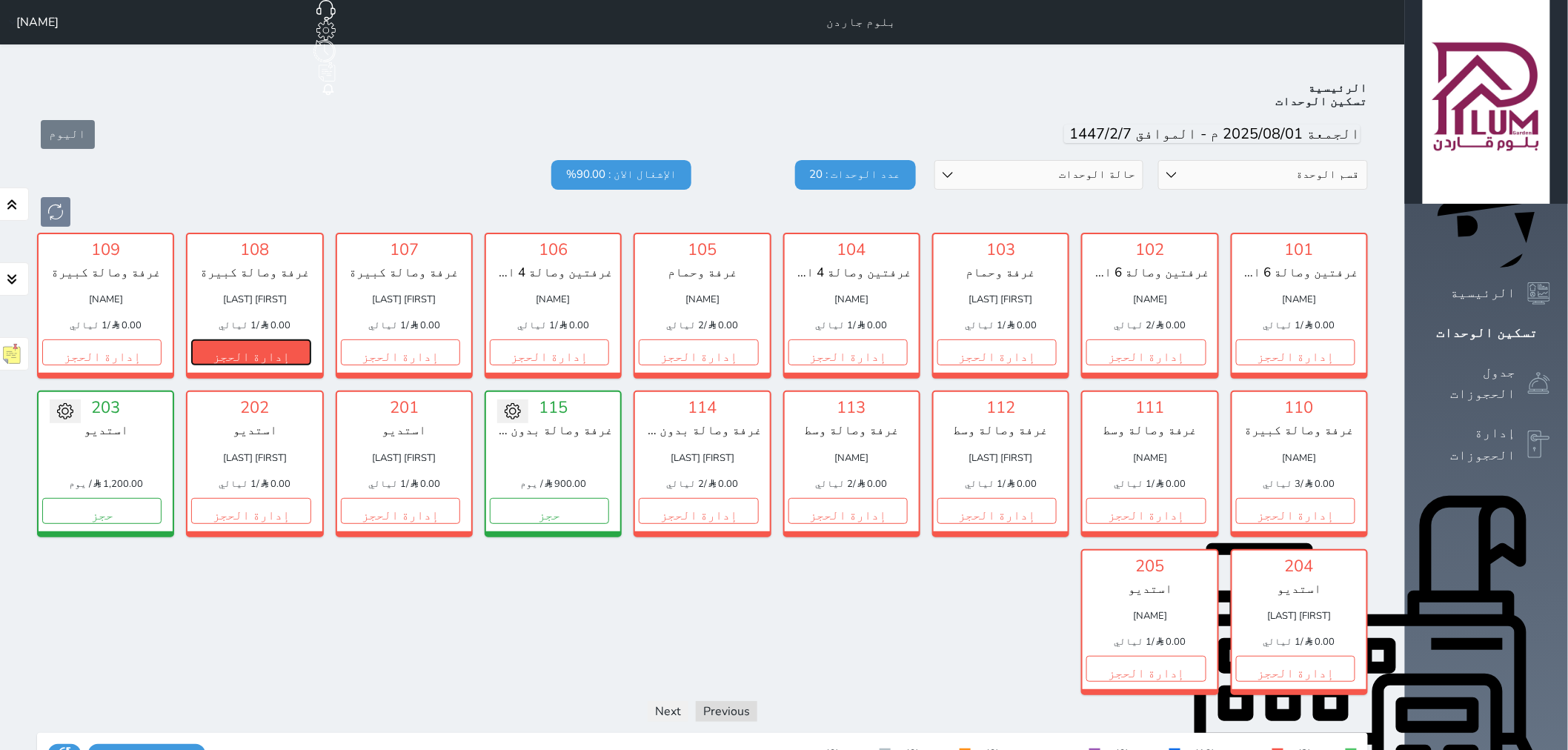 click on "إدارة الحجز" at bounding box center (250, 352) 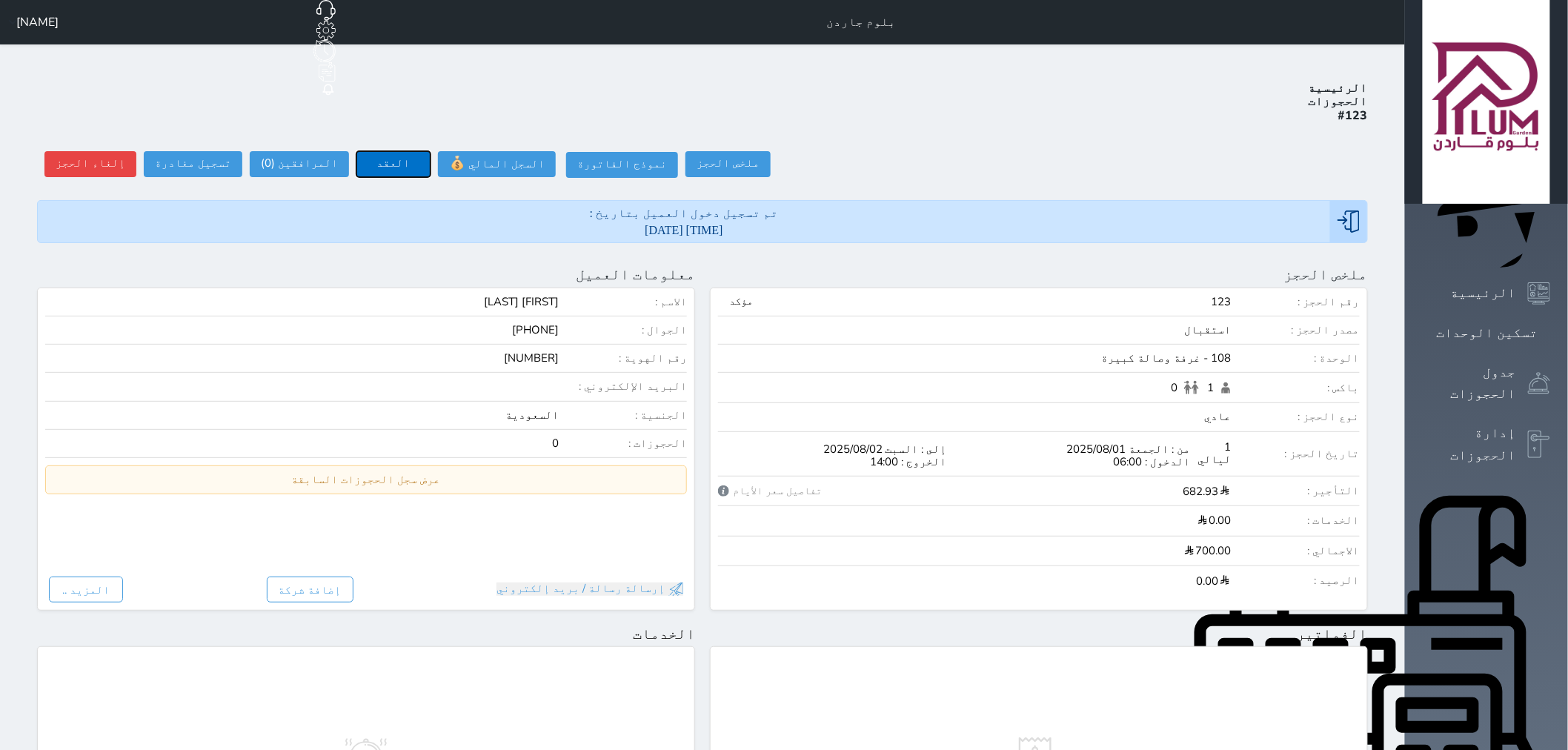 click on "العقد" at bounding box center [393, 164] 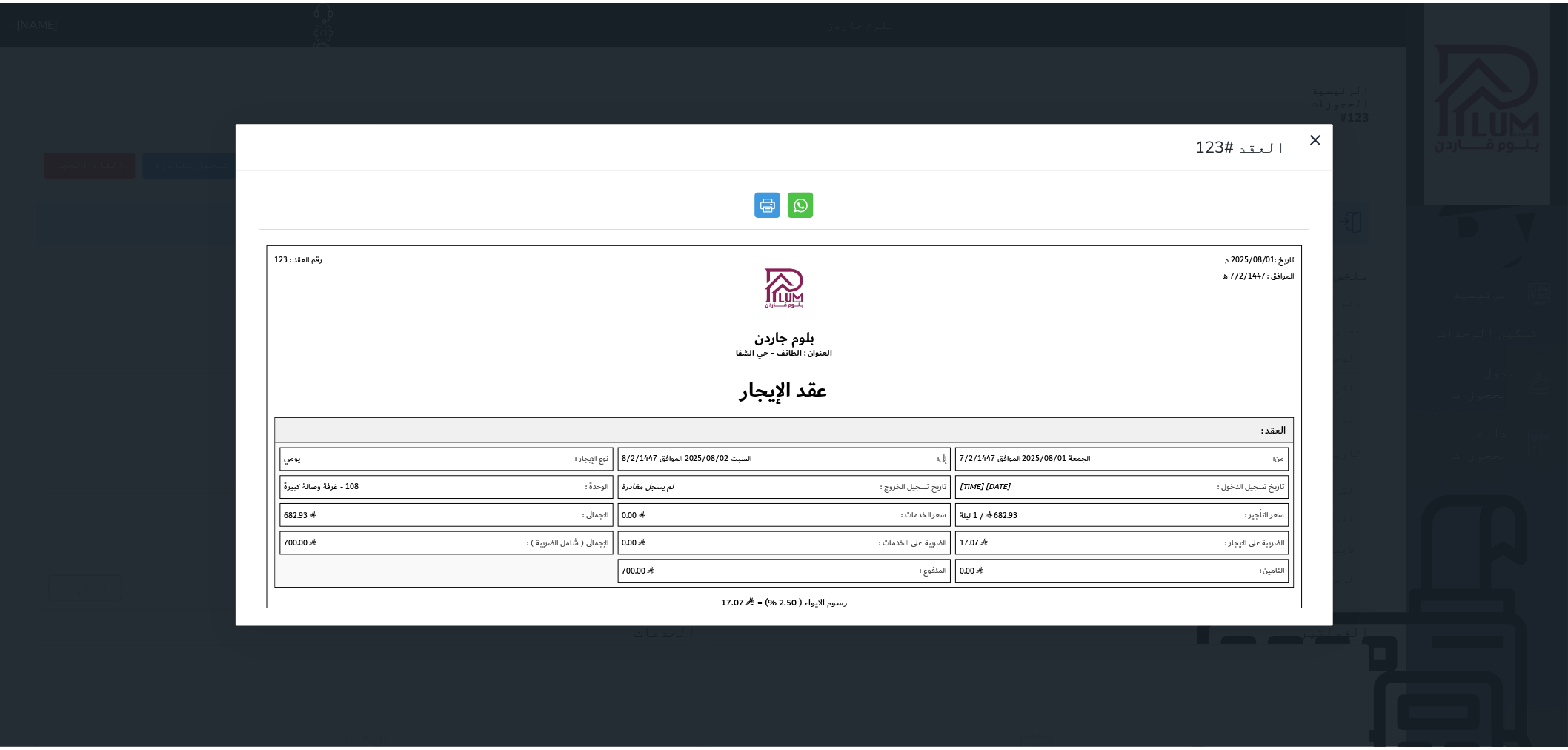 scroll, scrollTop: 0, scrollLeft: 0, axis: both 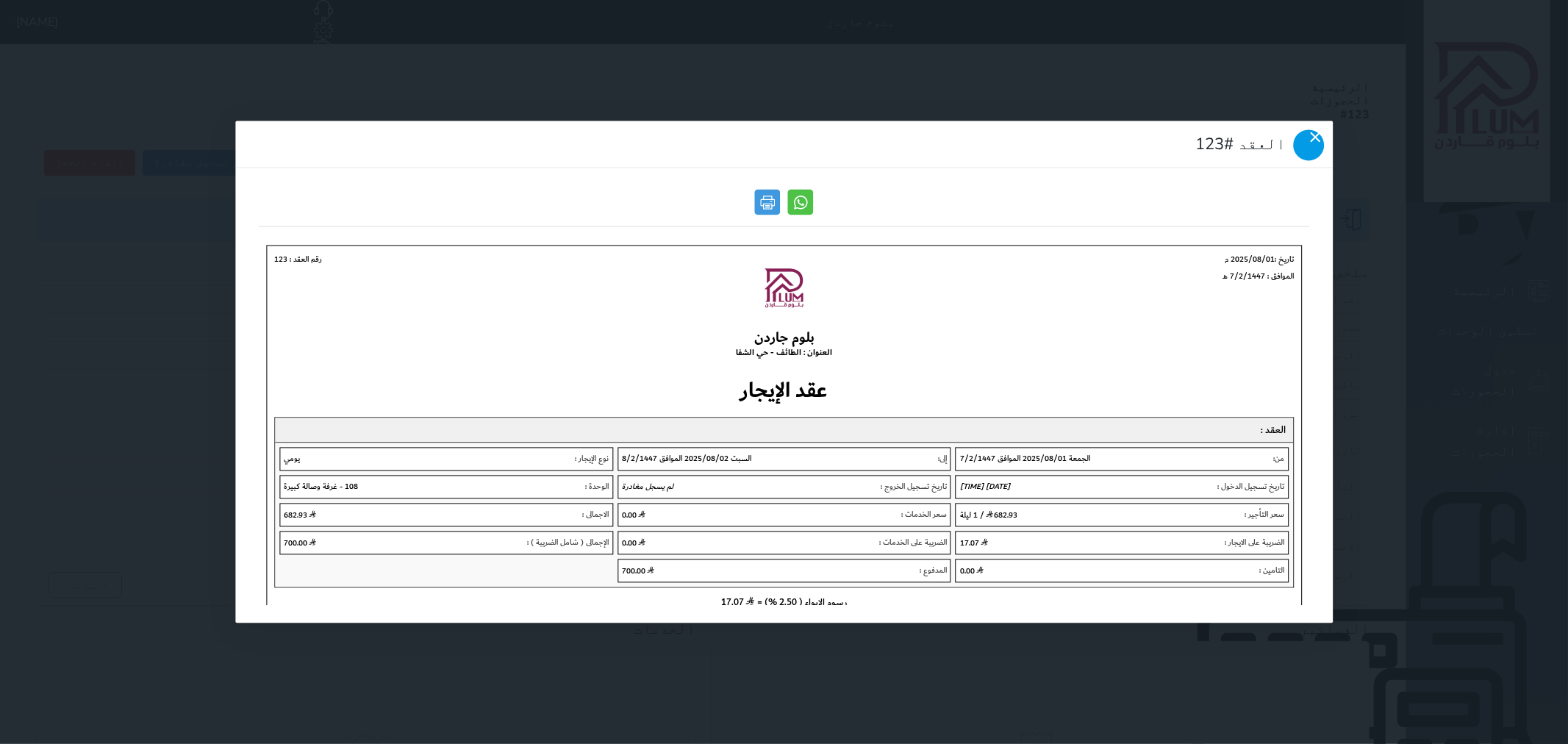 click 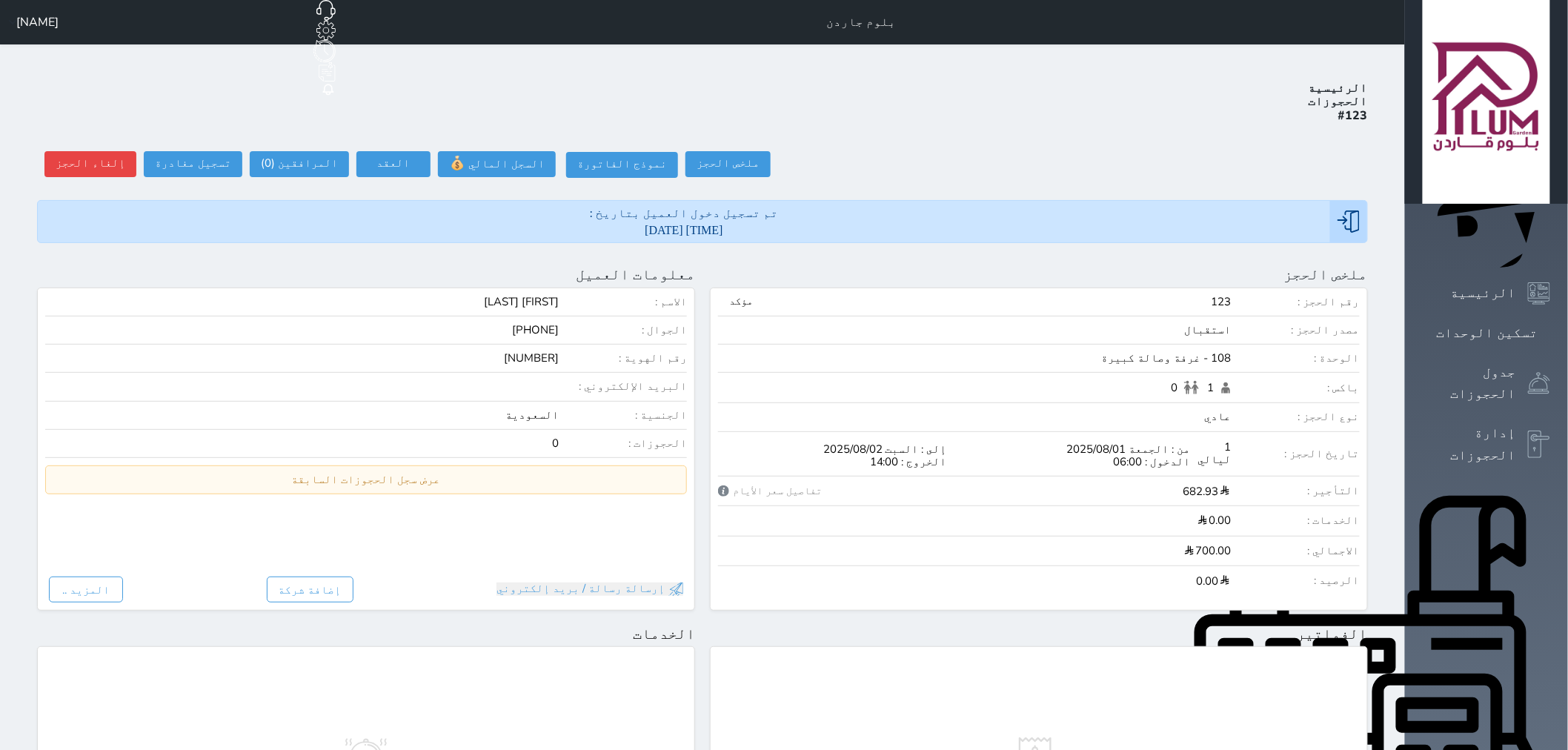 click on "تم تسجيل دخول العميل بتاريخ :   [DATE] [TIME]" at bounding box center (702, 222) 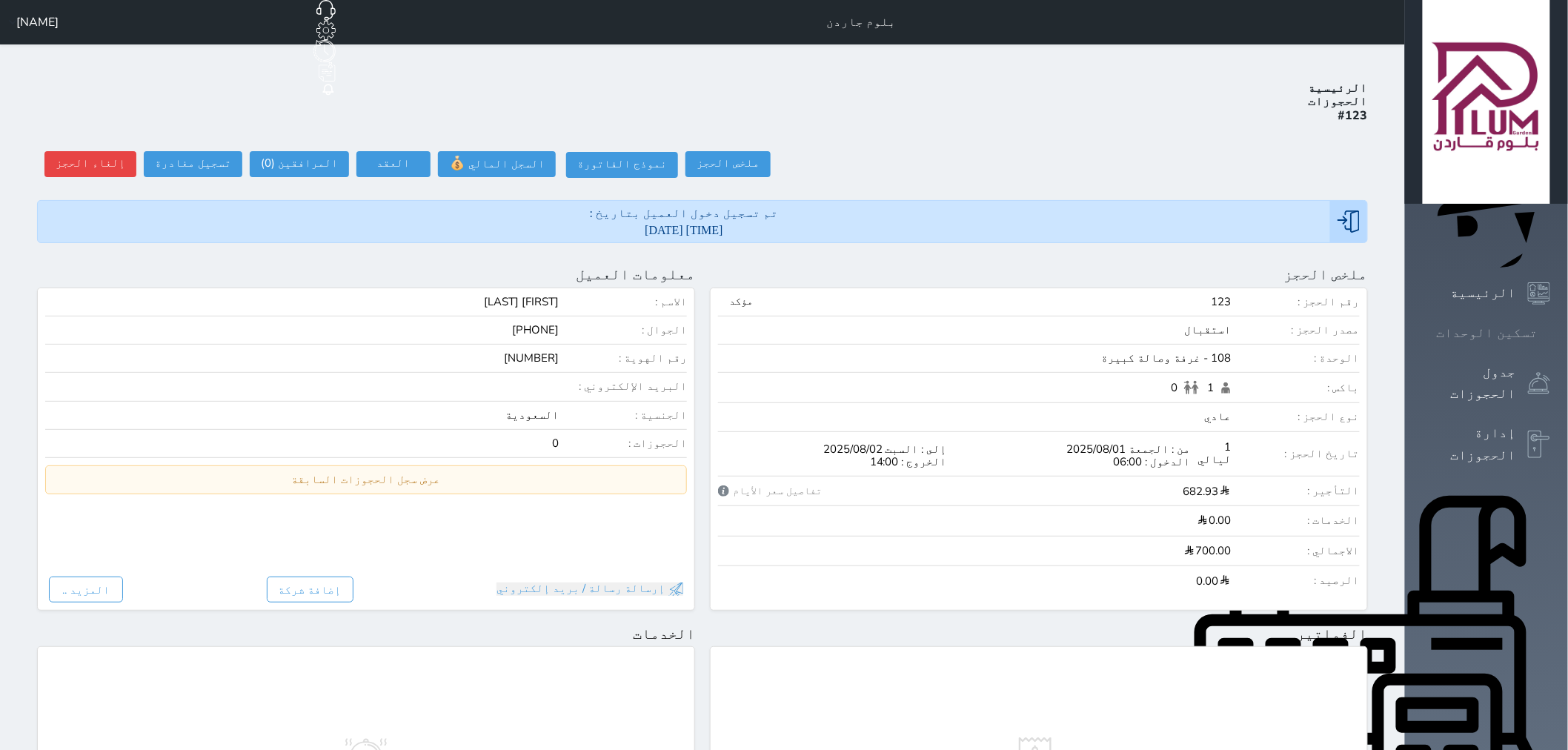 click 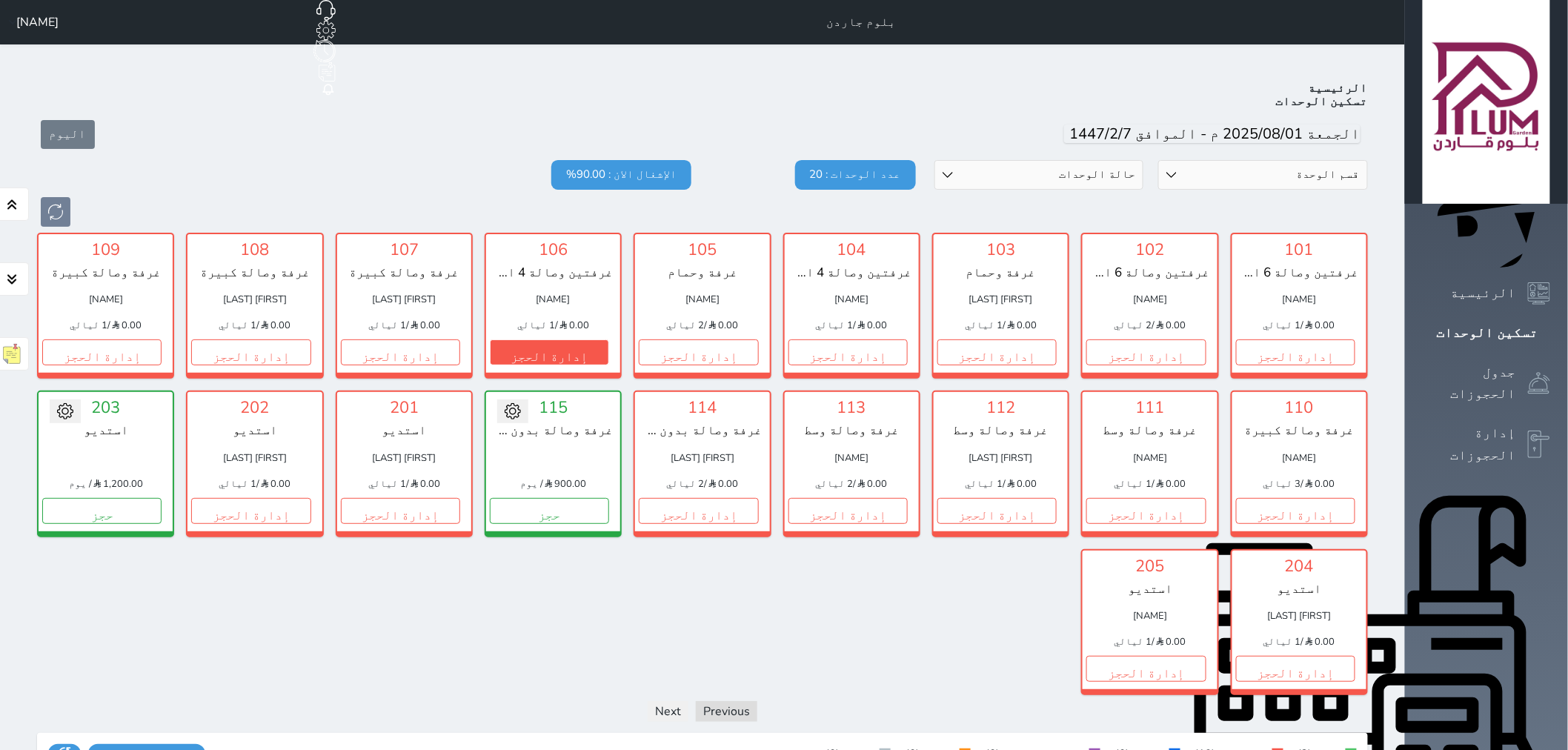 scroll, scrollTop: 57, scrollLeft: 0, axis: vertical 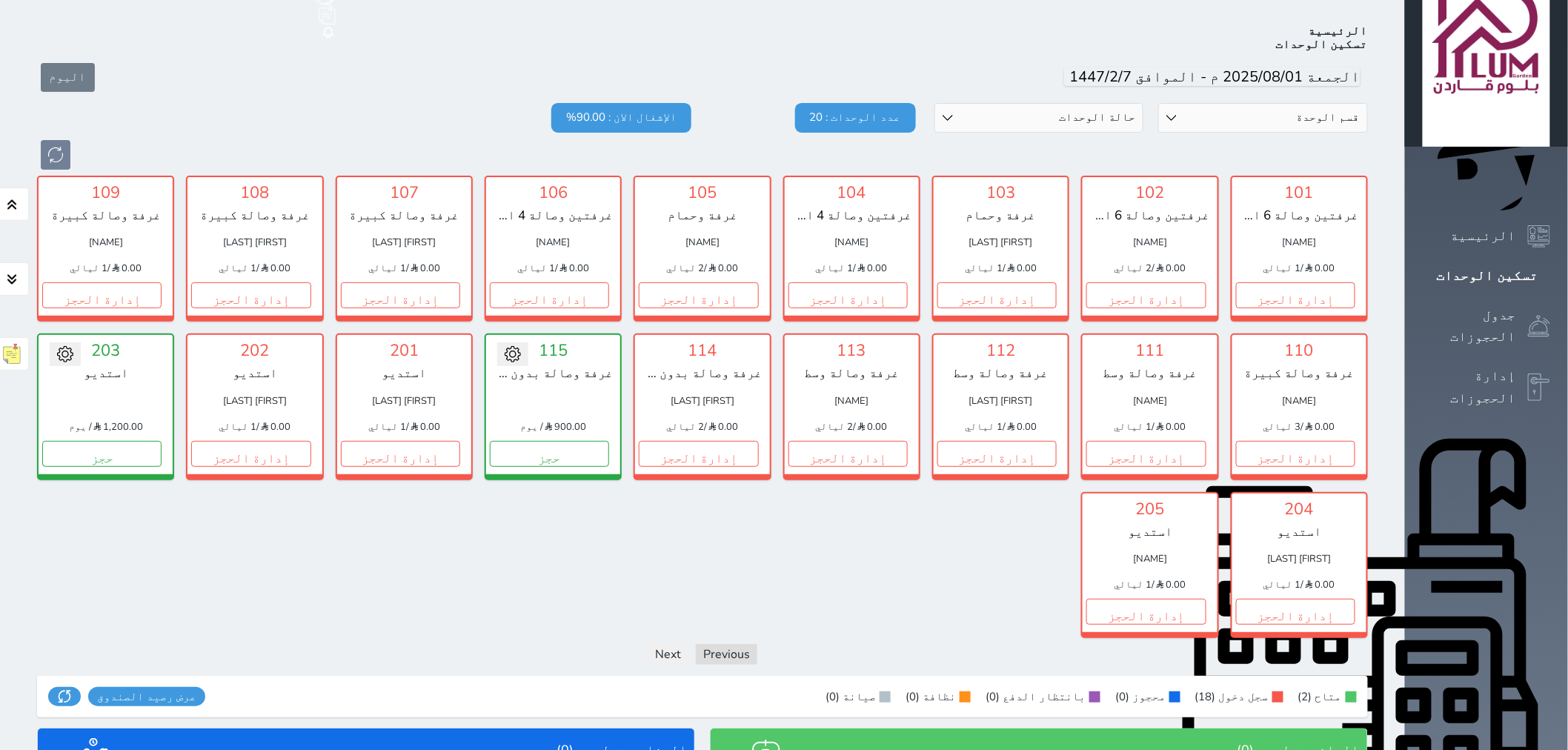 click at bounding box center (702, 155) 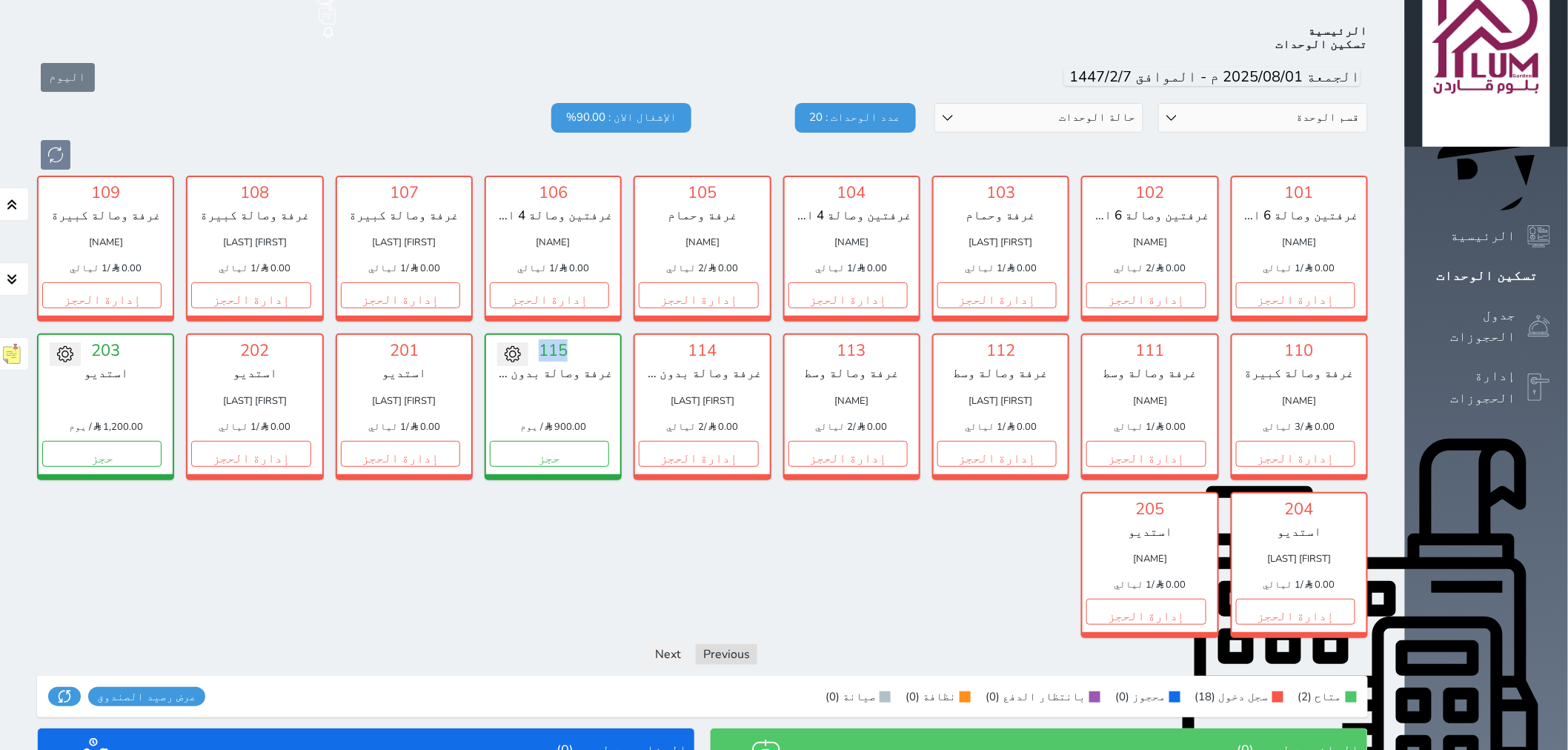 click on "تحويل لتحت الصيانة
تحويل لتحت التنظيف
[NUMBER] غرف وصالة بدون حوش
[PRICE]
/ يوم       حجز" at bounding box center (553, 406) 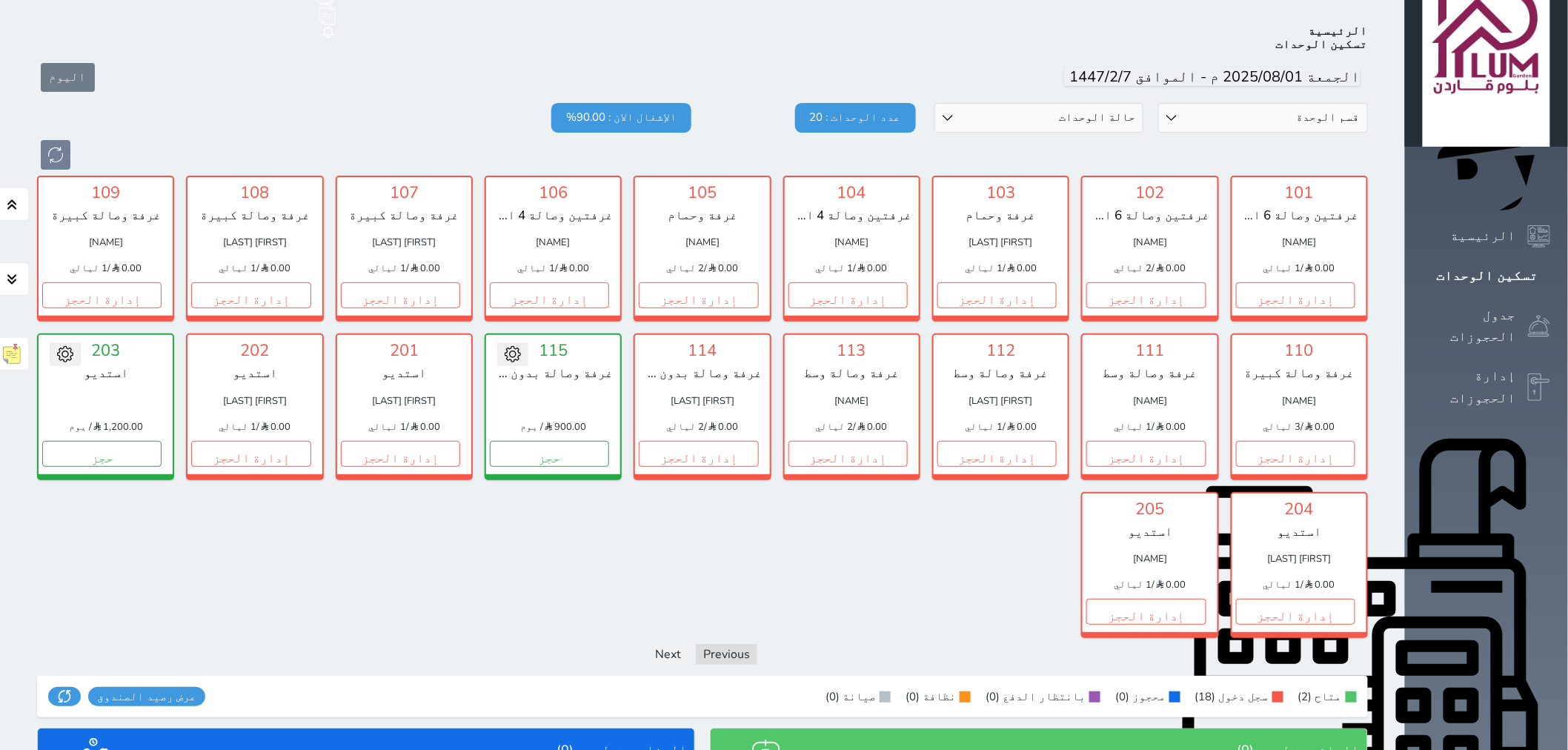 click at bounding box center [553, 401] 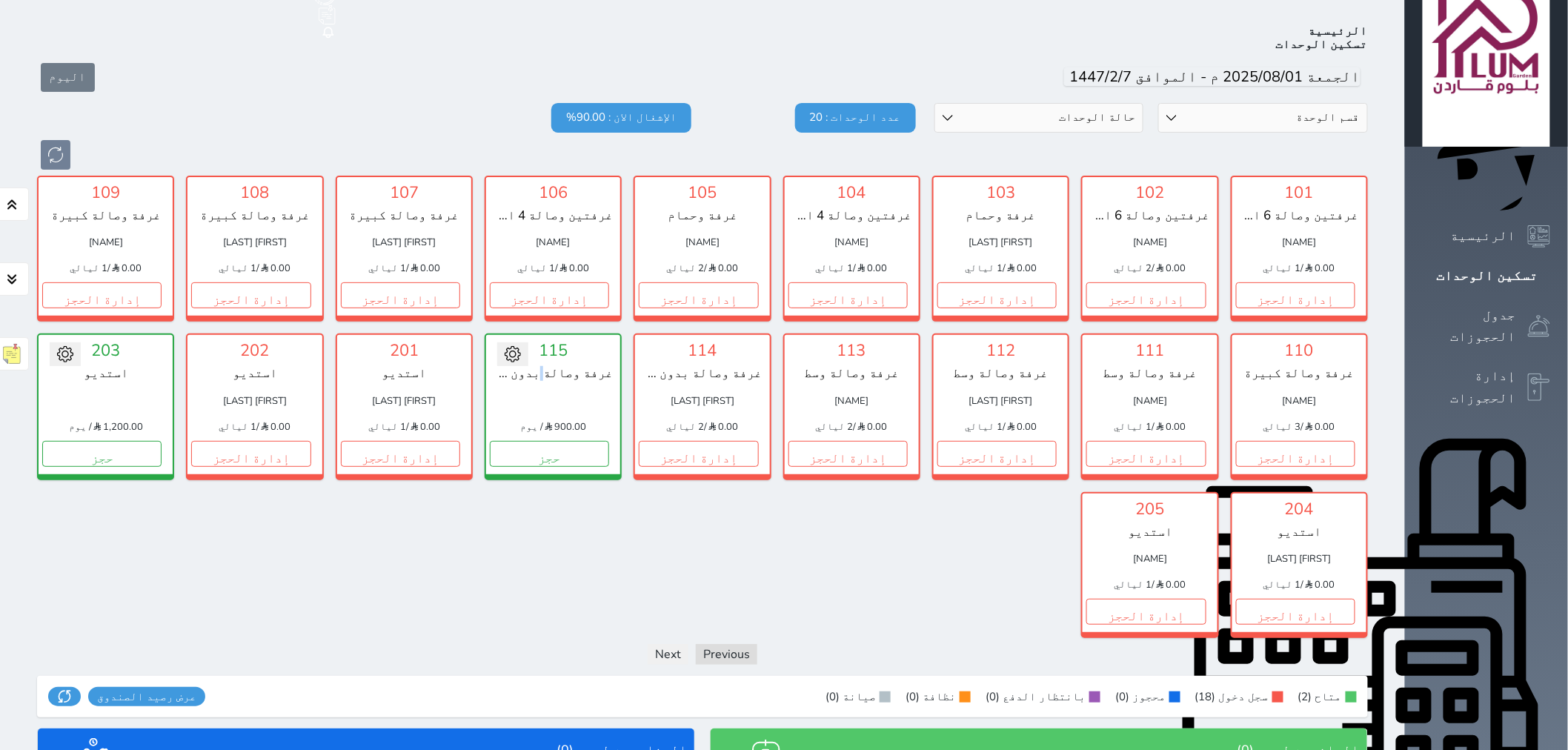 click on "غرفة وصالة بدون حوش" at bounding box center [553, 374] 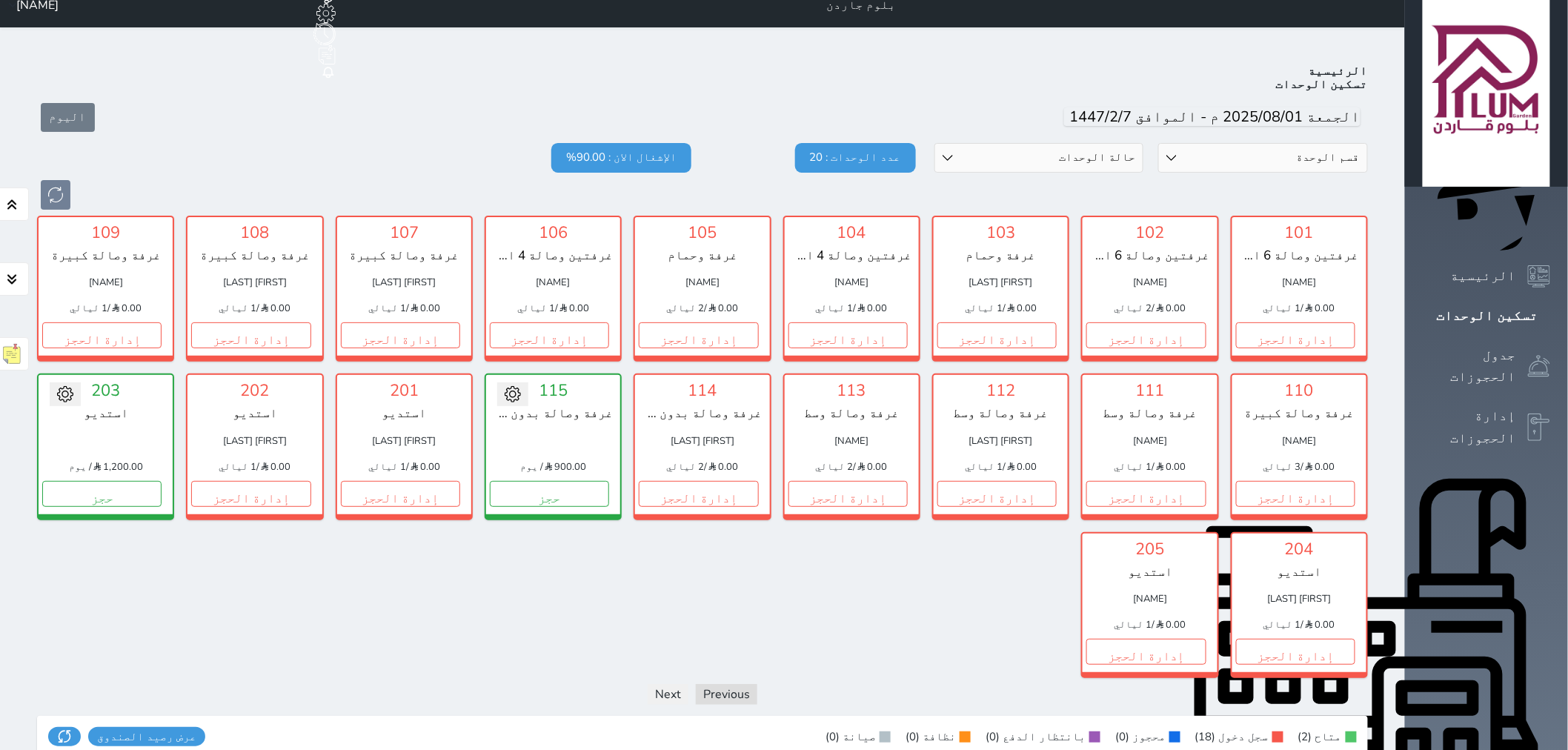 scroll, scrollTop: 0, scrollLeft: 0, axis: both 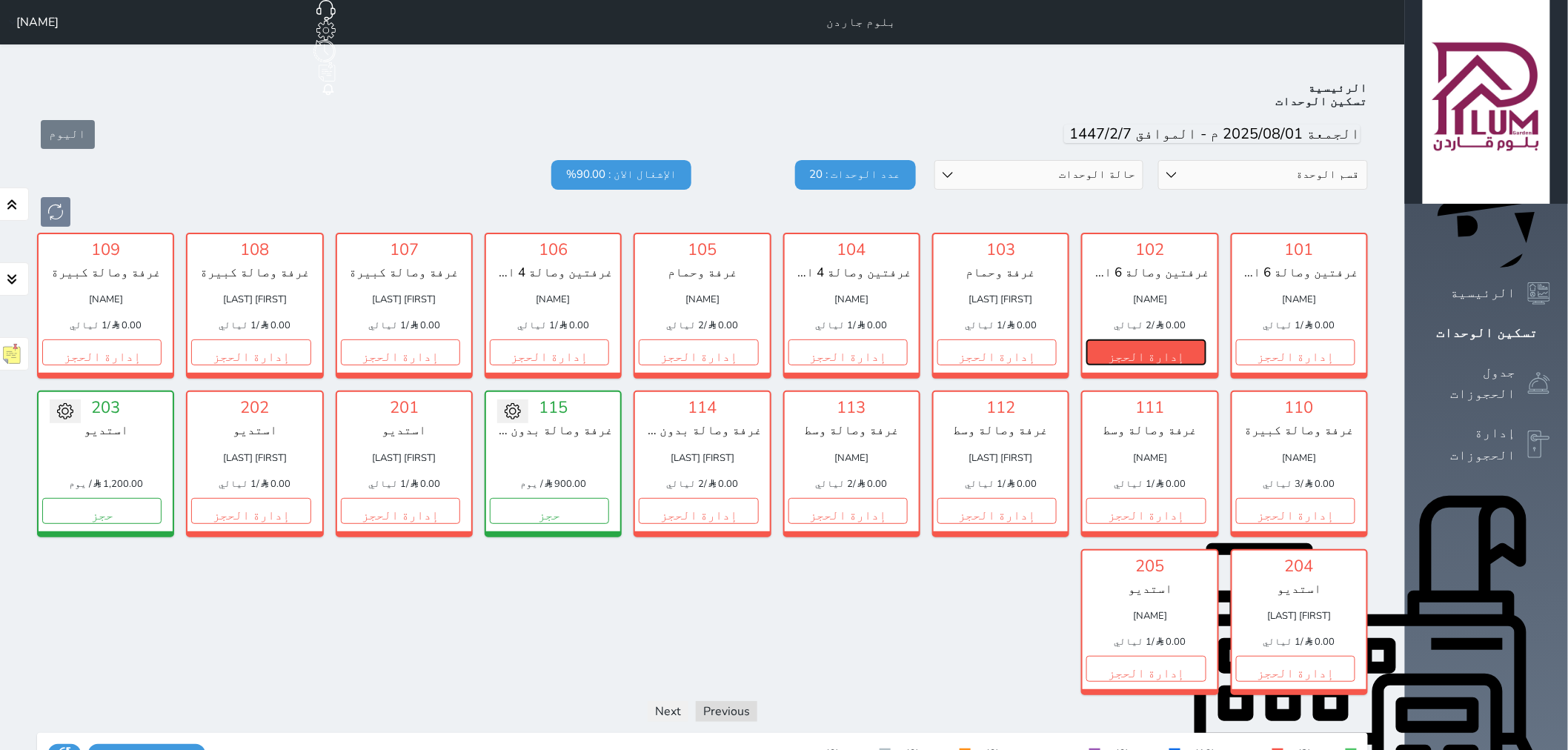 click on "إدارة الحجز" at bounding box center (1146, 352) 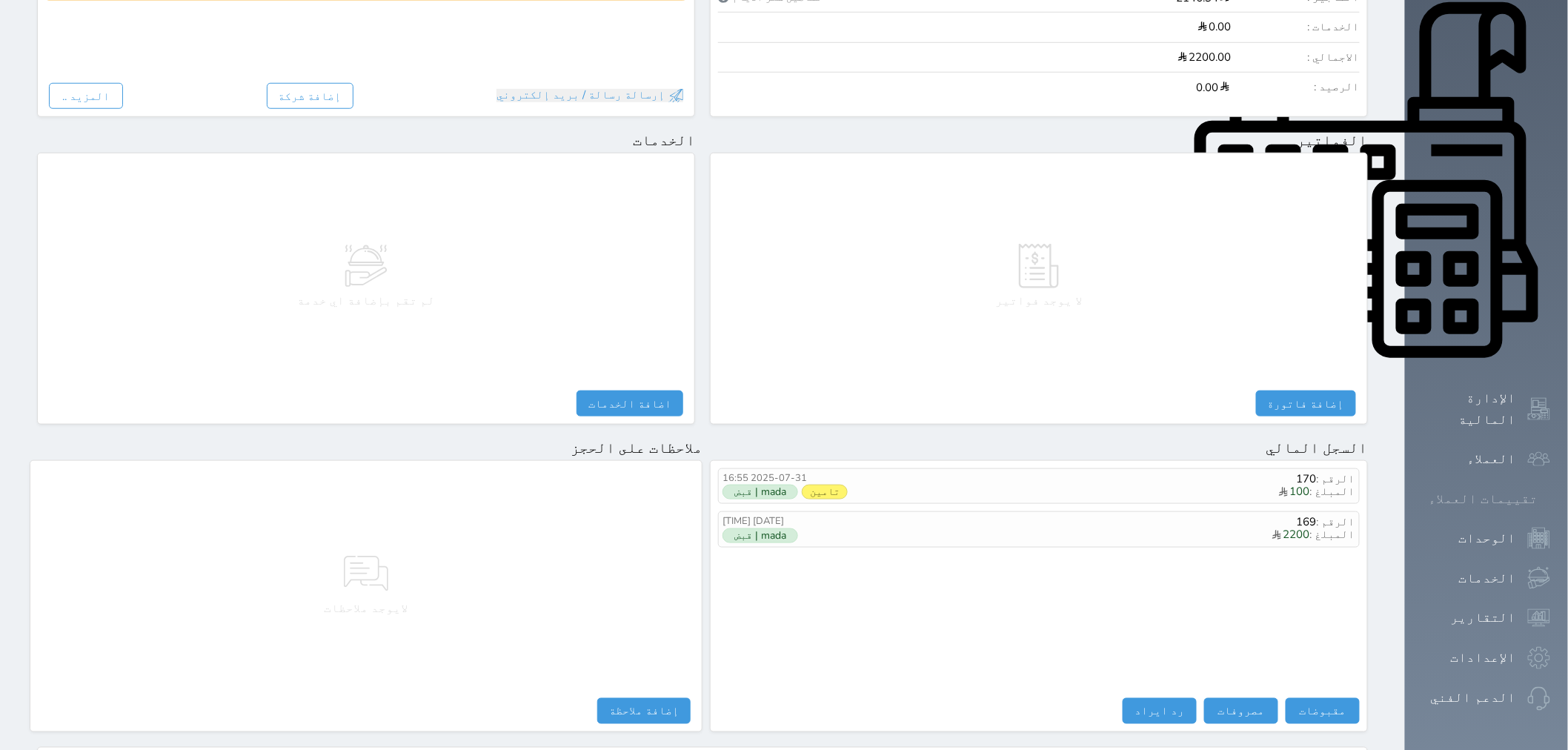 scroll, scrollTop: 0, scrollLeft: 0, axis: both 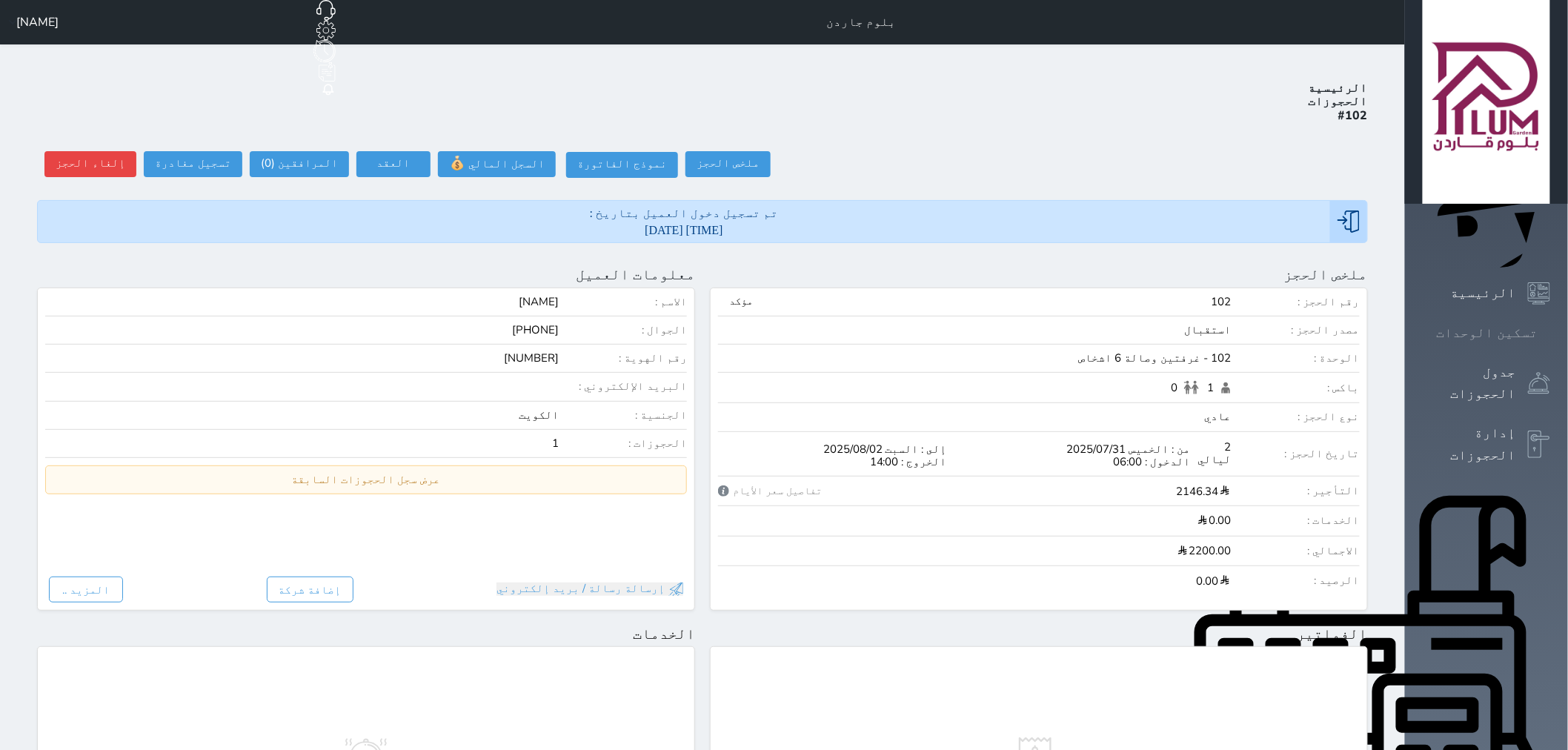 click on "تسكين الوحدات" at bounding box center (1487, 333) 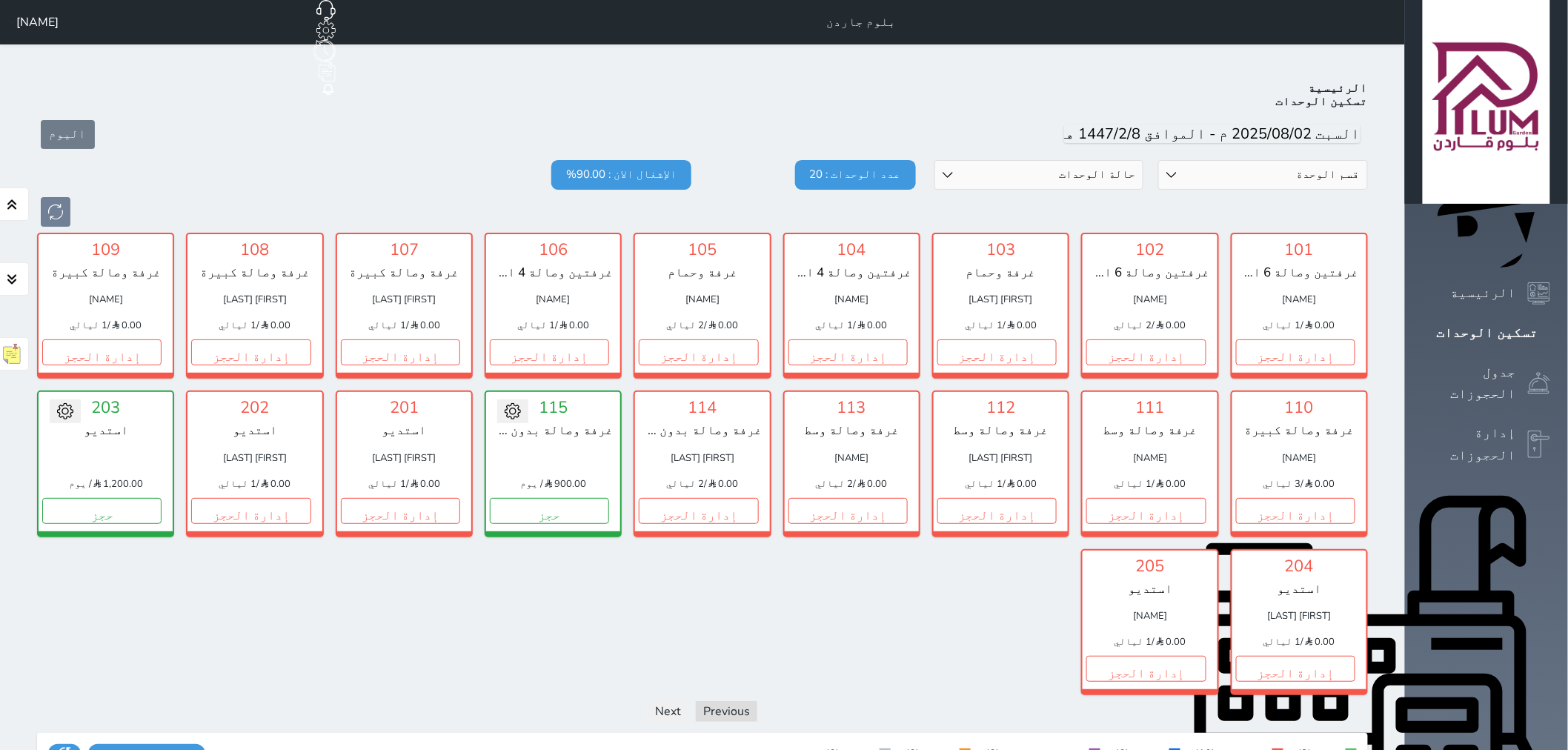 scroll, scrollTop: 57, scrollLeft: 0, axis: vertical 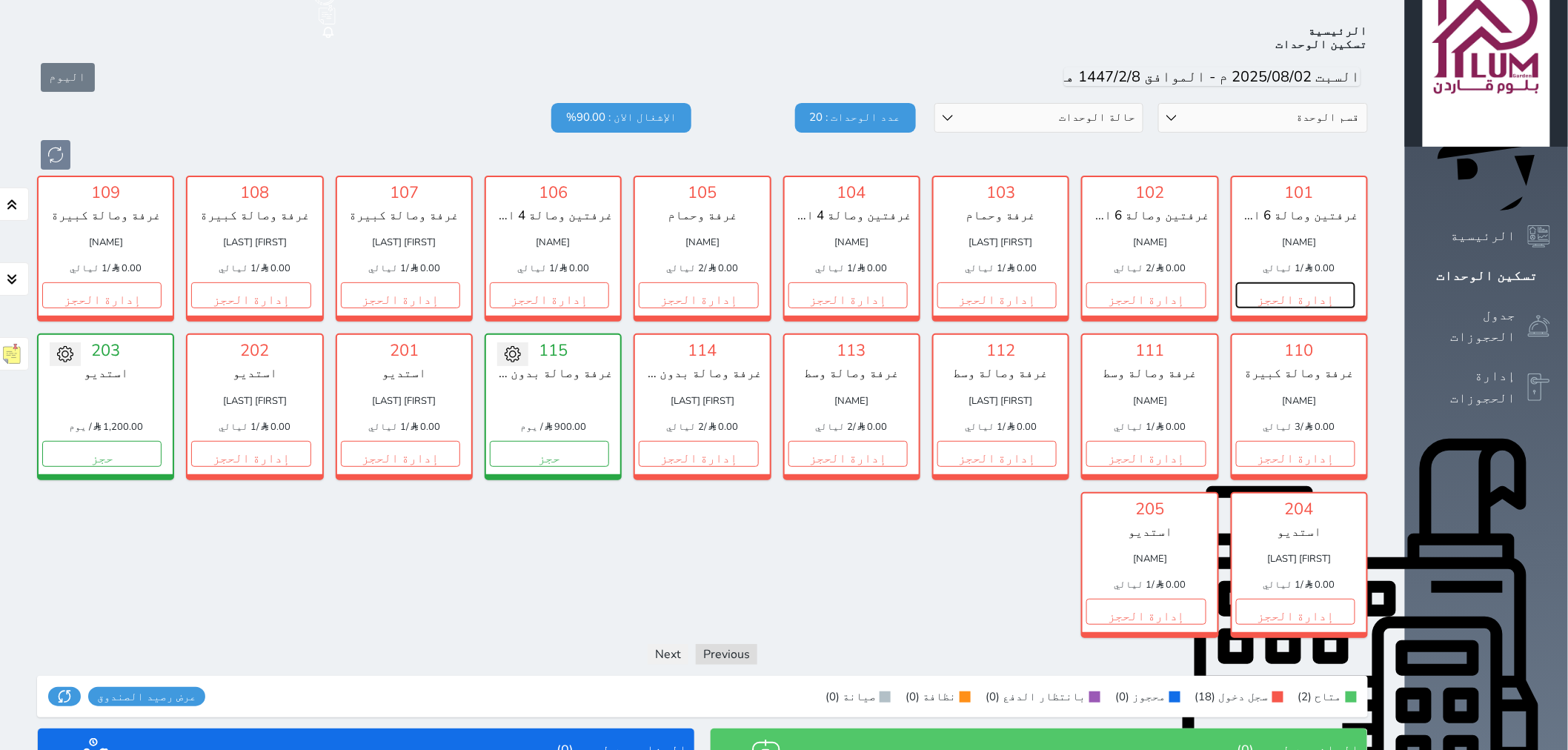 click on "إدارة الحجز" at bounding box center (1295, 295) 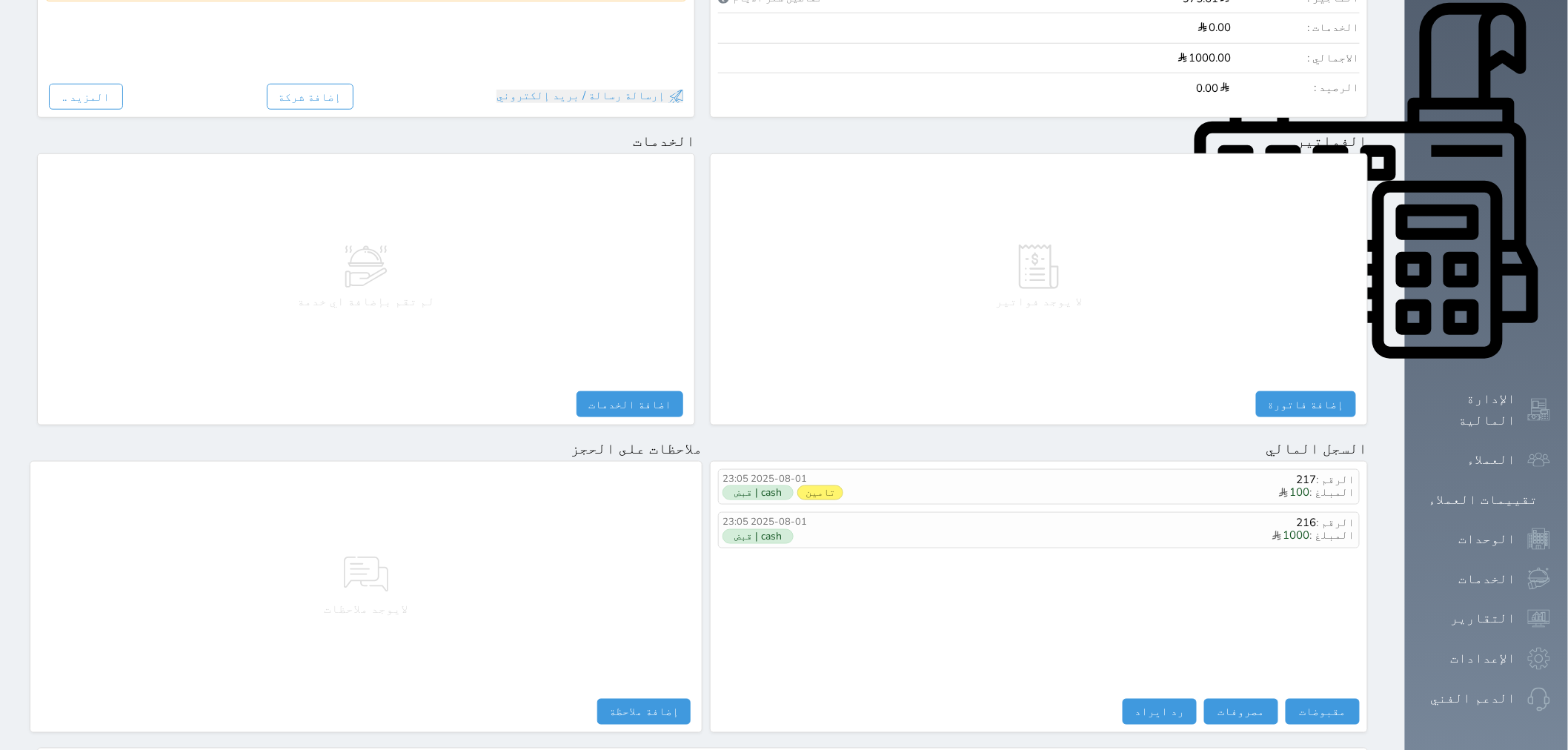 scroll, scrollTop: 540, scrollLeft: 0, axis: vertical 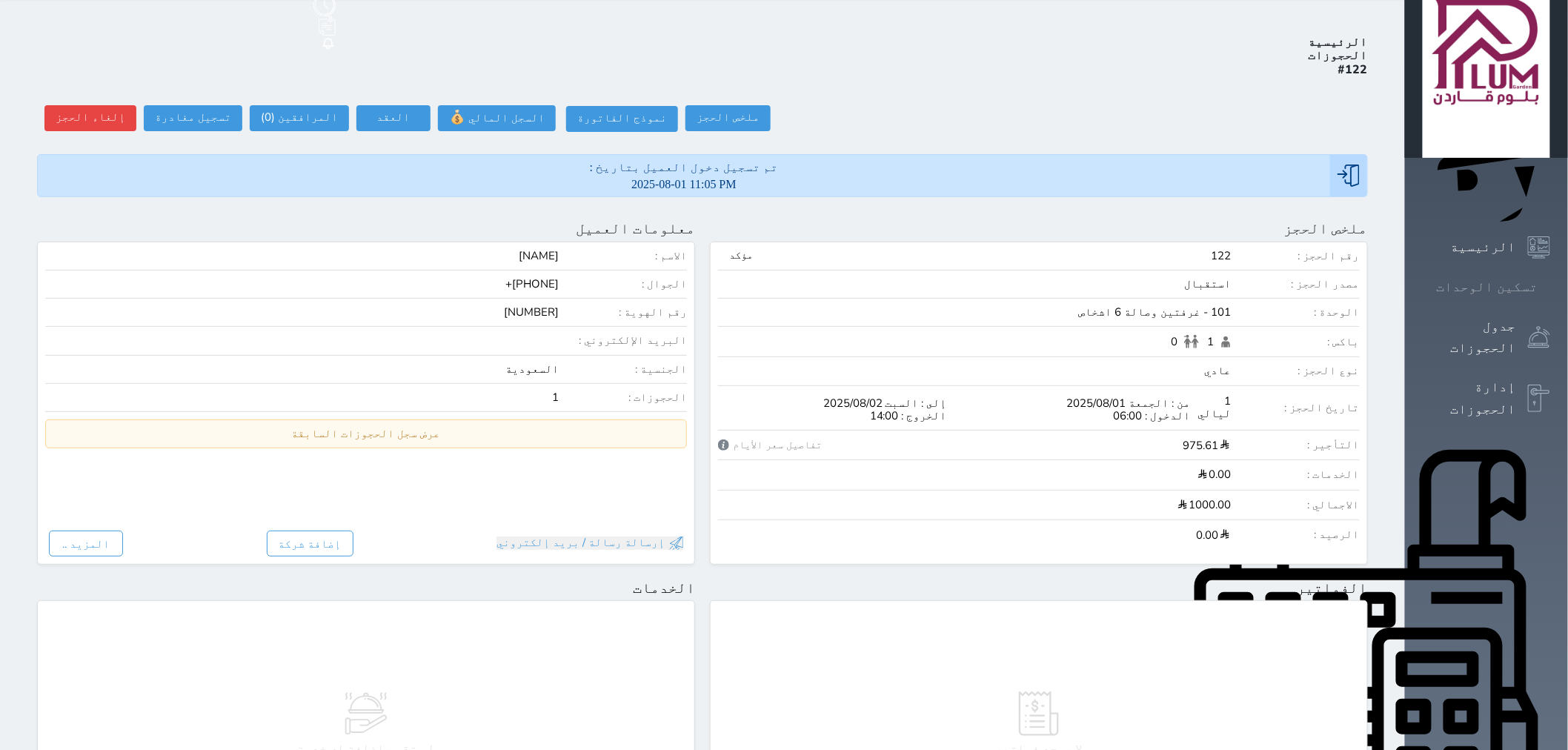 click 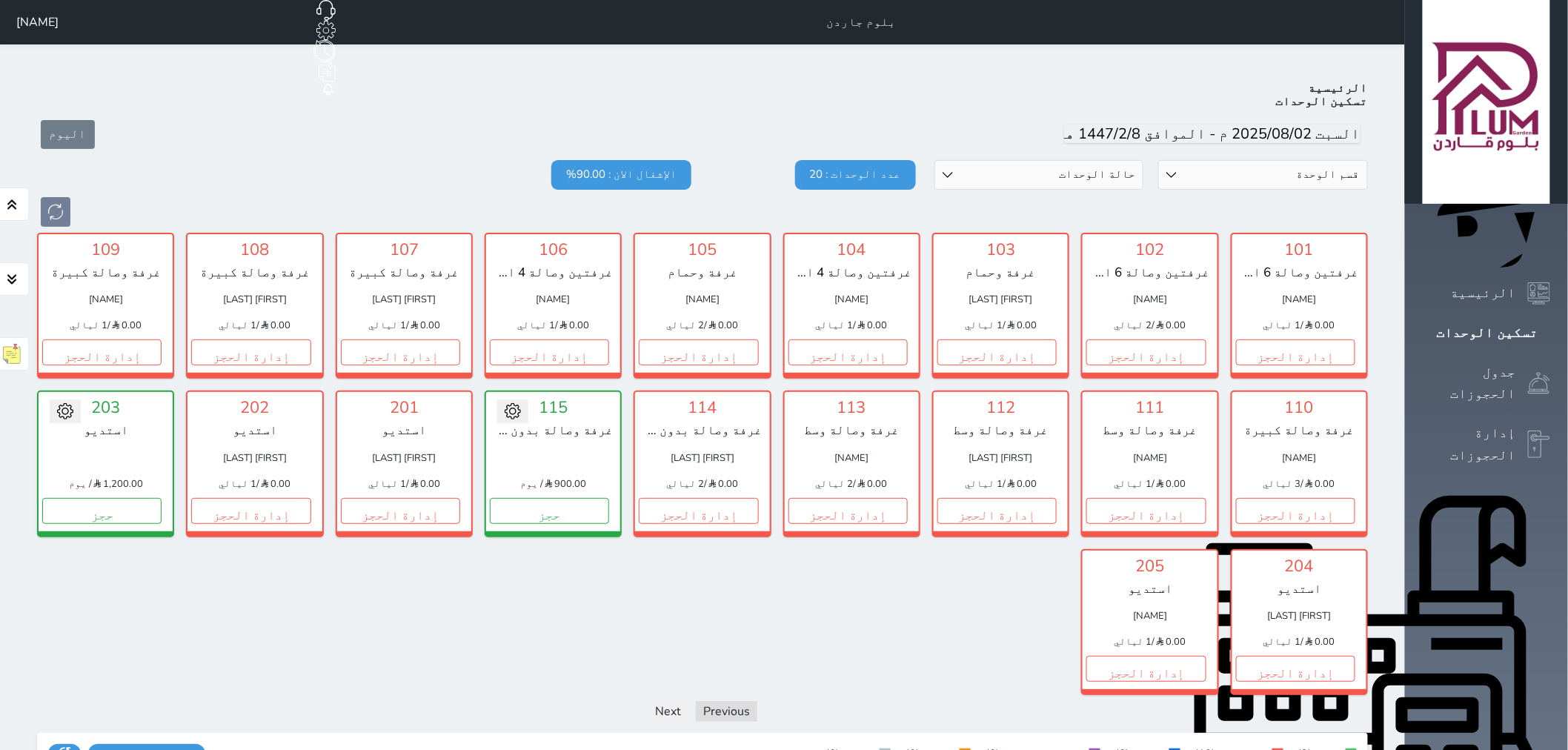 scroll, scrollTop: 57, scrollLeft: 0, axis: vertical 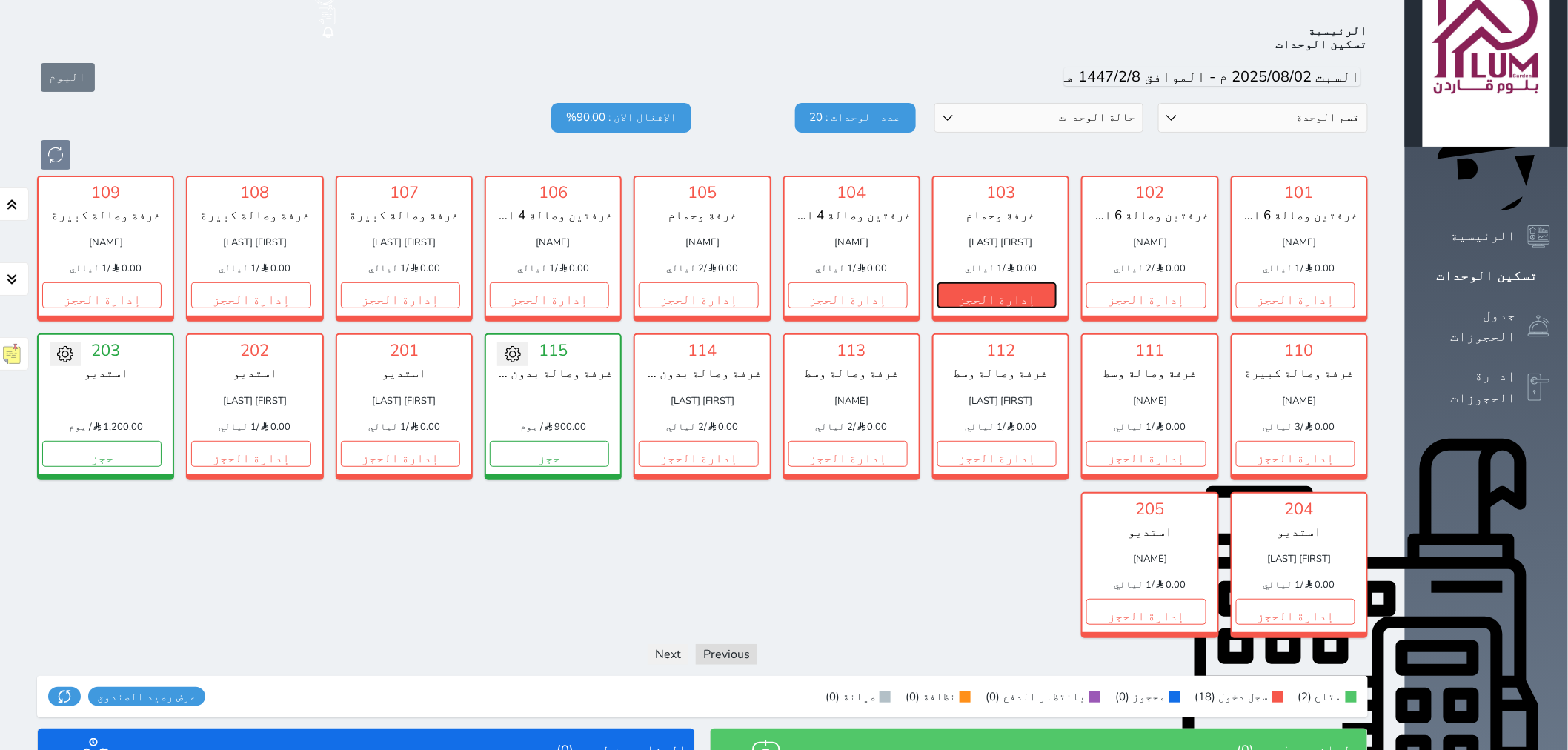 click on "إدارة الحجز" at bounding box center [997, 295] 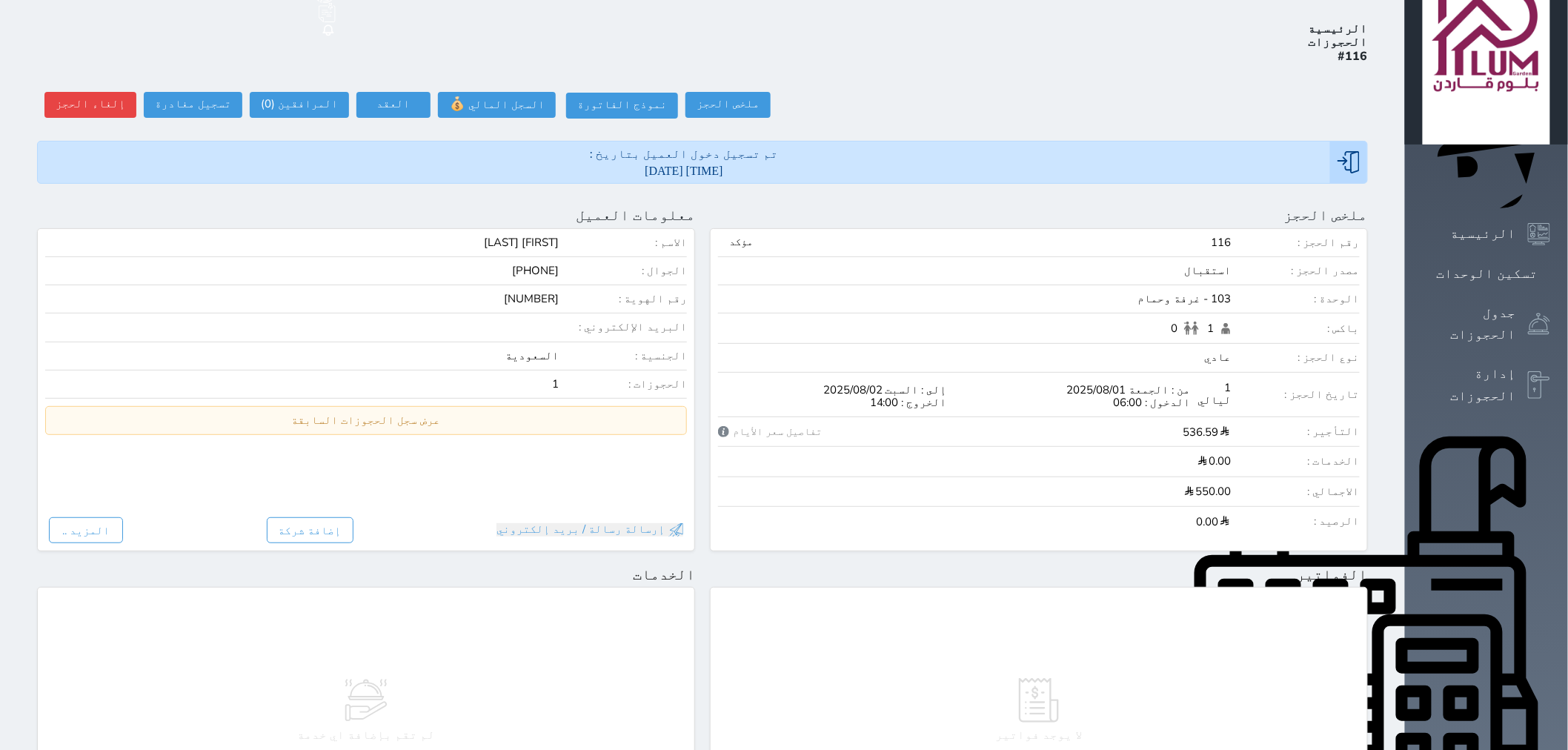 scroll, scrollTop: 0, scrollLeft: 0, axis: both 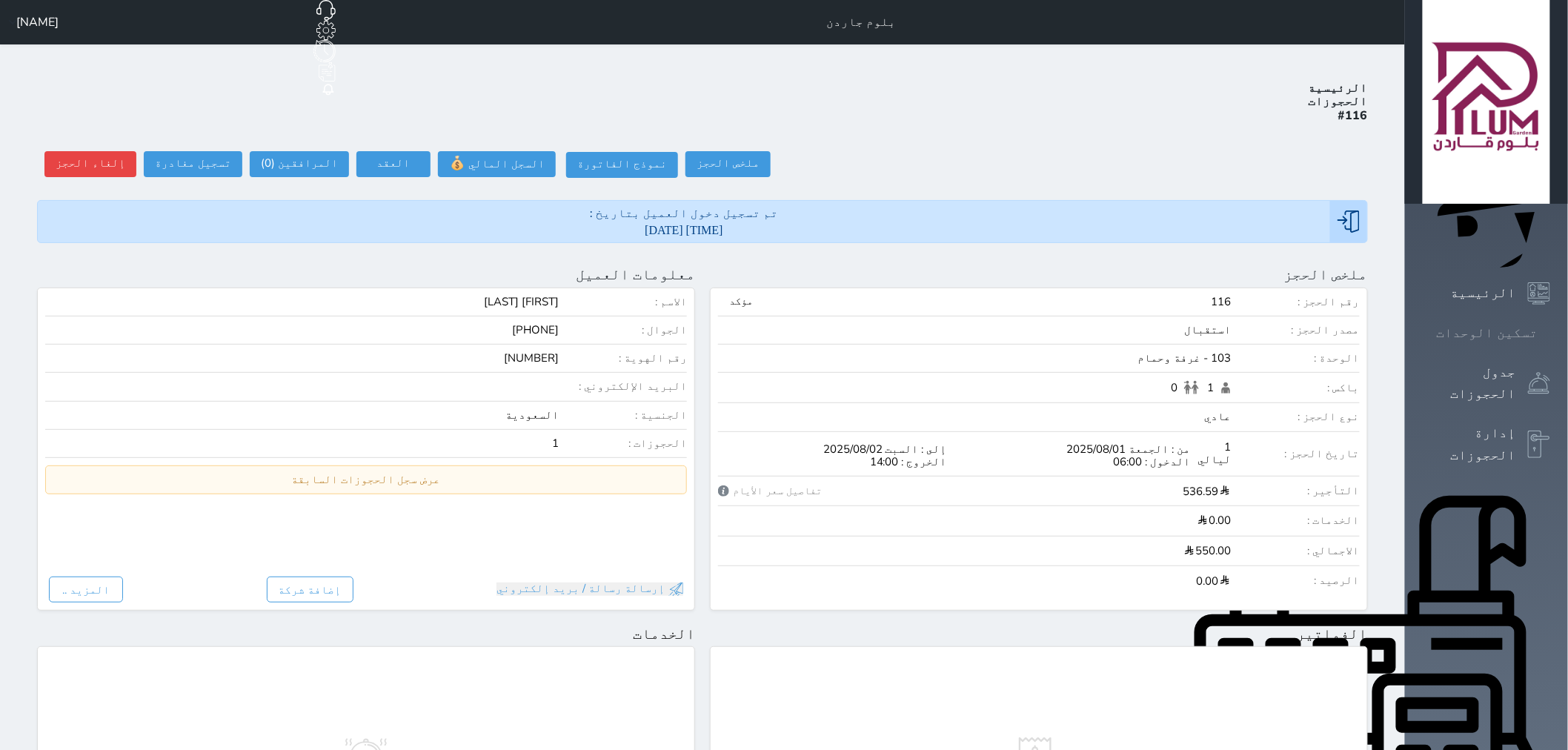 click on "تسكين الوحدات" at bounding box center [1487, 333] 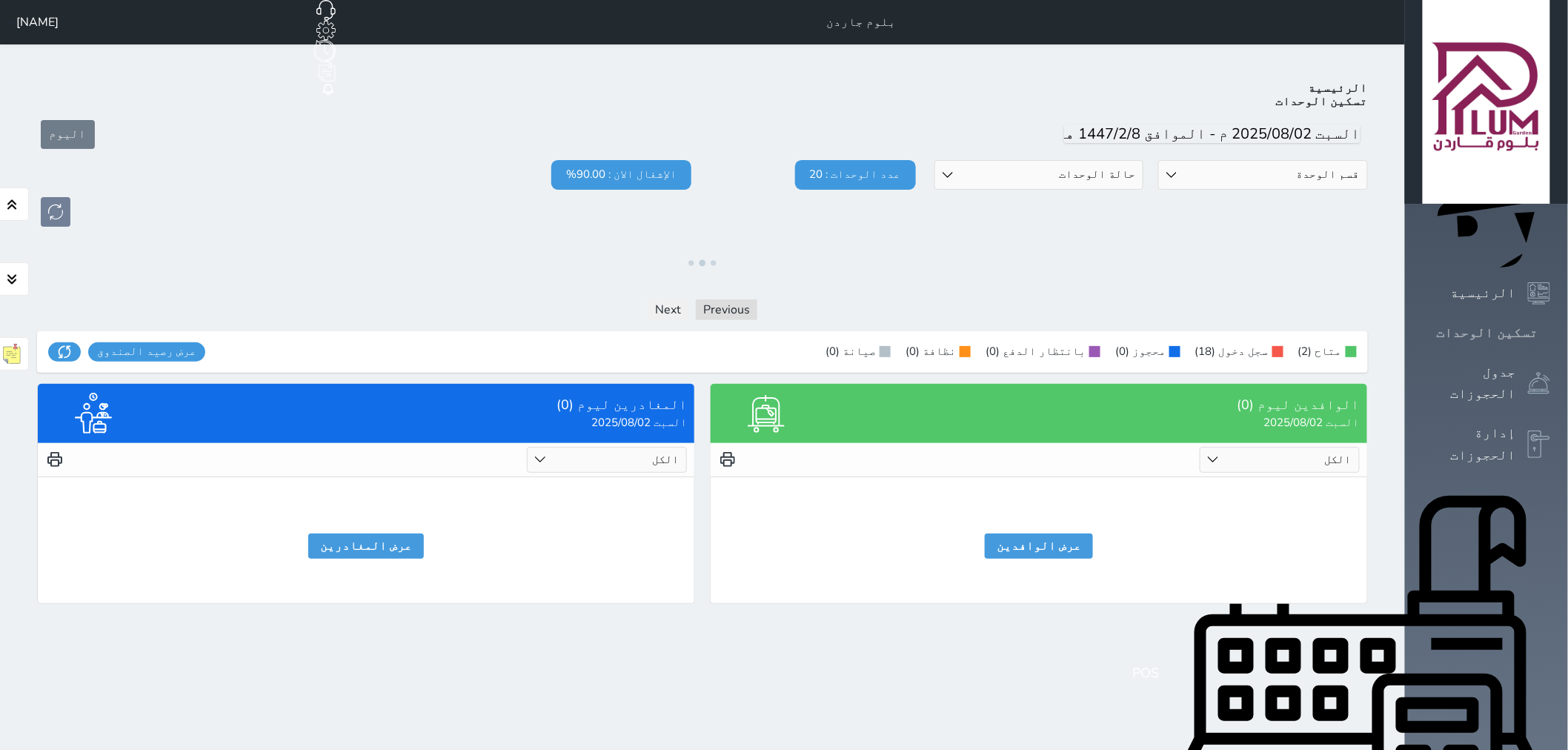 click 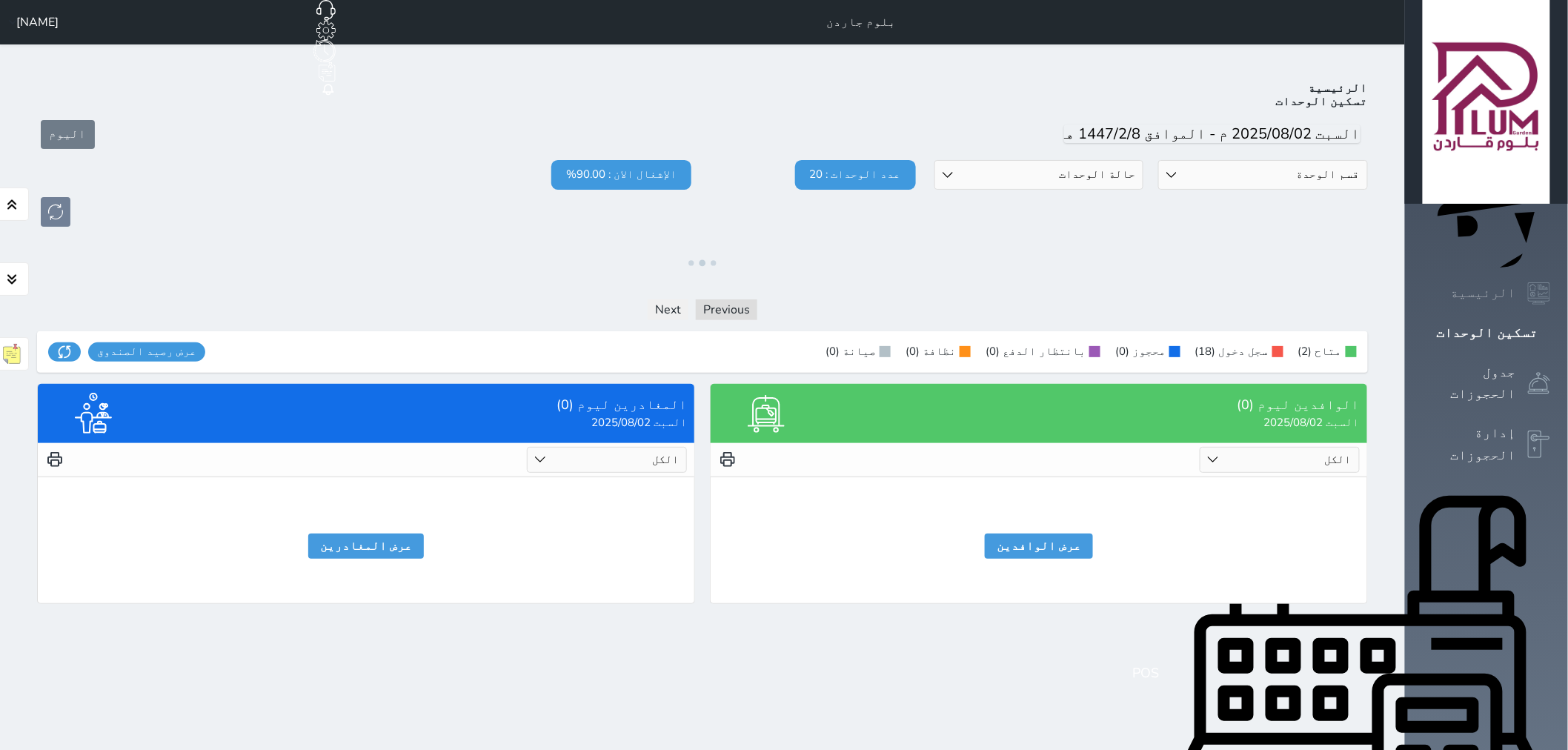 click on "الرئيسية" at bounding box center [1484, 293] 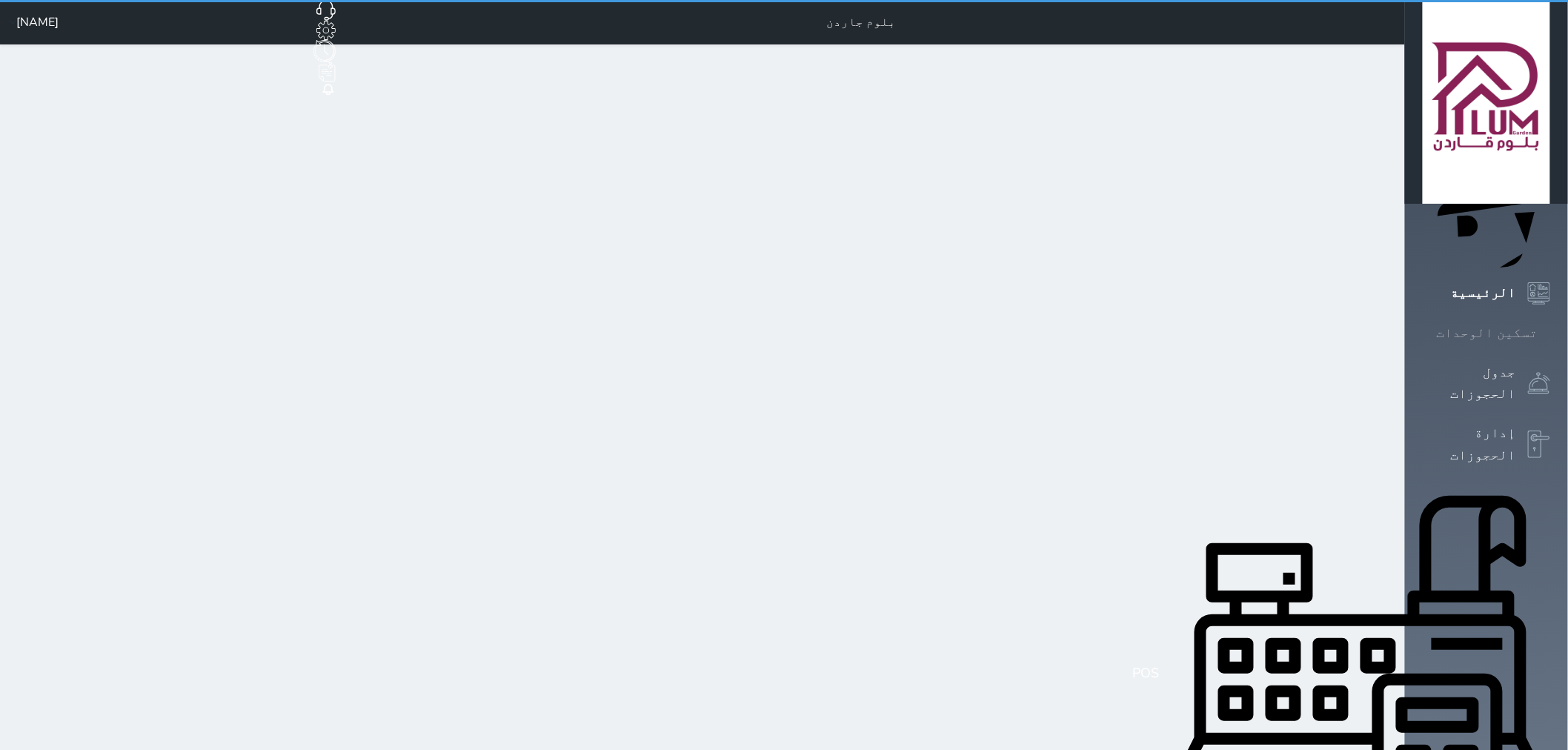 click 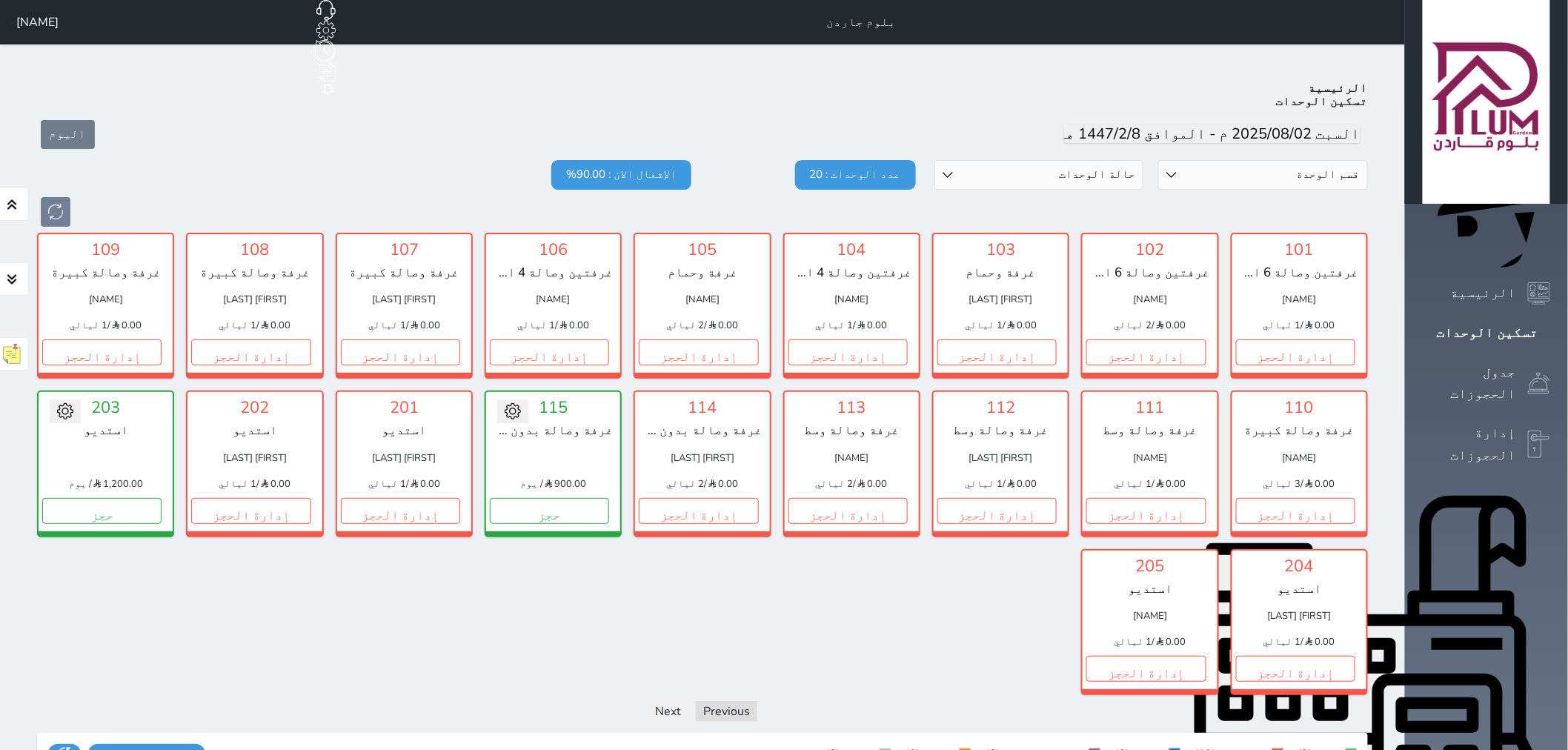scroll, scrollTop: 57, scrollLeft: 0, axis: vertical 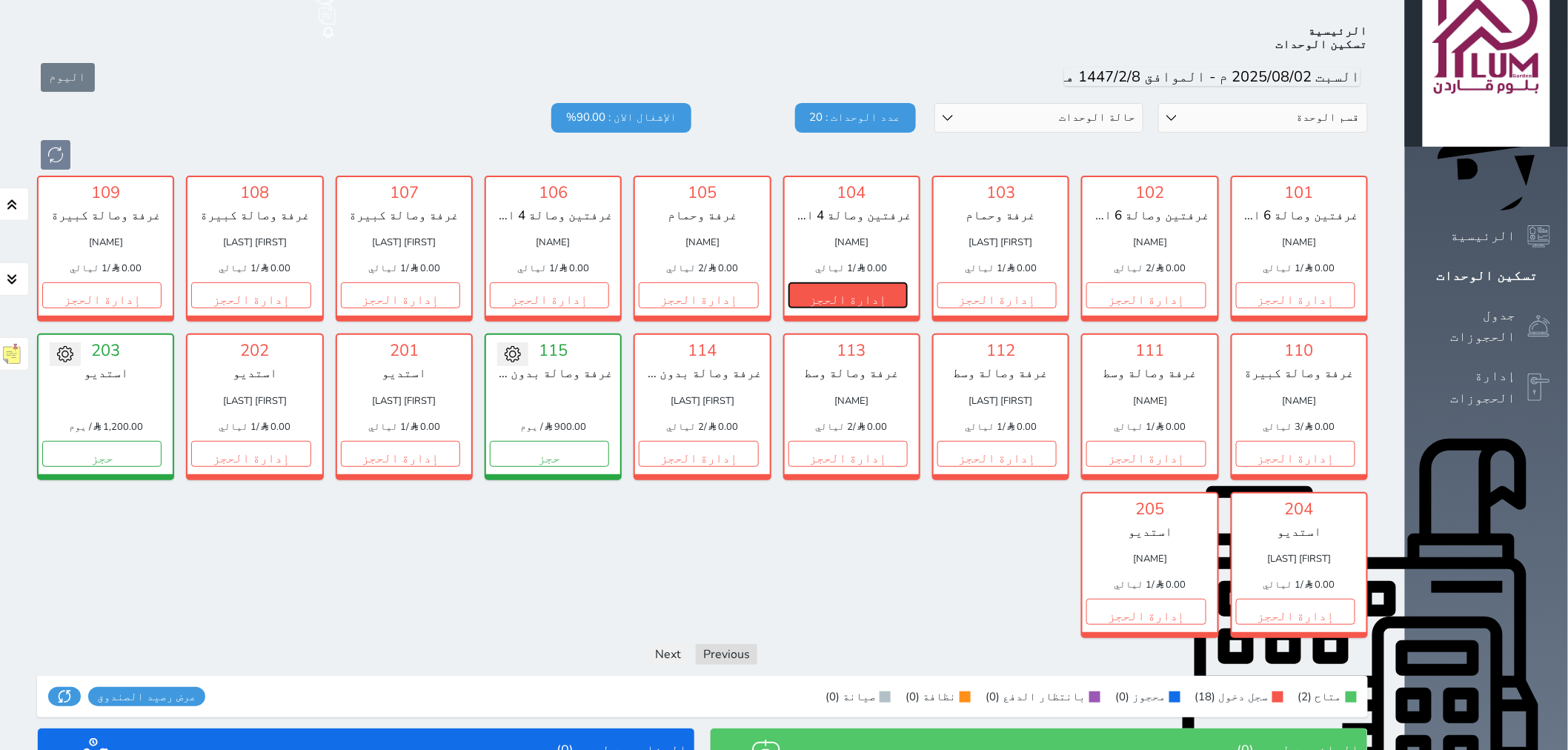 click on "إدارة الحجز" at bounding box center (848, 295) 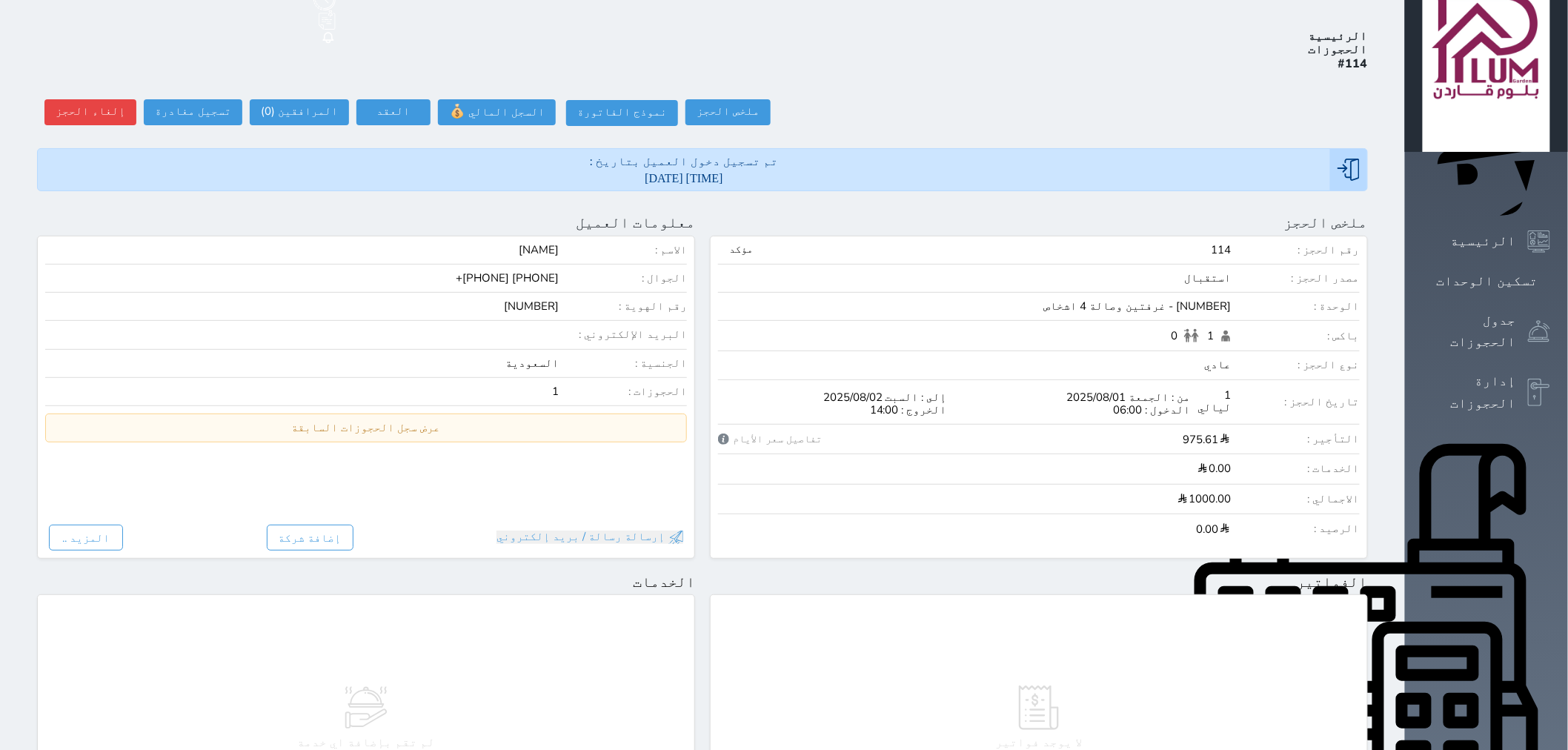 scroll, scrollTop: 0, scrollLeft: 0, axis: both 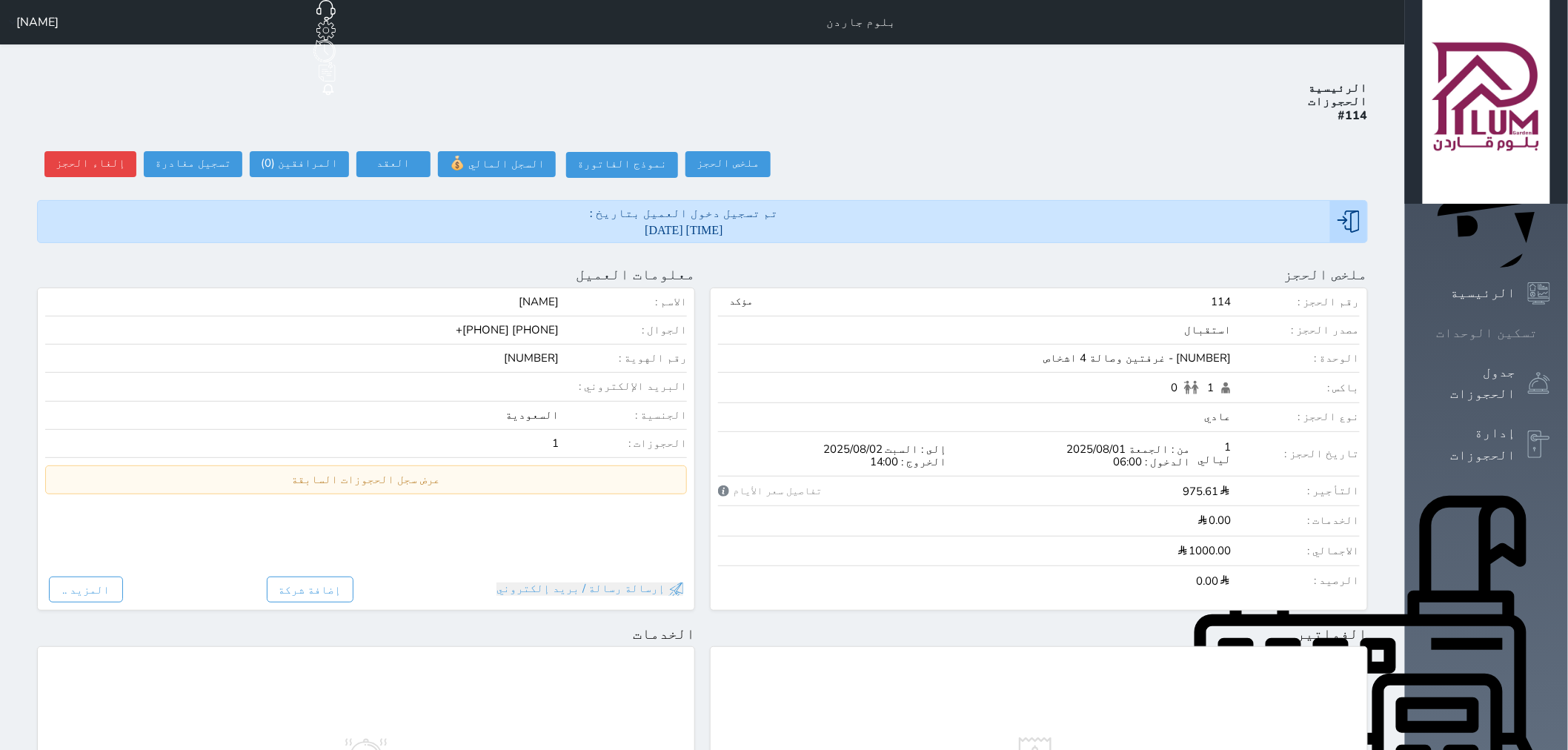 click at bounding box center [1550, 333] 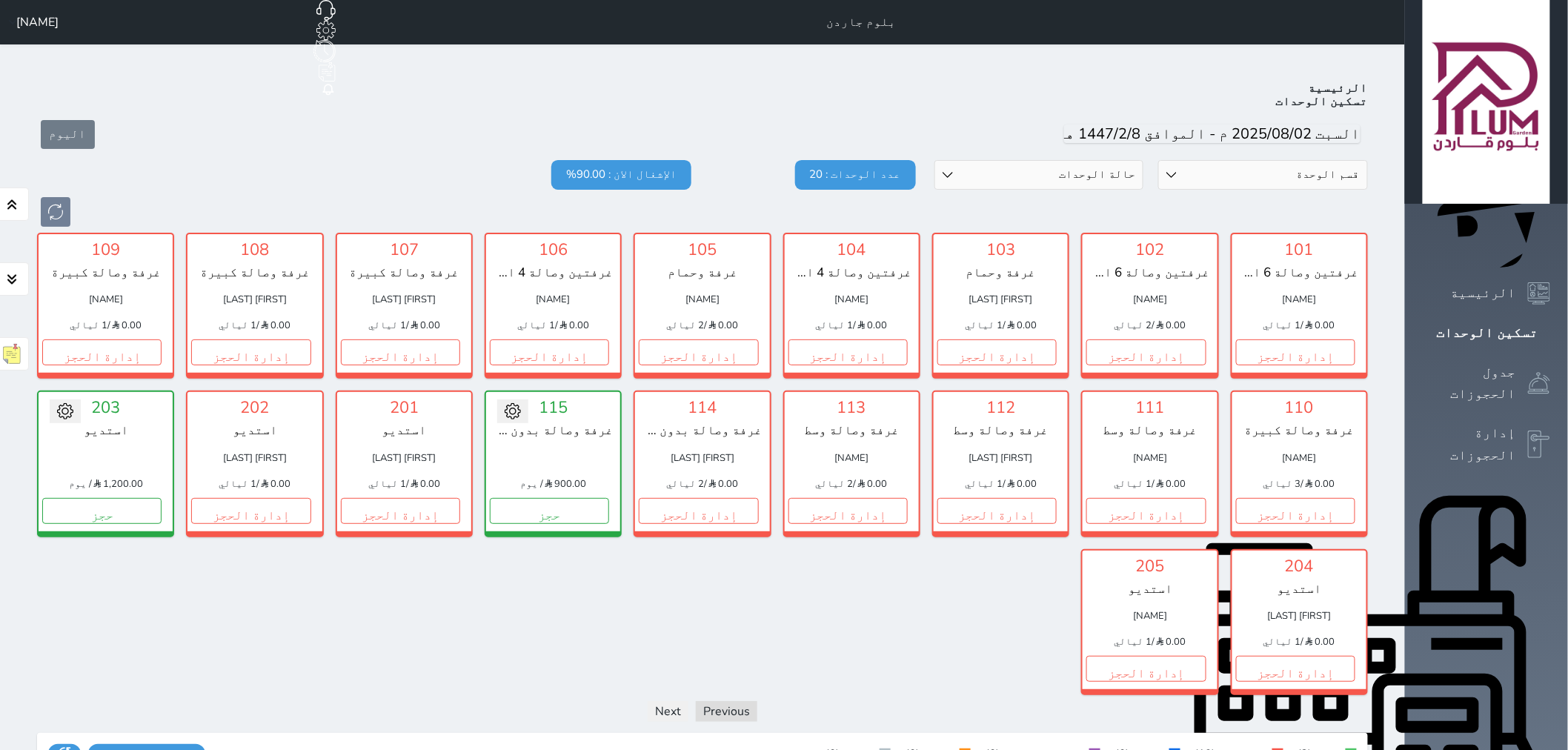 scroll, scrollTop: 57, scrollLeft: 0, axis: vertical 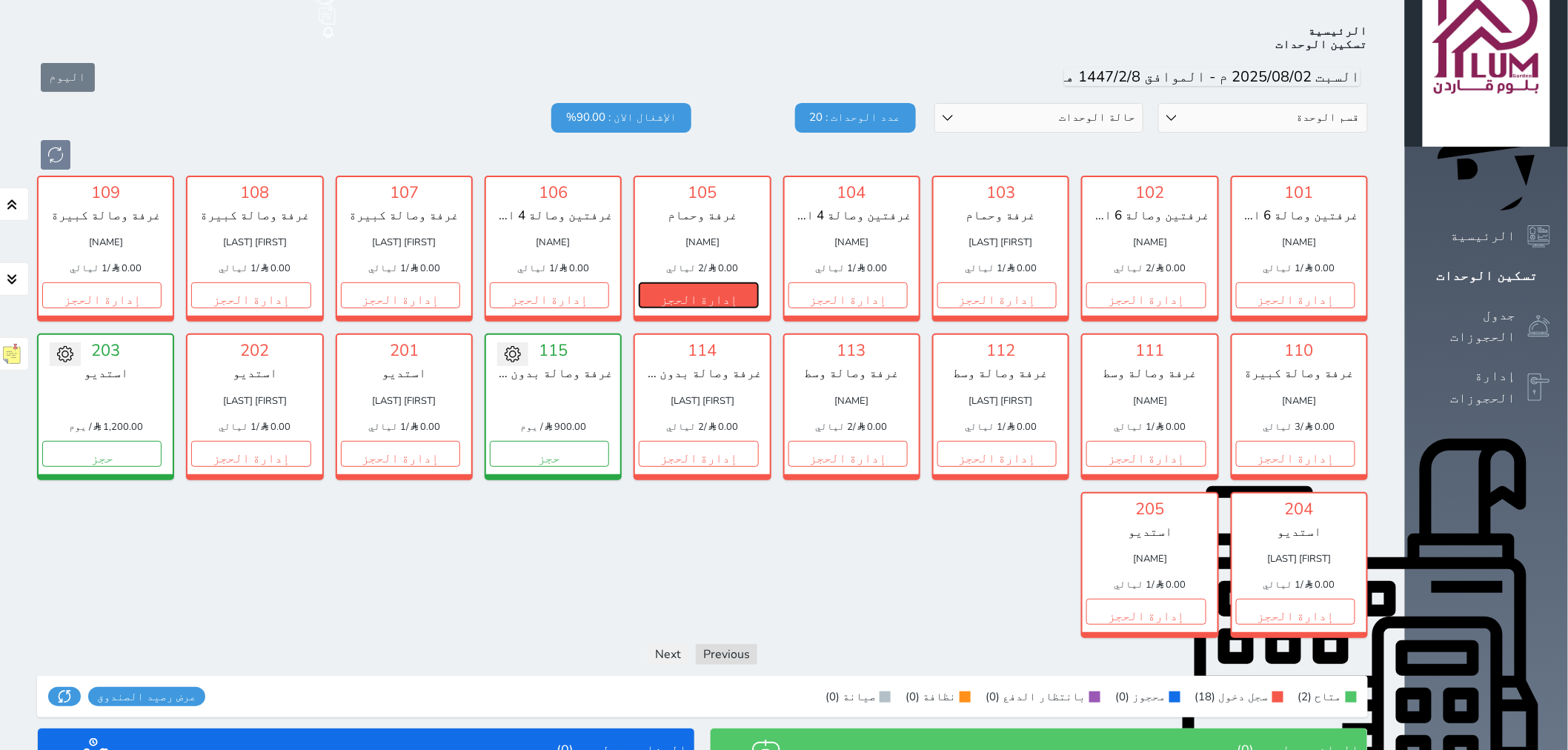 click on "إدارة الحجز" at bounding box center (698, 295) 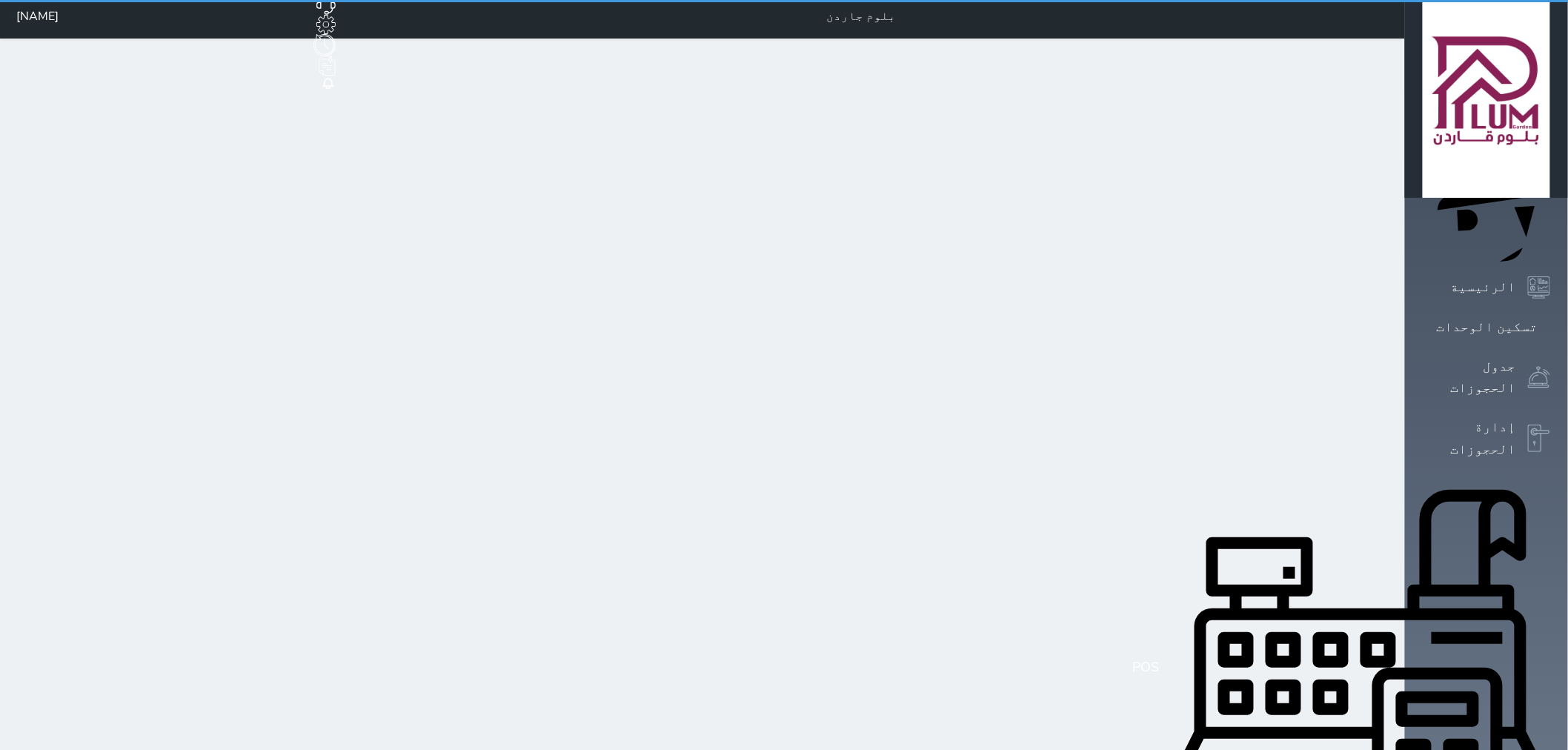 scroll, scrollTop: 0, scrollLeft: 0, axis: both 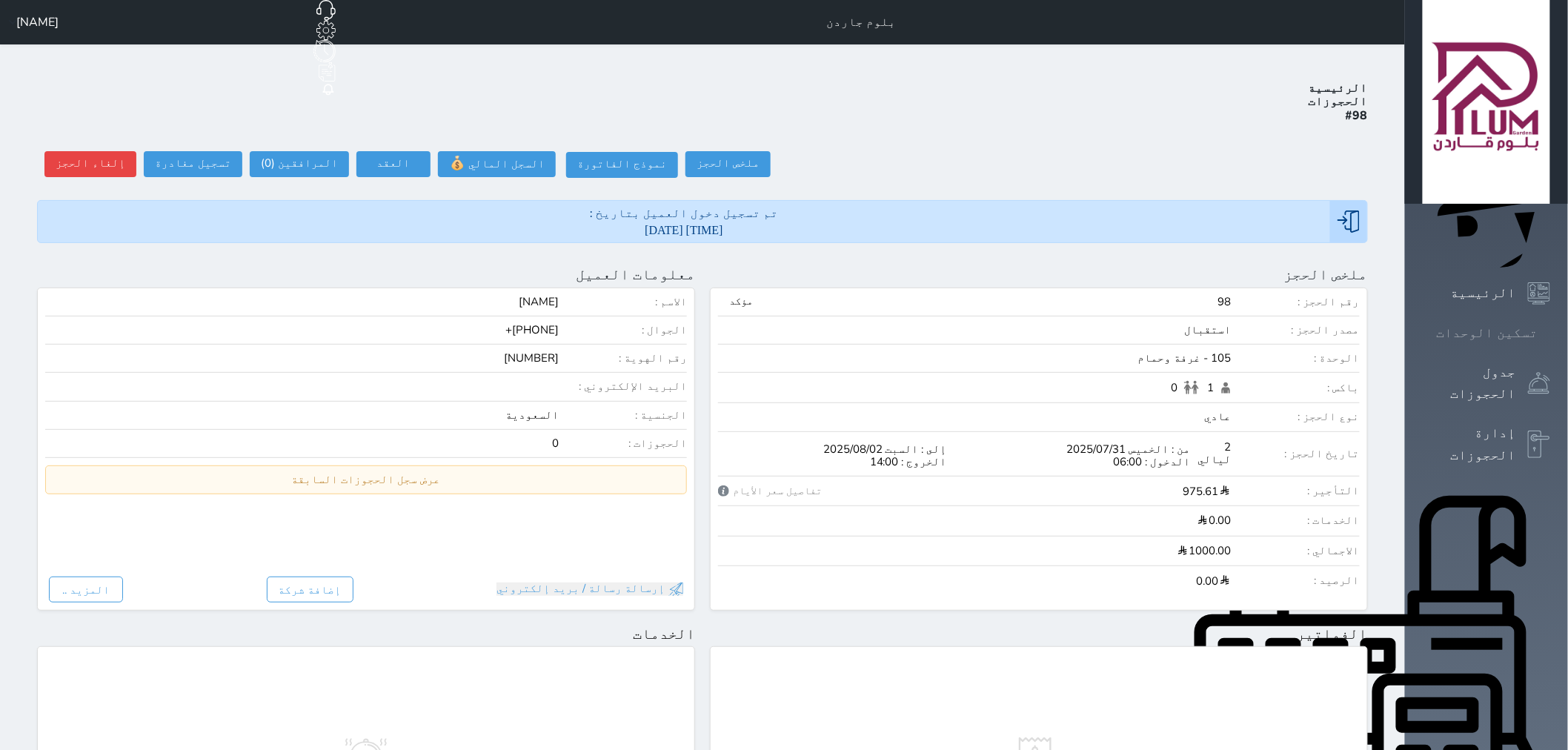 click at bounding box center [1550, 333] 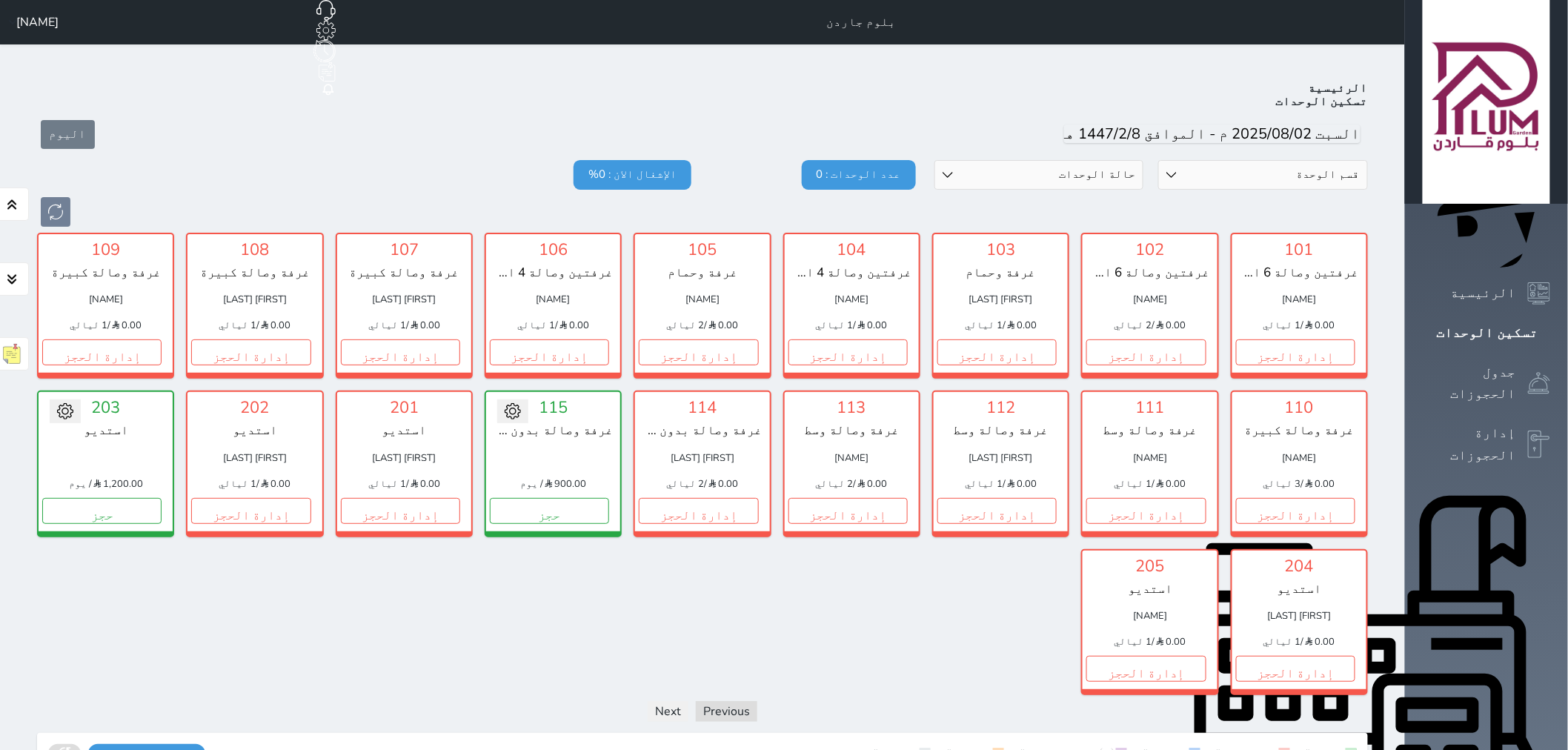 scroll, scrollTop: 57, scrollLeft: 0, axis: vertical 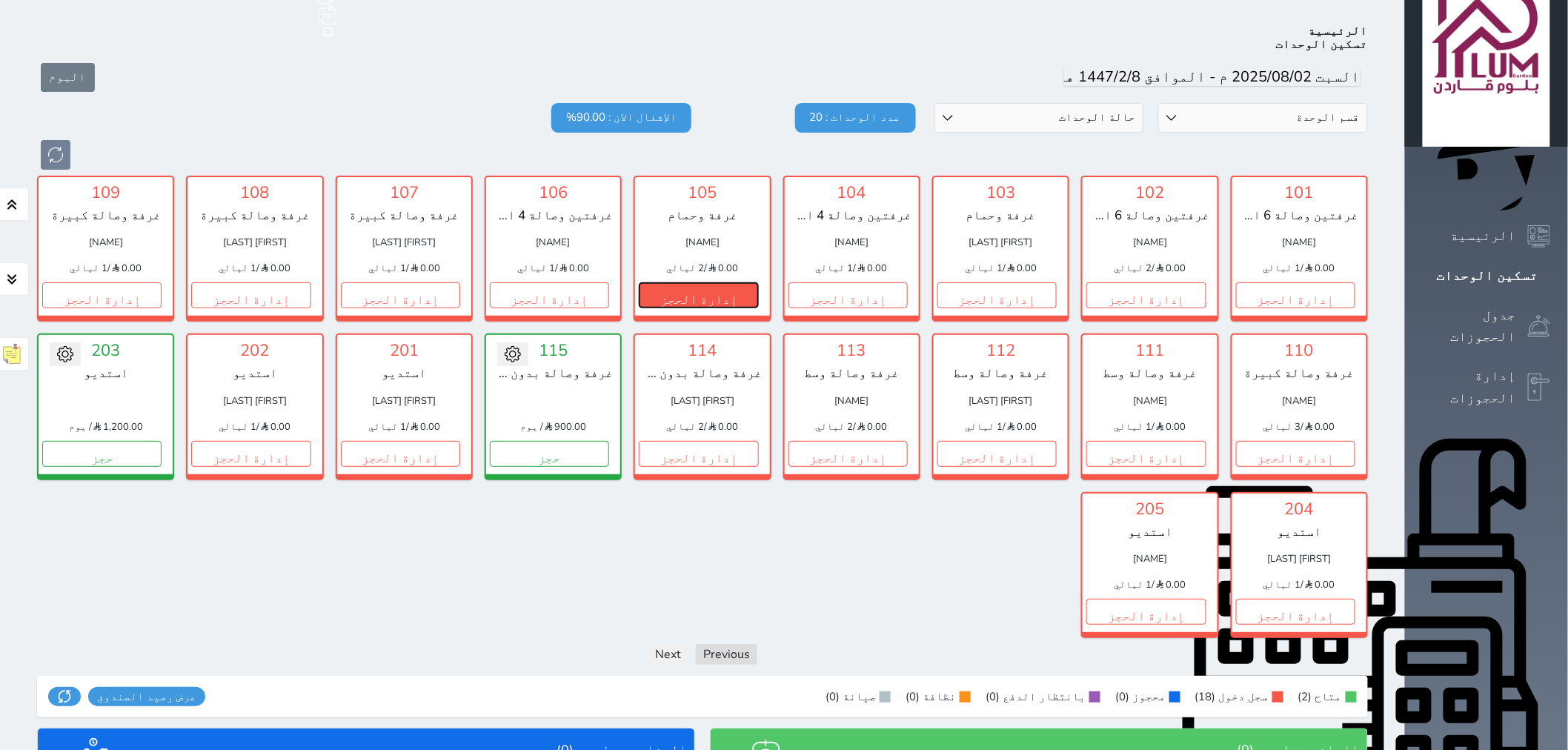click on "إدارة الحجز" at bounding box center [698, 295] 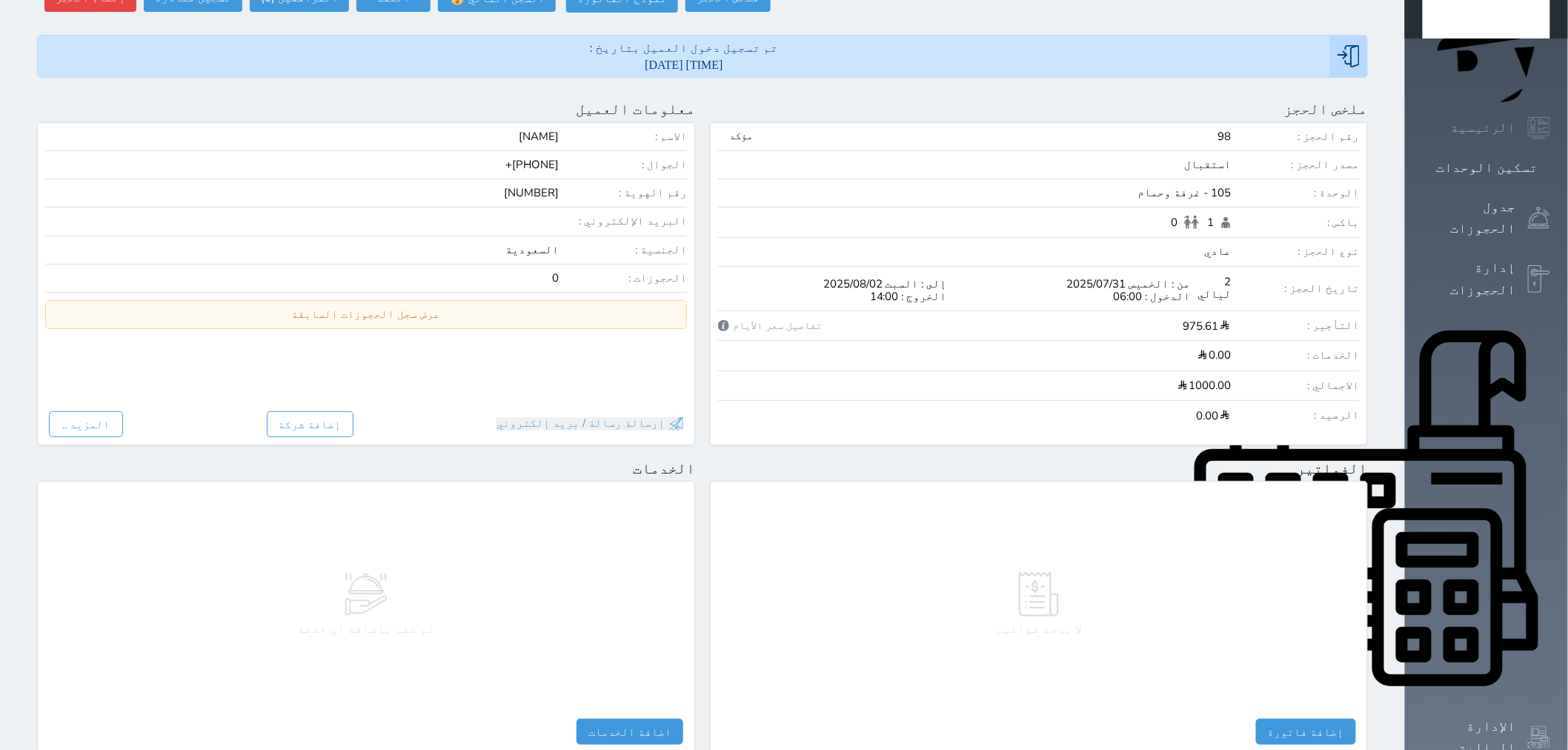 scroll, scrollTop: 0, scrollLeft: 0, axis: both 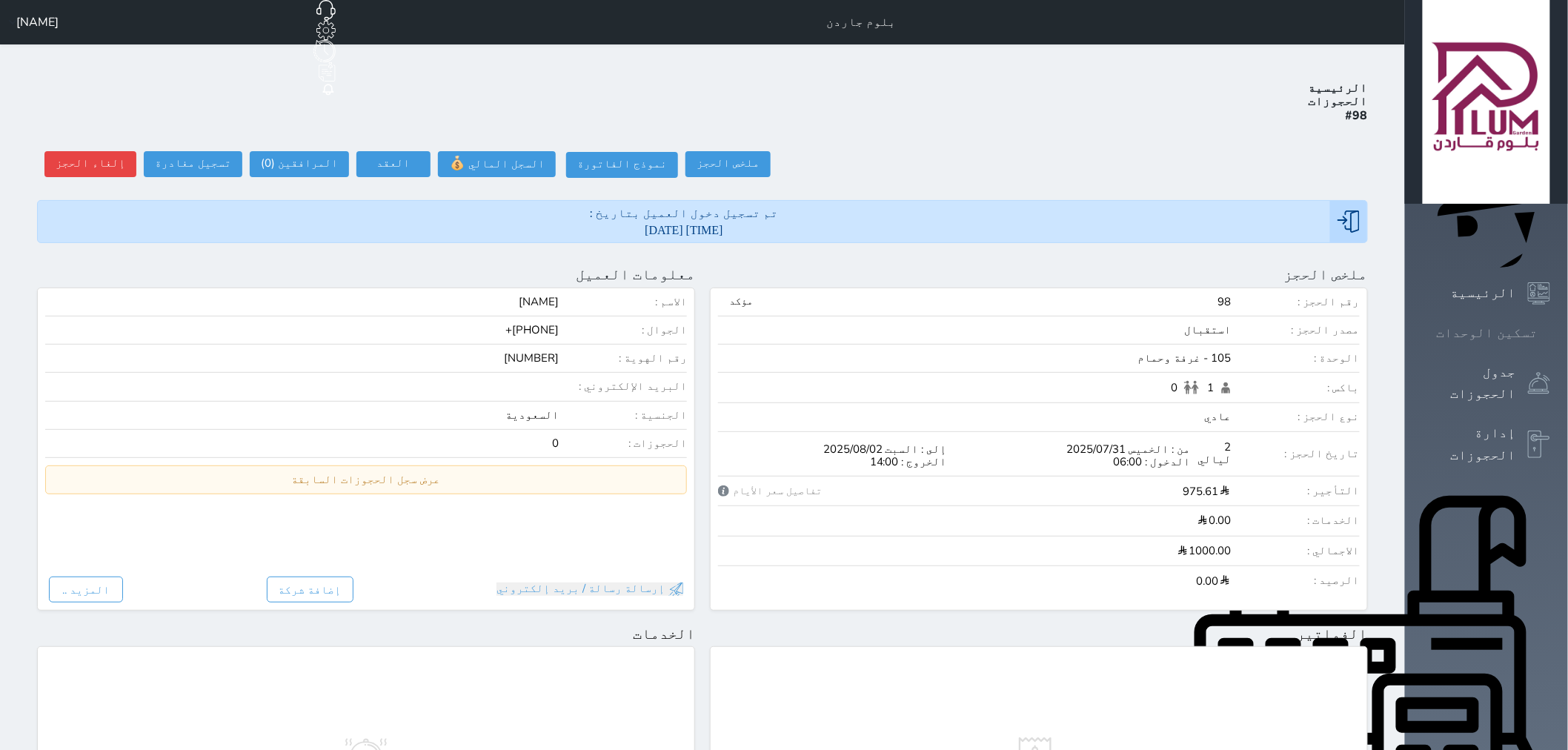 click on "تسكين الوحدات" at bounding box center (1487, 333) 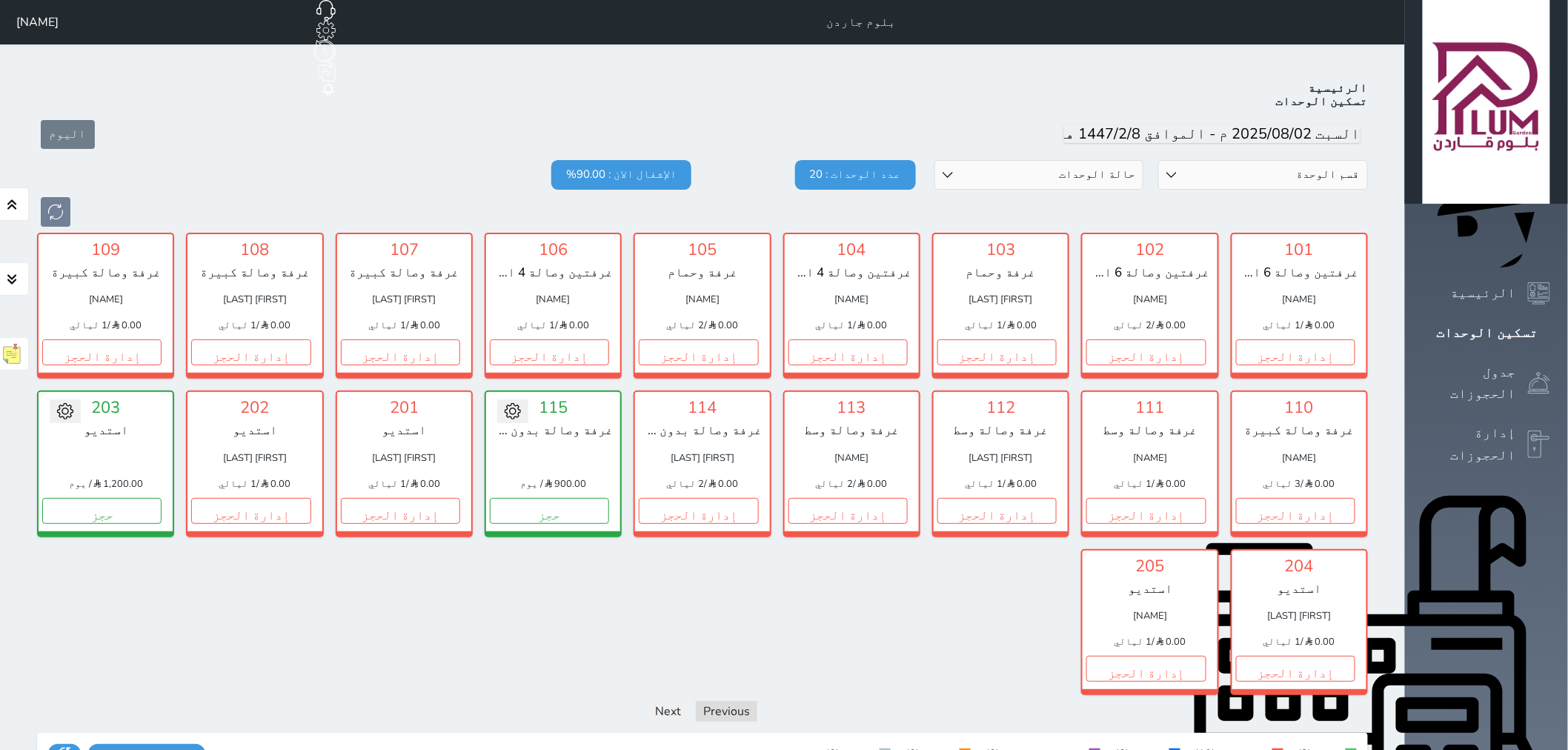 scroll, scrollTop: 57, scrollLeft: 0, axis: vertical 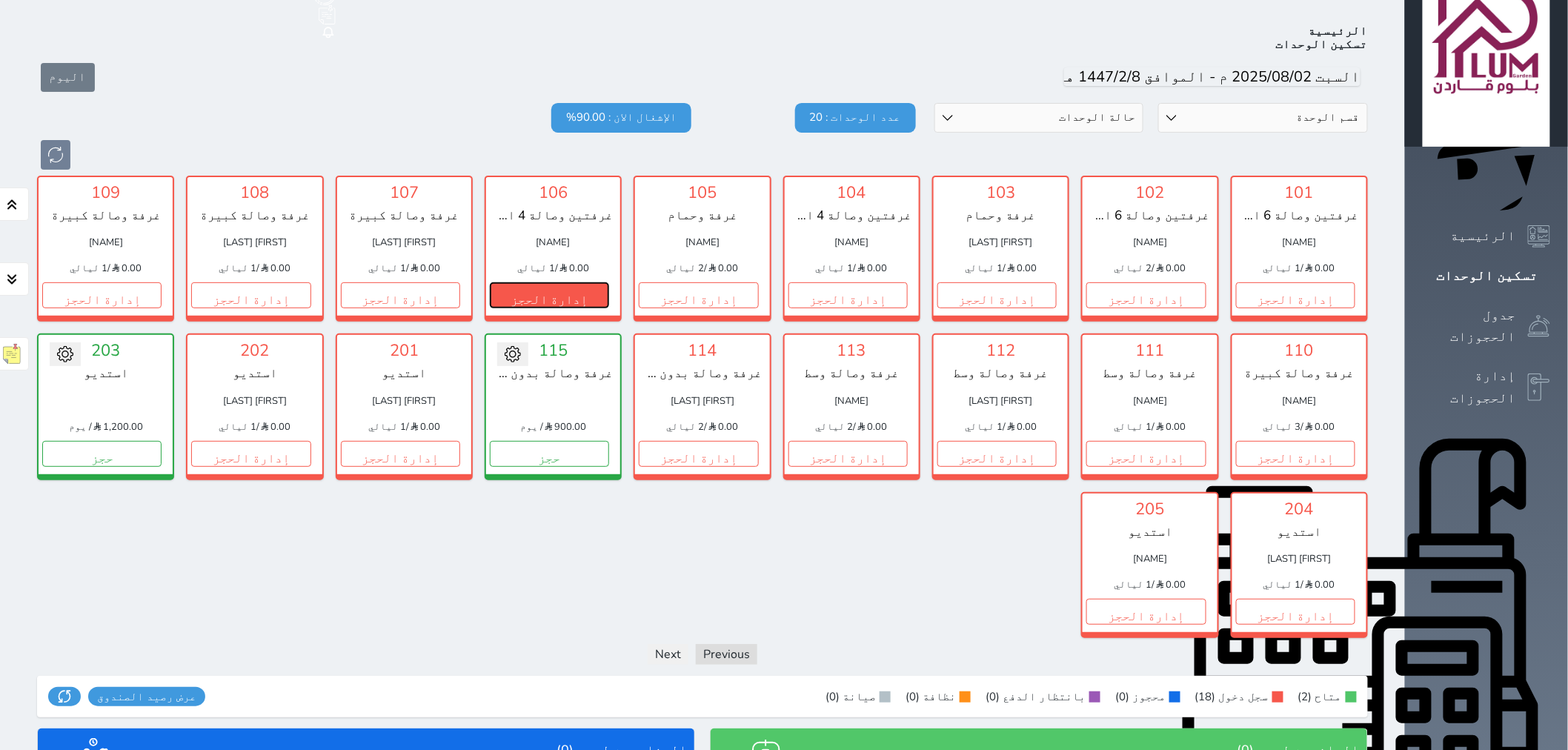click on "إدارة الحجز" at bounding box center (549, 295) 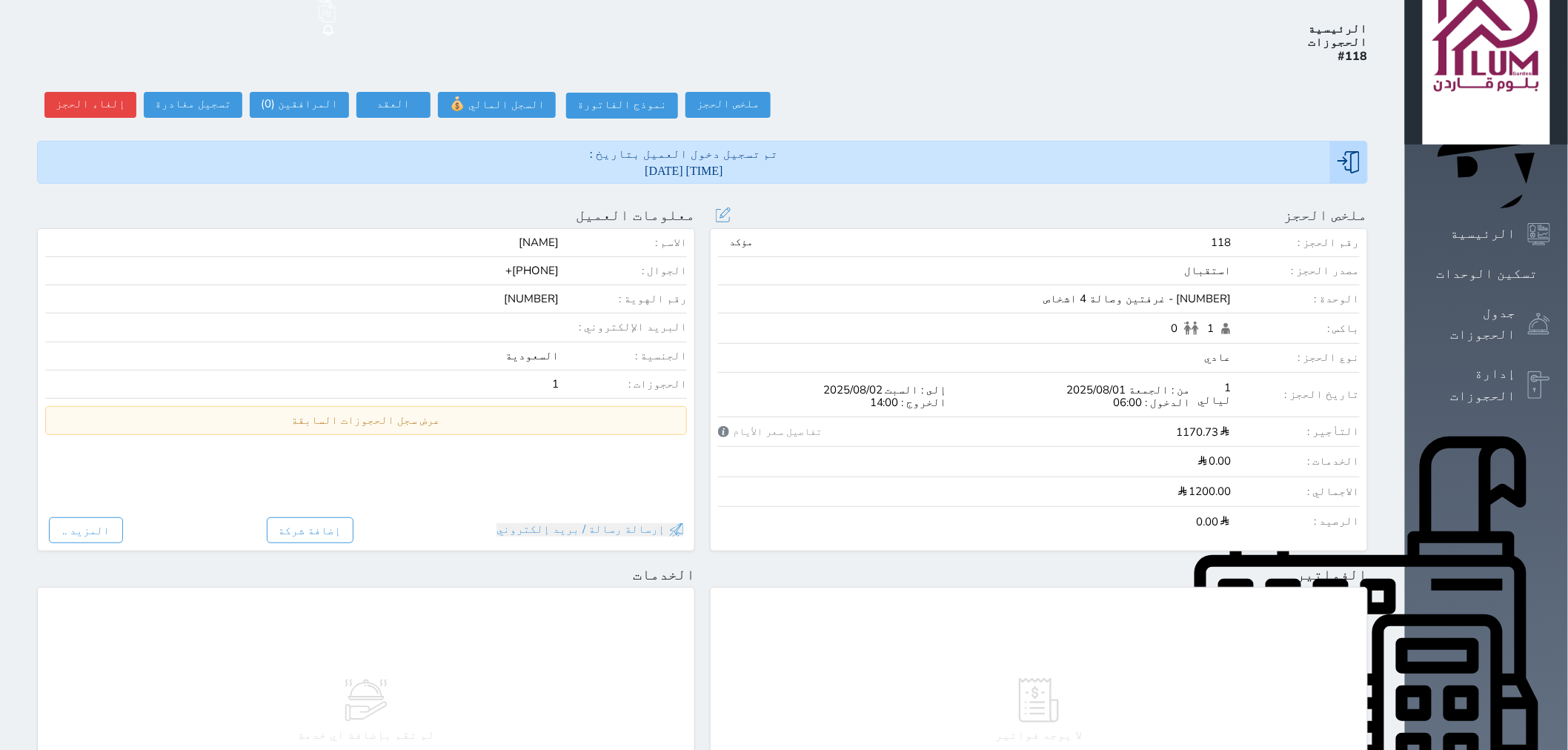 scroll, scrollTop: 0, scrollLeft: 0, axis: both 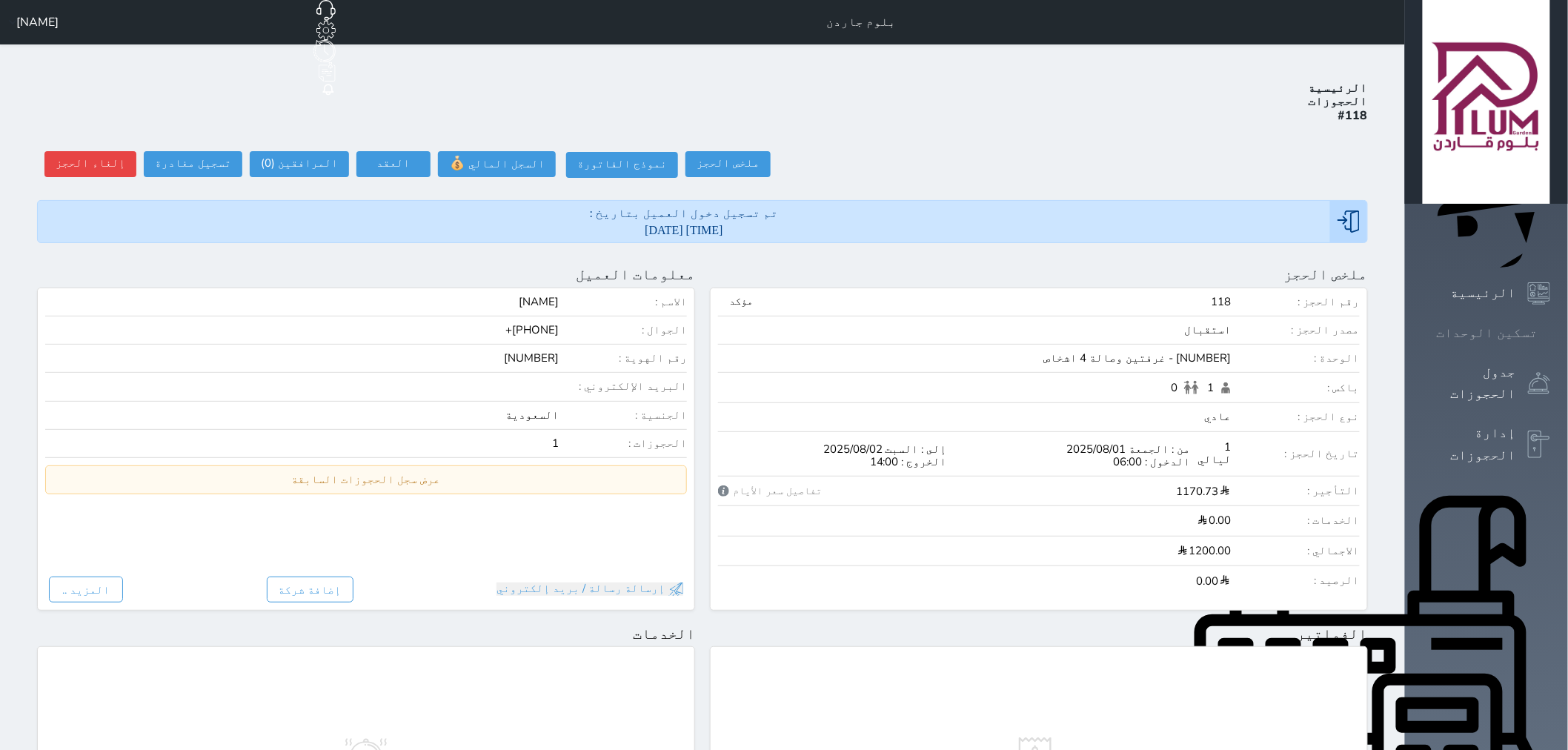click at bounding box center (1550, 333) 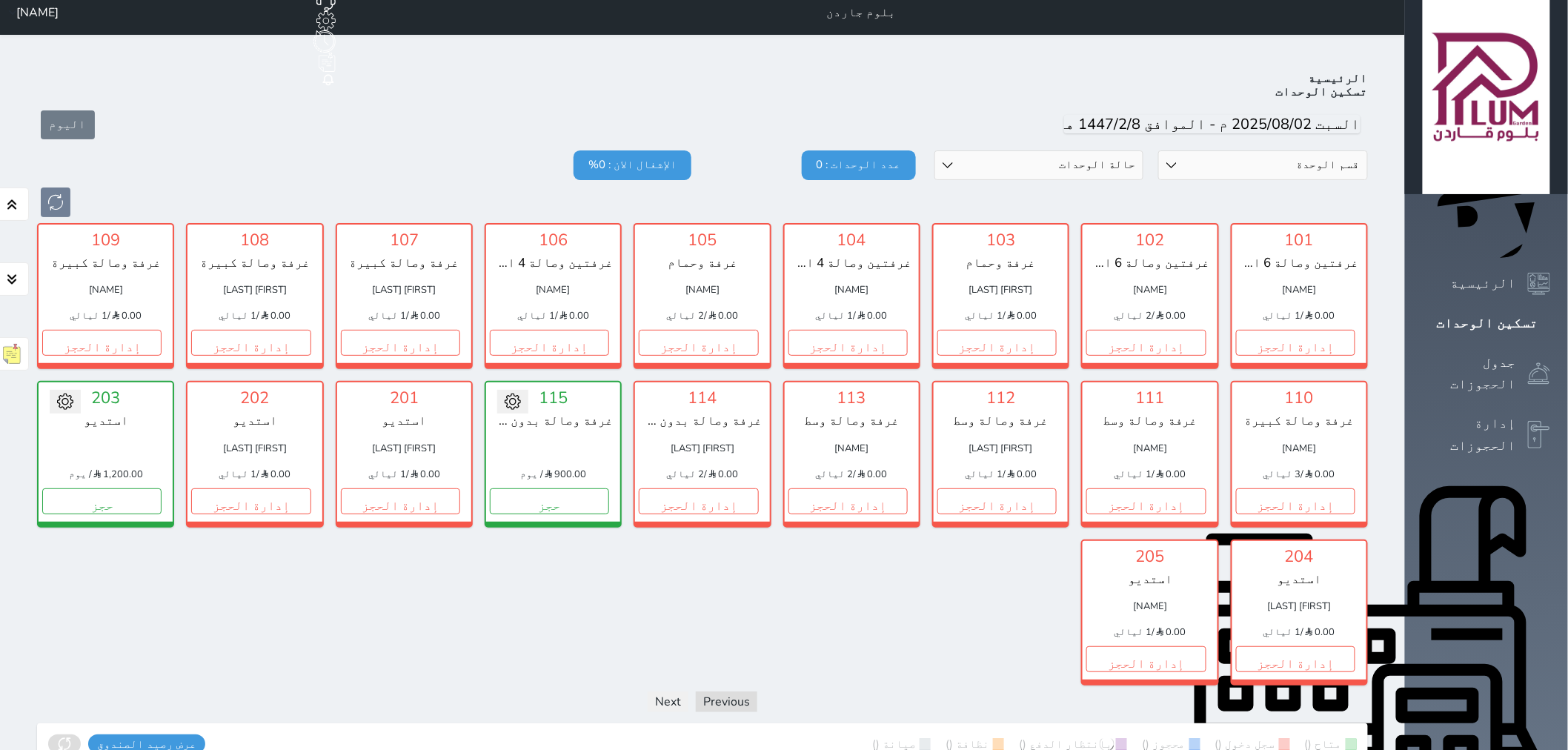 scroll, scrollTop: 0, scrollLeft: 0, axis: both 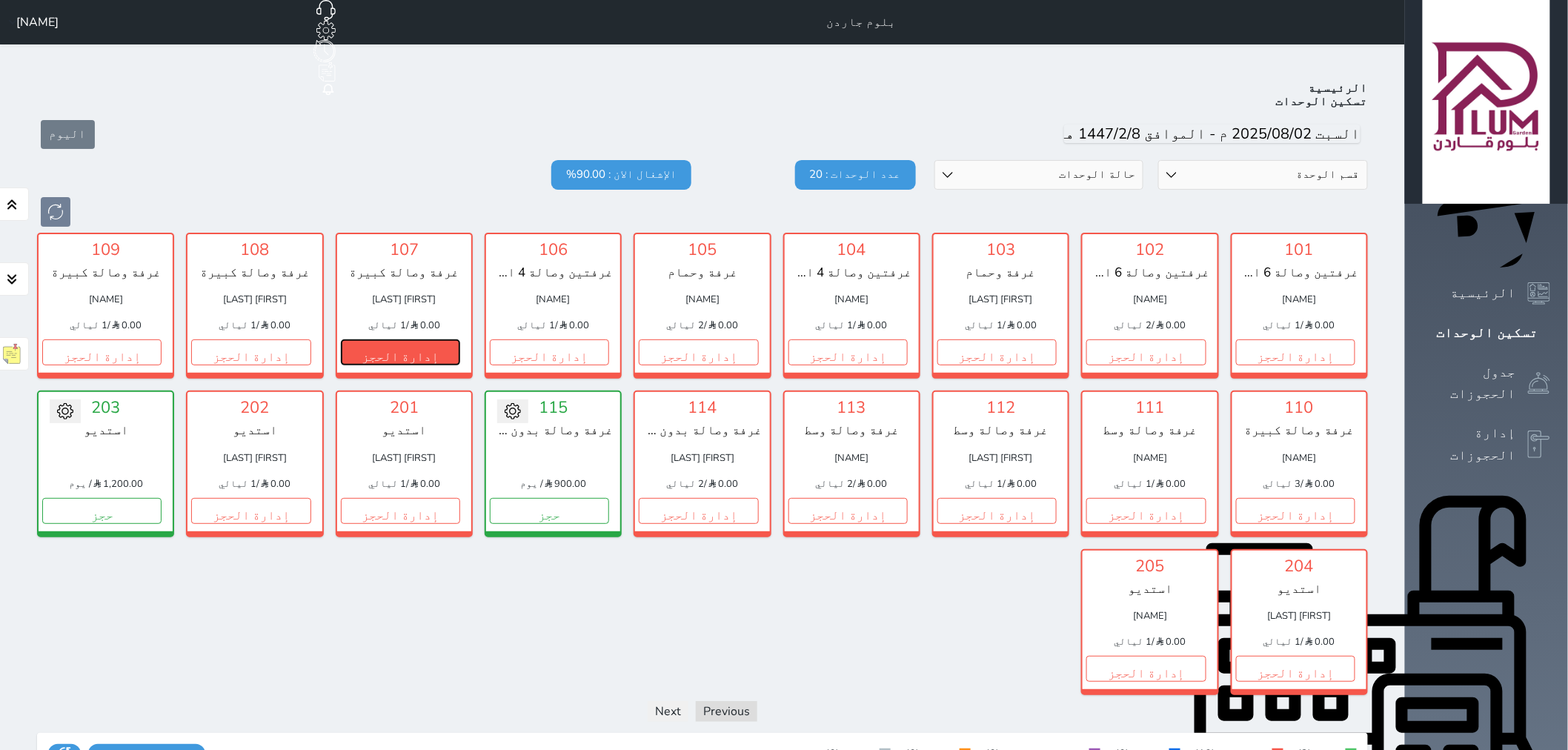 click on "إدارة الحجز" at bounding box center [400, 352] 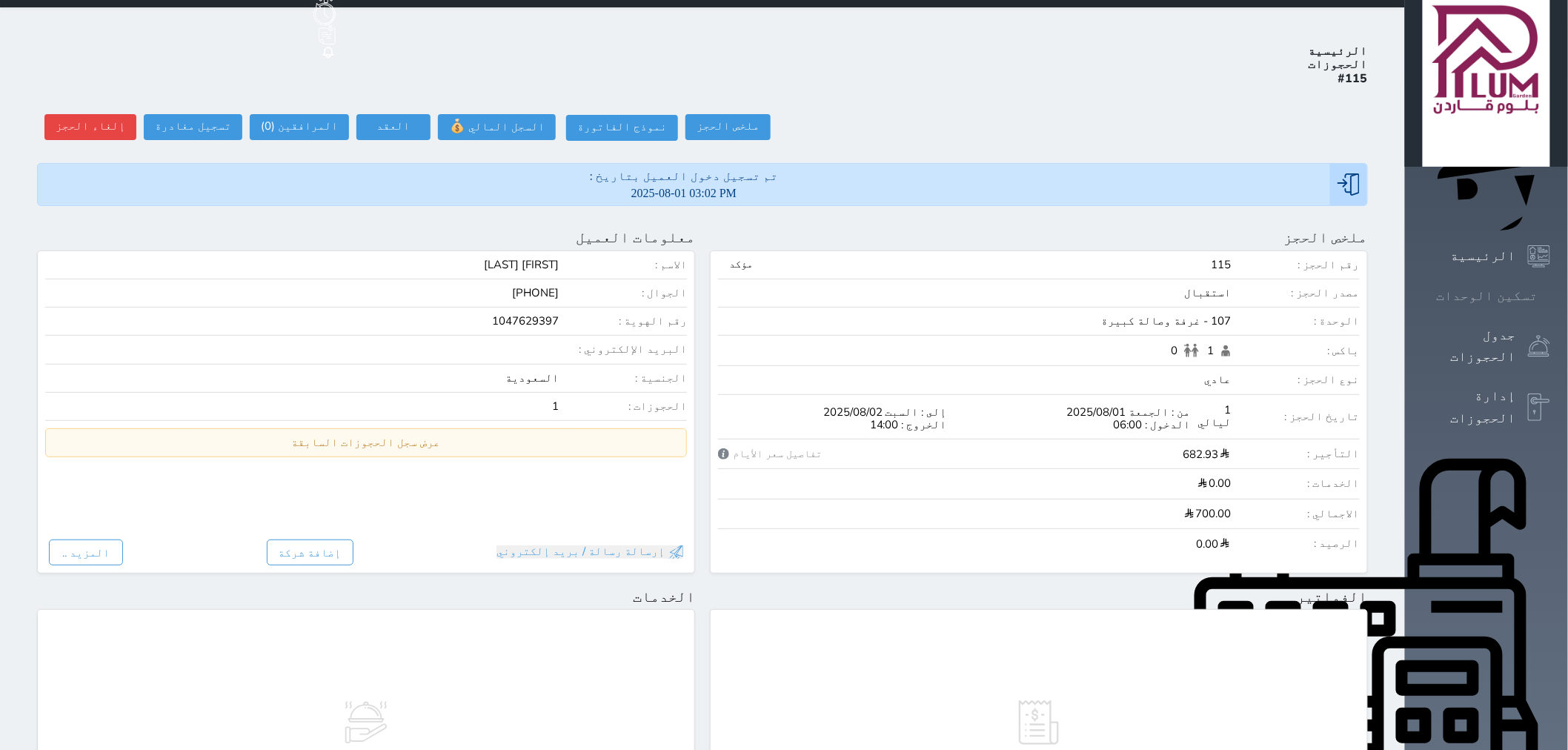 scroll, scrollTop: 0, scrollLeft: 0, axis: both 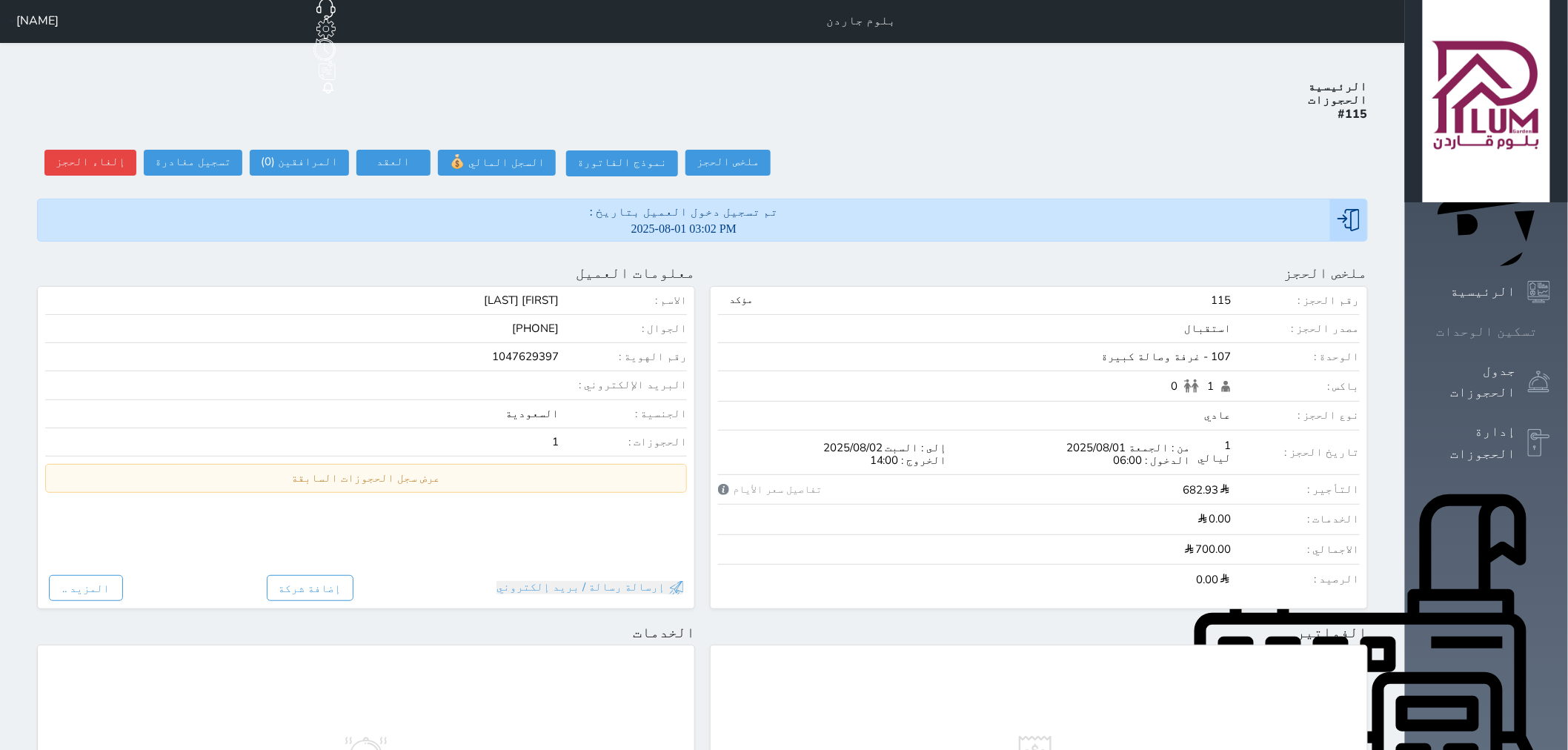 click on "حجز جماعي جديد   حجز جديد             الرئيسية     تسكين الوحدات     جدول الحجوزات     إدارة الحجوزات     POS     الإدارة المالية     العملاء     تقييمات العملاء     الوحدات     الخدمات     التقارير     الإعدادات     الدعم الفني" at bounding box center [1486, 696] 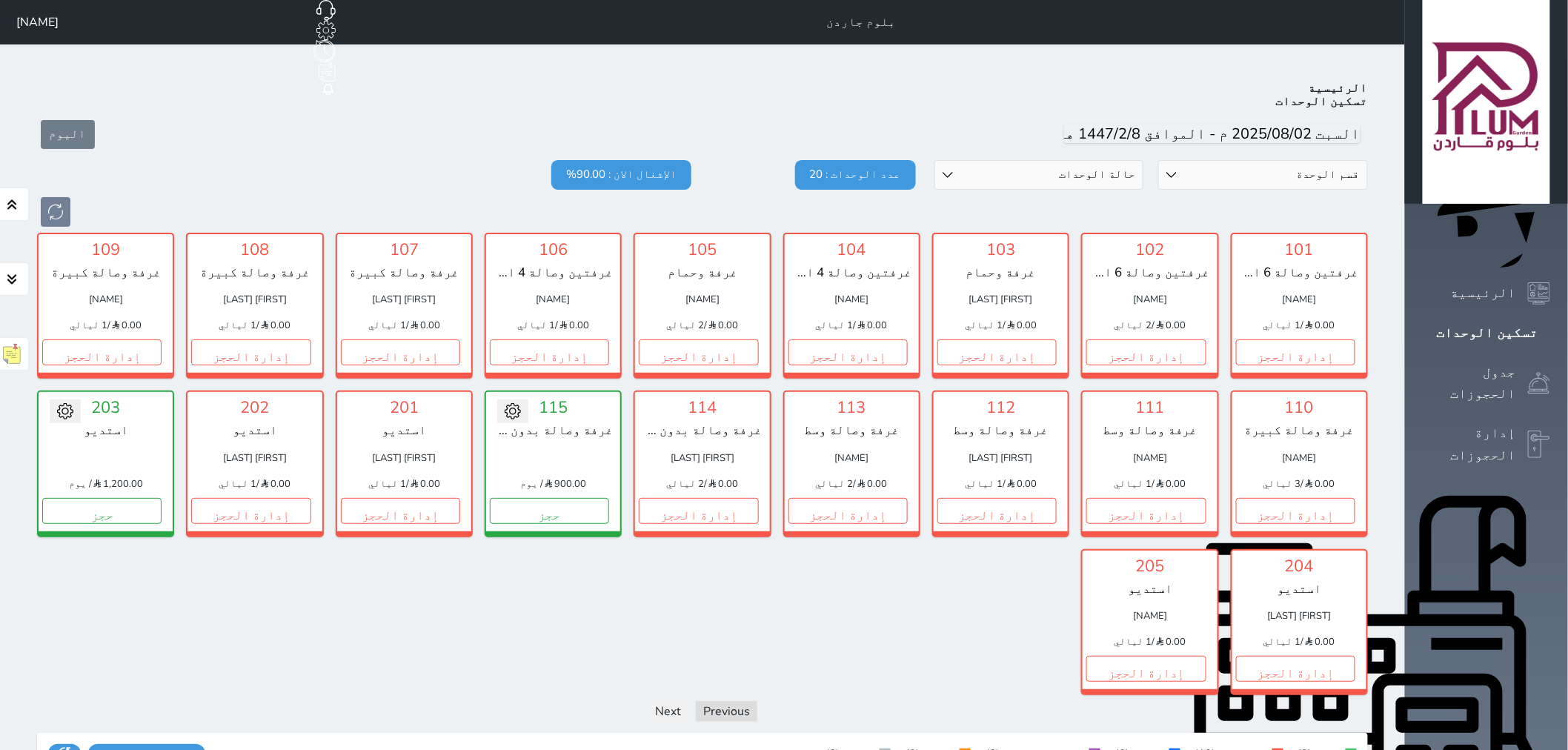 scroll, scrollTop: 57, scrollLeft: 0, axis: vertical 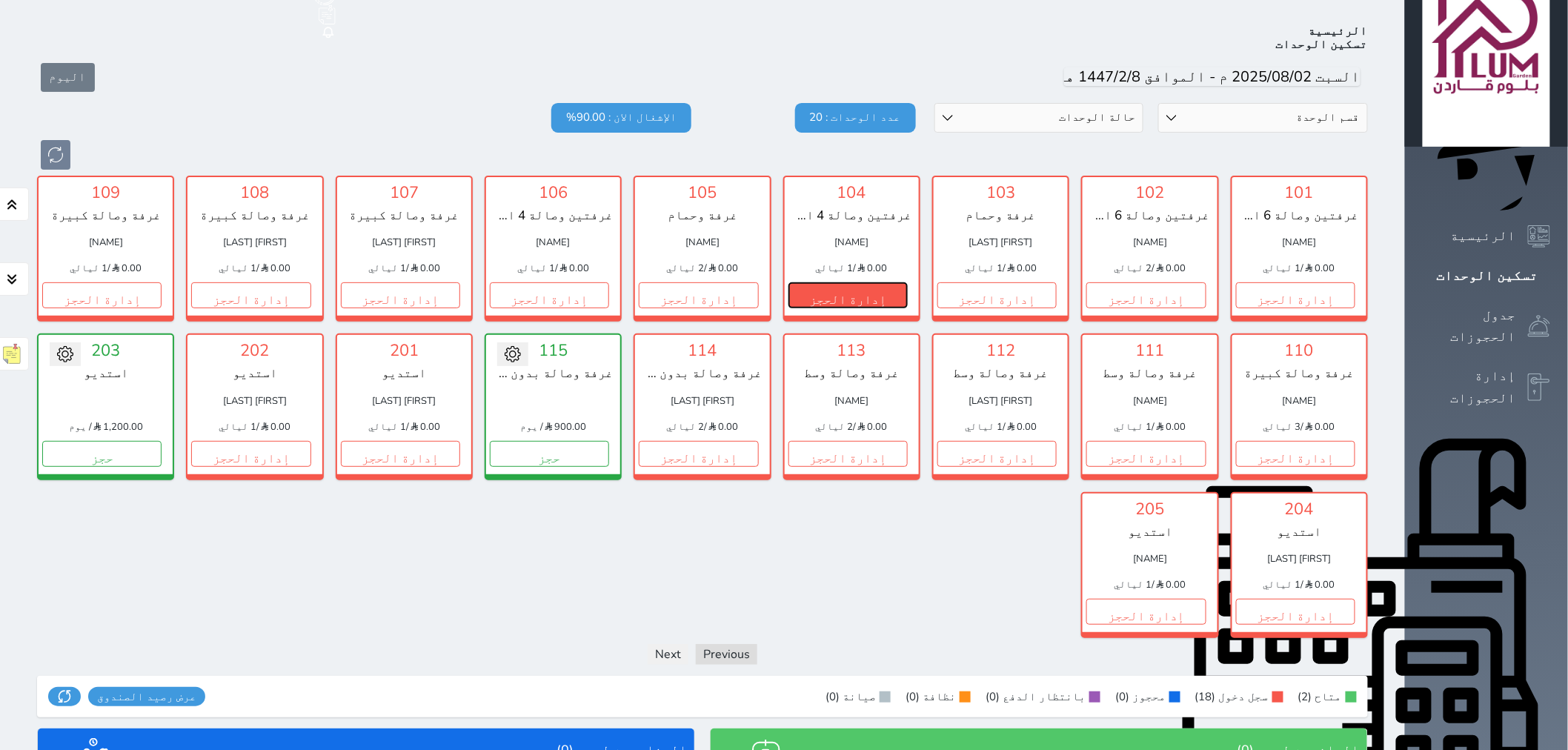 click on "إدارة الحجز" at bounding box center [848, 295] 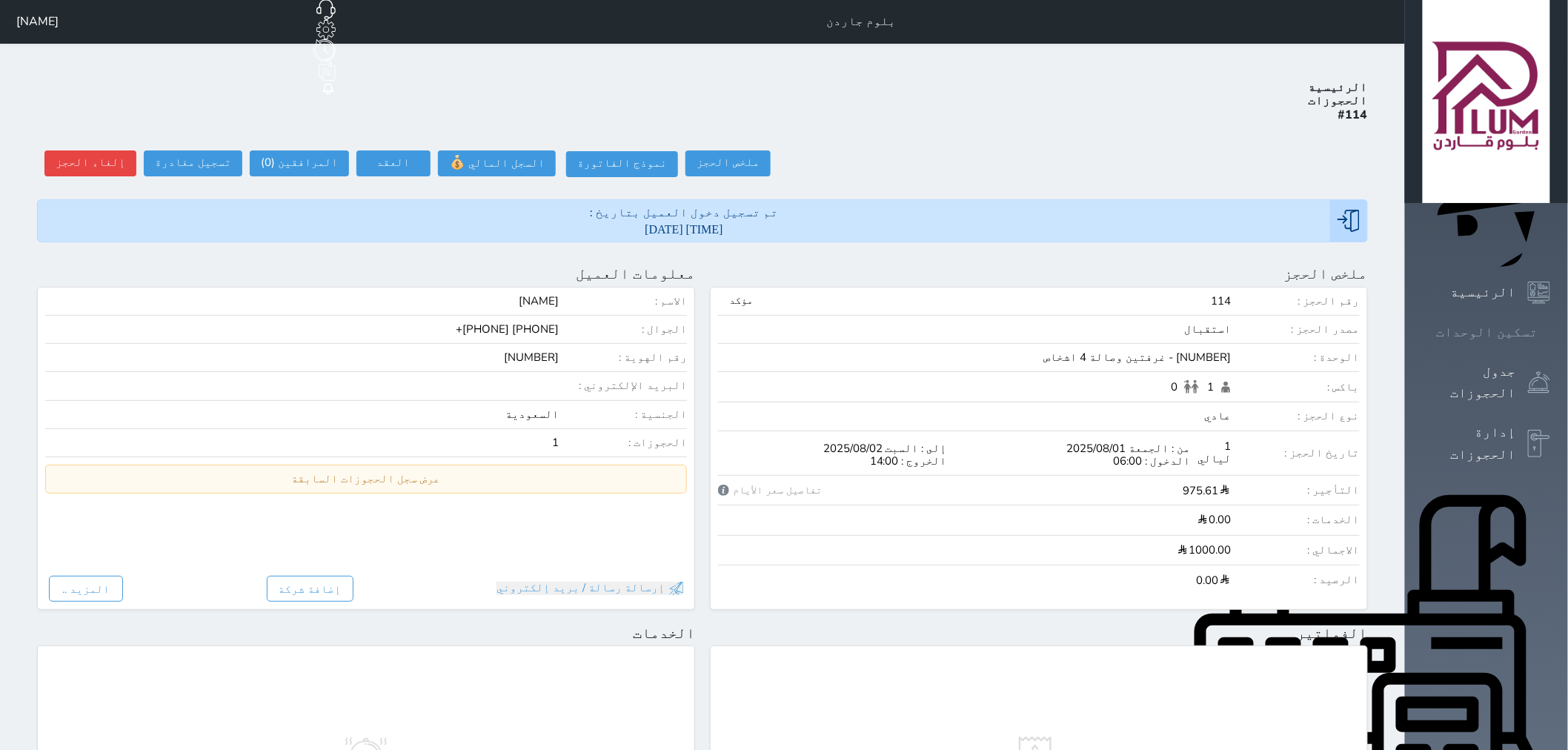 scroll, scrollTop: 0, scrollLeft: 0, axis: both 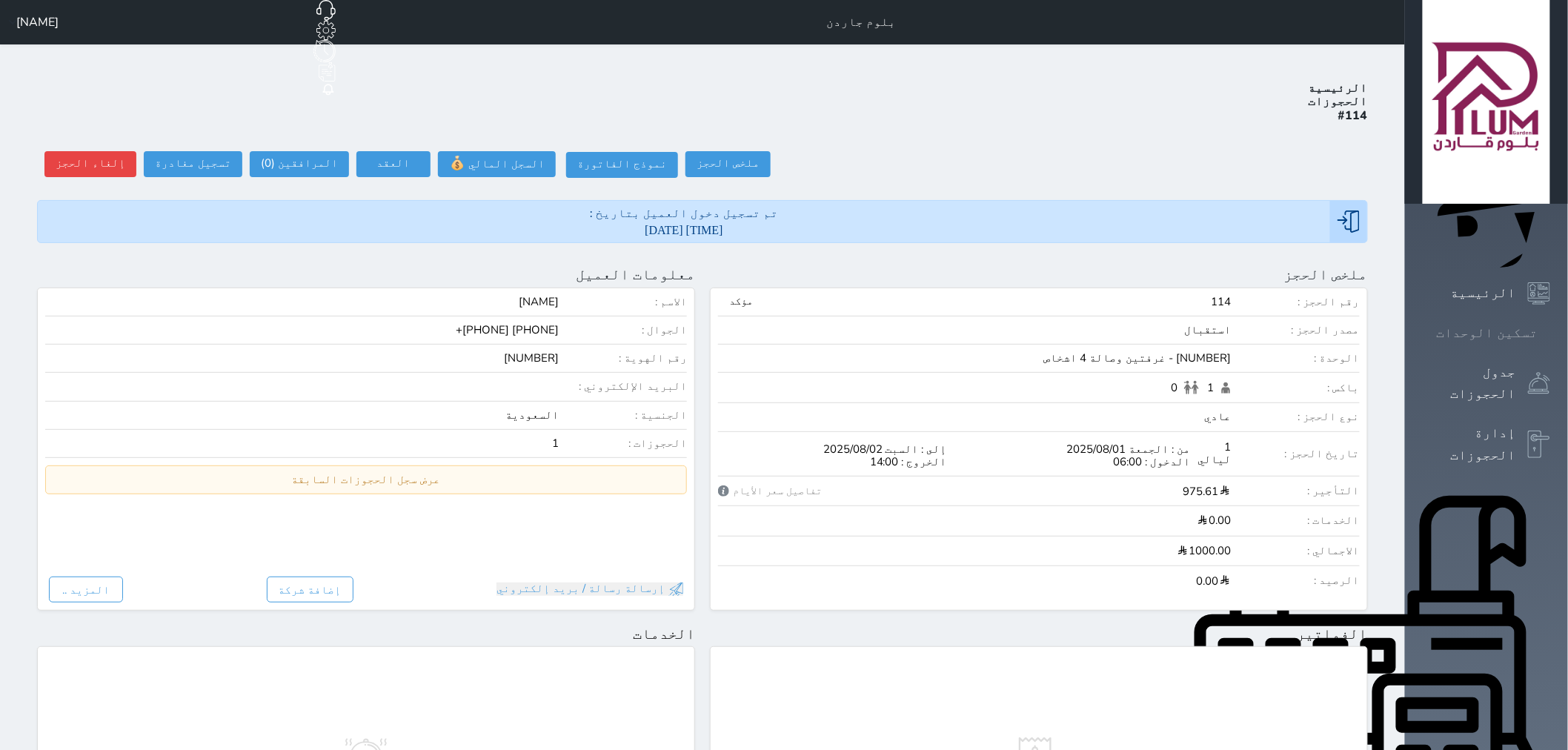 click on "تسكين الوحدات" at bounding box center [1487, 333] 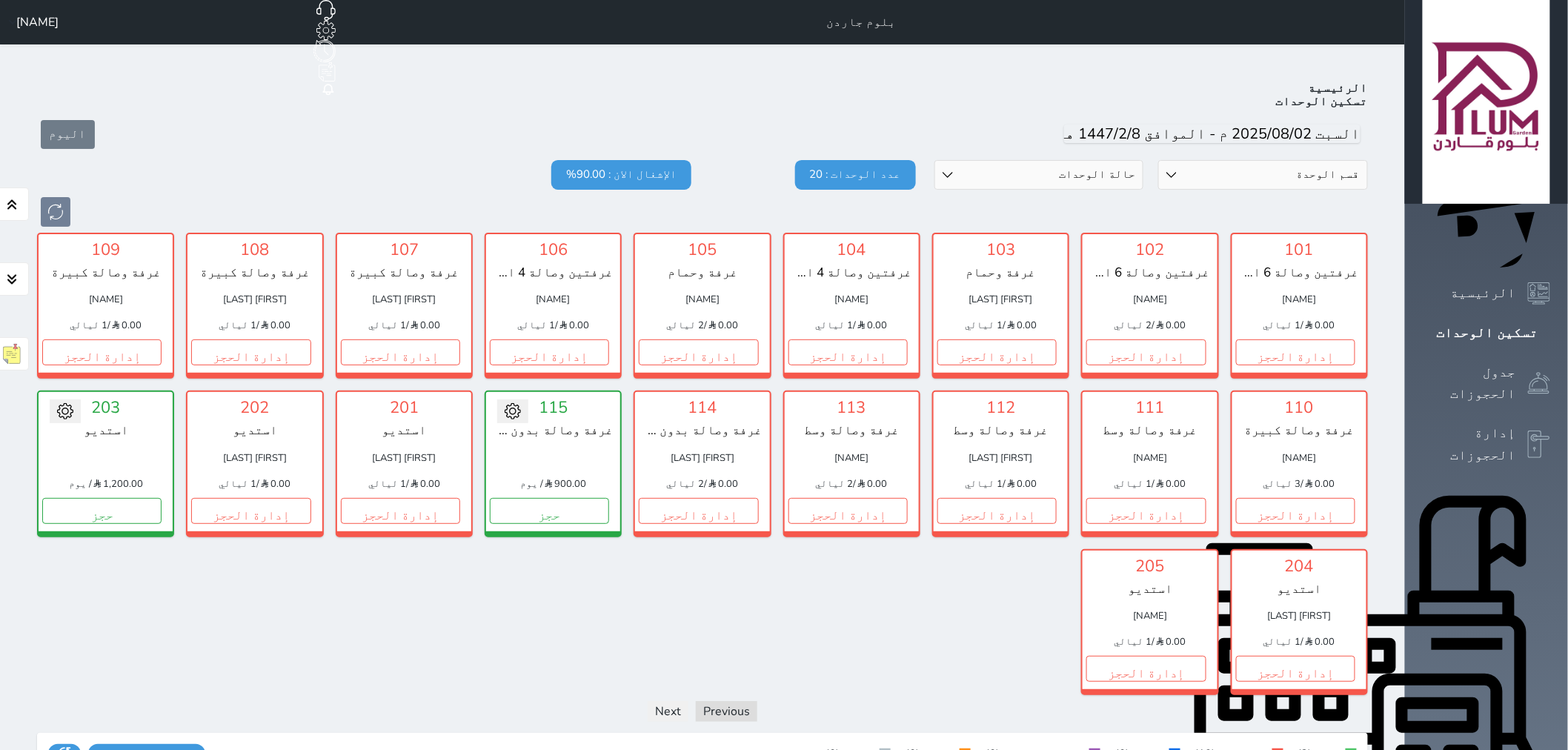 scroll, scrollTop: 57, scrollLeft: 0, axis: vertical 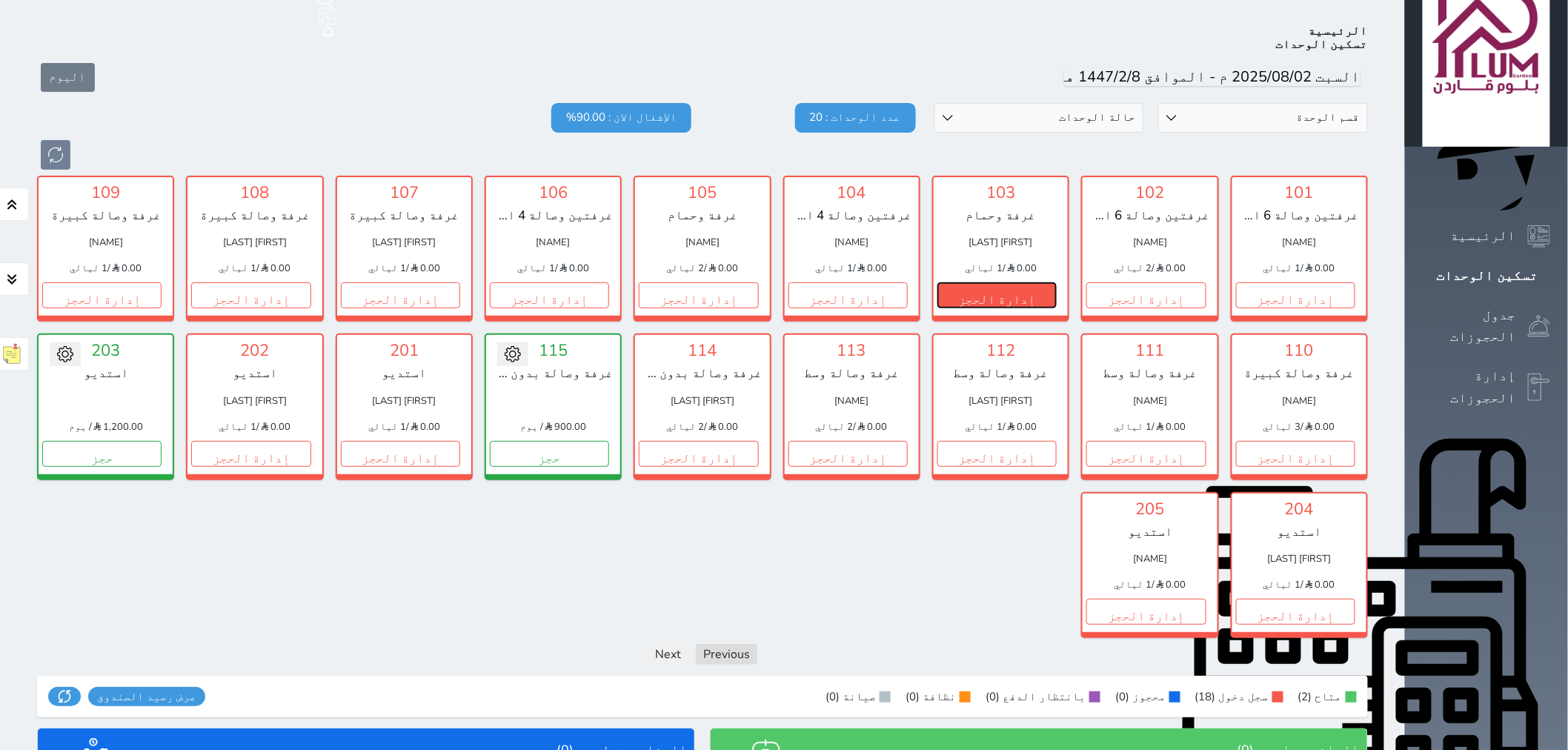 click on "إدارة الحجز" at bounding box center [997, 295] 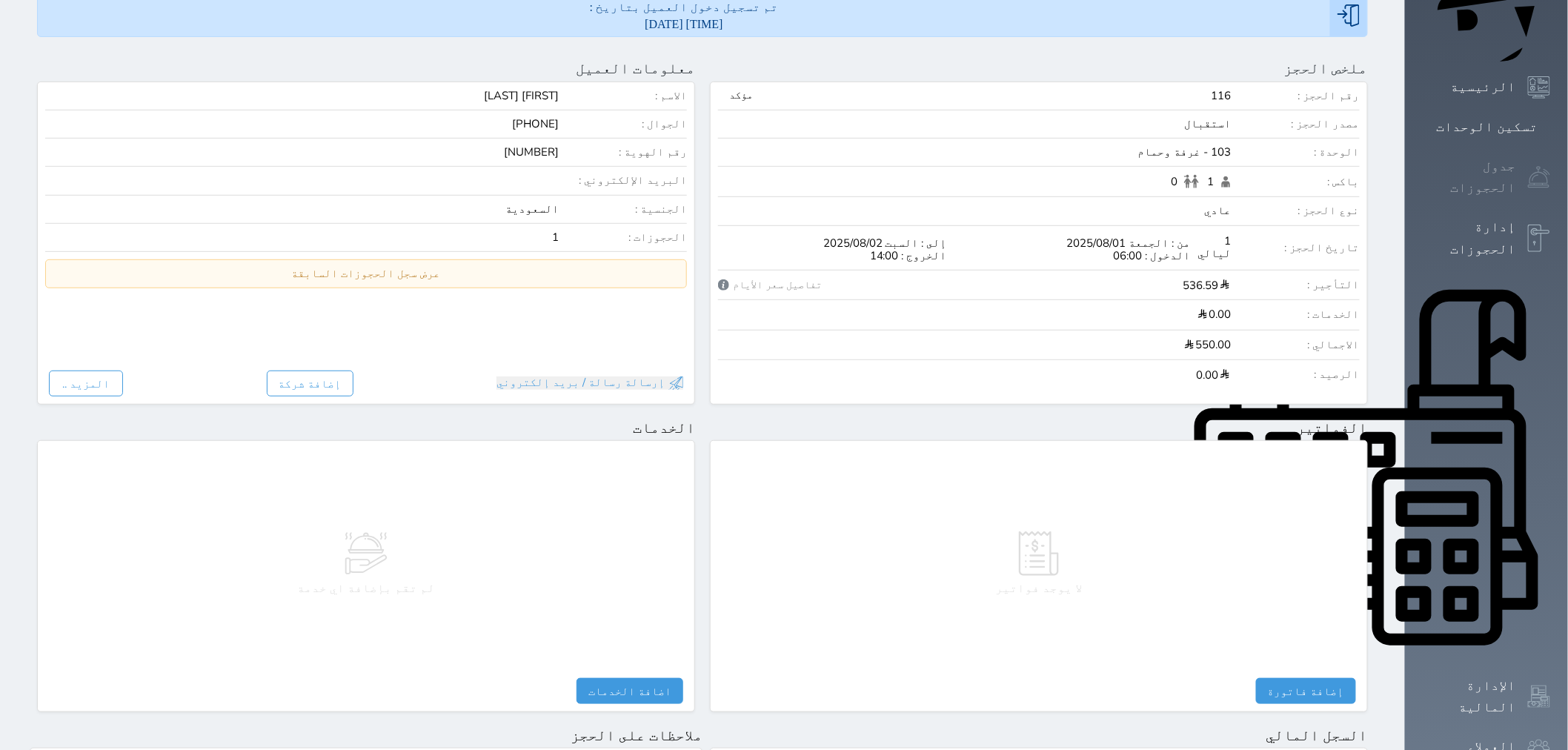 scroll, scrollTop: 0, scrollLeft: 0, axis: both 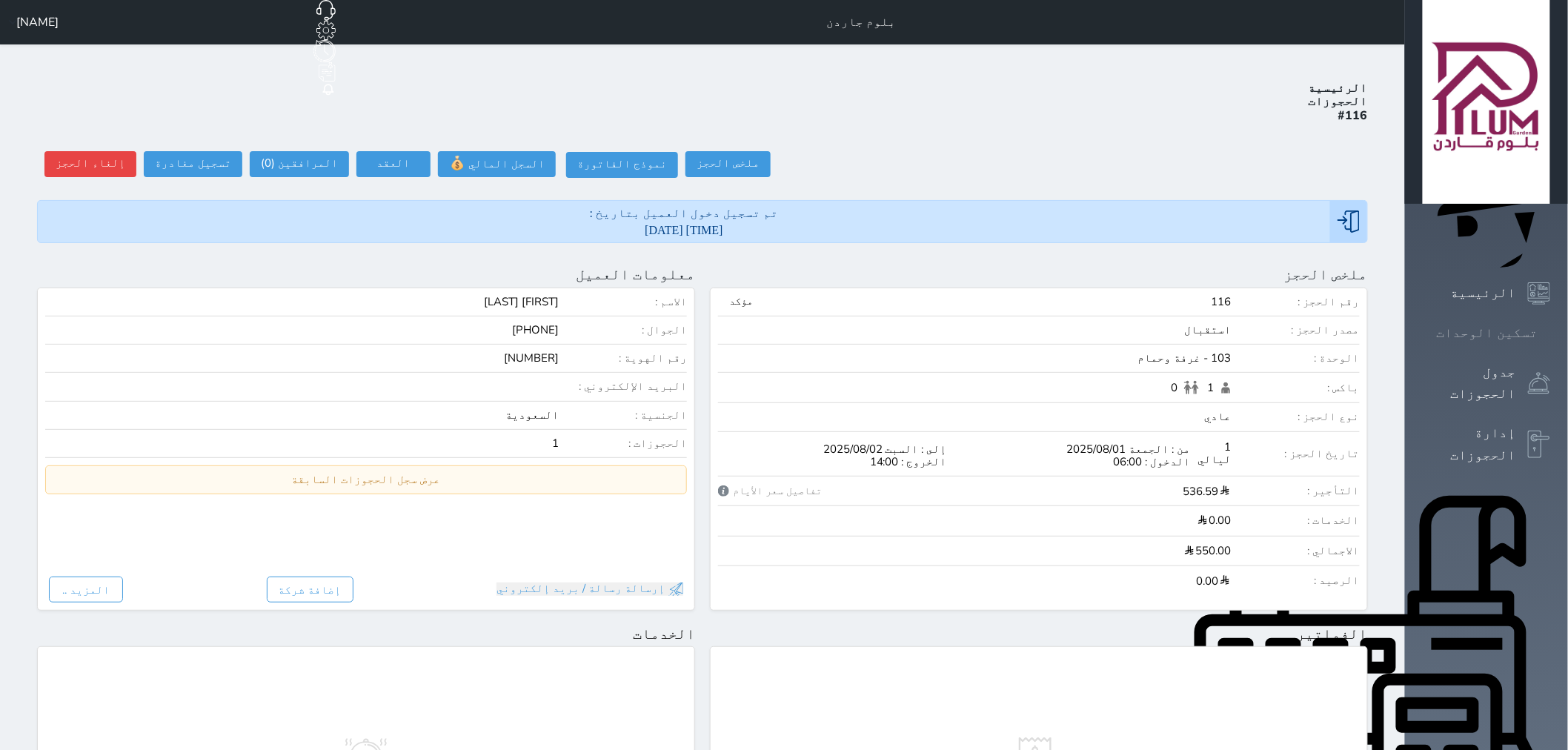 click 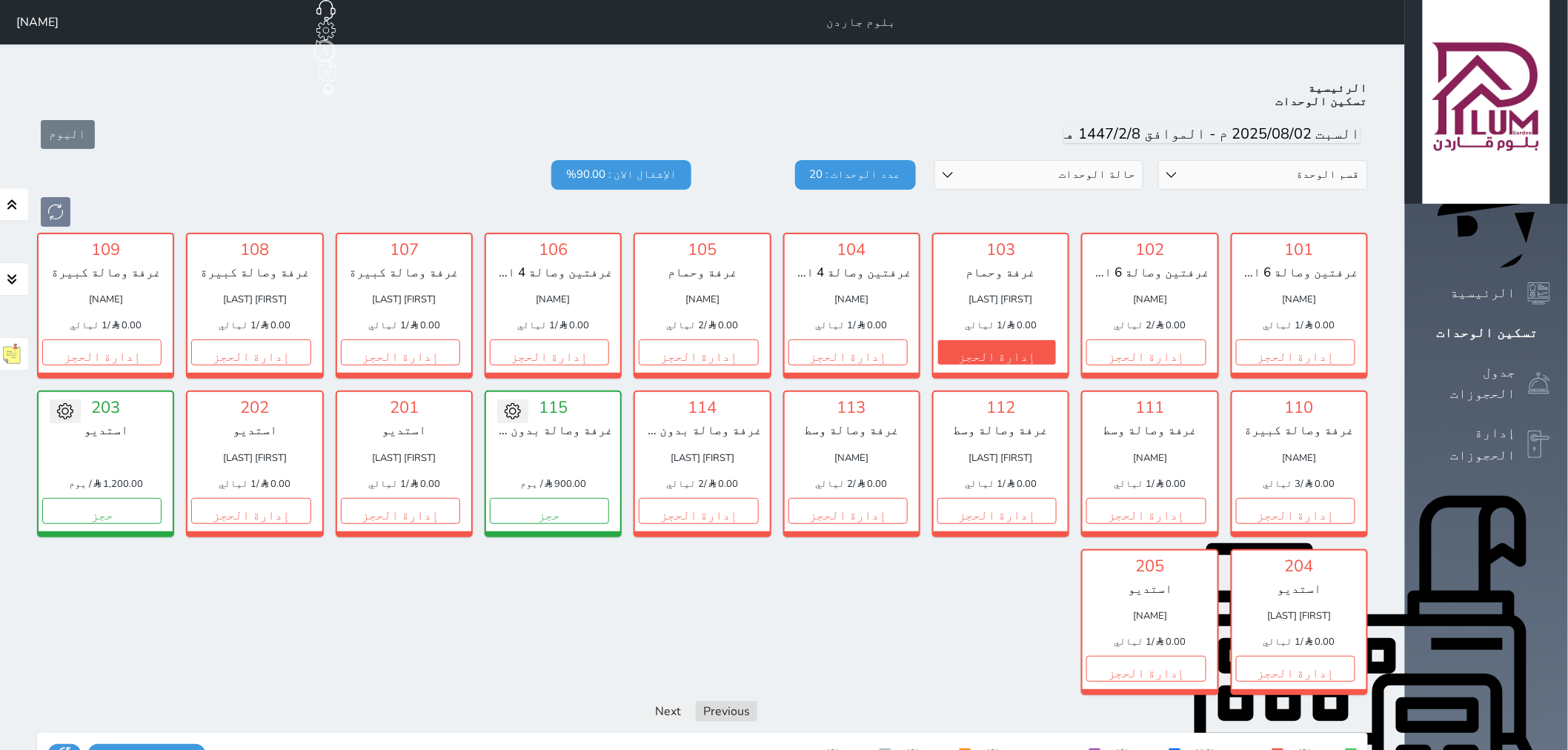 scroll, scrollTop: 57, scrollLeft: 0, axis: vertical 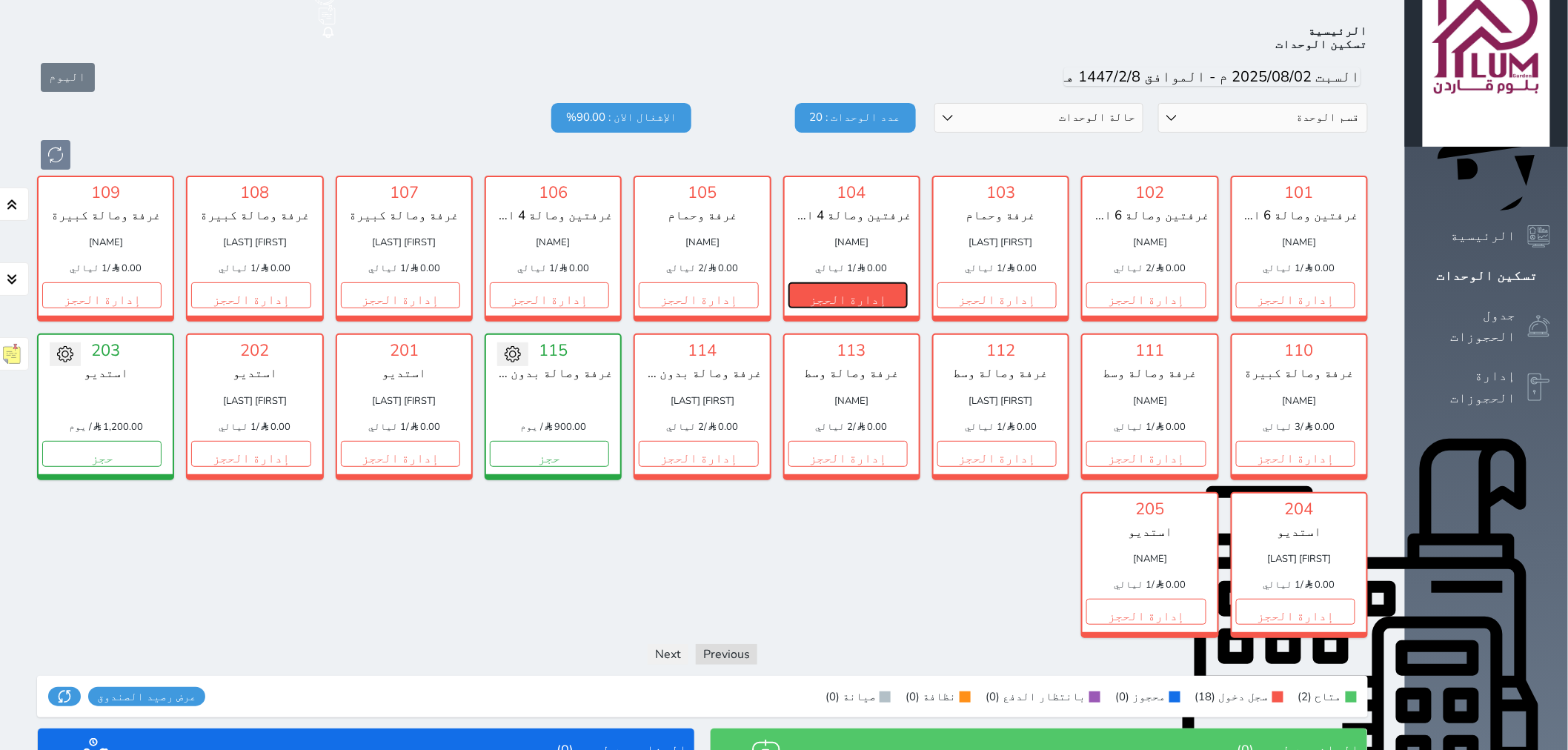 click on "إدارة الحجز" at bounding box center (848, 295) 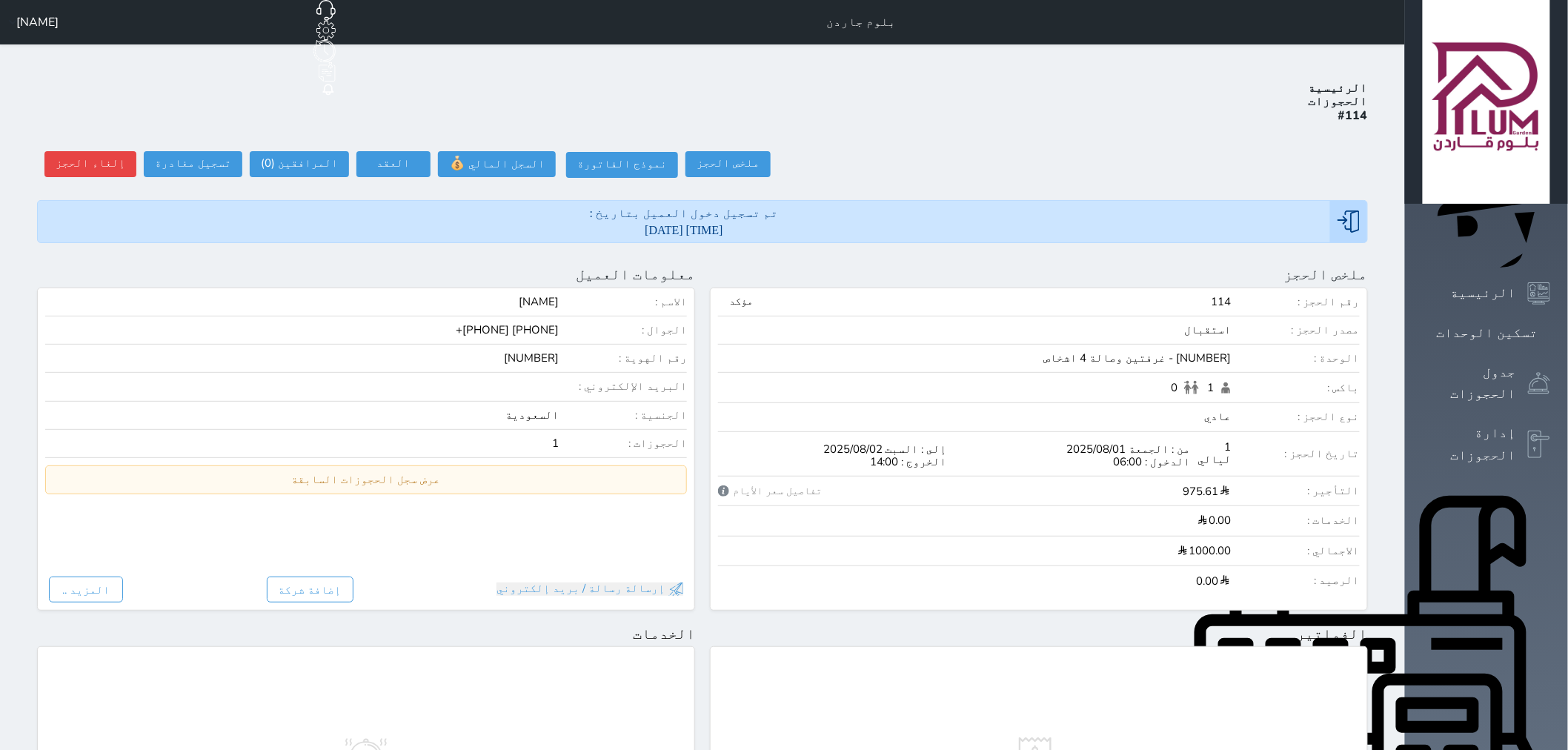 scroll, scrollTop: 540, scrollLeft: 0, axis: vertical 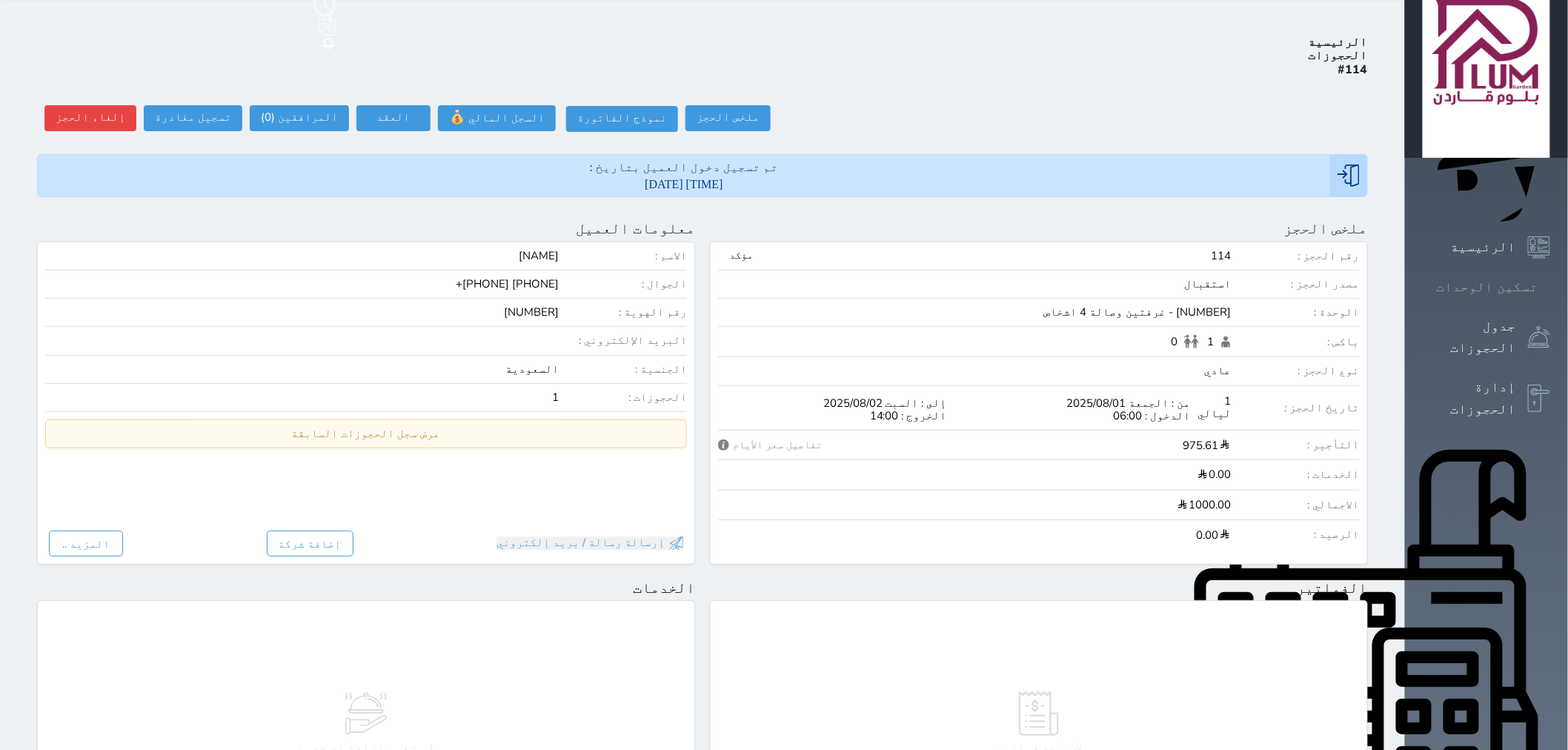 click at bounding box center (1550, 287) 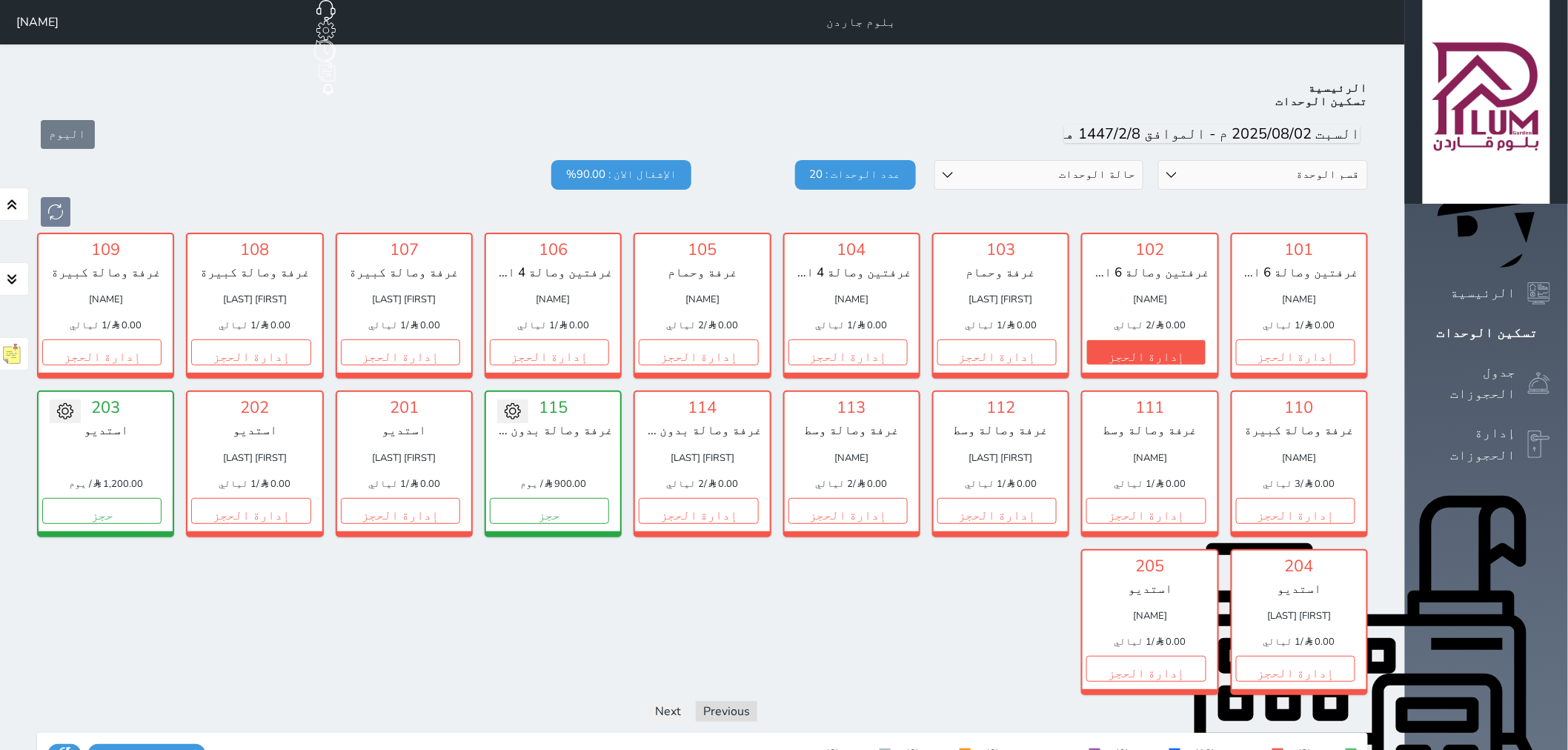 scroll, scrollTop: 57, scrollLeft: 0, axis: vertical 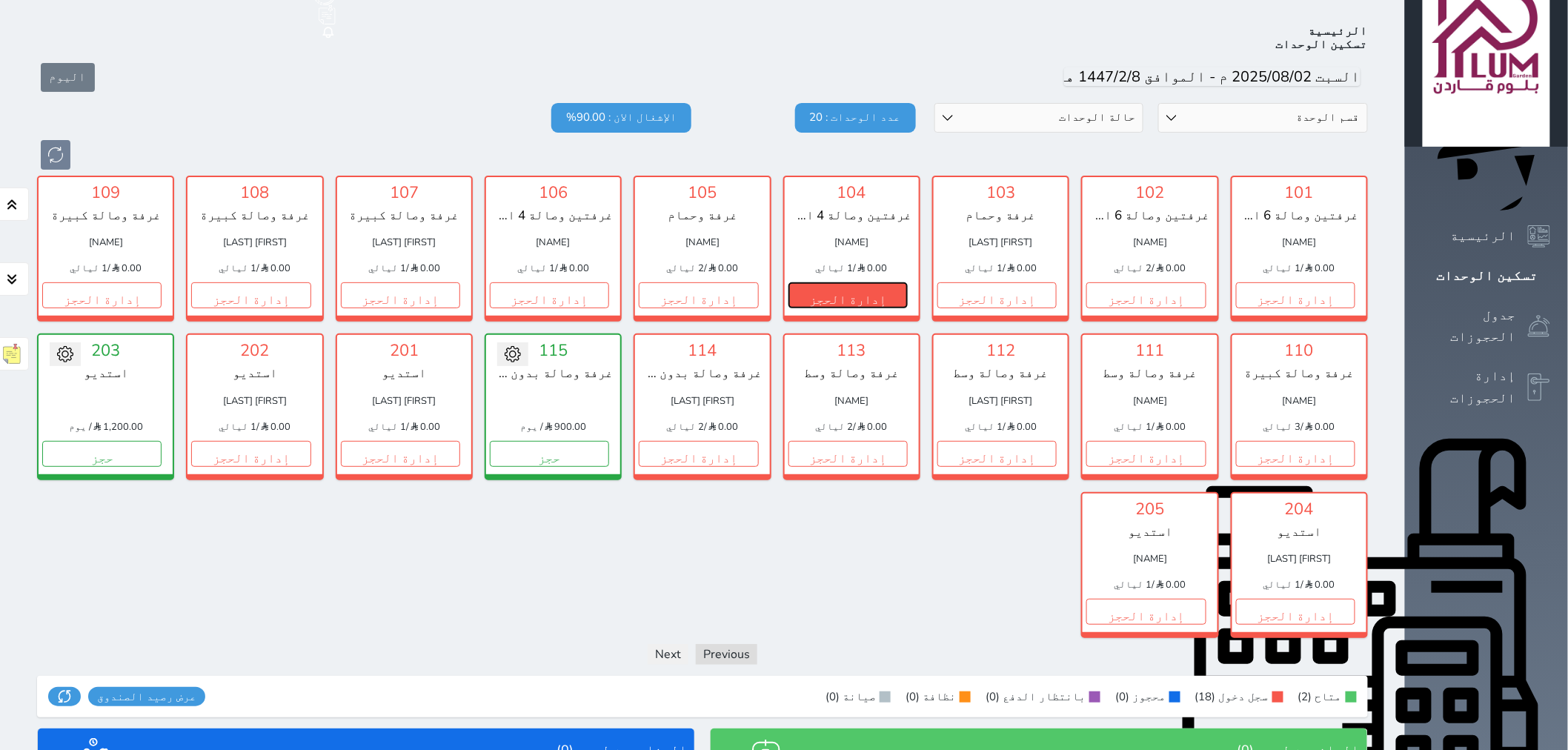 click on "إدارة الحجز" at bounding box center (848, 295) 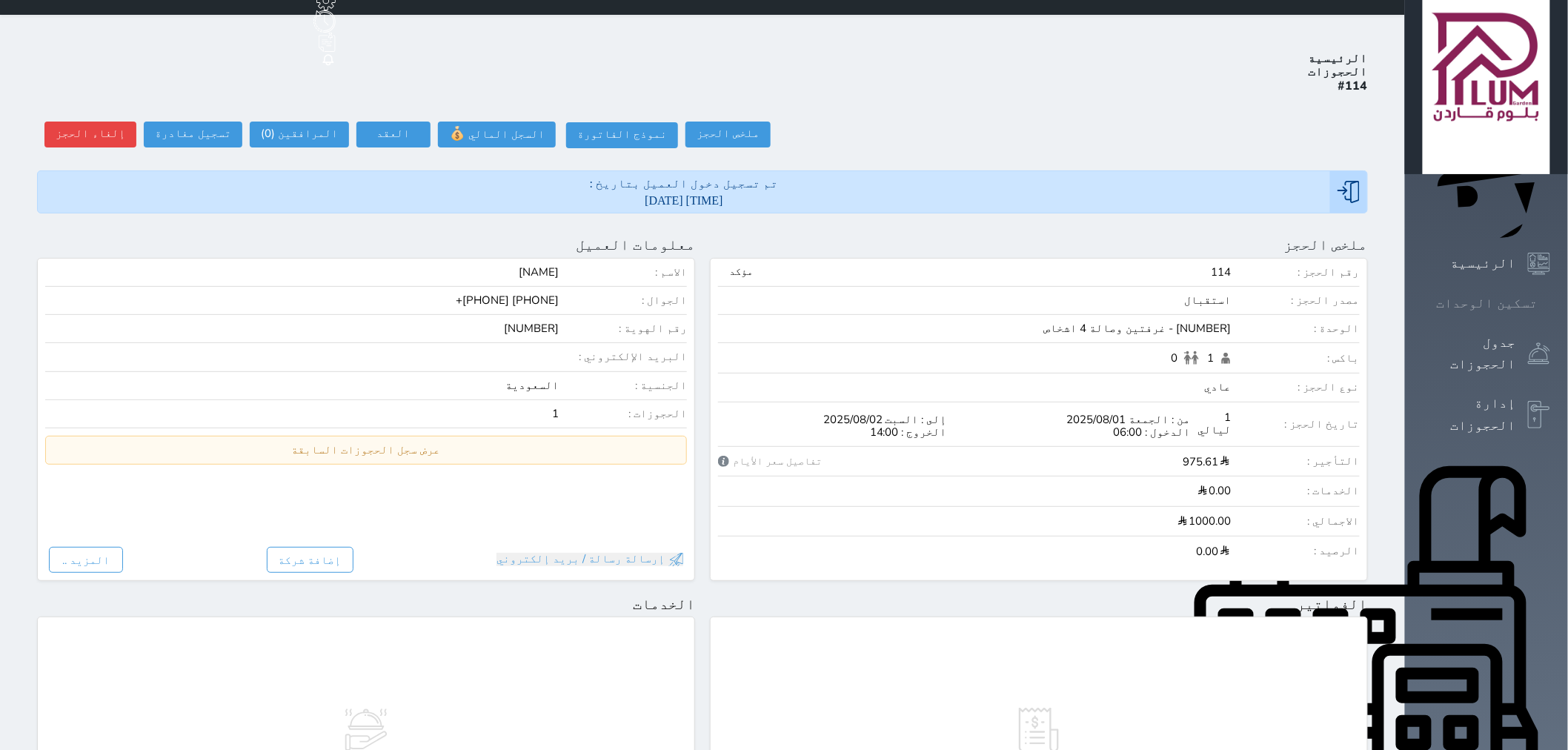 scroll, scrollTop: 0, scrollLeft: 0, axis: both 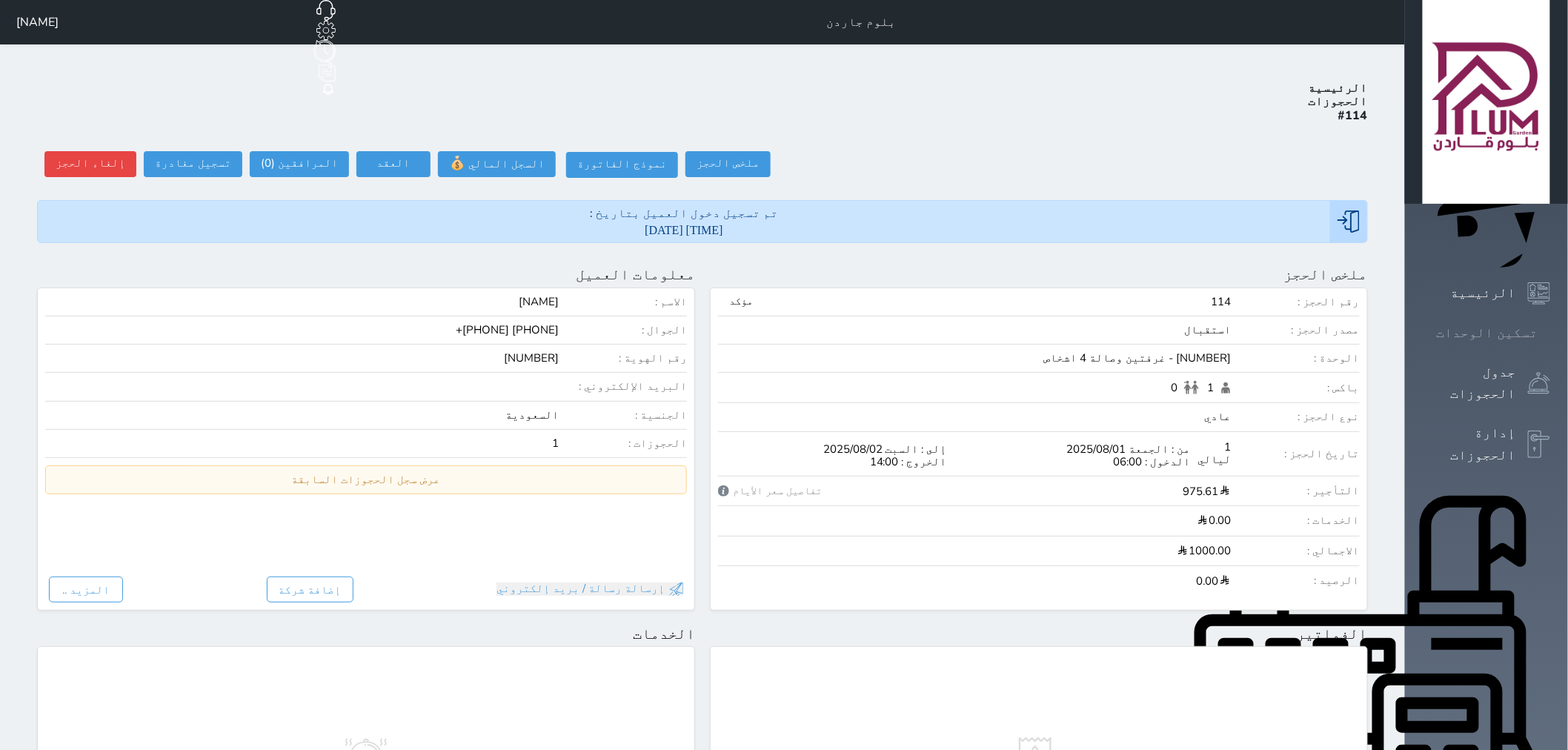 click 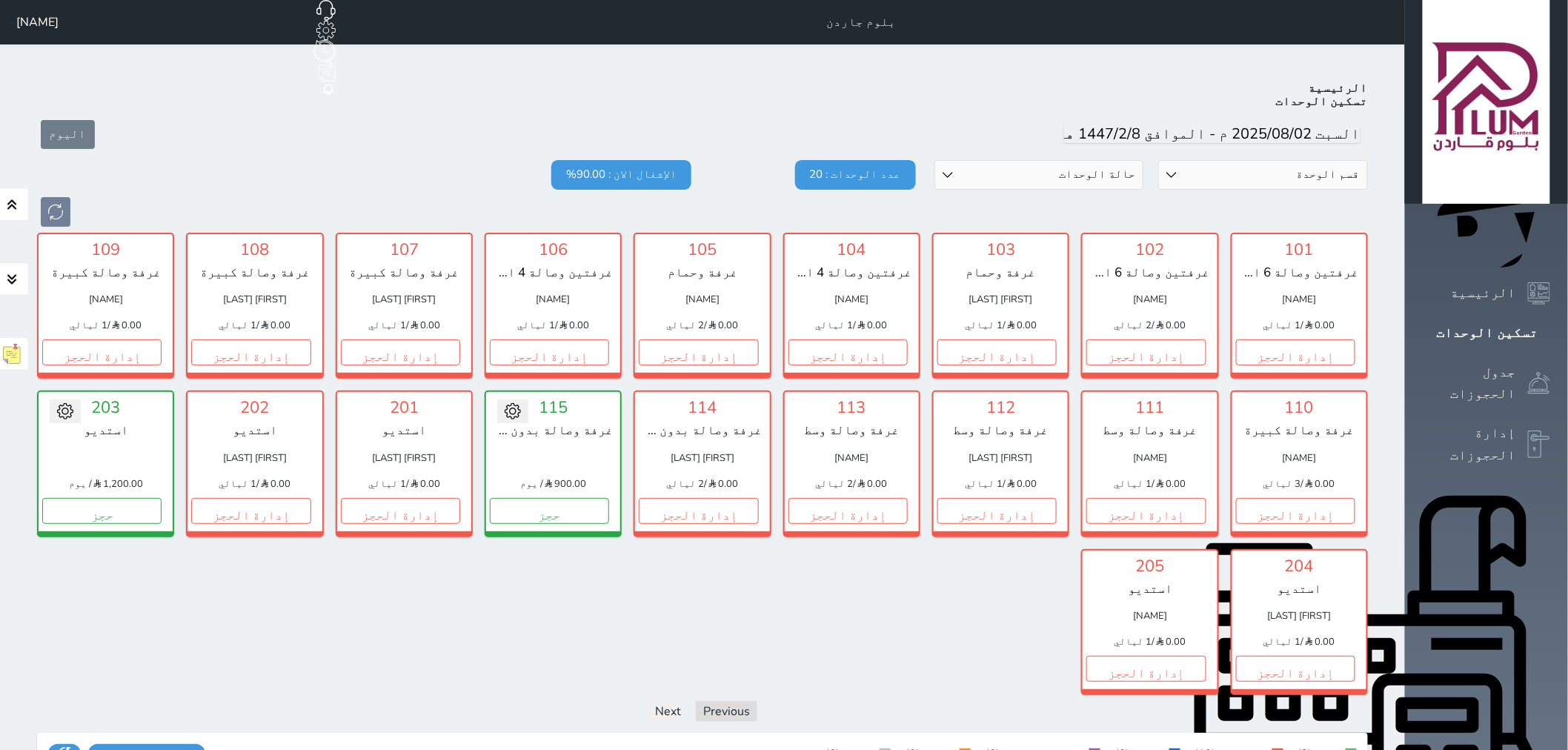 scroll, scrollTop: 57, scrollLeft: 0, axis: vertical 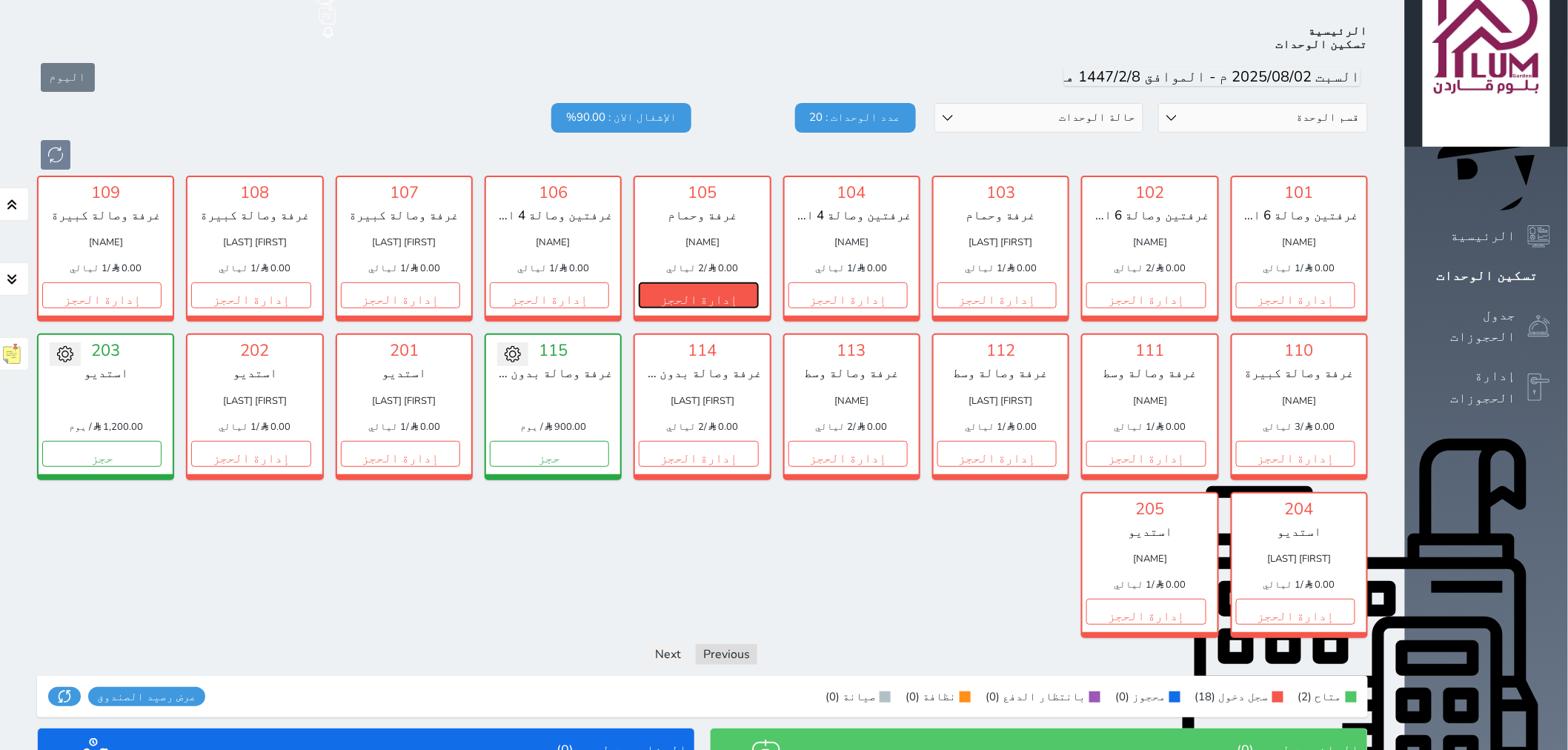 click on "إدارة الحجز" at bounding box center (698, 295) 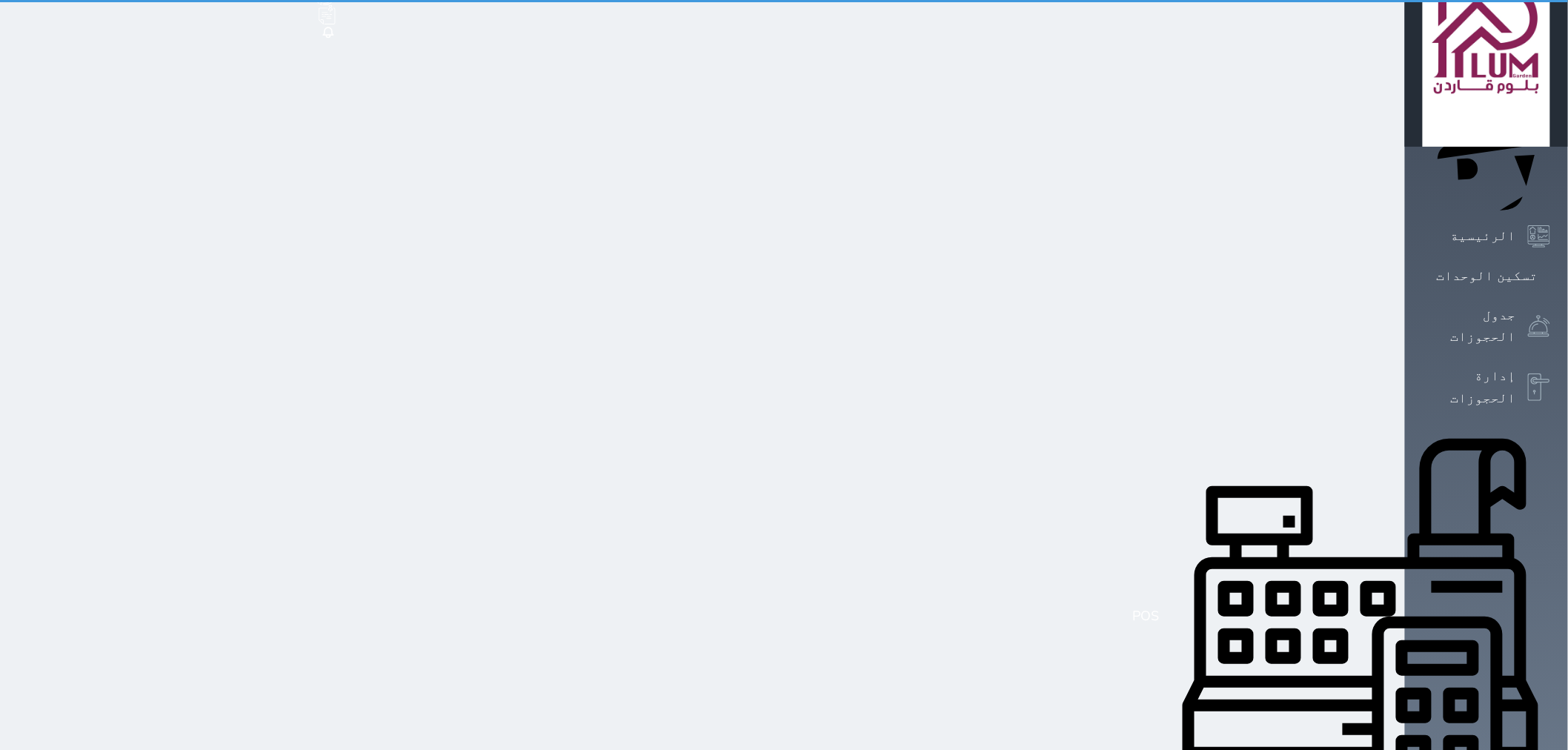 scroll, scrollTop: 8, scrollLeft: 0, axis: vertical 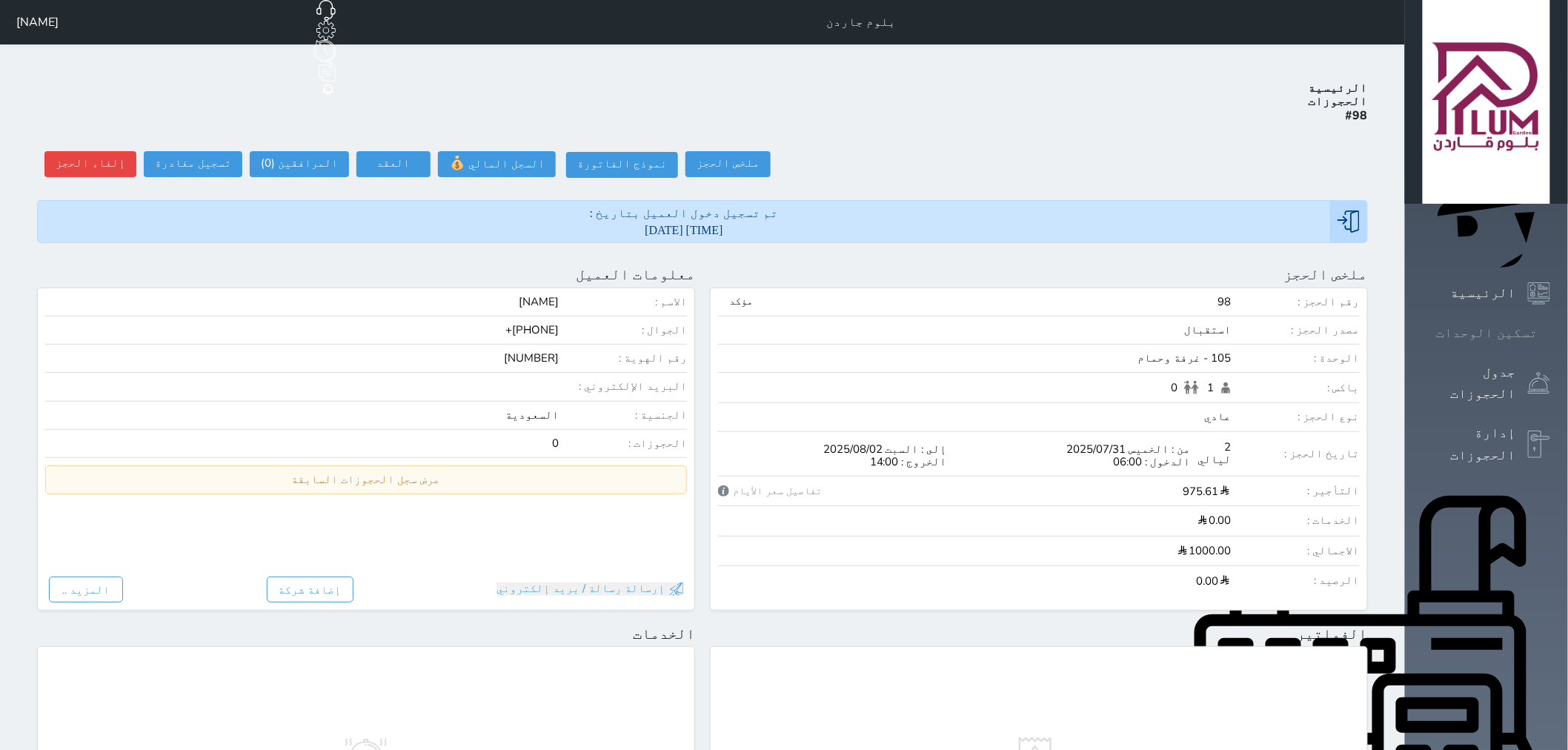click at bounding box center [1550, 333] 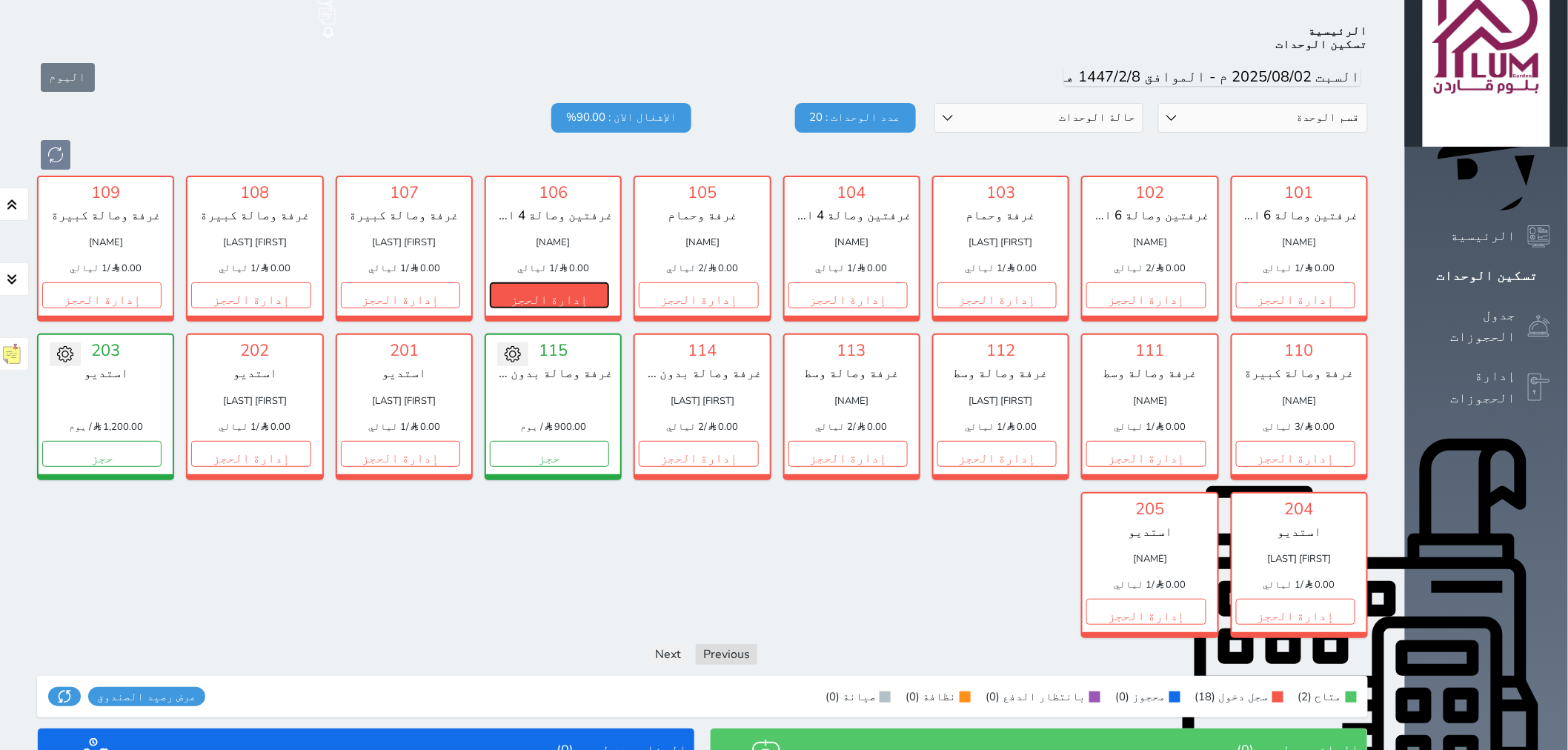 click on "إدارة الحجز" at bounding box center (549, 295) 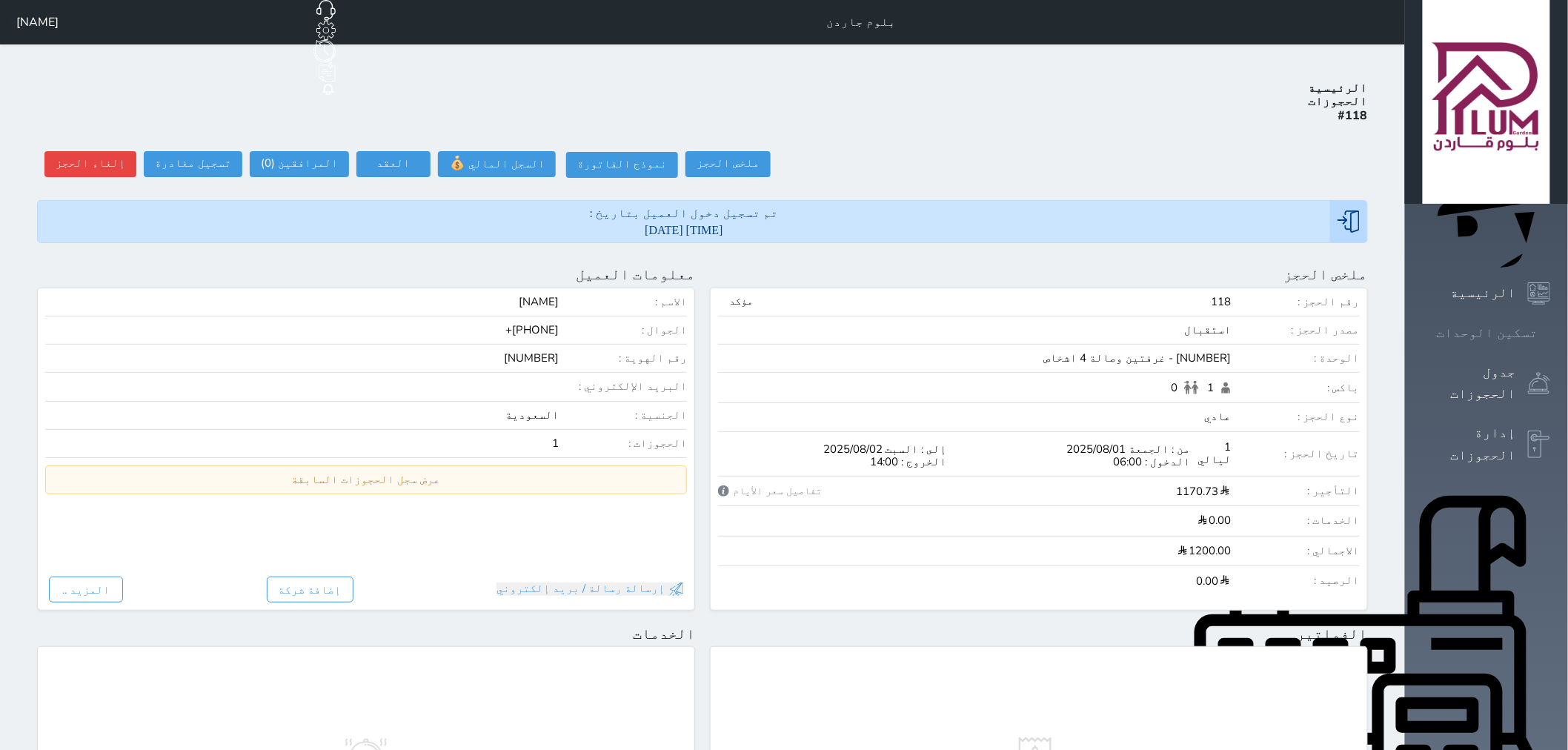 click on "تسكين الوحدات" at bounding box center [1487, 333] 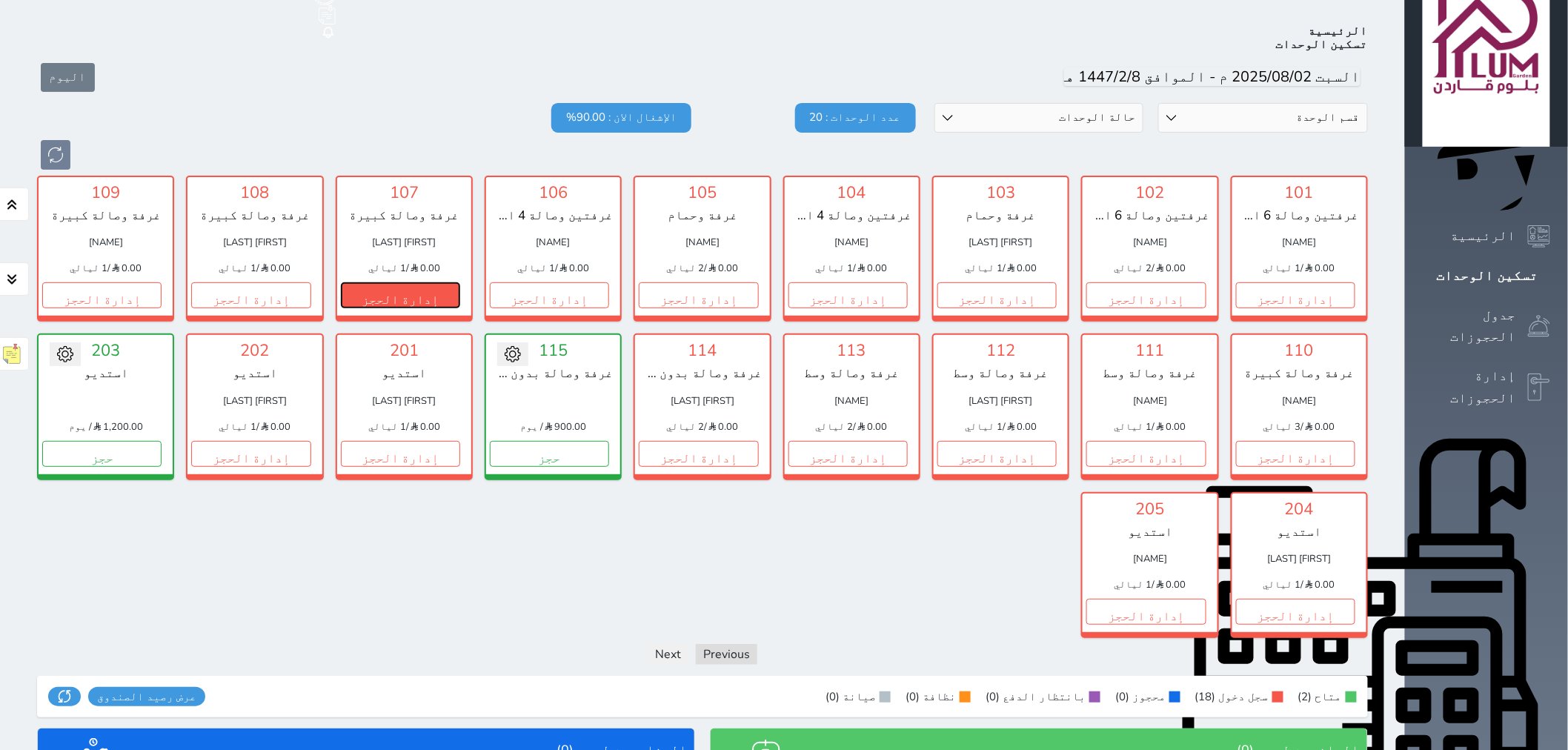 click on "إدارة الحجز" at bounding box center [400, 295] 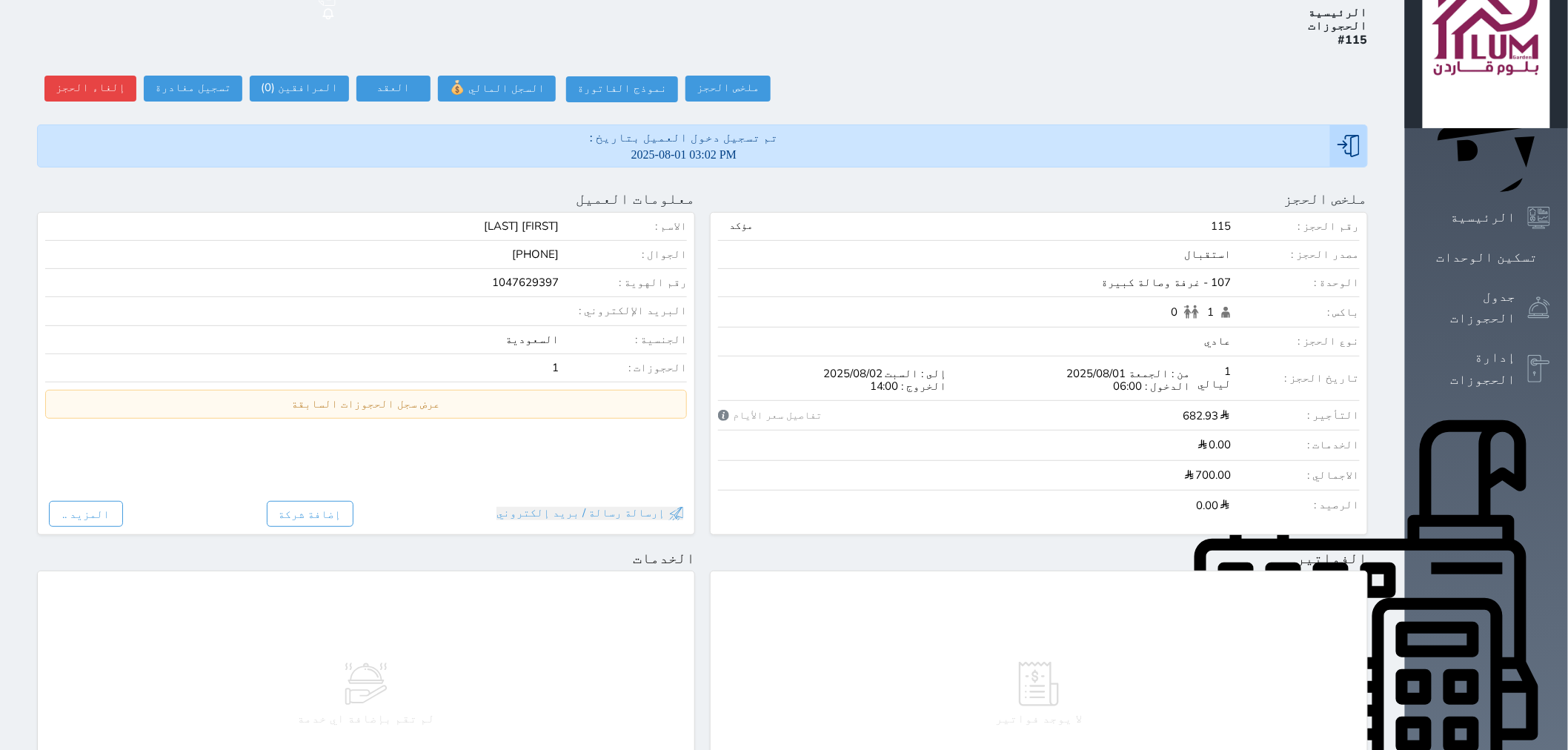scroll, scrollTop: 0, scrollLeft: 0, axis: both 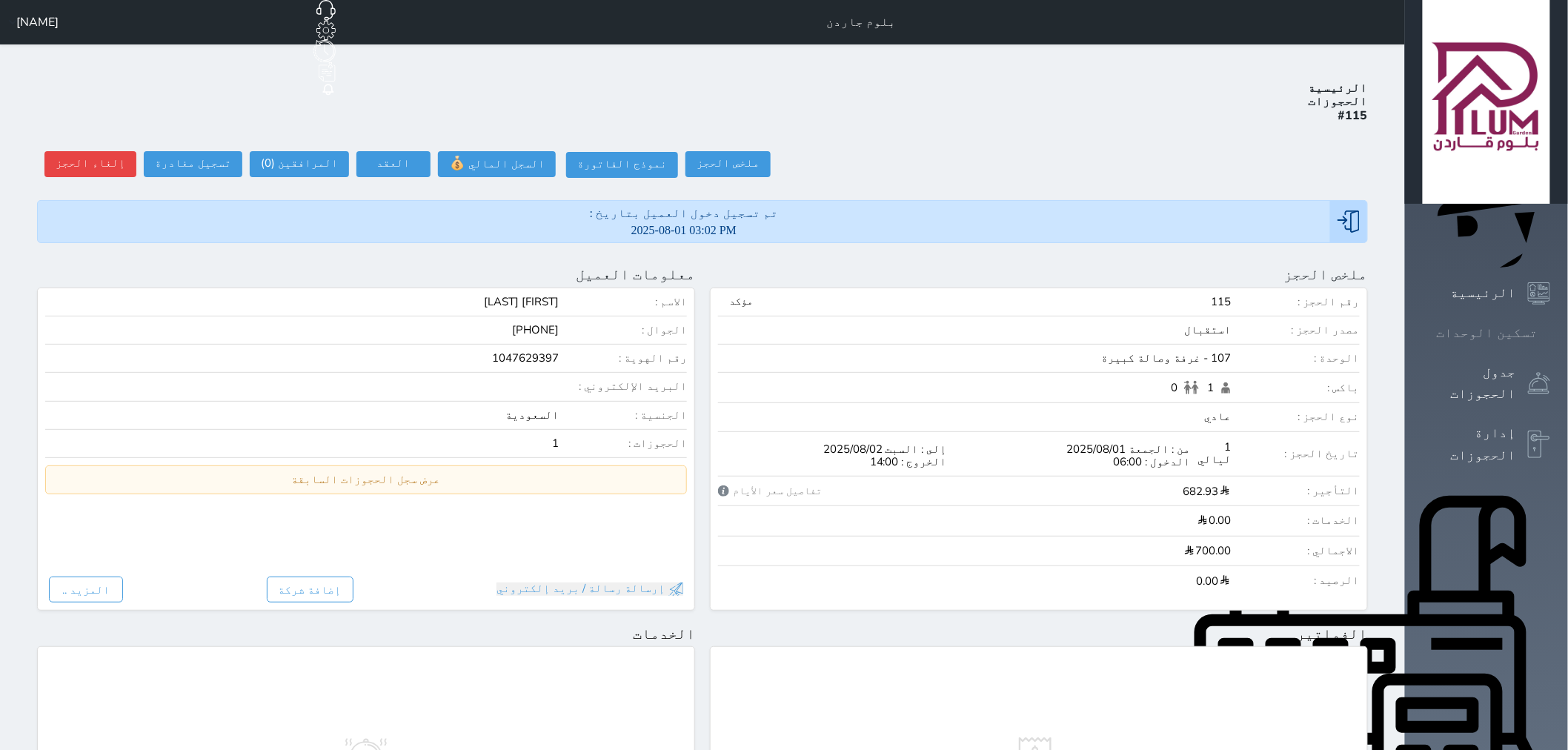click 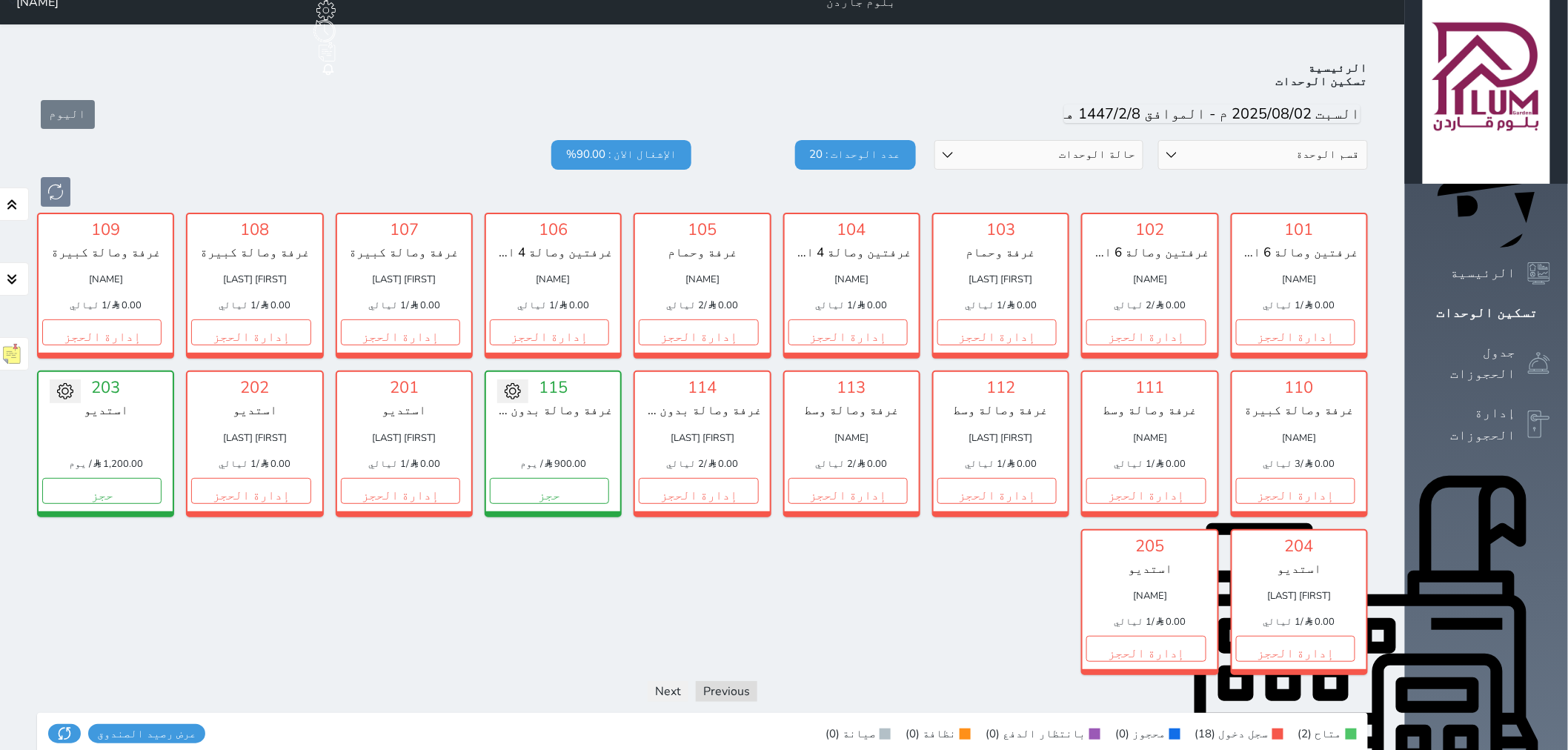 scroll, scrollTop: 0, scrollLeft: 0, axis: both 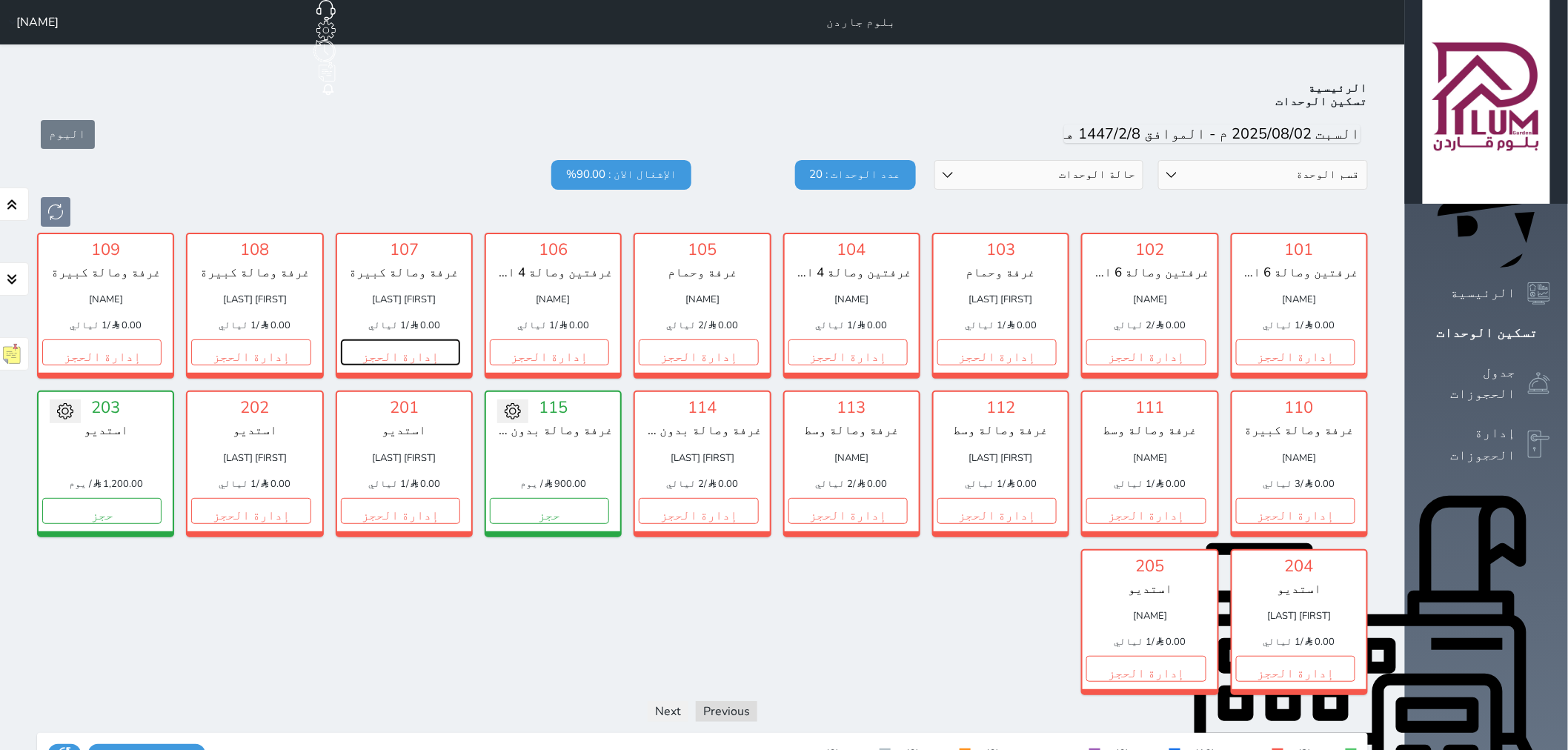 drag, startPoint x: 431, startPoint y: 319, endPoint x: 549, endPoint y: 275, distance: 125.9365 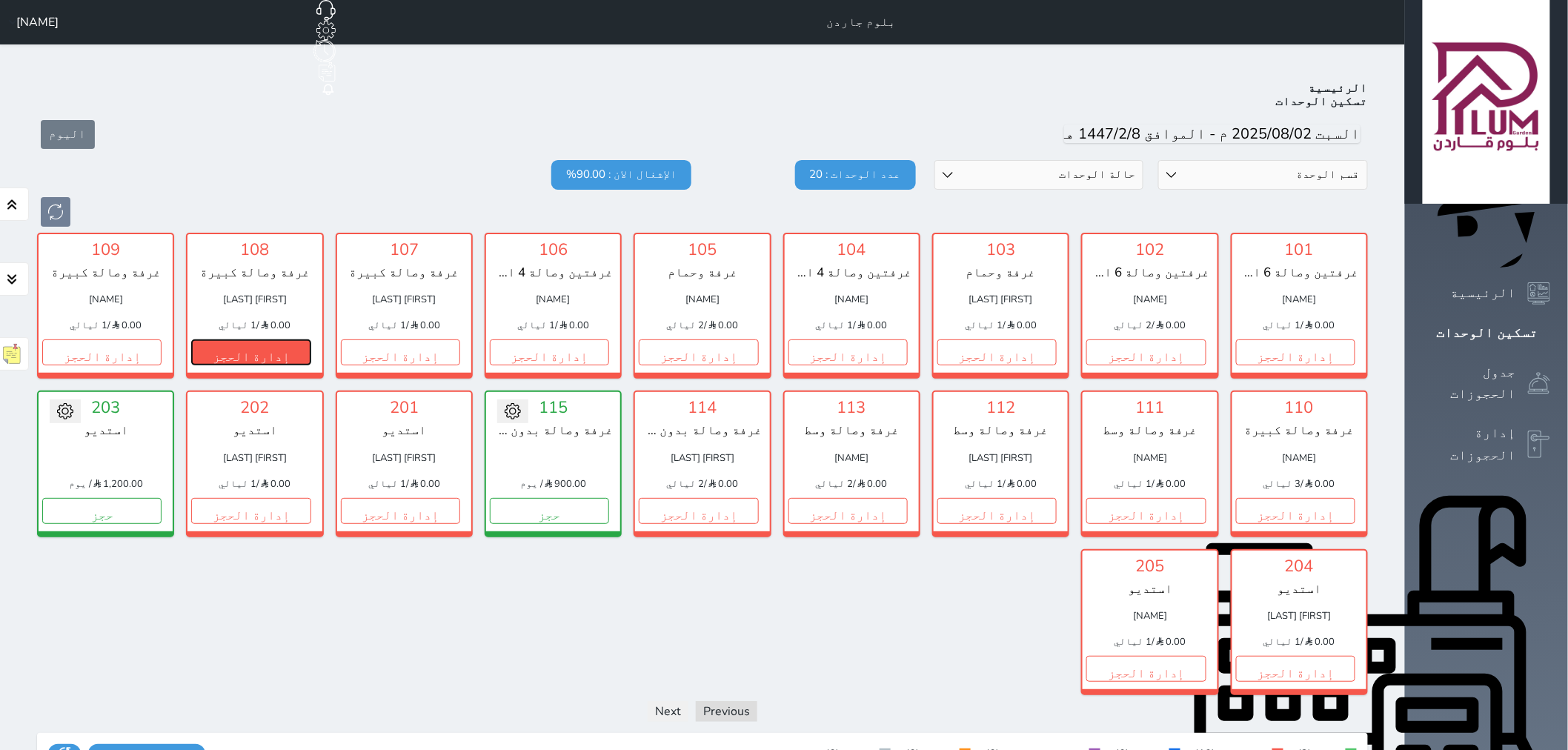 click on "إدارة الحجز" at bounding box center [250, 352] 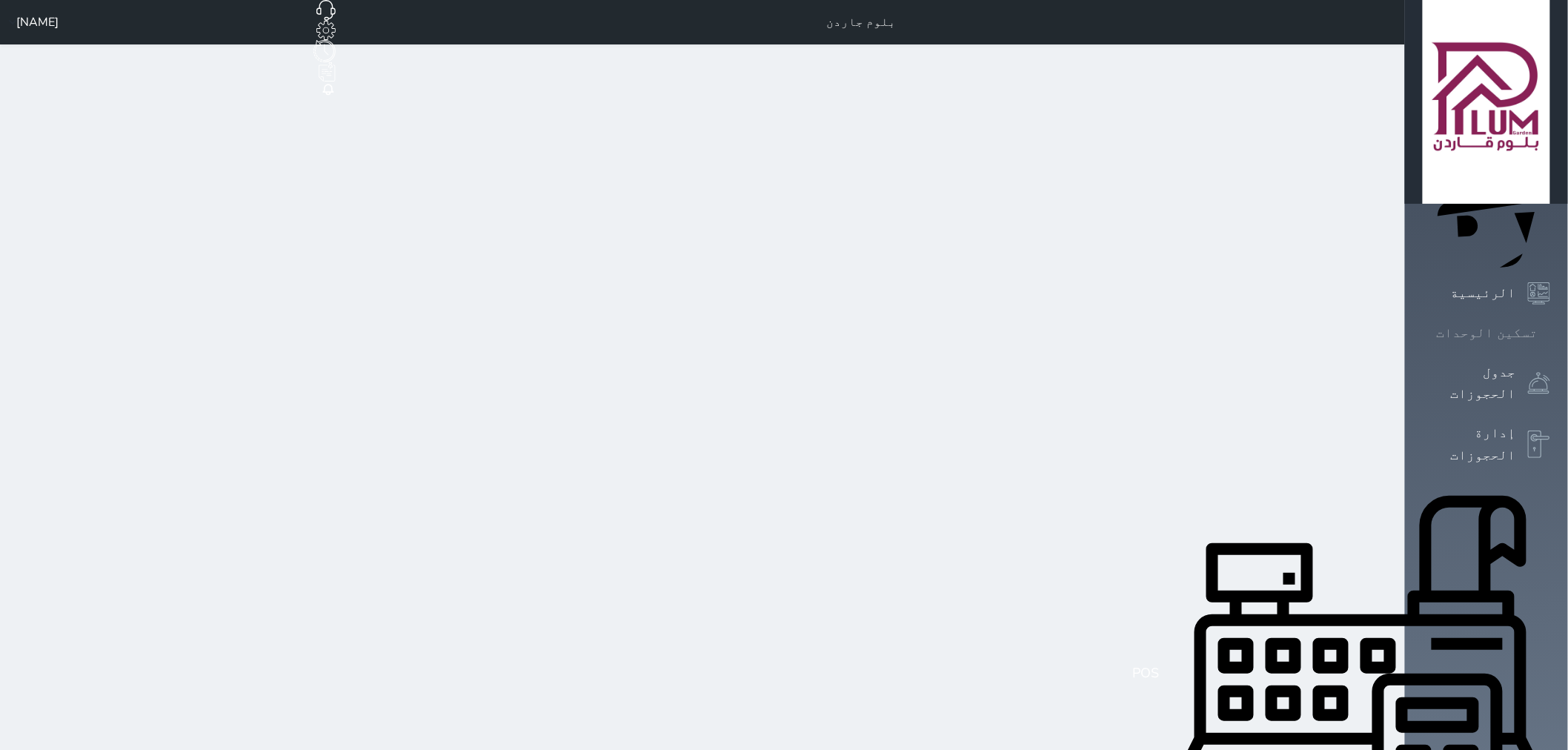 click at bounding box center [1550, 333] 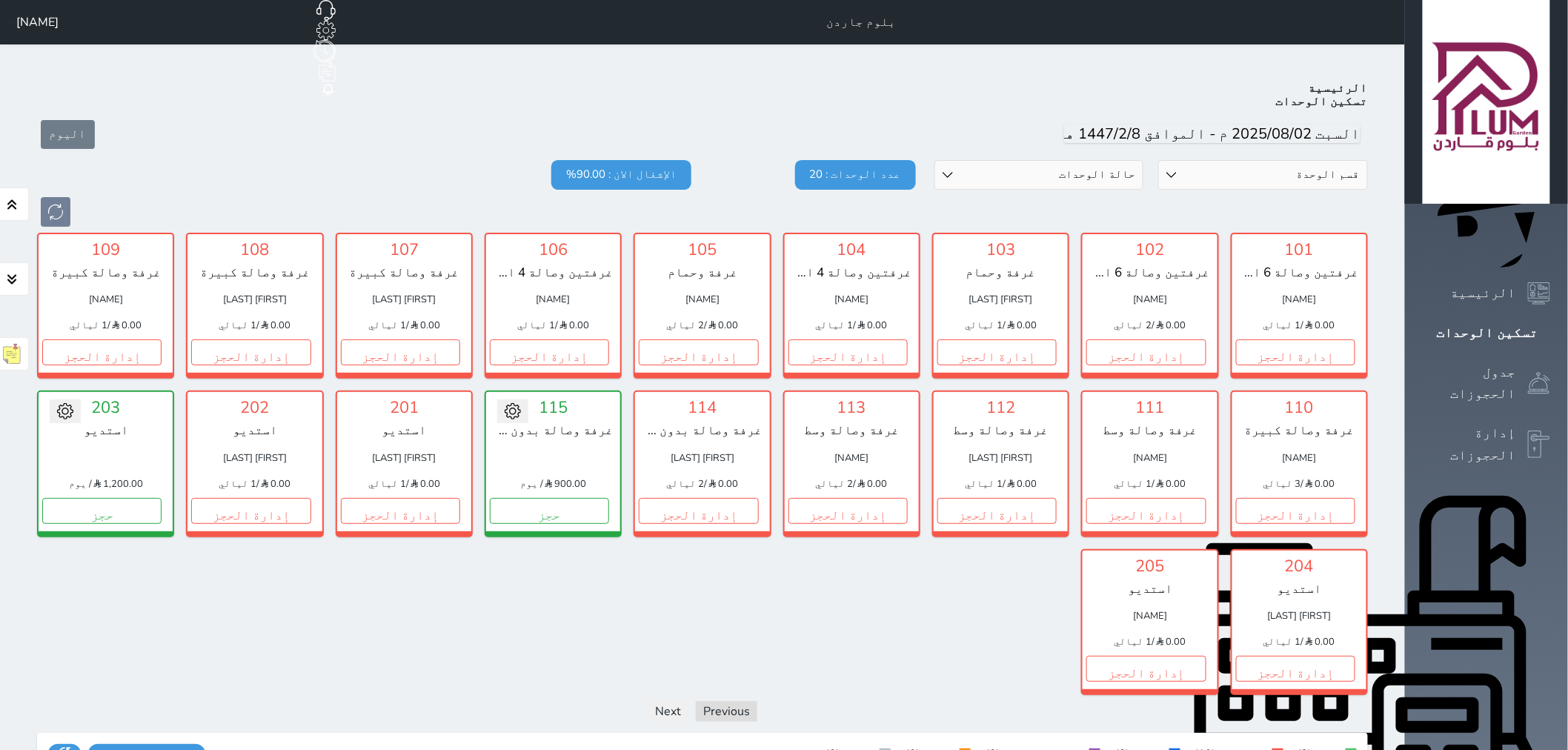 scroll, scrollTop: 57, scrollLeft: 0, axis: vertical 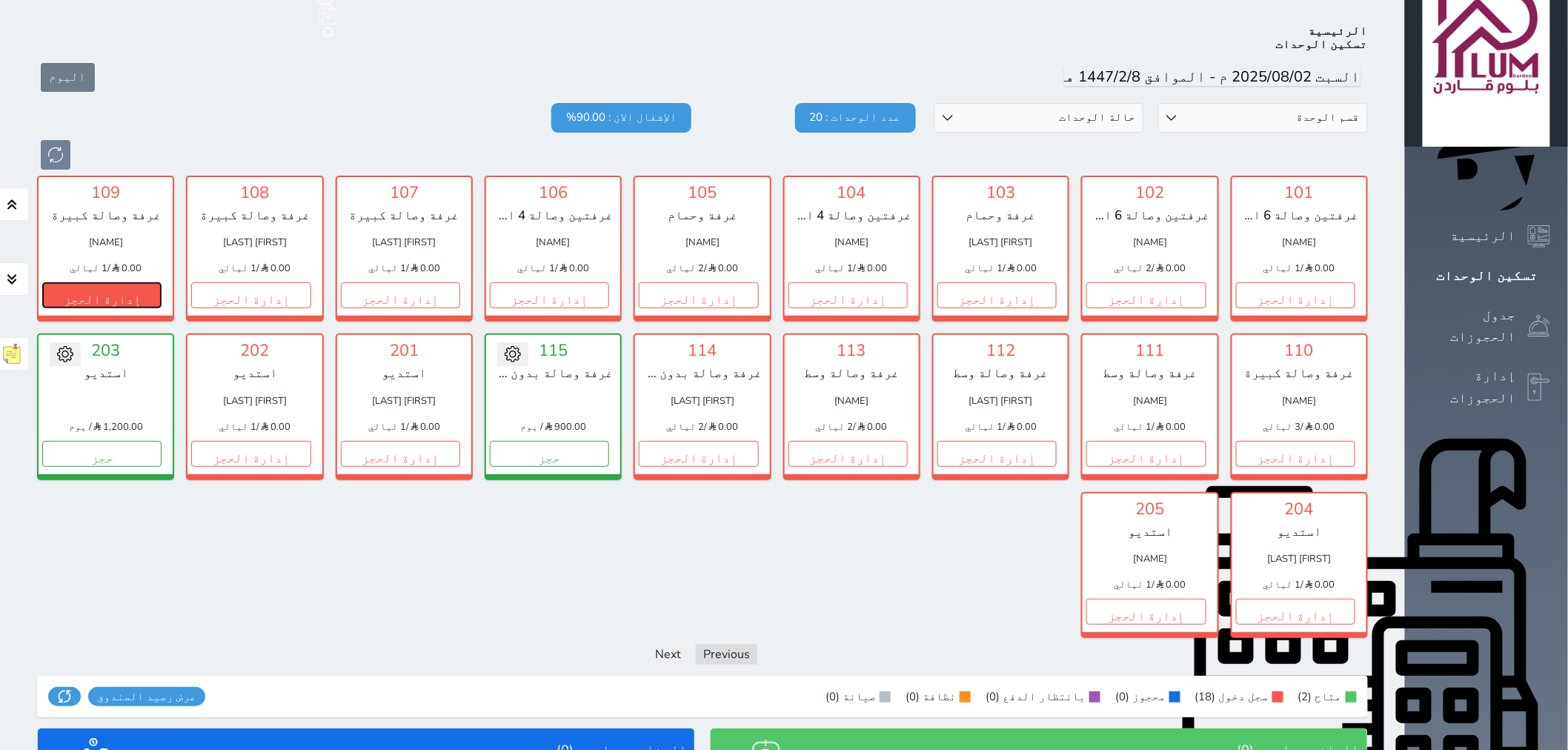 click on "إدارة الحجز" at bounding box center (102, 295) 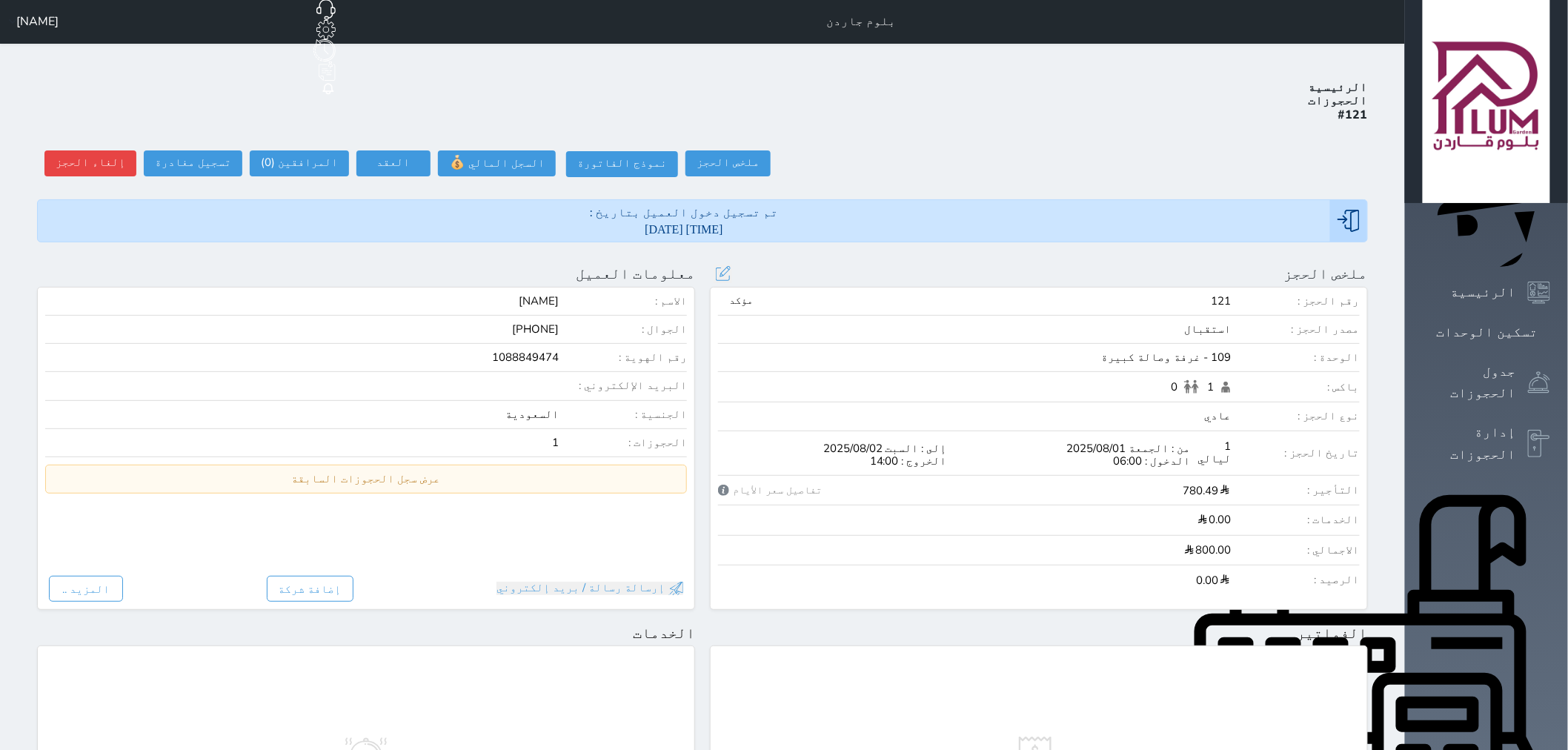 scroll, scrollTop: 0, scrollLeft: 0, axis: both 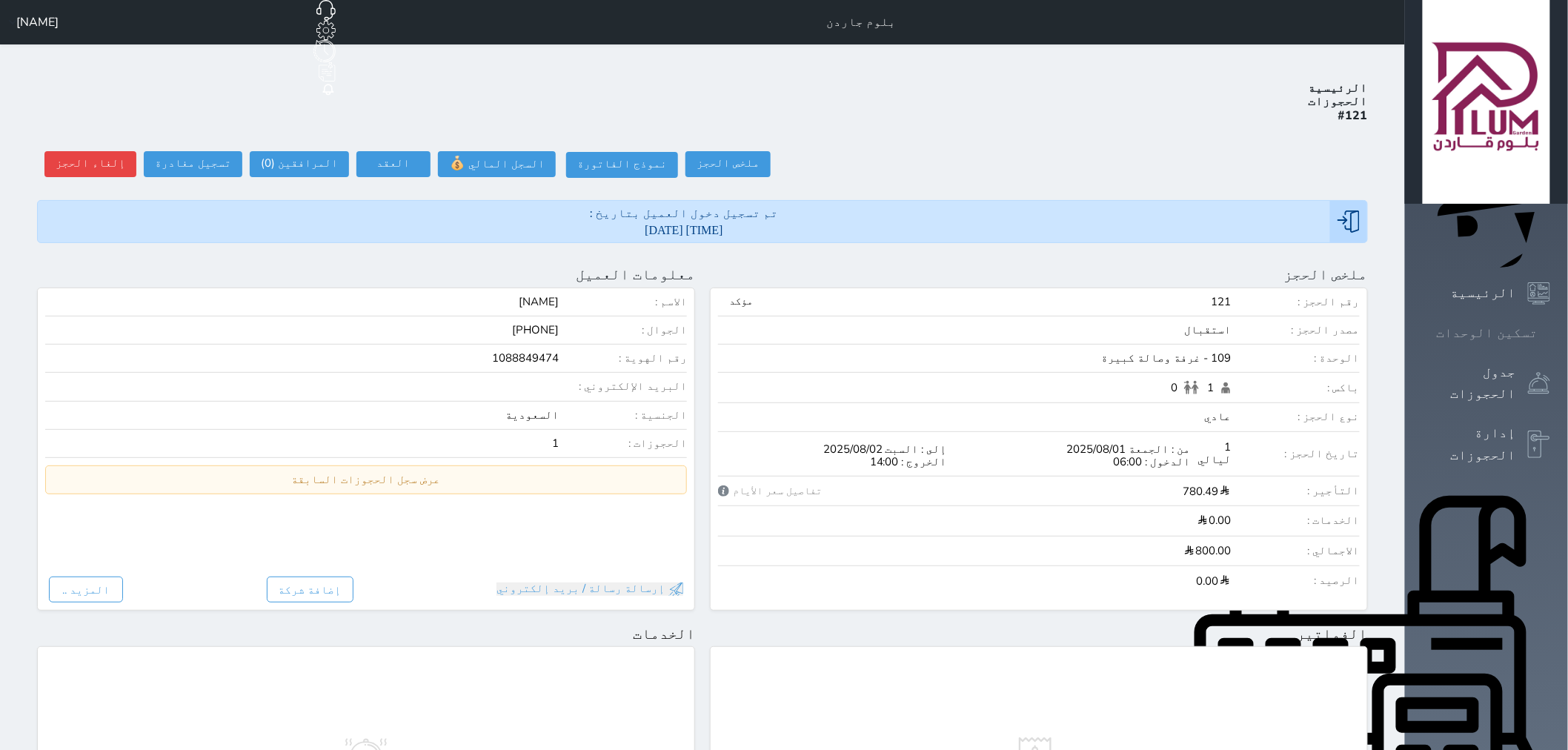 click 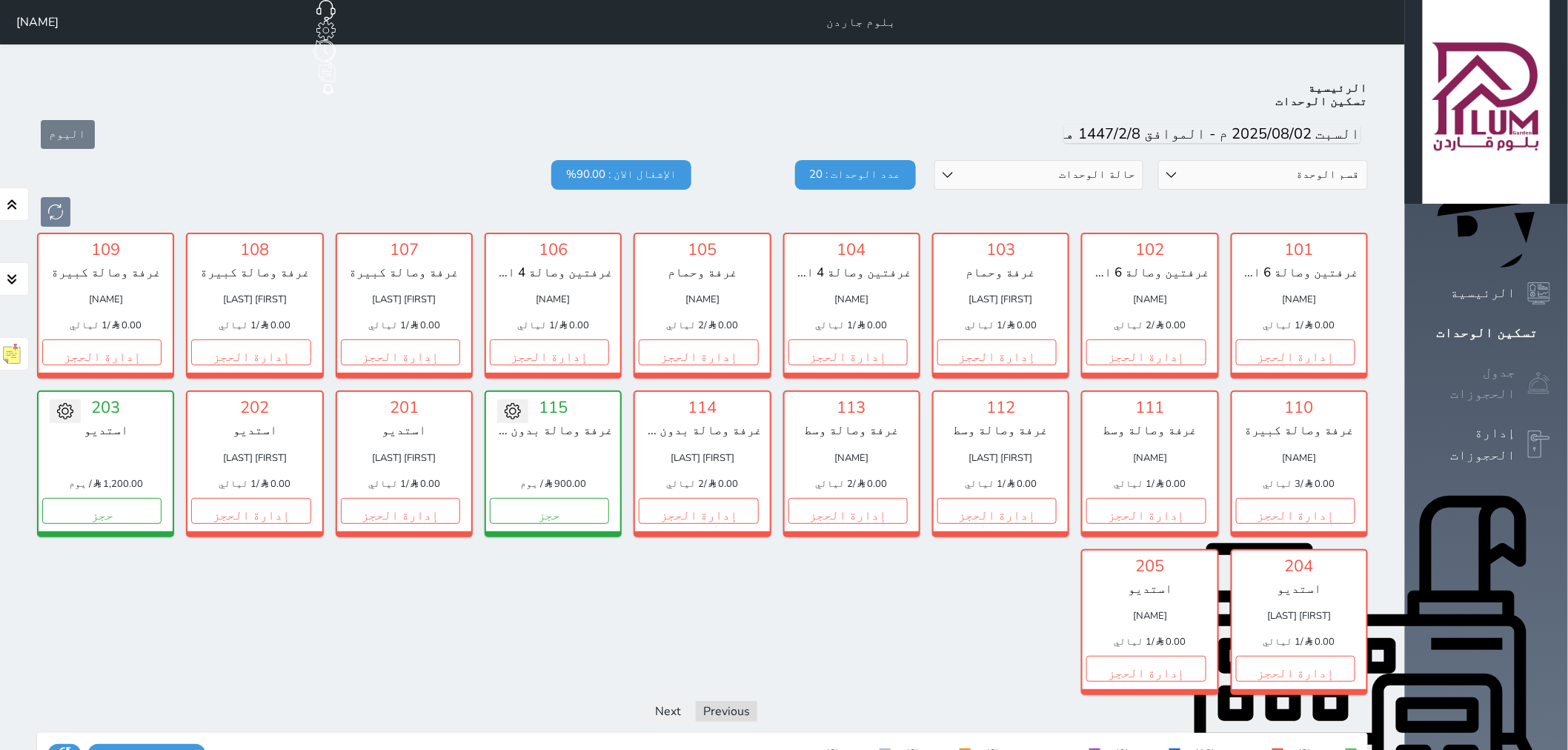 scroll, scrollTop: 57, scrollLeft: 0, axis: vertical 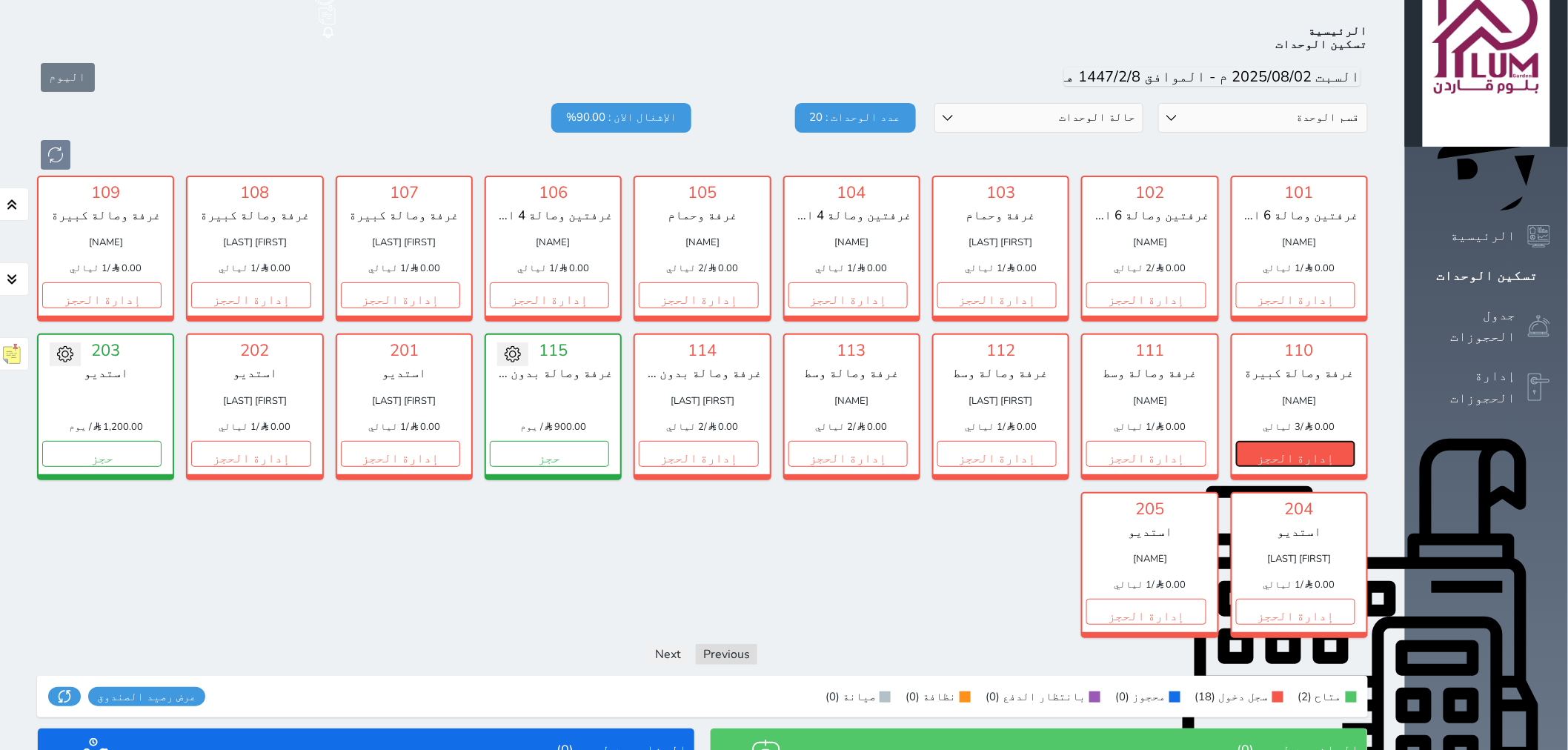 click on "إدارة الحجز" at bounding box center (1295, 454) 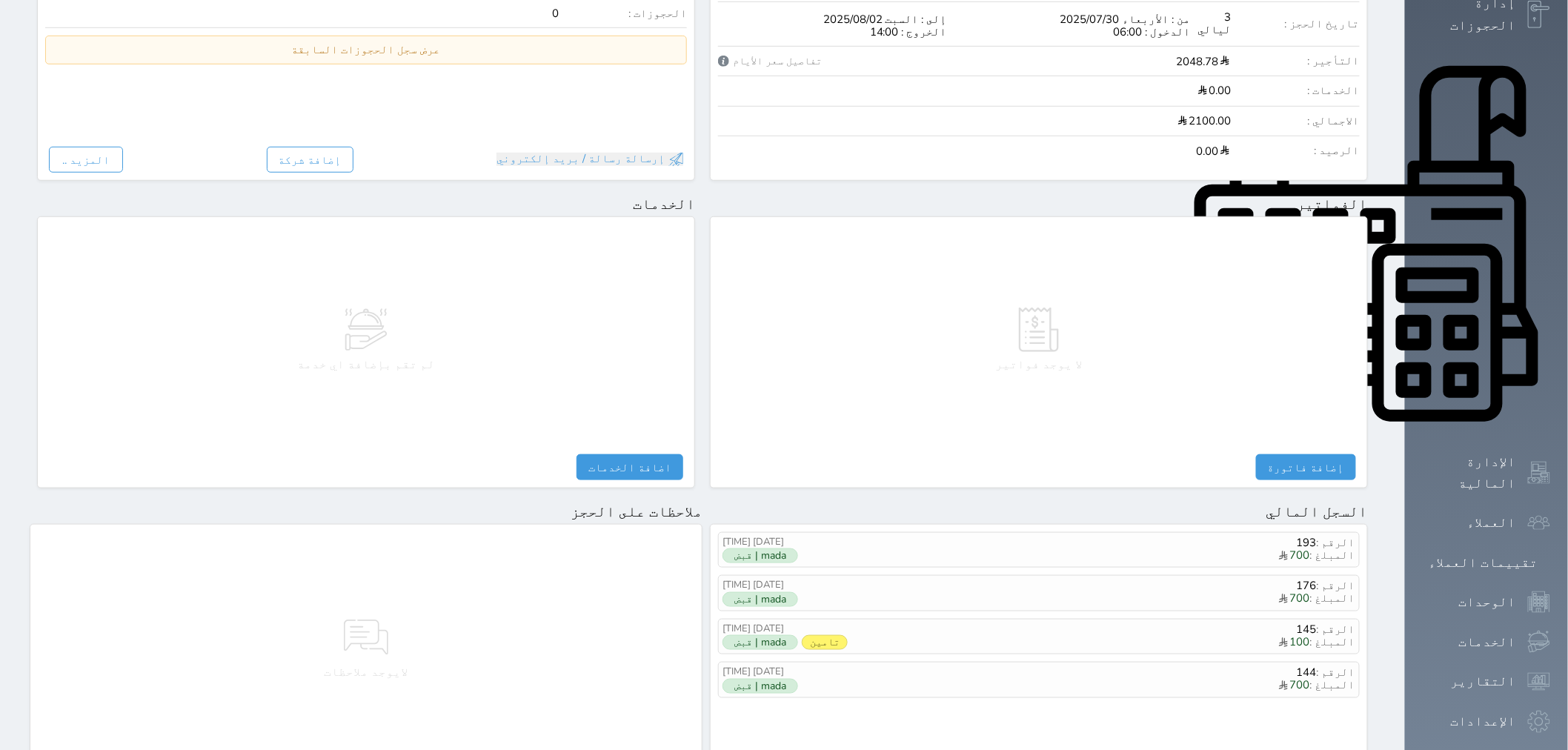 scroll, scrollTop: 0, scrollLeft: 0, axis: both 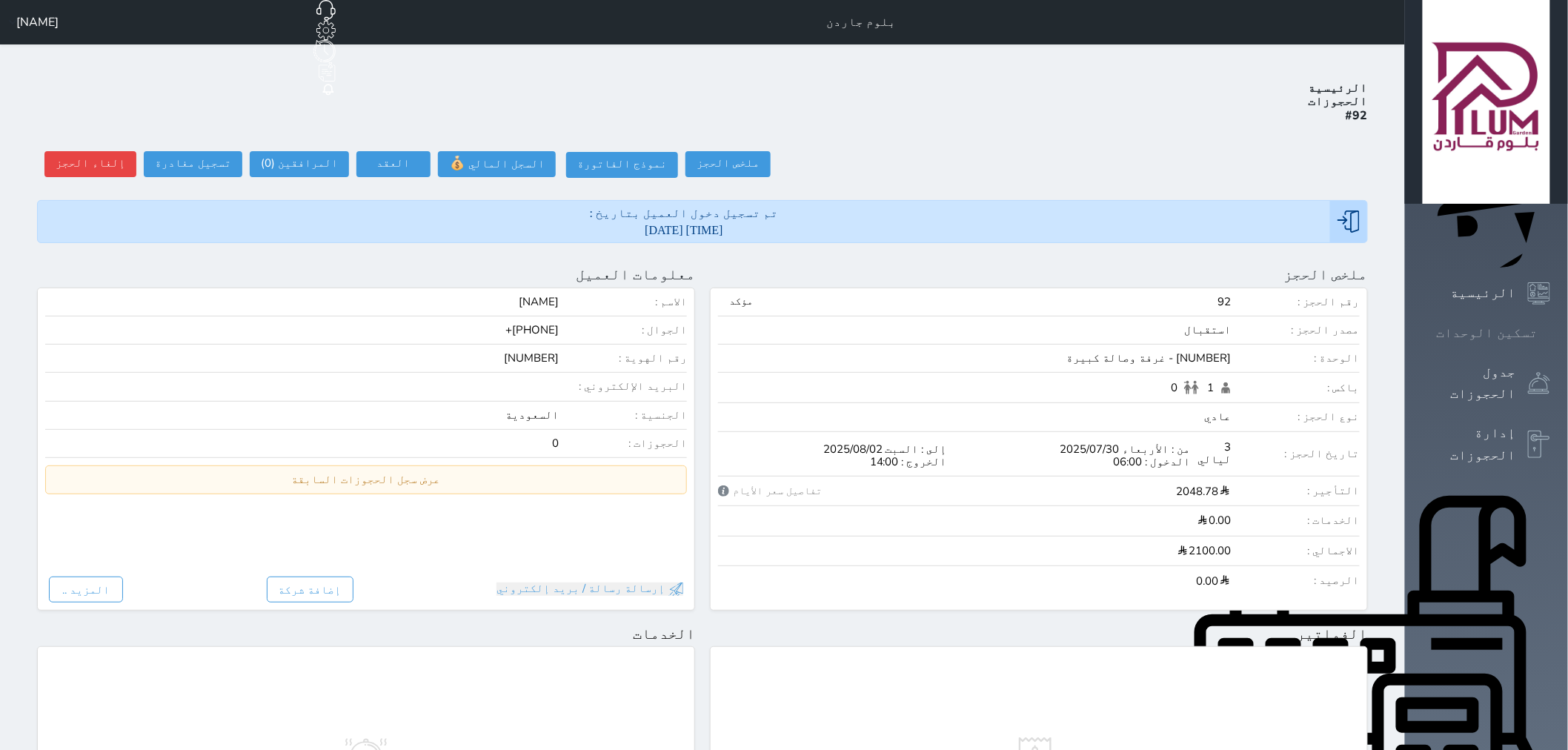 click on "تسكين الوحدات" at bounding box center [1487, 333] 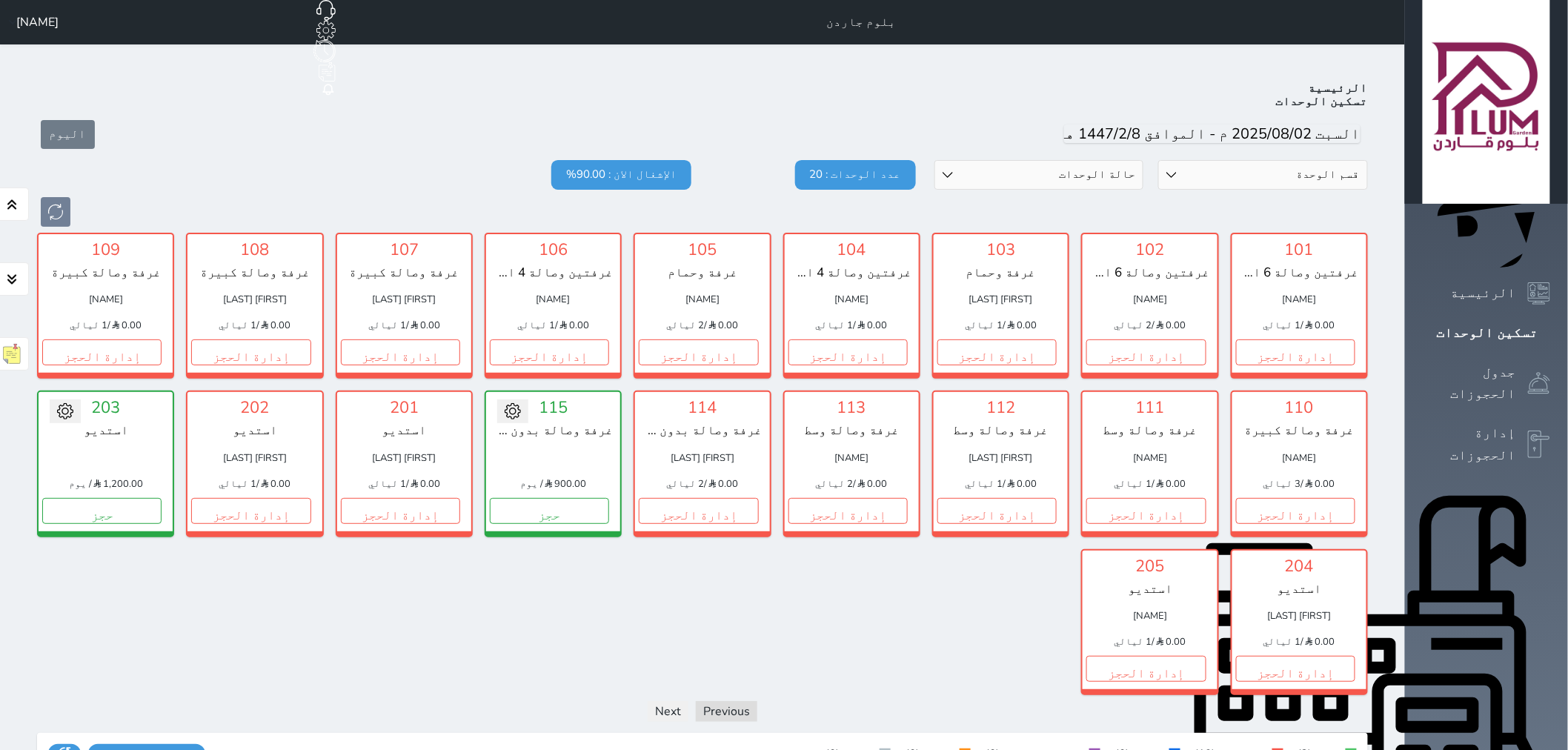 scroll, scrollTop: 57, scrollLeft: 0, axis: vertical 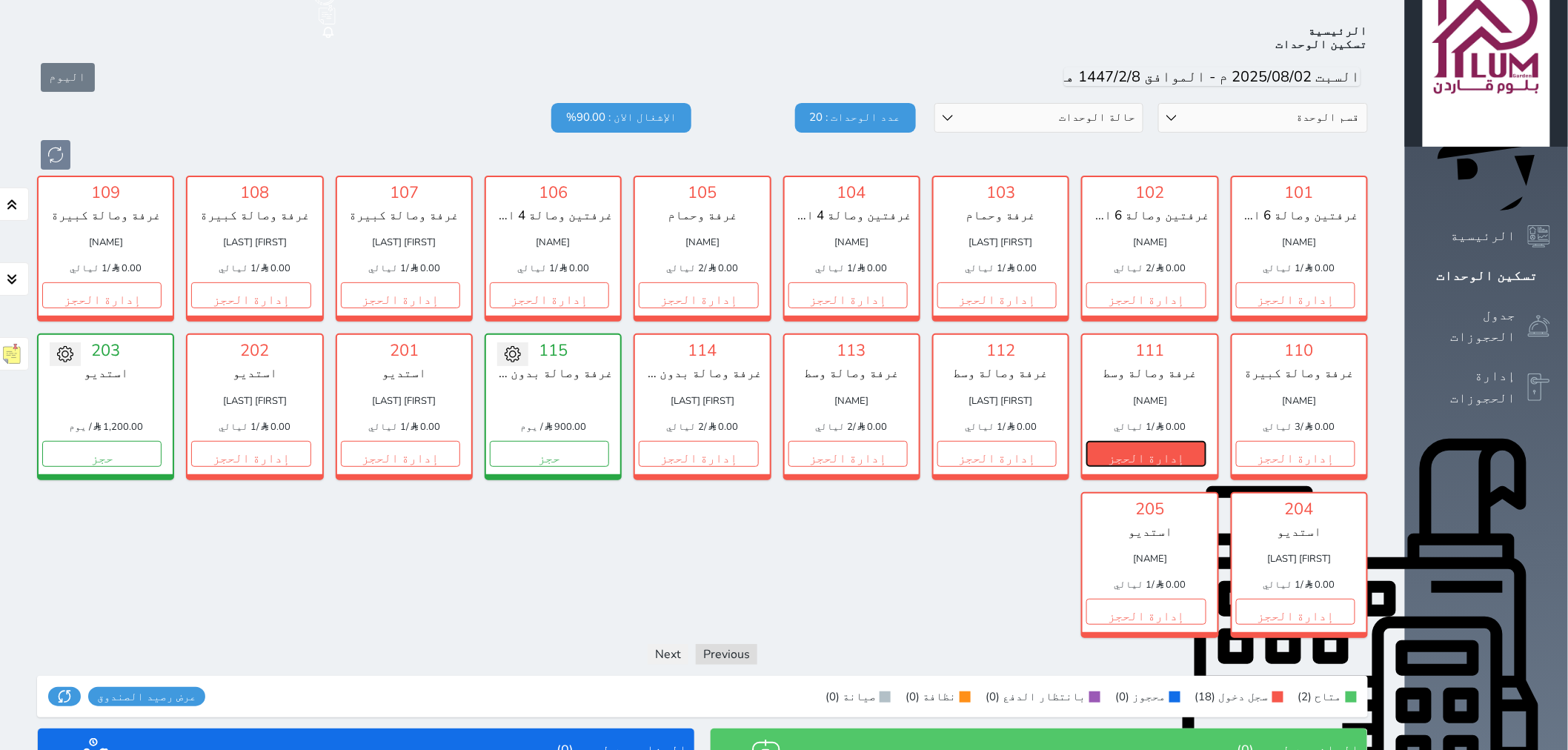 click on "إدارة الحجز" at bounding box center (1146, 454) 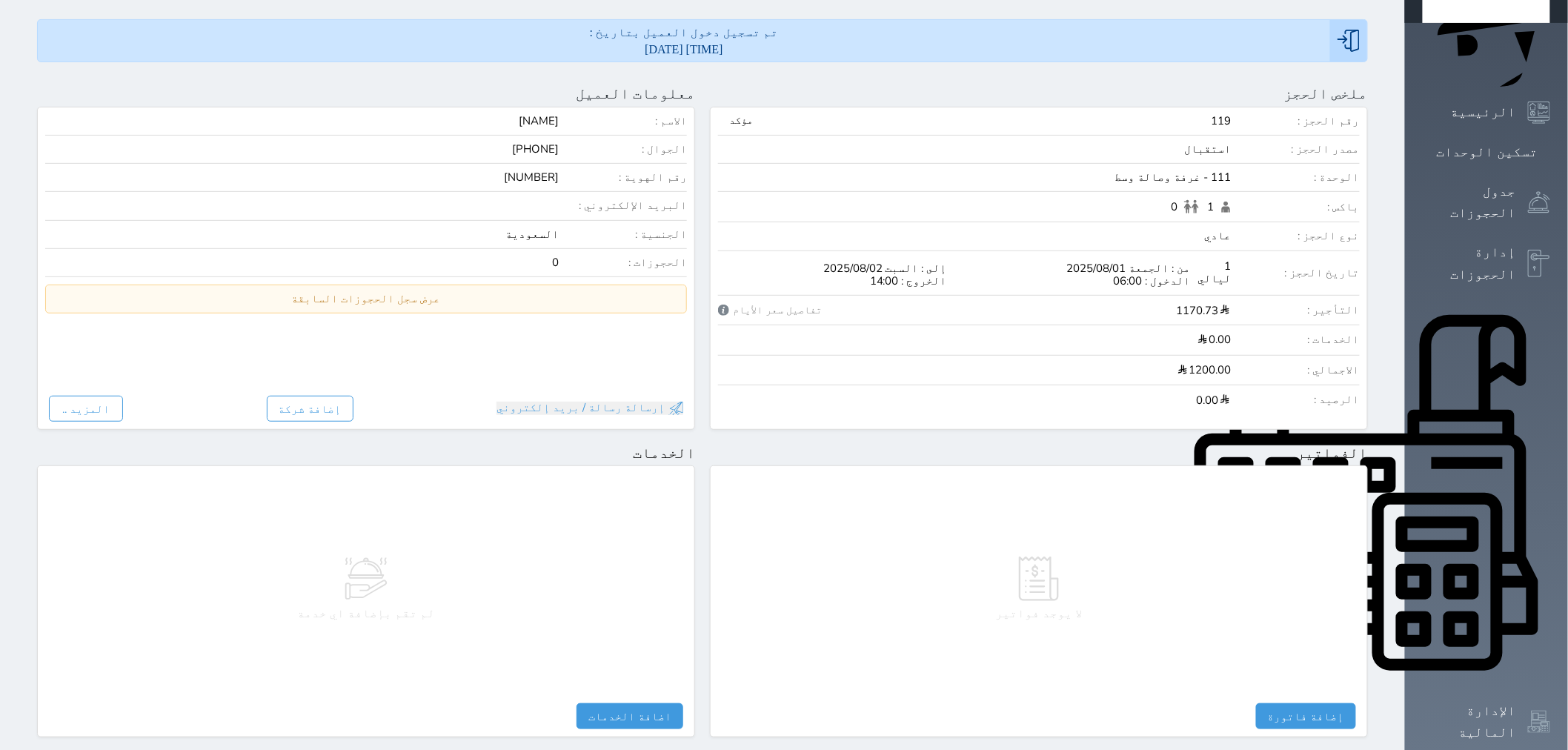 scroll, scrollTop: 0, scrollLeft: 0, axis: both 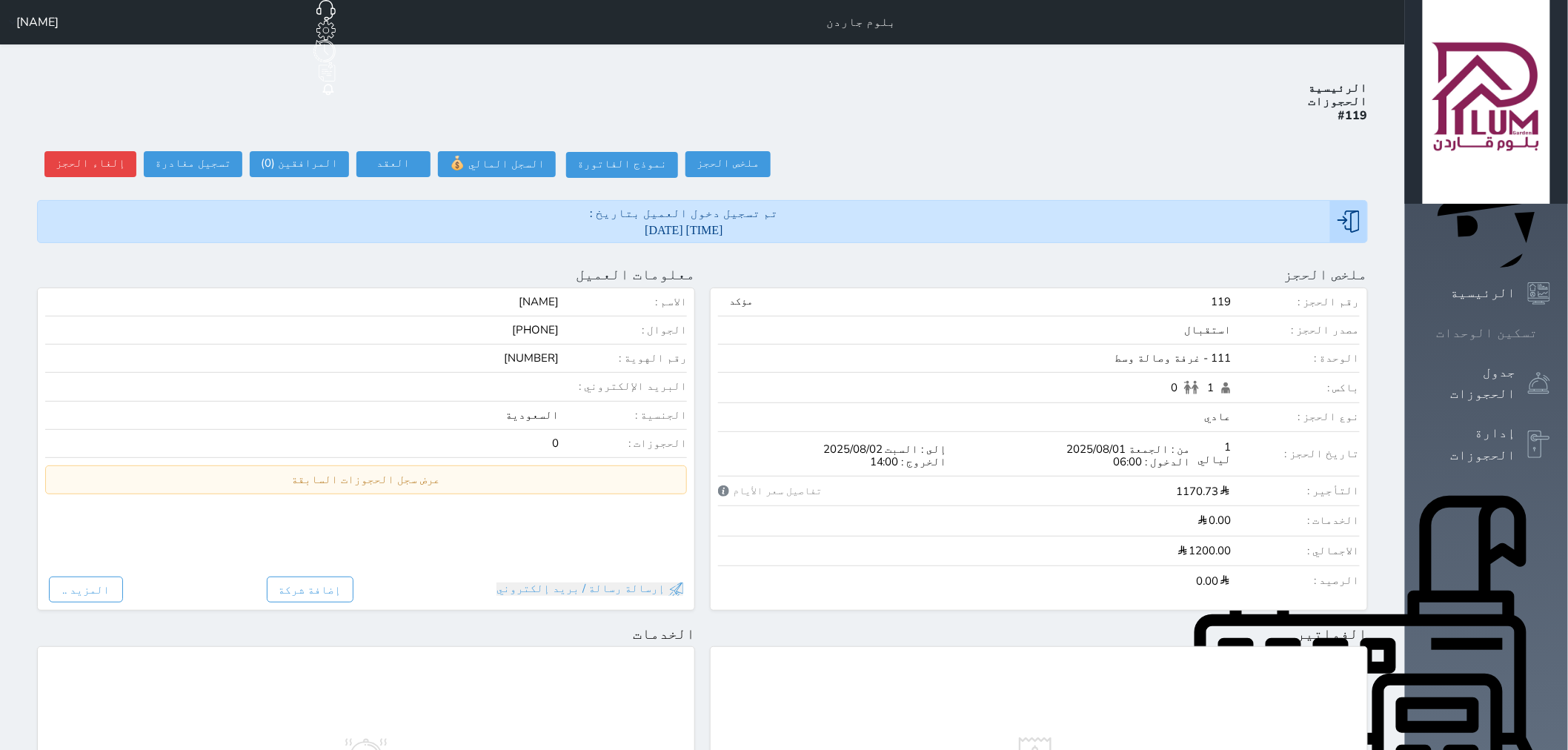 click 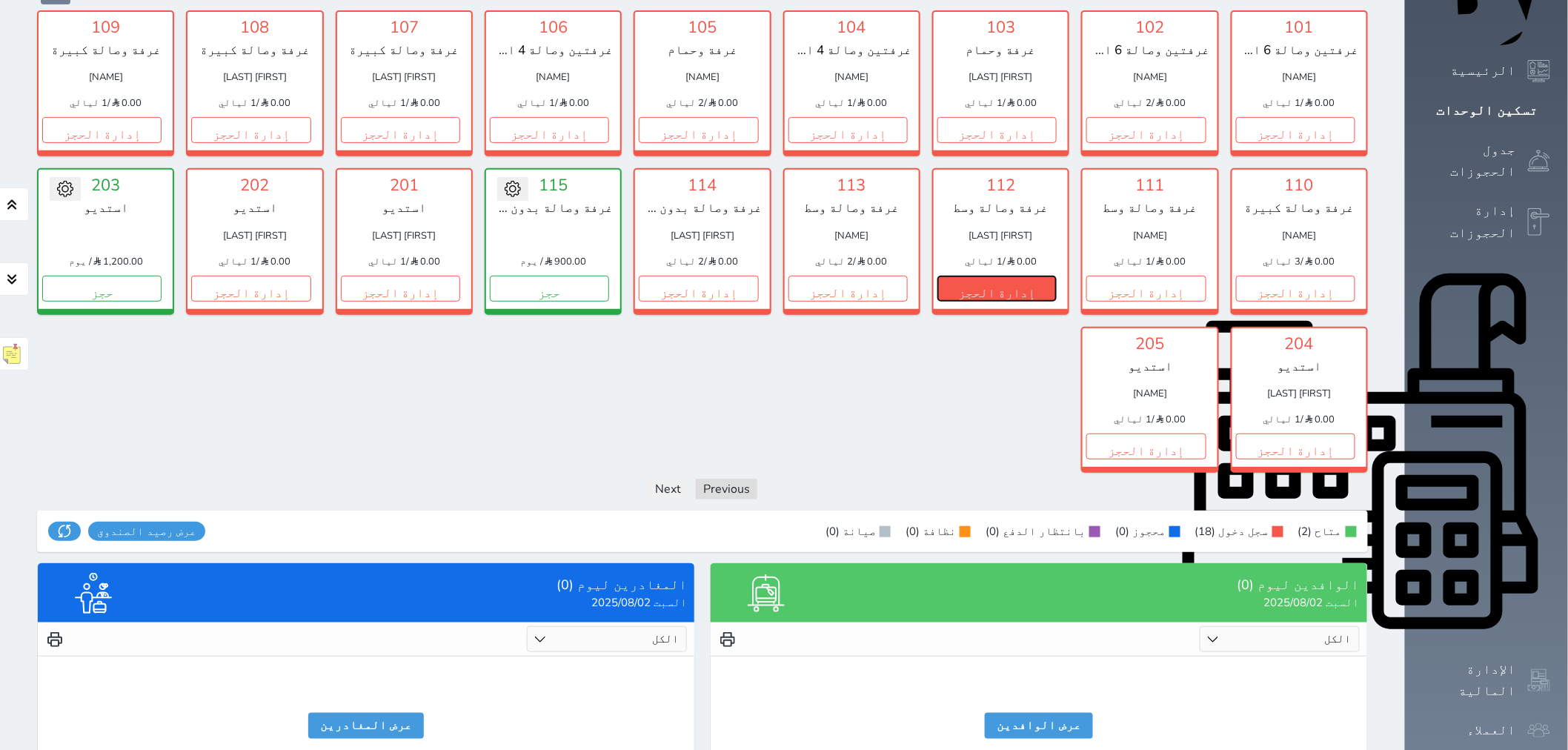 click on "إدارة الحجز" at bounding box center [997, 288] 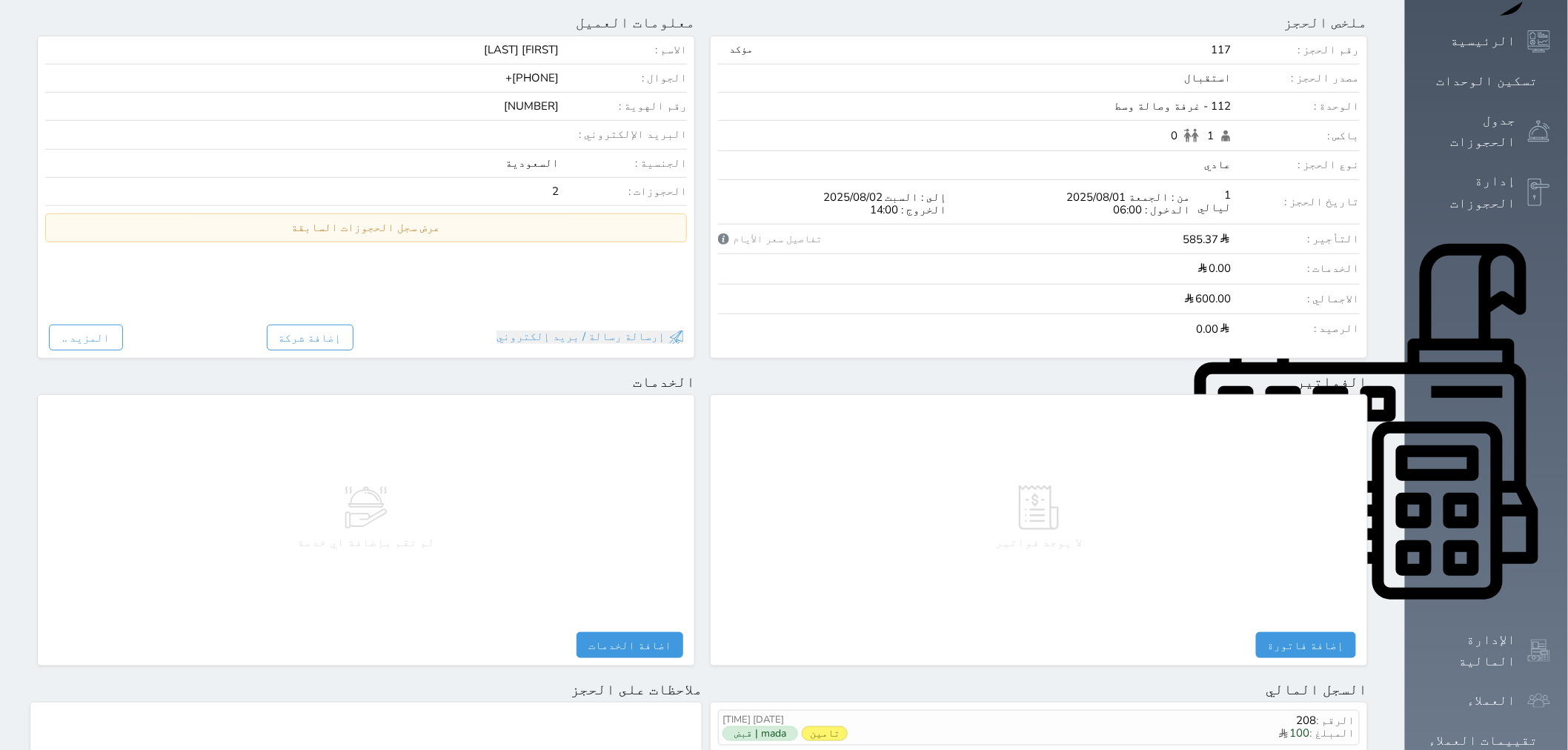 scroll, scrollTop: 0, scrollLeft: 0, axis: both 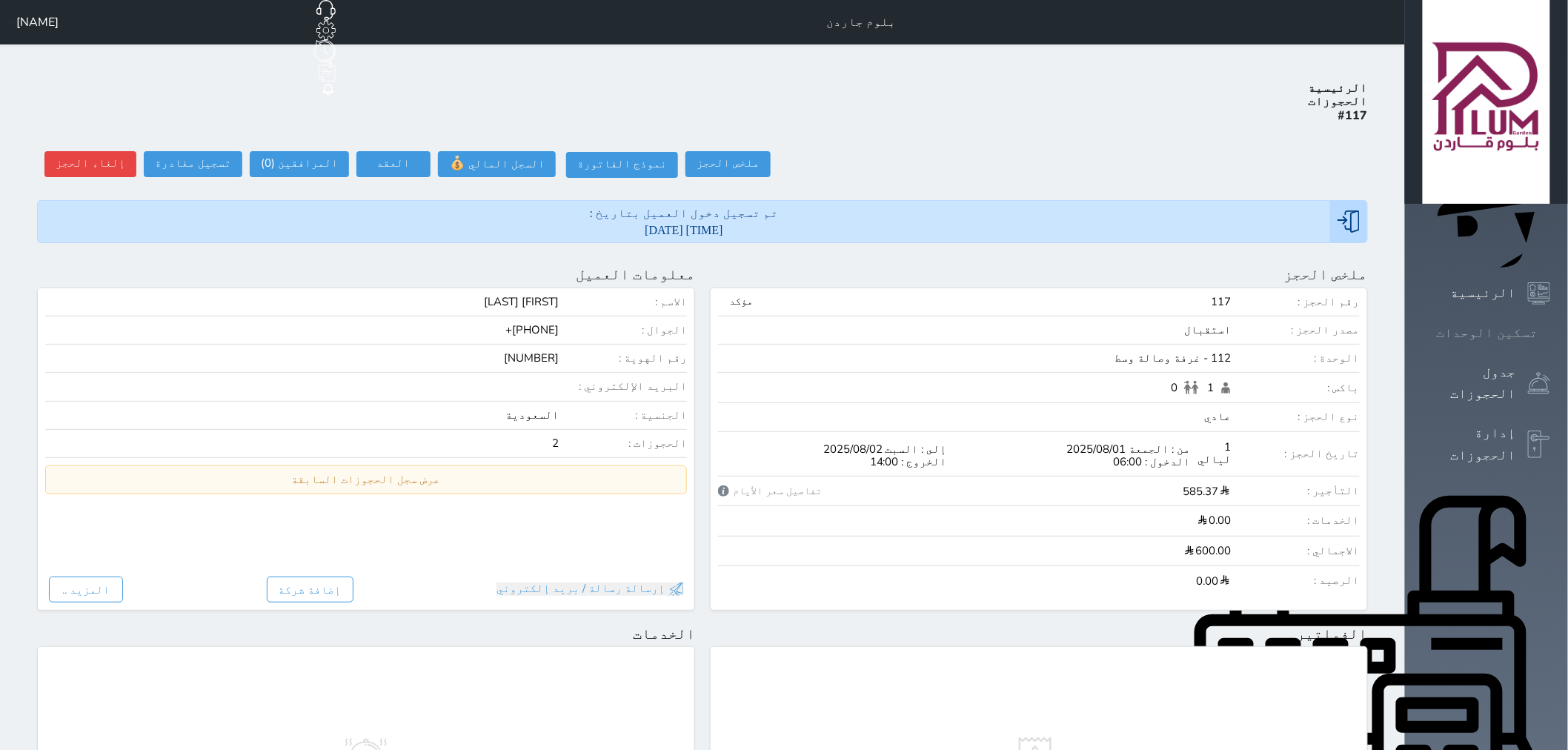 click 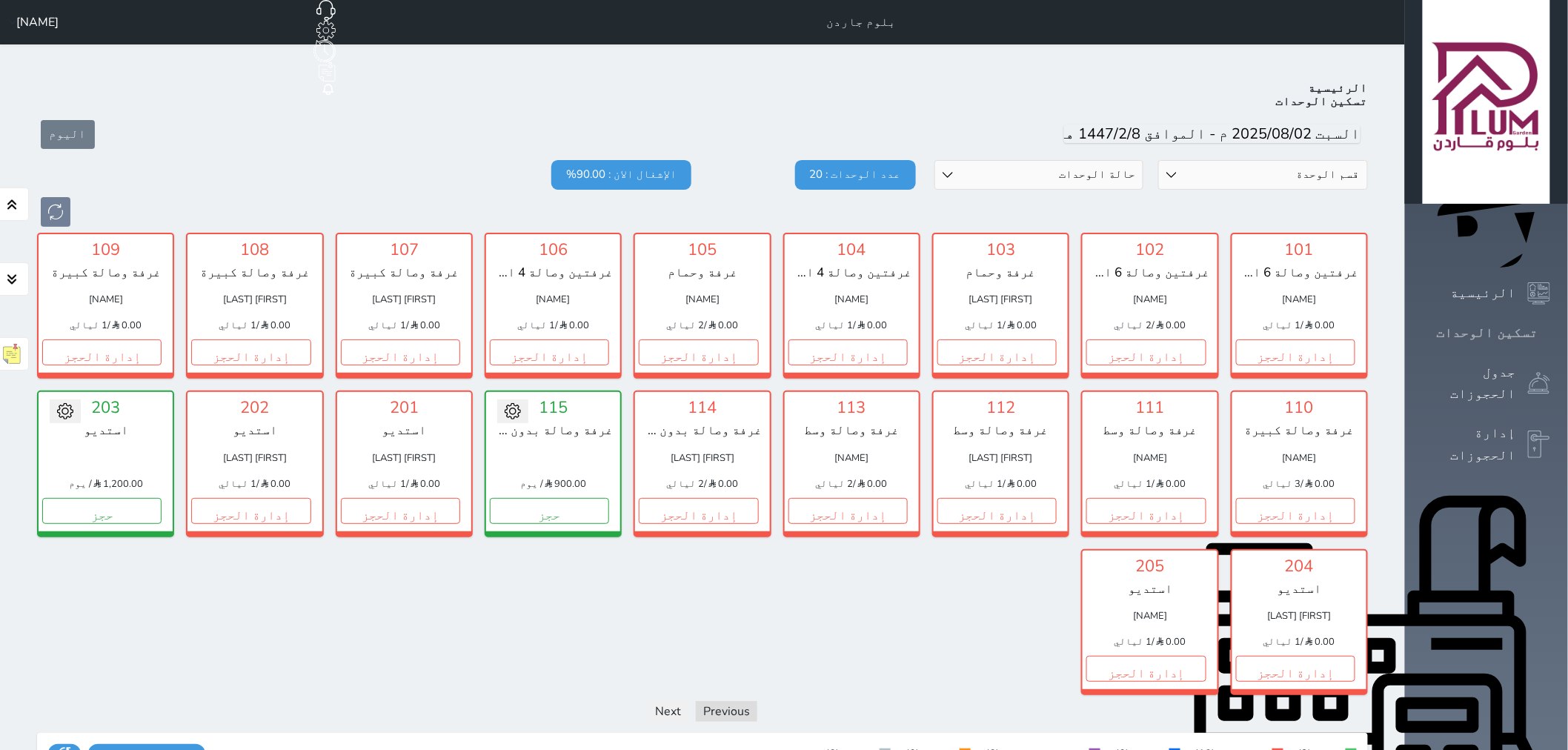 scroll, scrollTop: 57, scrollLeft: 0, axis: vertical 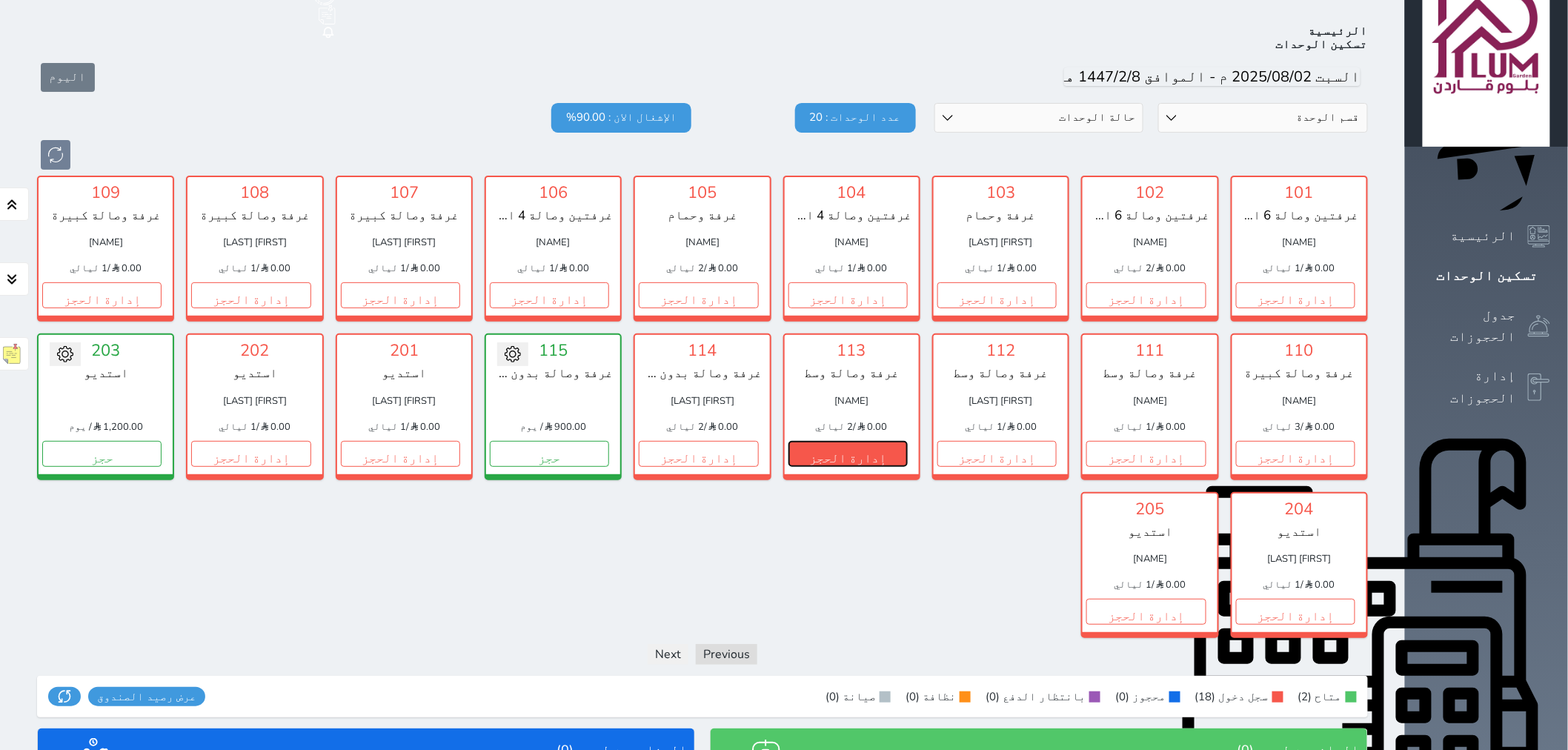 click on "إدارة الحجز" at bounding box center [848, 454] 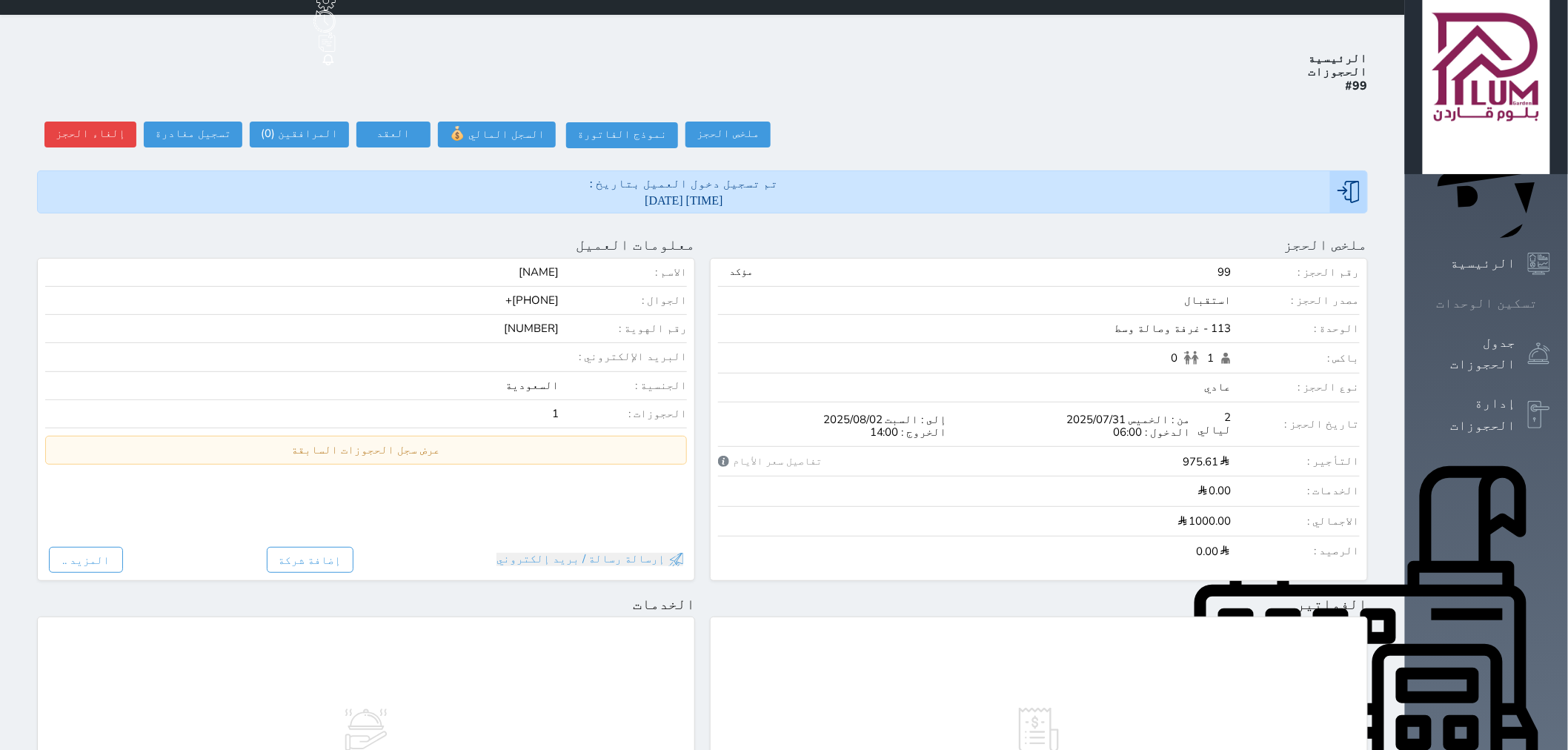 scroll, scrollTop: 0, scrollLeft: 0, axis: both 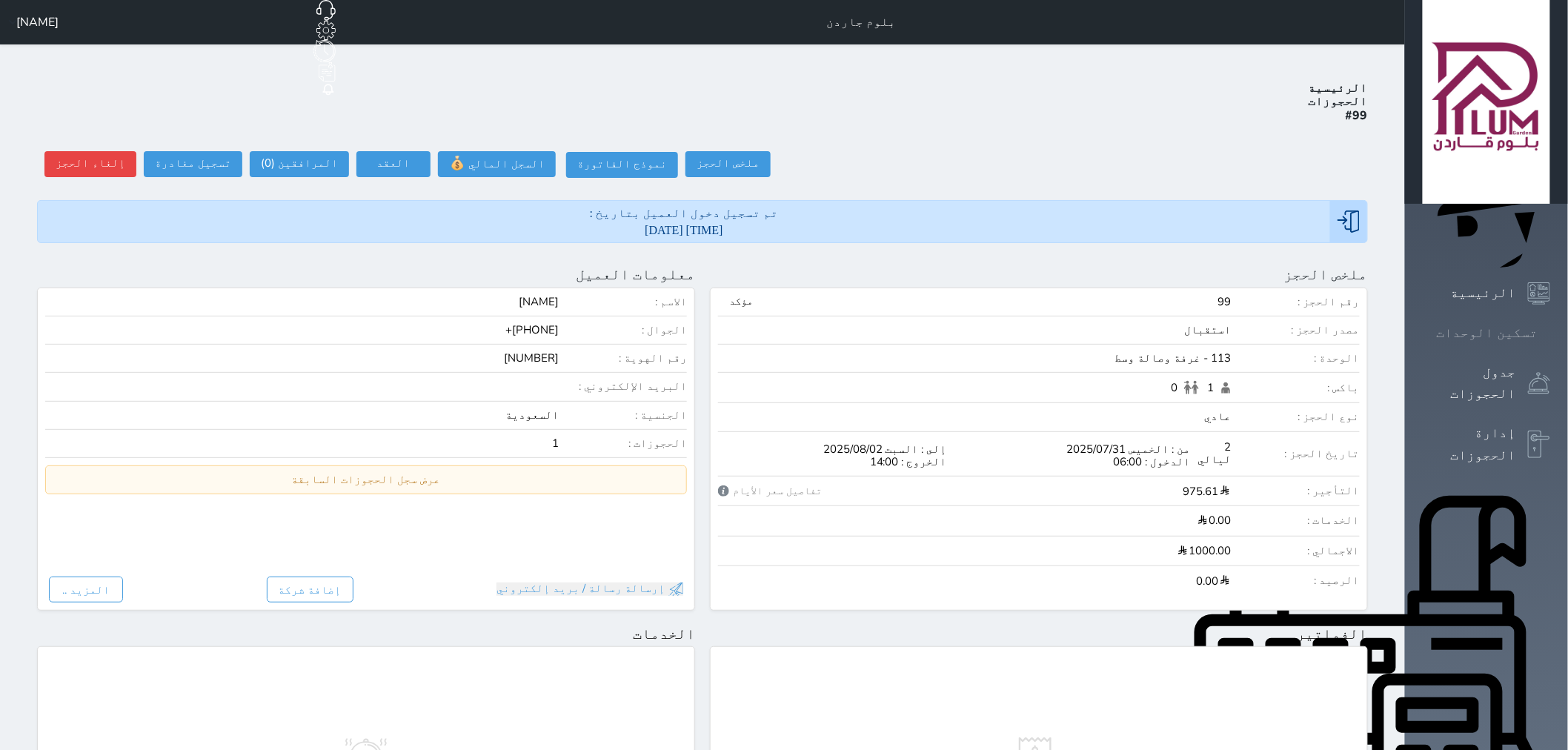 click 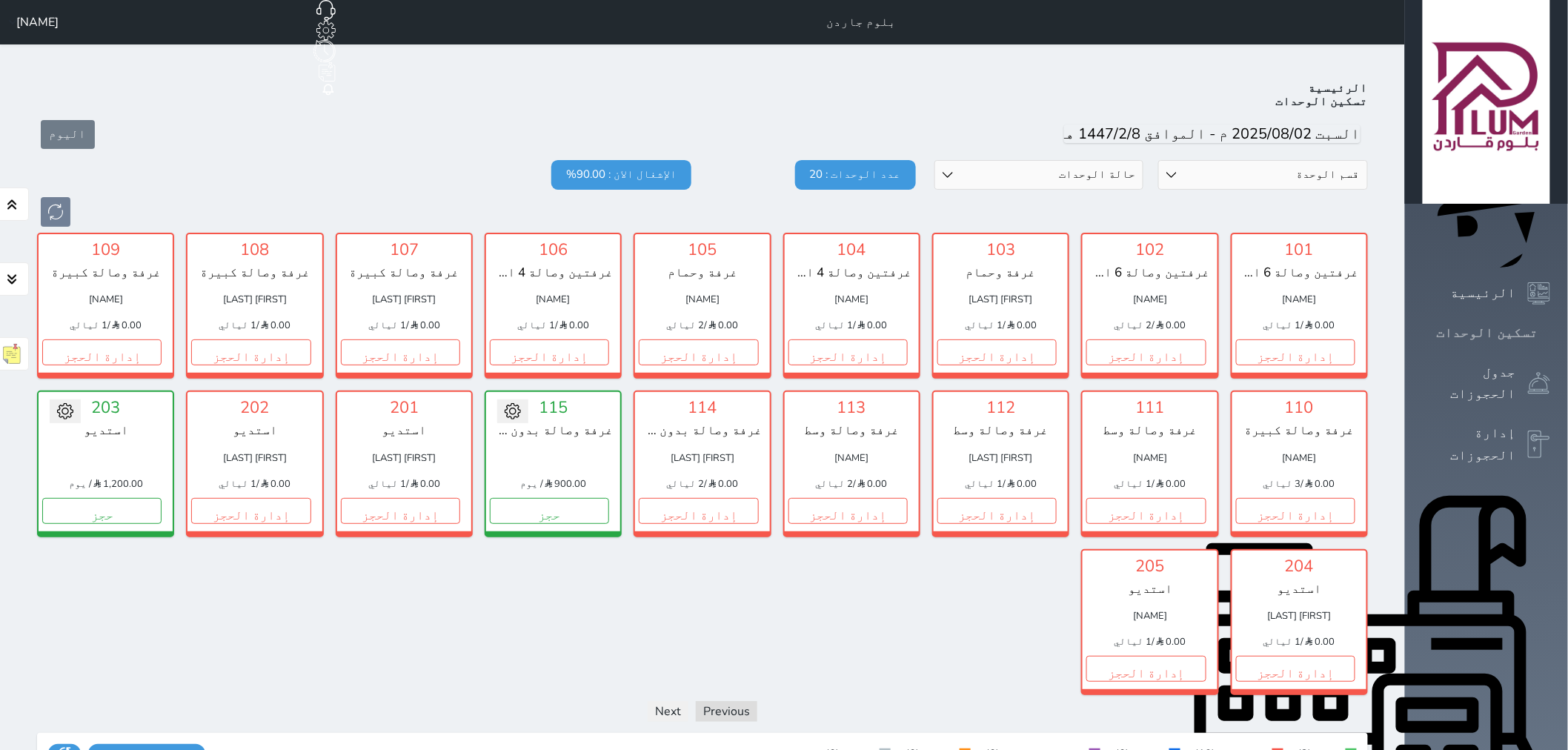 scroll, scrollTop: 57, scrollLeft: 0, axis: vertical 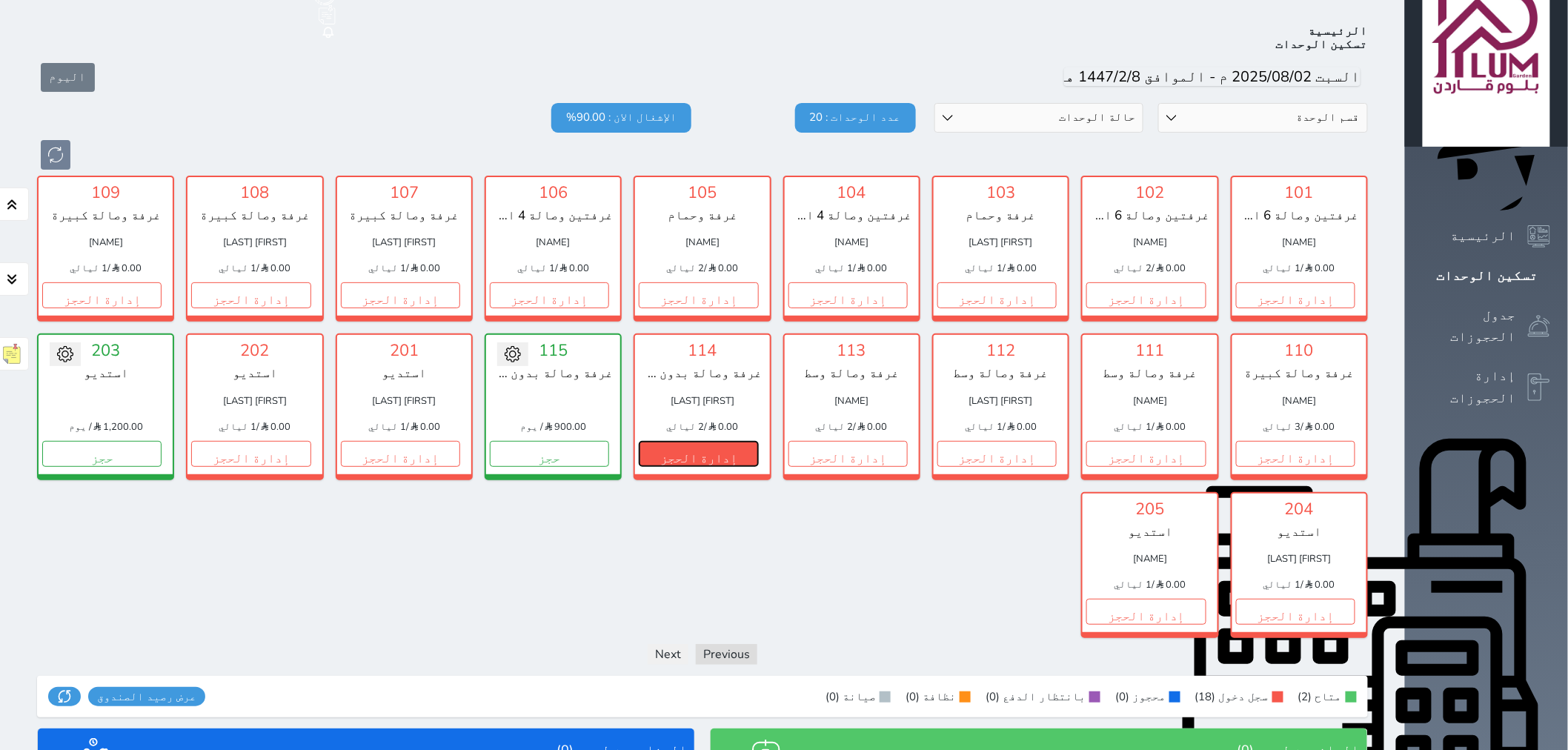 click on "إدارة الحجز" at bounding box center (698, 454) 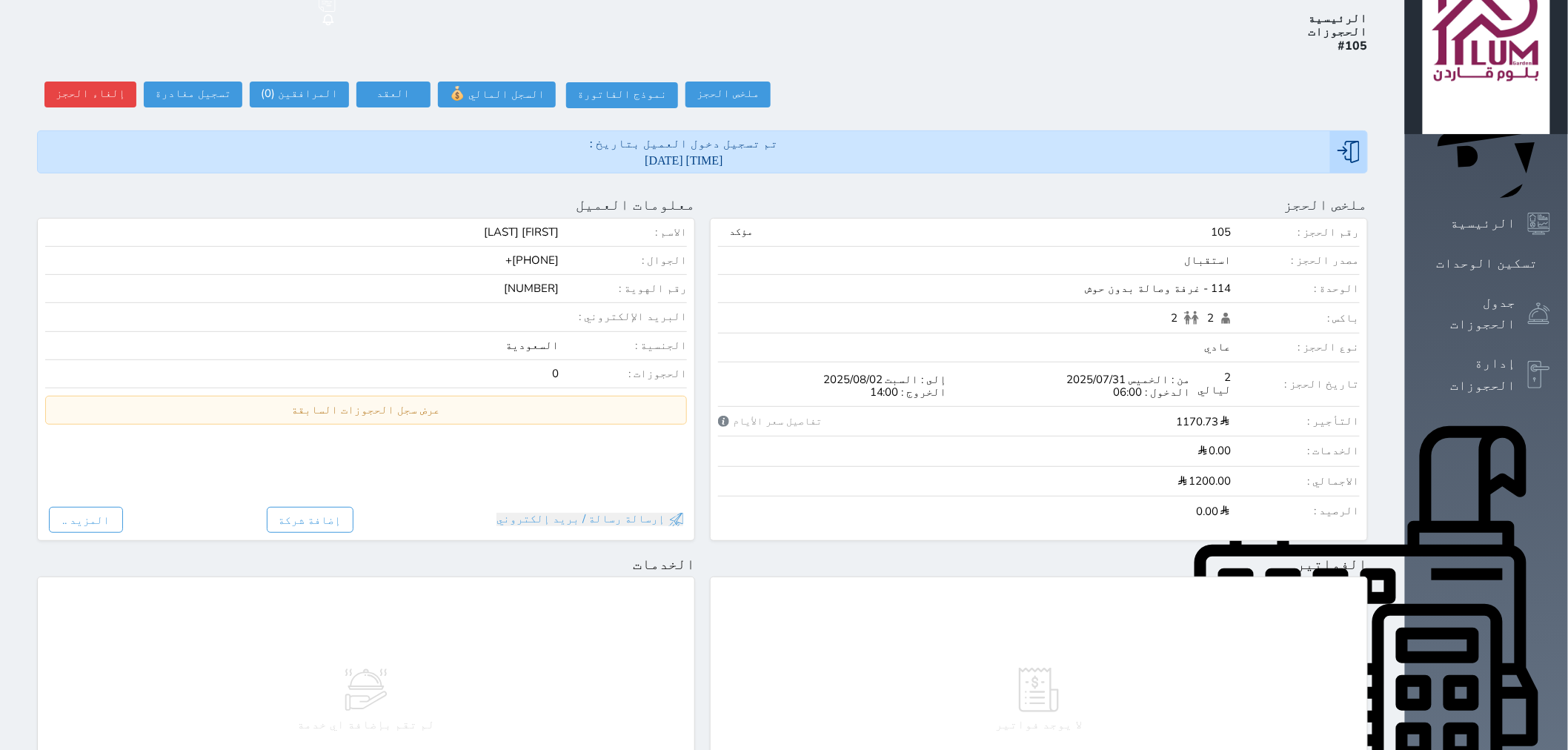 scroll, scrollTop: 0, scrollLeft: 0, axis: both 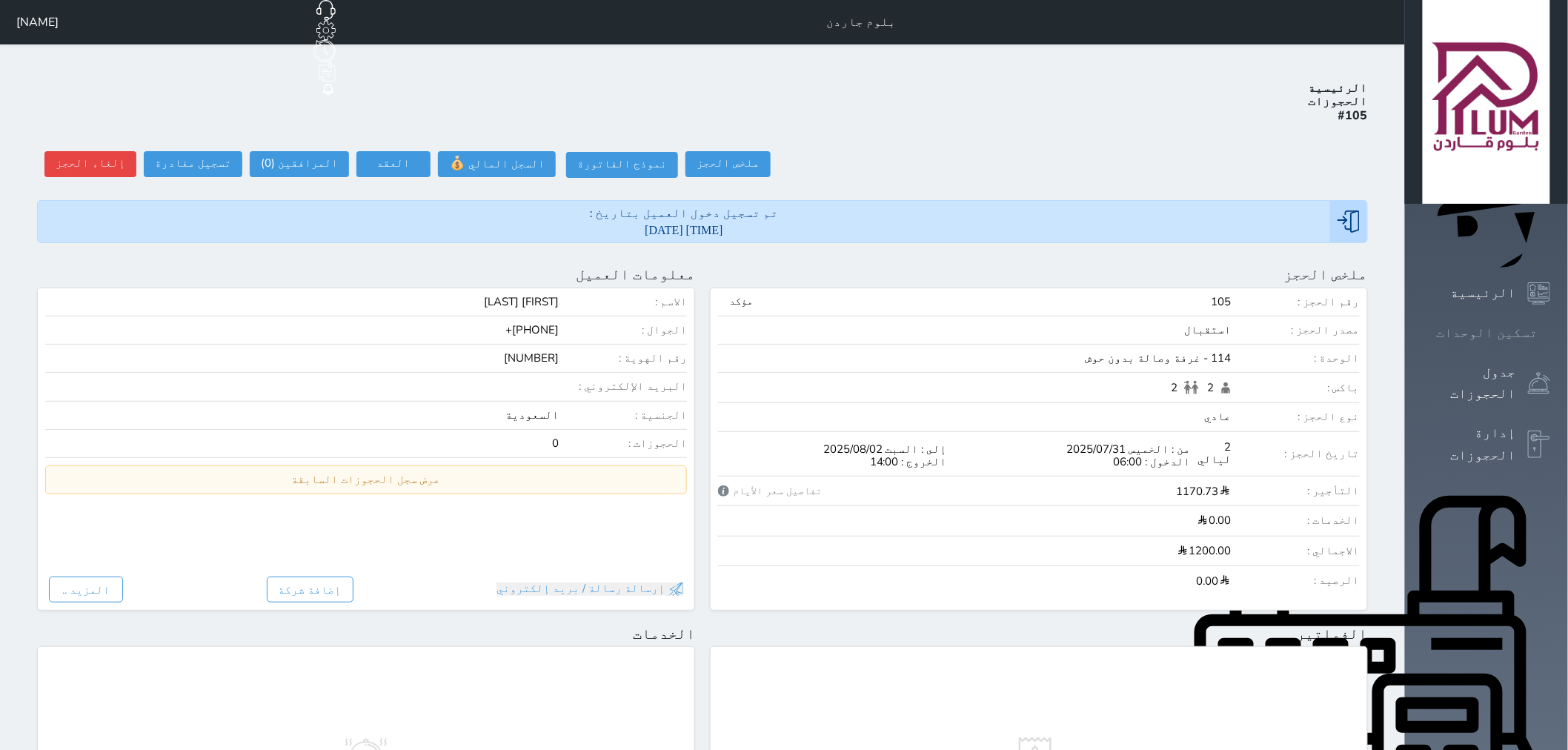 click at bounding box center [1550, 333] 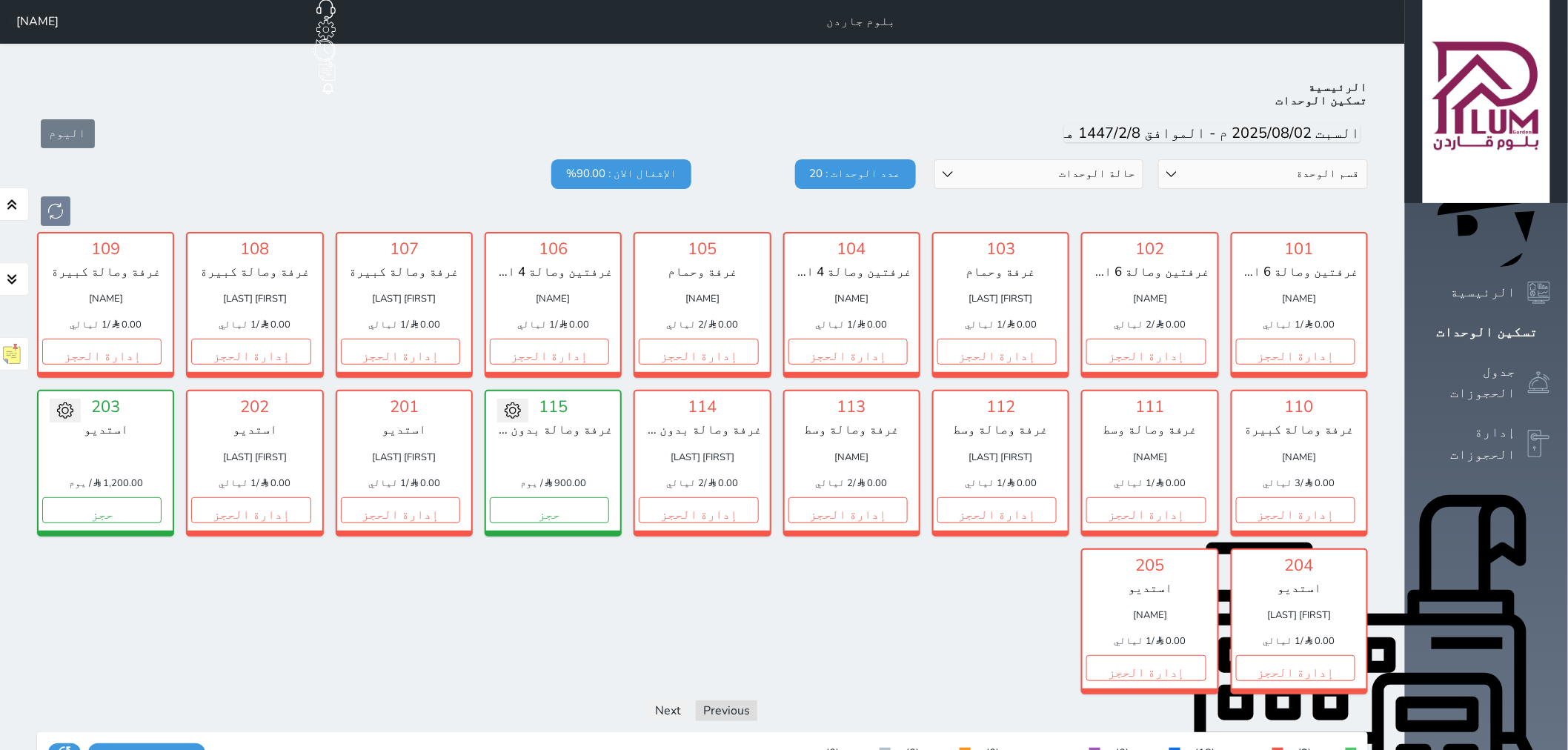 scroll, scrollTop: 0, scrollLeft: 0, axis: both 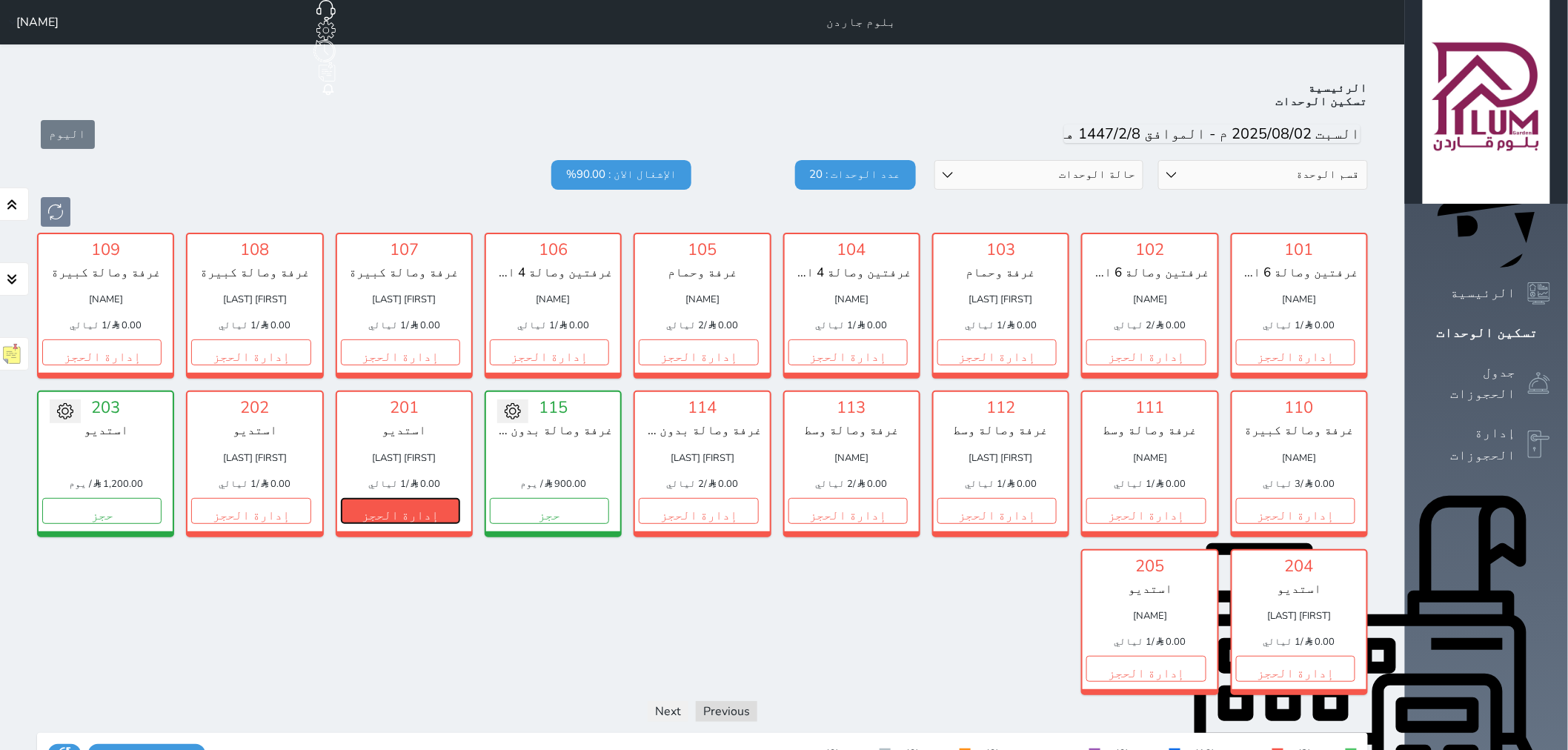 click on "إدارة الحجز" at bounding box center (400, 511) 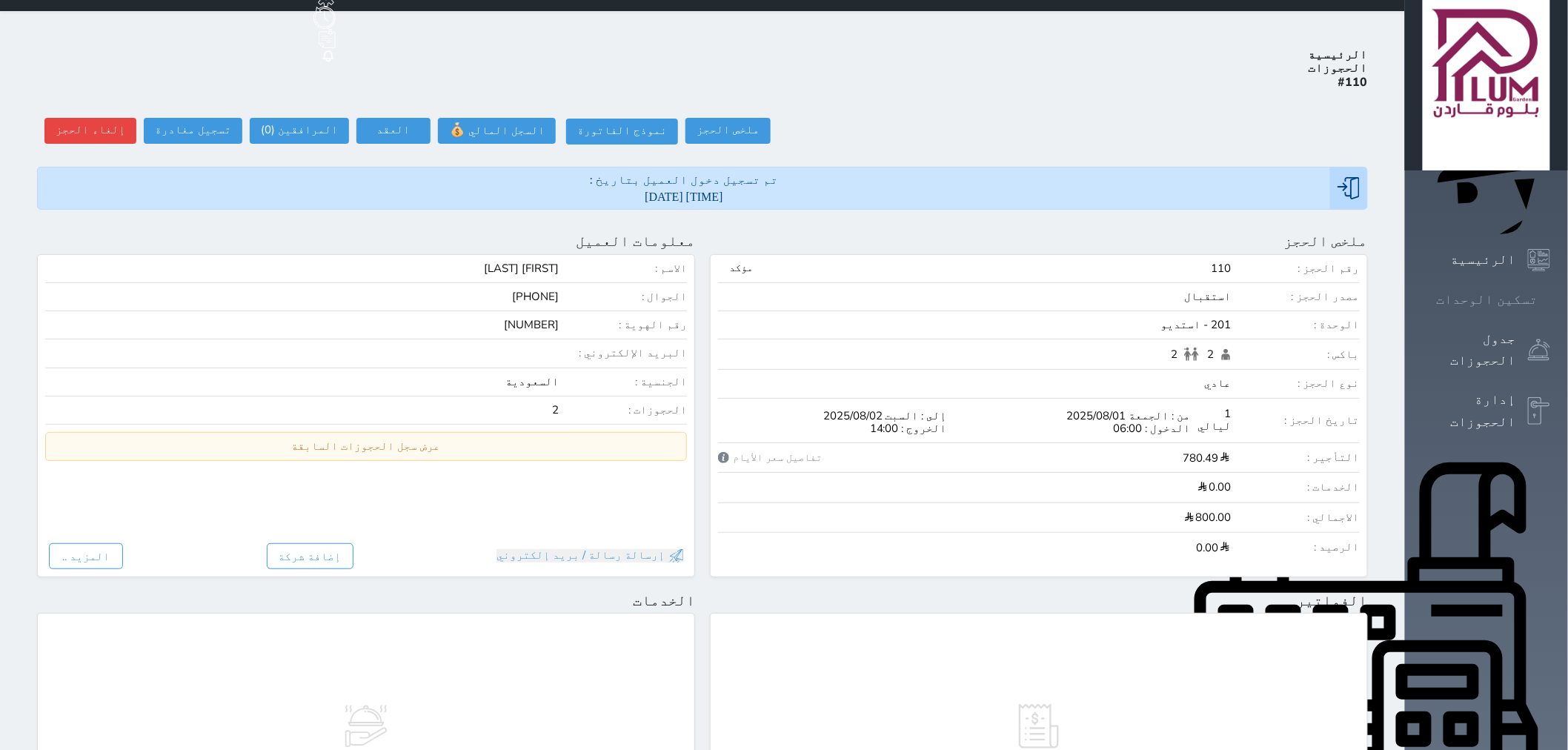scroll, scrollTop: 0, scrollLeft: 0, axis: both 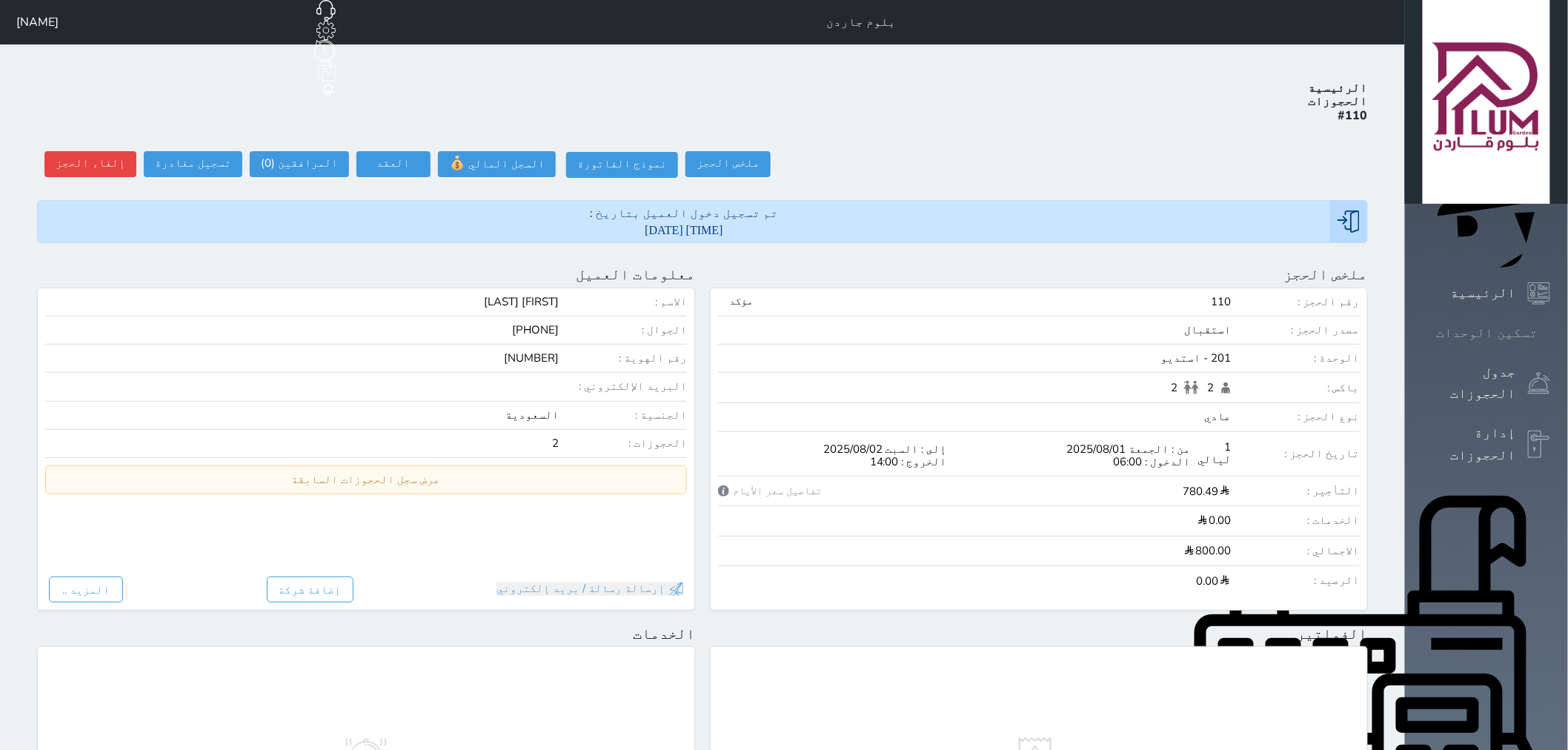click 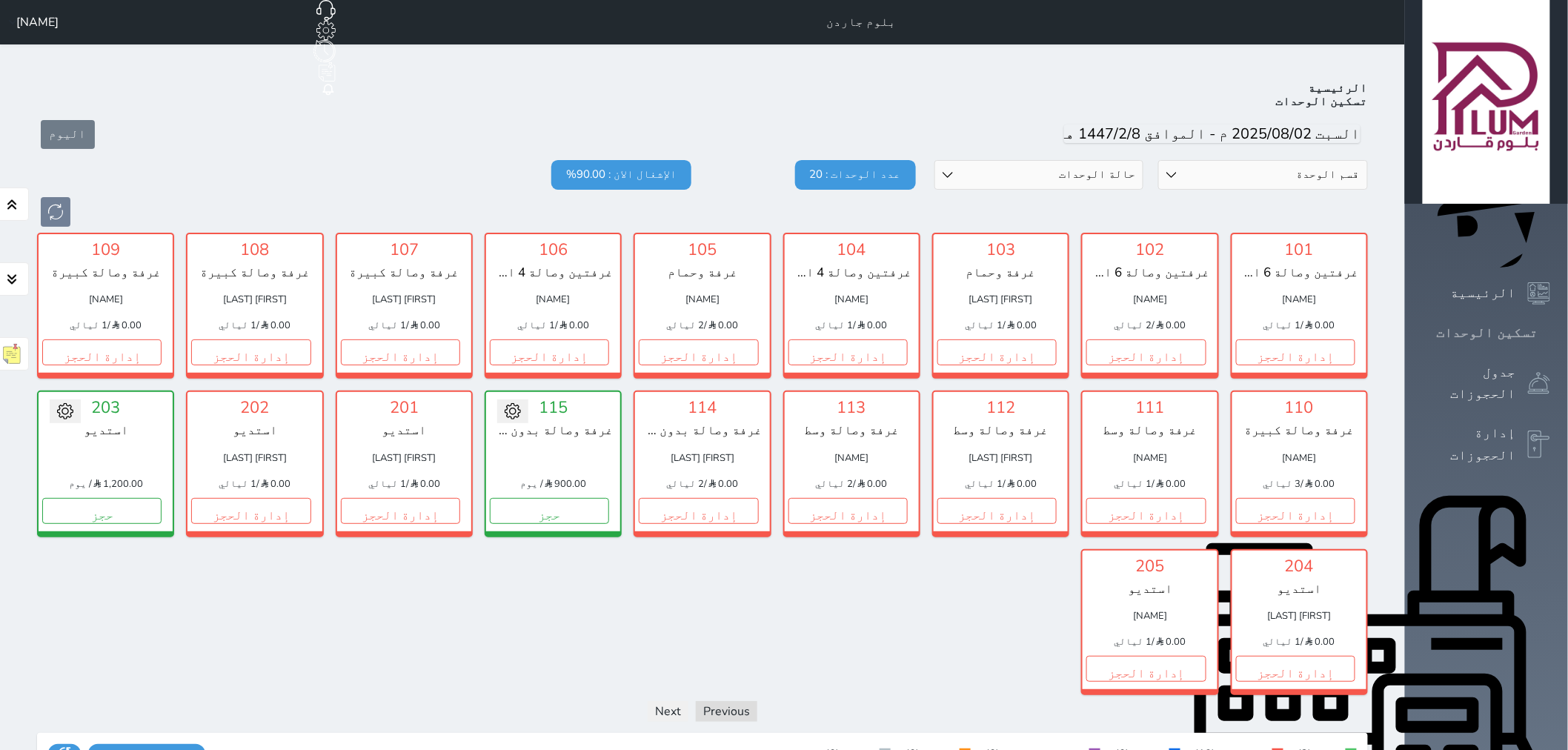 scroll, scrollTop: 57, scrollLeft: 0, axis: vertical 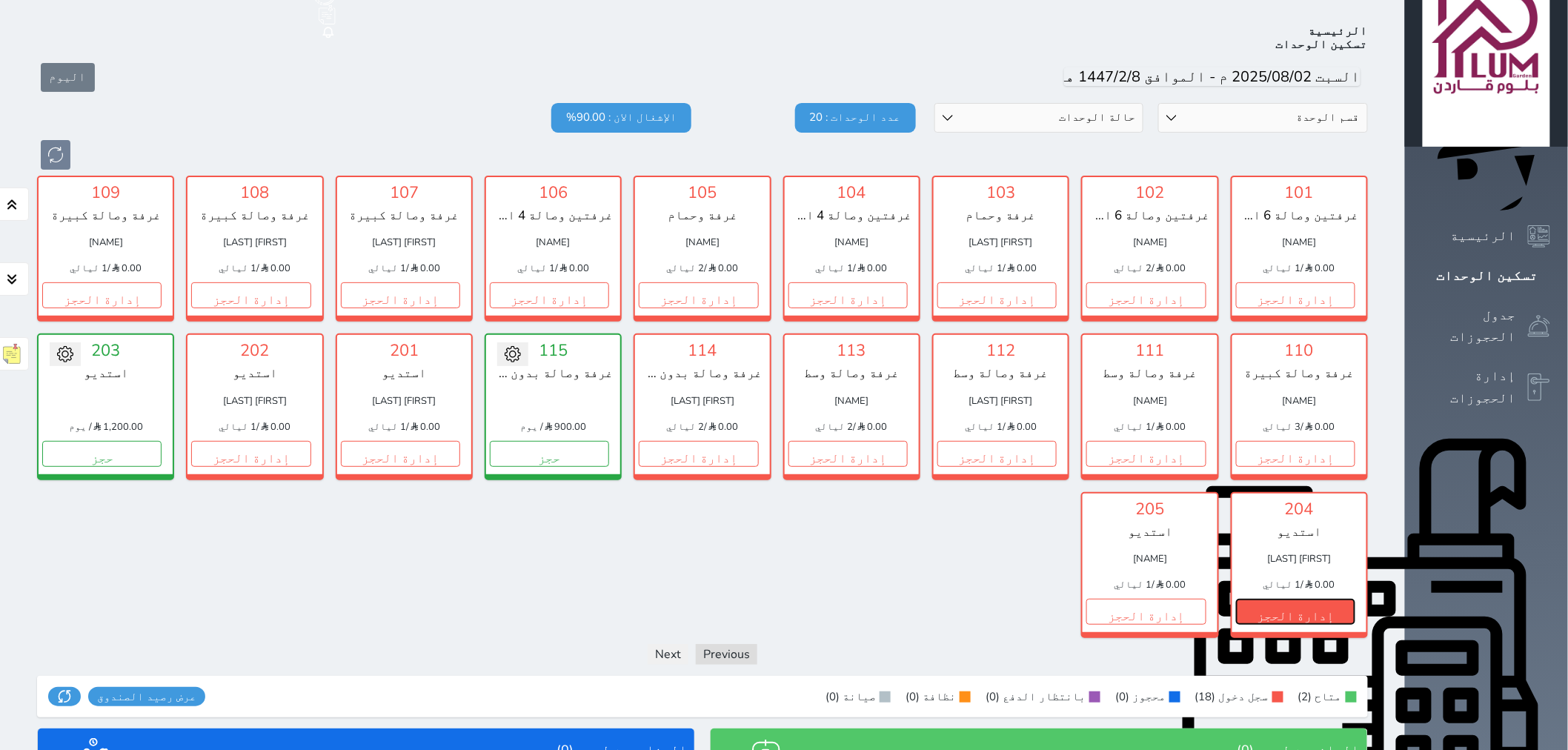 click on "إدارة الحجز" at bounding box center (1295, 611) 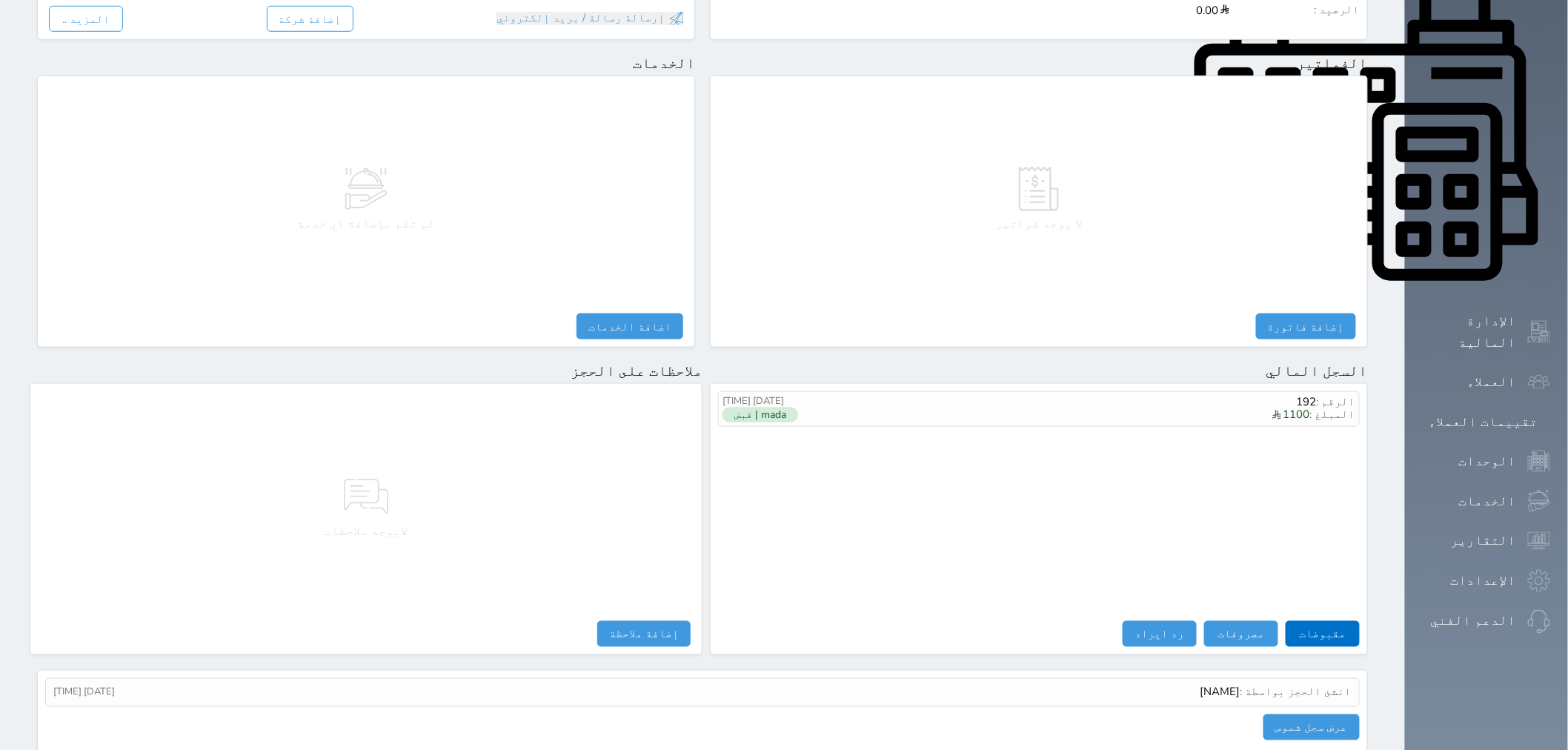 scroll, scrollTop: 0, scrollLeft: 0, axis: both 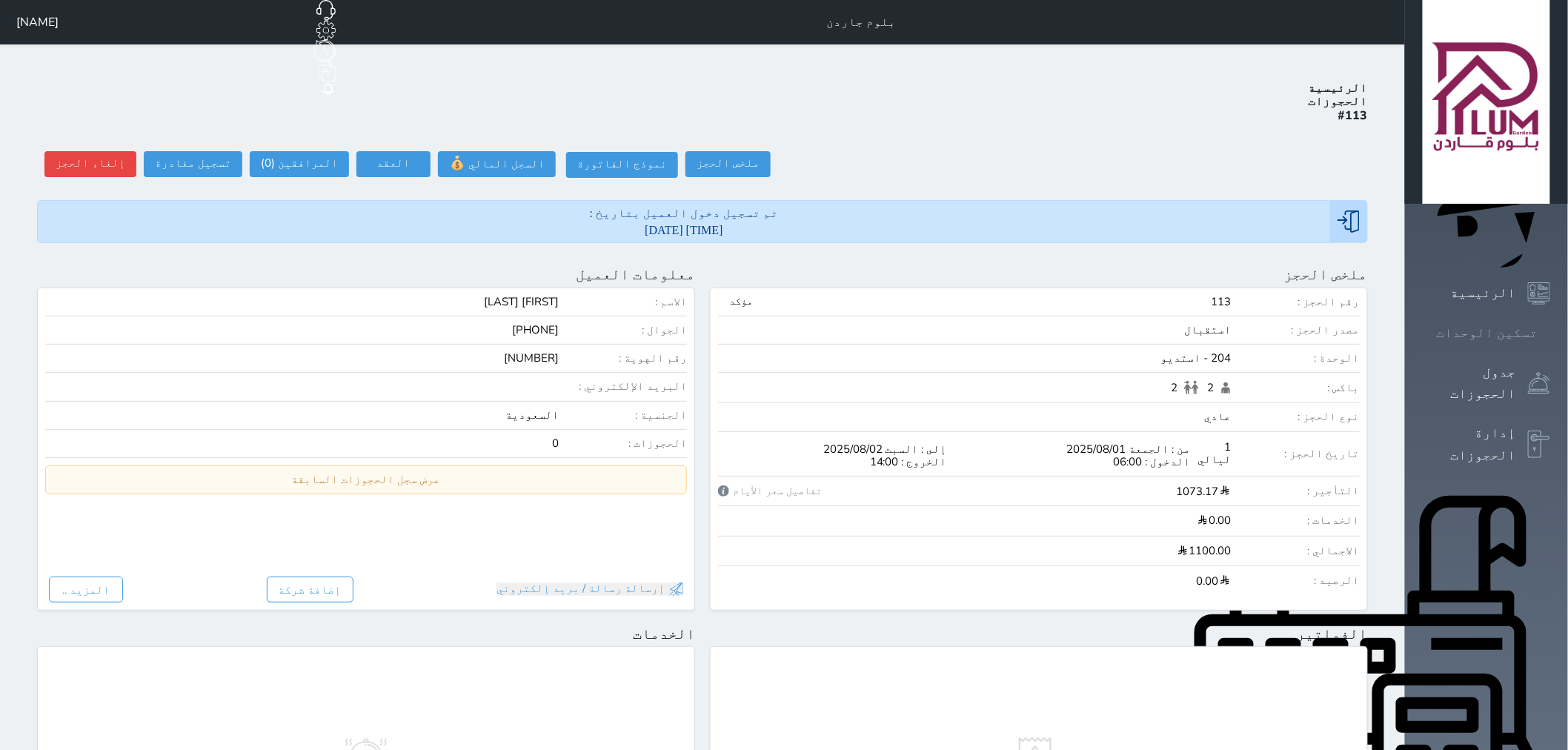 click on "تسكين الوحدات" at bounding box center (1486, 333) 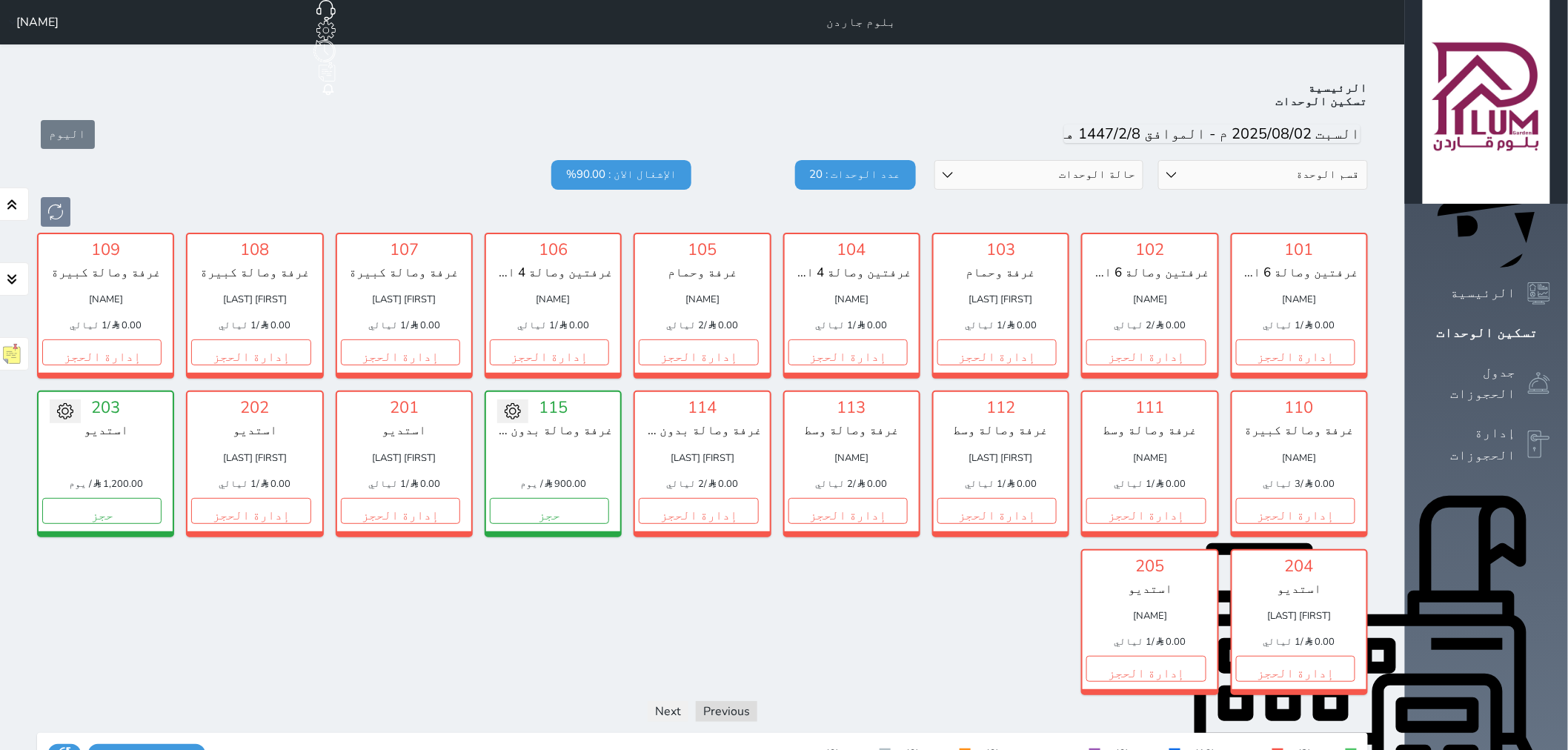 scroll, scrollTop: 57, scrollLeft: 0, axis: vertical 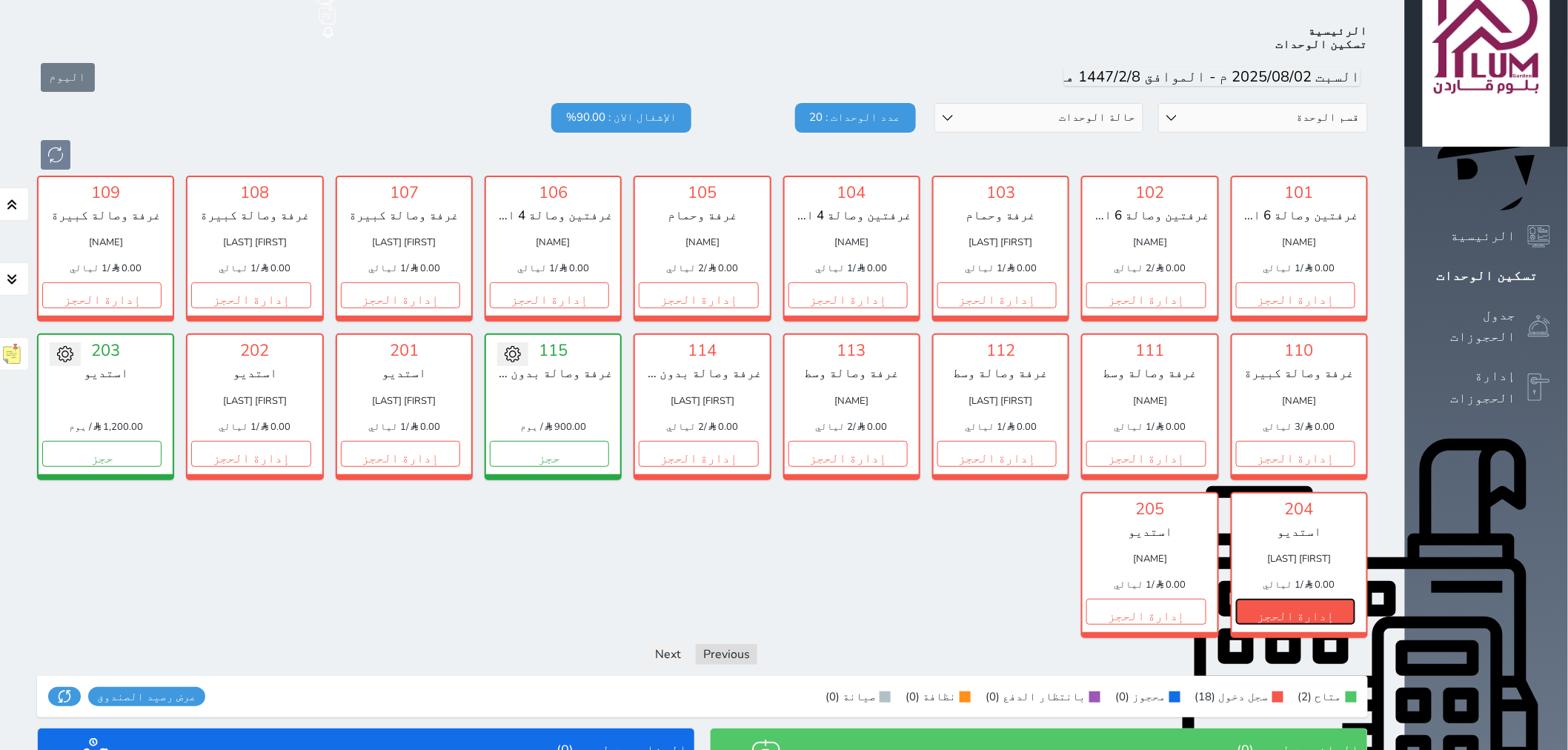 click on "إدارة الحجز" at bounding box center (1295, 611) 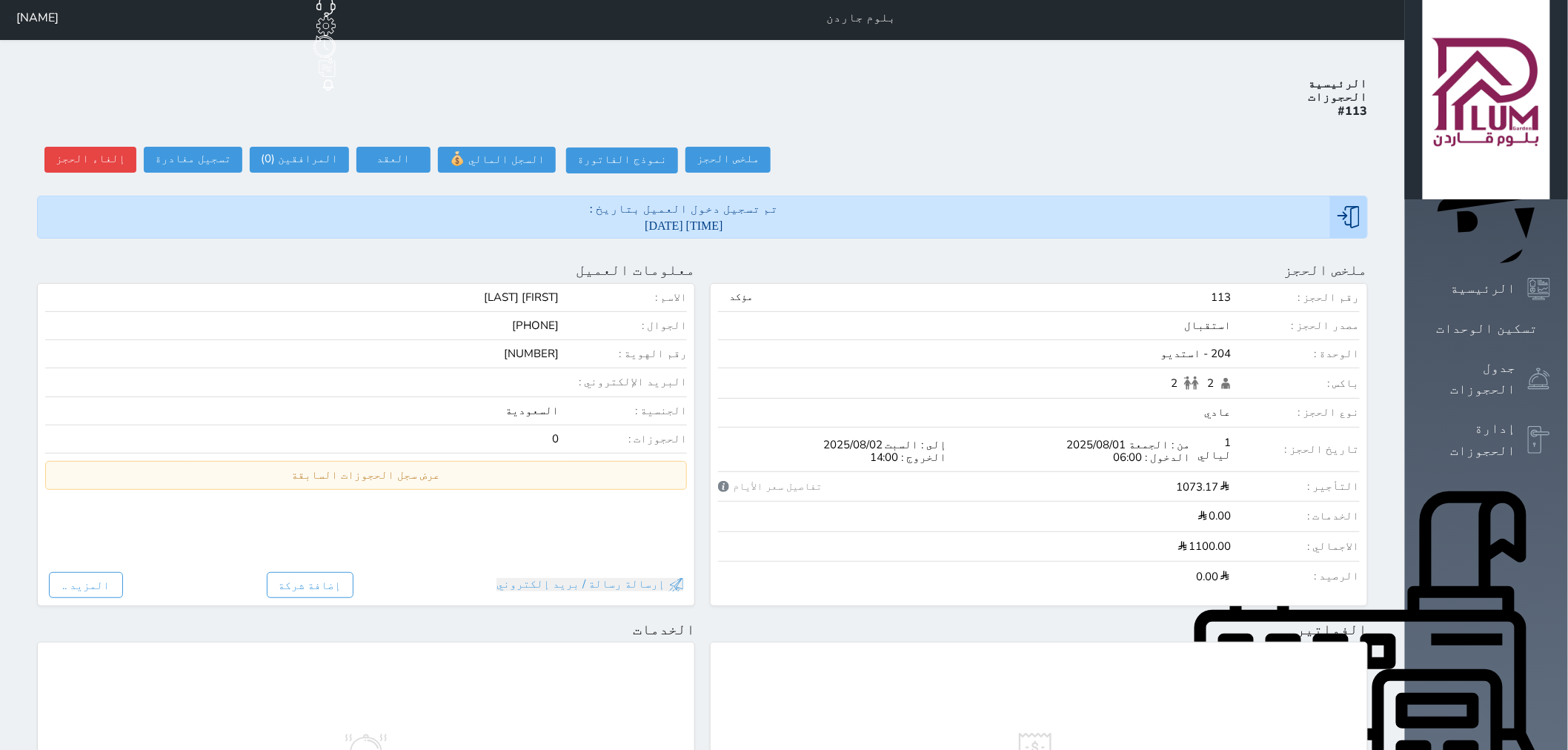 scroll, scrollTop: 0, scrollLeft: 0, axis: both 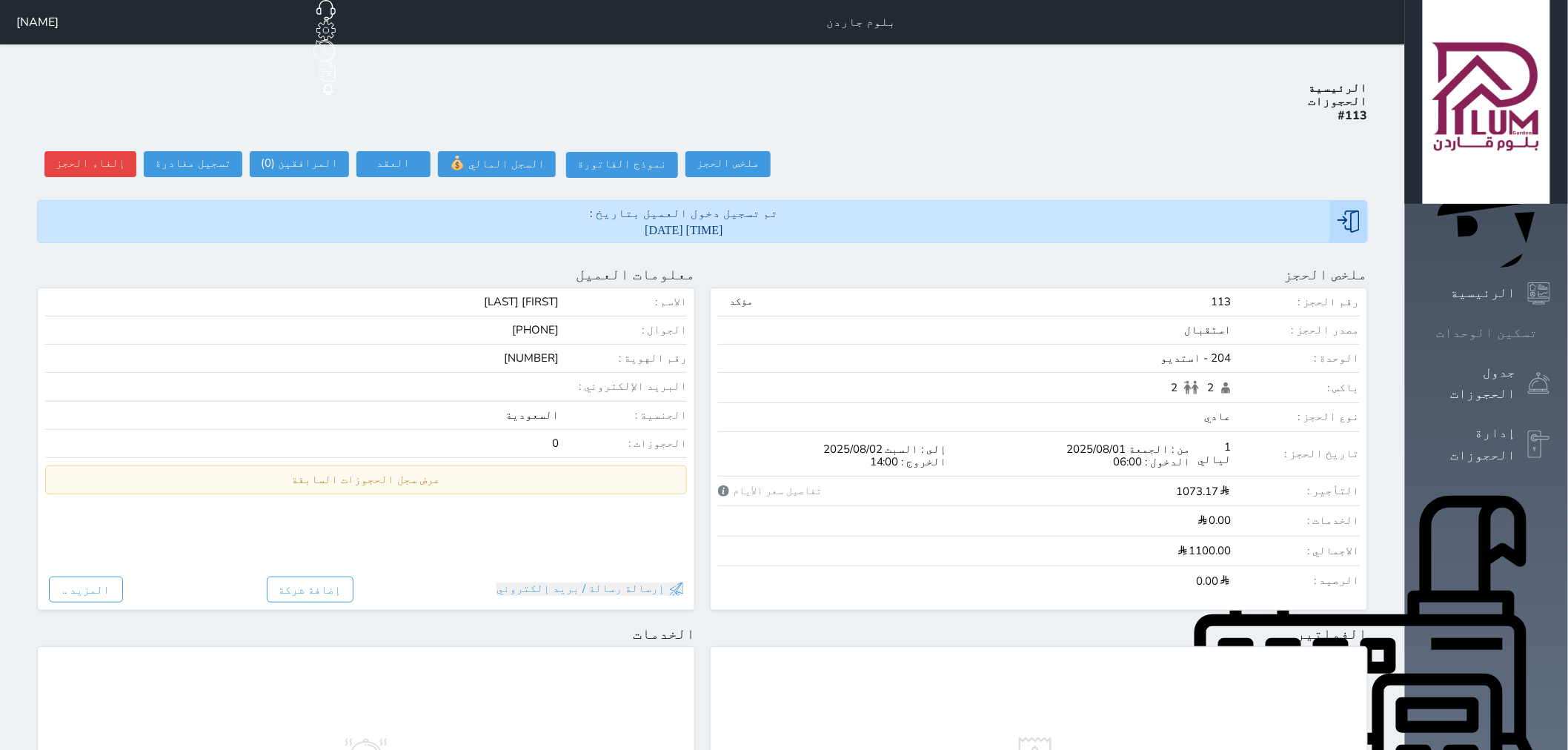 click on "تسكين الوحدات" at bounding box center [1486, 333] 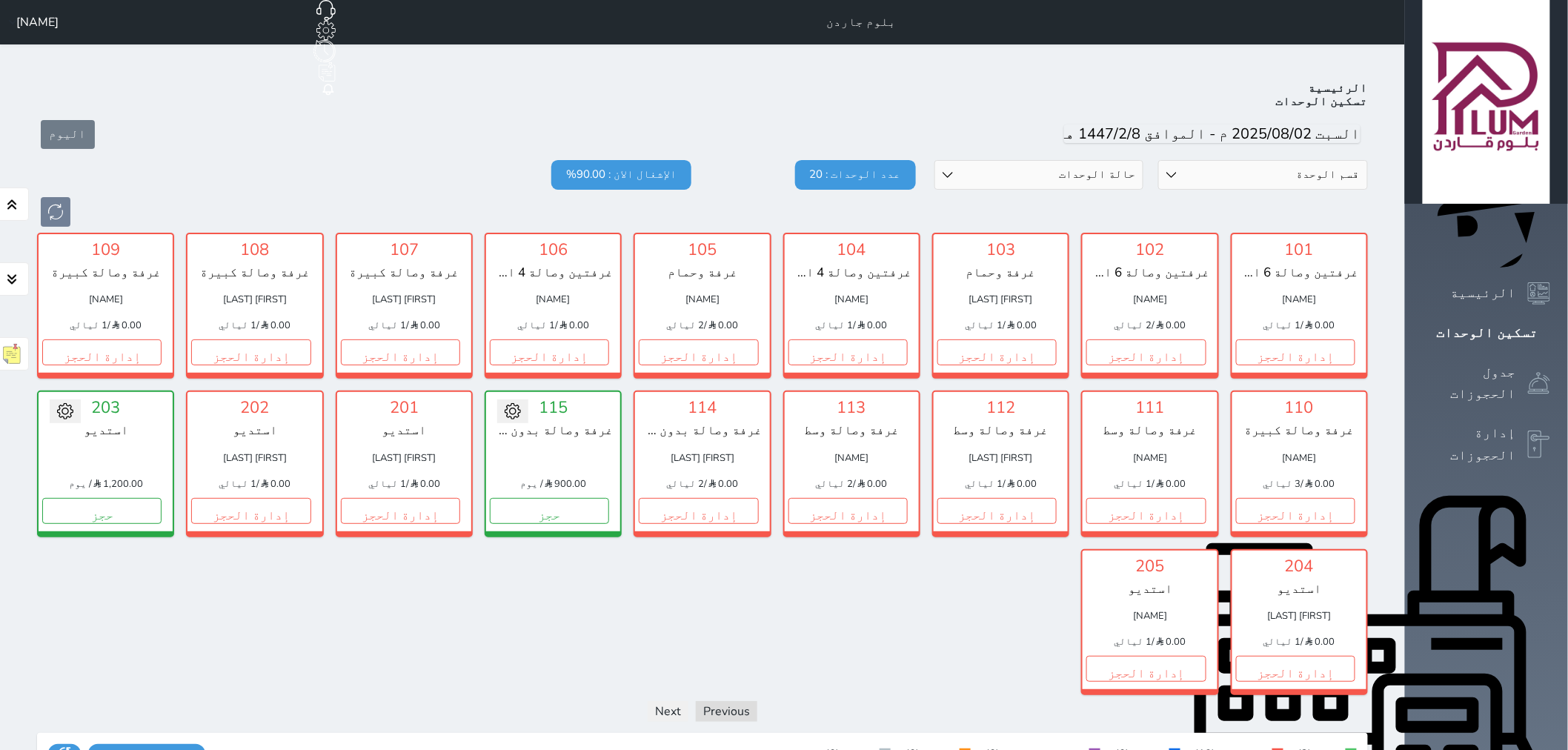 scroll, scrollTop: 57, scrollLeft: 0, axis: vertical 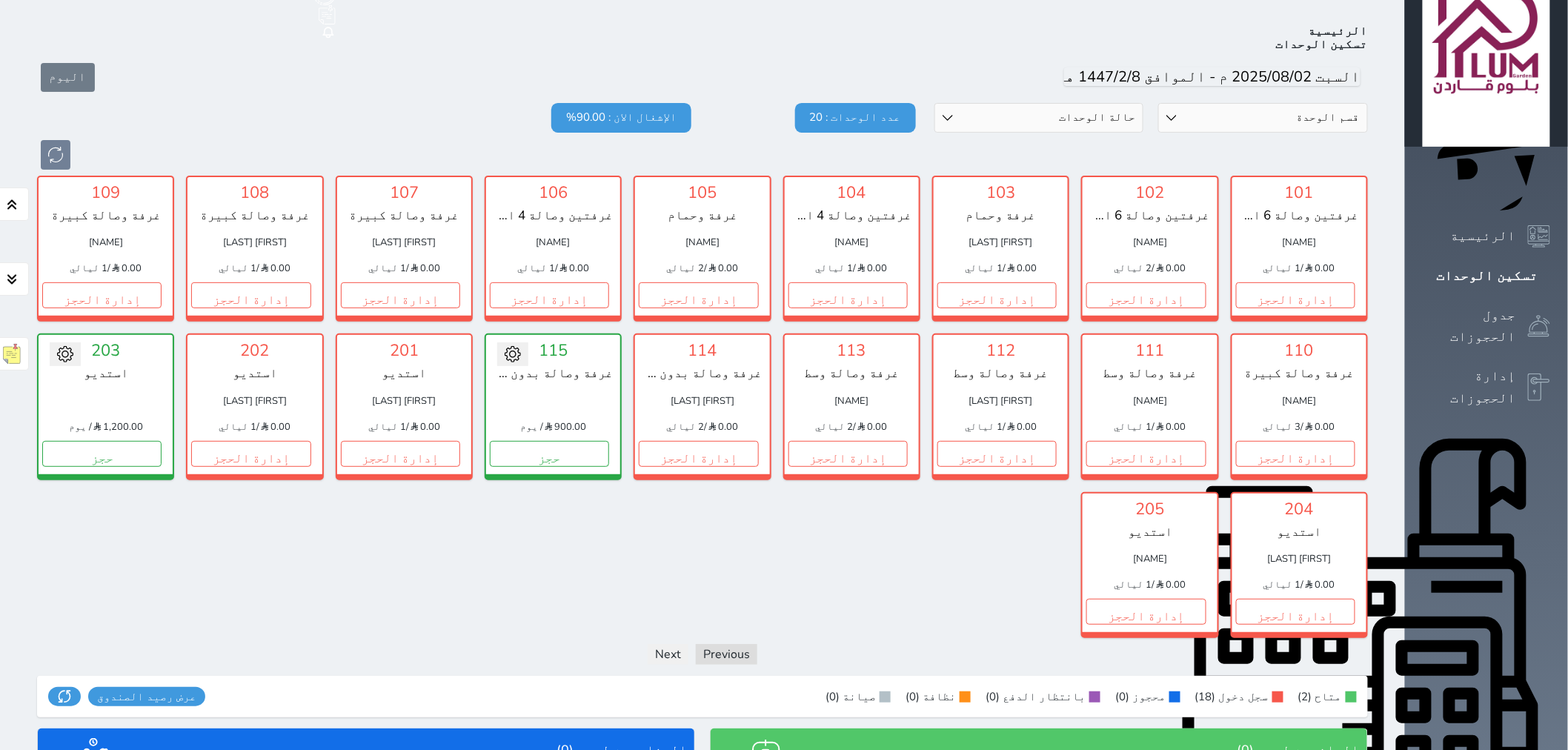 click on "205   استديو
[NAME]
0.00
/   1 ليالي           إدارة الحجز" at bounding box center [1149, 565] 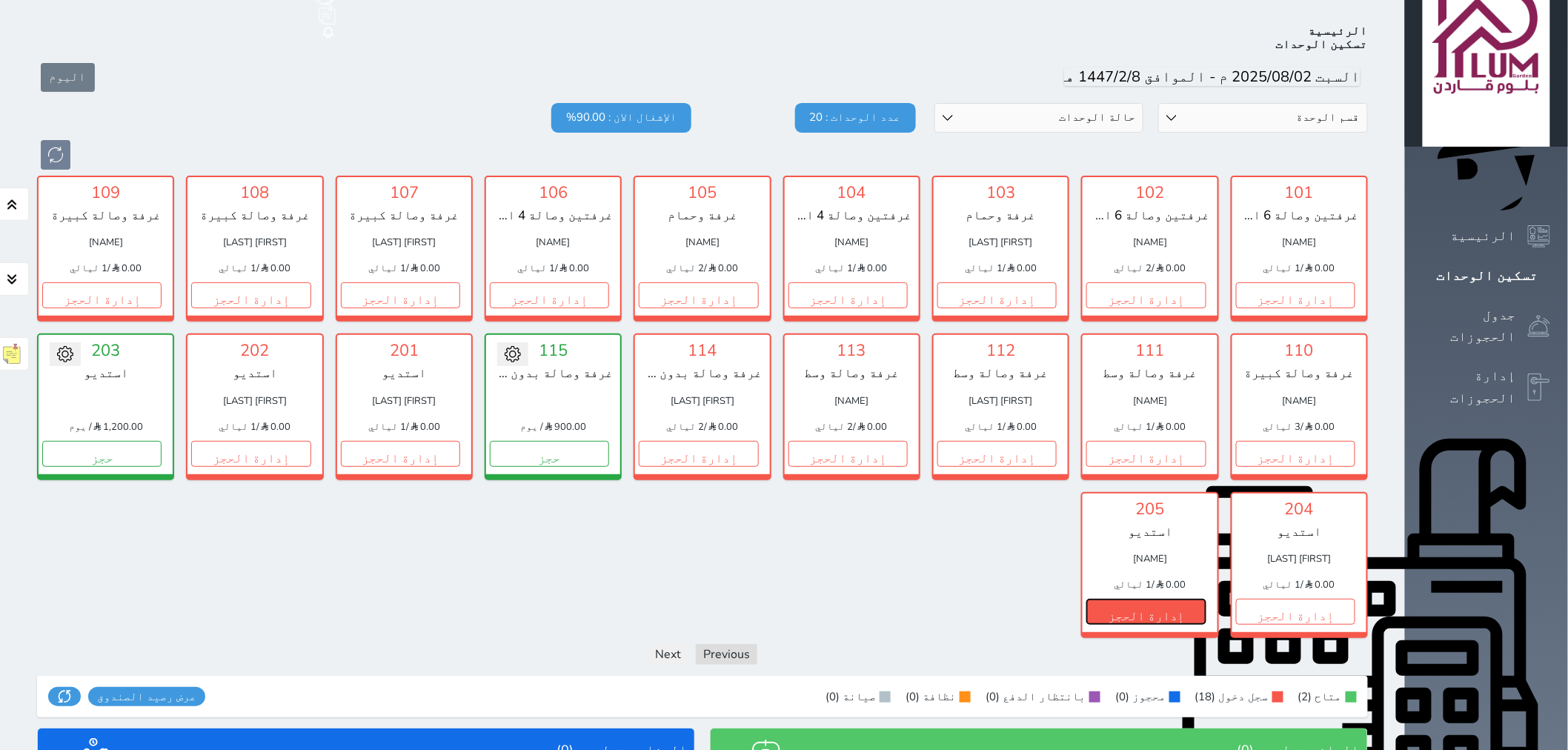 click on "إدارة الحجز" at bounding box center (1146, 611) 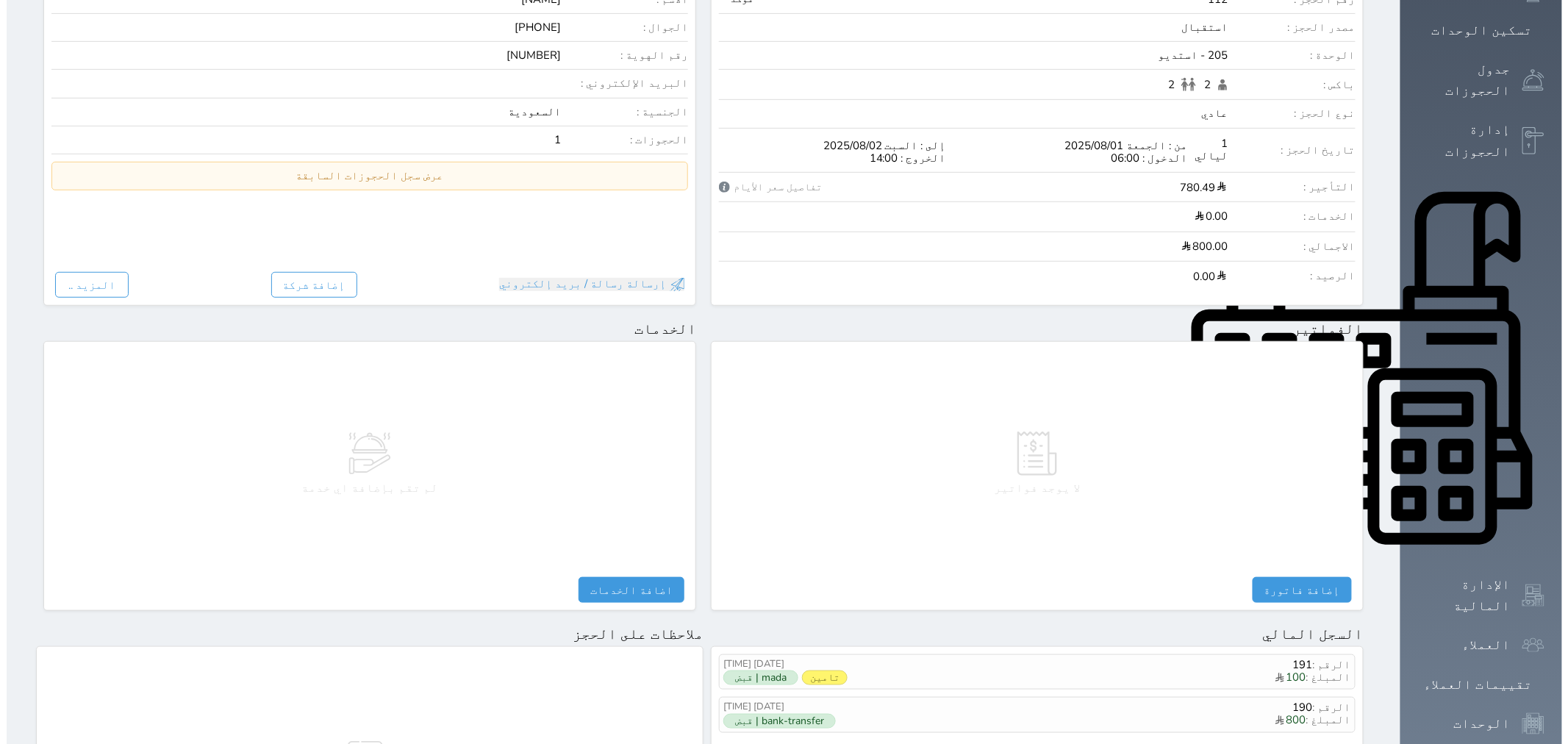 scroll, scrollTop: 566, scrollLeft: 0, axis: vertical 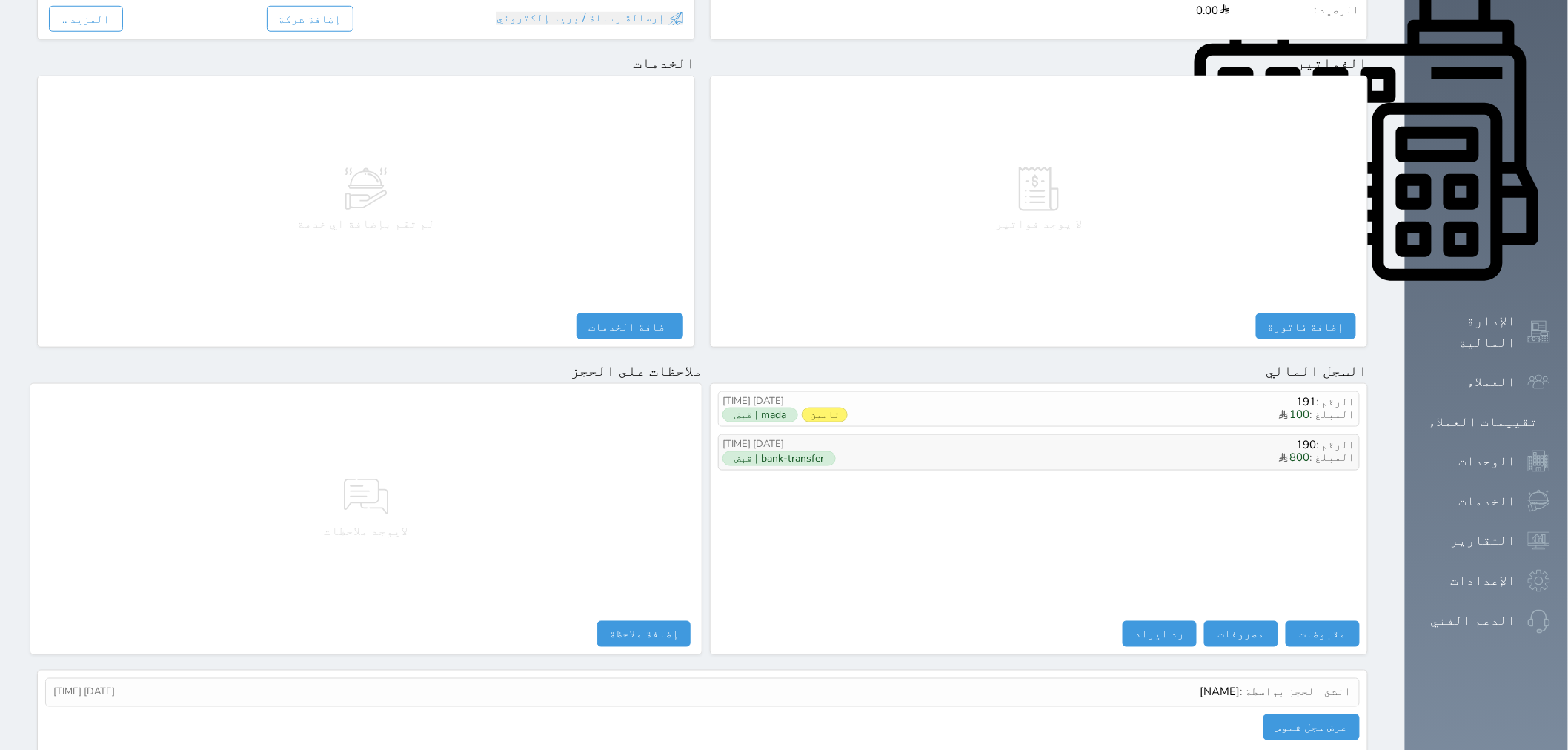 click on "[NUMBER] [NUMBER] [DATE] [TIME]
[METHOD] | [RECEIPT]" at bounding box center (1039, 452) 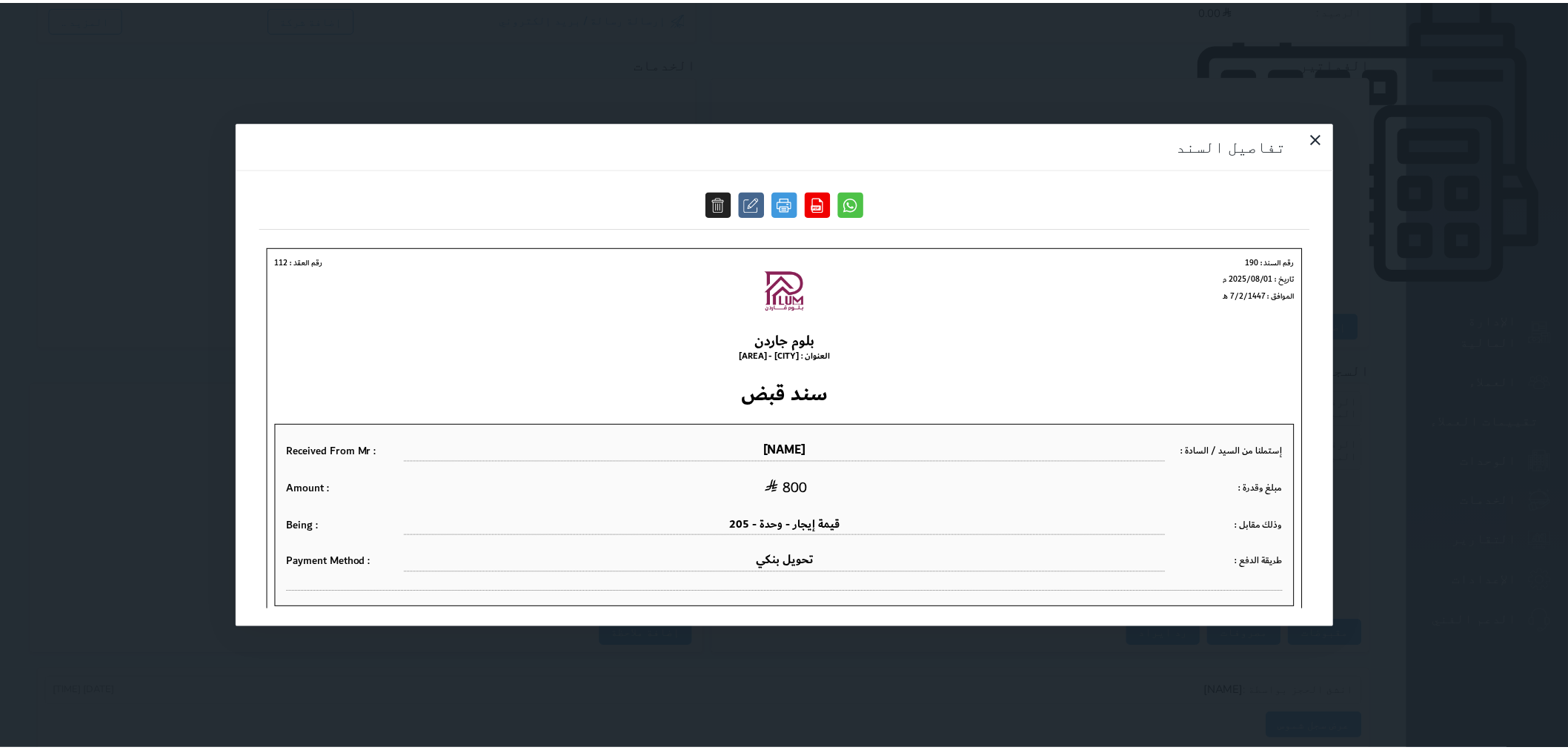 scroll, scrollTop: 0, scrollLeft: 0, axis: both 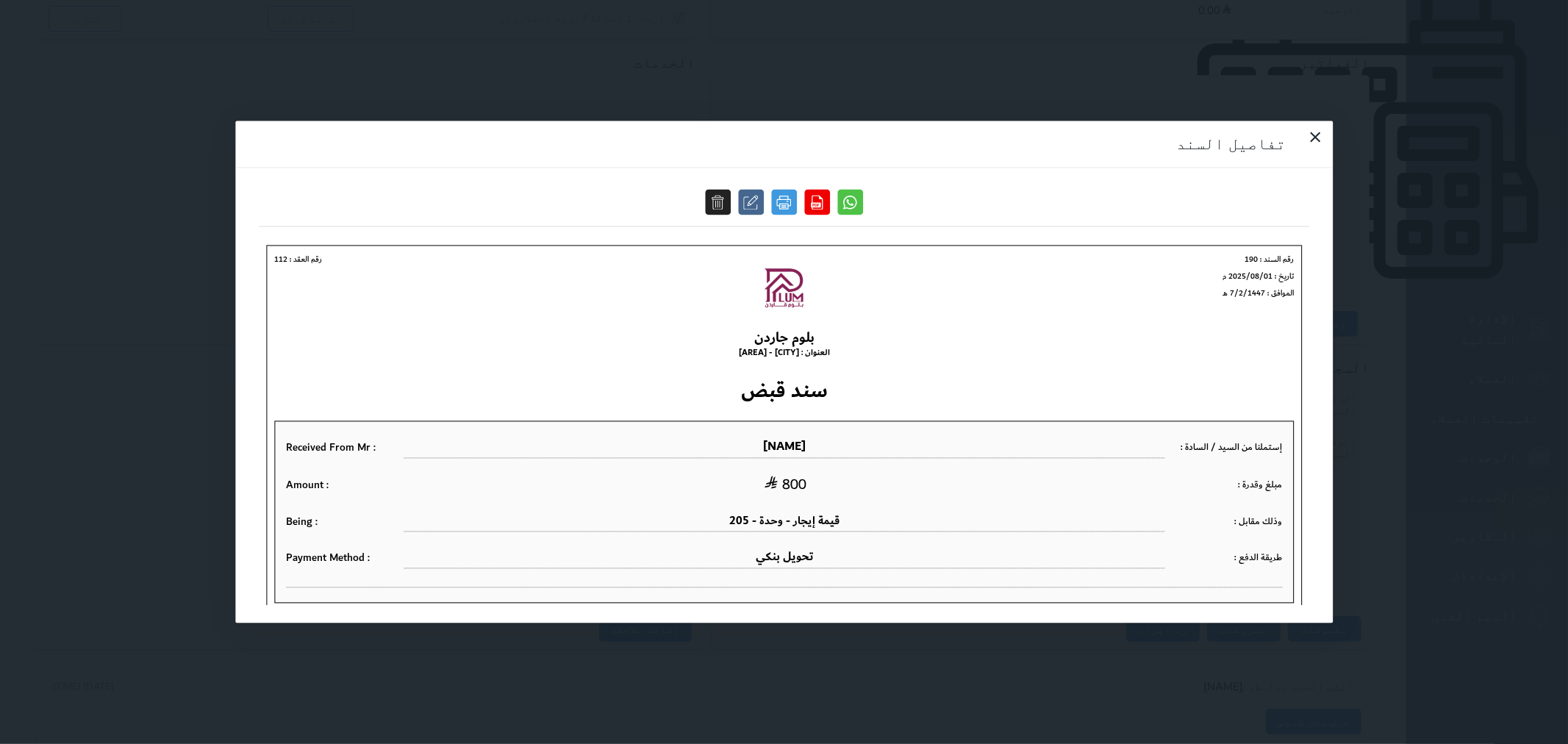 click on "تفاصيل السند" at bounding box center [784, 372] 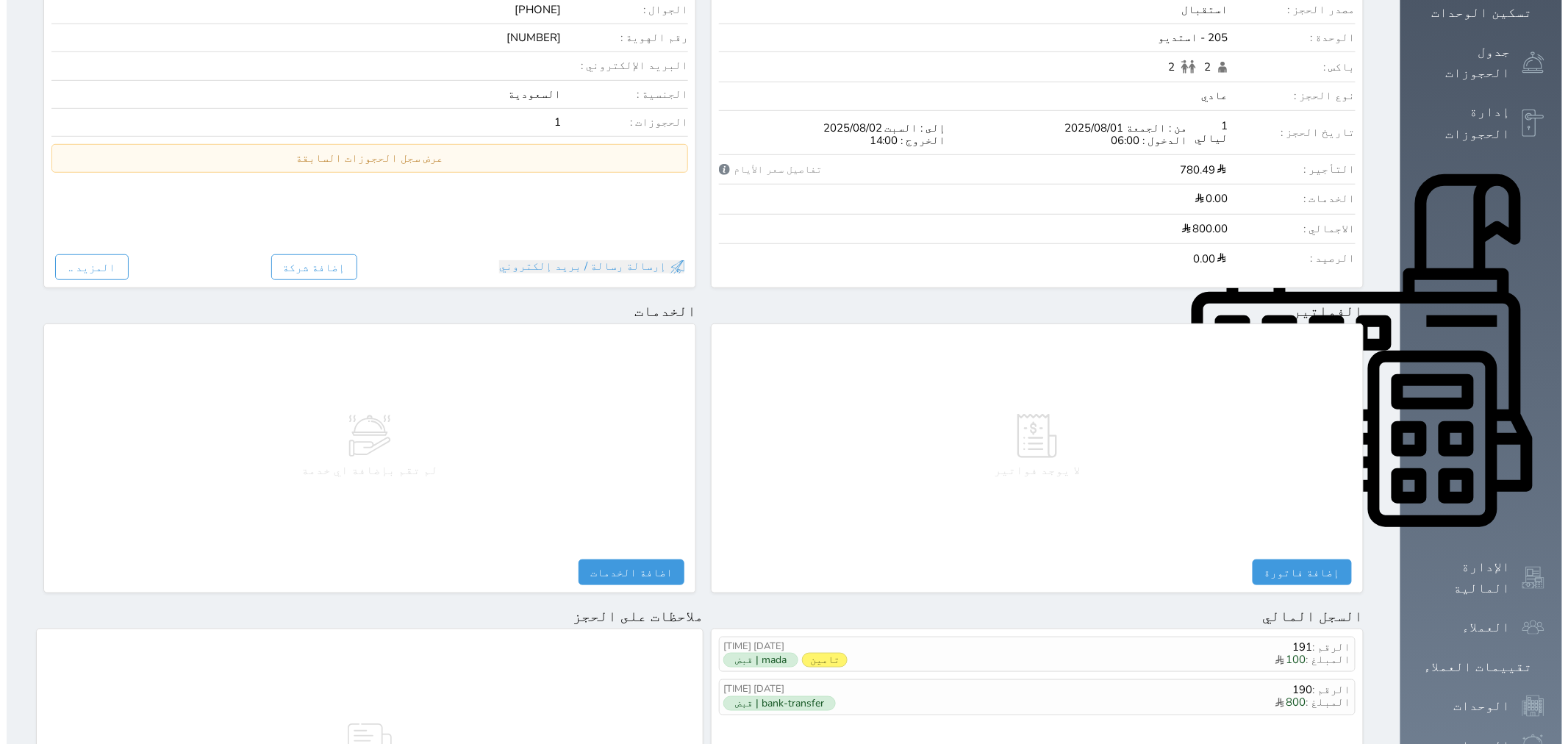 scroll, scrollTop: 566, scrollLeft: 0, axis: vertical 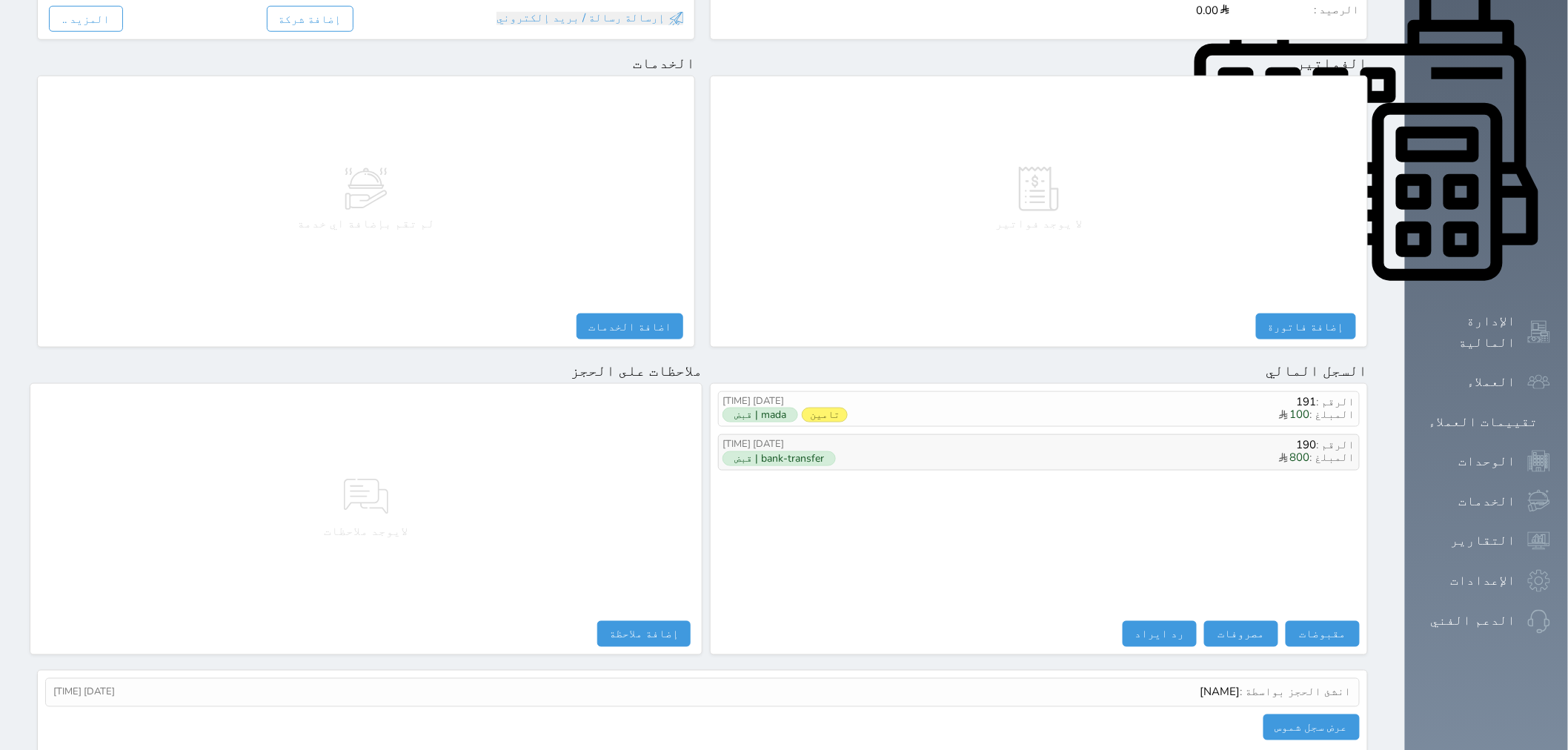 click on "المبلغ :  800" at bounding box center (1134, 458) 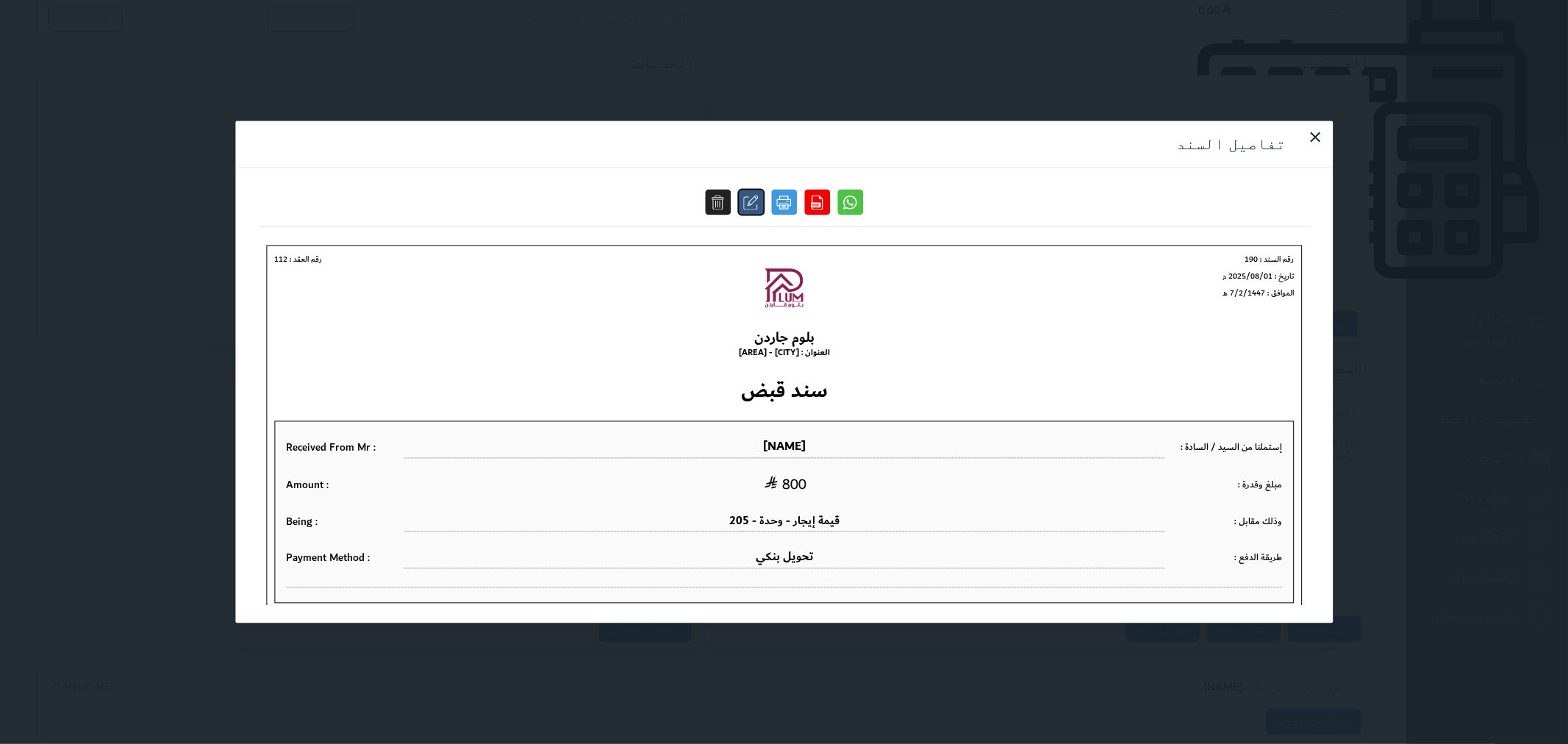 click at bounding box center [751, 202] 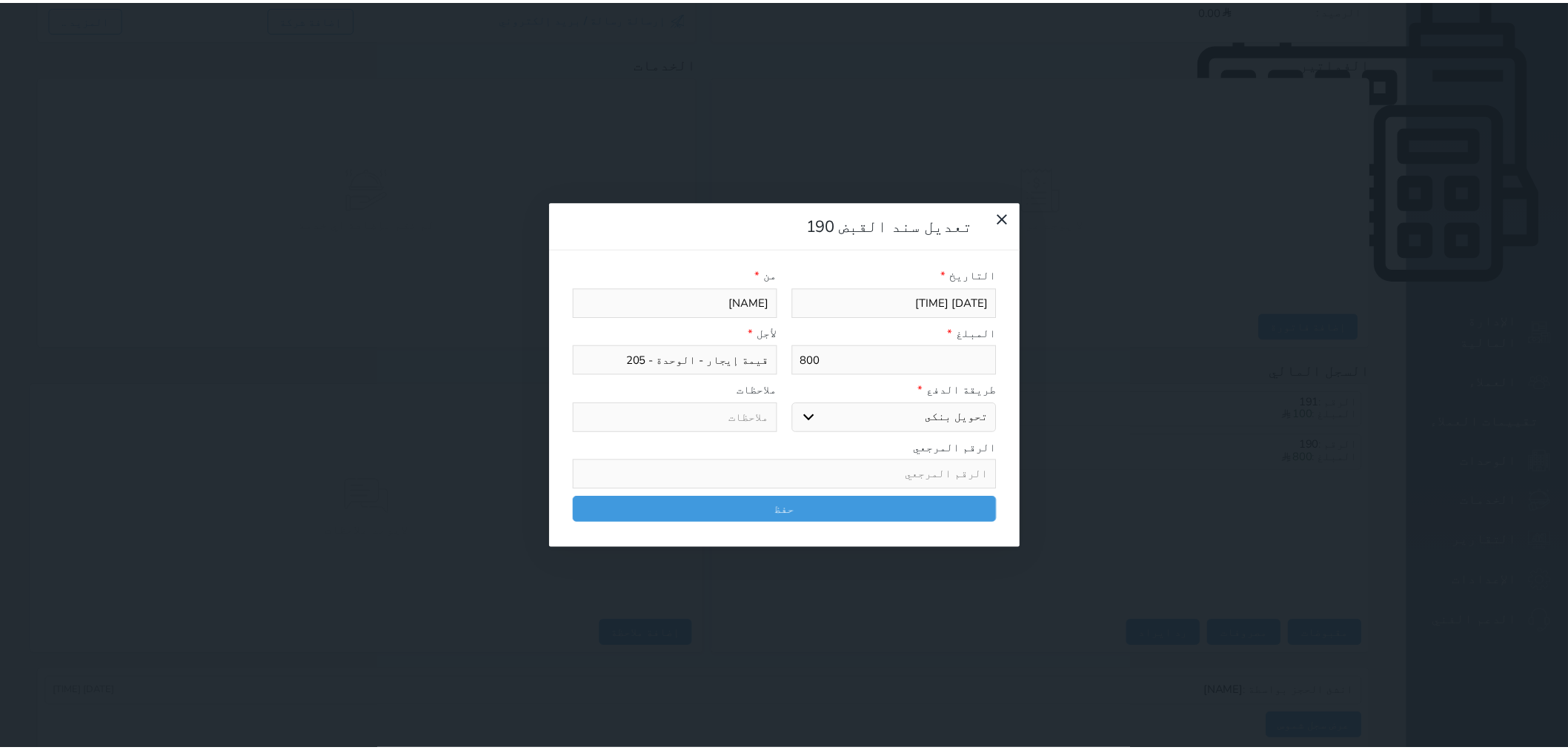 scroll, scrollTop: 0, scrollLeft: 0, axis: both 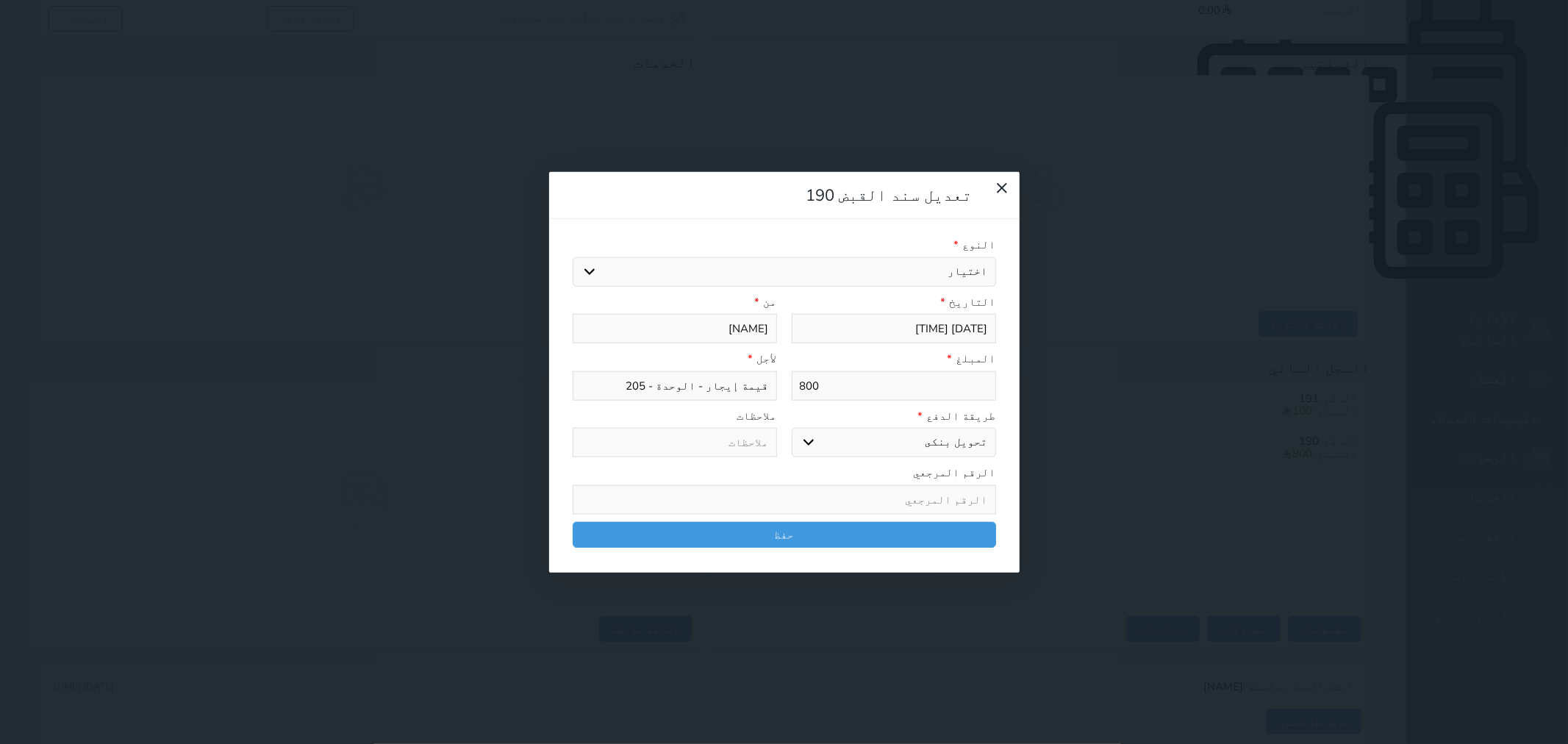click on "اختر طريقة الدفع   دفع نقدى   تحويل بنكى   مدى   بطاقة ائتمان   آجل   رد ايراد" at bounding box center [894, 443] 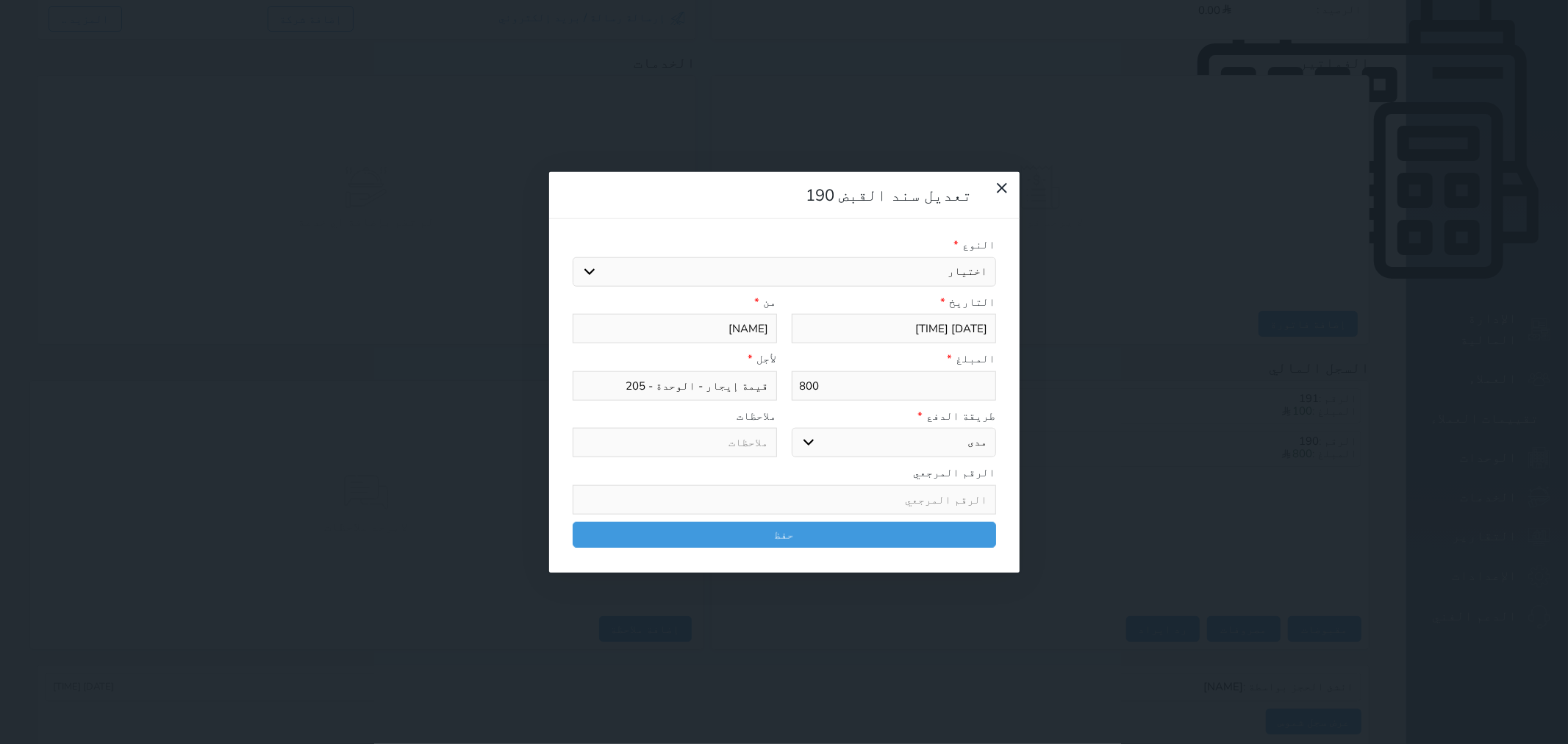 click on "اختر طريقة الدفع   دفع نقدى   تحويل بنكى   مدى   بطاقة ائتمان   آجل   رد ايراد" at bounding box center (894, 443) 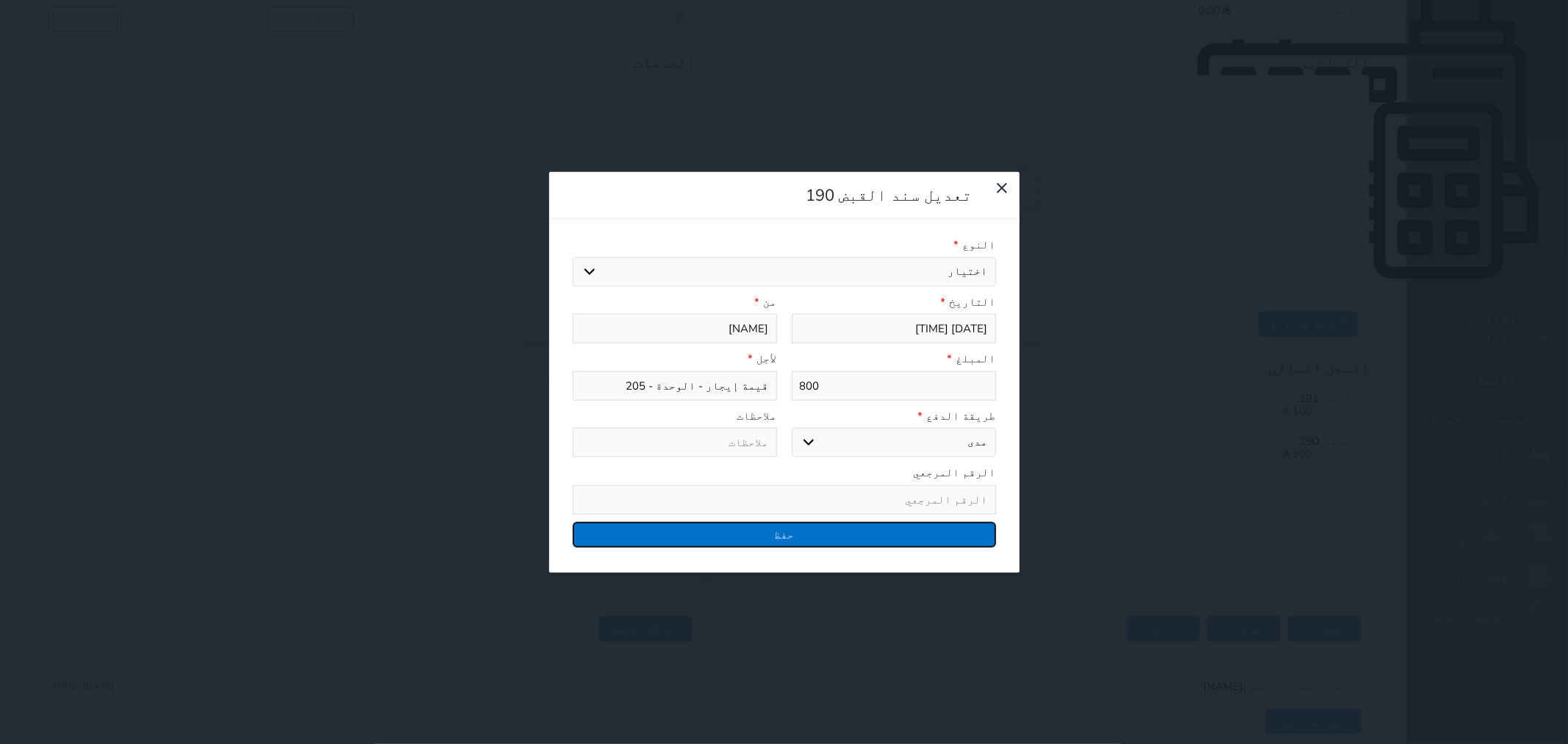 click on "حفظ" at bounding box center (784, 534) 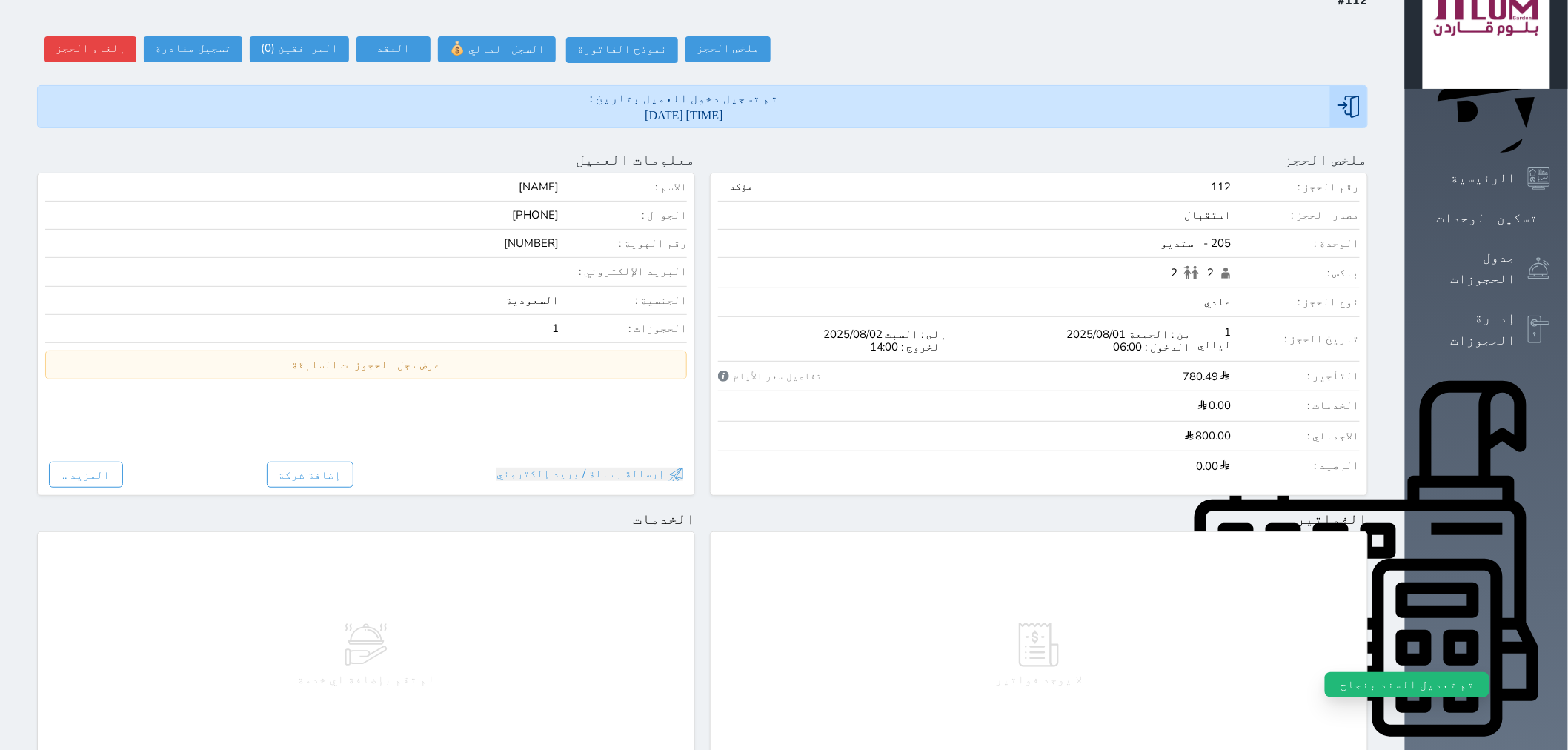 scroll, scrollTop: 0, scrollLeft: 0, axis: both 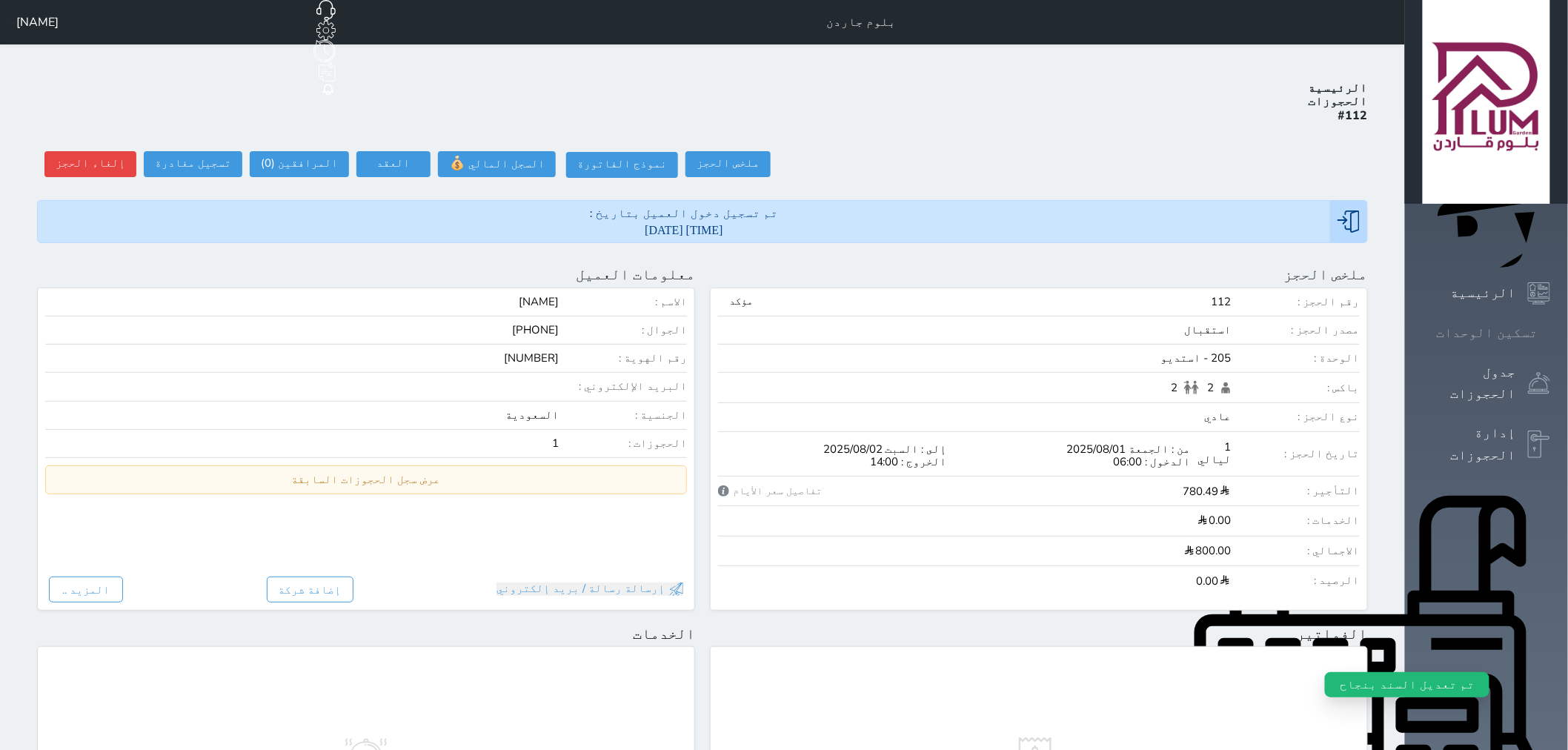 click on "تسكين الوحدات" at bounding box center [1486, 333] 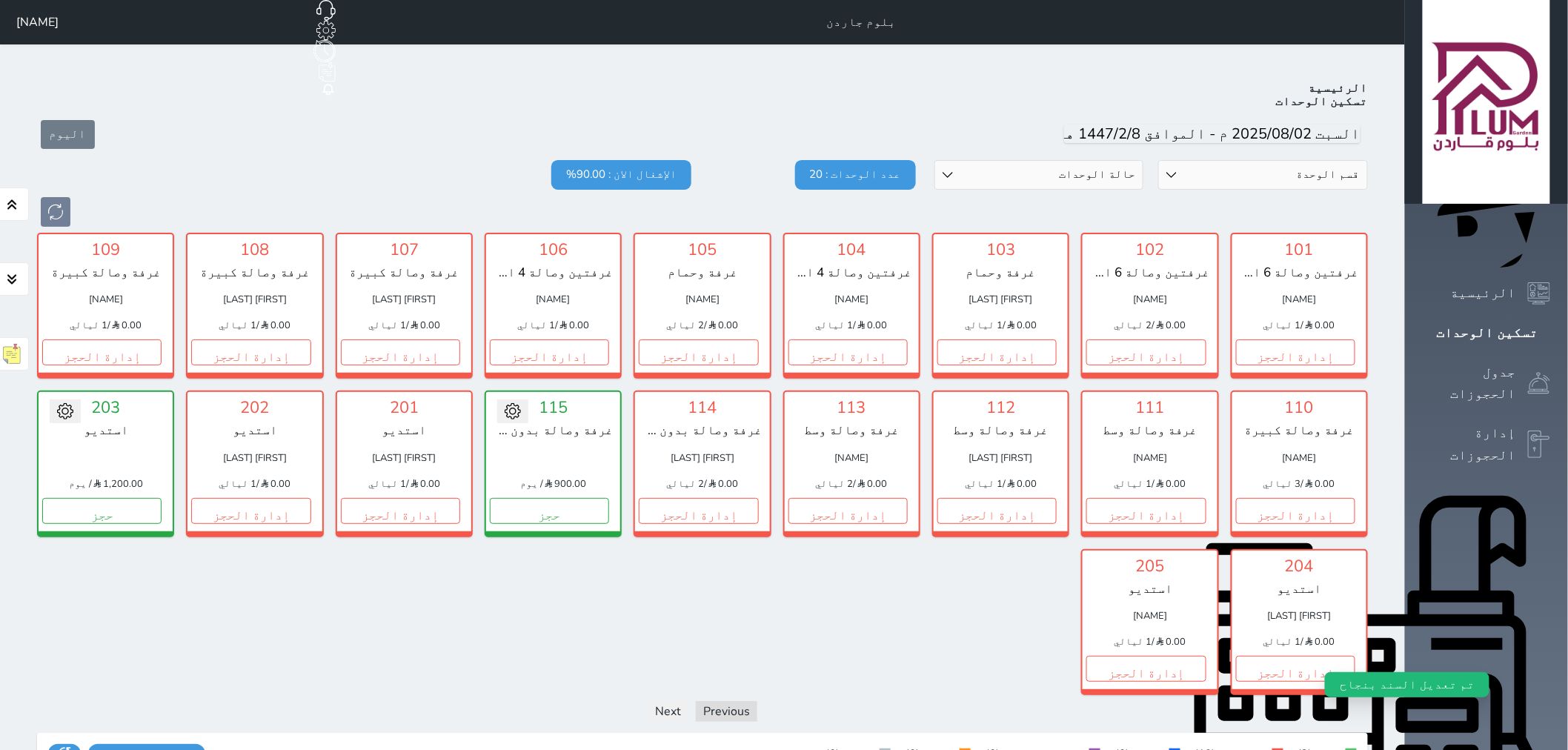 scroll, scrollTop: 57, scrollLeft: 0, axis: vertical 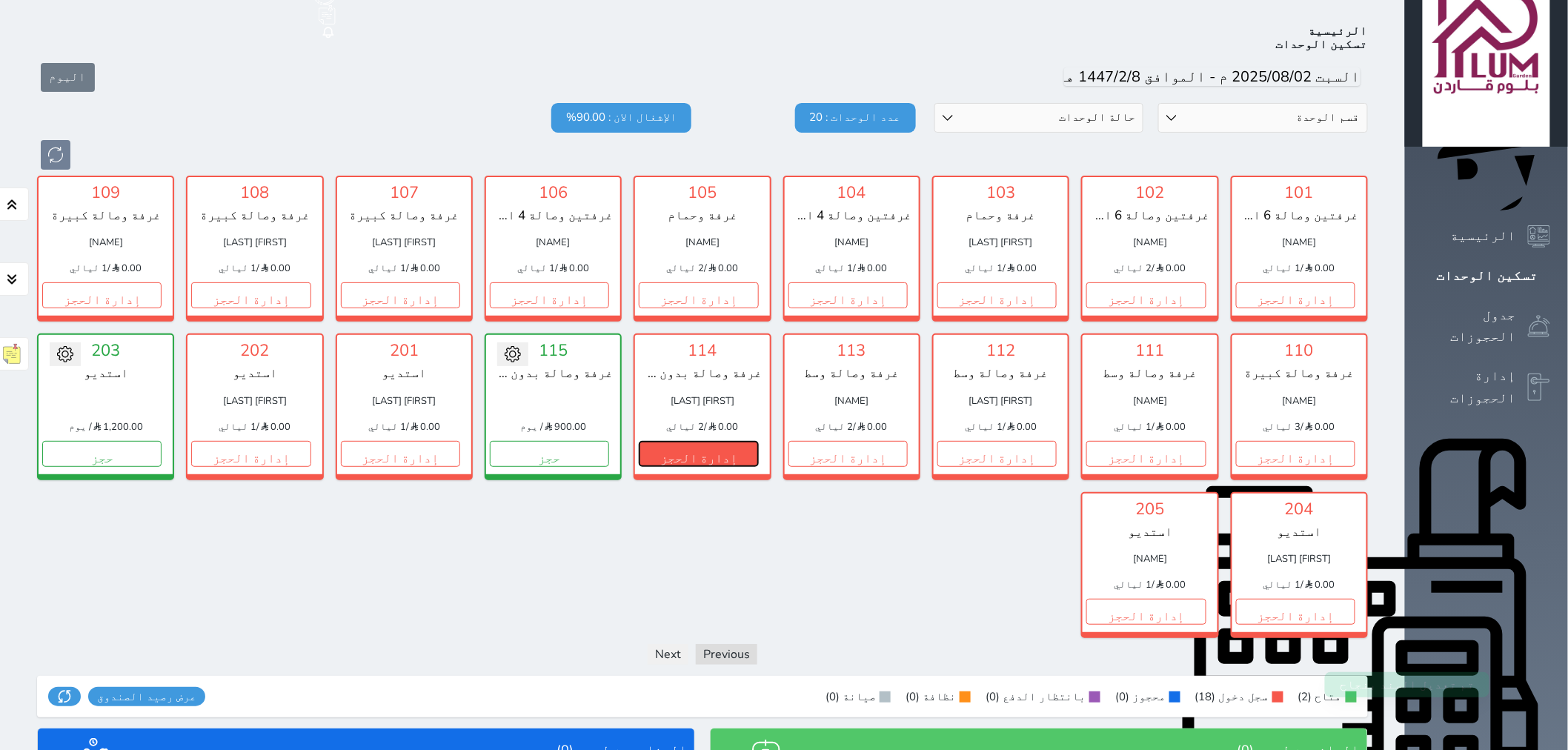 click on "إدارة الحجز" at bounding box center [698, 454] 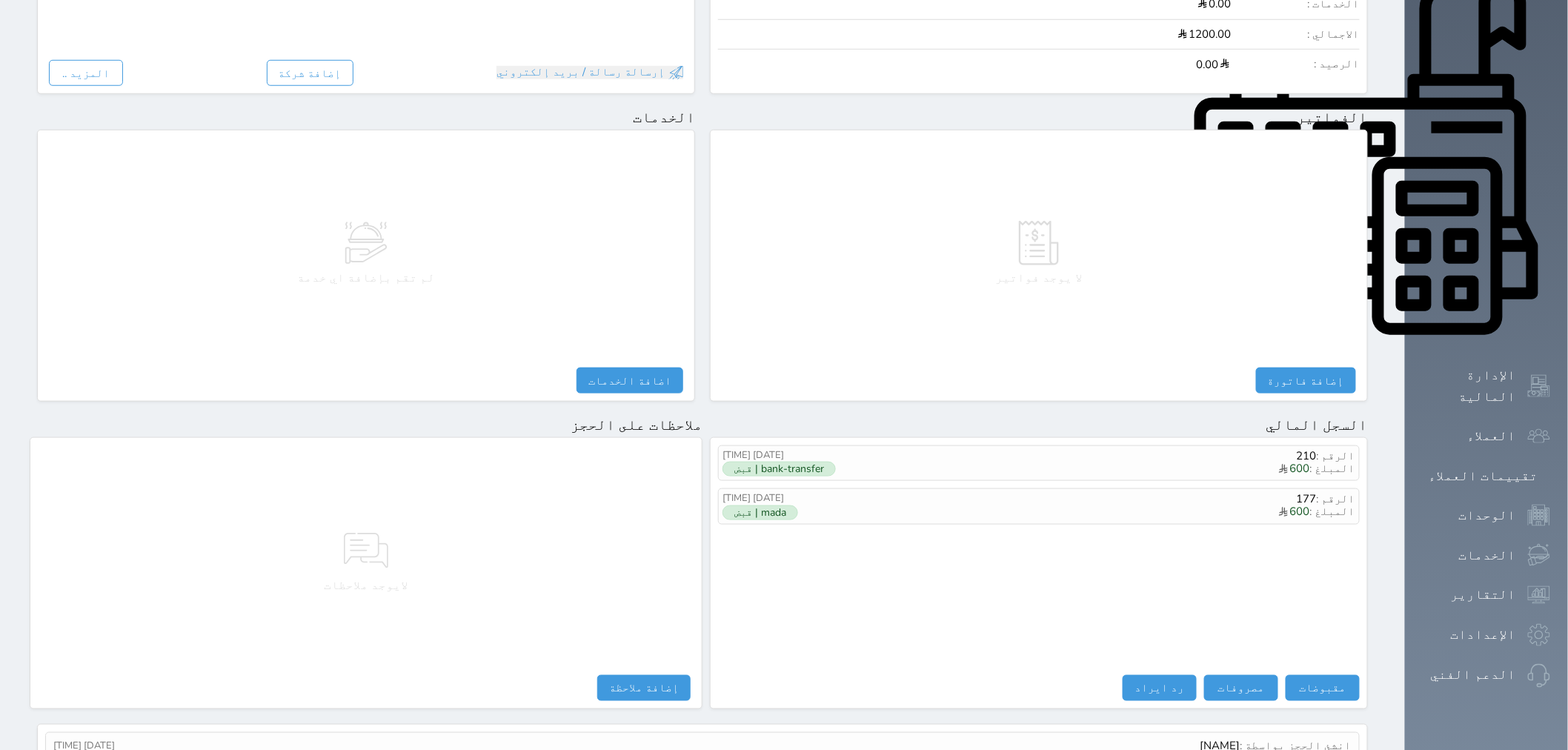 scroll, scrollTop: 488, scrollLeft: 0, axis: vertical 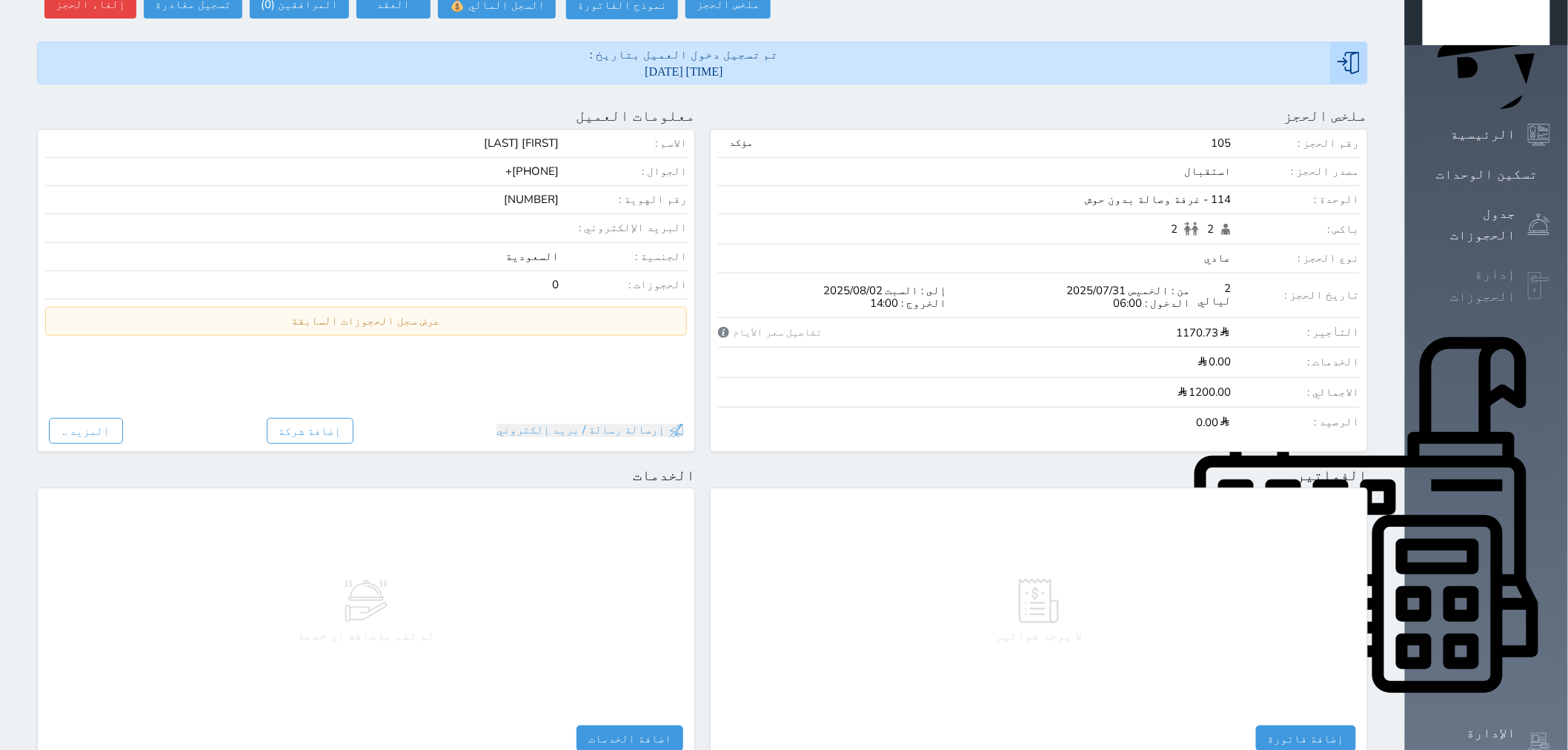 click at bounding box center (1539, 286) 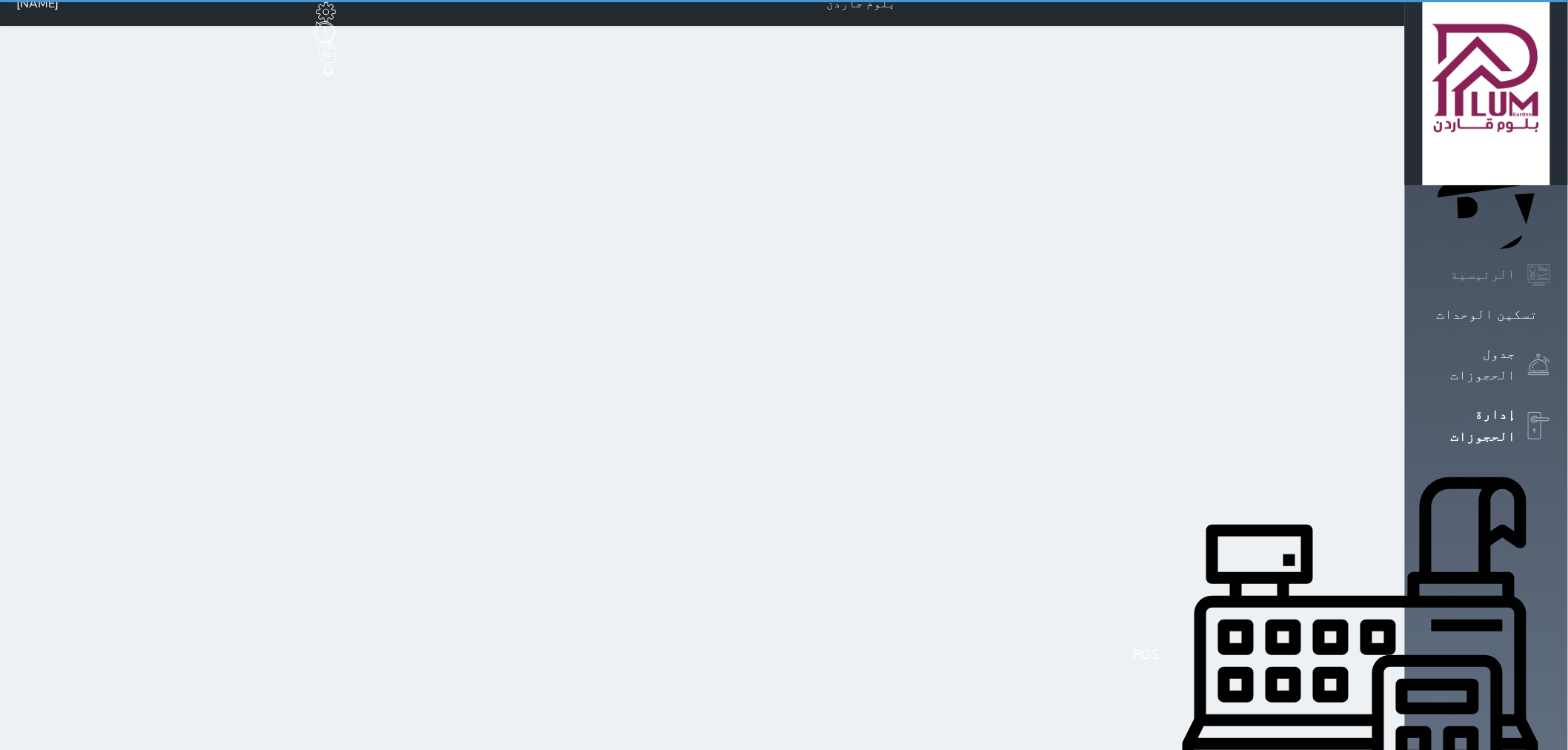 scroll, scrollTop: 0, scrollLeft: 0, axis: both 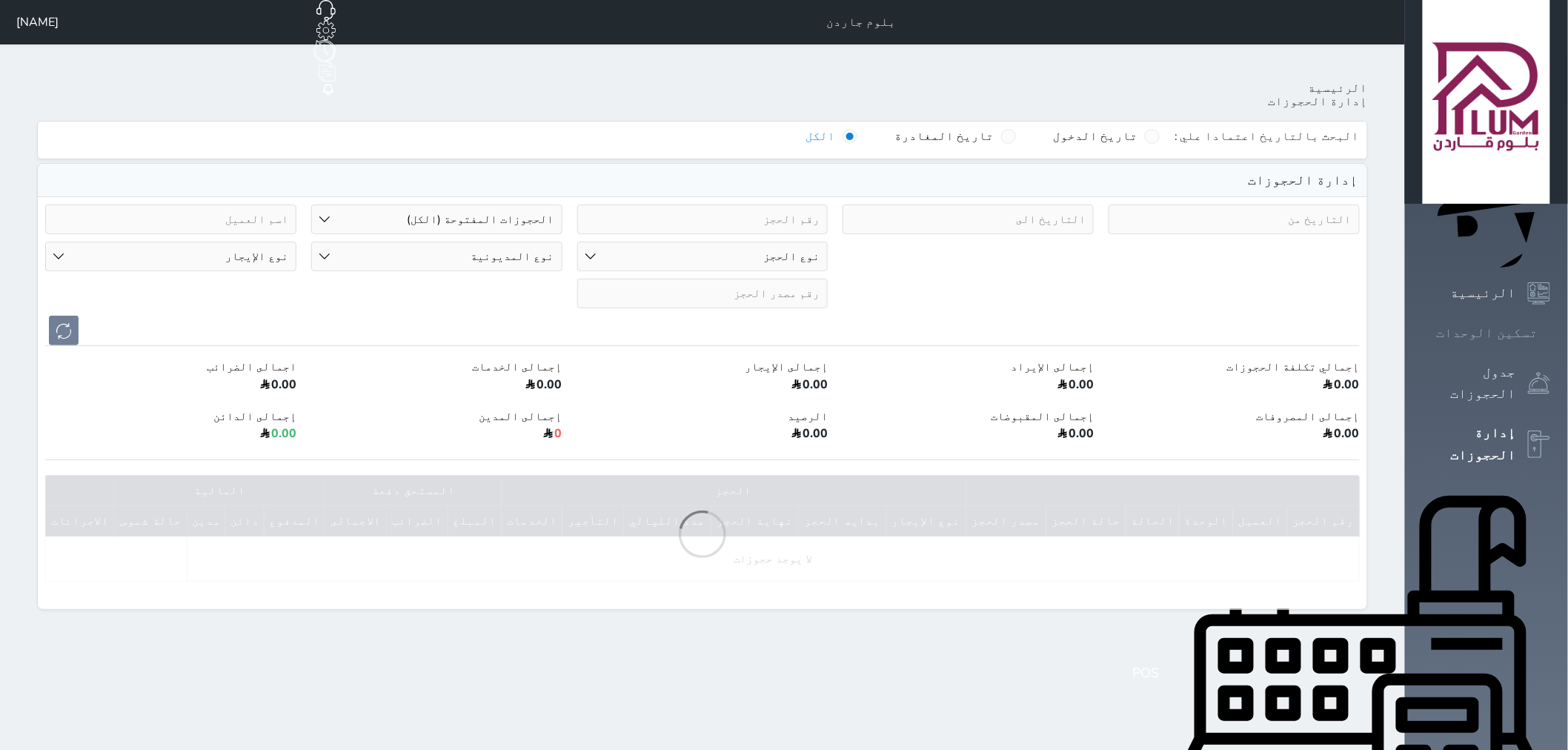 click on "تسكين الوحدات" at bounding box center [1486, 333] 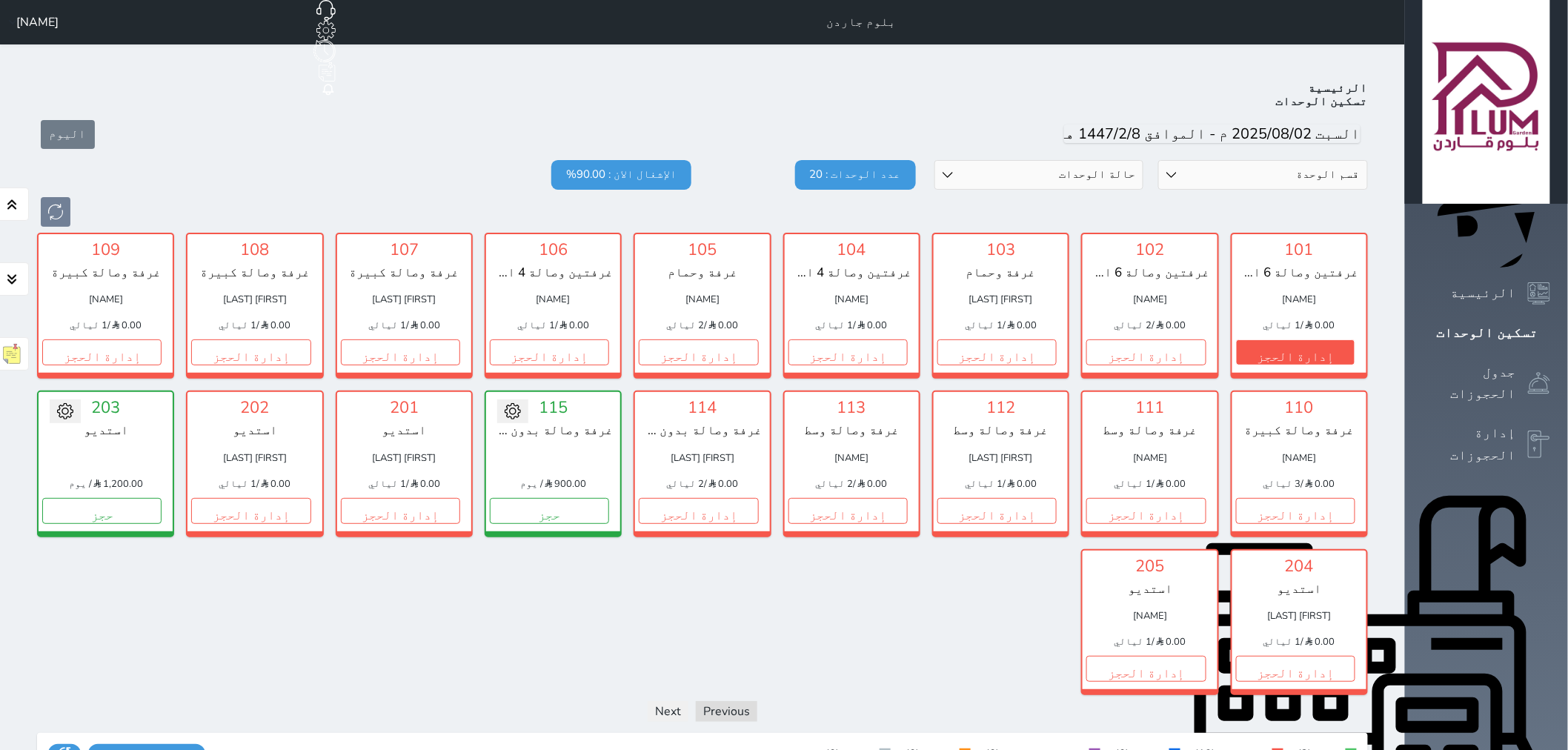 scroll, scrollTop: 57, scrollLeft: 0, axis: vertical 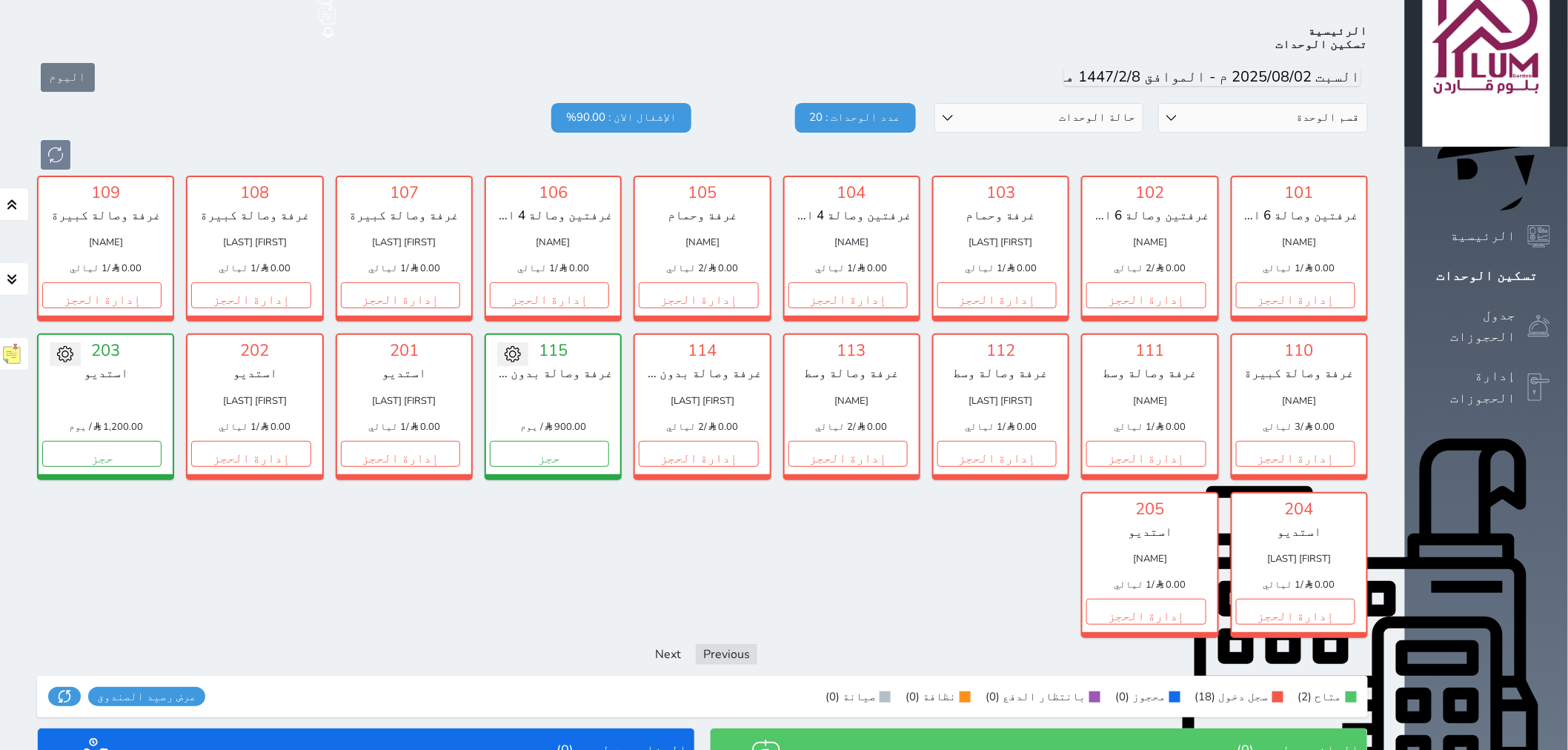 click on "101   غرفتين وصالة 6 اشخاص
[NAME]
0.00
/   1 ليالي           إدارة الحجز" at bounding box center [1299, 248] 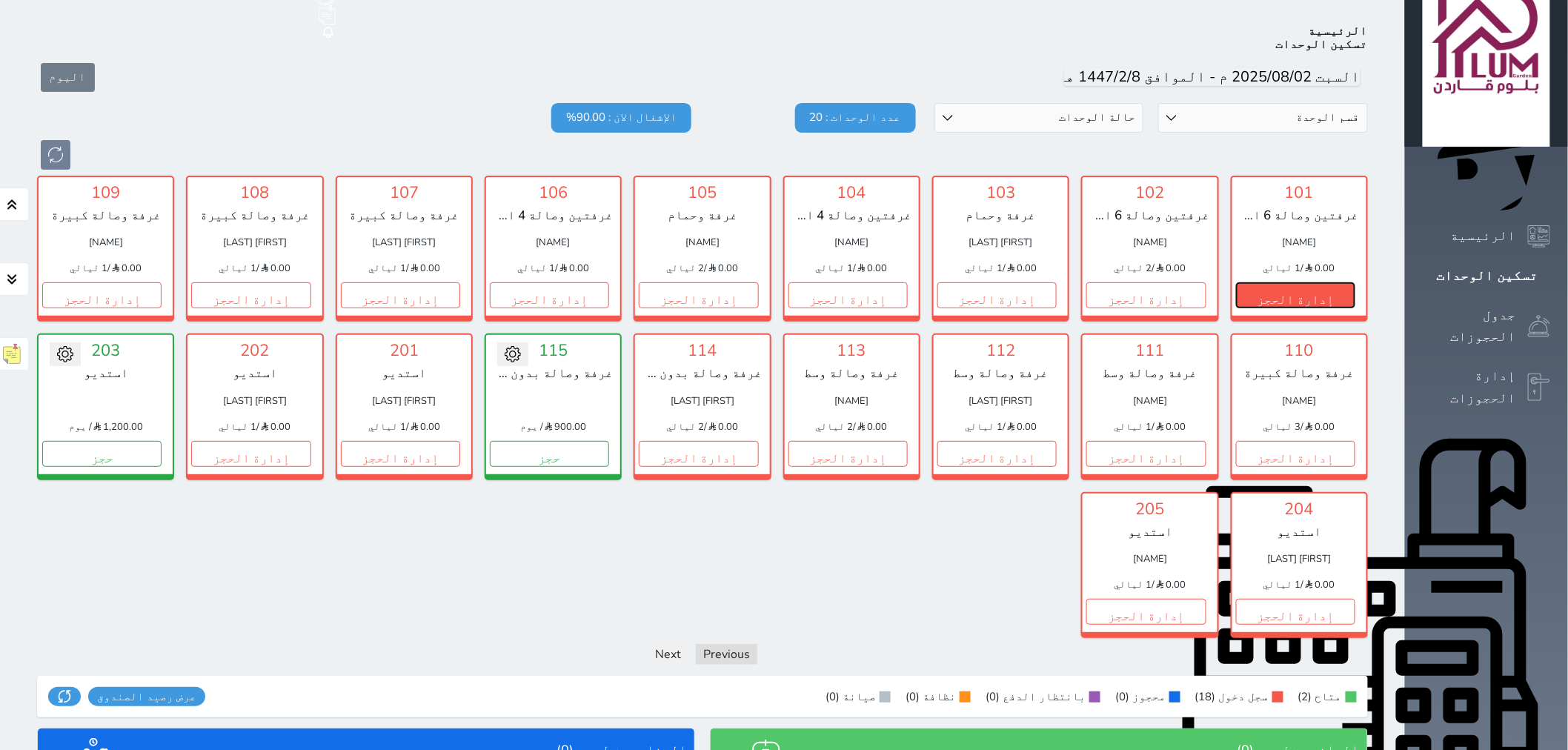 click on "إدارة الحجز" at bounding box center (1295, 295) 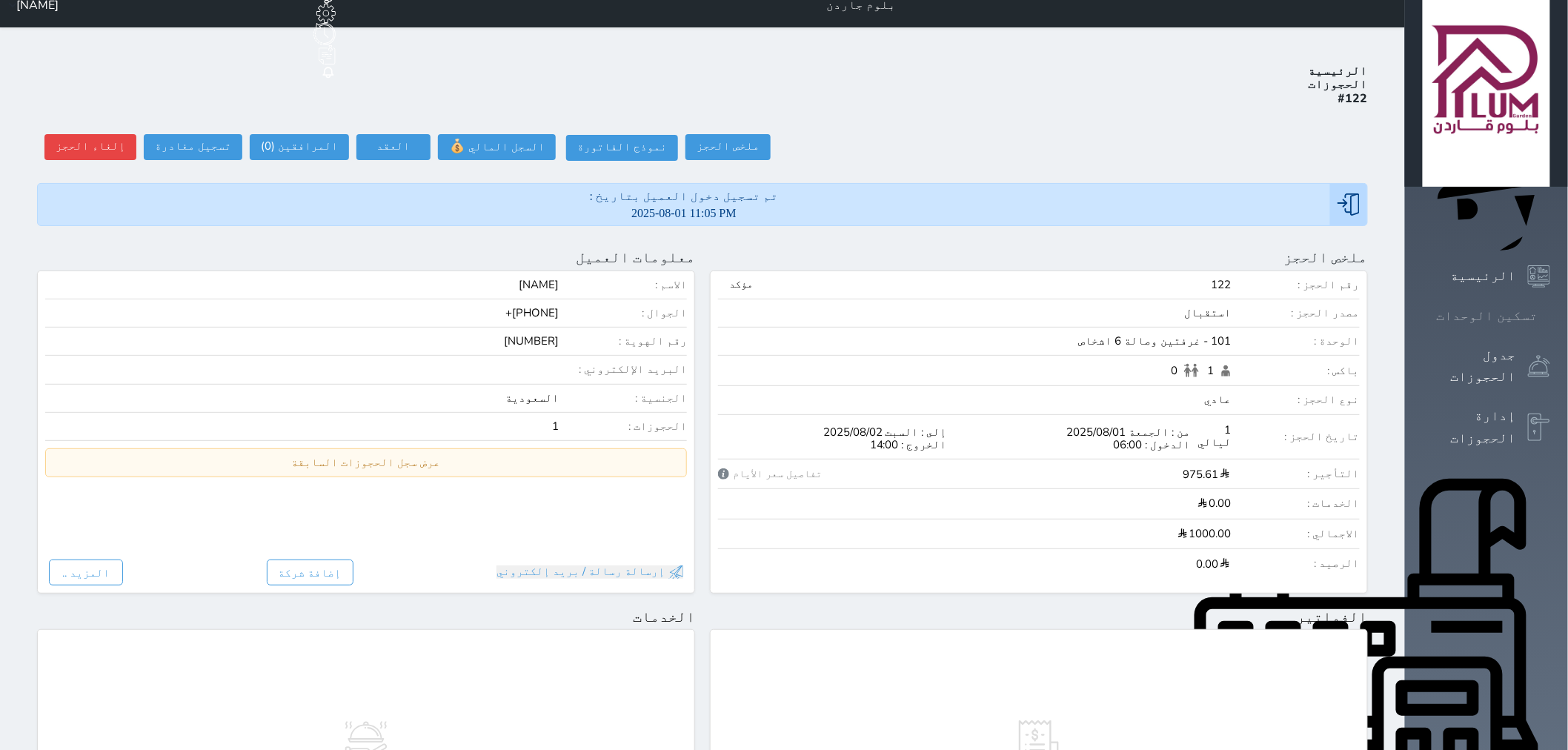 scroll, scrollTop: 0, scrollLeft: 0, axis: both 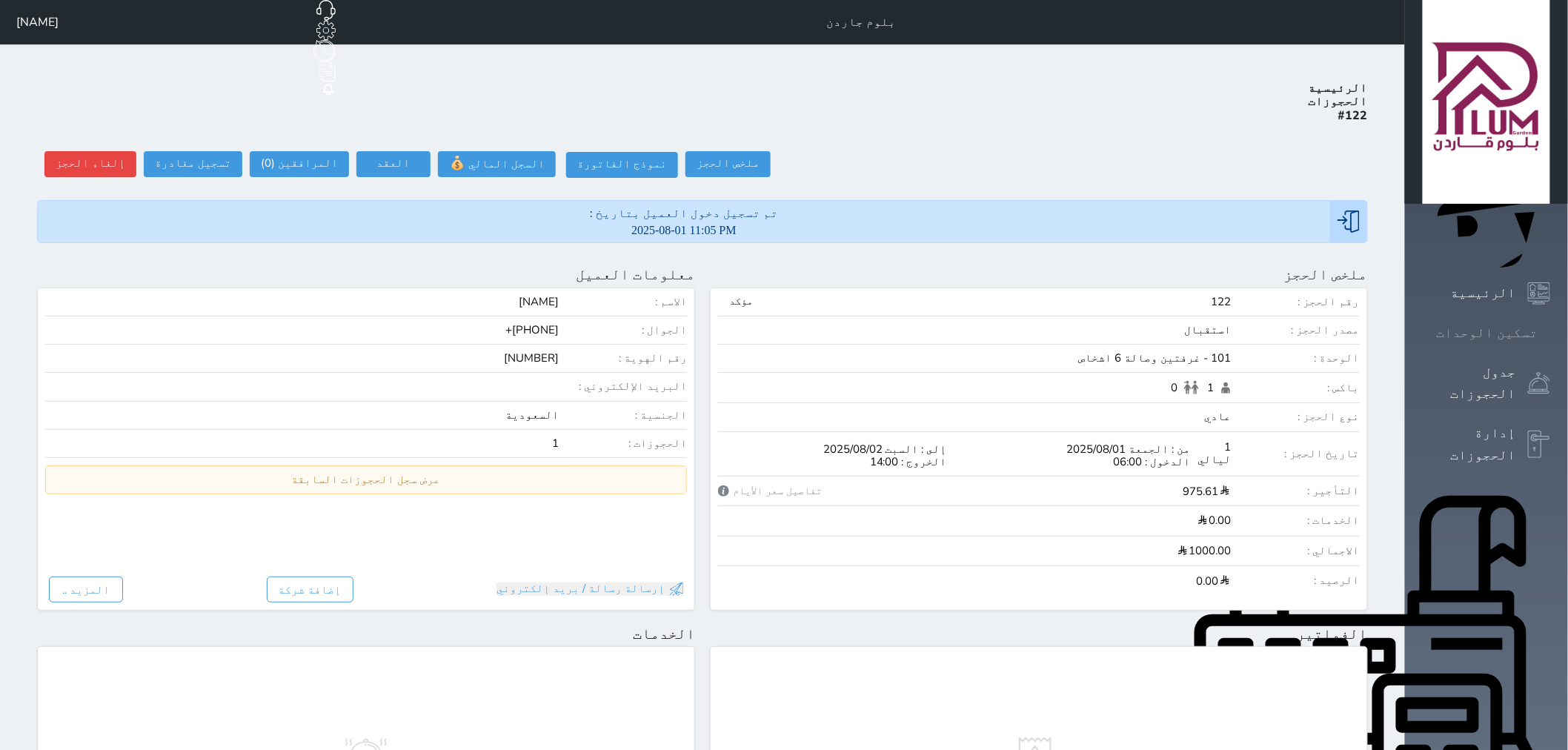 click at bounding box center [1550, 333] 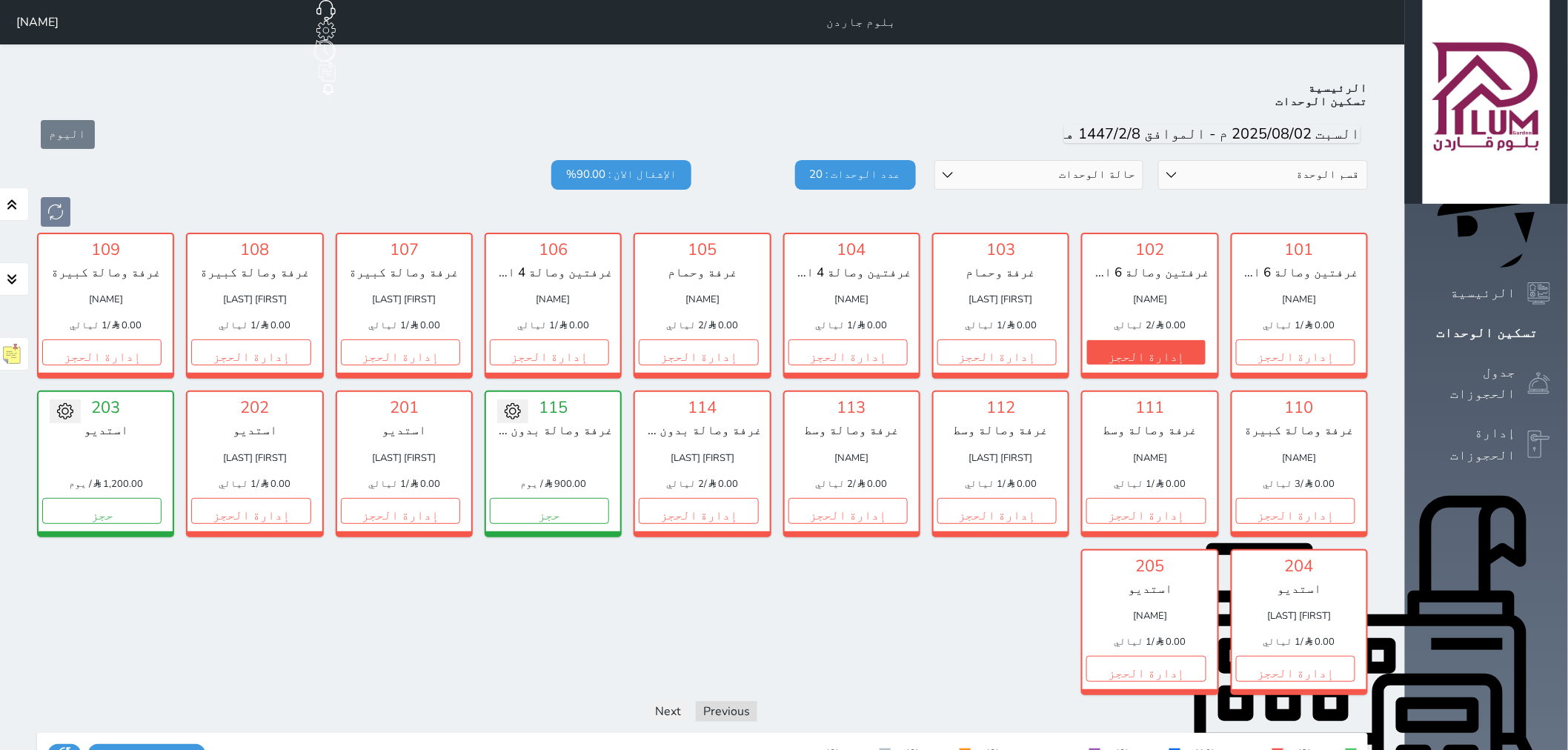 scroll, scrollTop: 57, scrollLeft: 0, axis: vertical 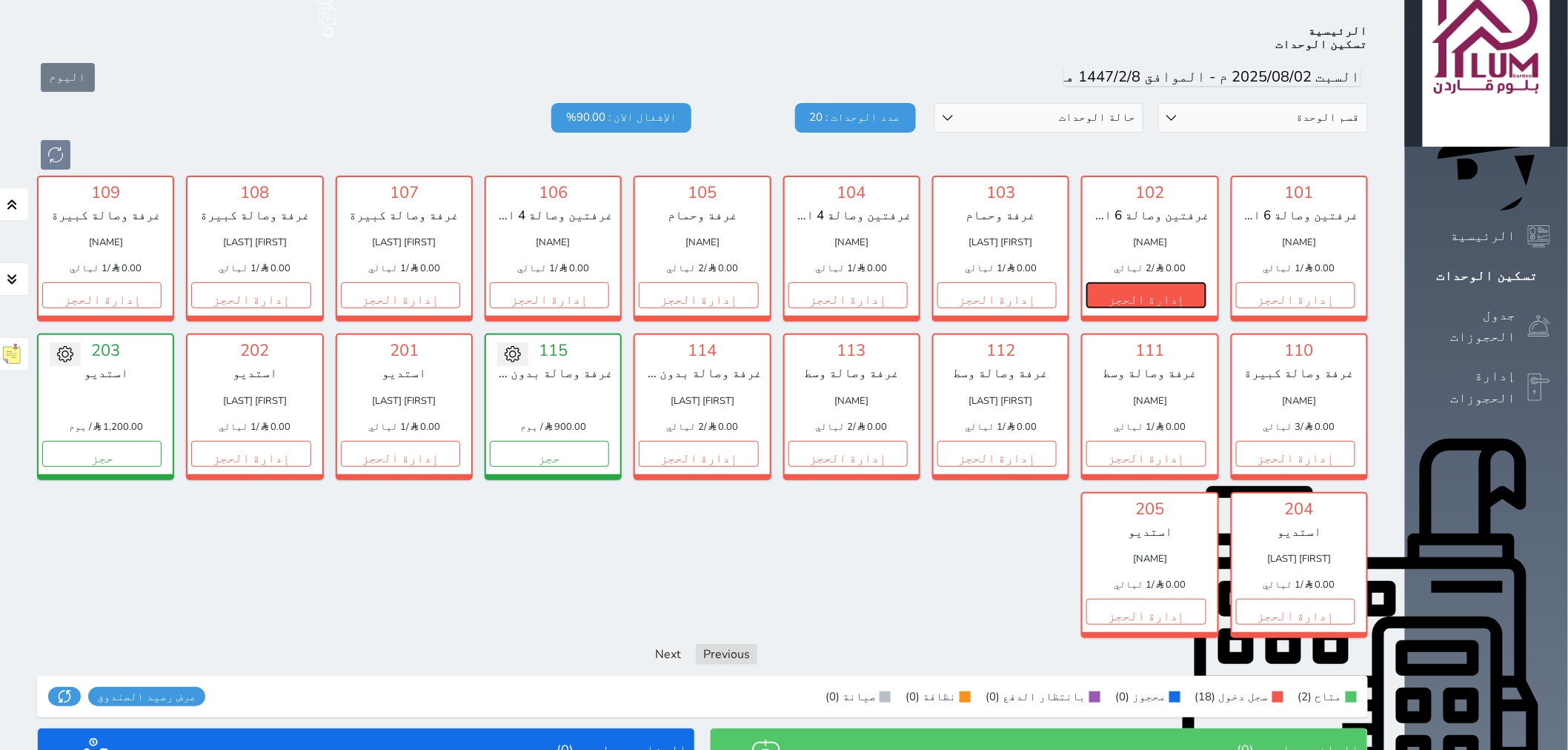 click on "إدارة الحجز" at bounding box center [1146, 295] 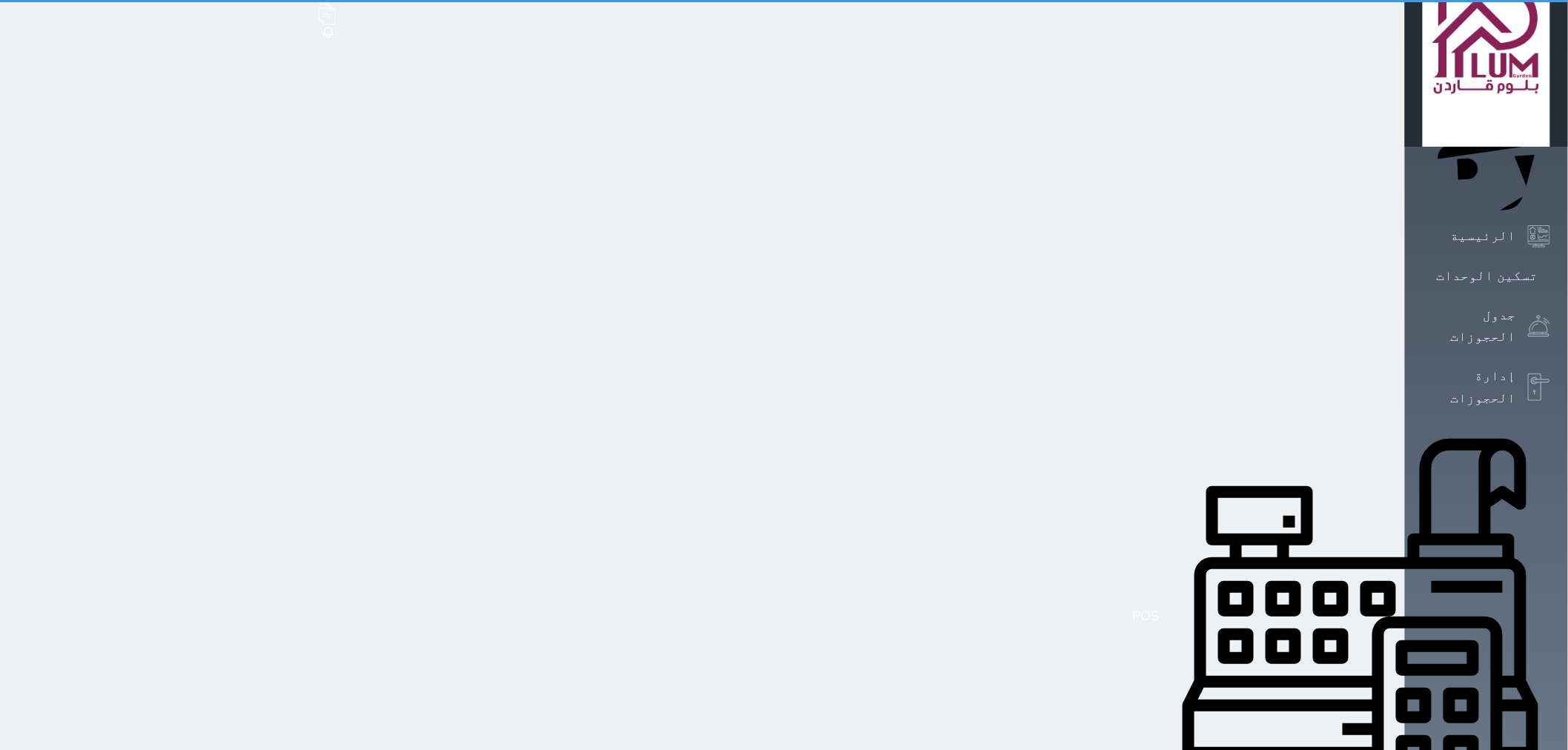 scroll, scrollTop: 0, scrollLeft: 0, axis: both 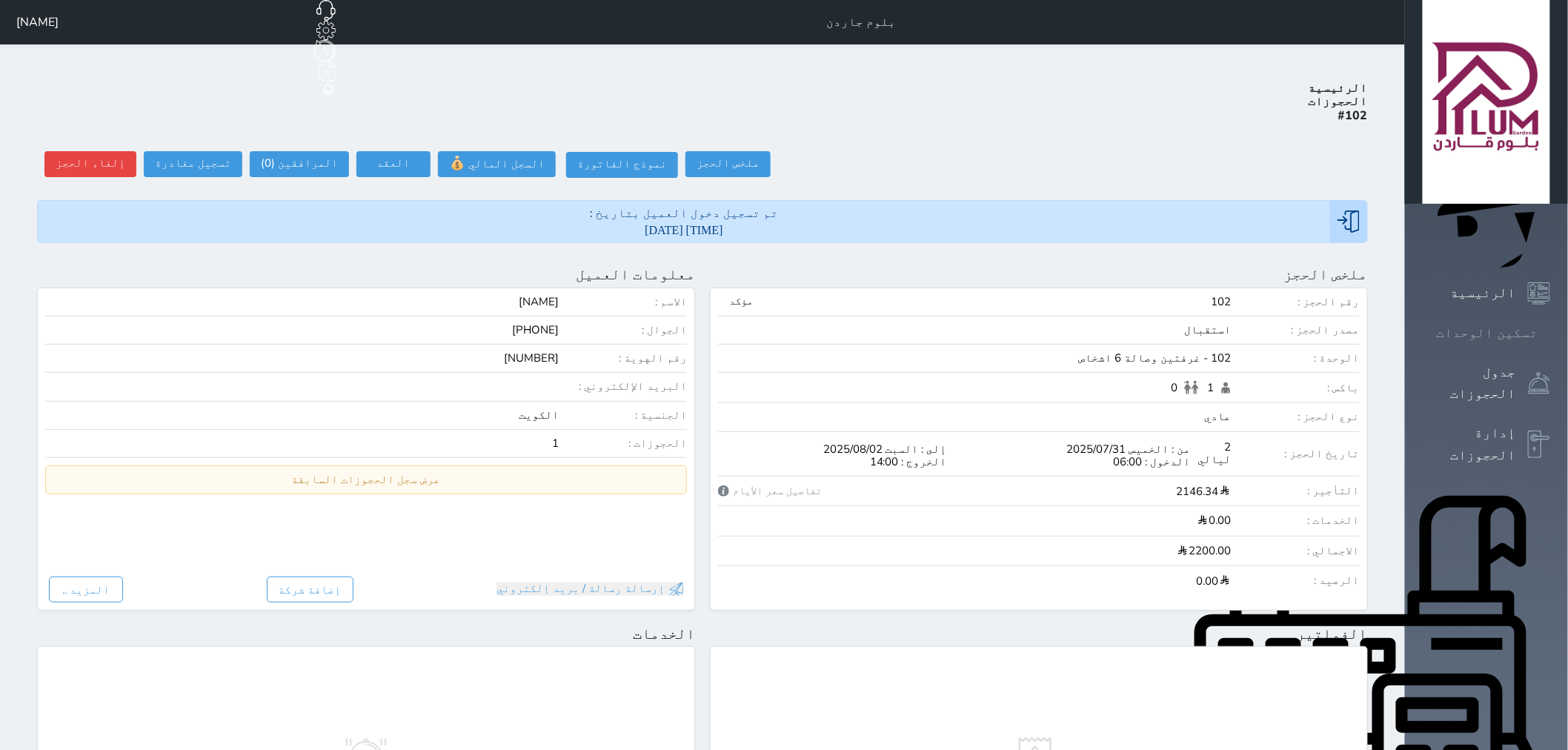 click at bounding box center (1550, 333) 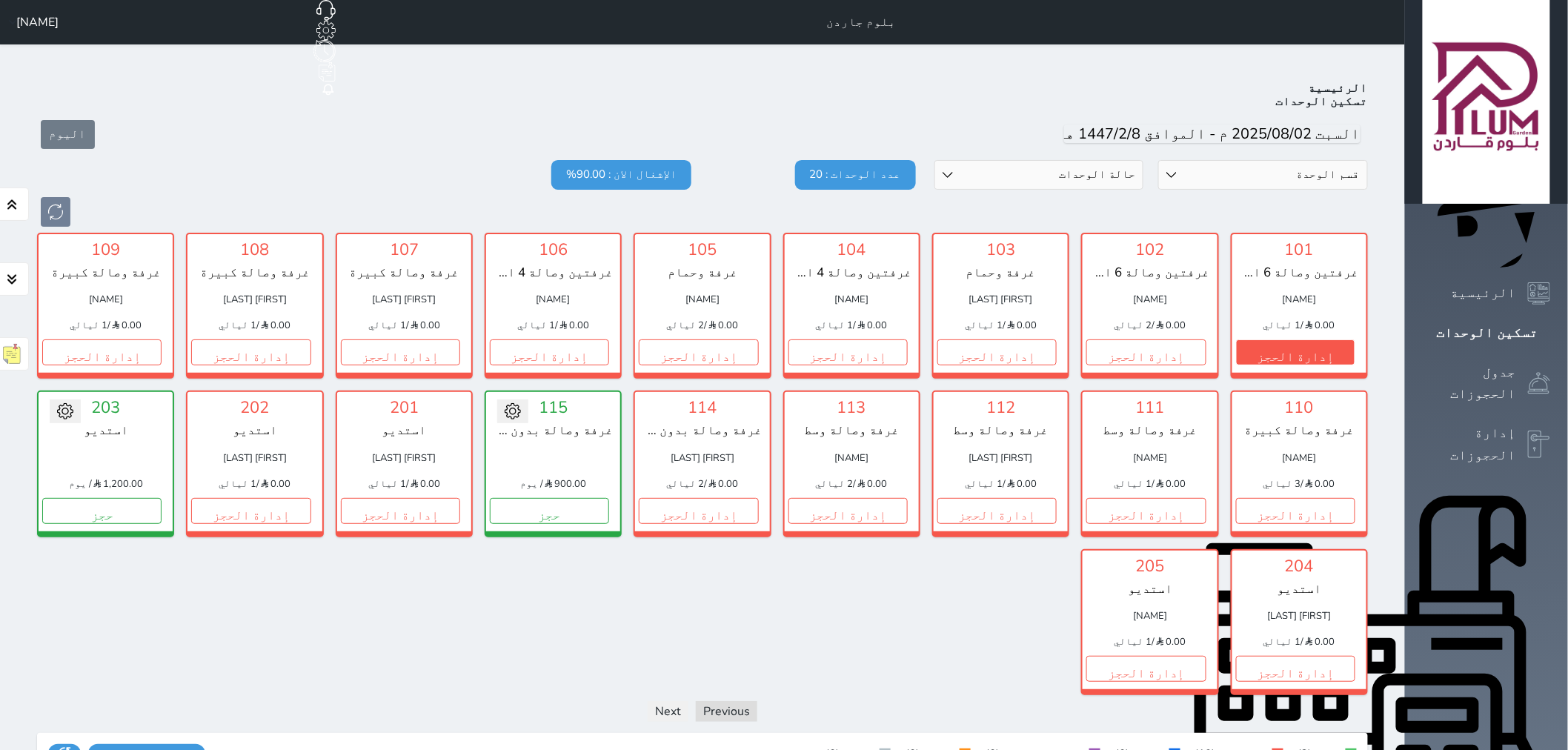 scroll, scrollTop: 57, scrollLeft: 0, axis: vertical 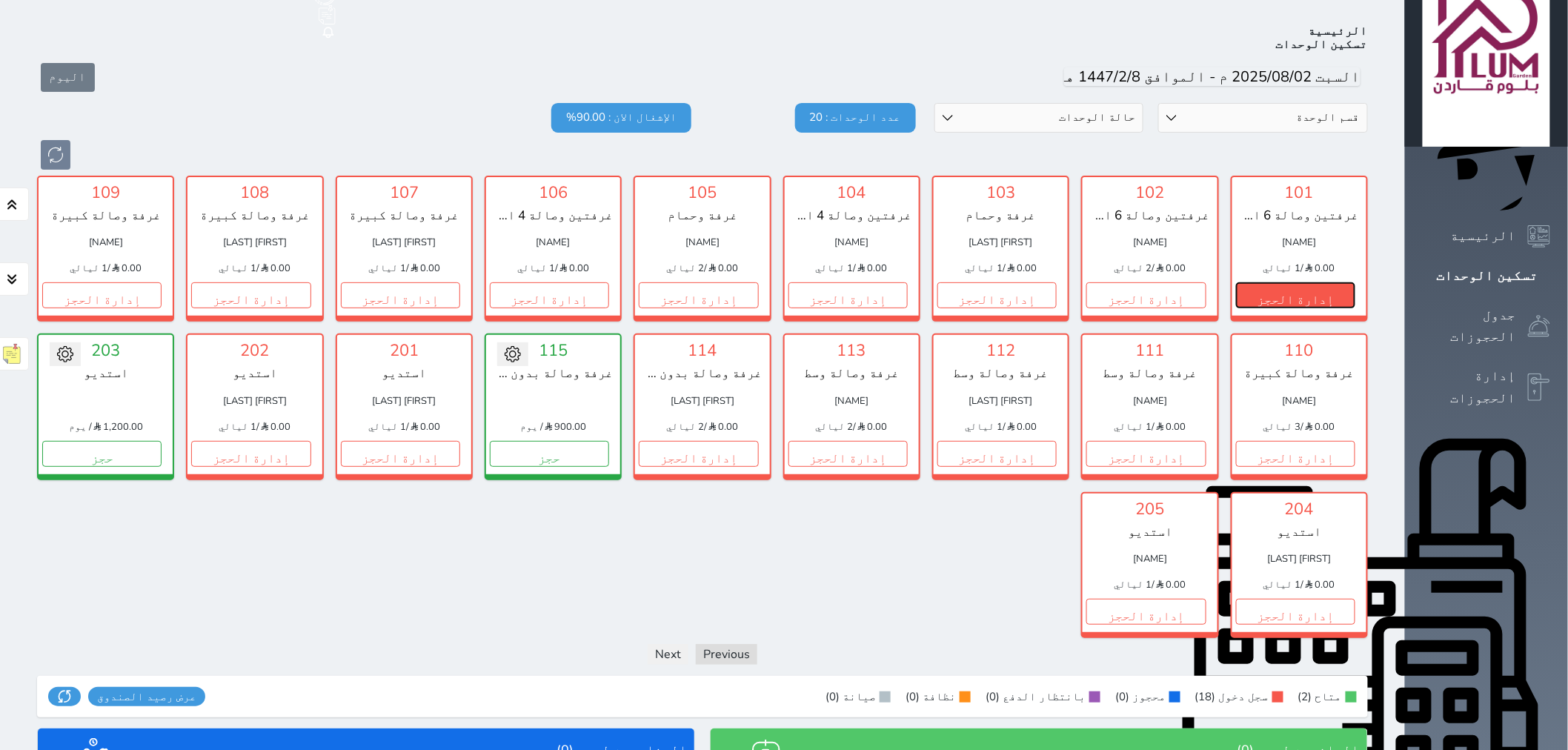 click on "إدارة الحجز" at bounding box center (1295, 295) 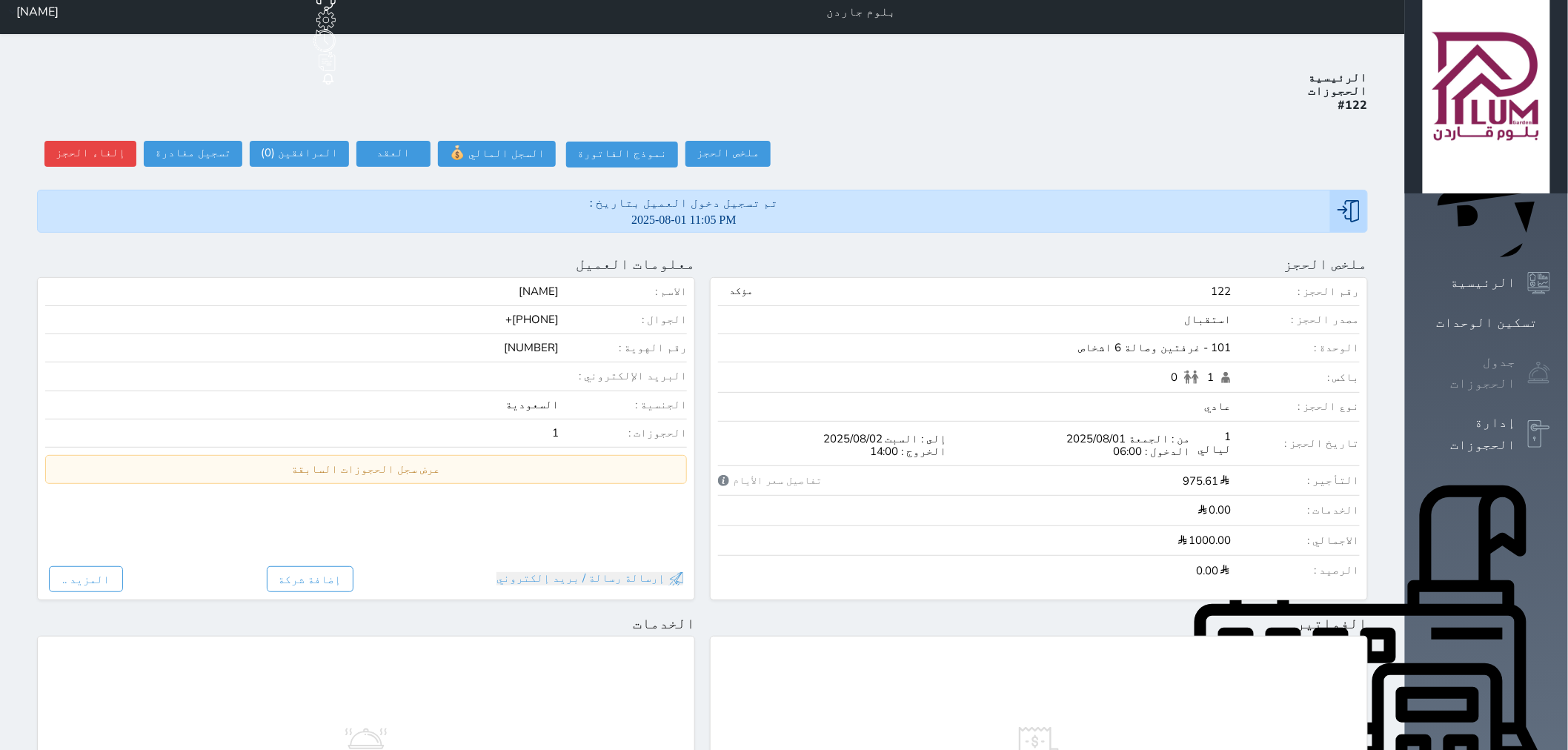 scroll, scrollTop: 0, scrollLeft: 0, axis: both 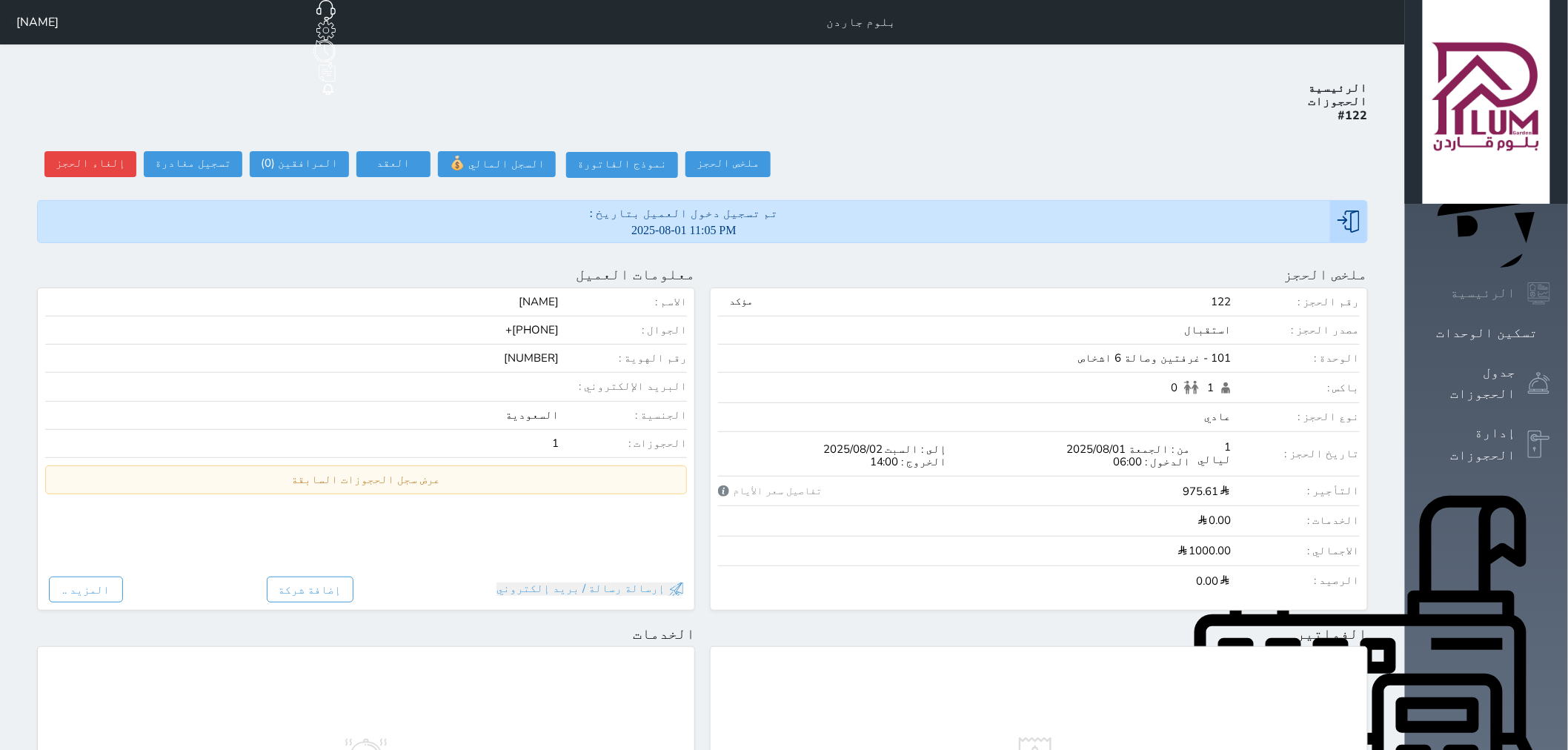 click on "الرئيسية" at bounding box center [1484, 293] 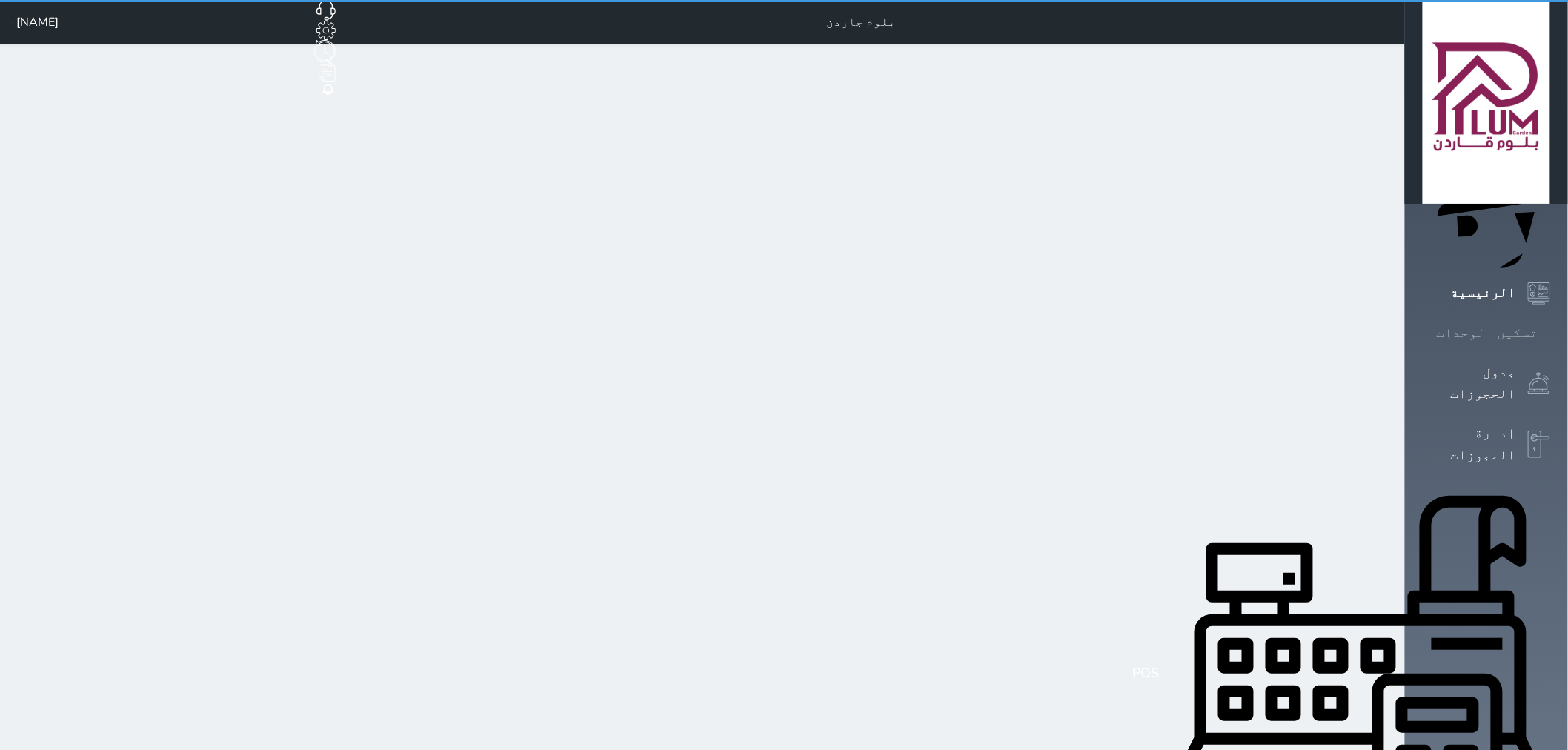 click at bounding box center [1550, 333] 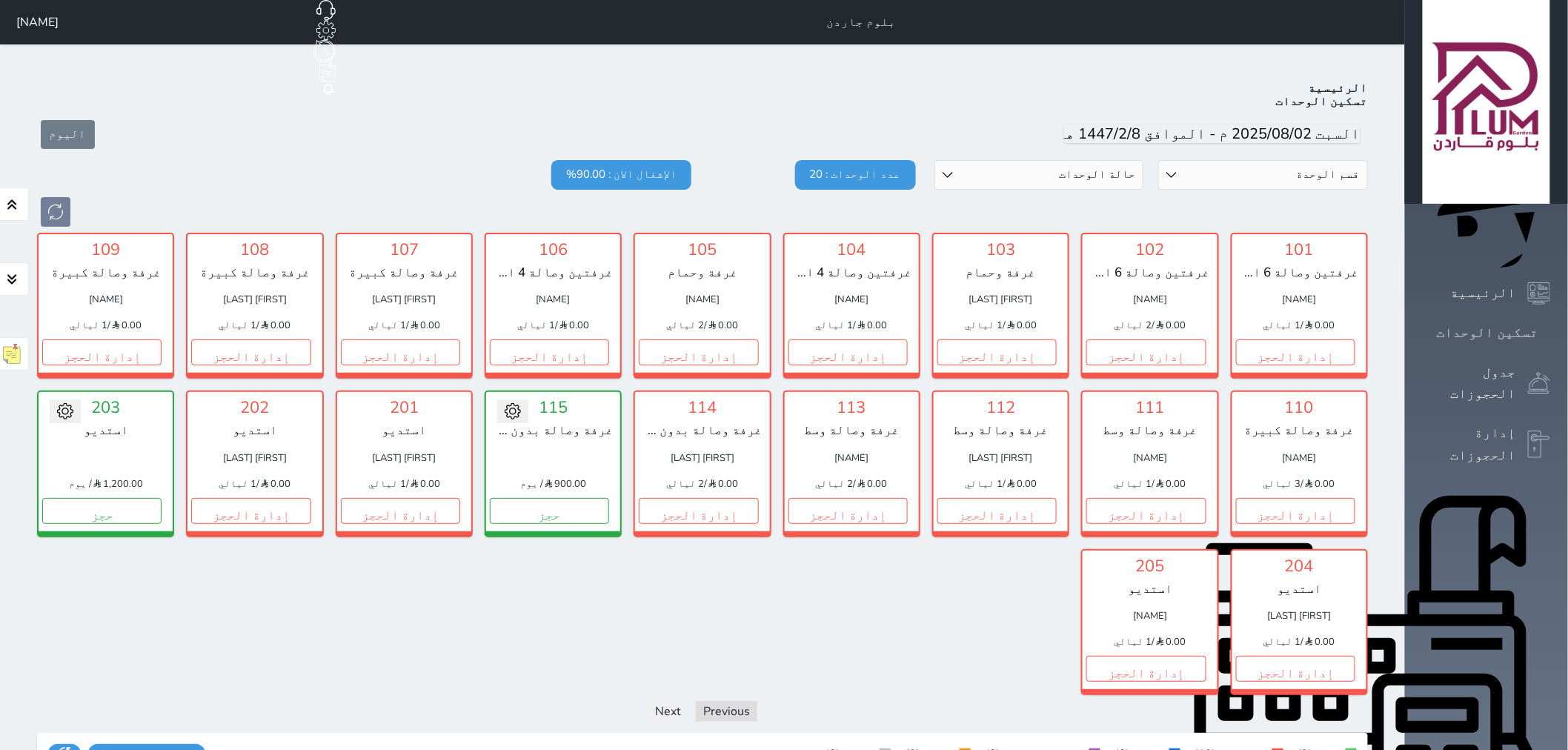 scroll, scrollTop: 57, scrollLeft: 0, axis: vertical 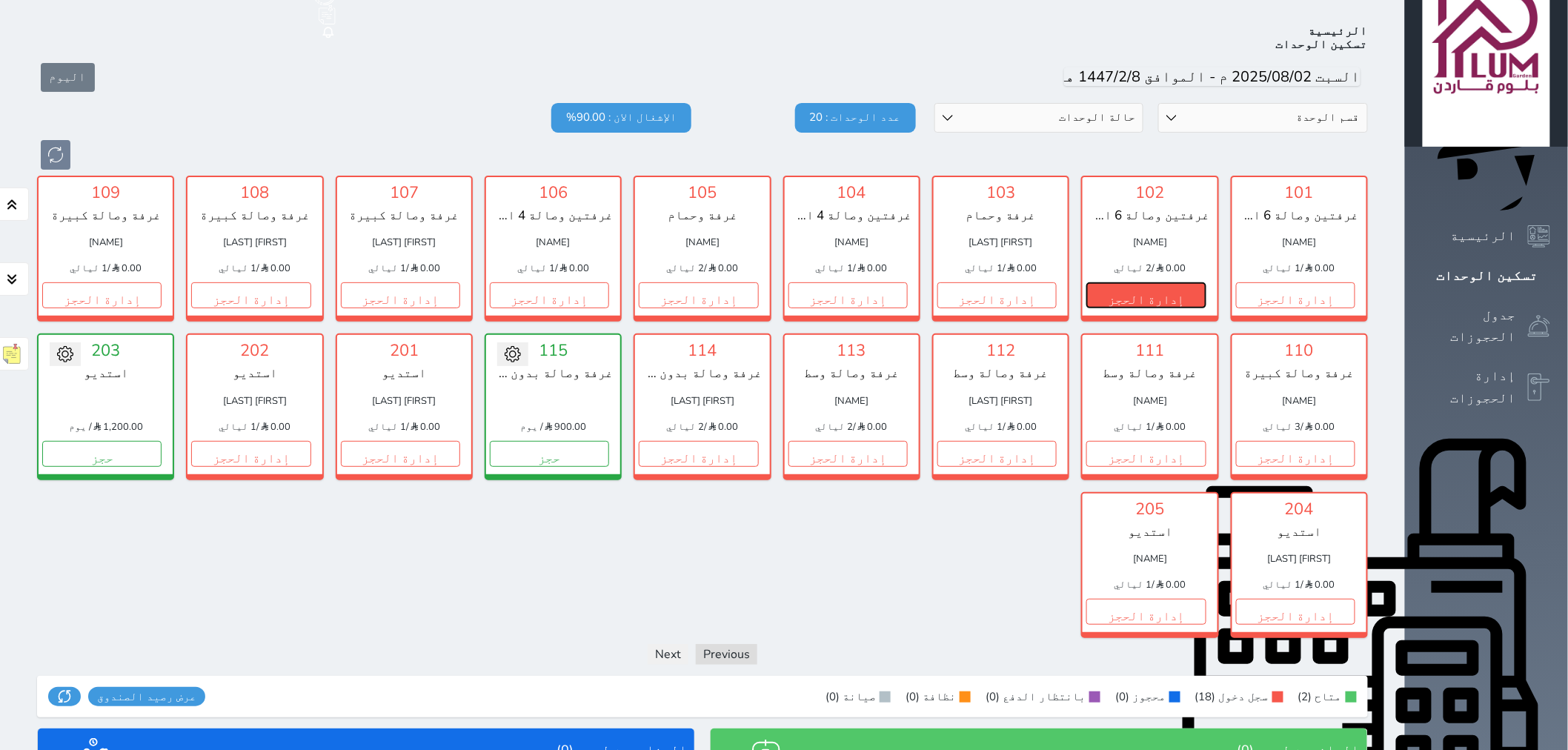 click on "إدارة الحجز" at bounding box center [1146, 295] 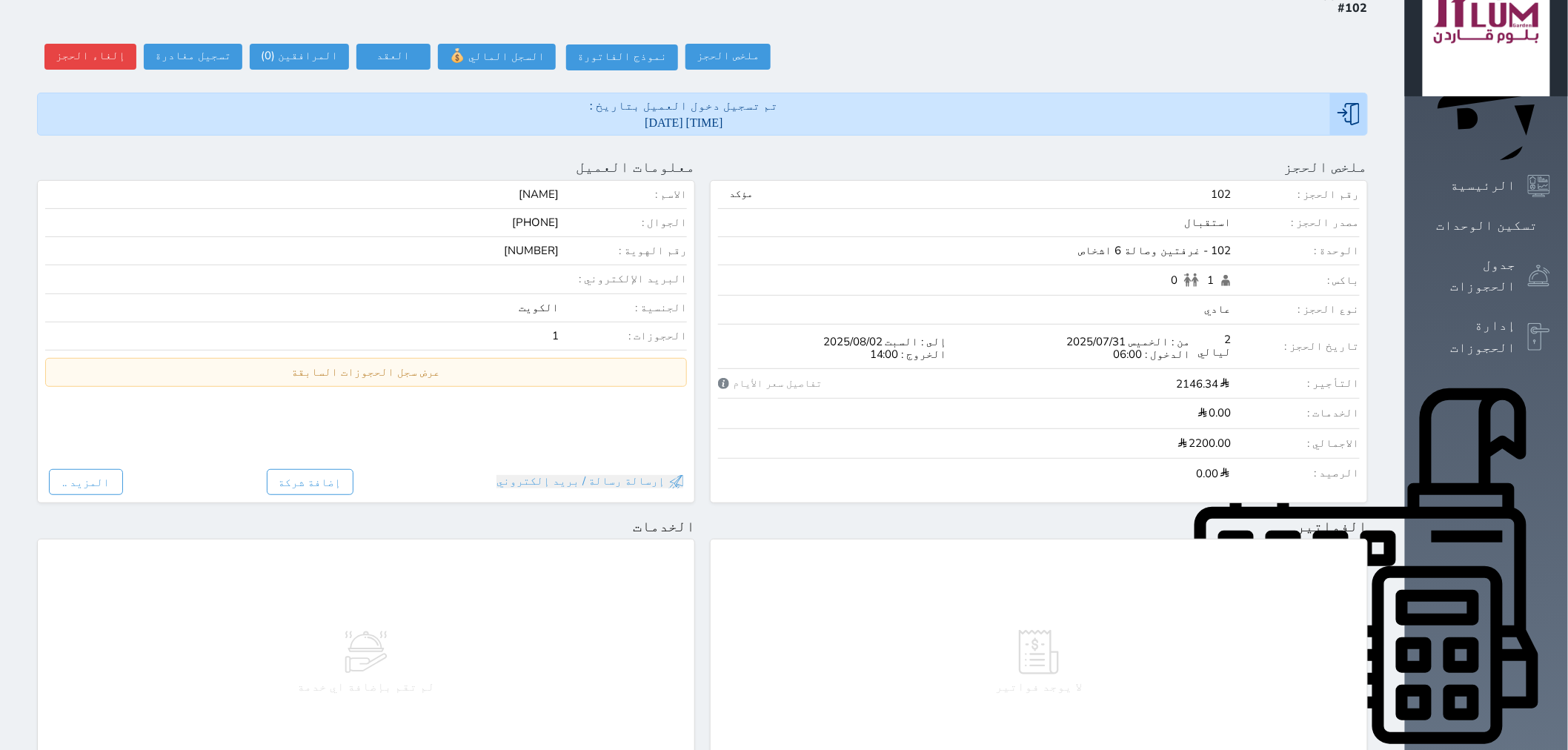 scroll, scrollTop: 0, scrollLeft: 0, axis: both 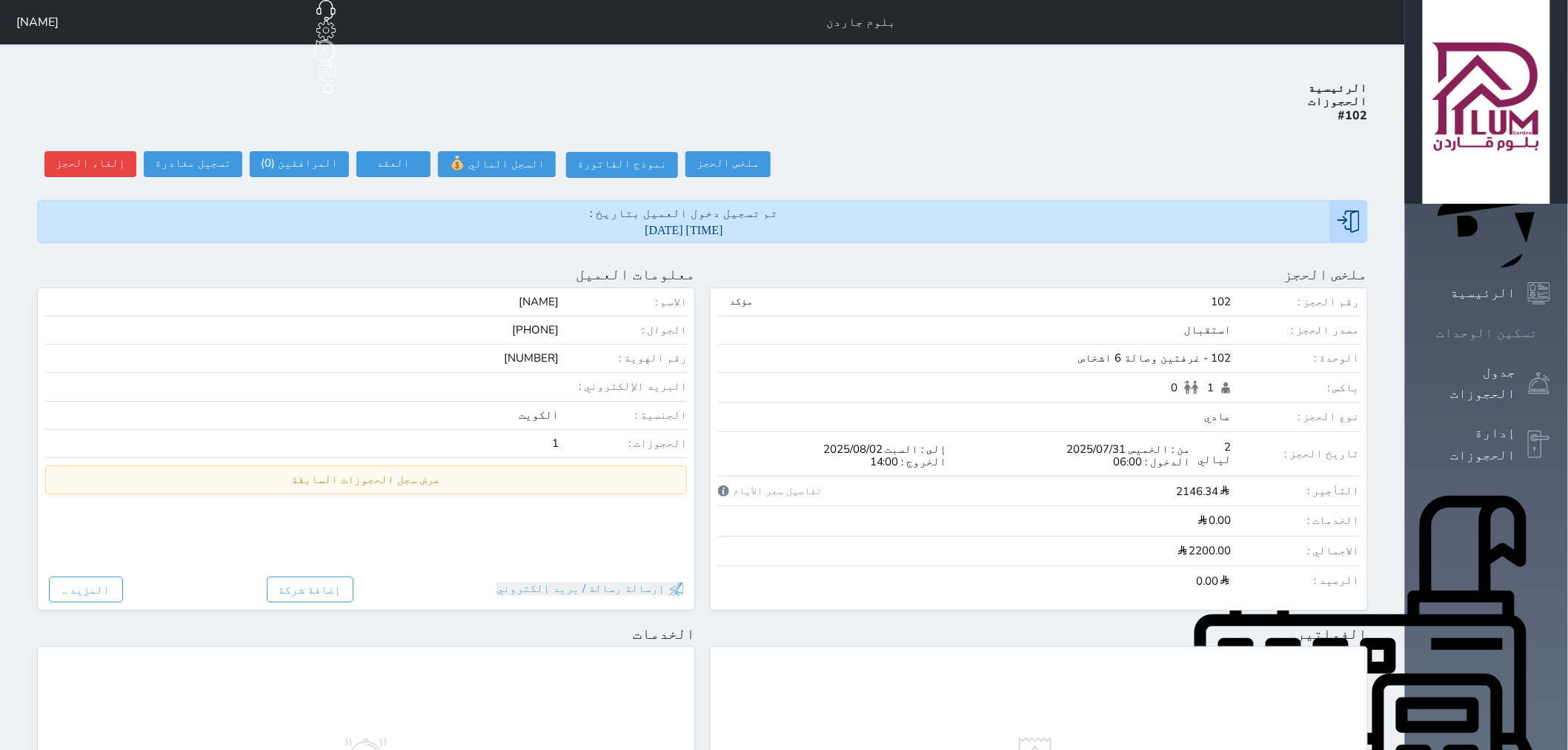 click 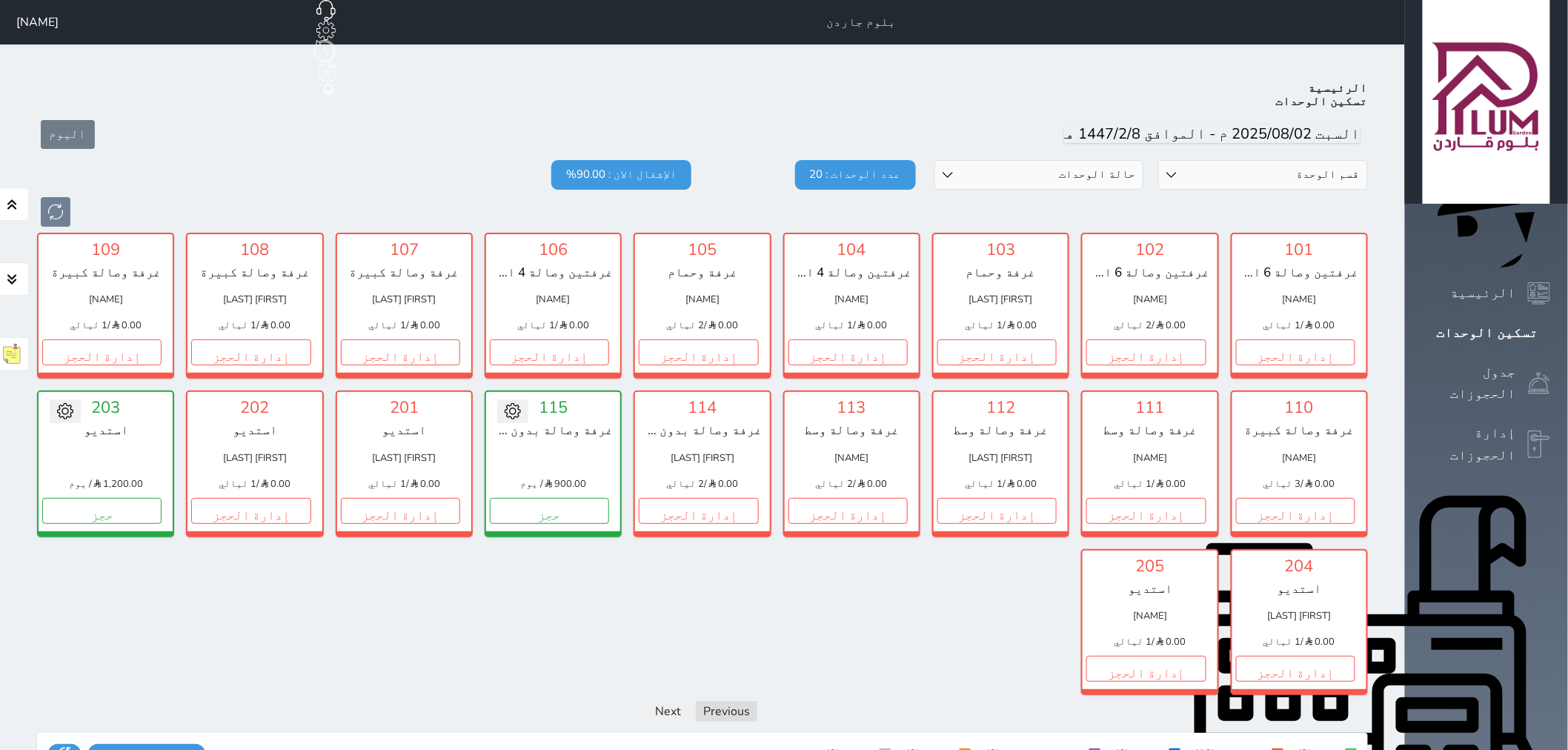 scroll, scrollTop: 57, scrollLeft: 0, axis: vertical 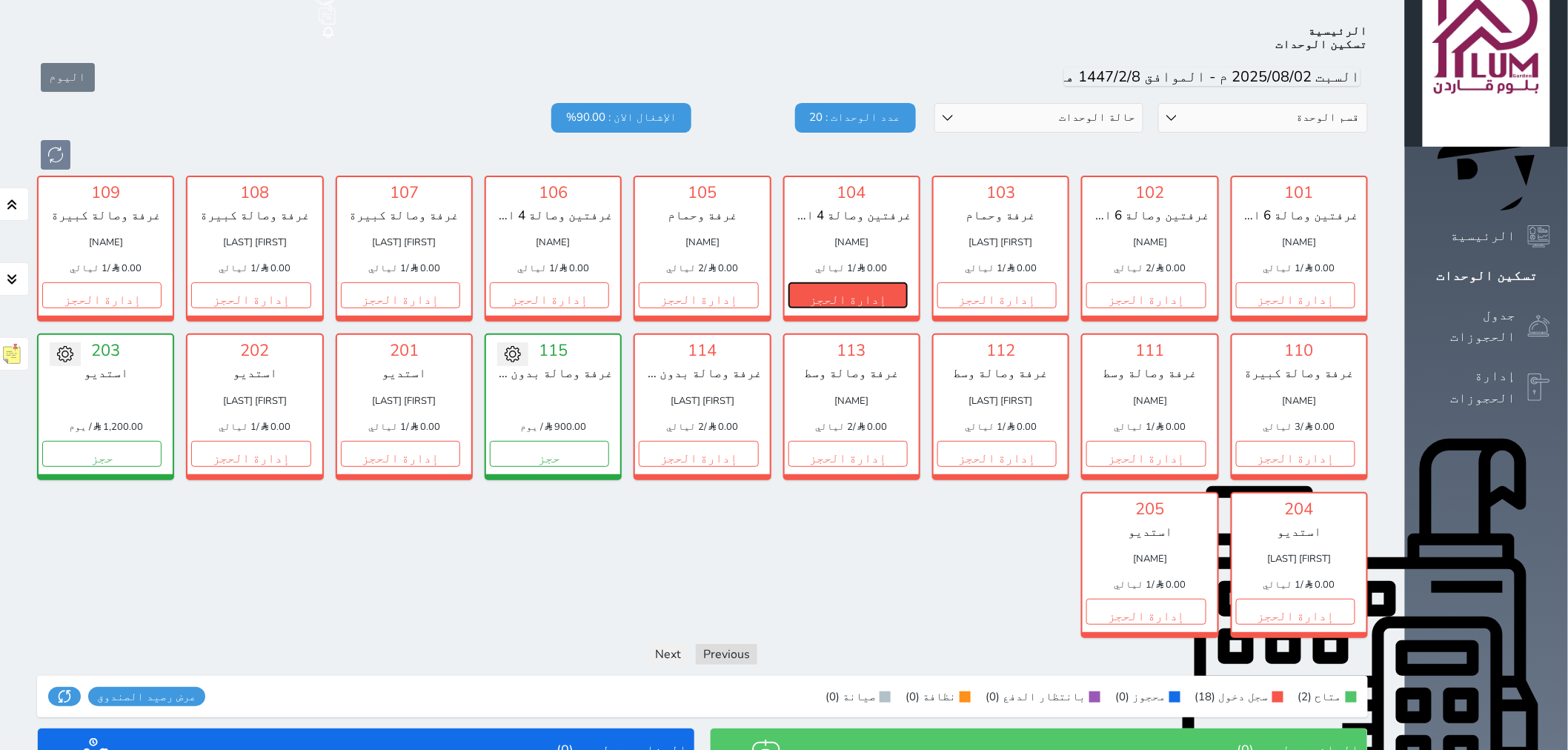 click on "إدارة الحجز" at bounding box center (848, 295) 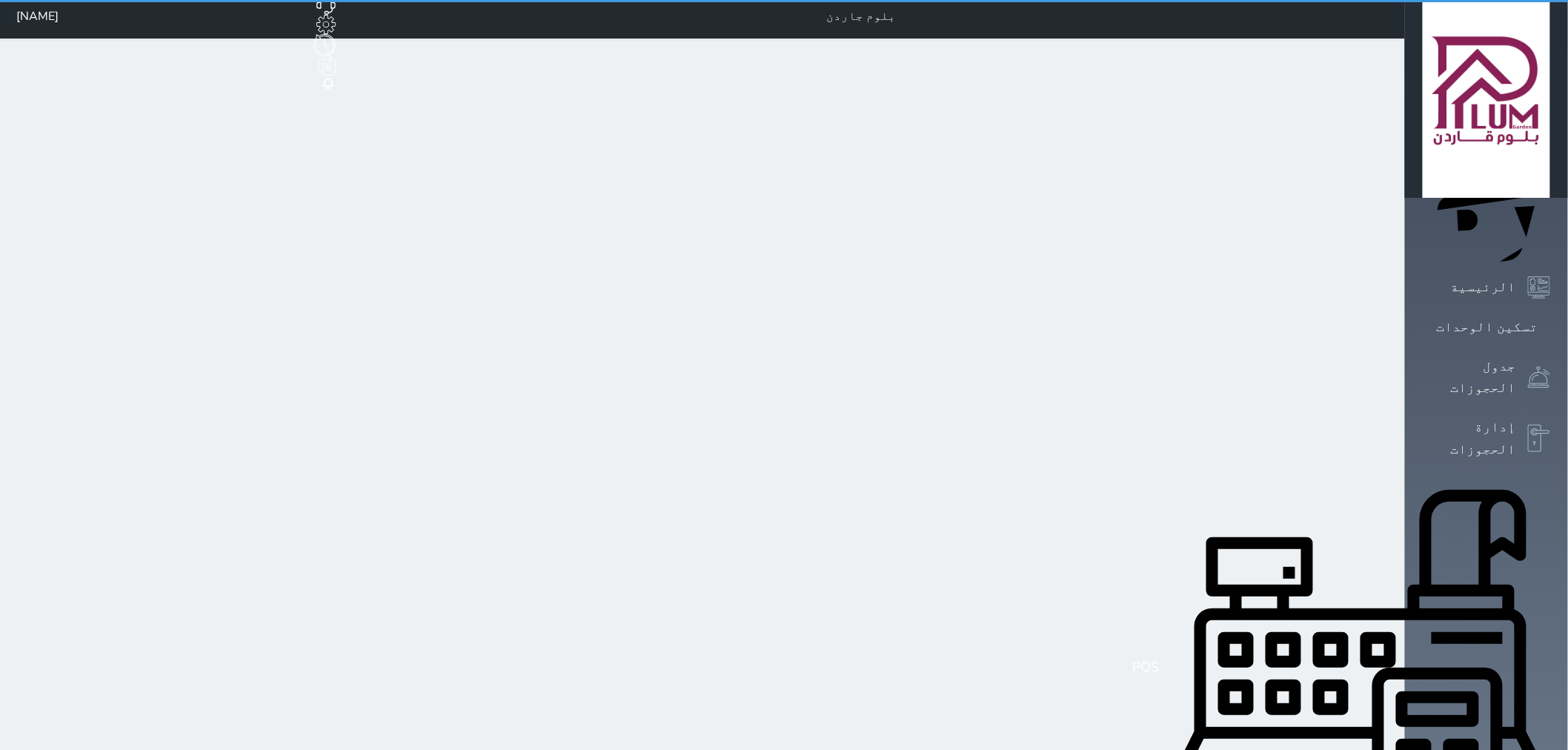 scroll, scrollTop: 0, scrollLeft: 0, axis: both 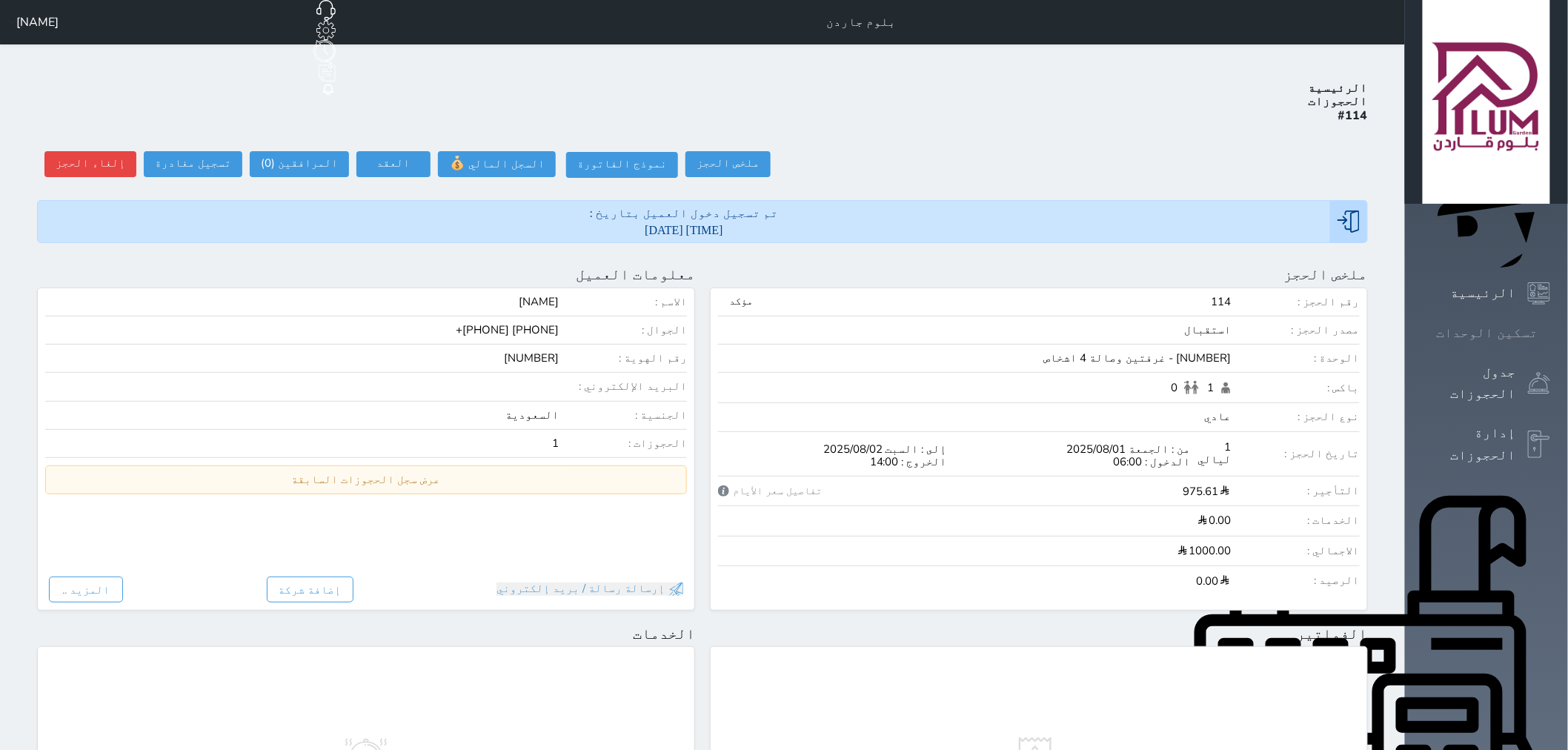 click on "تسكين الوحدات" at bounding box center (1487, 333) 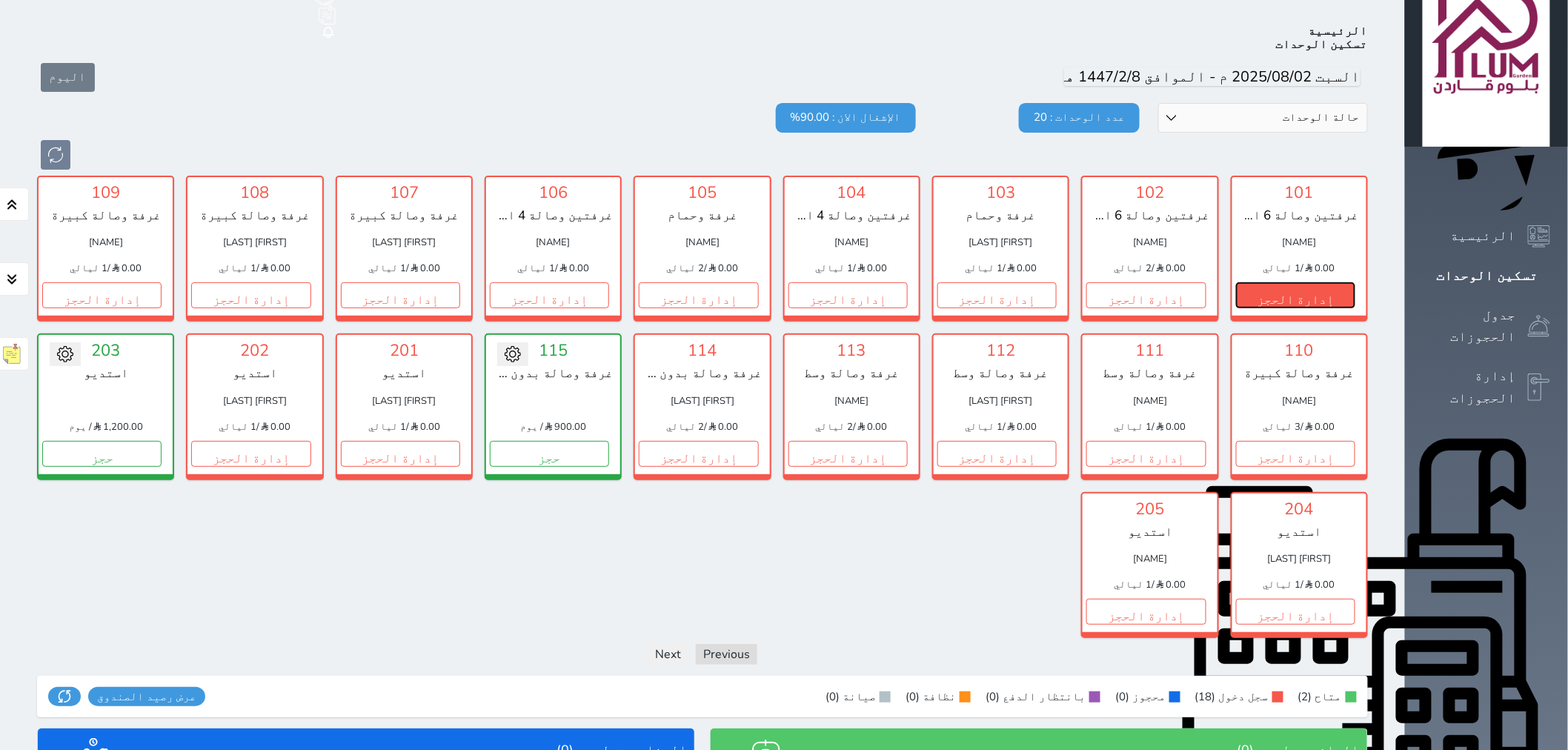 click on "إدارة الحجز" at bounding box center (1295, 295) 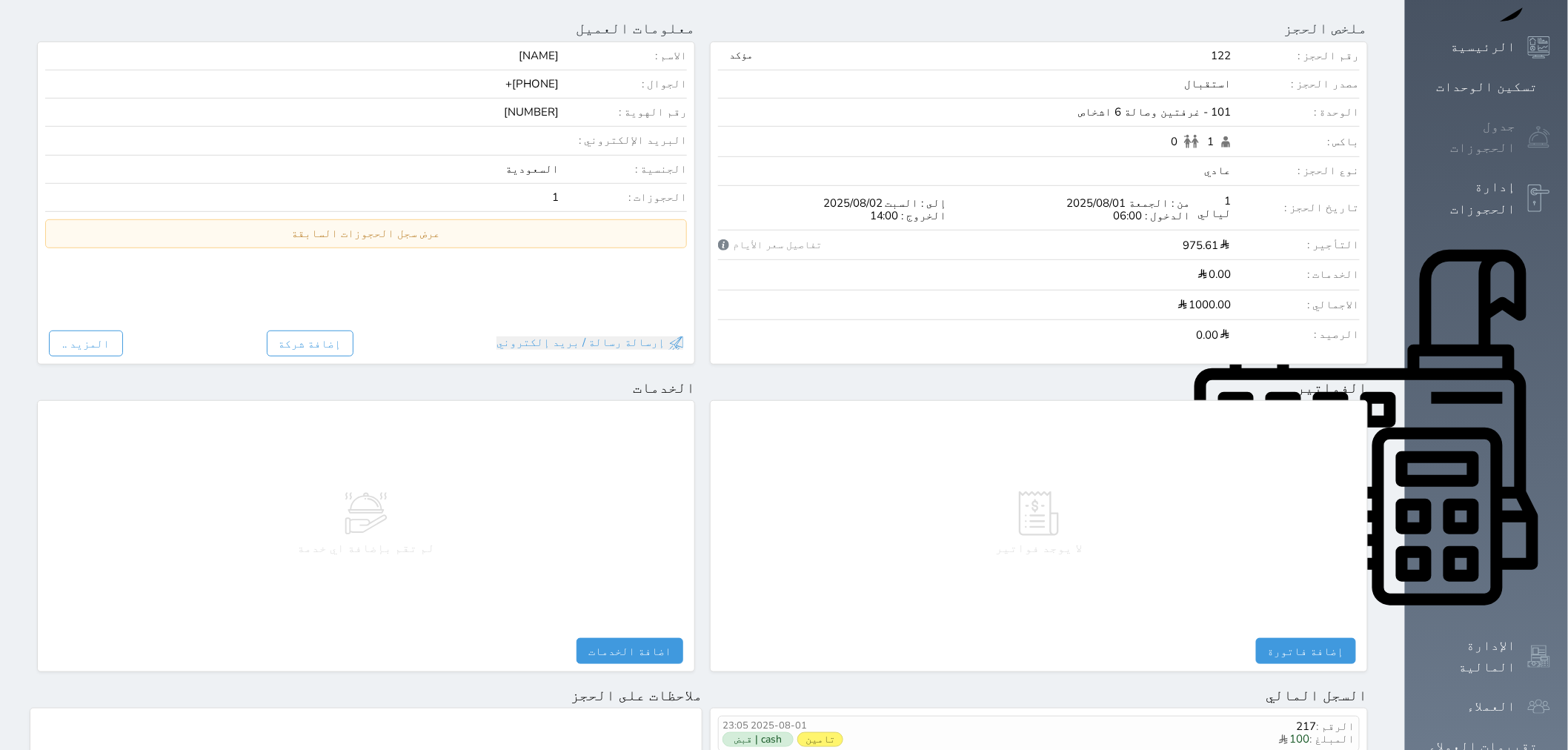 scroll, scrollTop: 0, scrollLeft: 0, axis: both 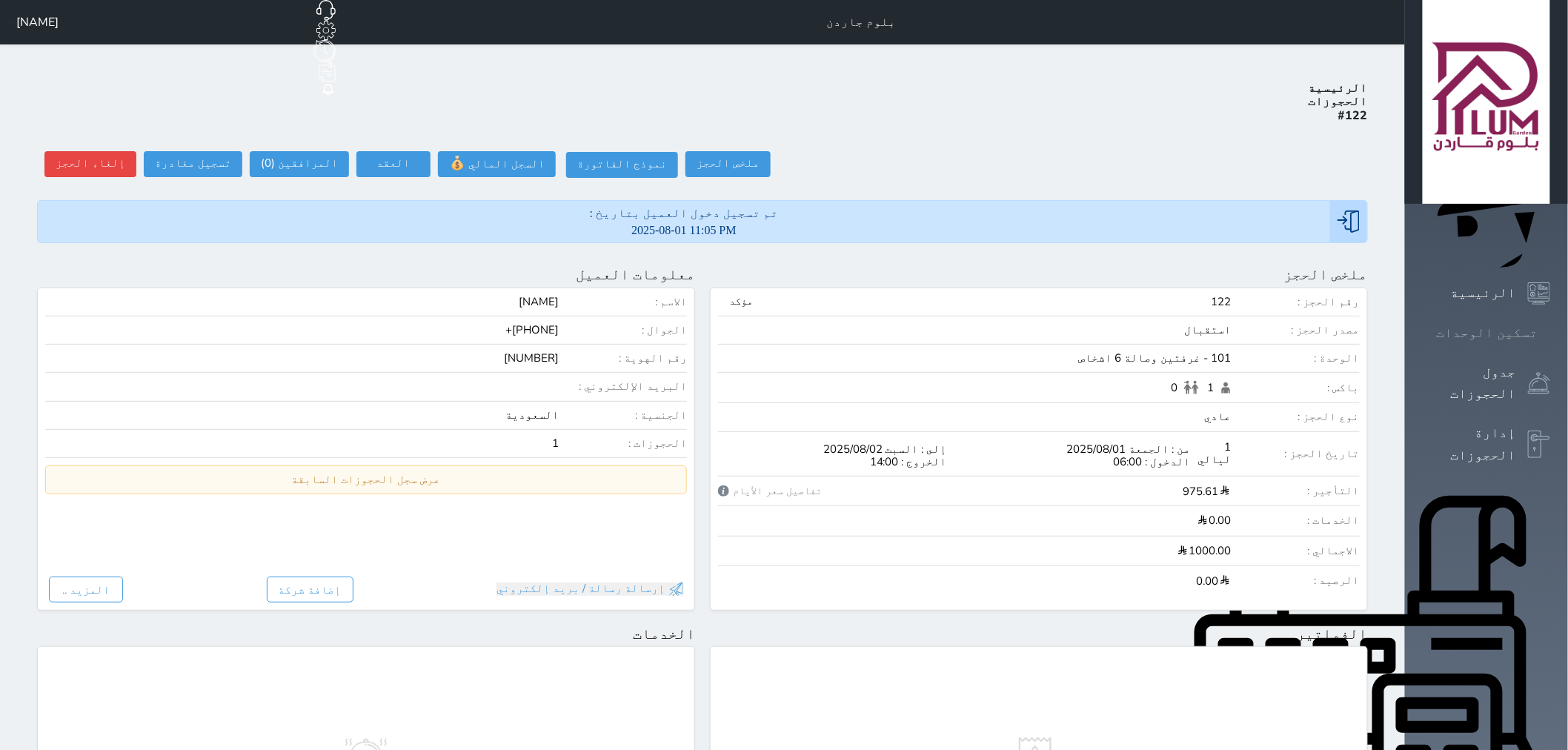click on "تسكين الوحدات" at bounding box center [1487, 333] 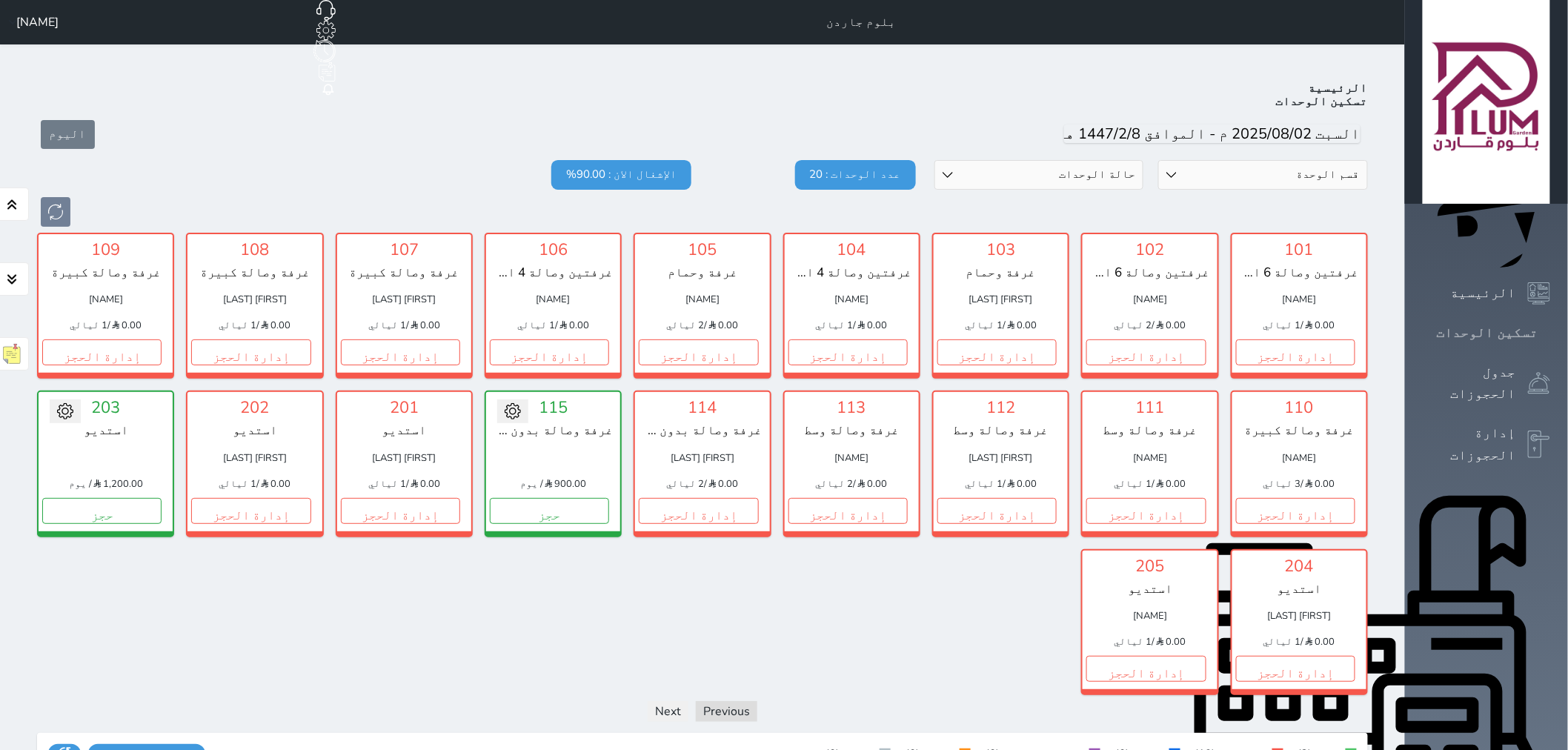 scroll, scrollTop: 57, scrollLeft: 0, axis: vertical 